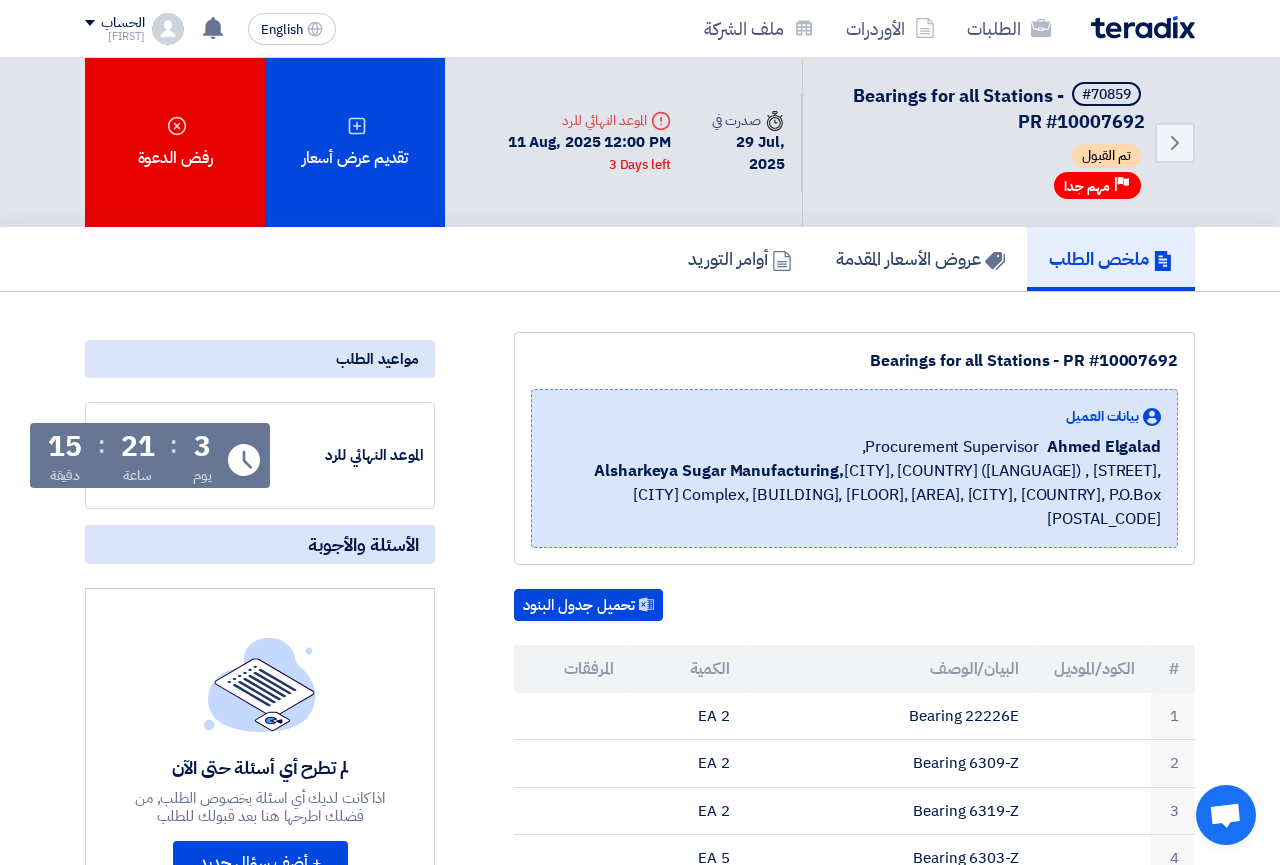 scroll, scrollTop: 0, scrollLeft: 0, axis: both 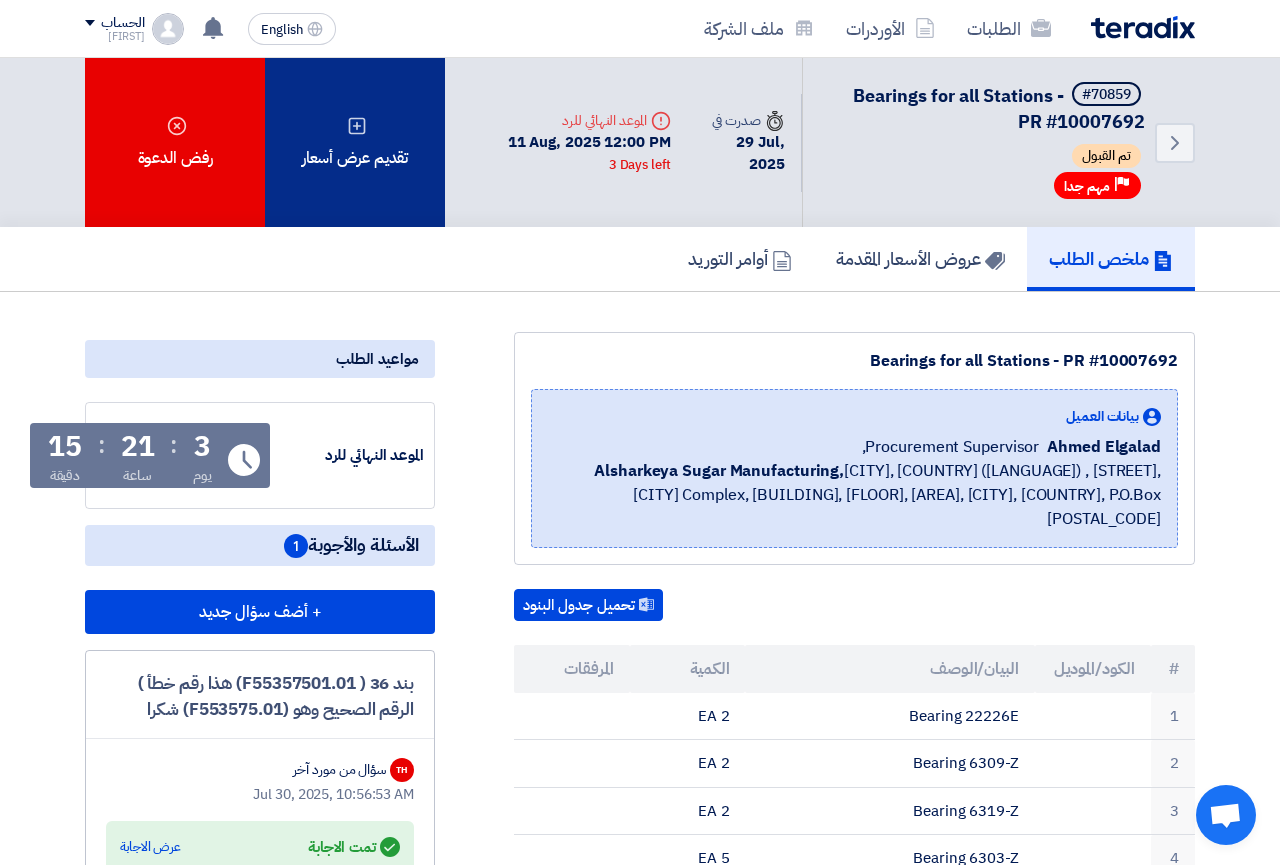 click on "تقديم عرض أسعار" 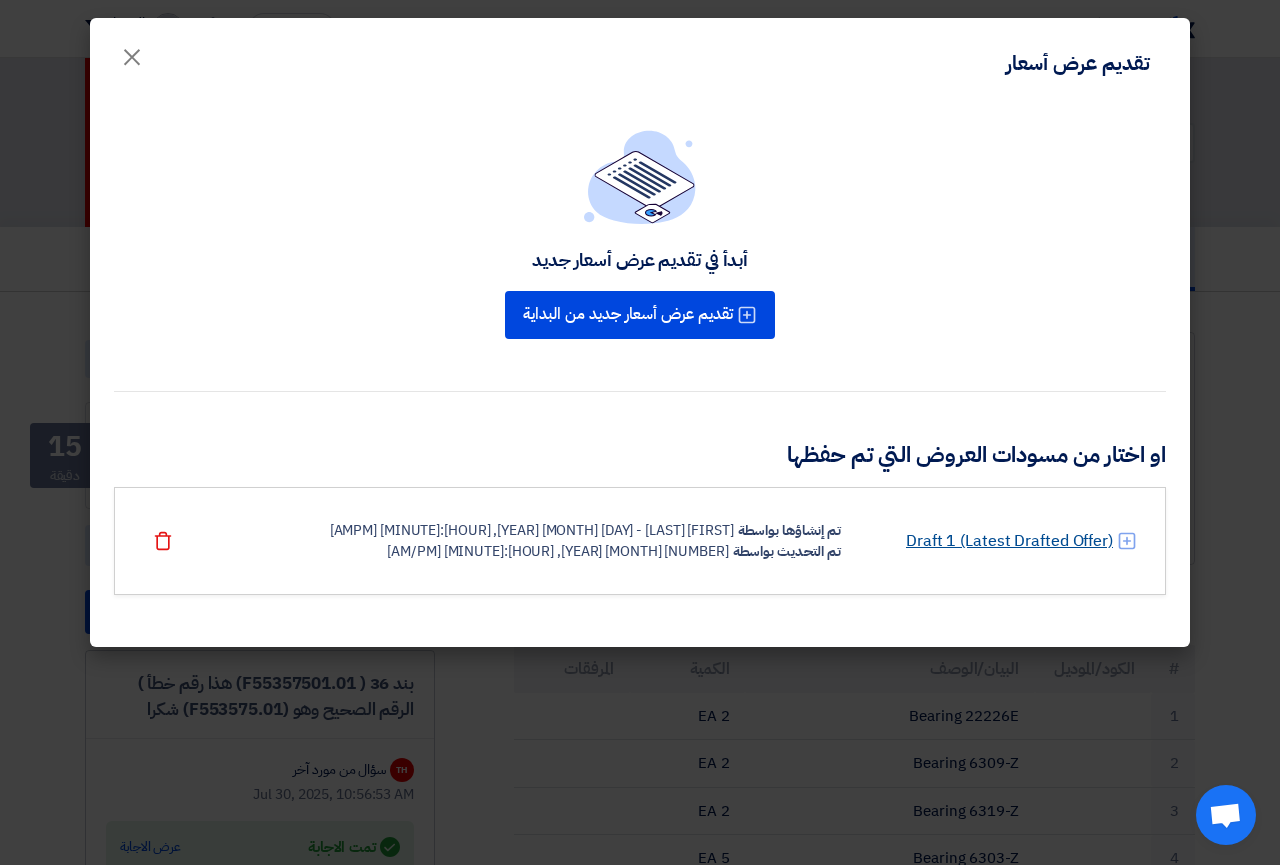 click on "Draft 1 (Latest Drafted Offer)" 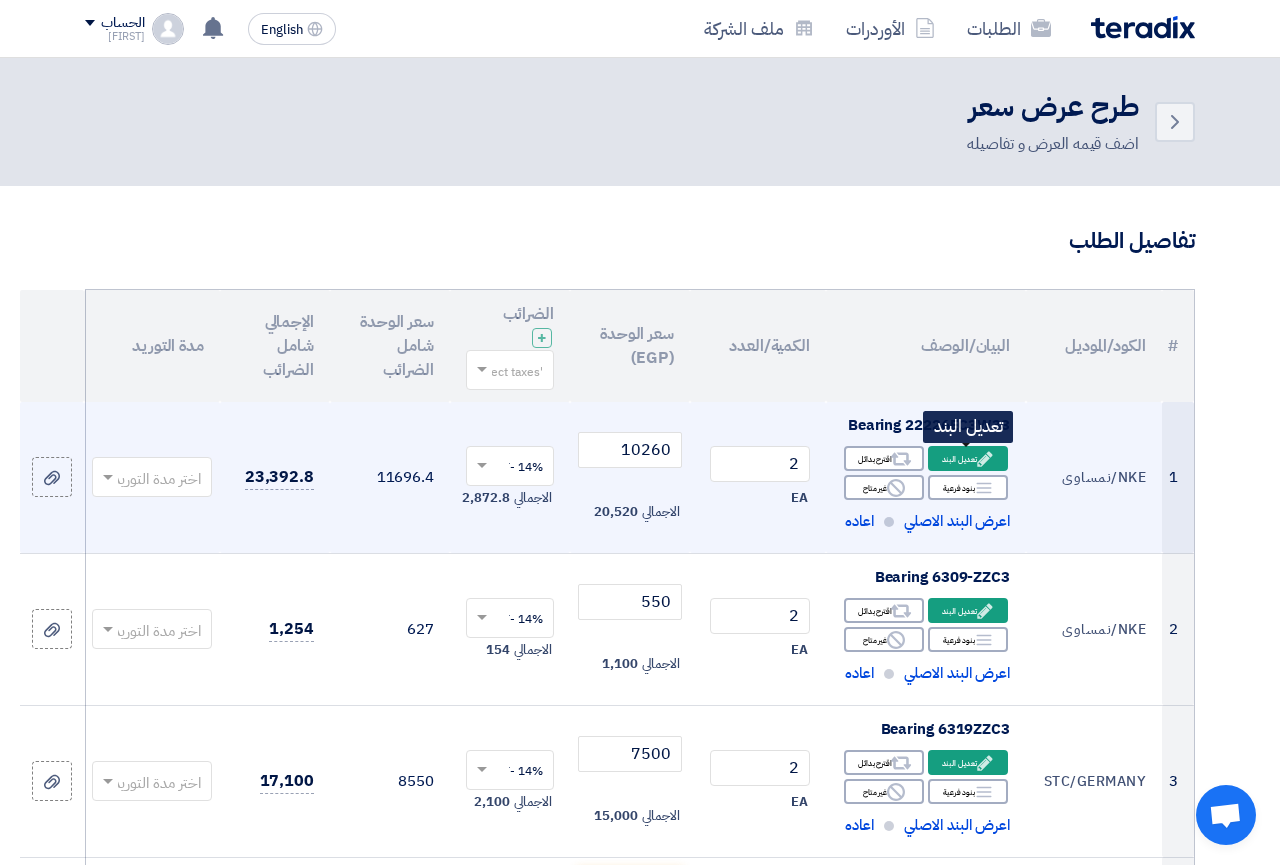 click on "Edit" 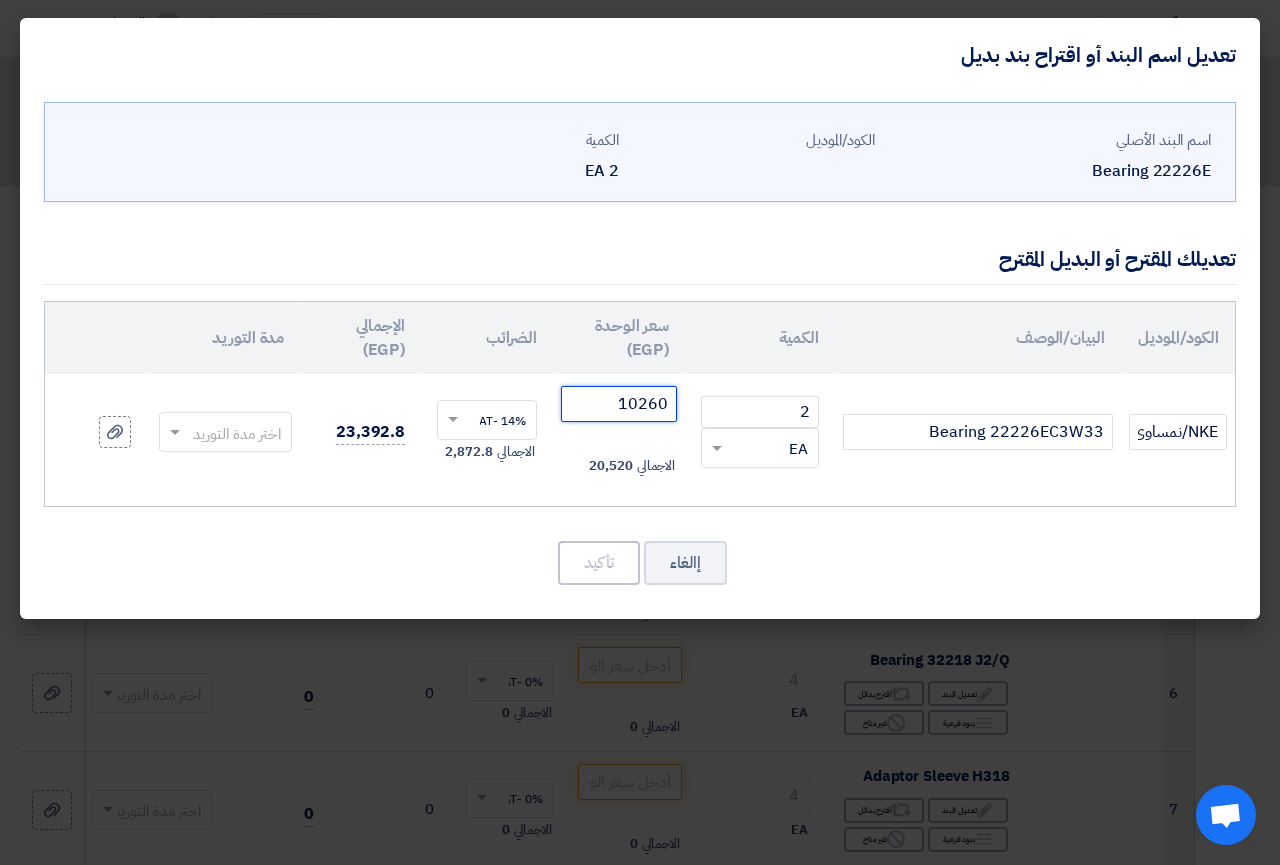 click on "10260" 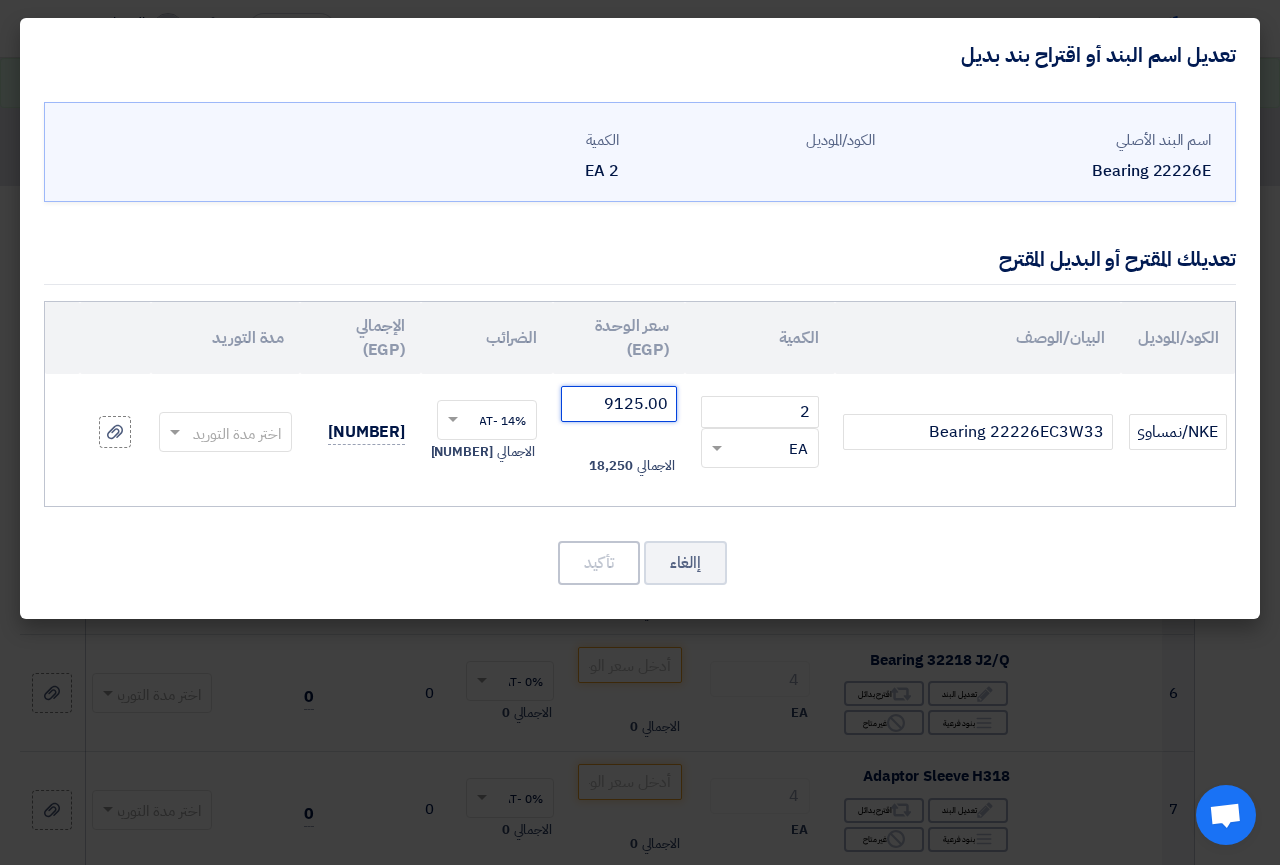 type on "9125.00" 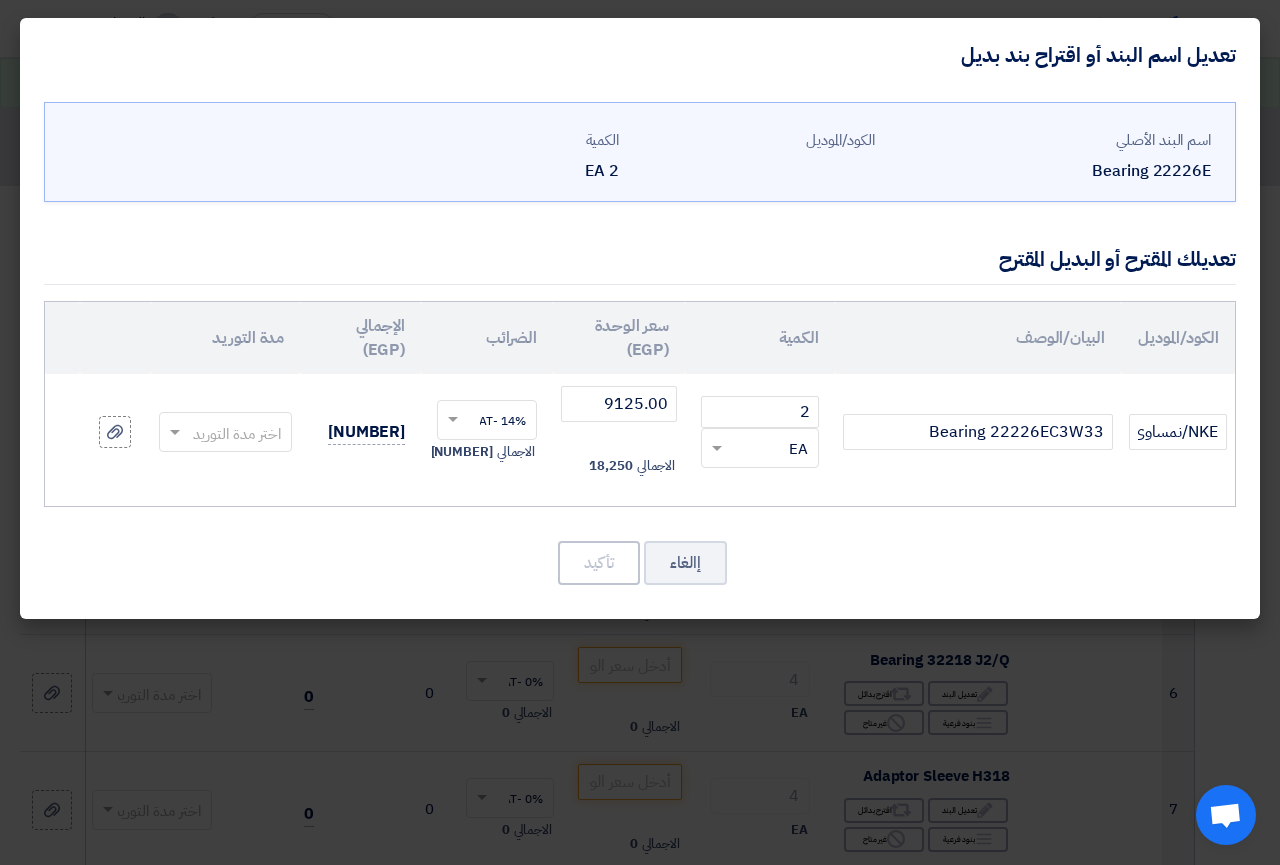 click 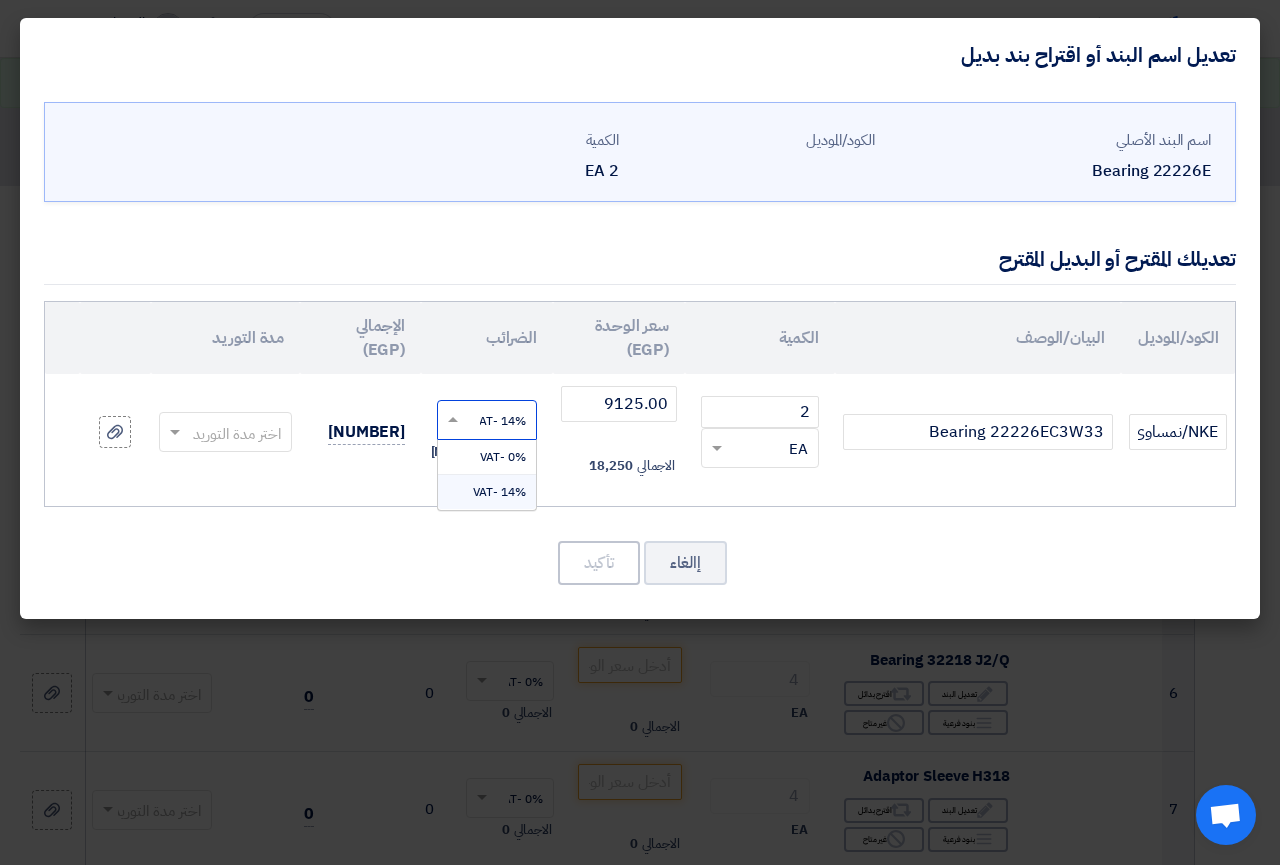click on "14% -VAT" at bounding box center (499, 492) 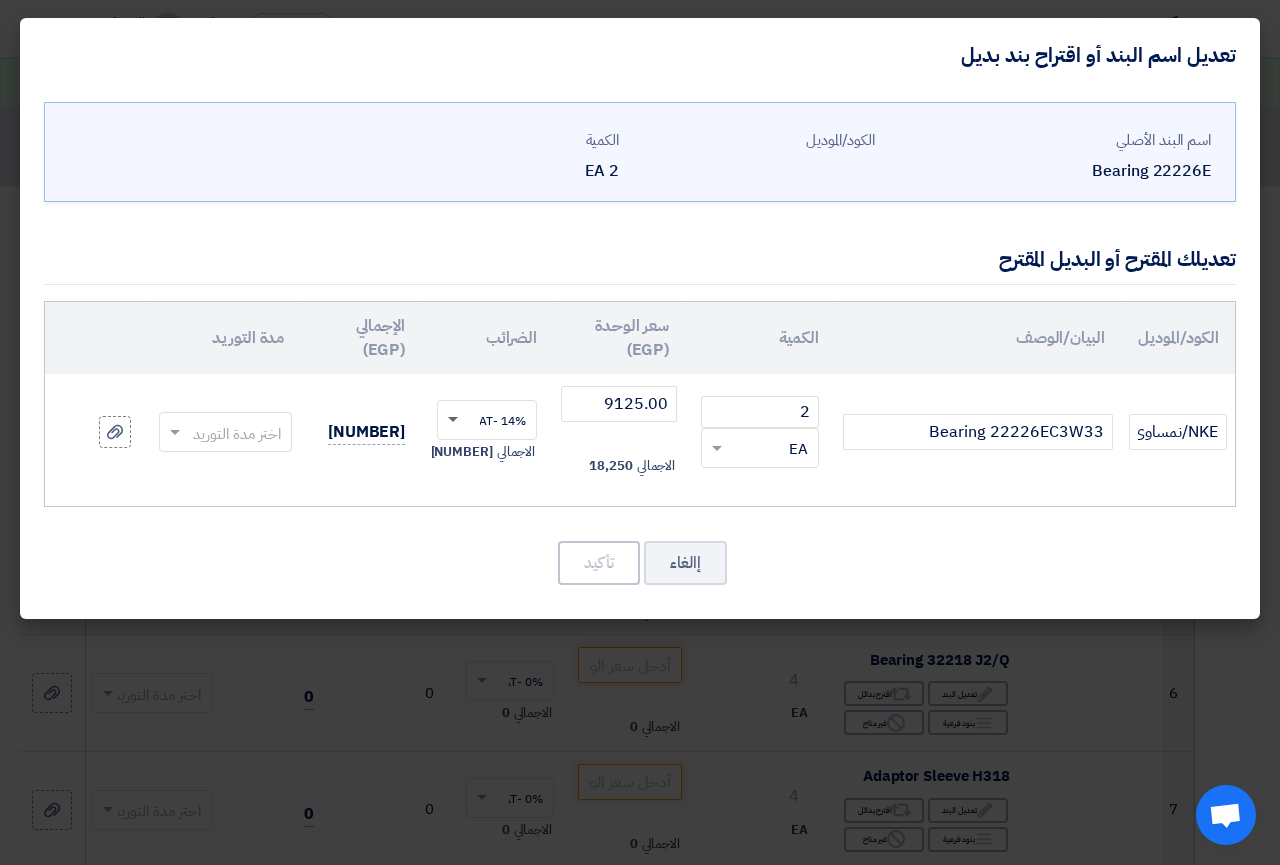 click 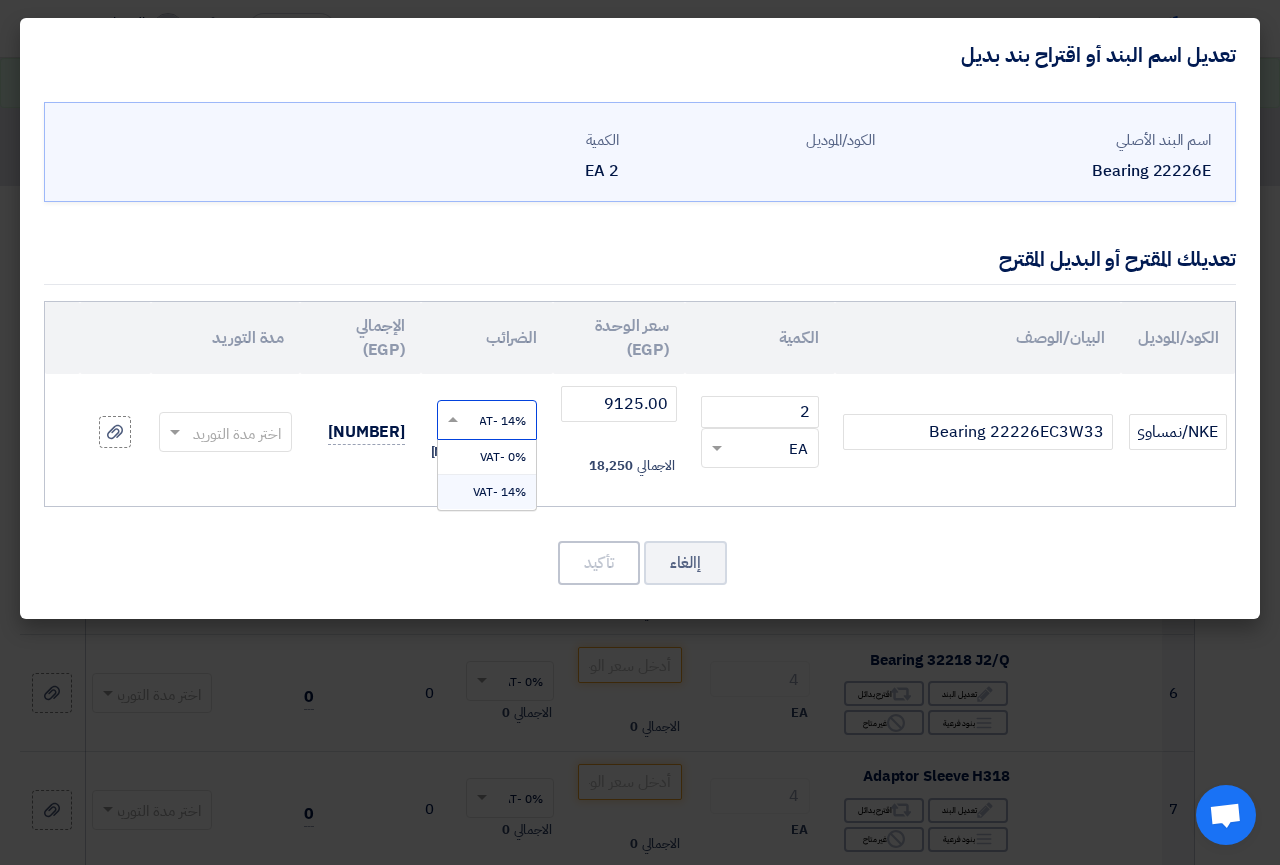click on "14% -VAT" at bounding box center (499, 492) 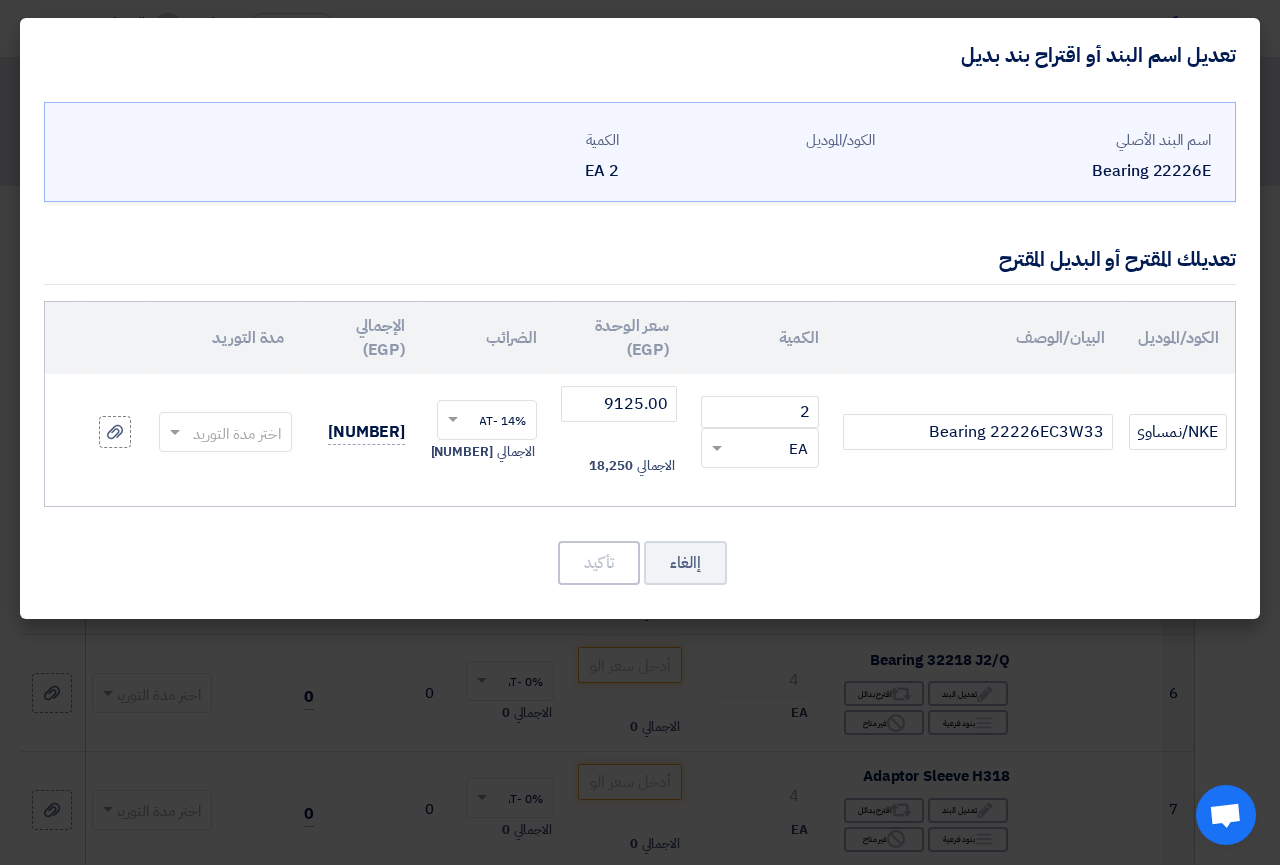 click 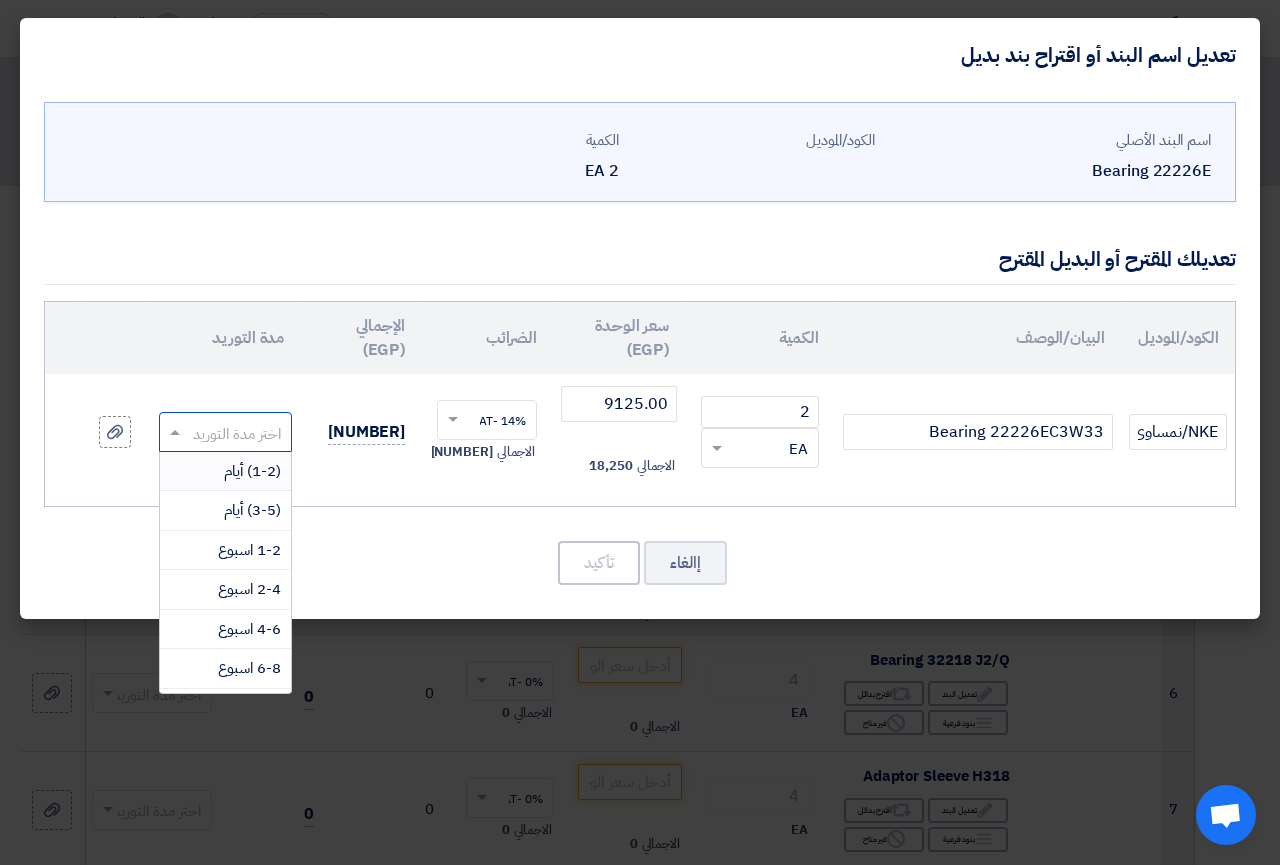 click on "(1-2) أيام" at bounding box center (226, 472) 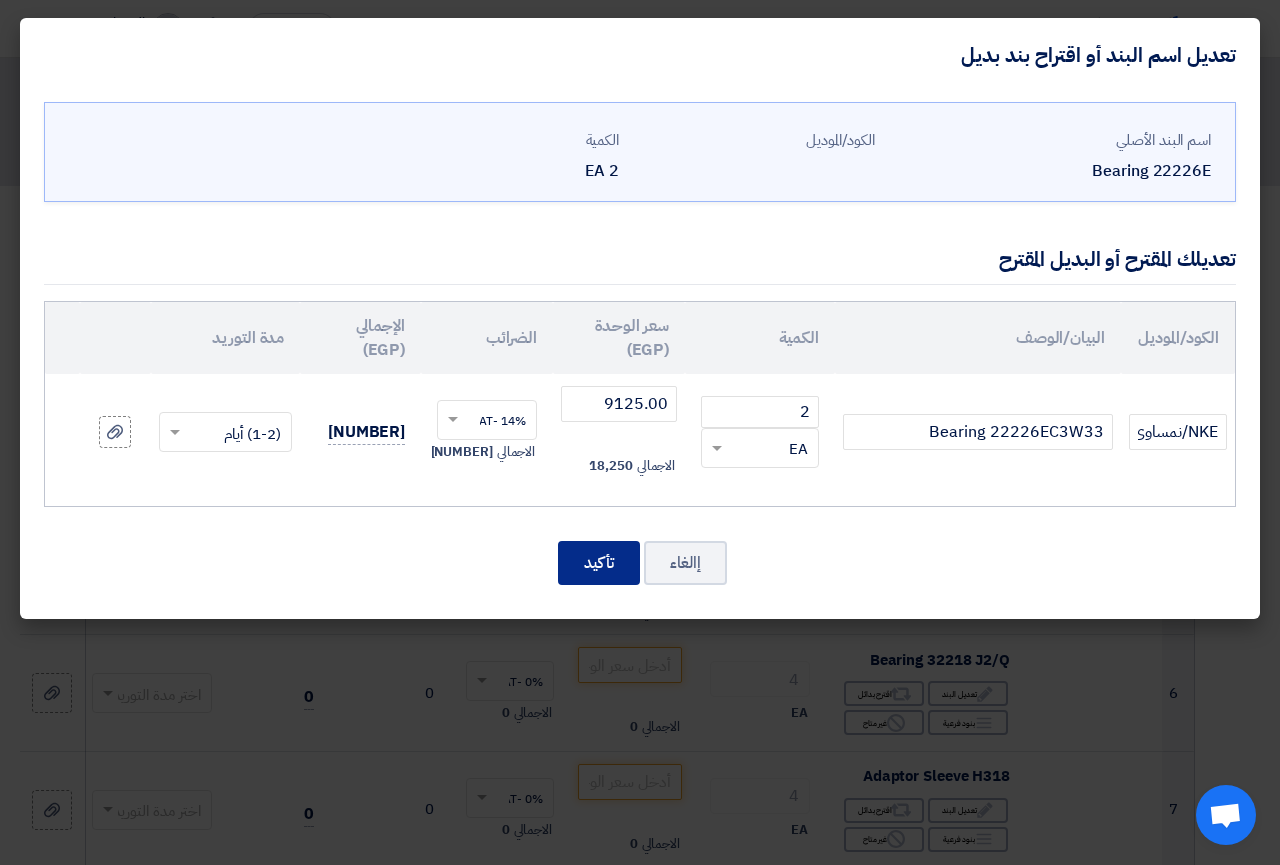 click on "تأكيد" 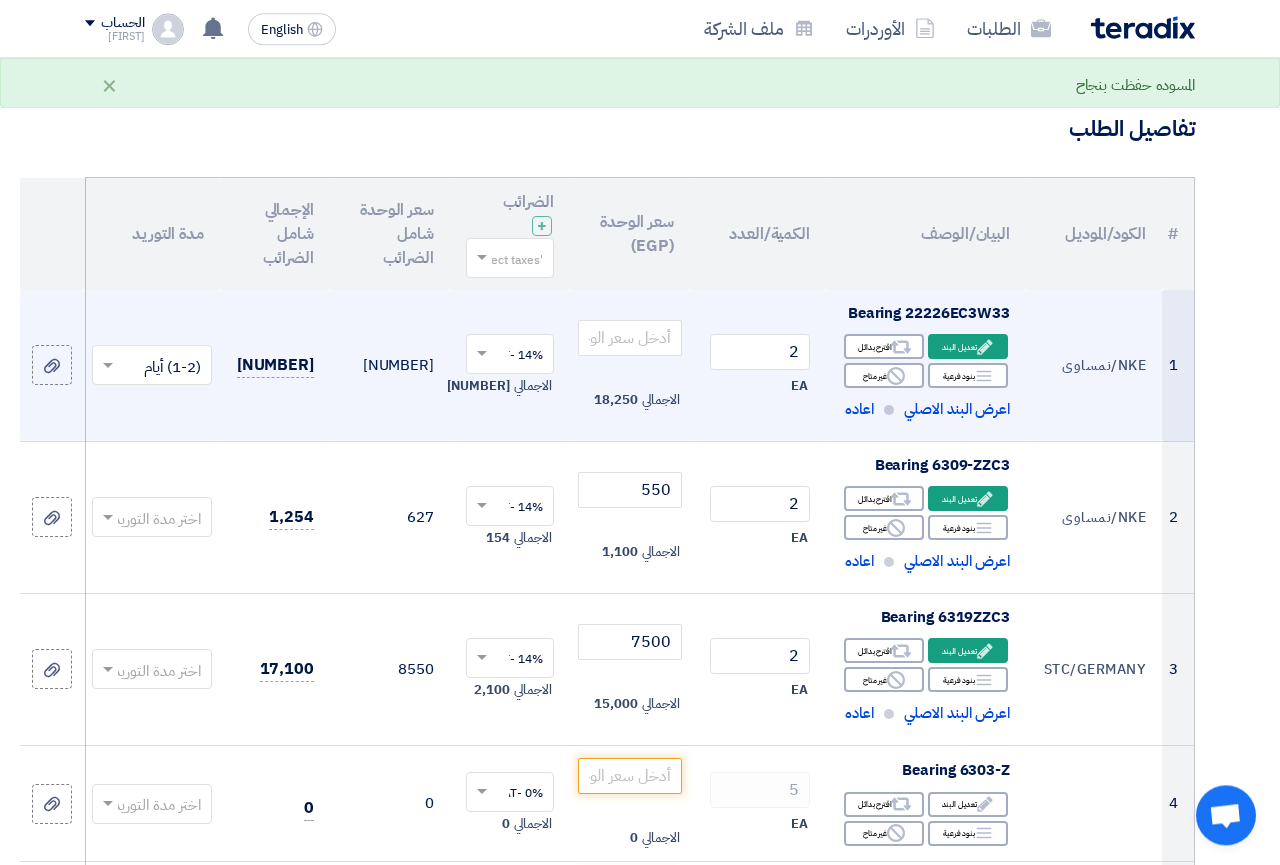 scroll, scrollTop: 204, scrollLeft: 0, axis: vertical 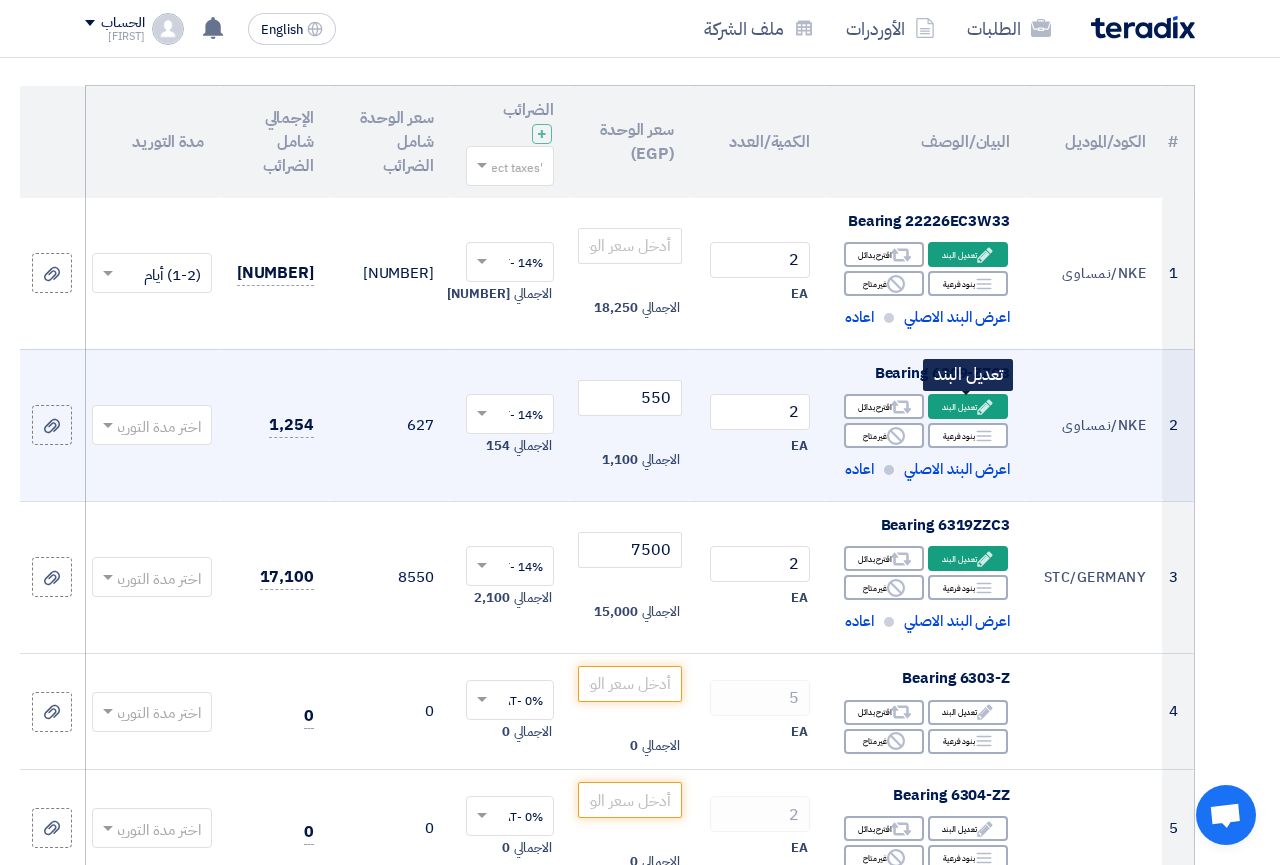 click on "Edit
تعديل البند" 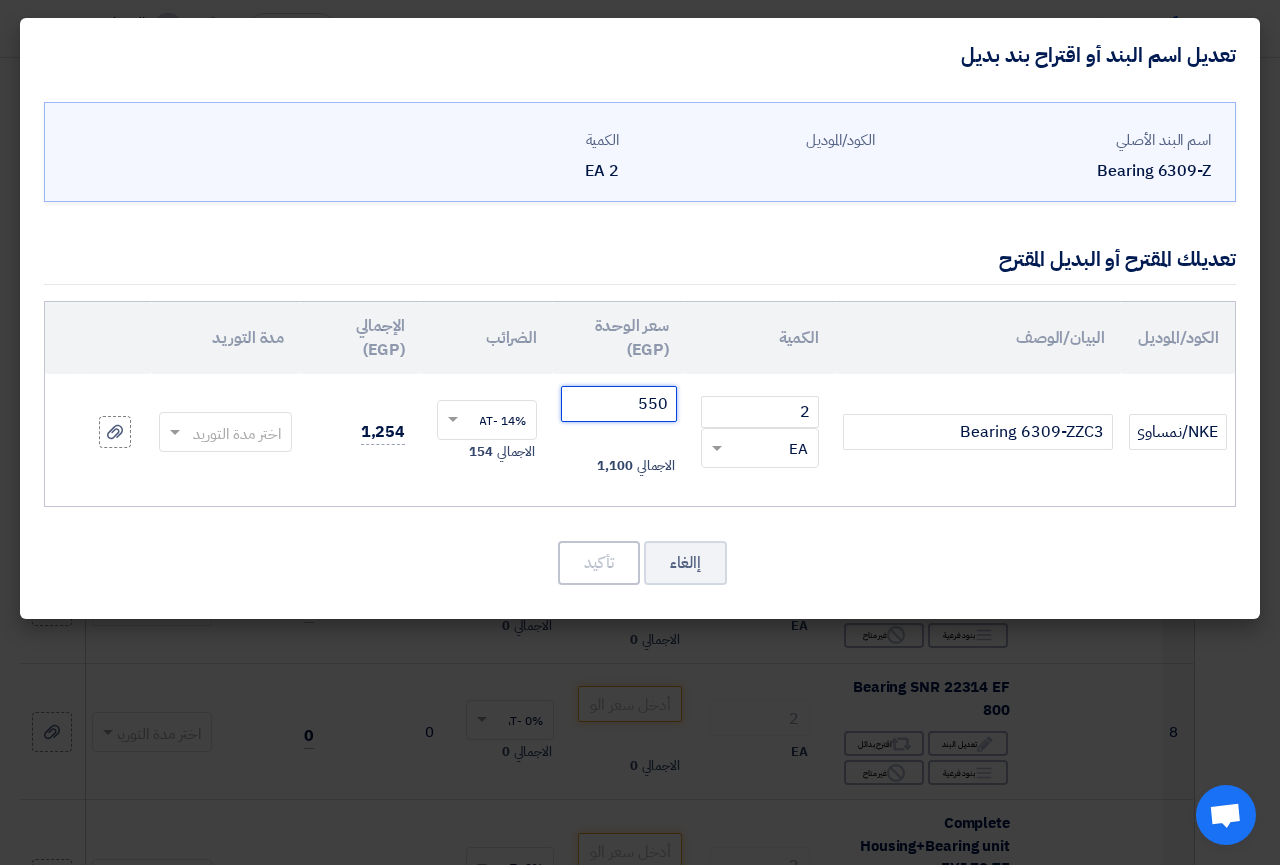 click on "550" 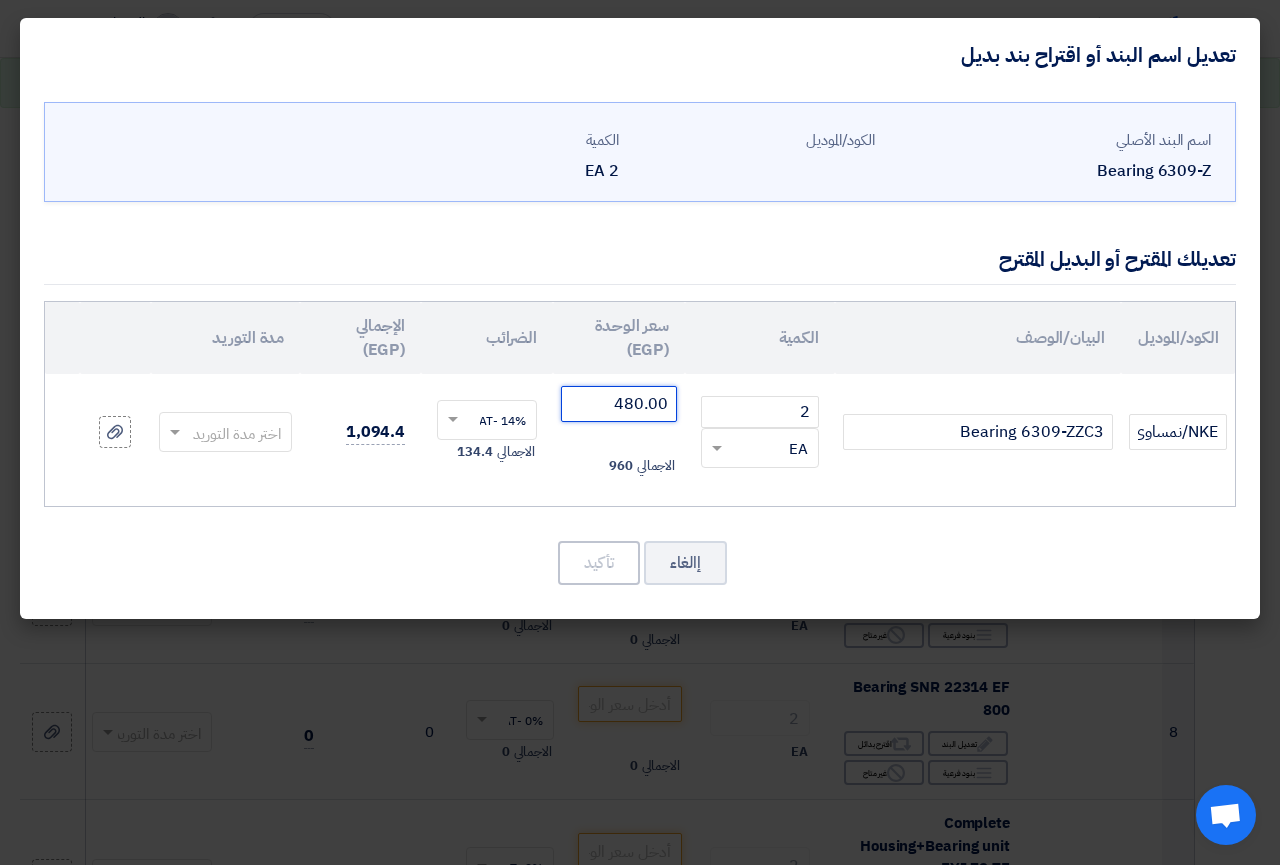 type on "480.00" 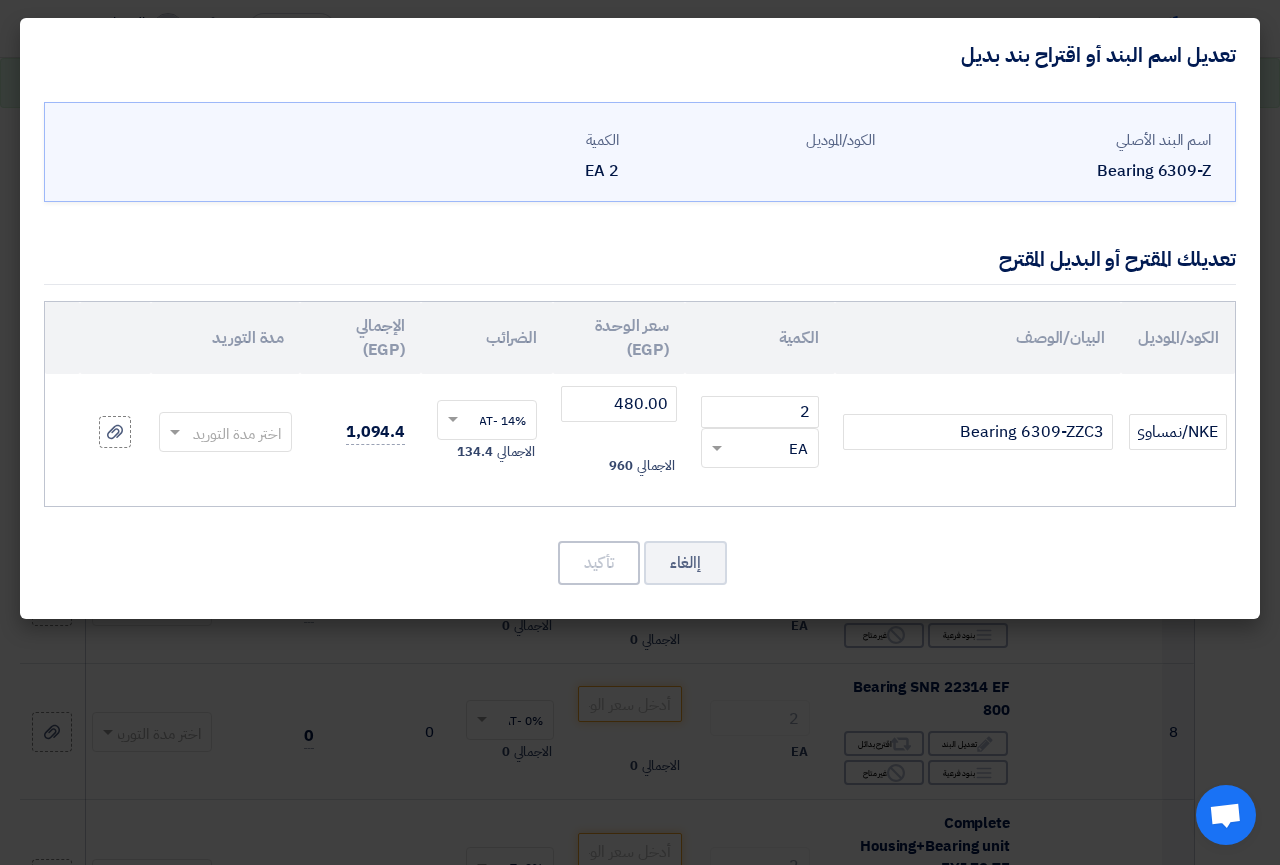 click 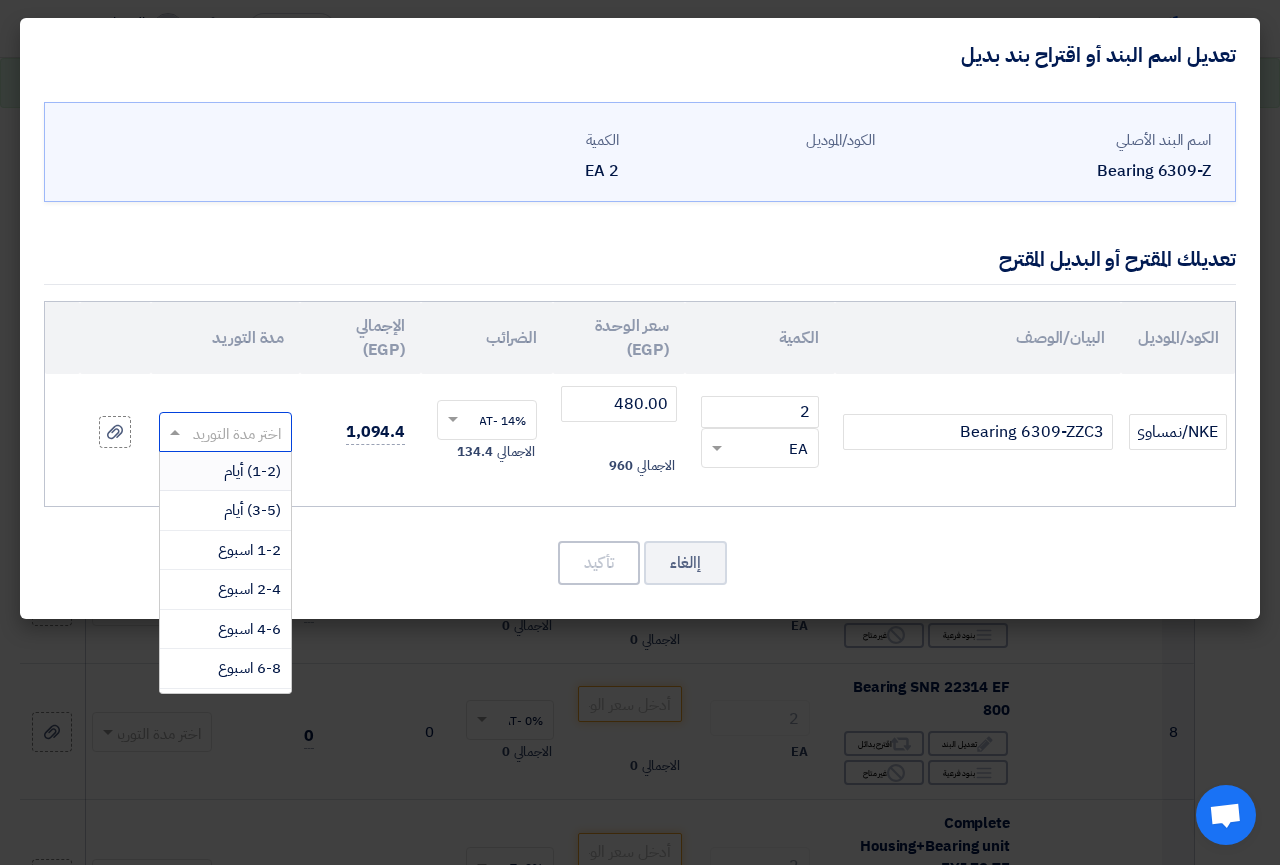 click on "(1-2) أيام" at bounding box center [226, 472] 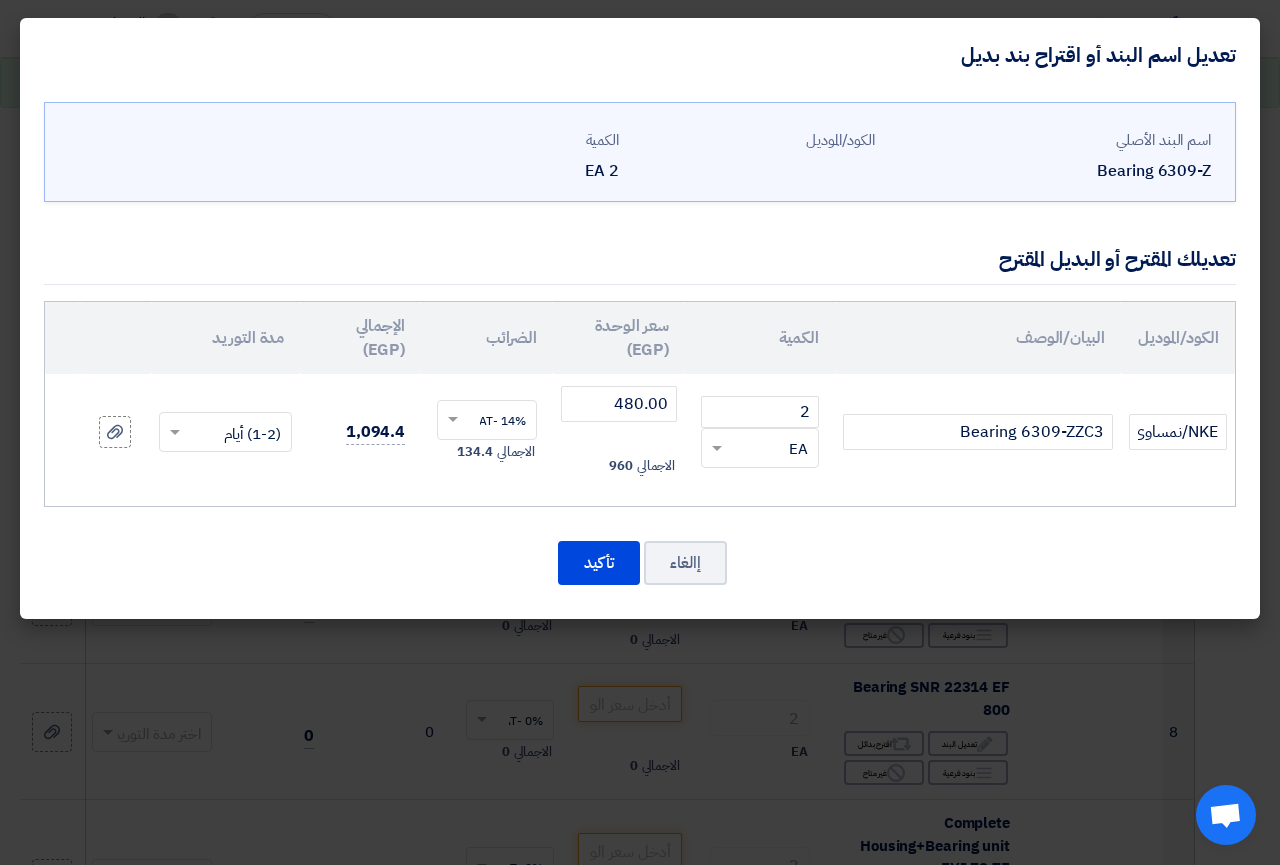 click 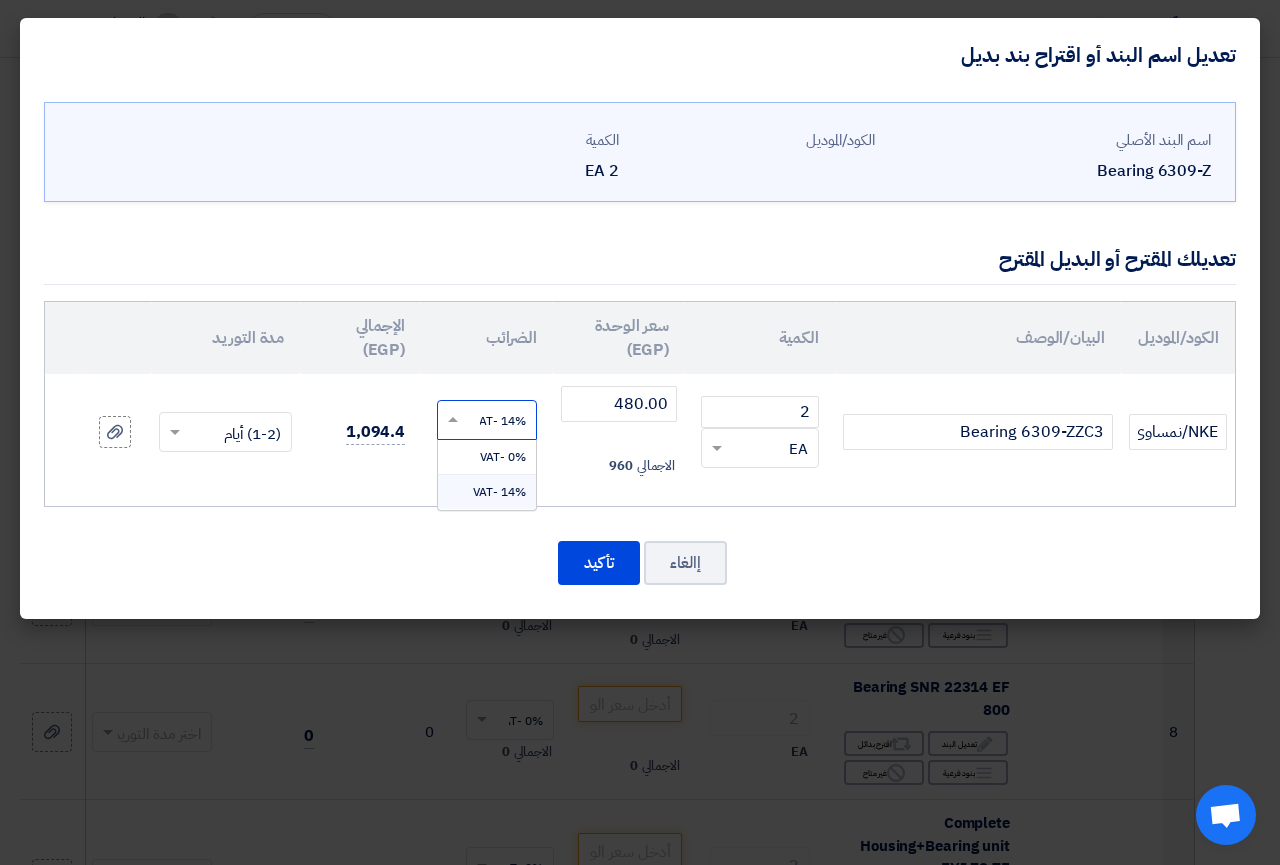 click on "14% -VAT" at bounding box center (499, 492) 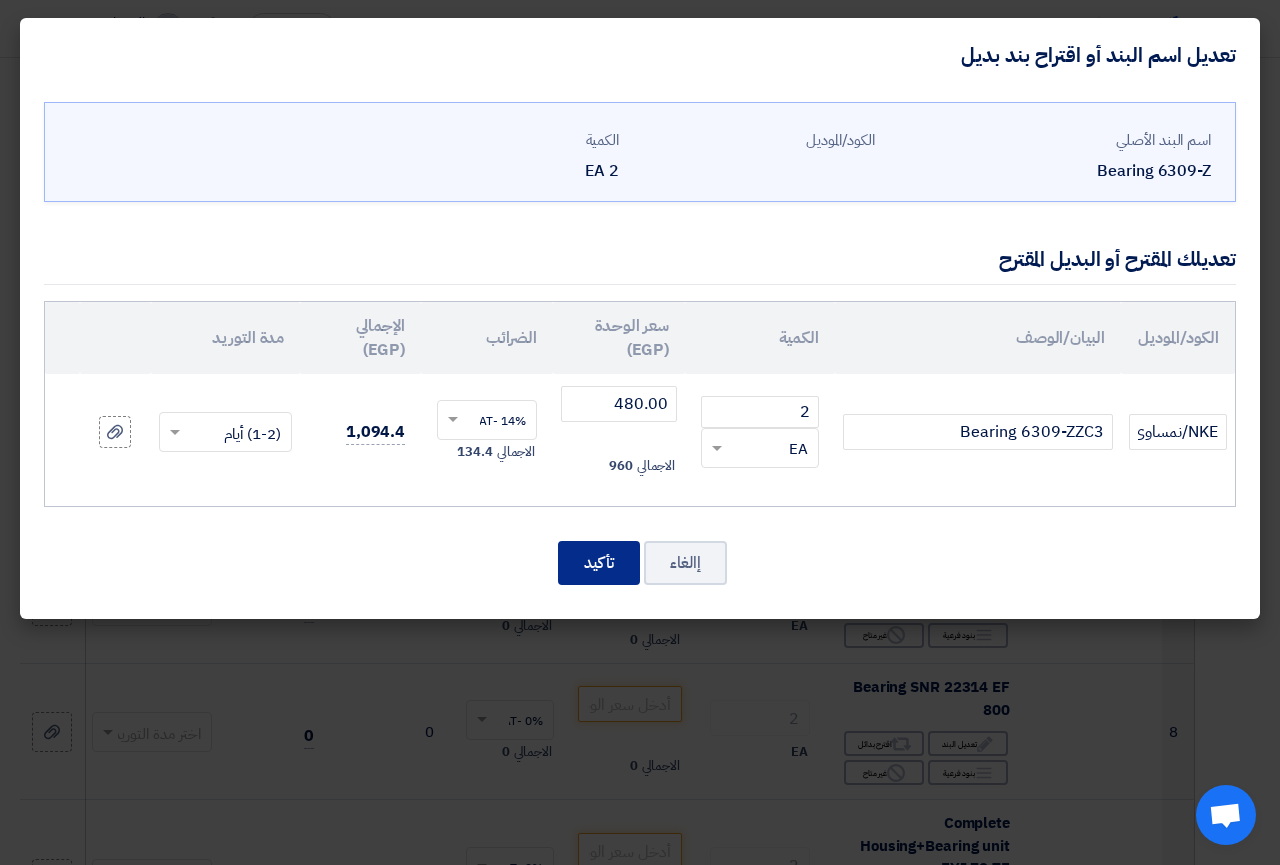 click on "تأكيد" 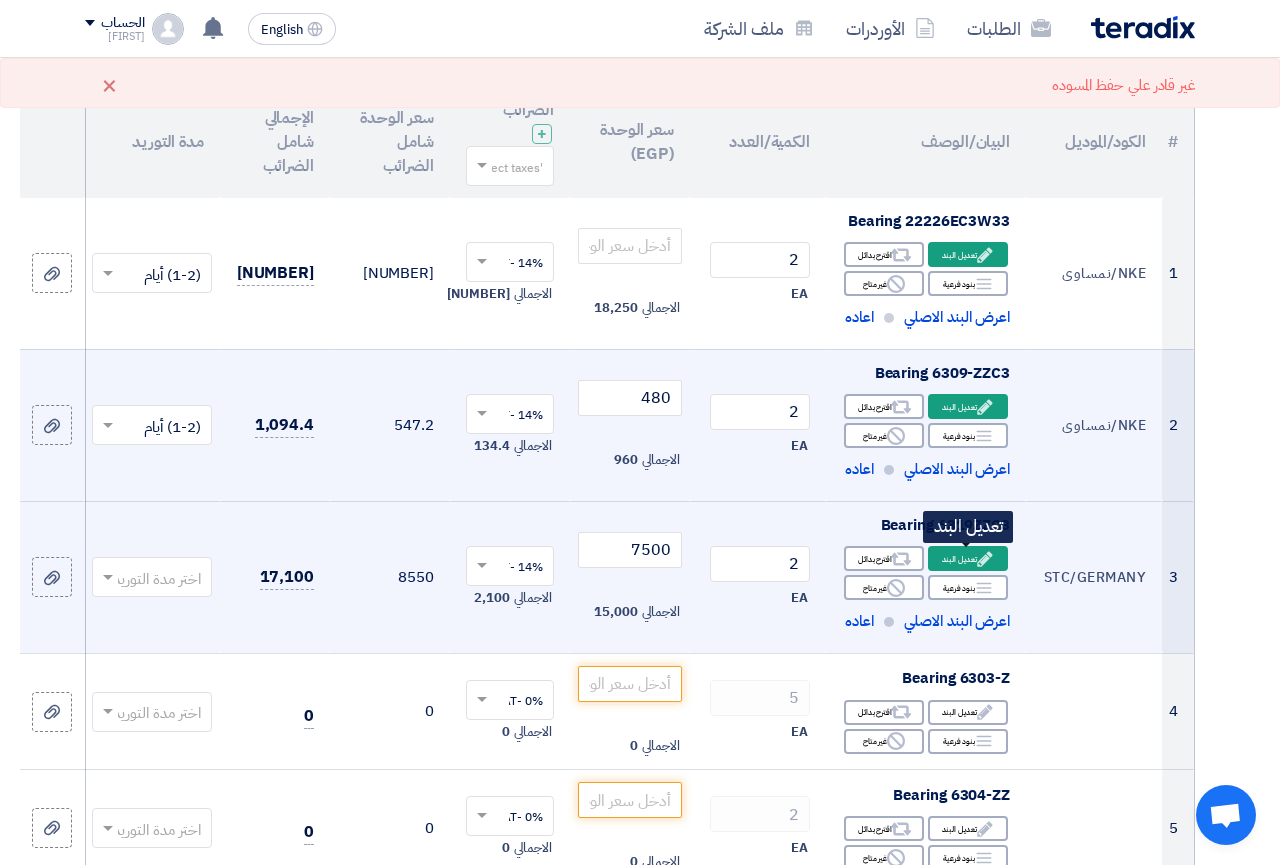 click on "Edit
تعديل البند" 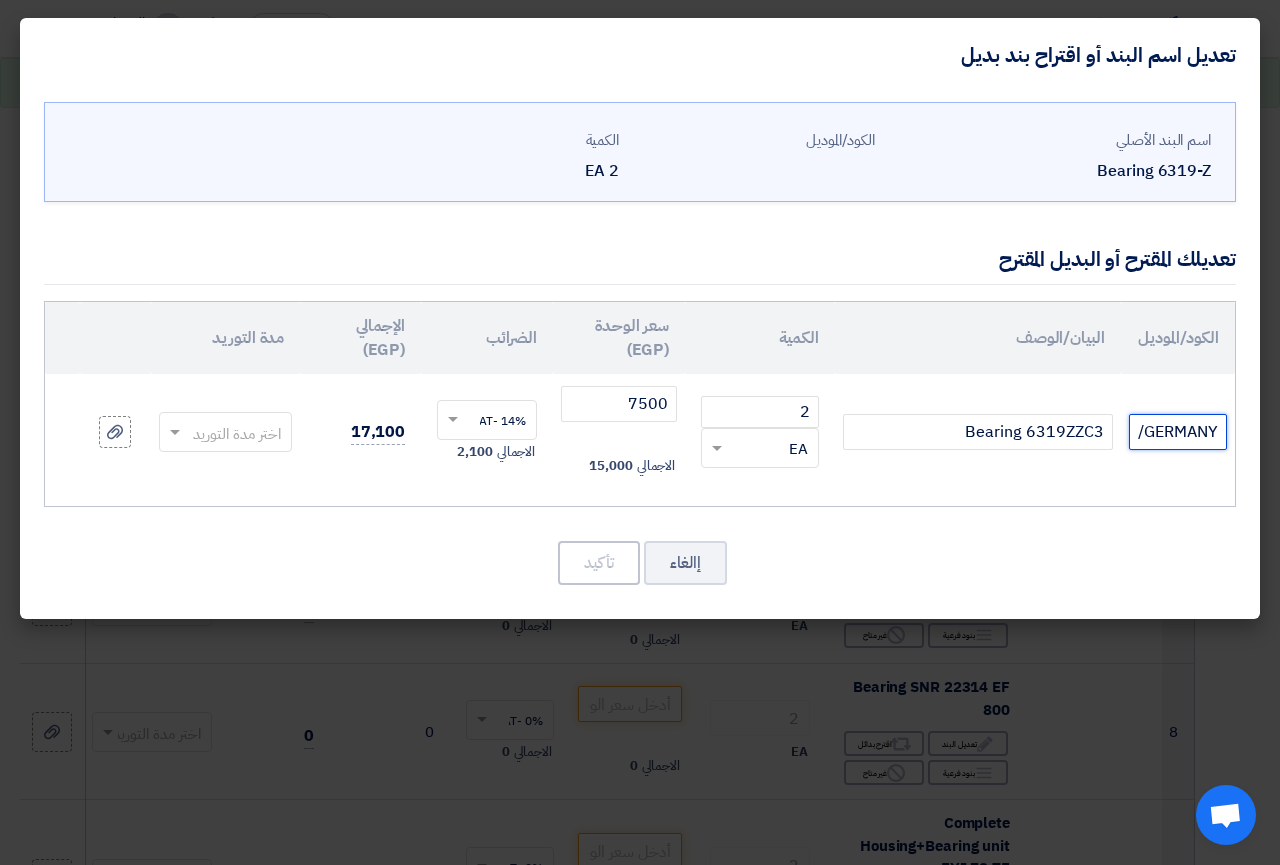 click on "STC/GERMANY" 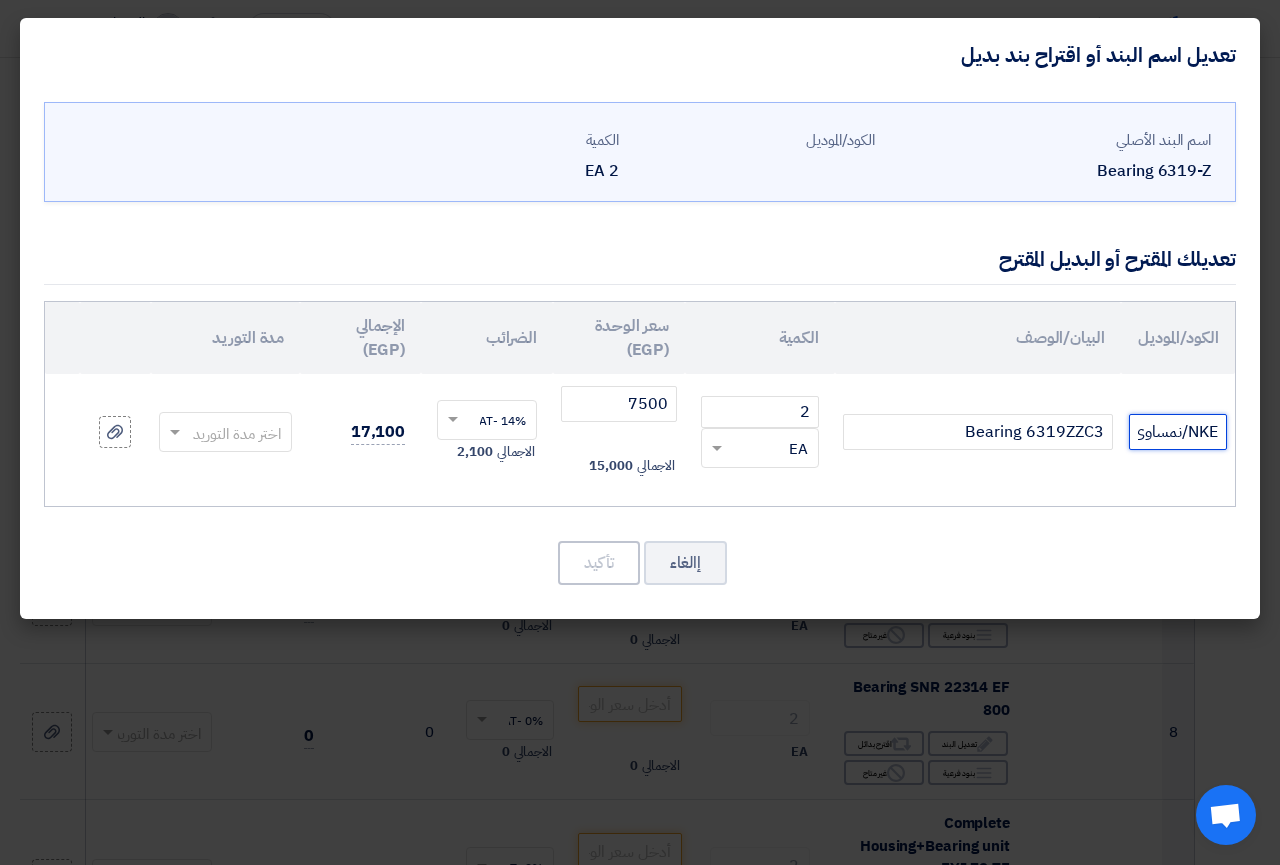scroll, scrollTop: 0, scrollLeft: -7, axis: horizontal 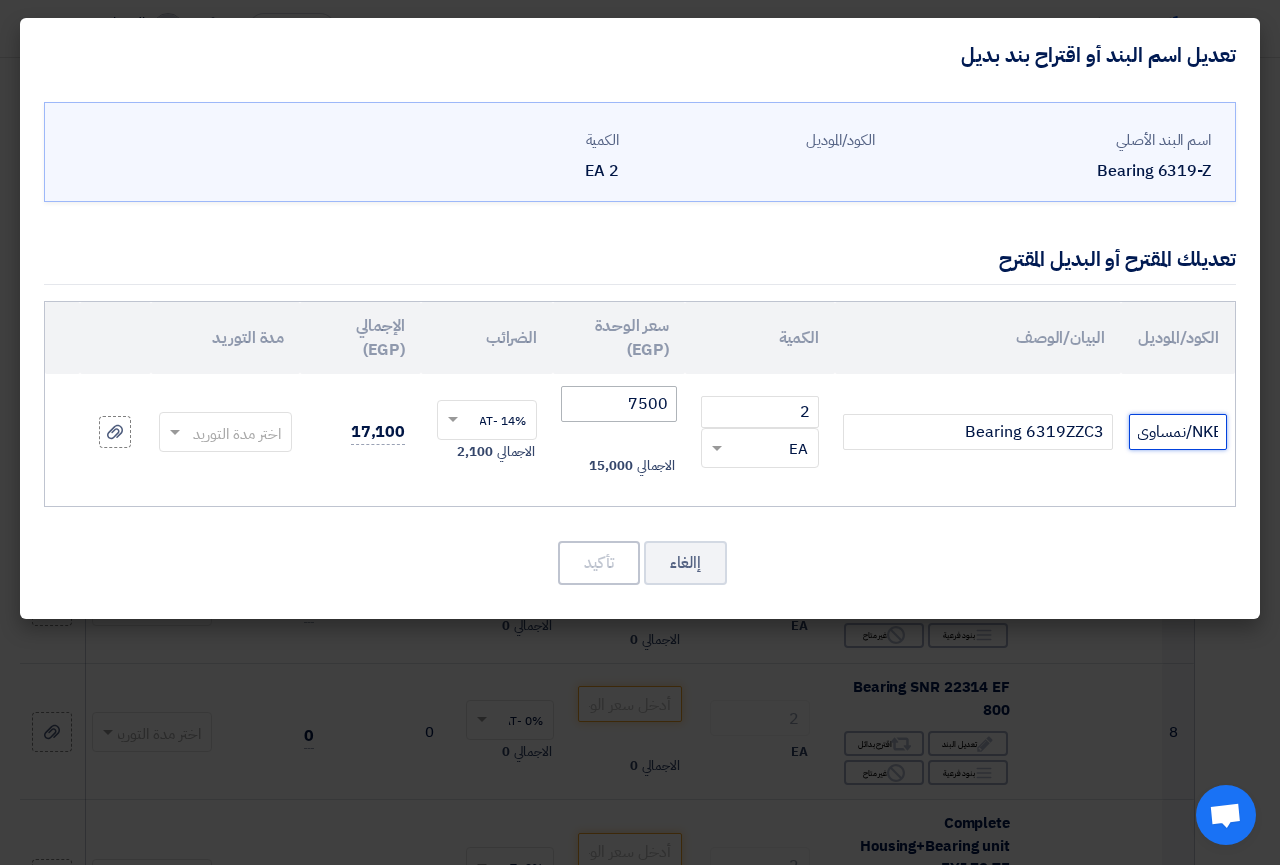 type on "NKE/نمساوى" 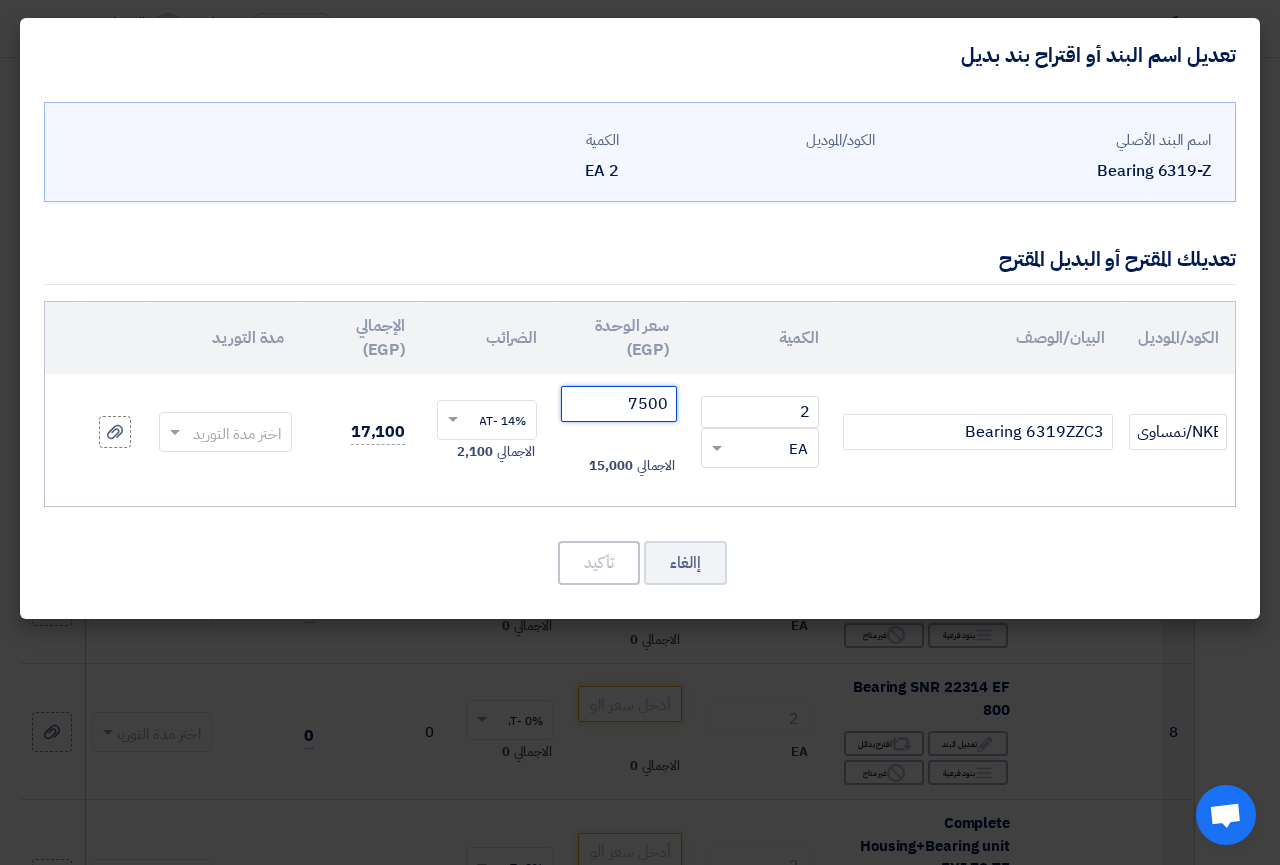 click on "7500" 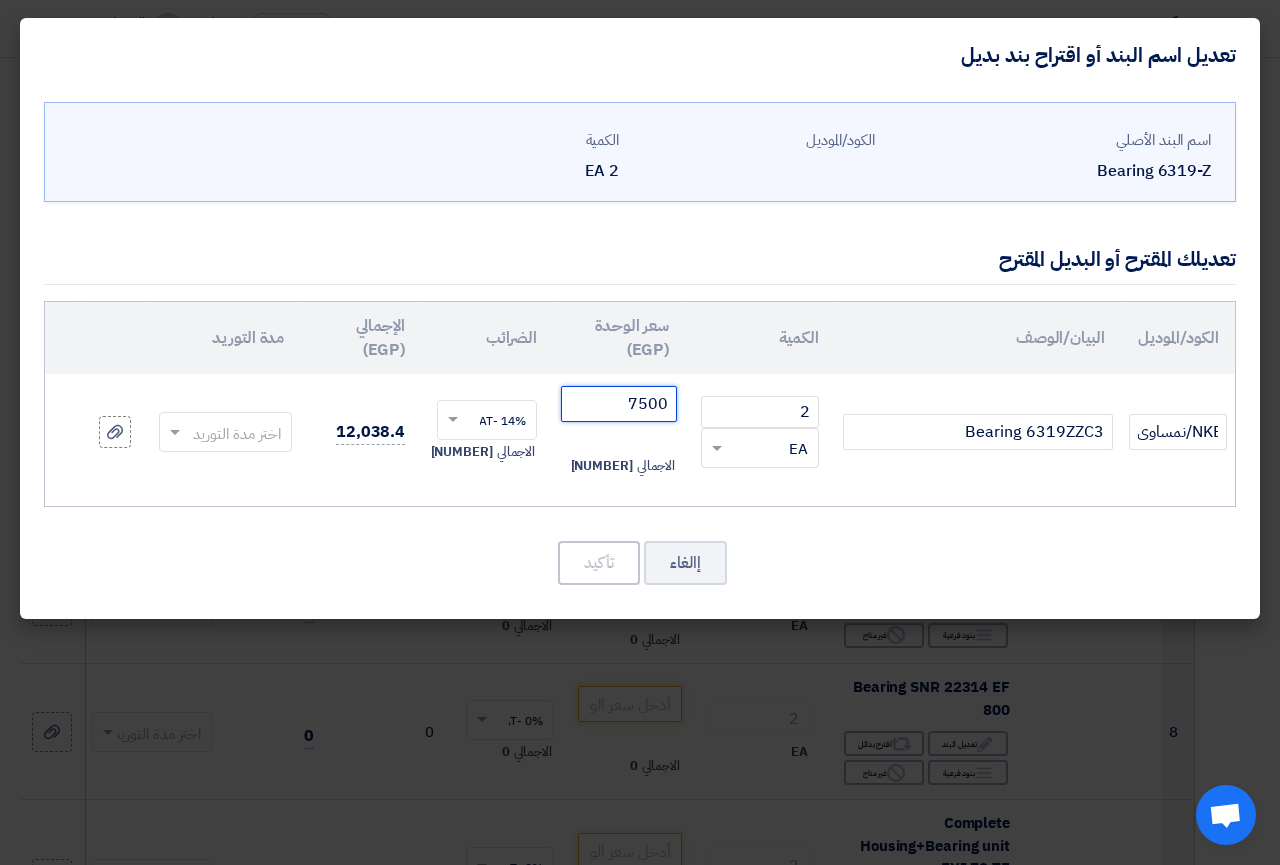 click 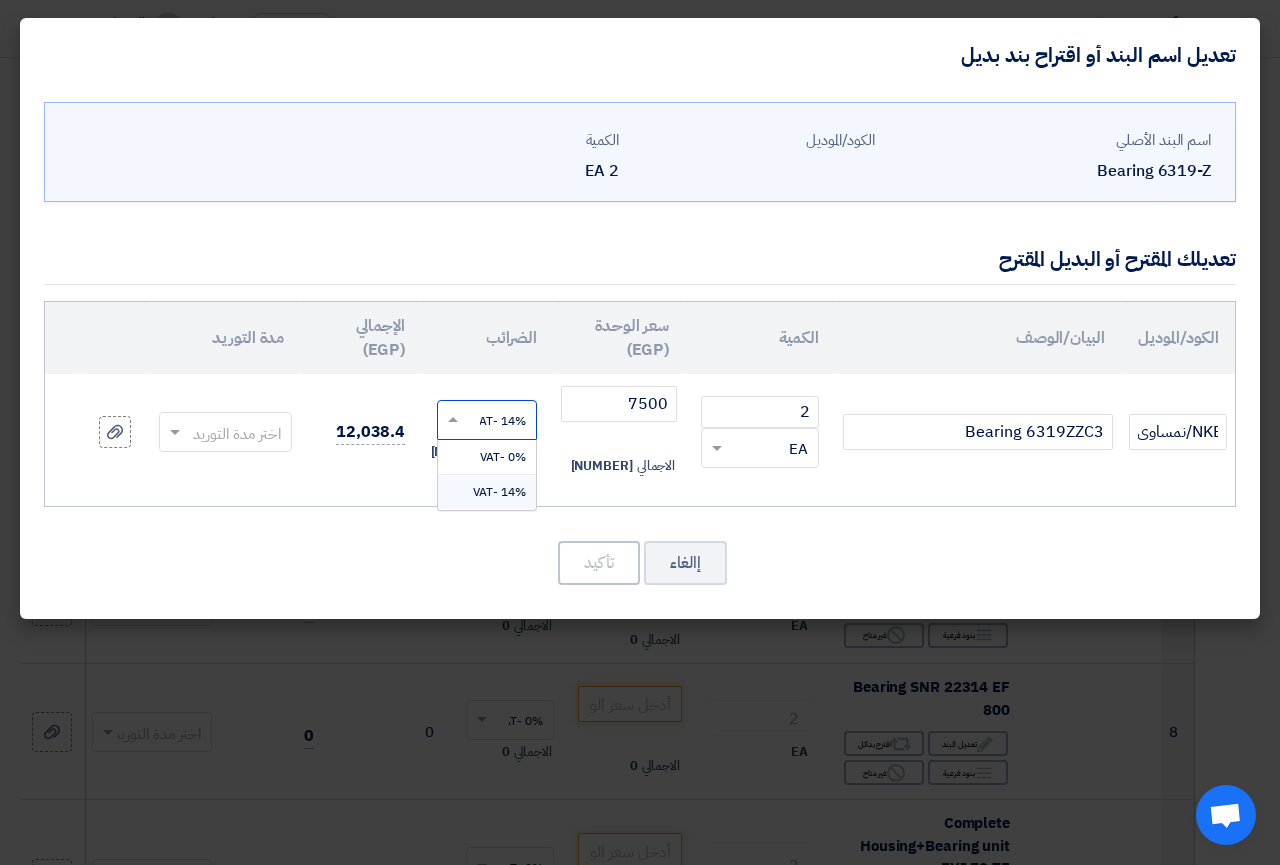 click on "14% -VAT" at bounding box center (499, 492) 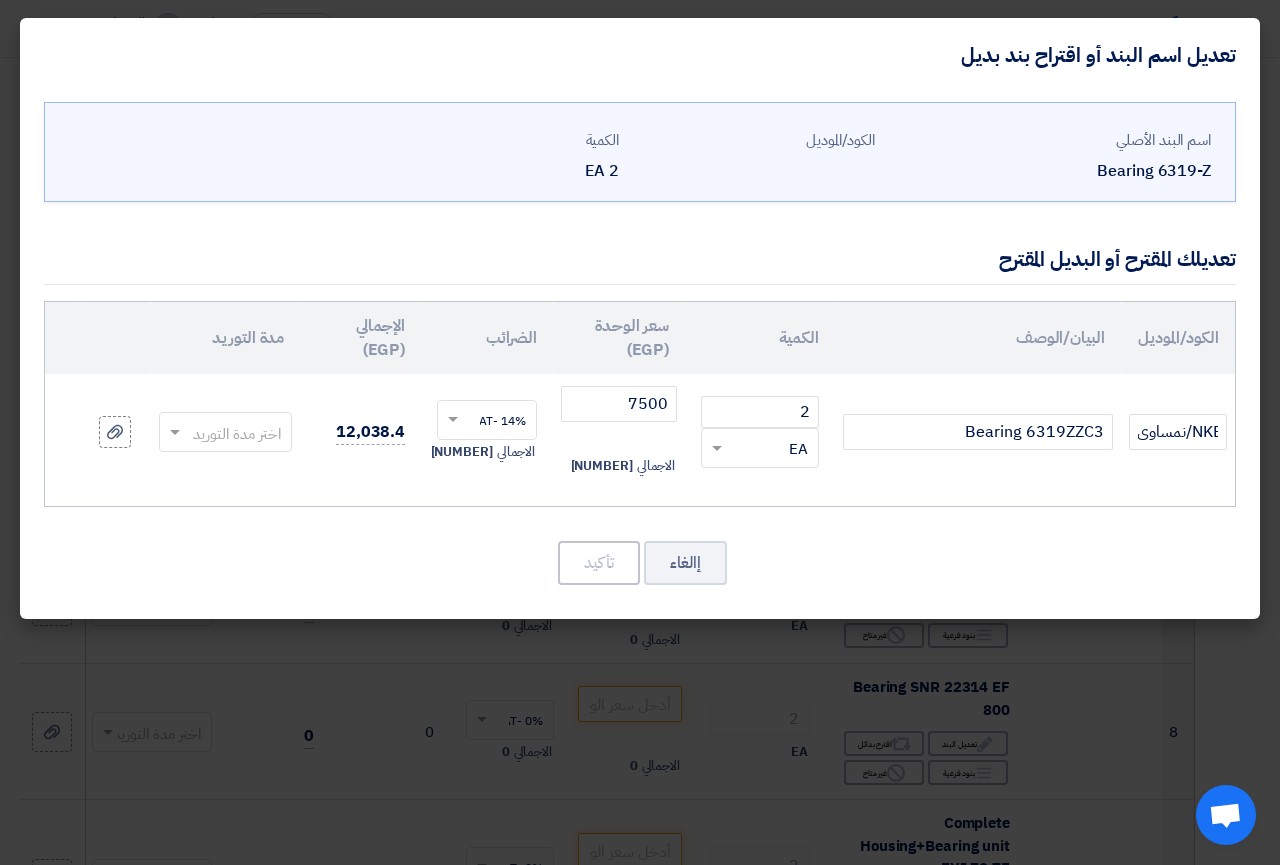 click 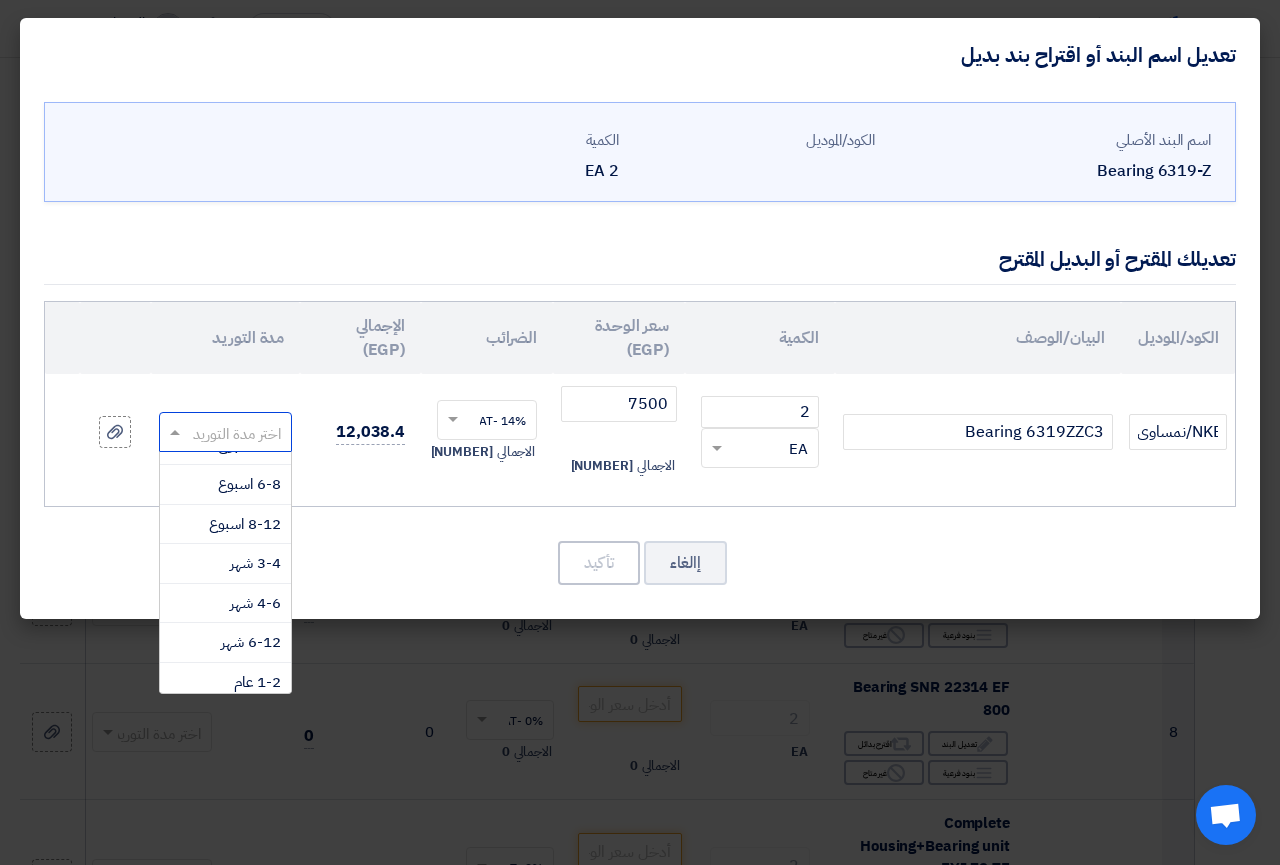 scroll, scrollTop: 186, scrollLeft: 0, axis: vertical 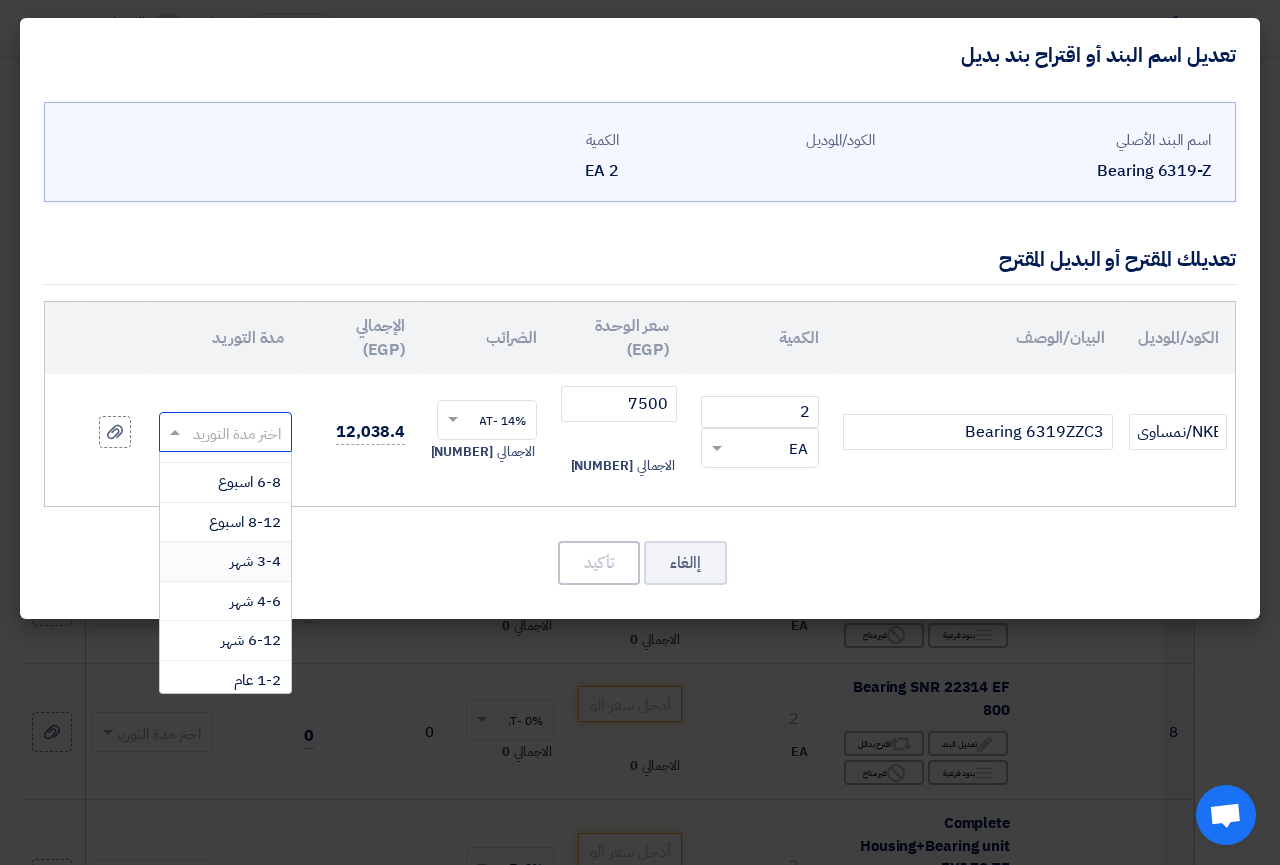 click on "3-4 شهر" at bounding box center [255, 561] 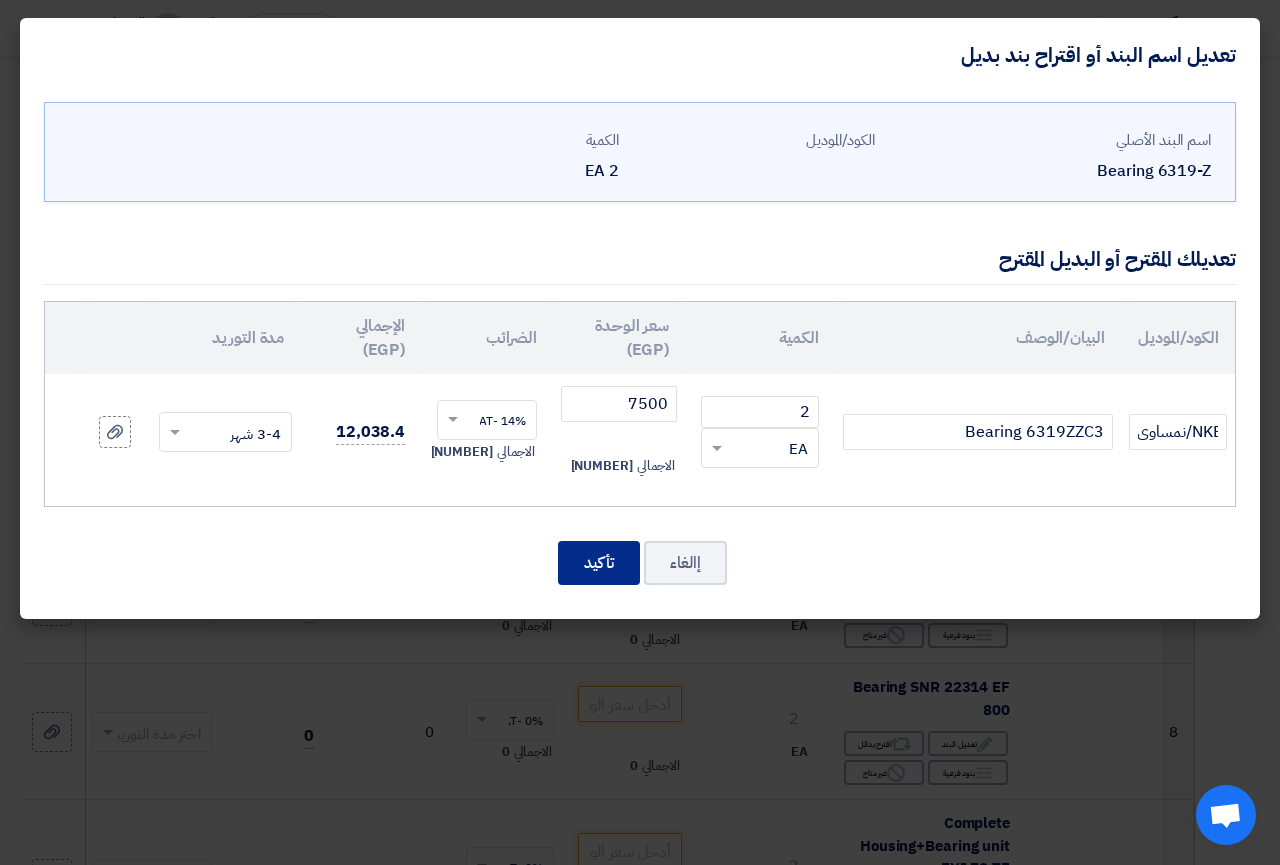 click on "تأكيد" 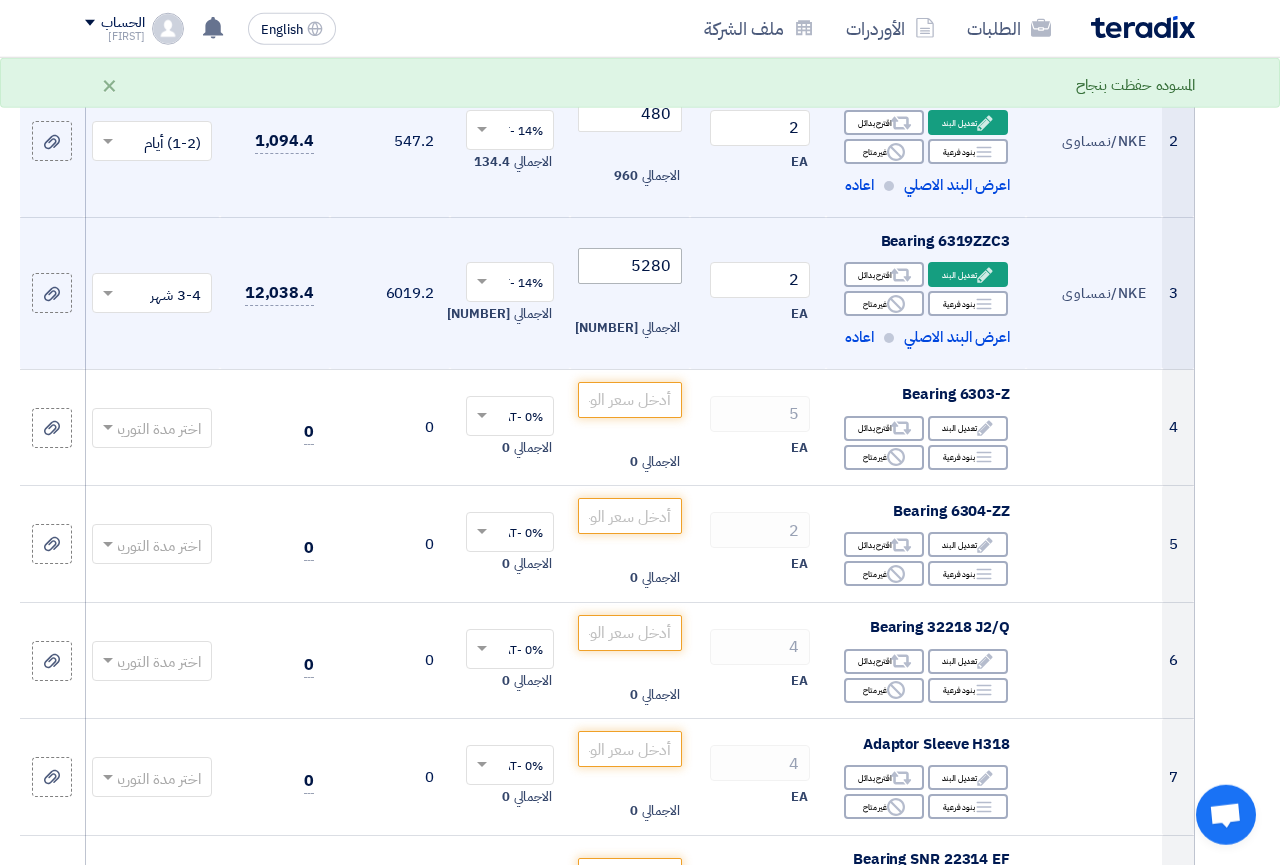scroll, scrollTop: 510, scrollLeft: 0, axis: vertical 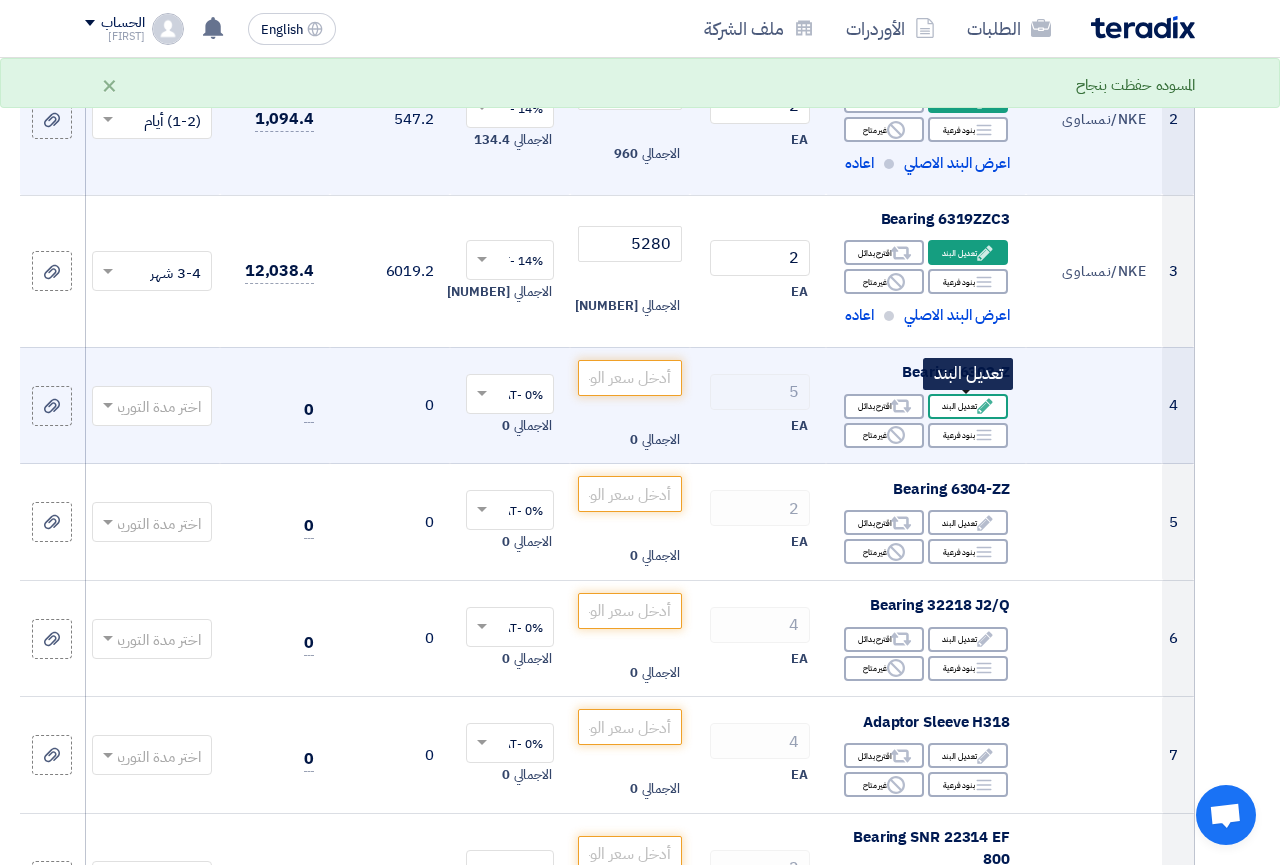 click on "Edit" 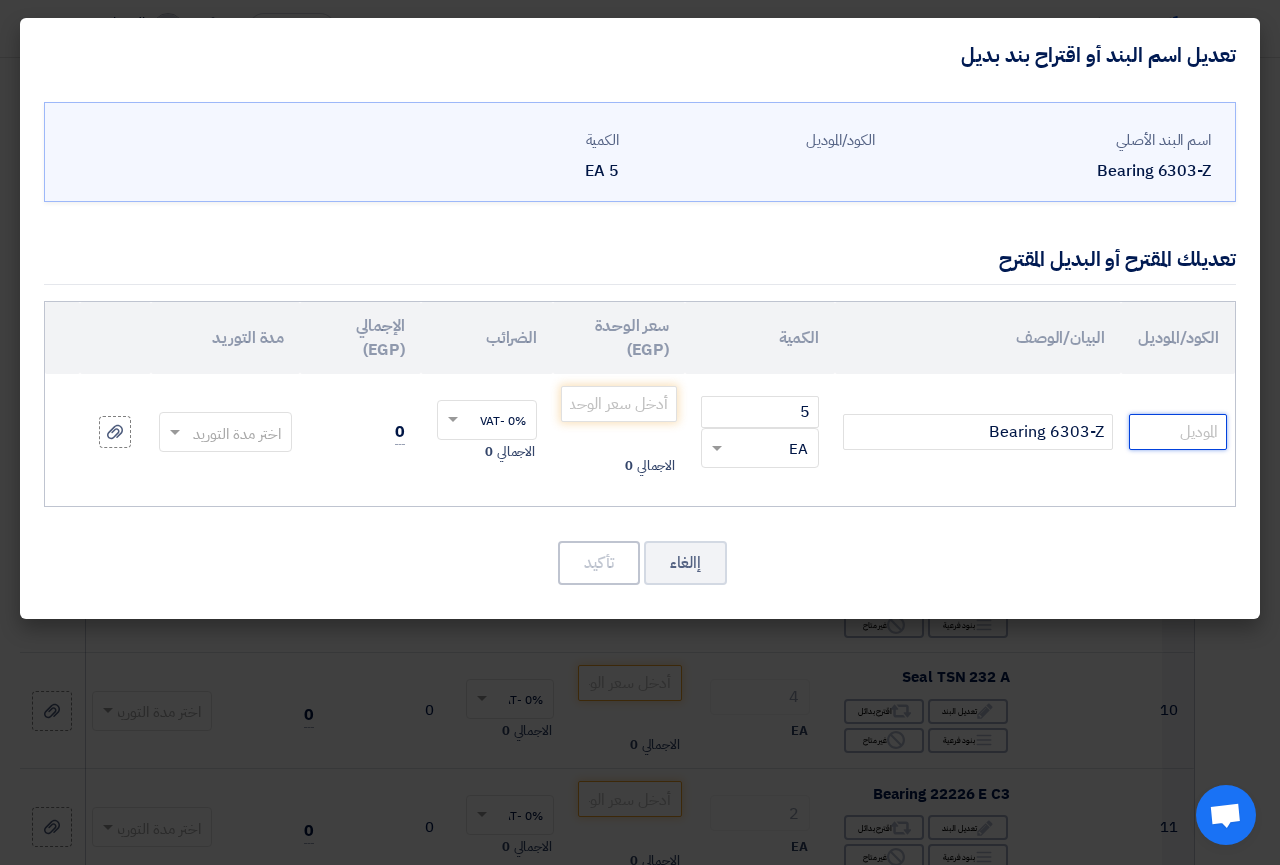 click 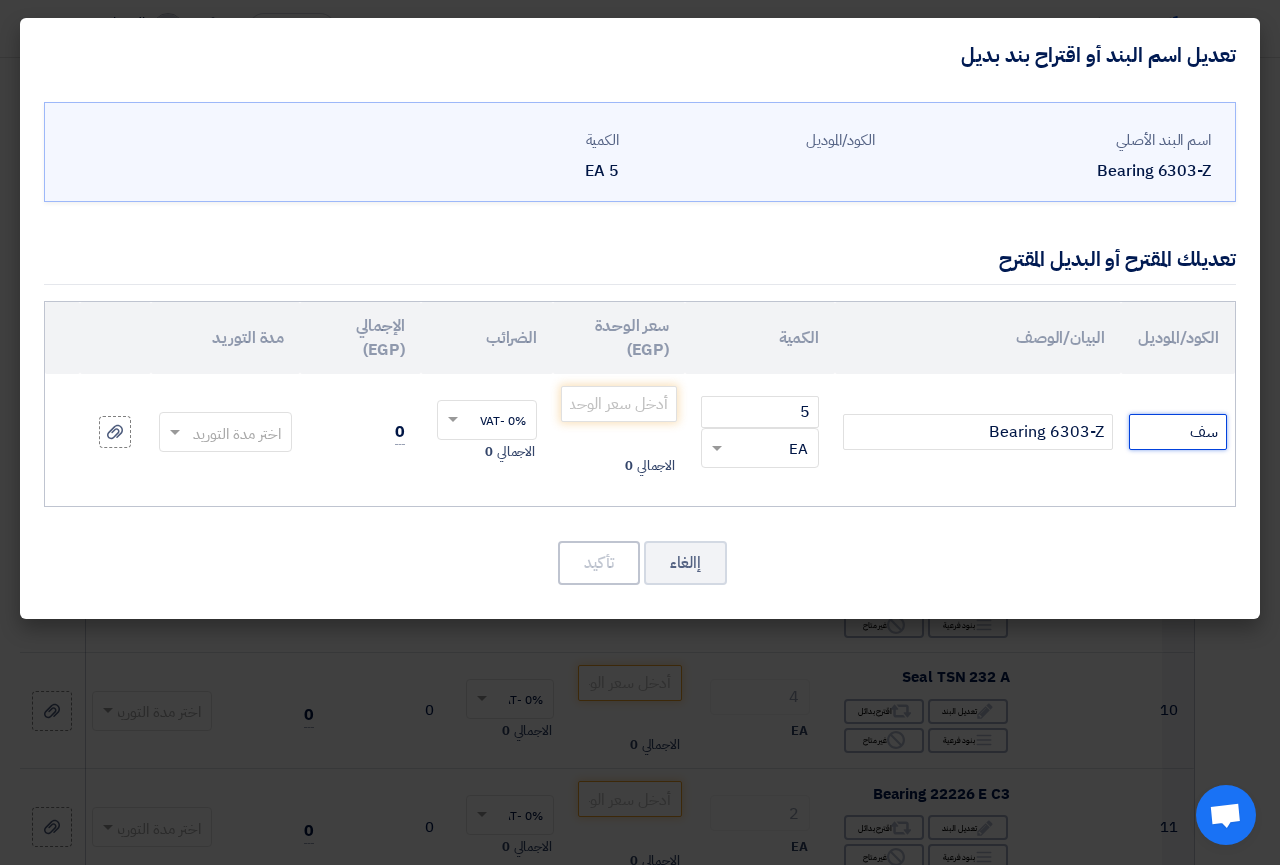 type on "س" 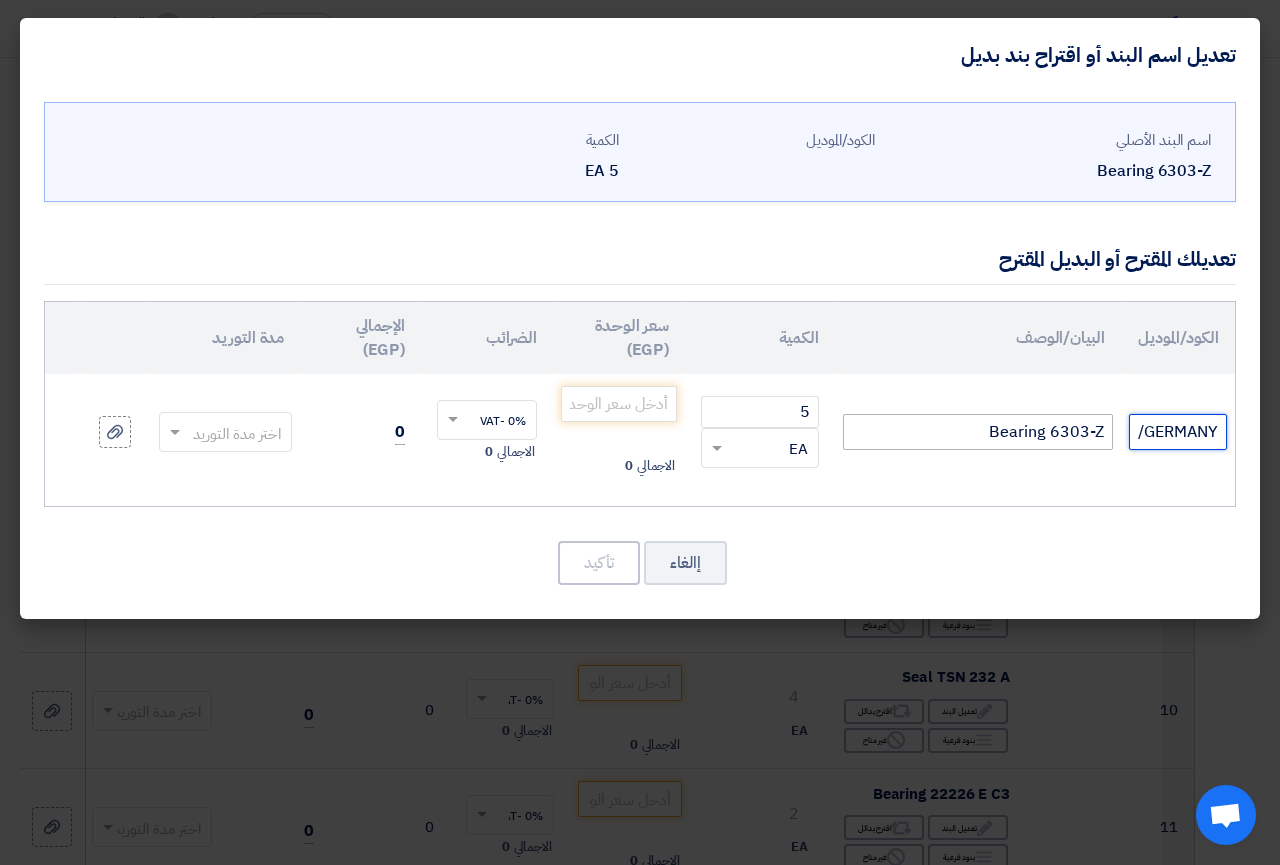 type on "STC/GERMANY" 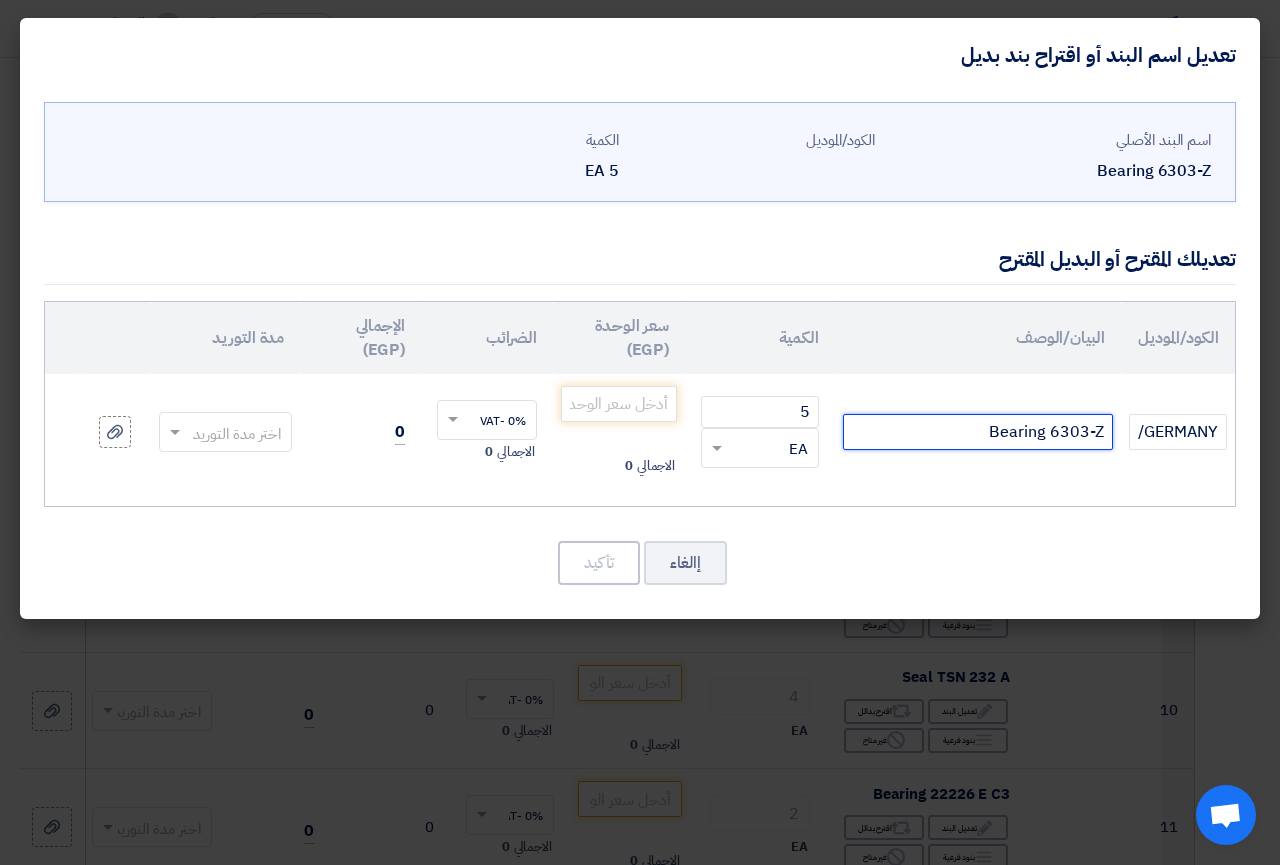 click on "Bearing 6303-Z" 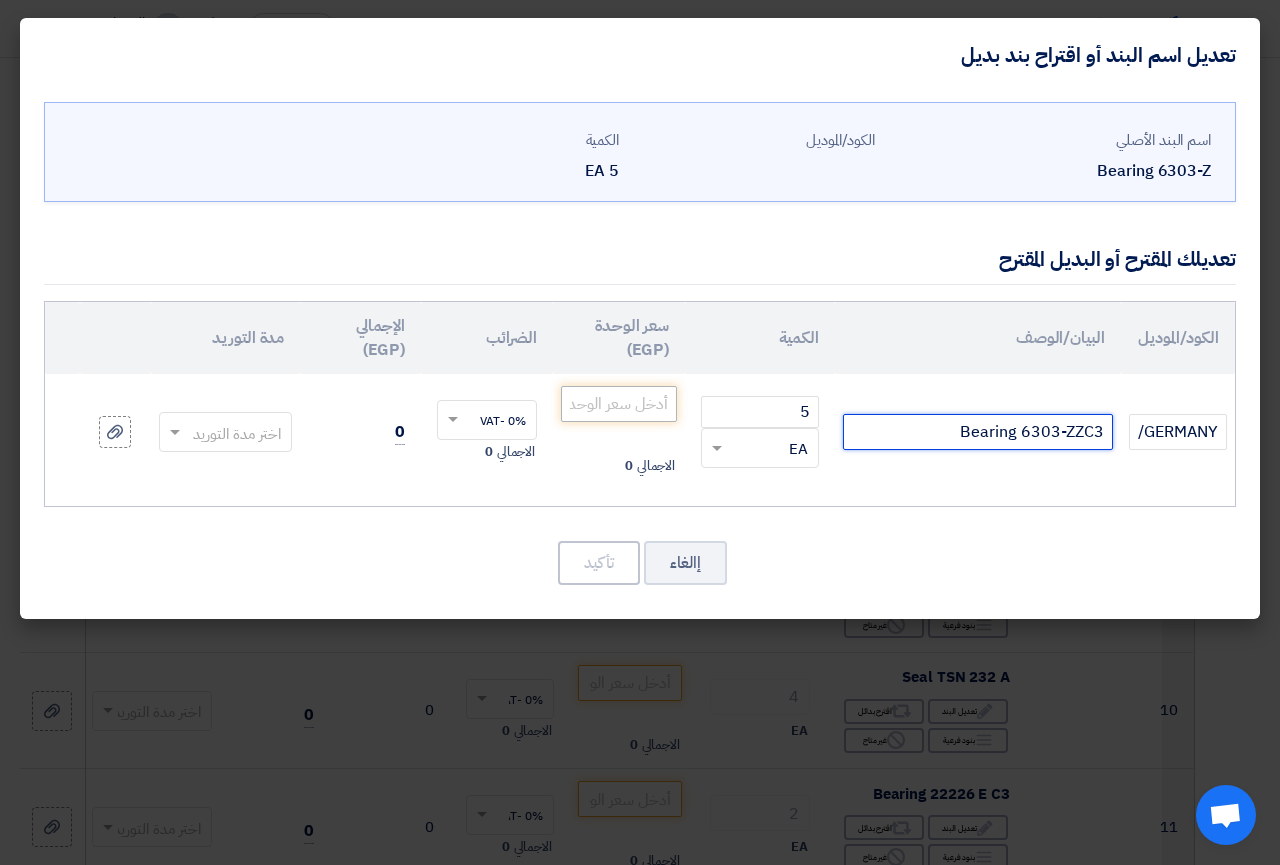 type on "Bearing 6303-ZZC3" 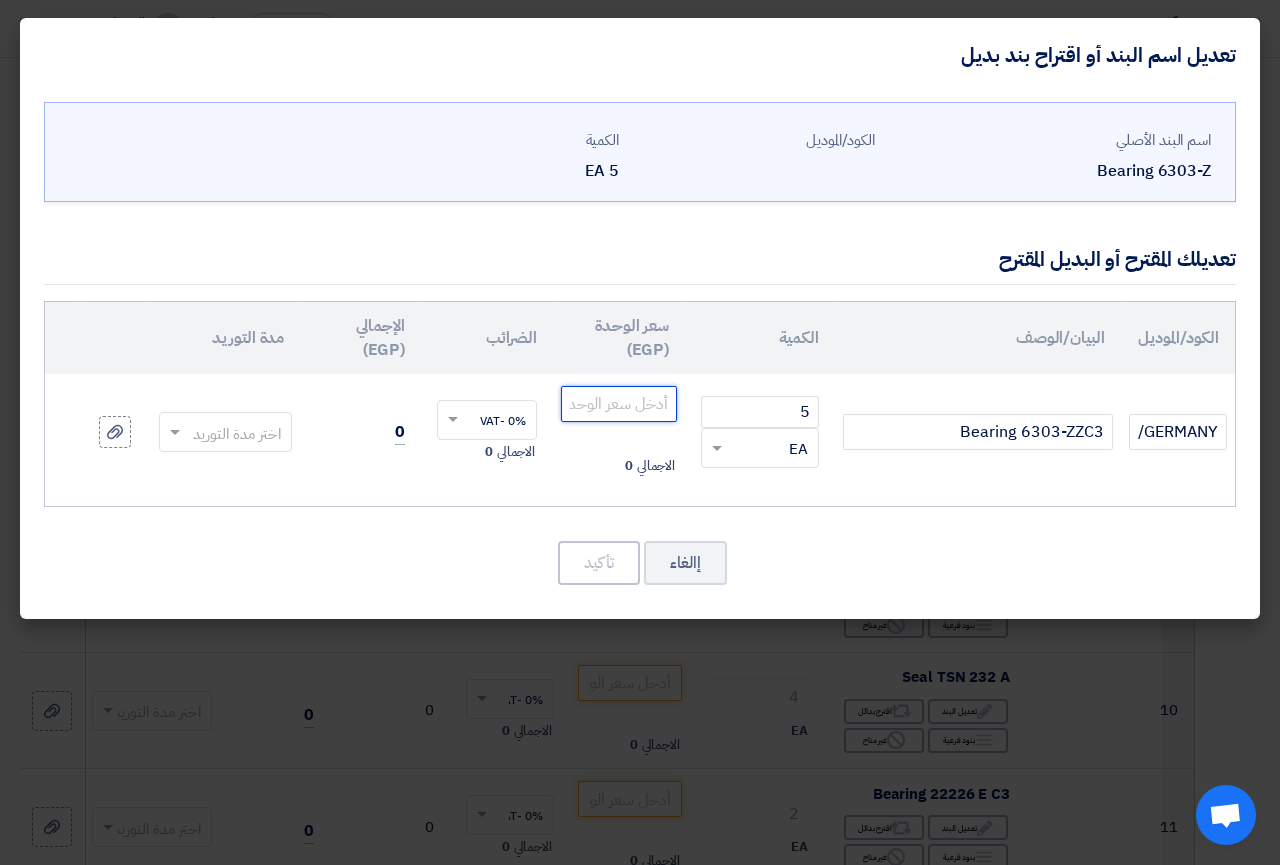 click 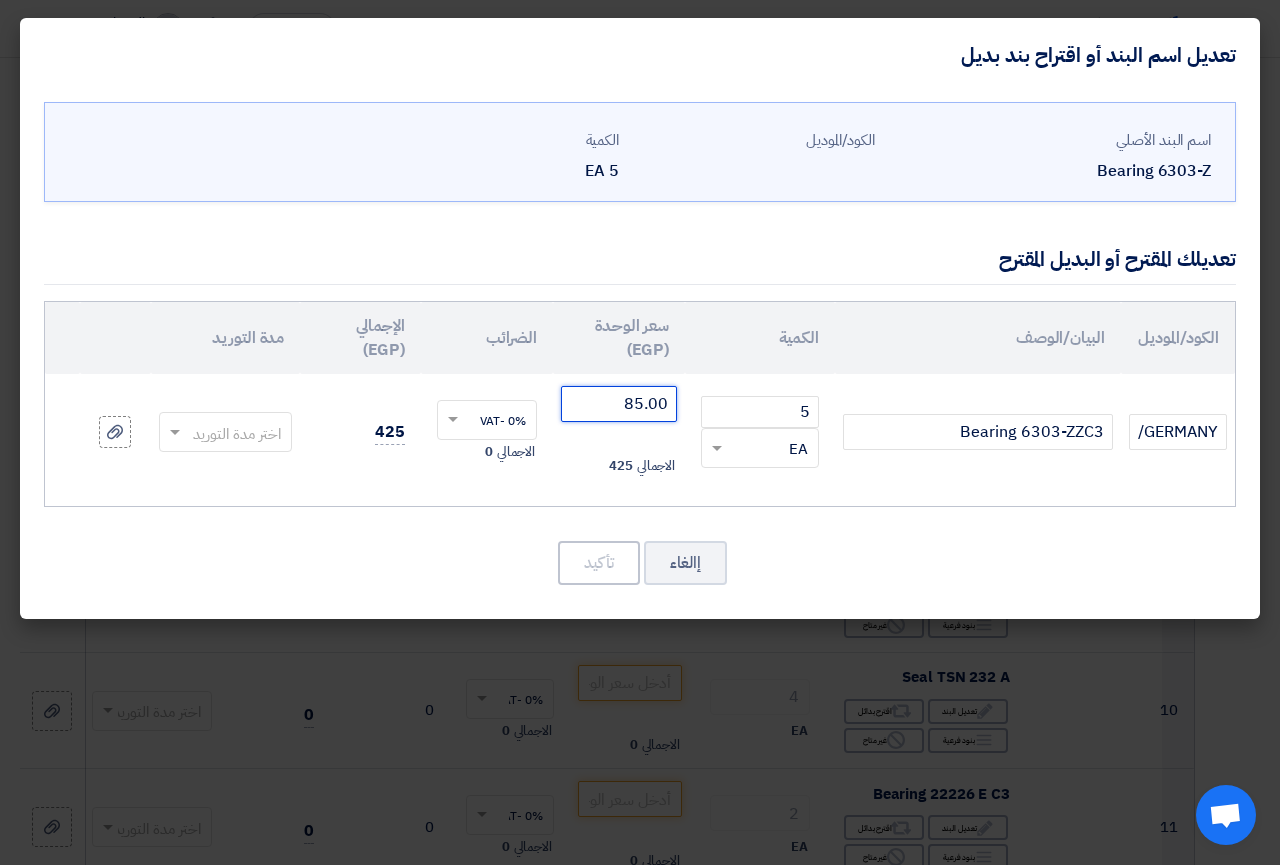 type on "85.00" 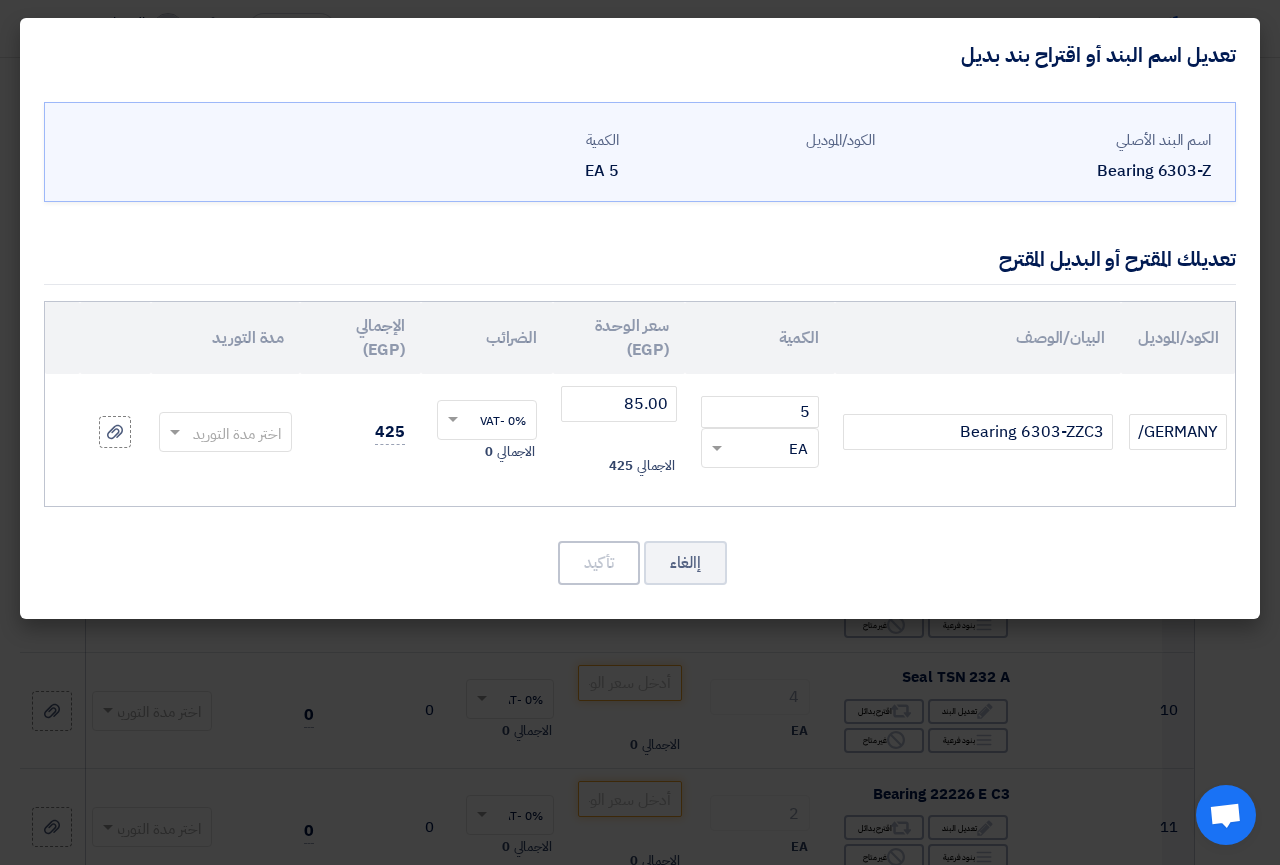 click 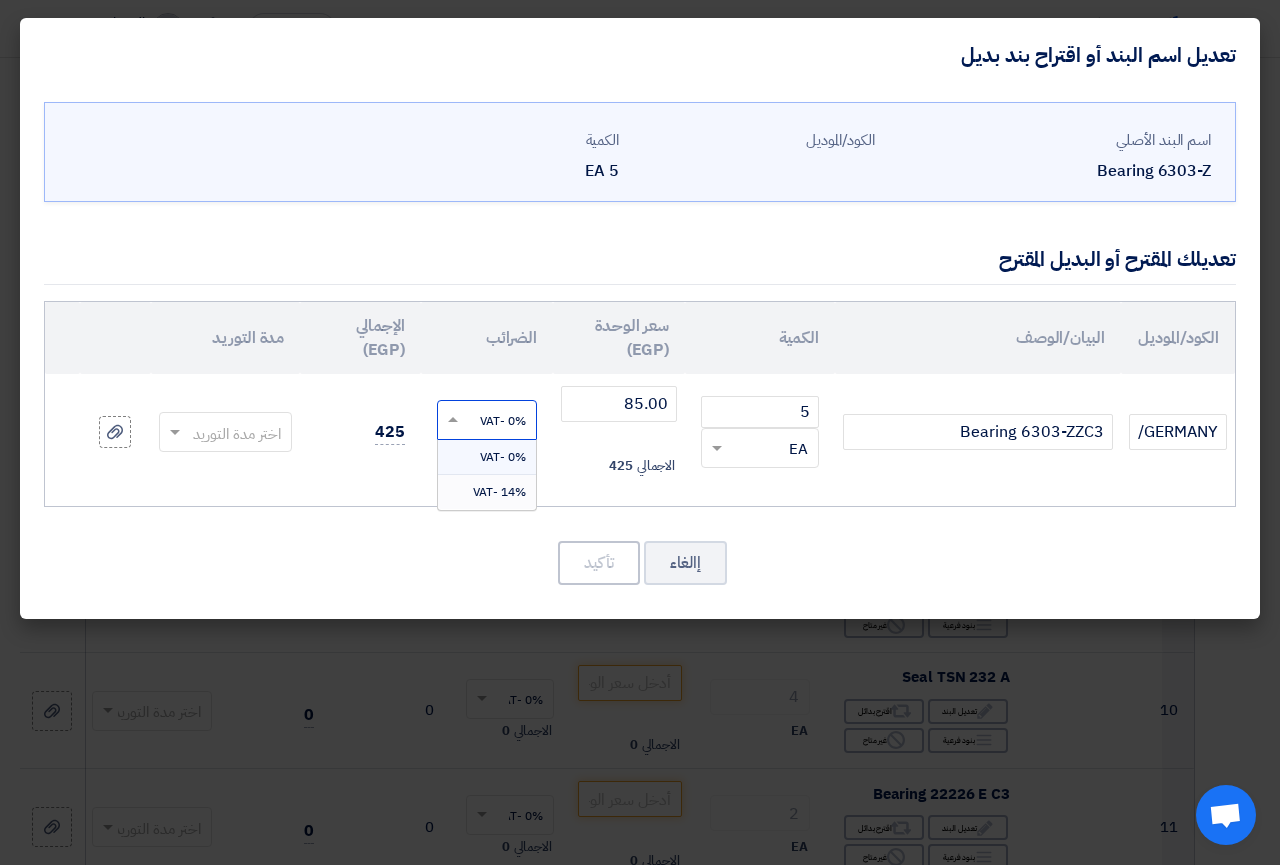 click on "14% -VAT" at bounding box center (499, 492) 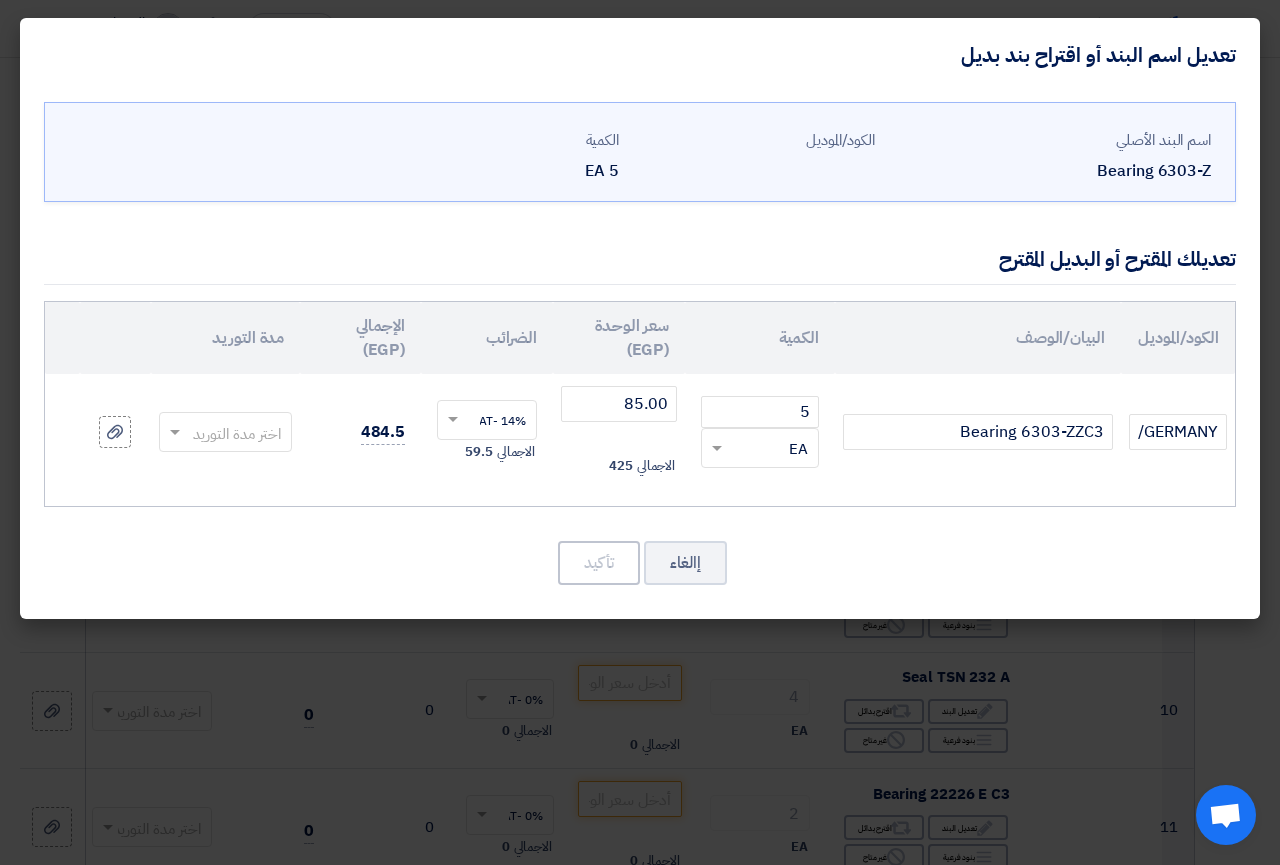 click 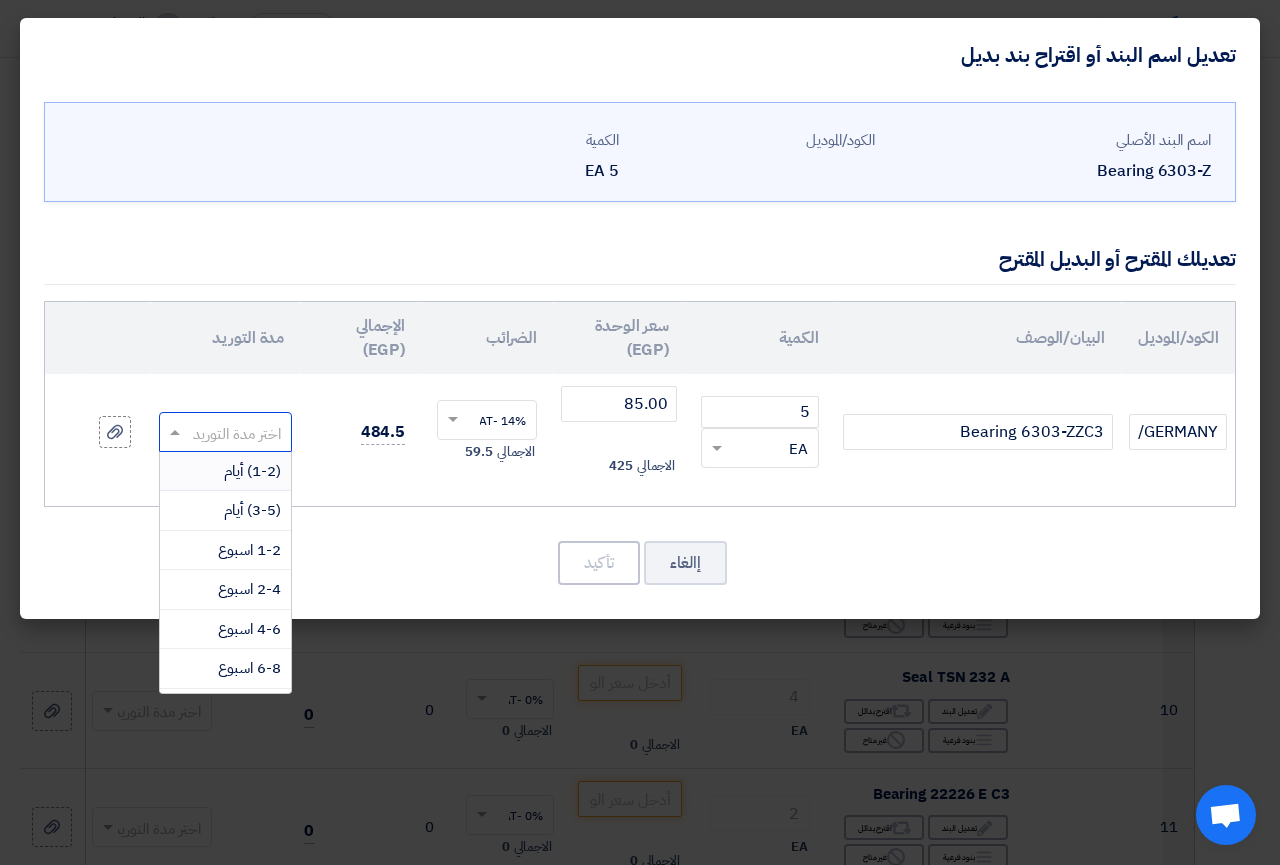 click on "(1-2) أيام" at bounding box center [252, 471] 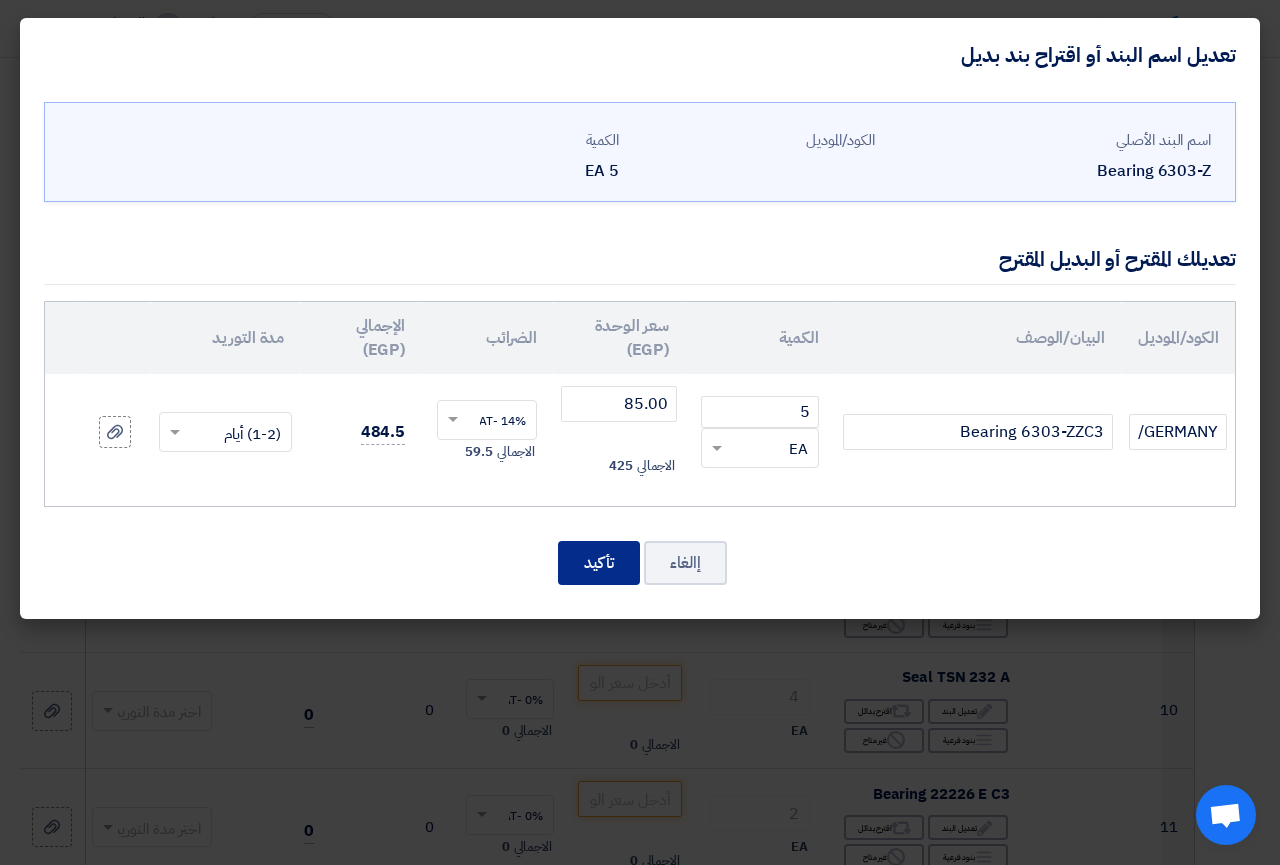 click on "تأكيد" 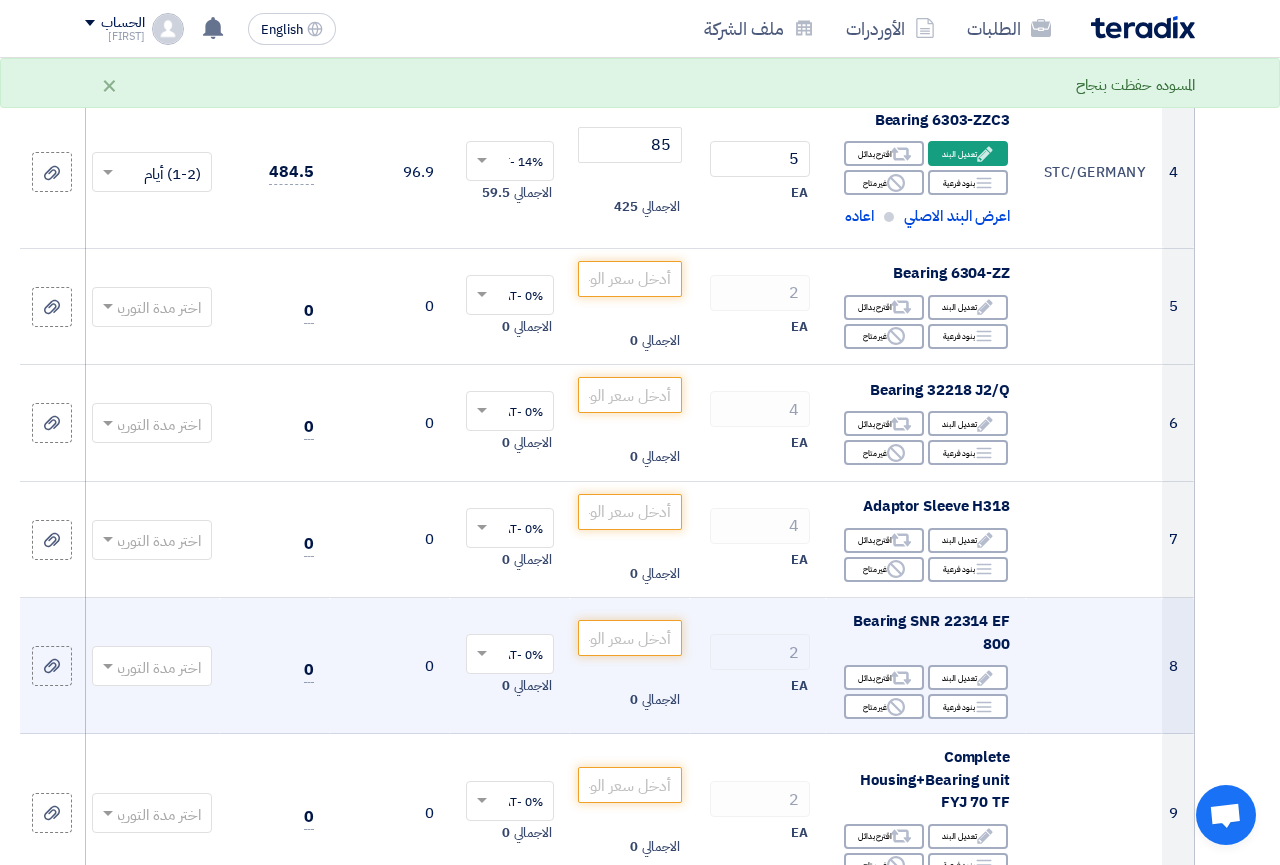 scroll, scrollTop: 659, scrollLeft: 0, axis: vertical 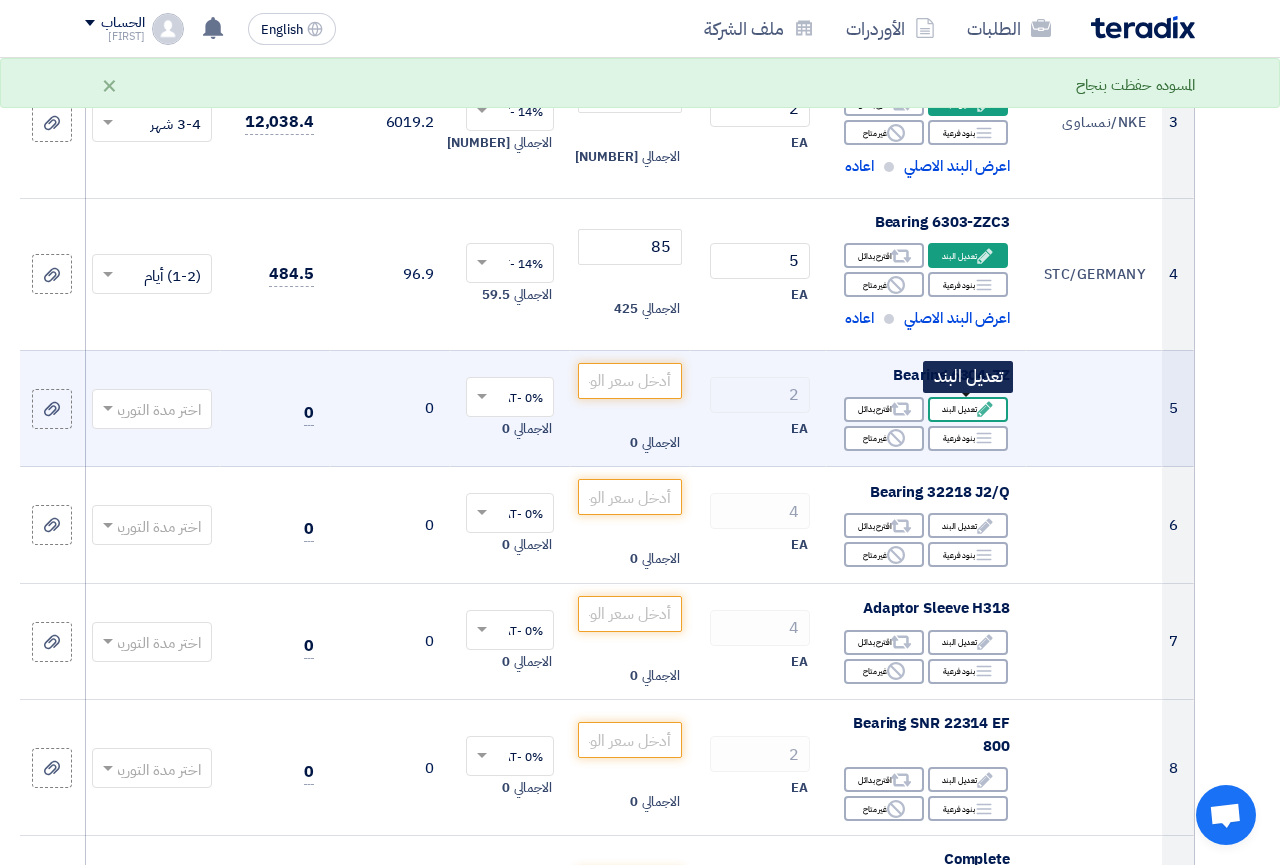 click 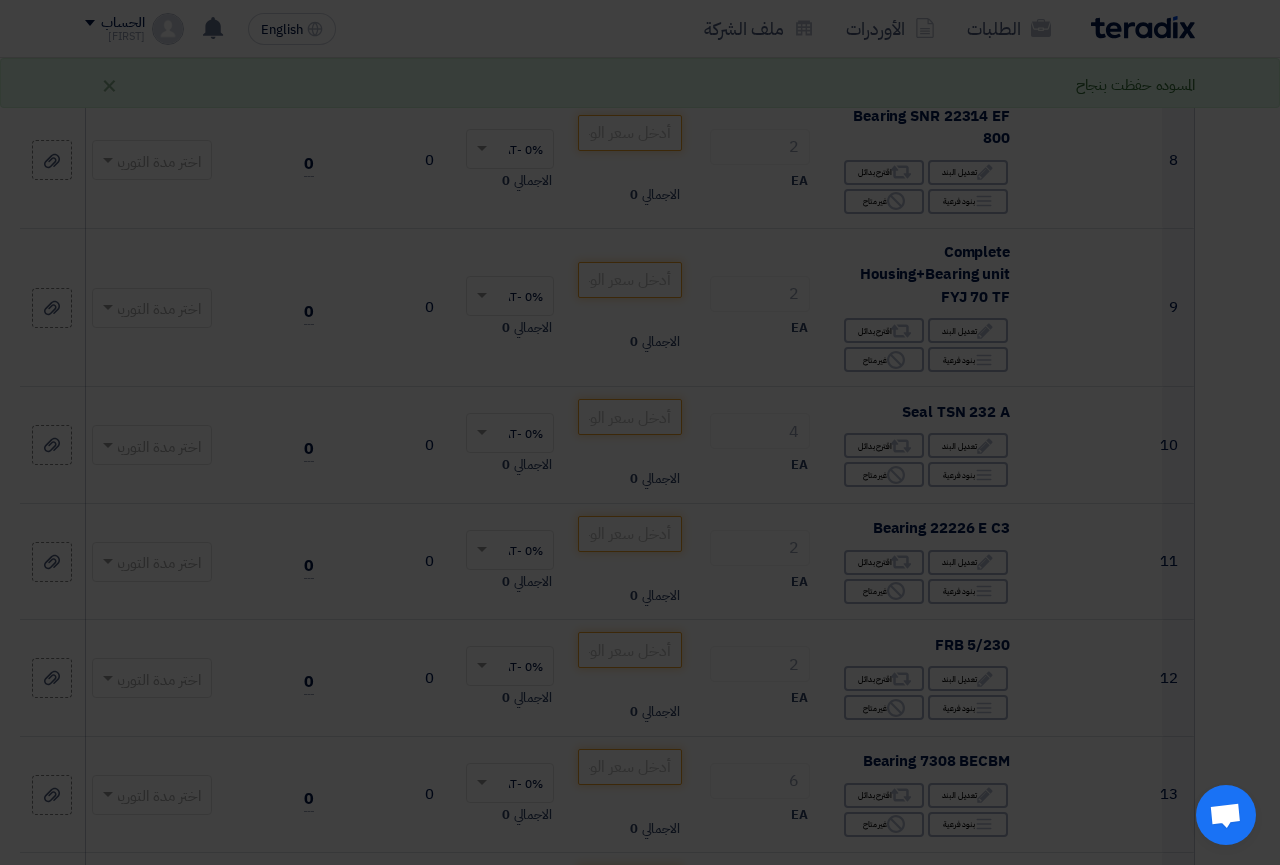 scroll, scrollTop: 508, scrollLeft: 0, axis: vertical 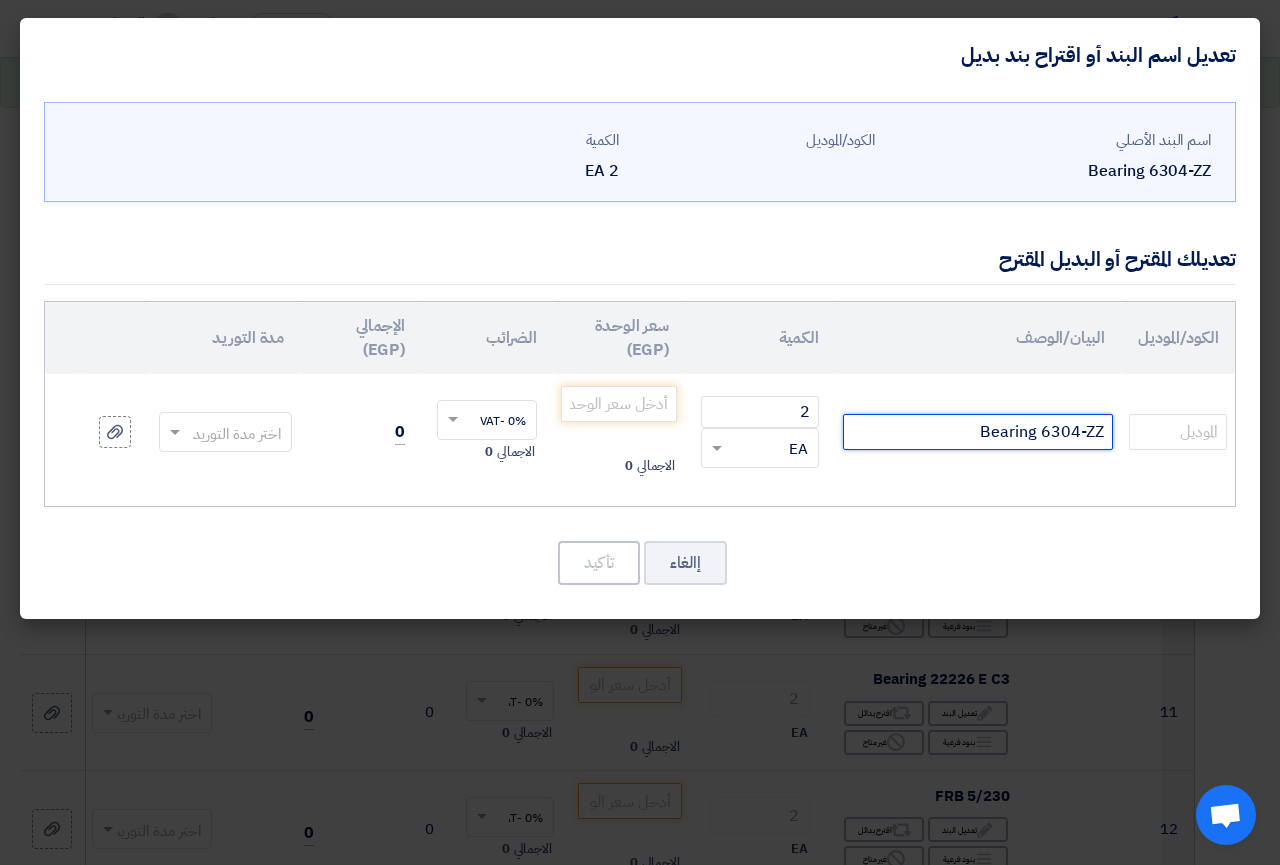click on "Bearing 6304-ZZ" 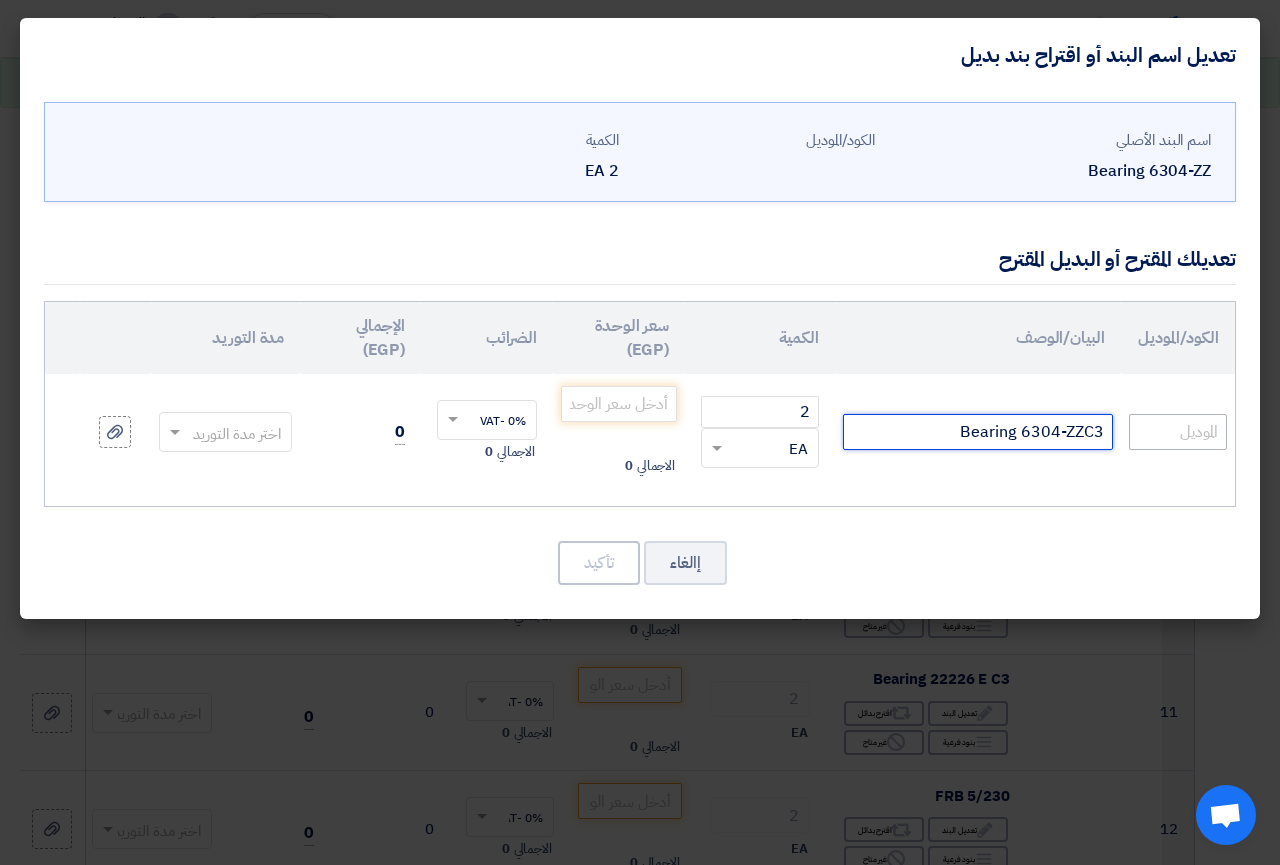 type on "Bearing 6304-ZZC3" 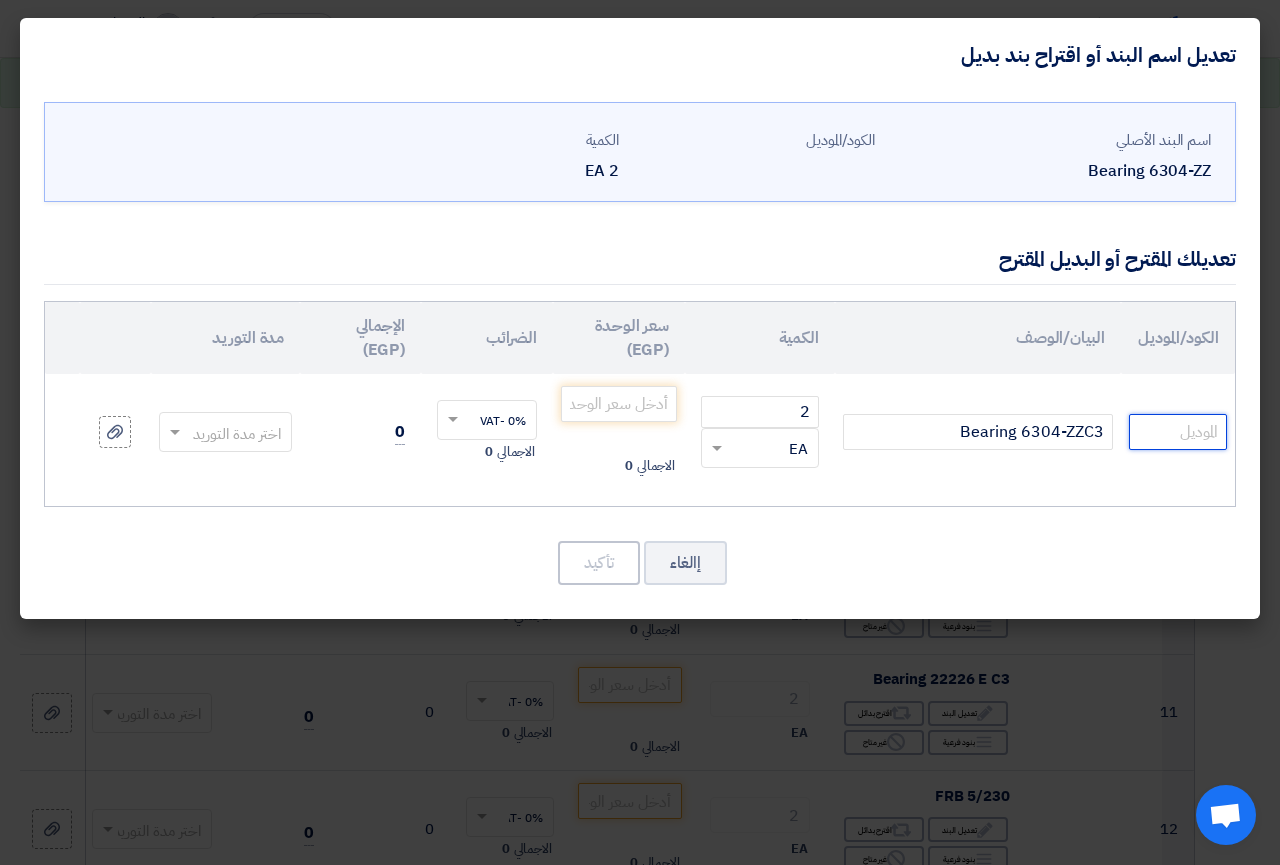 click 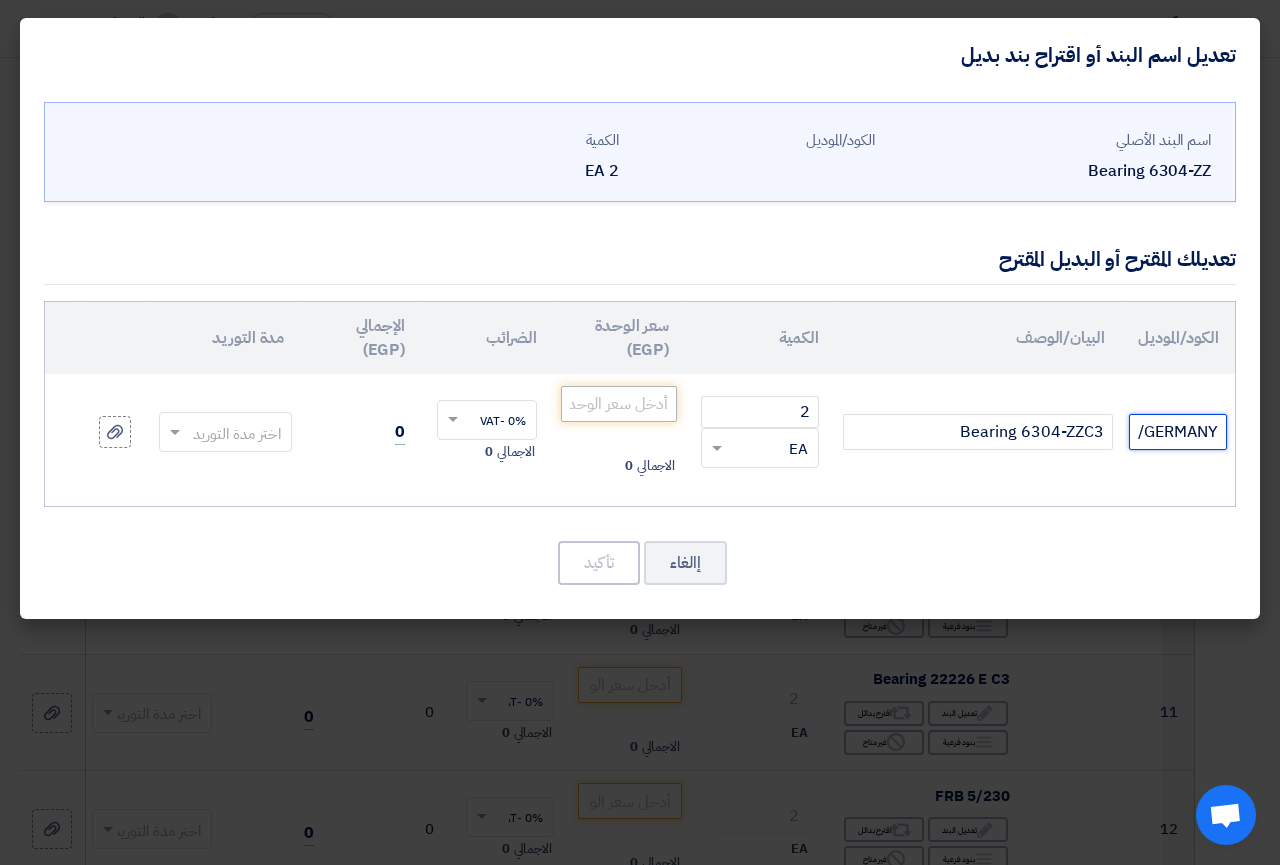 type on "STC/GERMANY" 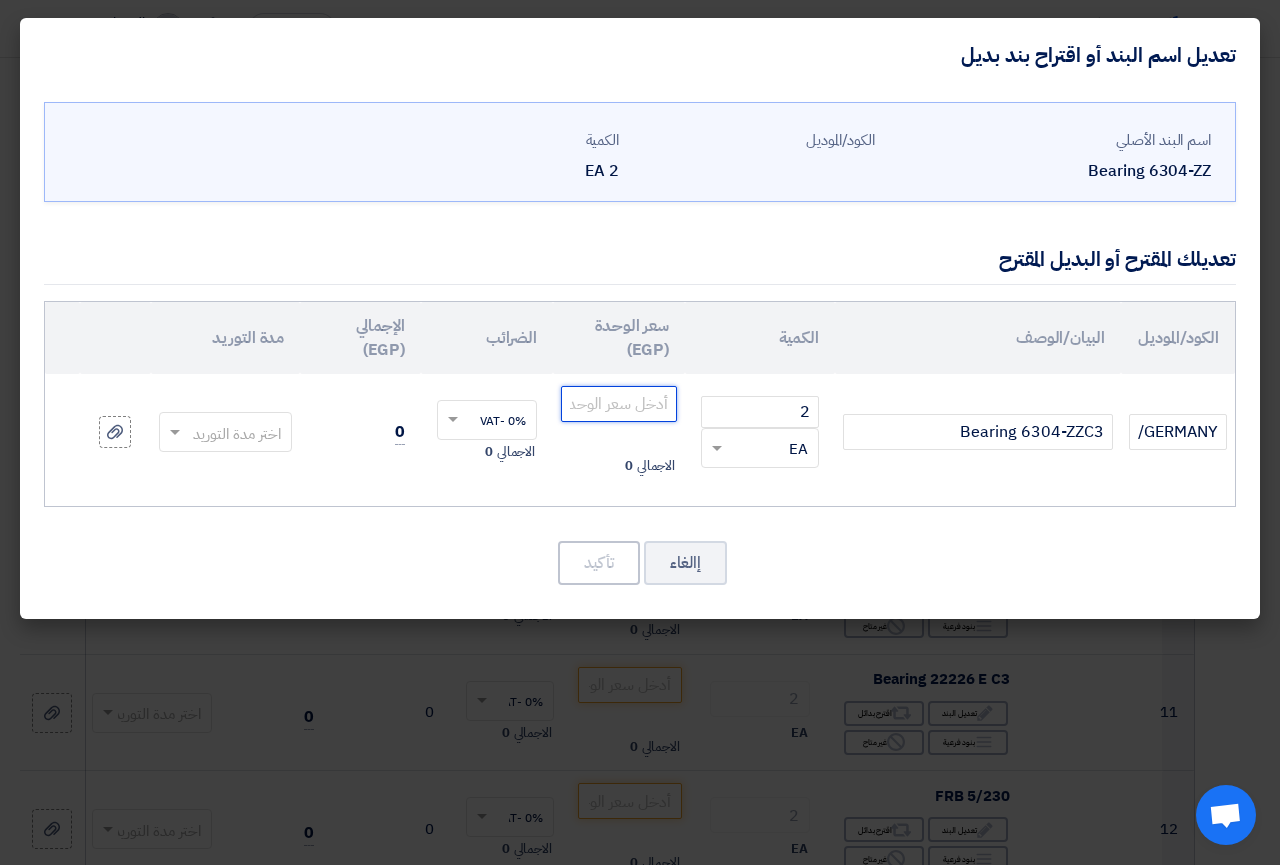 click 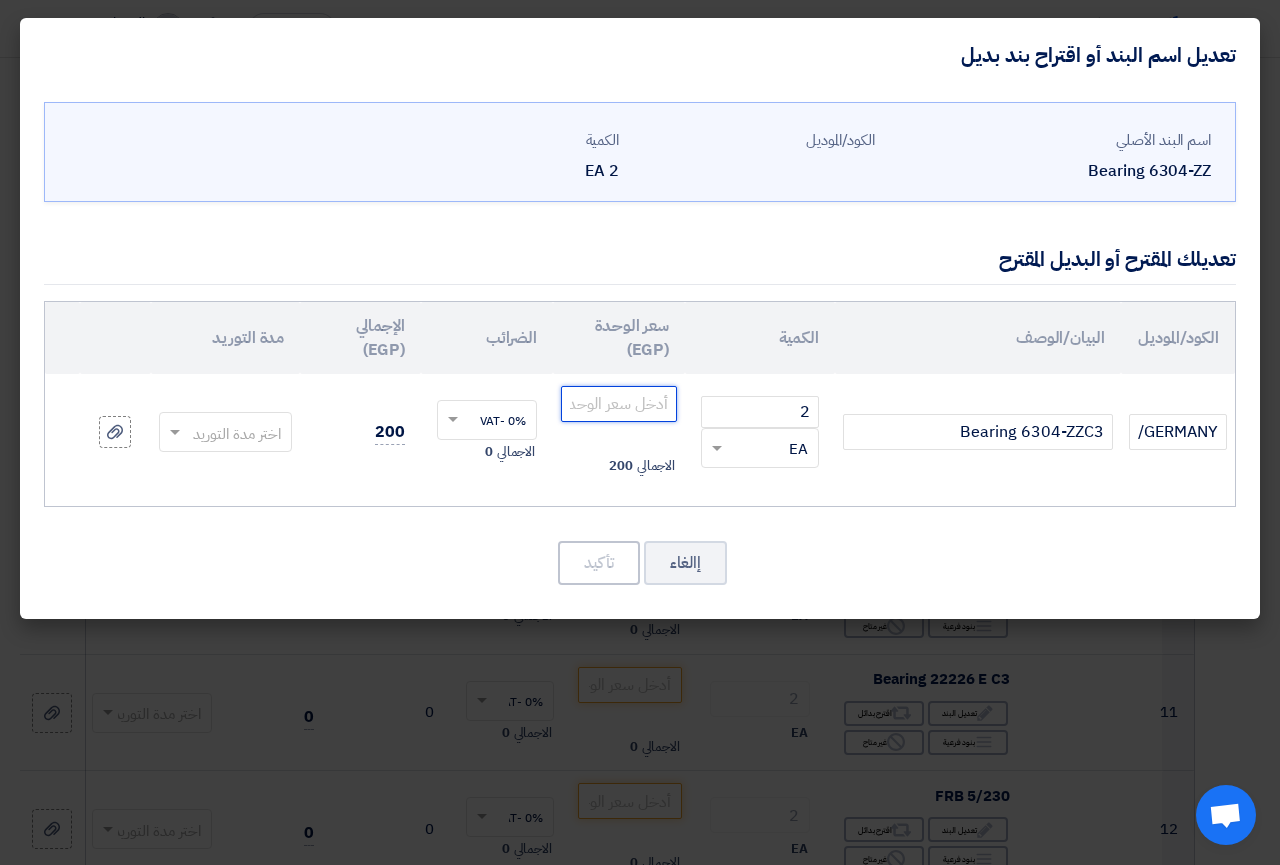 click 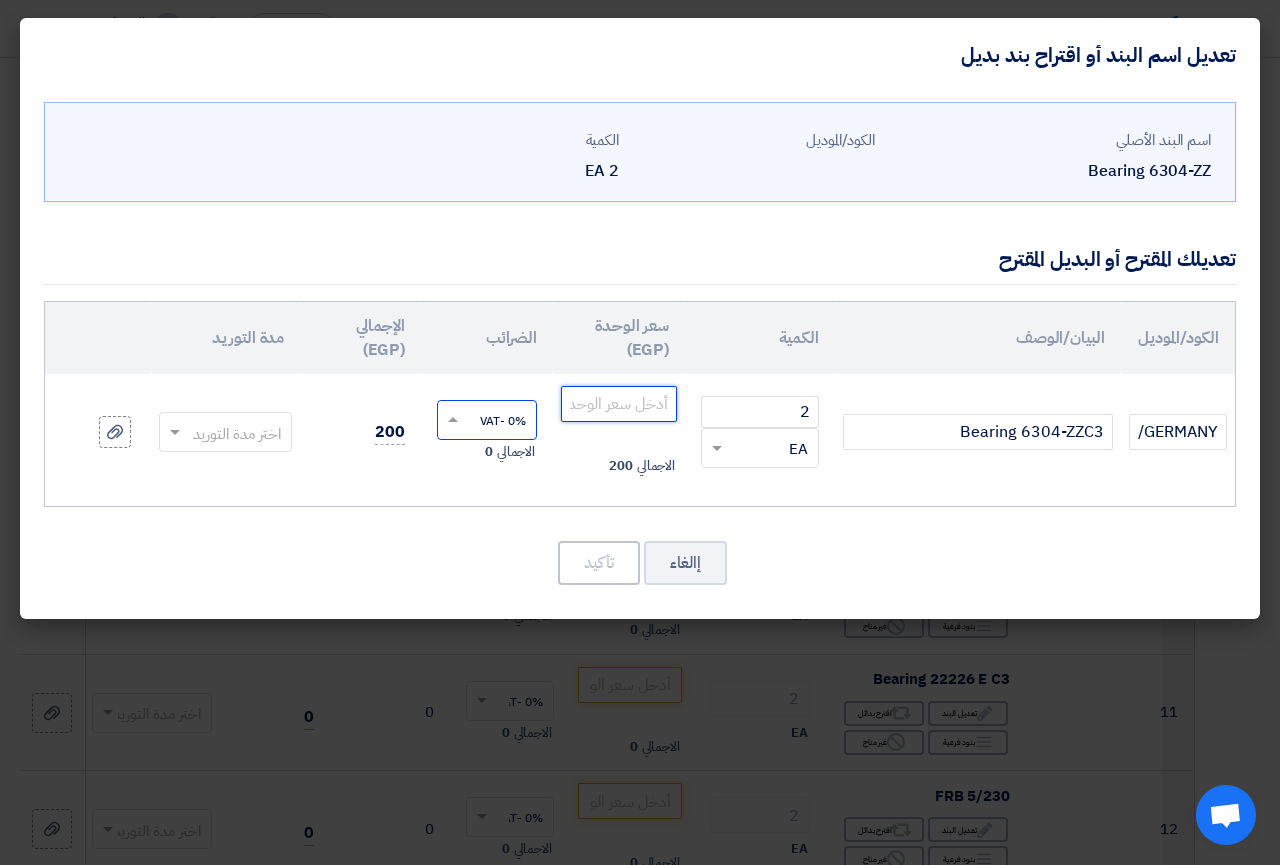 type on "[PRICE]" 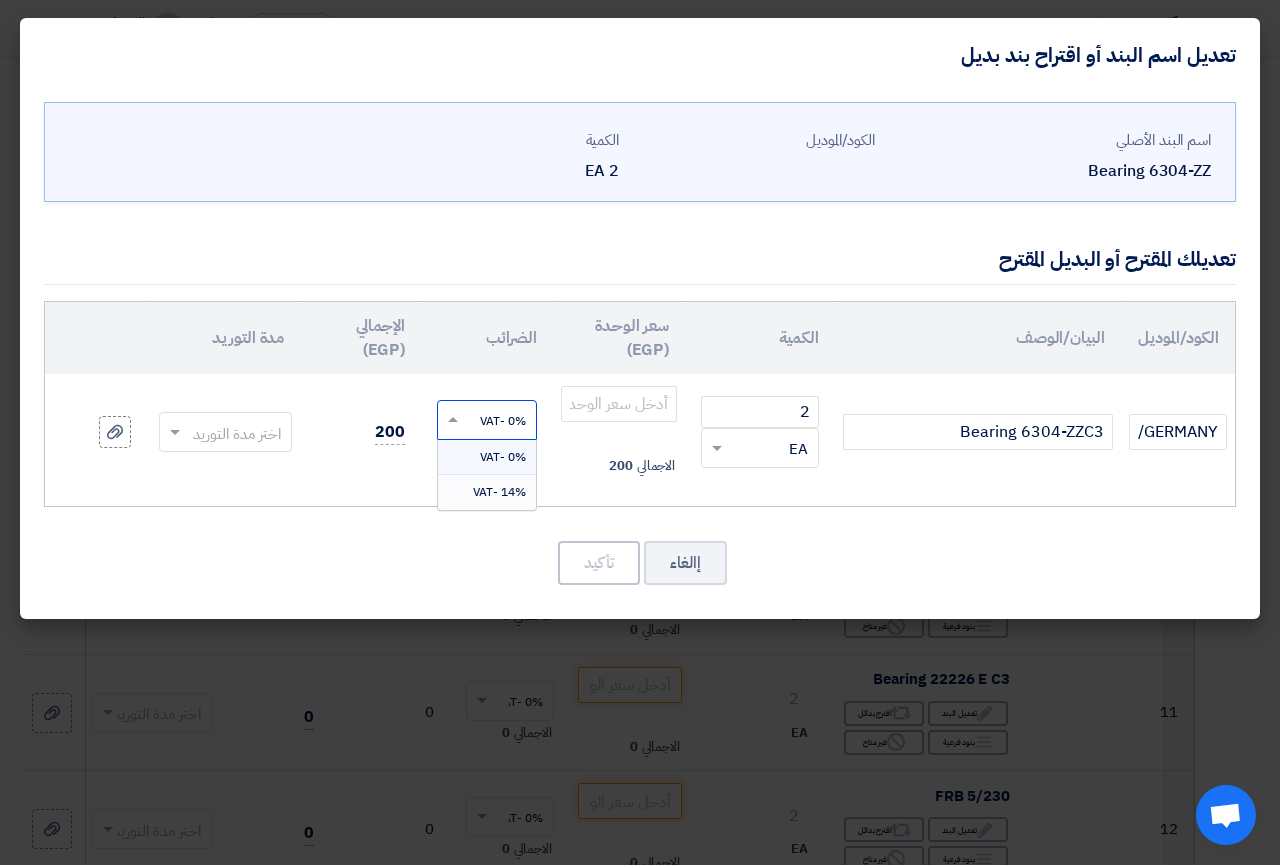 click on "14% -VAT" at bounding box center [499, 492] 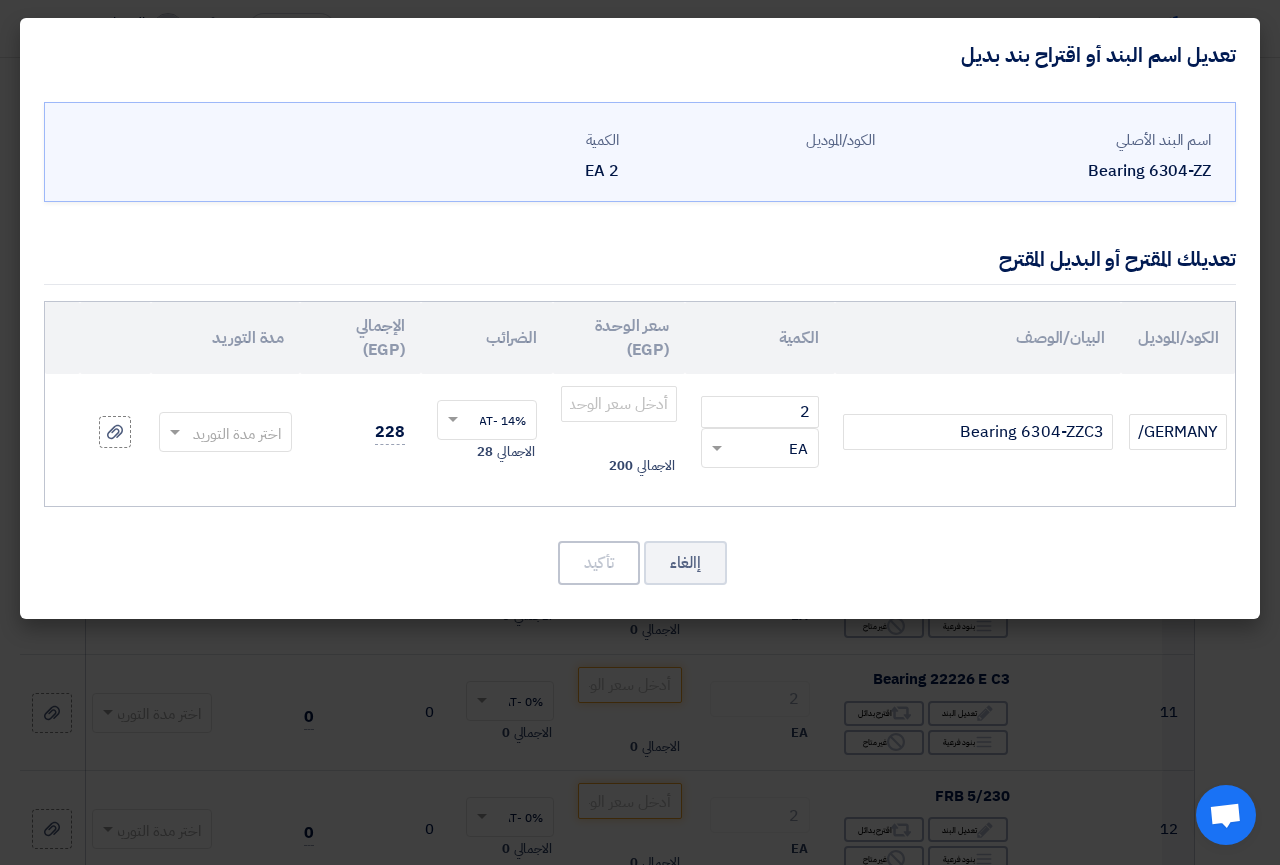 click 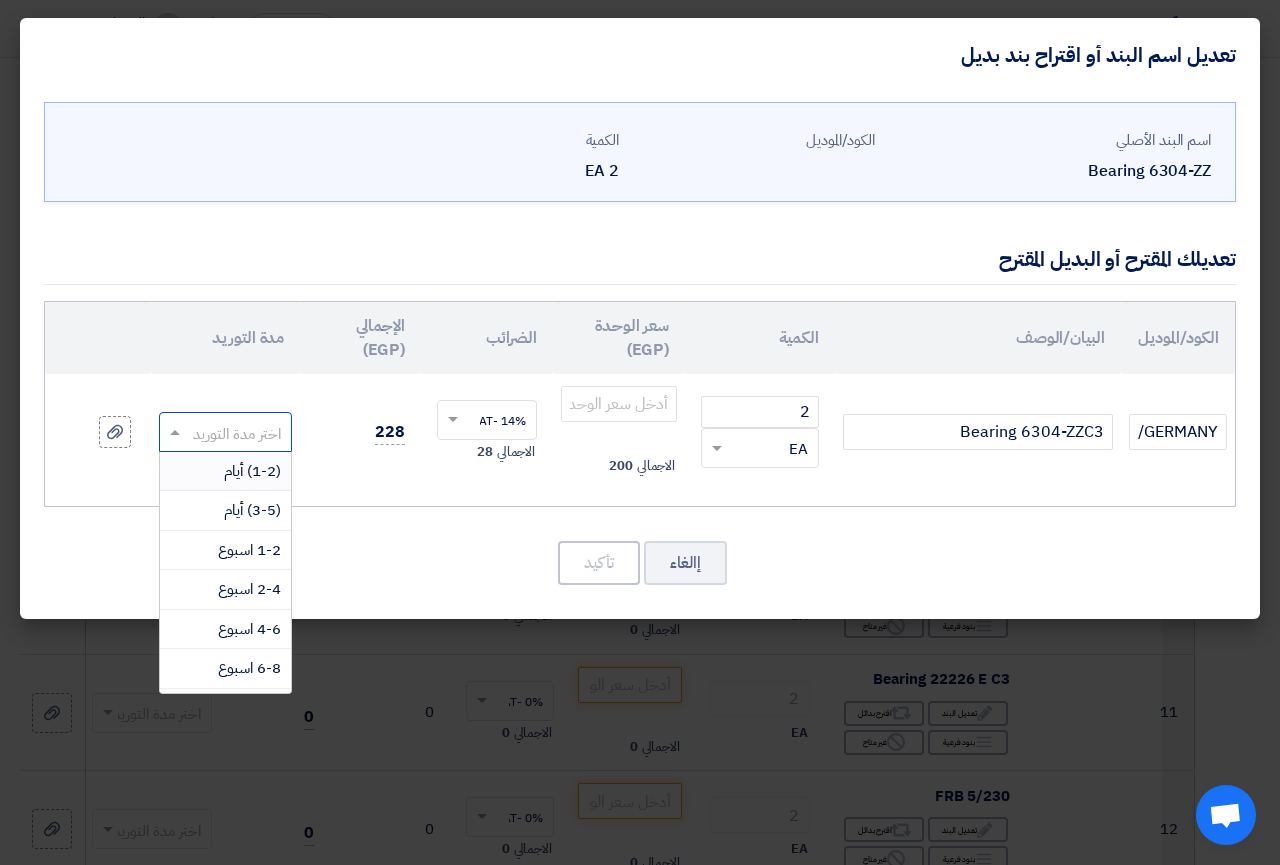 click on "(1-2) أيام" at bounding box center [252, 471] 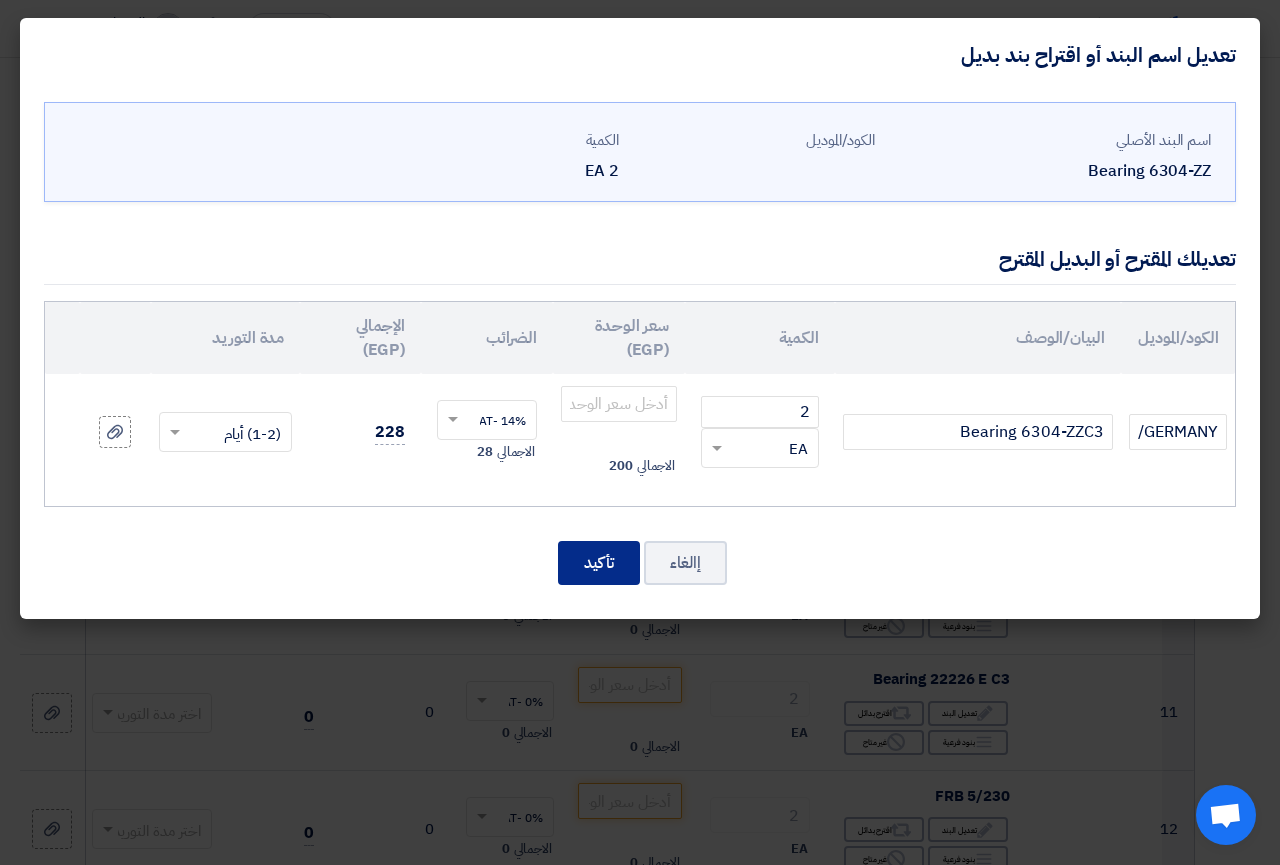 click on "تأكيد" 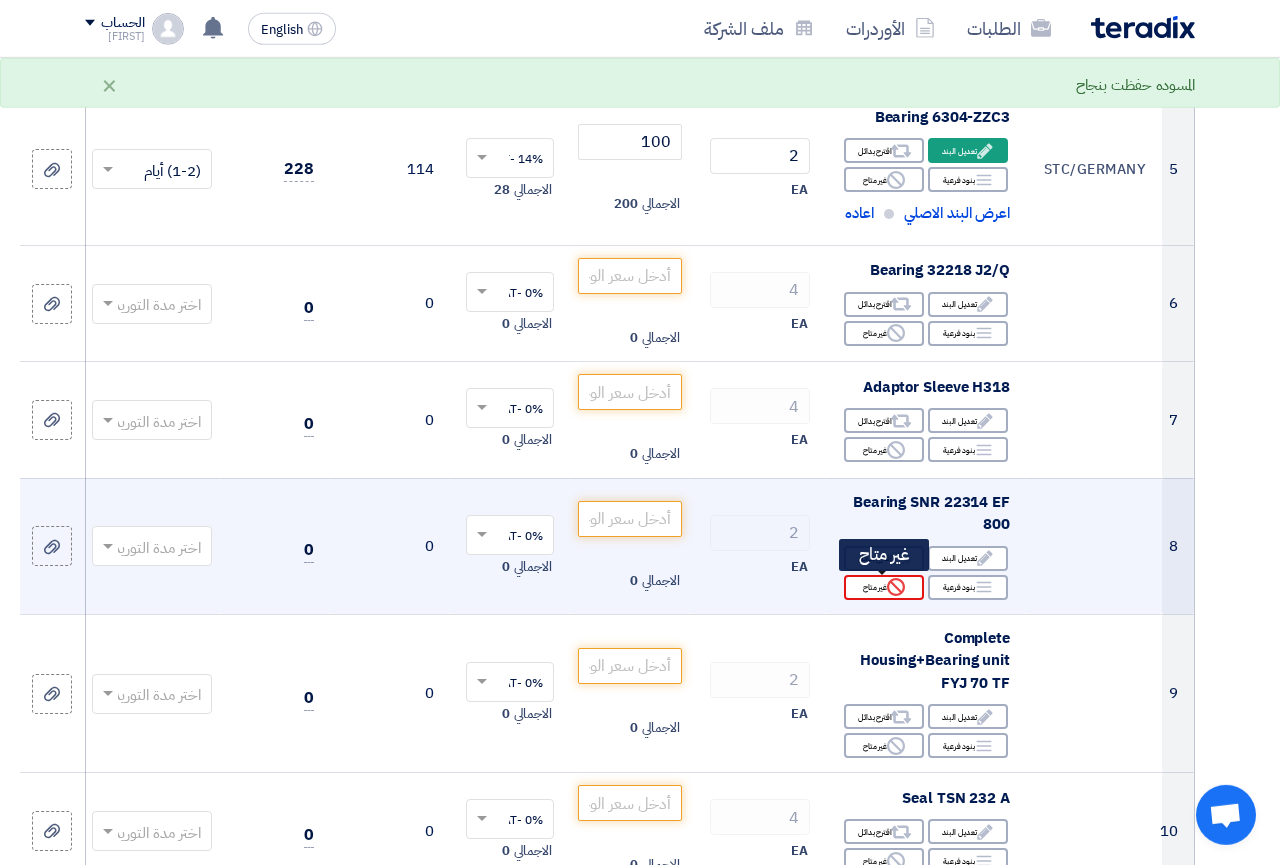 scroll, scrollTop: 911, scrollLeft: 0, axis: vertical 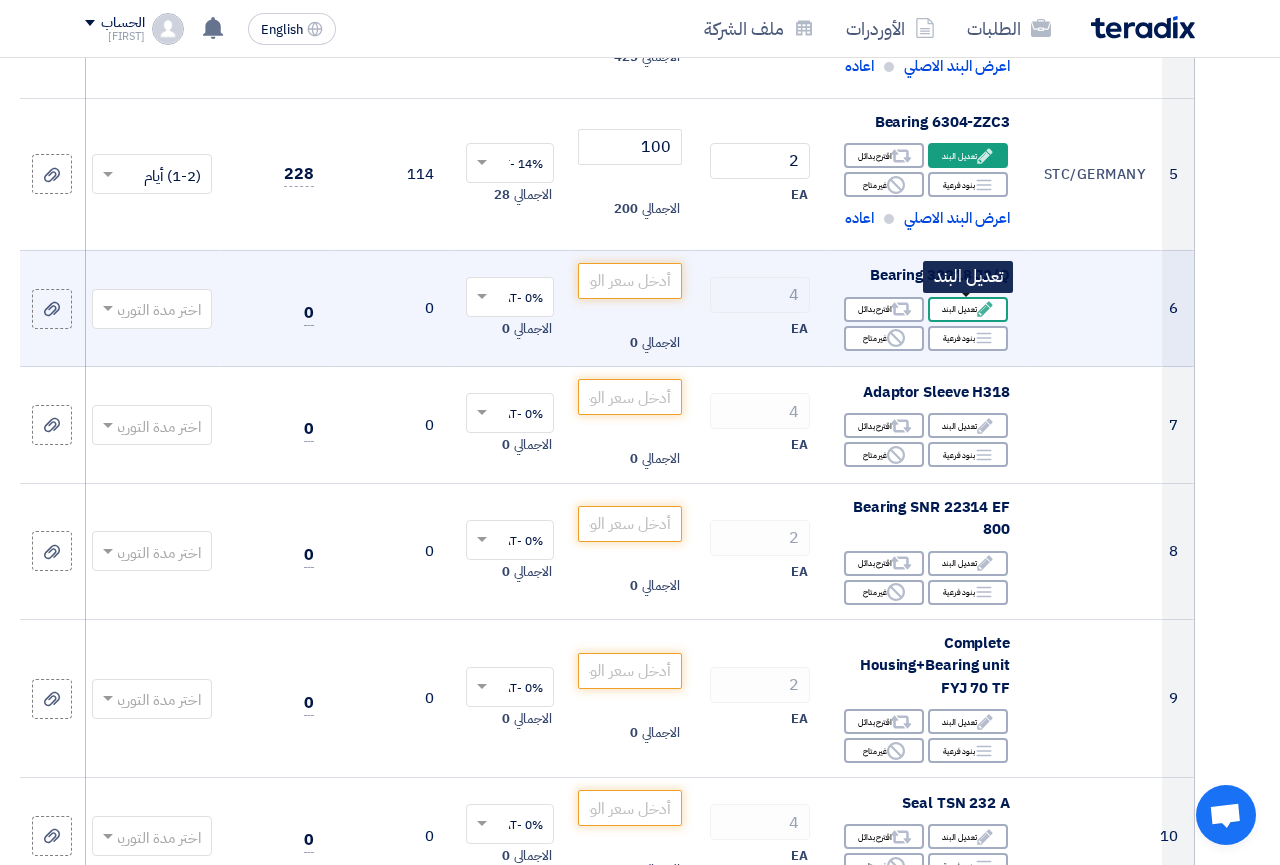 click on "Edit
تعديل البند" 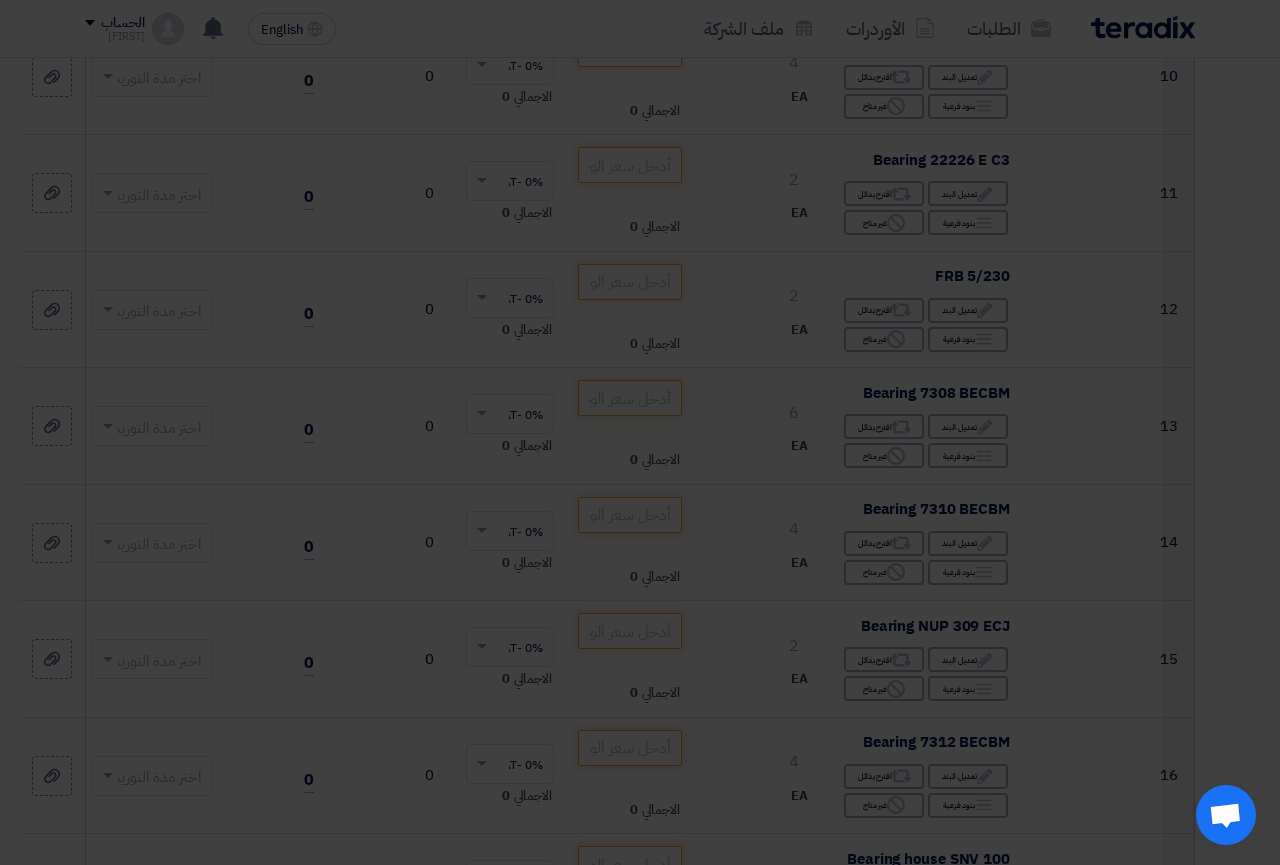 scroll, scrollTop: 456, scrollLeft: 0, axis: vertical 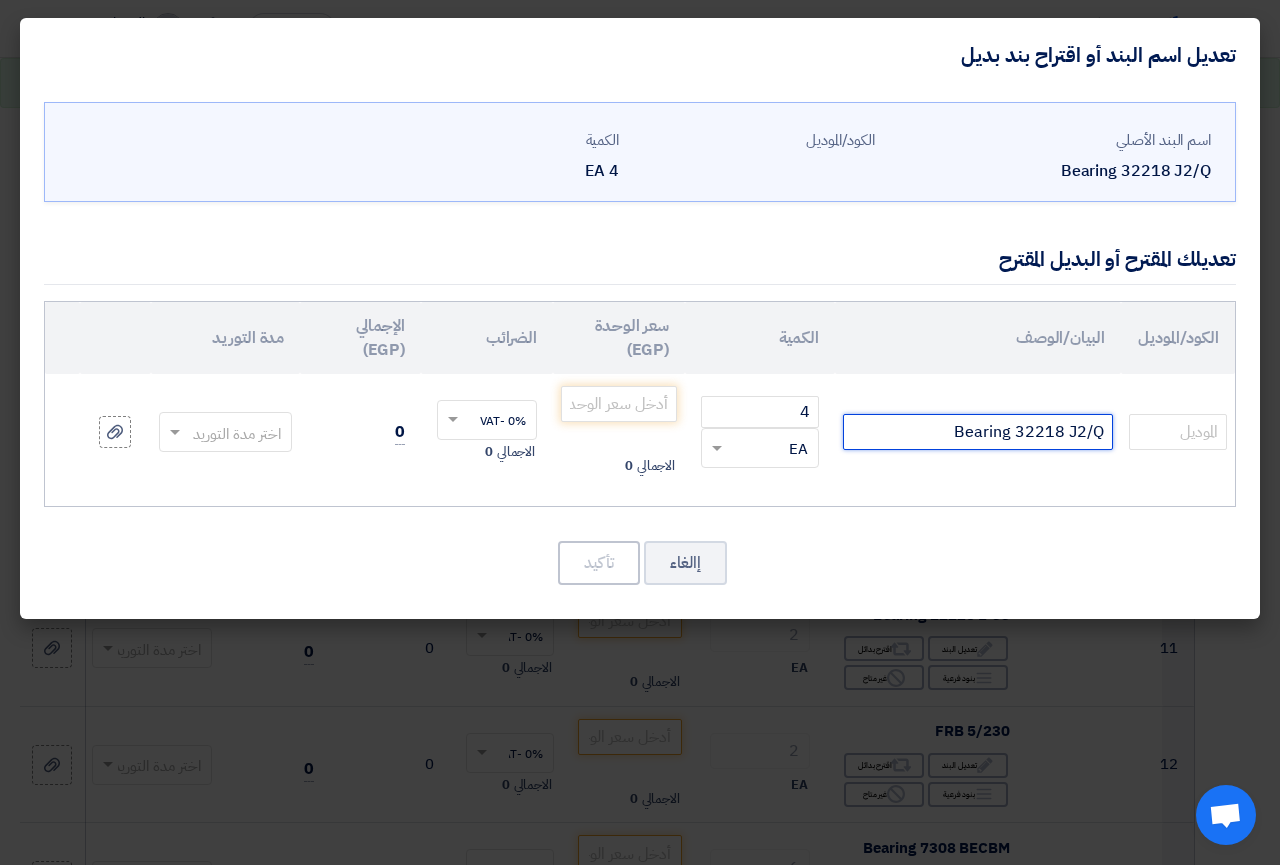 drag, startPoint x: 1074, startPoint y: 426, endPoint x: 1100, endPoint y: 431, distance: 26.476404 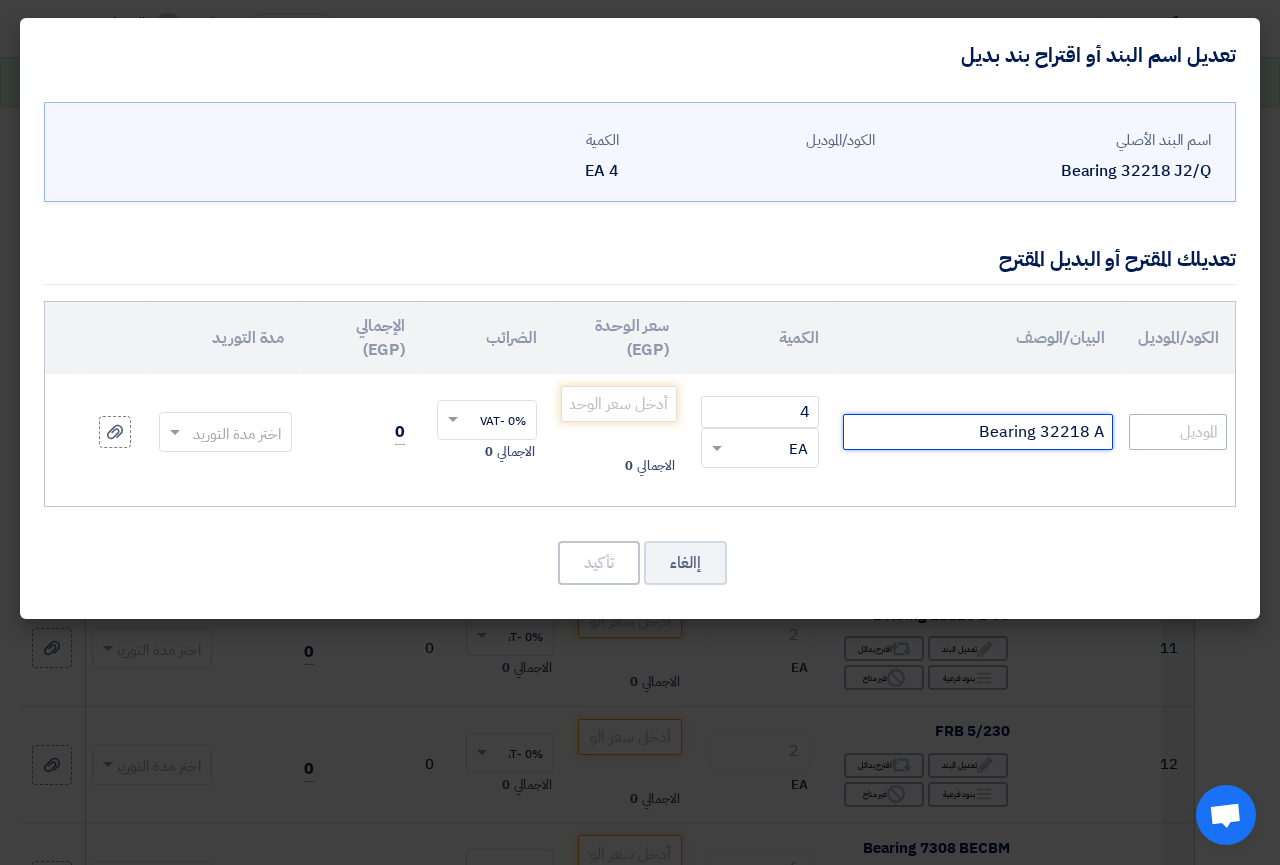 type on "Bearing 32218 A" 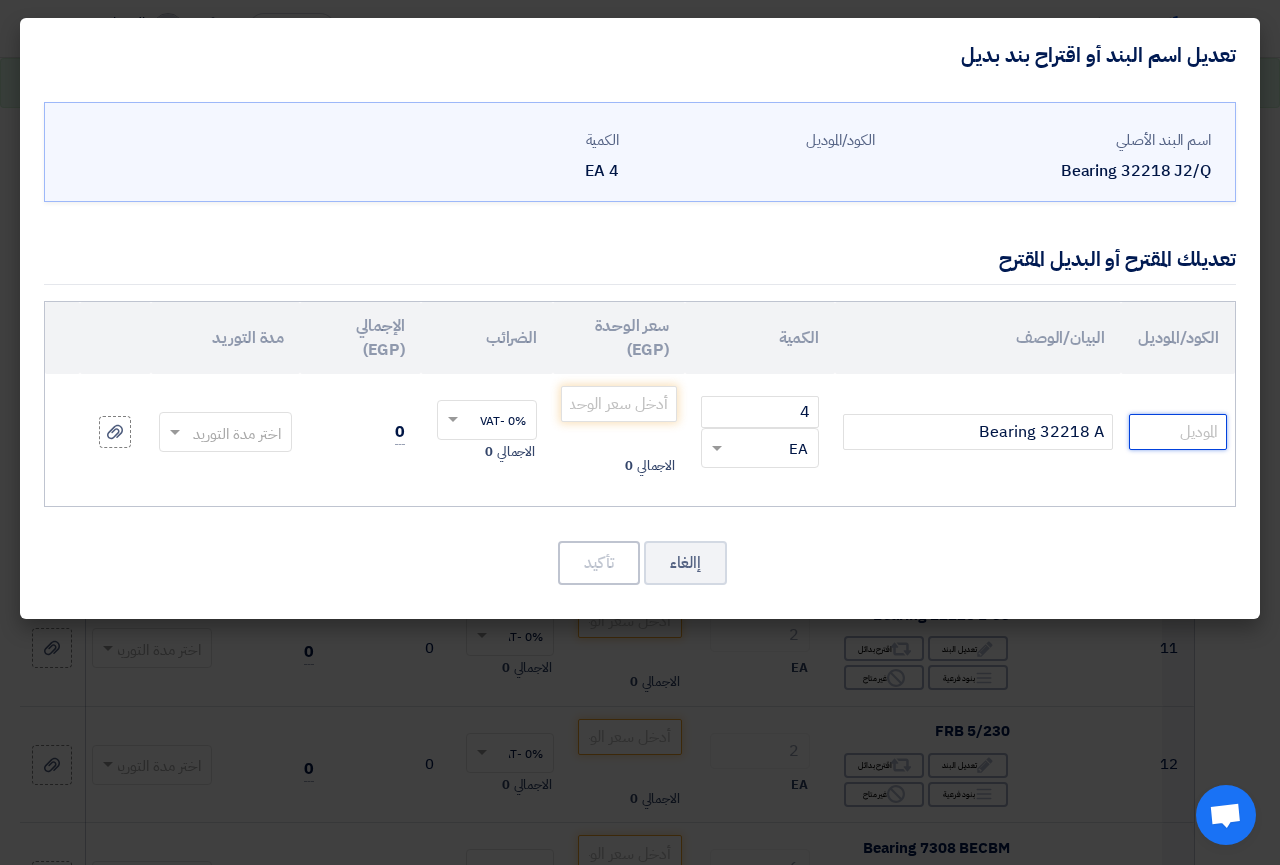 click 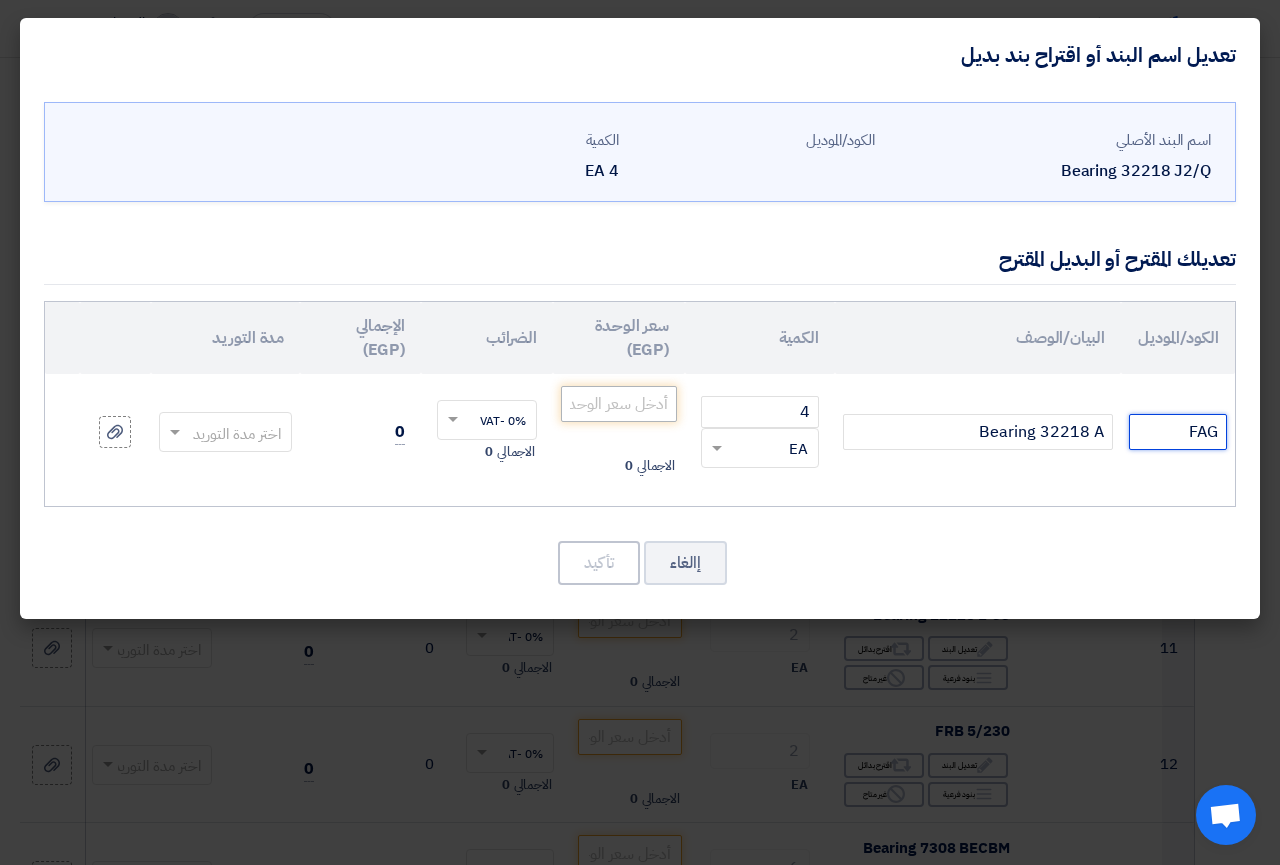 type on "FAG" 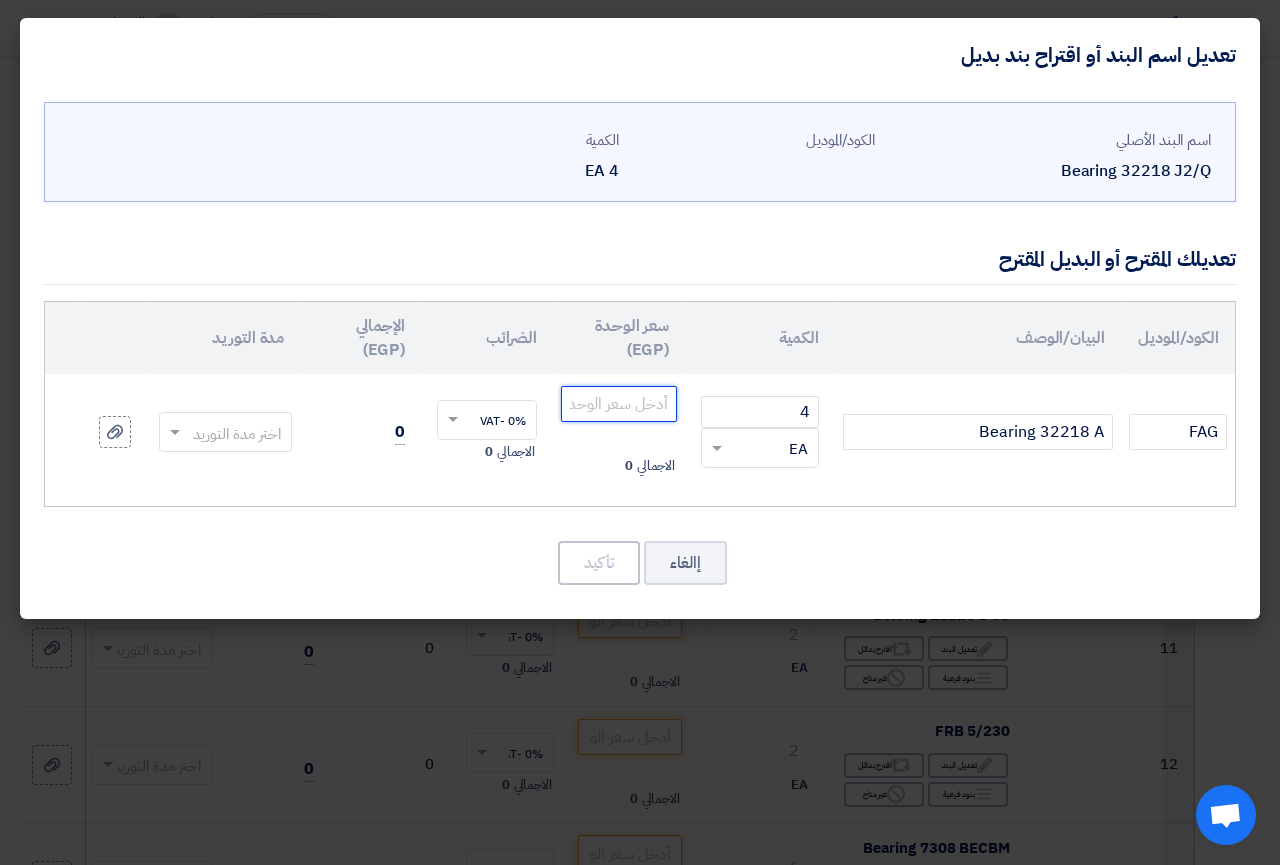 click 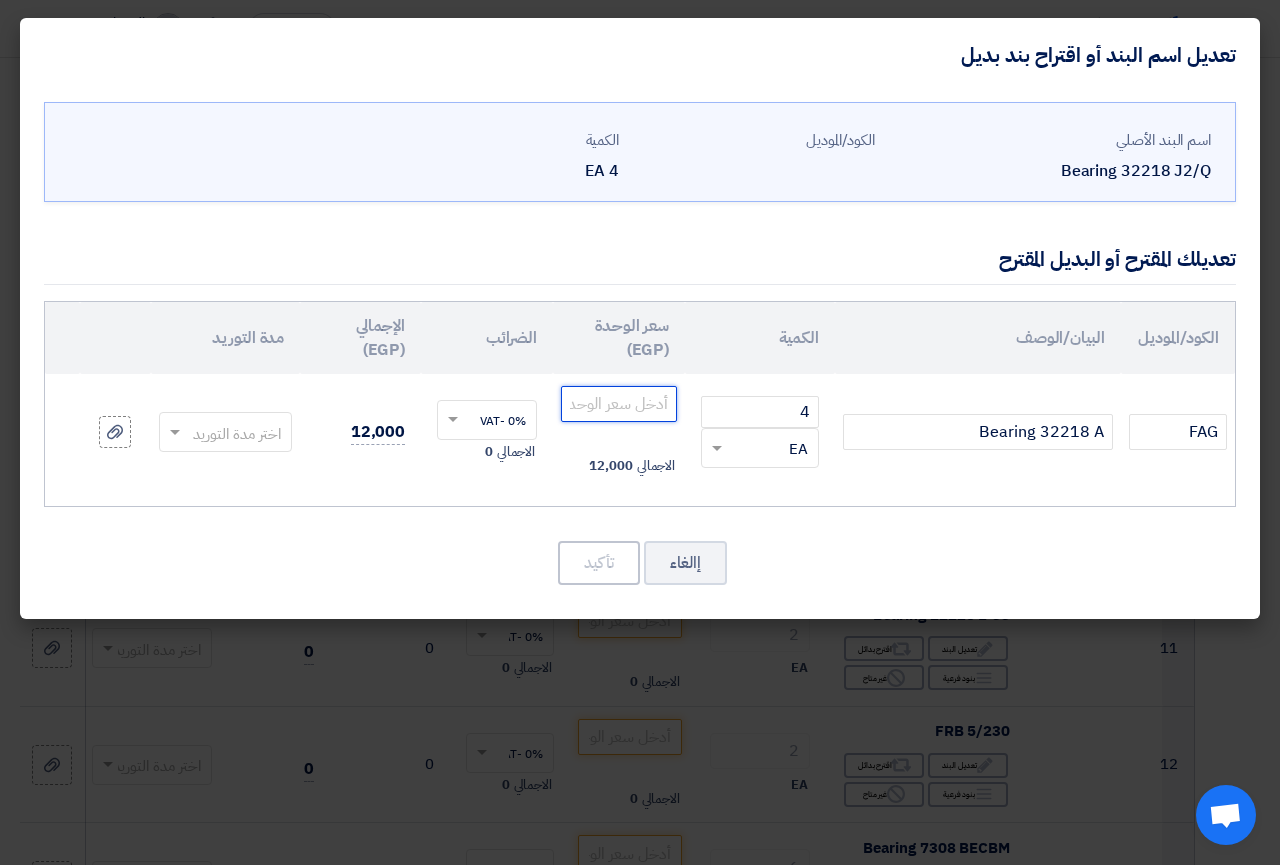 click 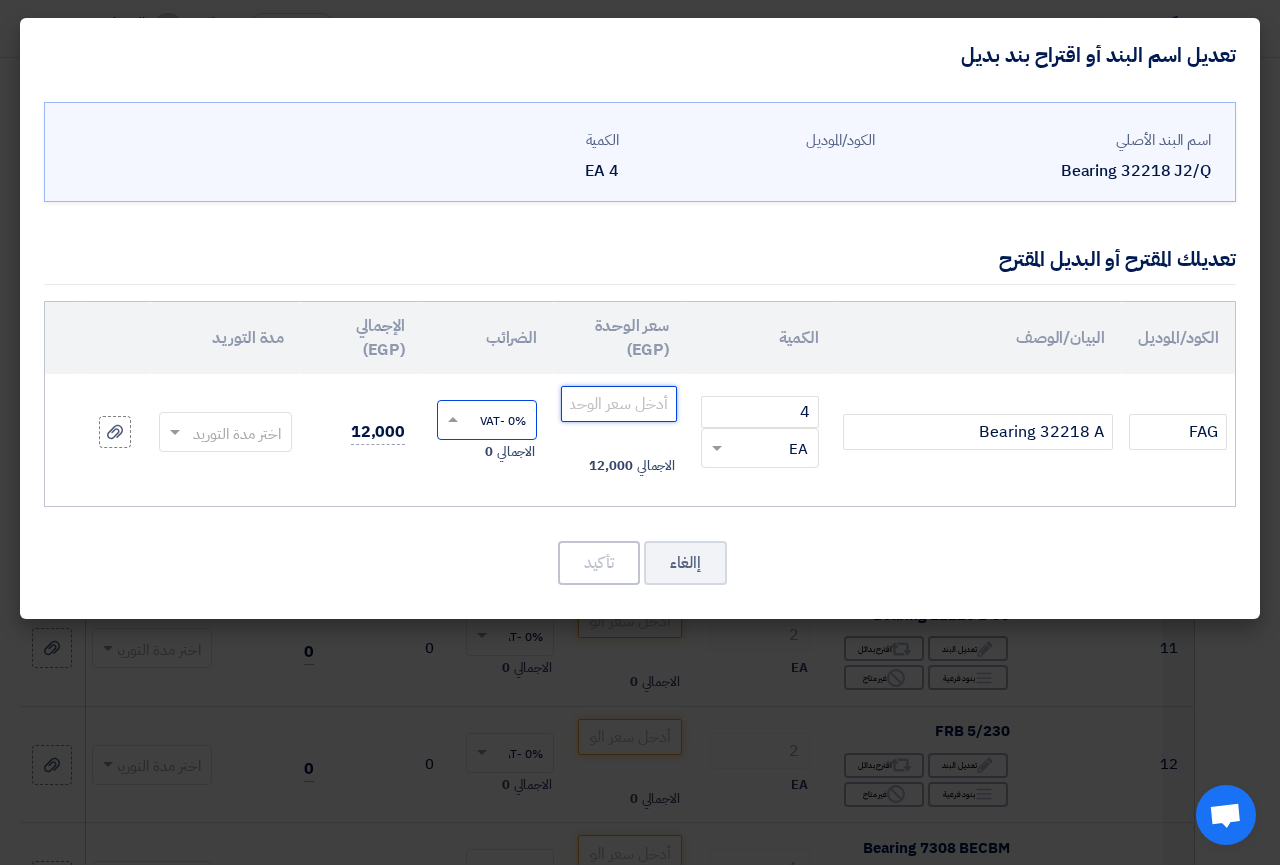 type on "[PRICE]" 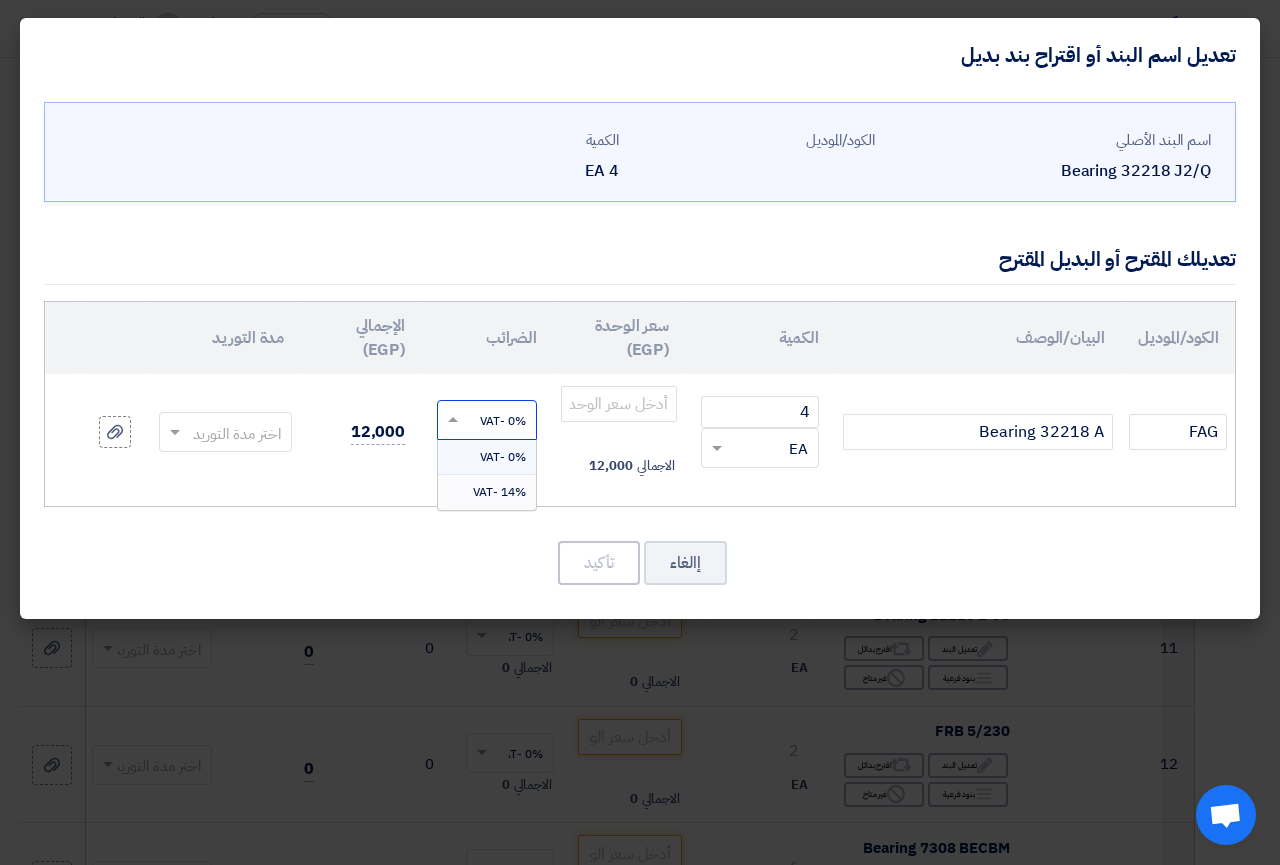 click on "14% -VAT" at bounding box center [499, 492] 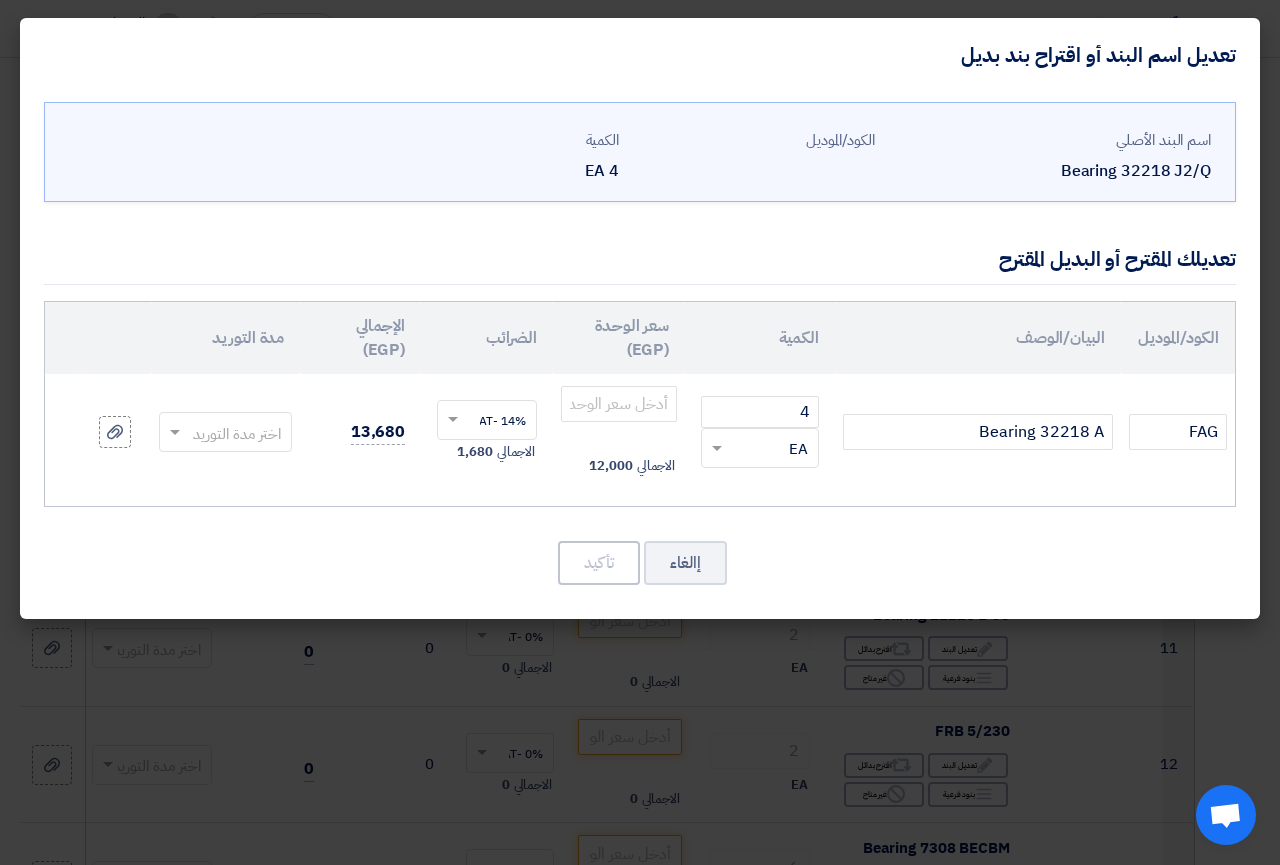 click 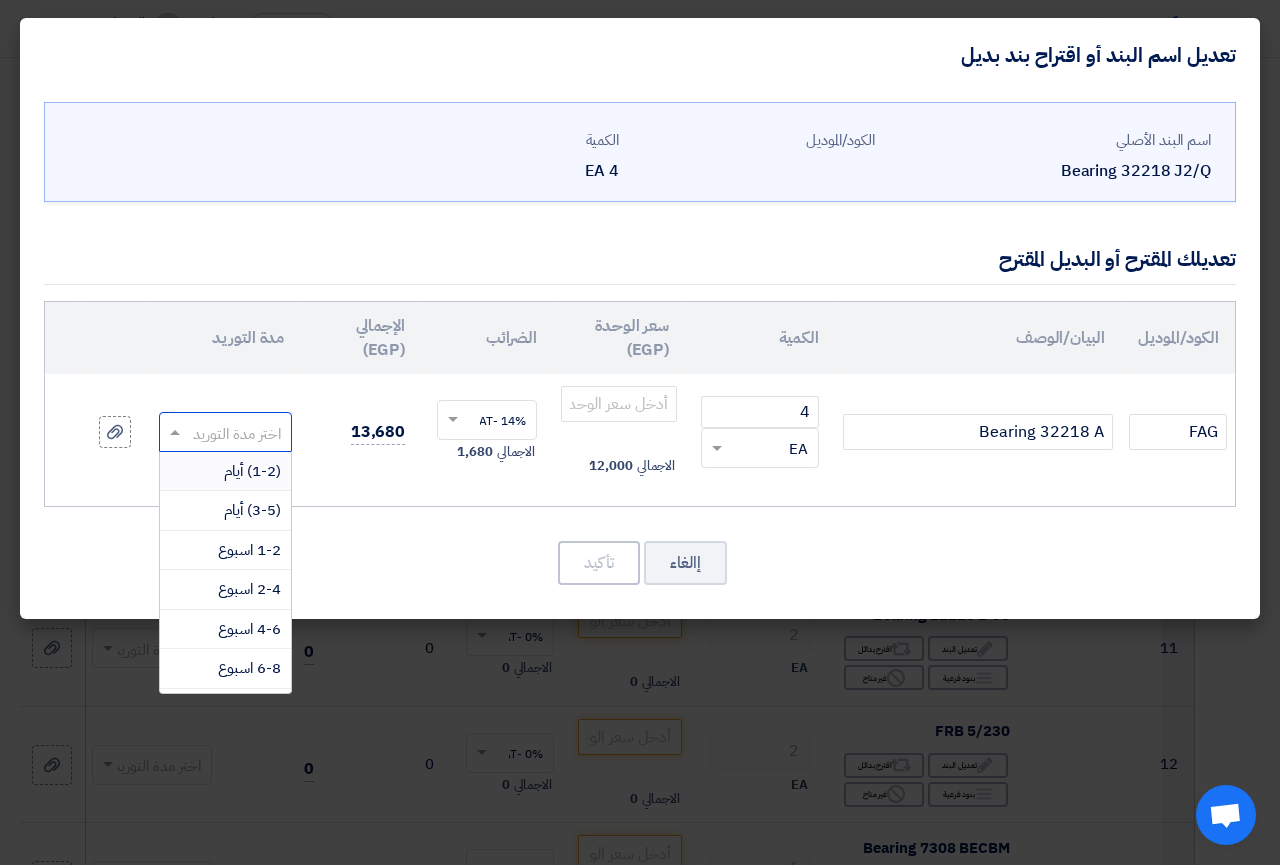 click on "(1-2) أيام" at bounding box center [252, 471] 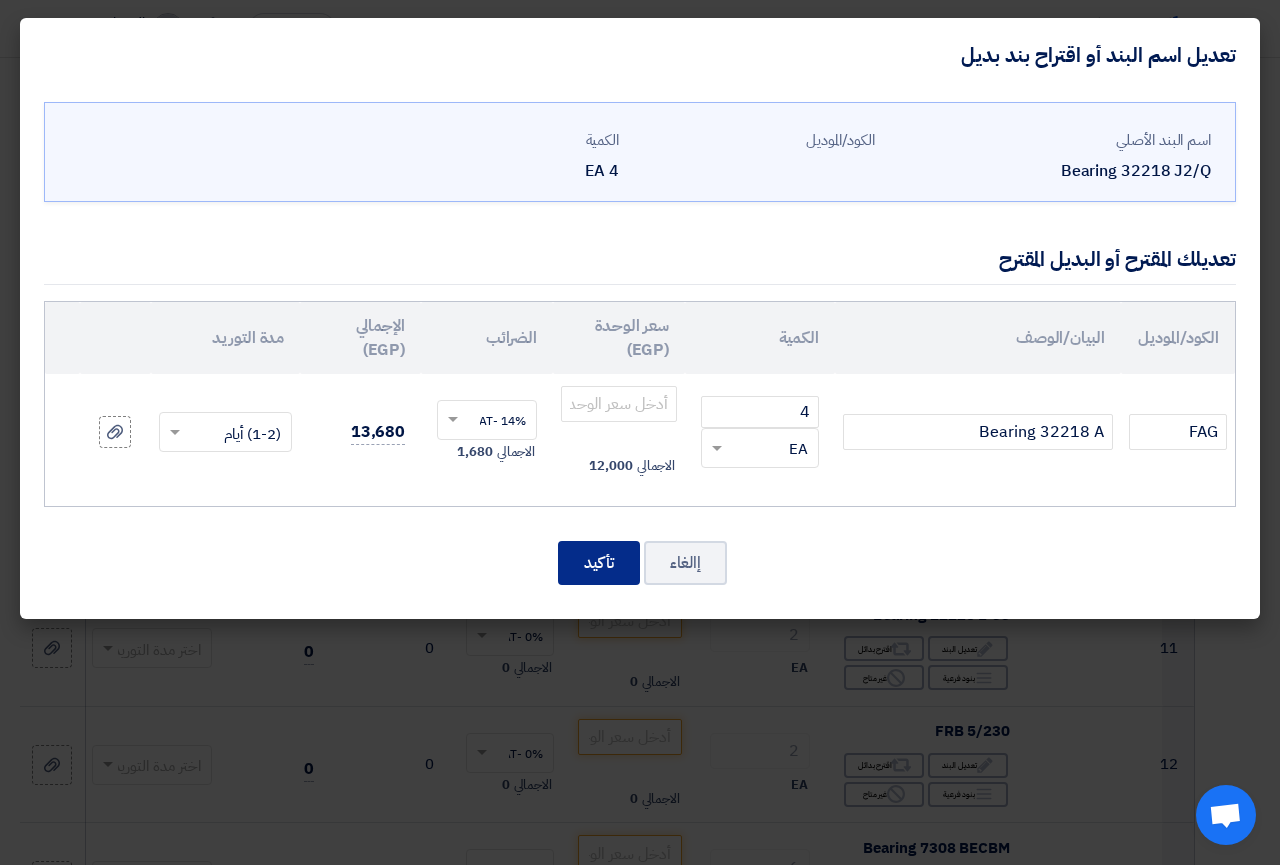 click on "تأكيد" 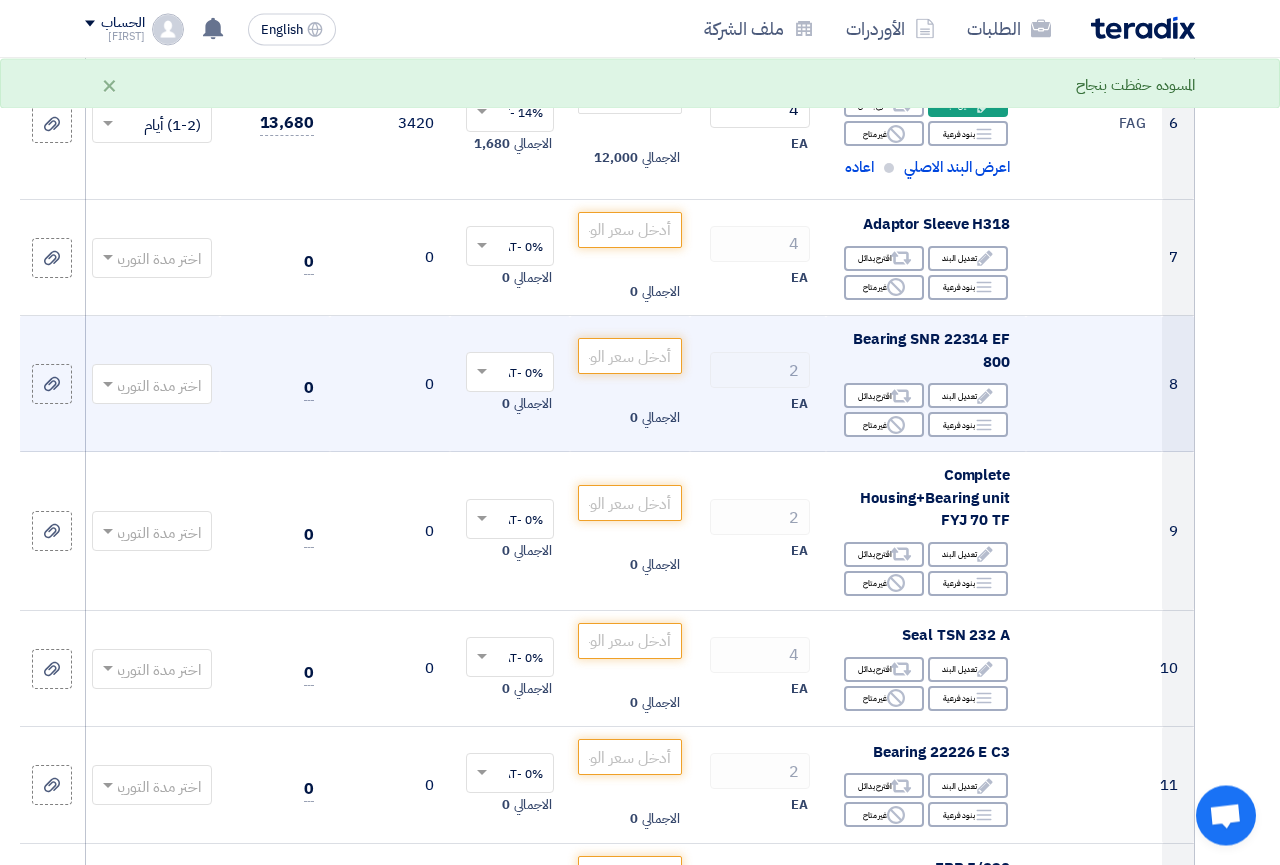 scroll, scrollTop: 1113, scrollLeft: 0, axis: vertical 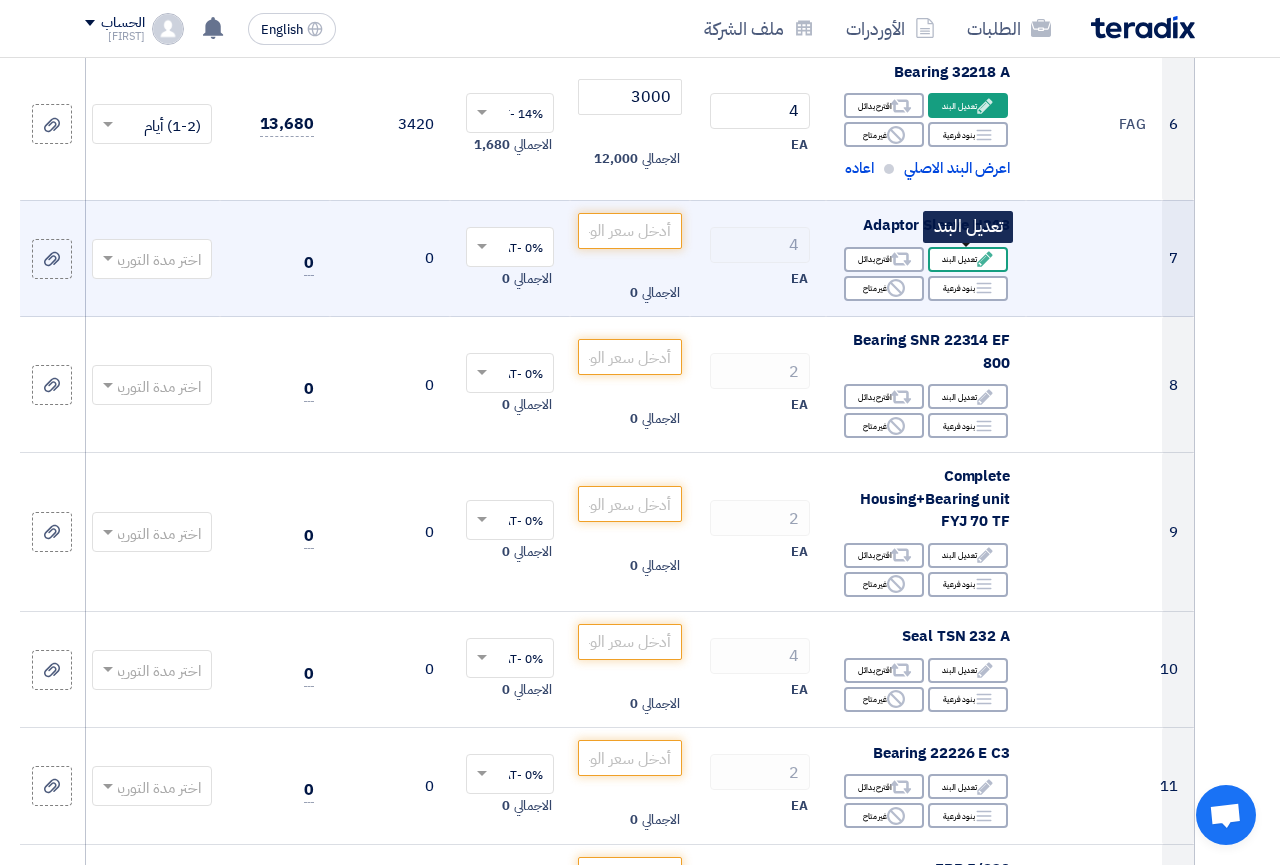 click on "Edit" 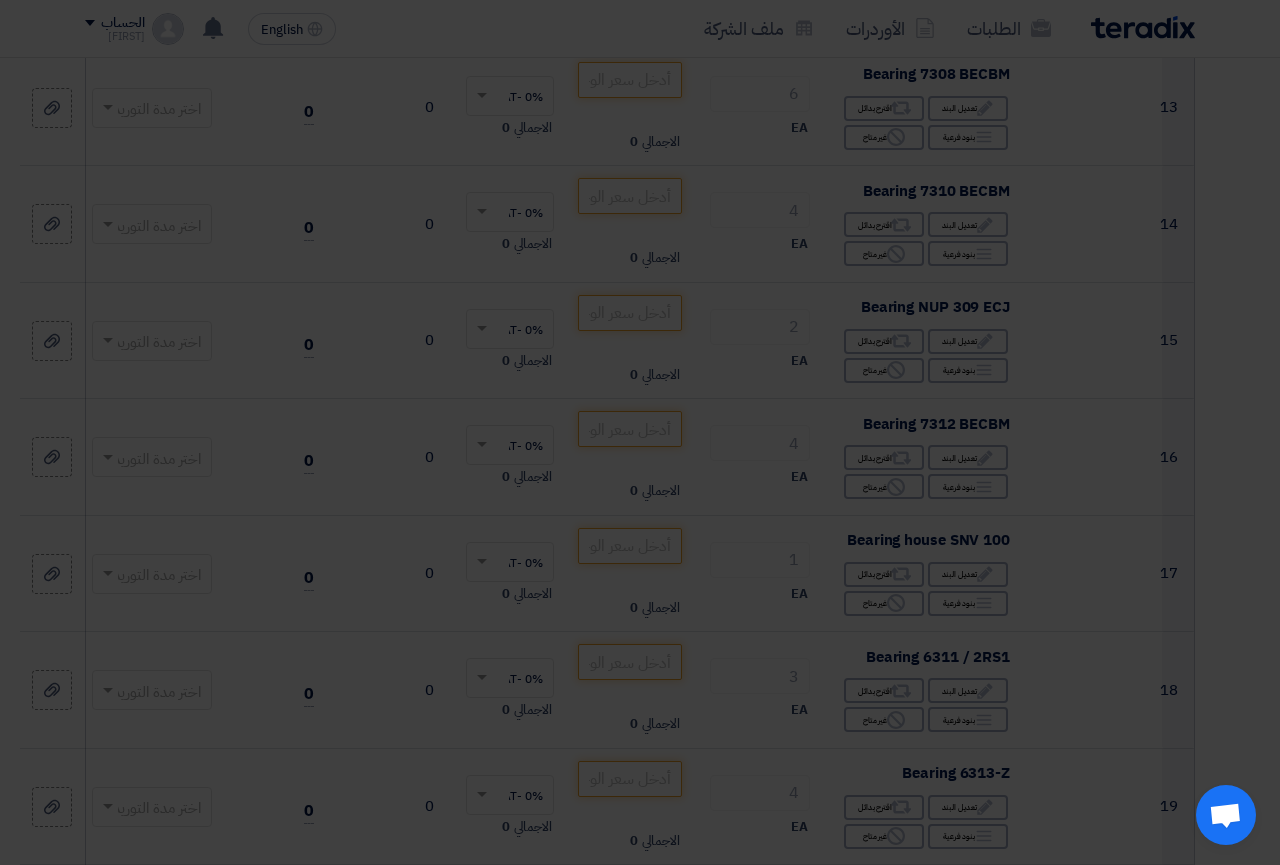 scroll, scrollTop: 506, scrollLeft: 0, axis: vertical 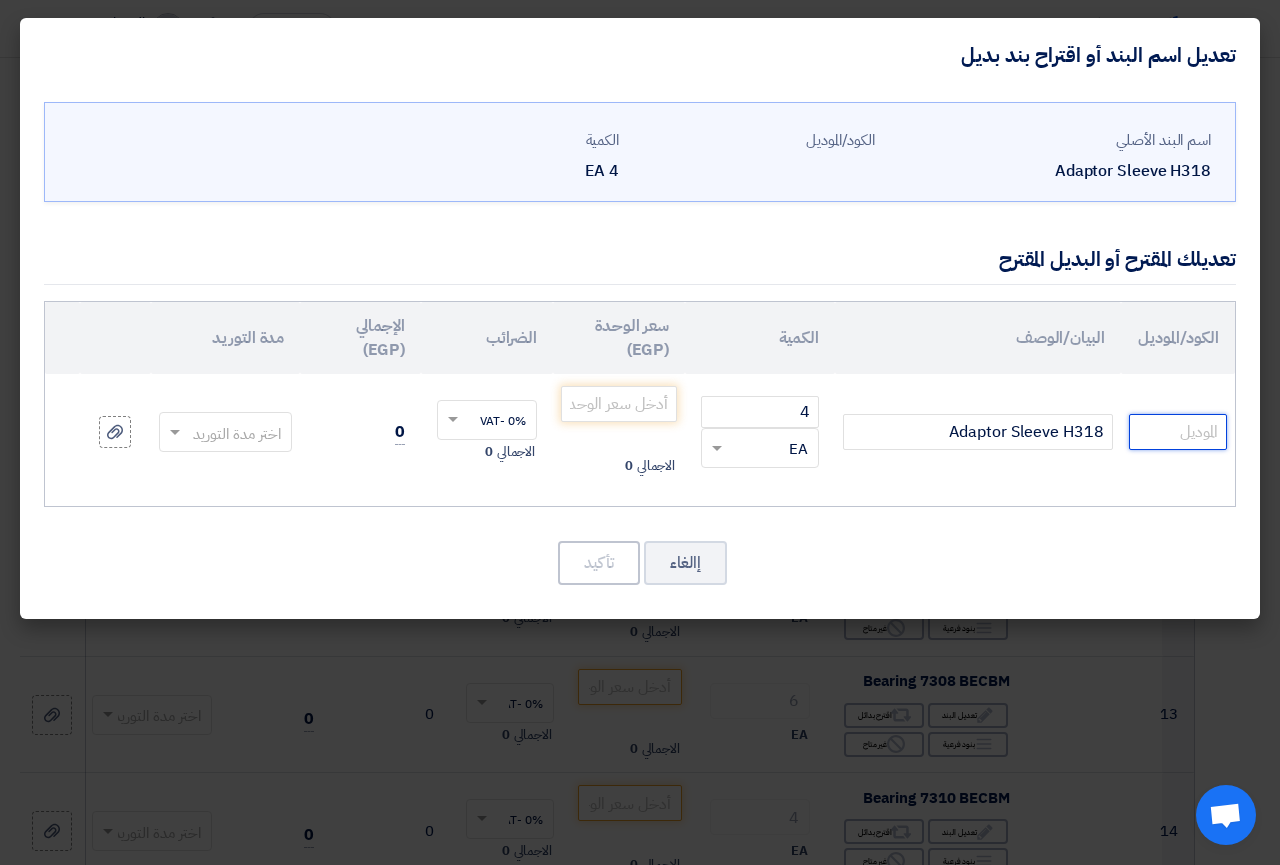 click 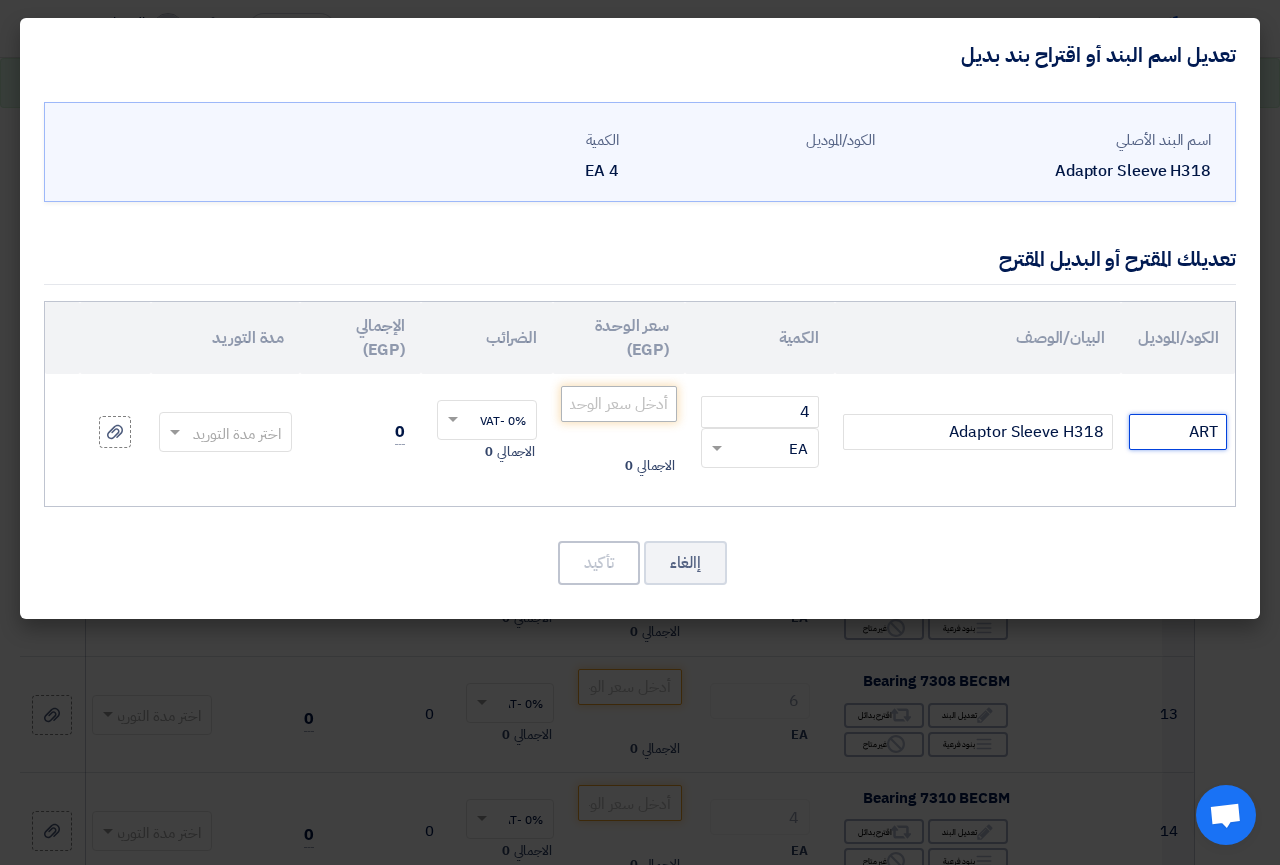 type on "ART" 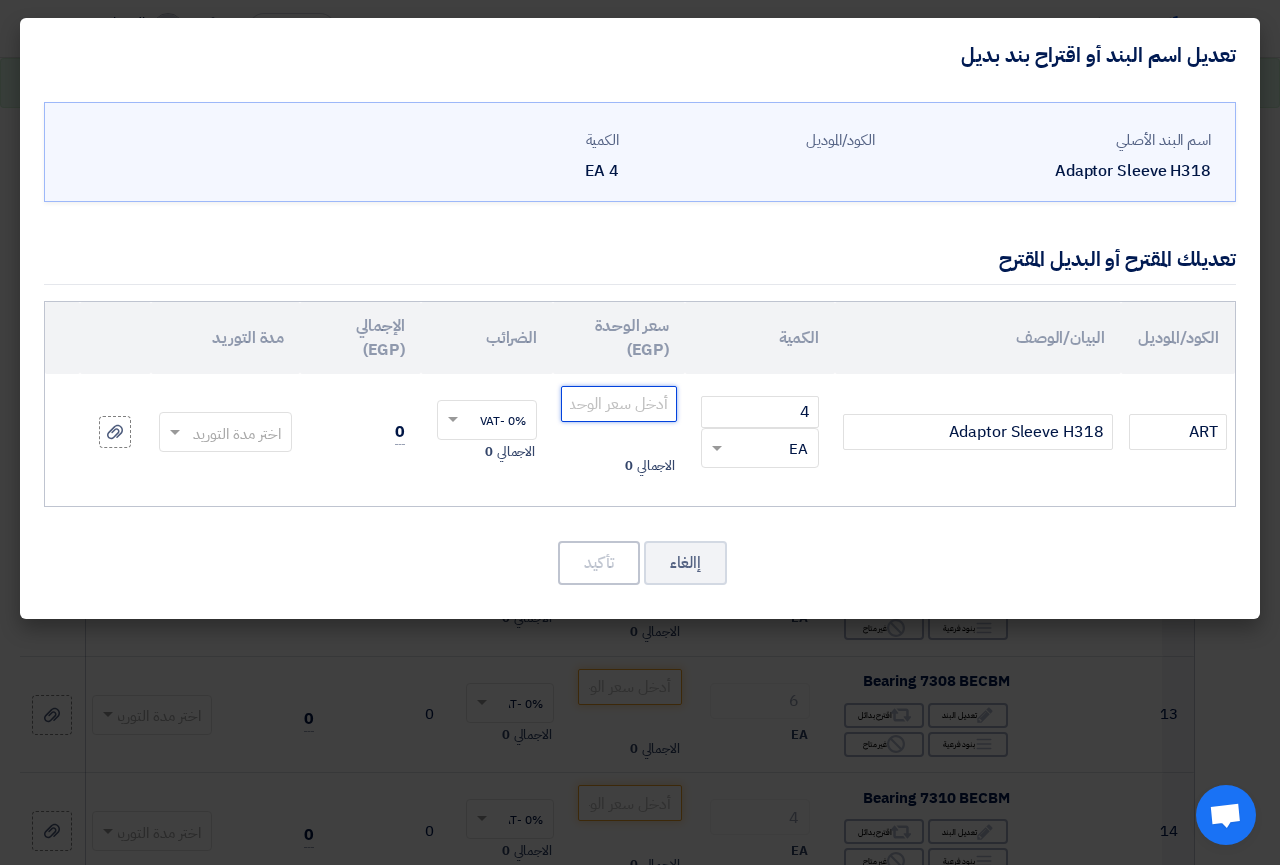 click 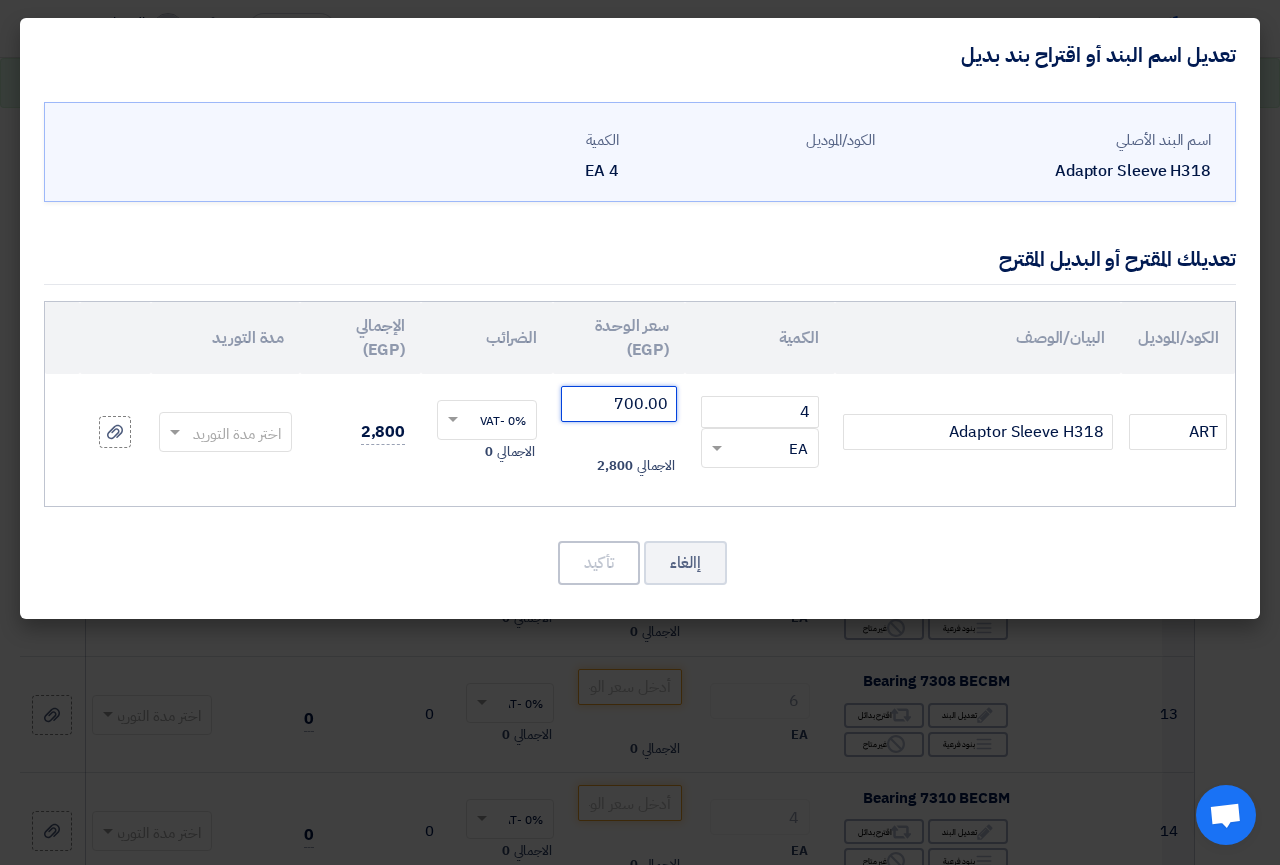 click 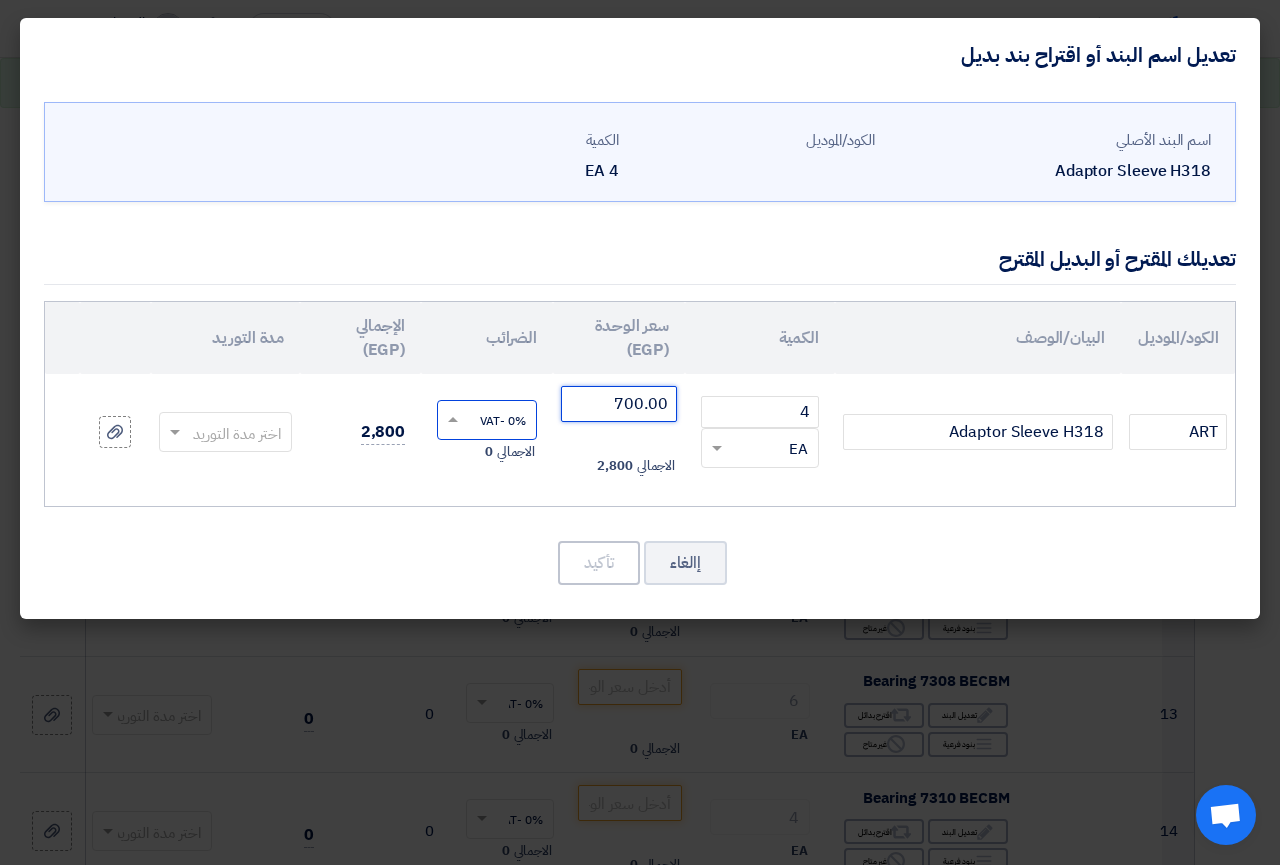 type on "700.00" 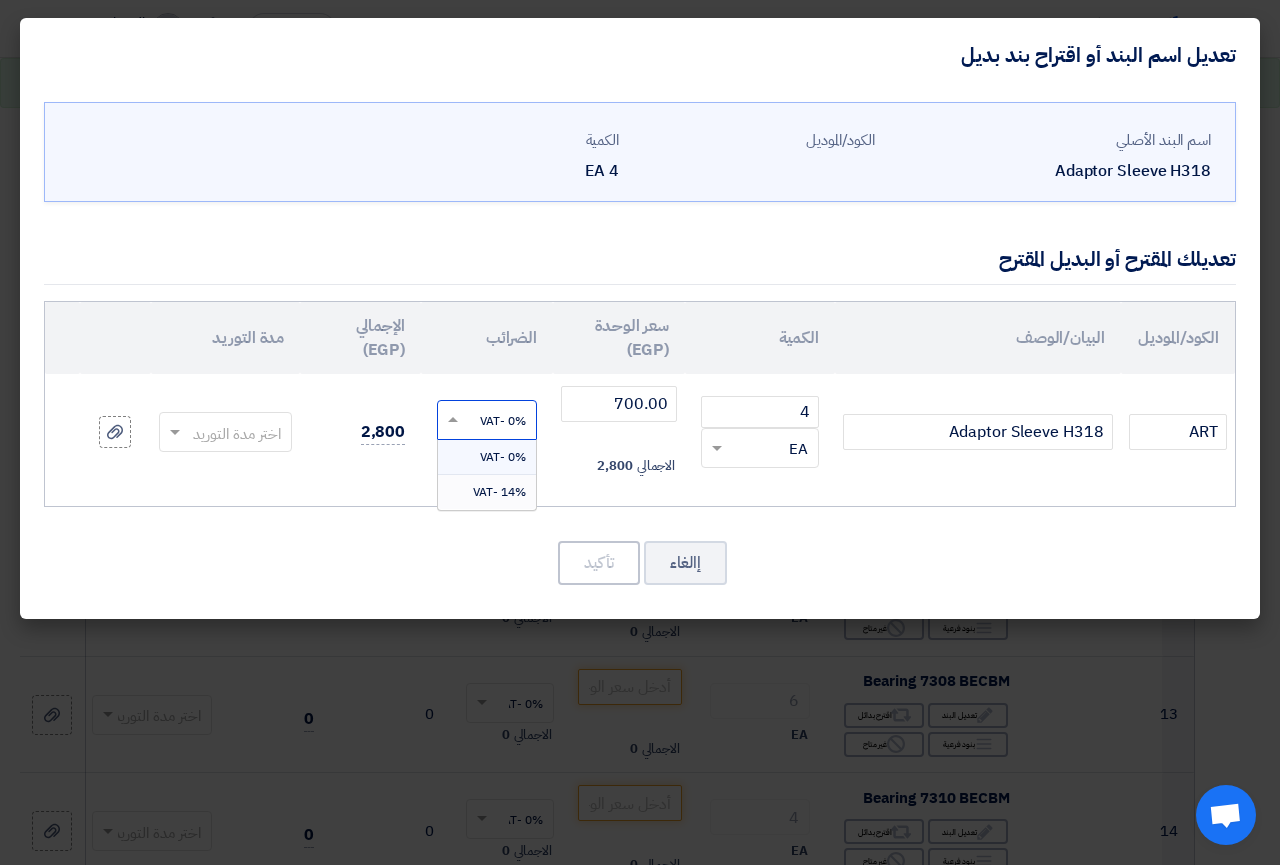 click on "14% -VAT" at bounding box center [487, 492] 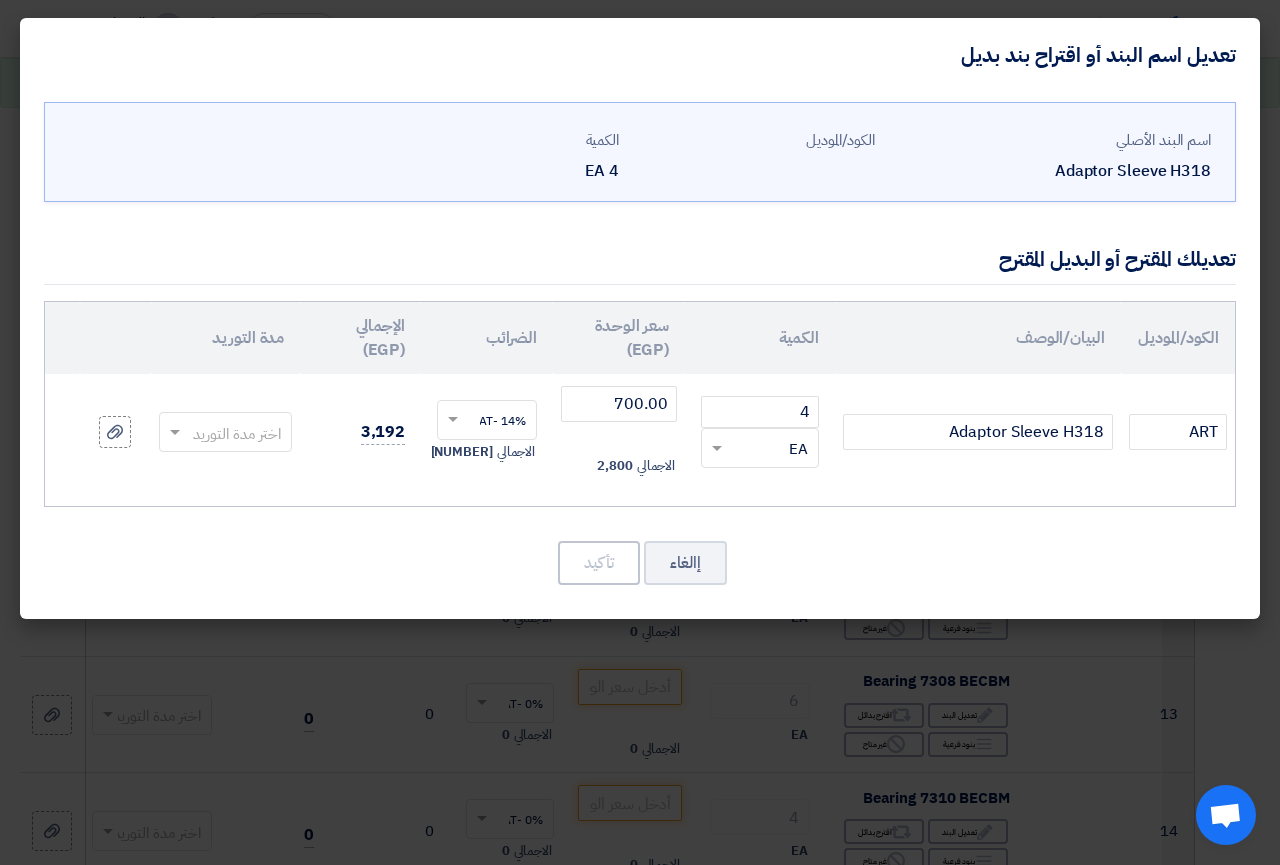 click 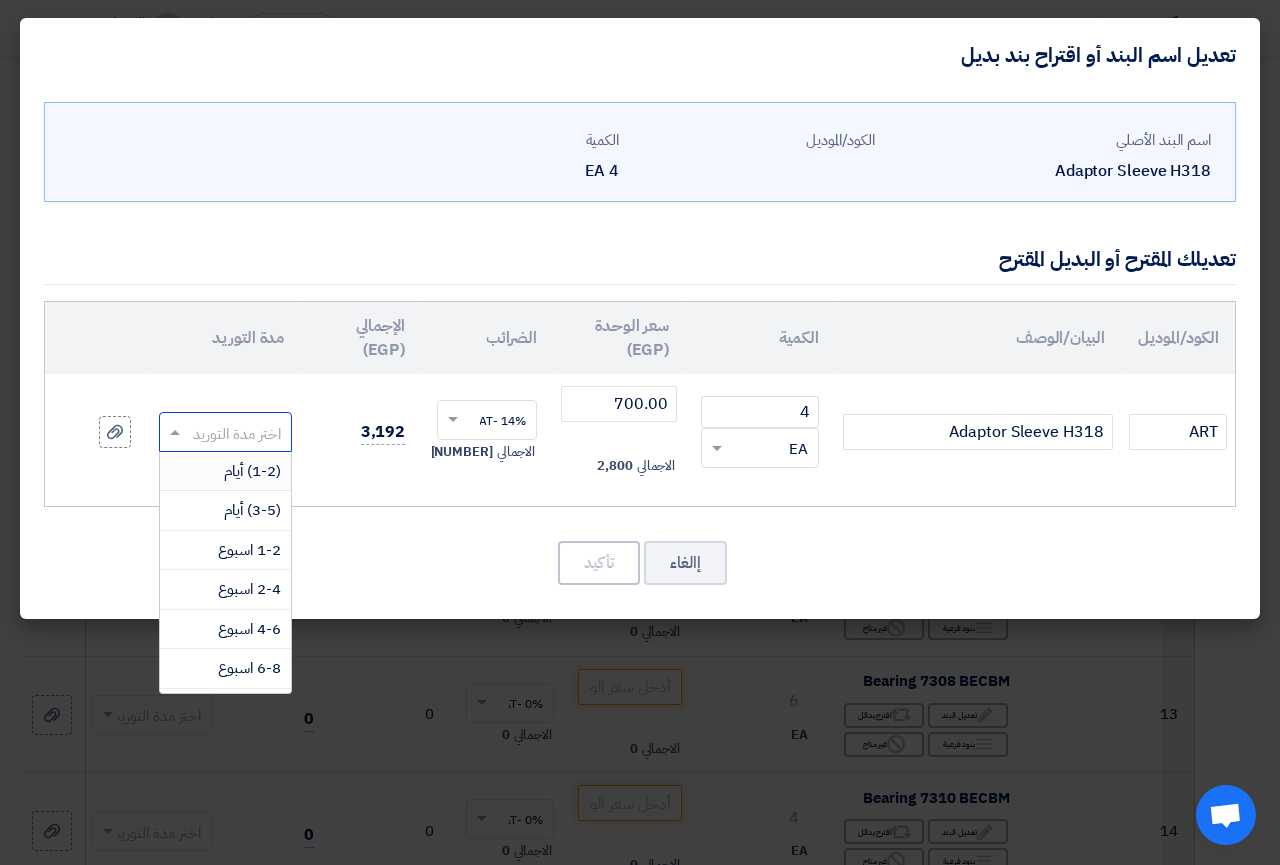 click on "(1-2) أيام" at bounding box center [252, 471] 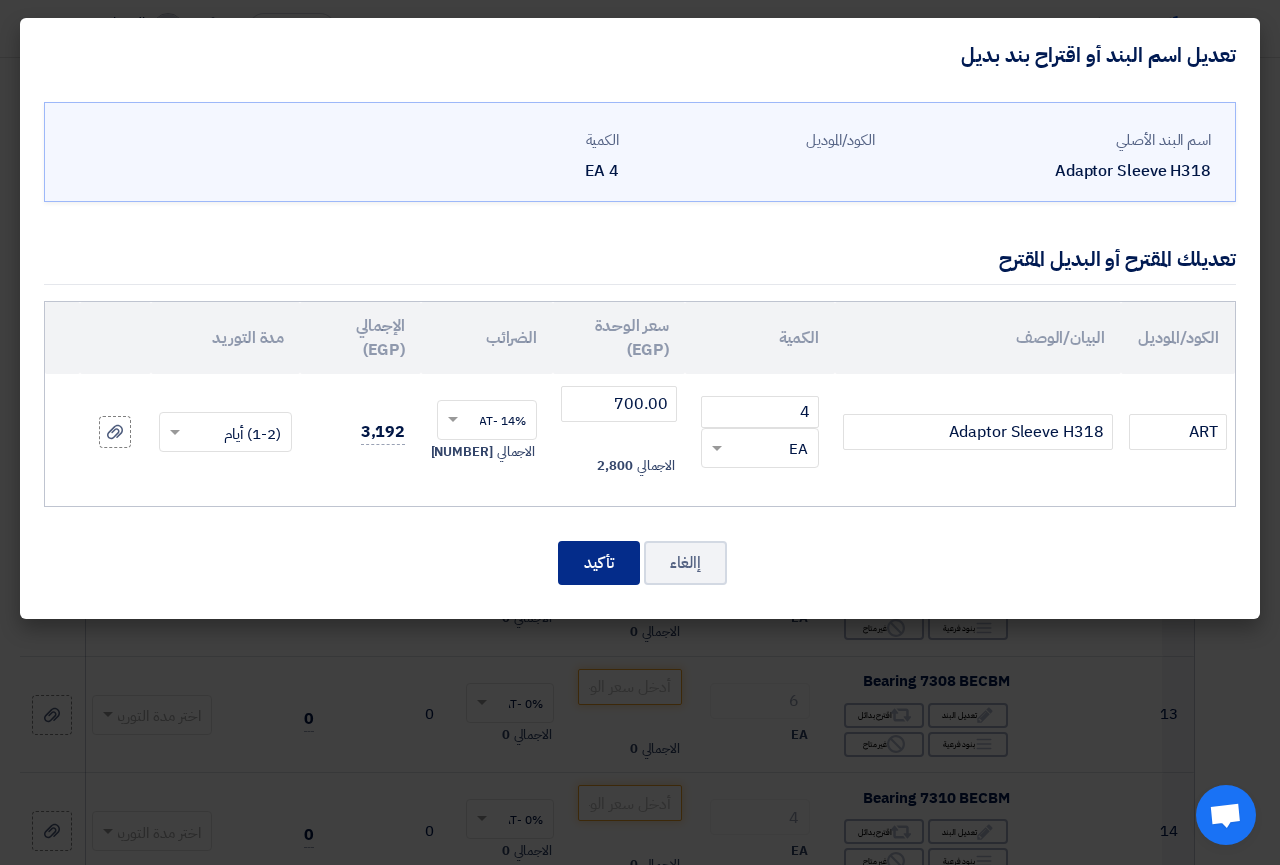 click on "تأكيد" 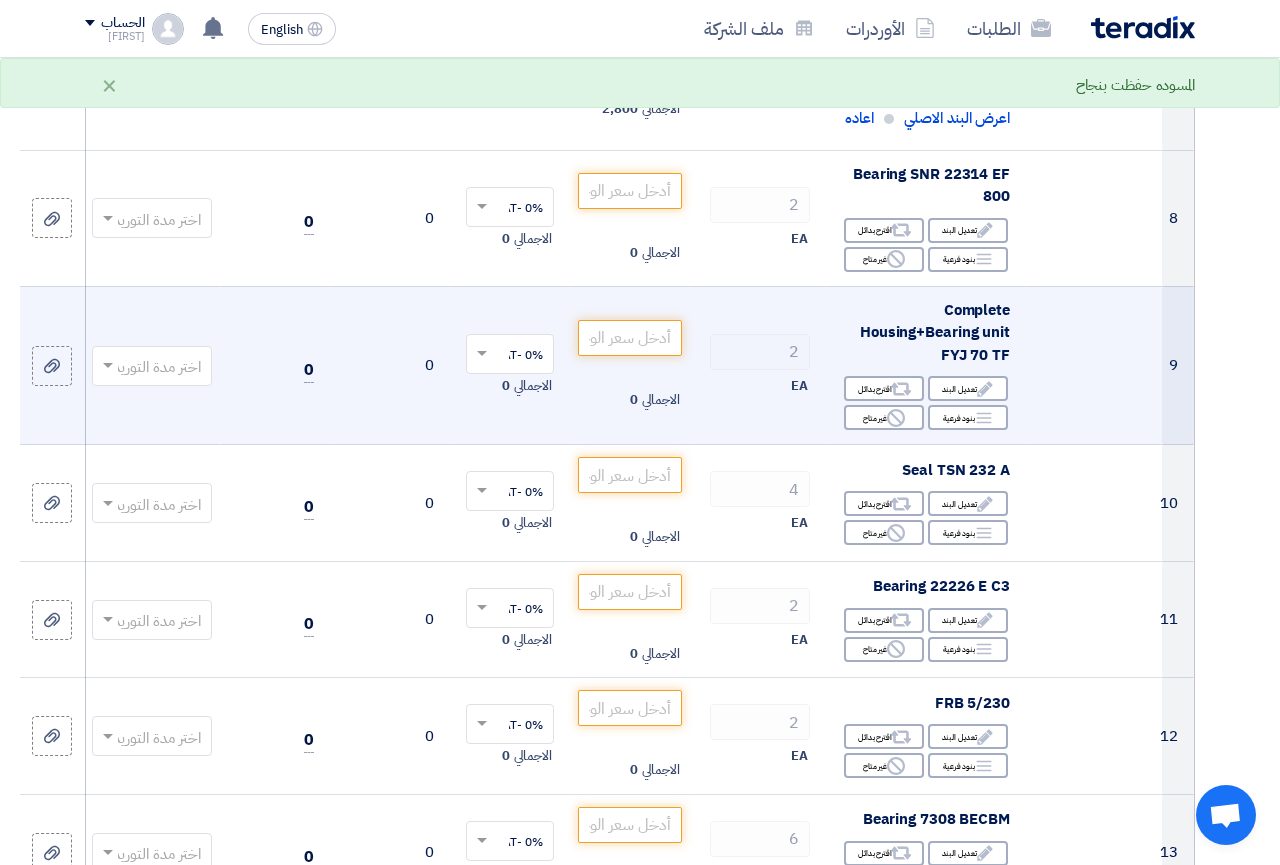scroll, scrollTop: 1213, scrollLeft: 0, axis: vertical 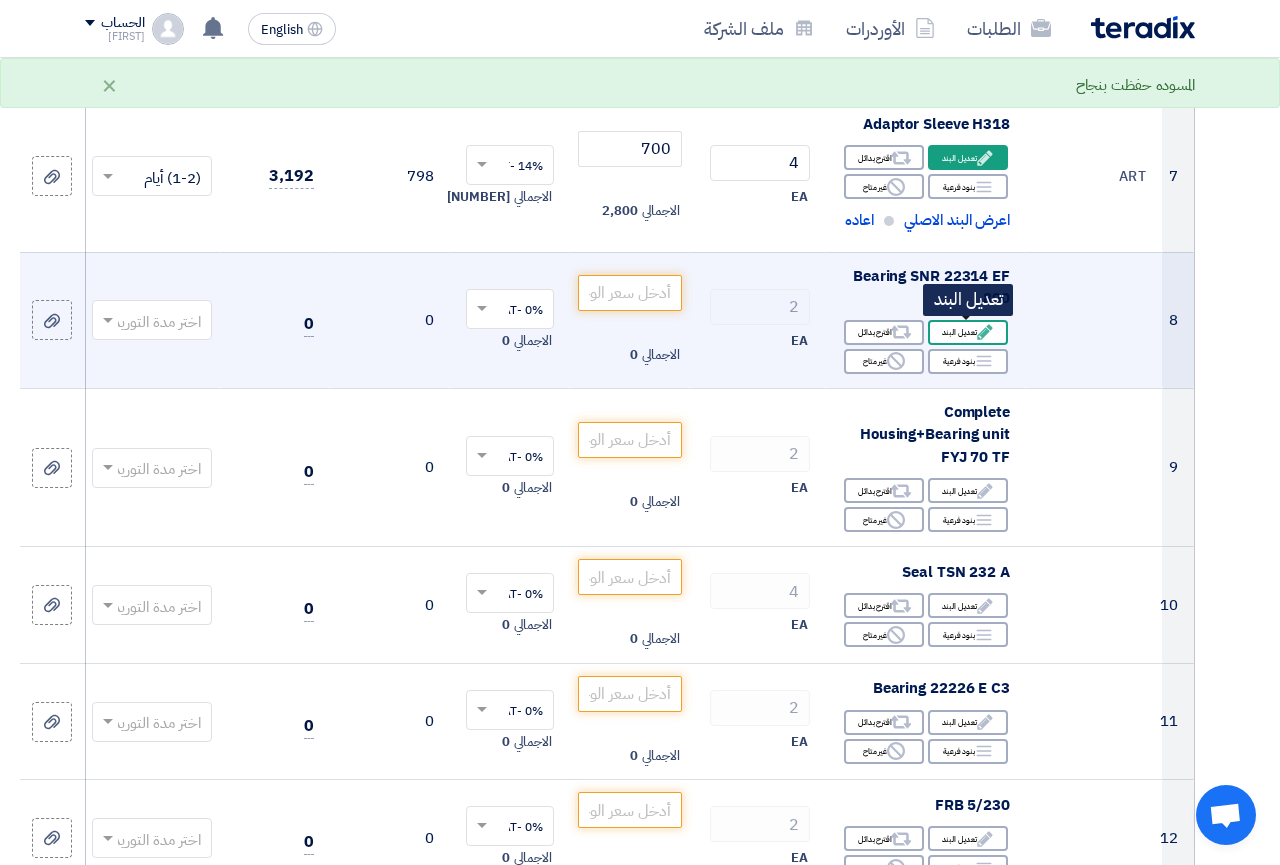click on "Edit
تعديل البند" 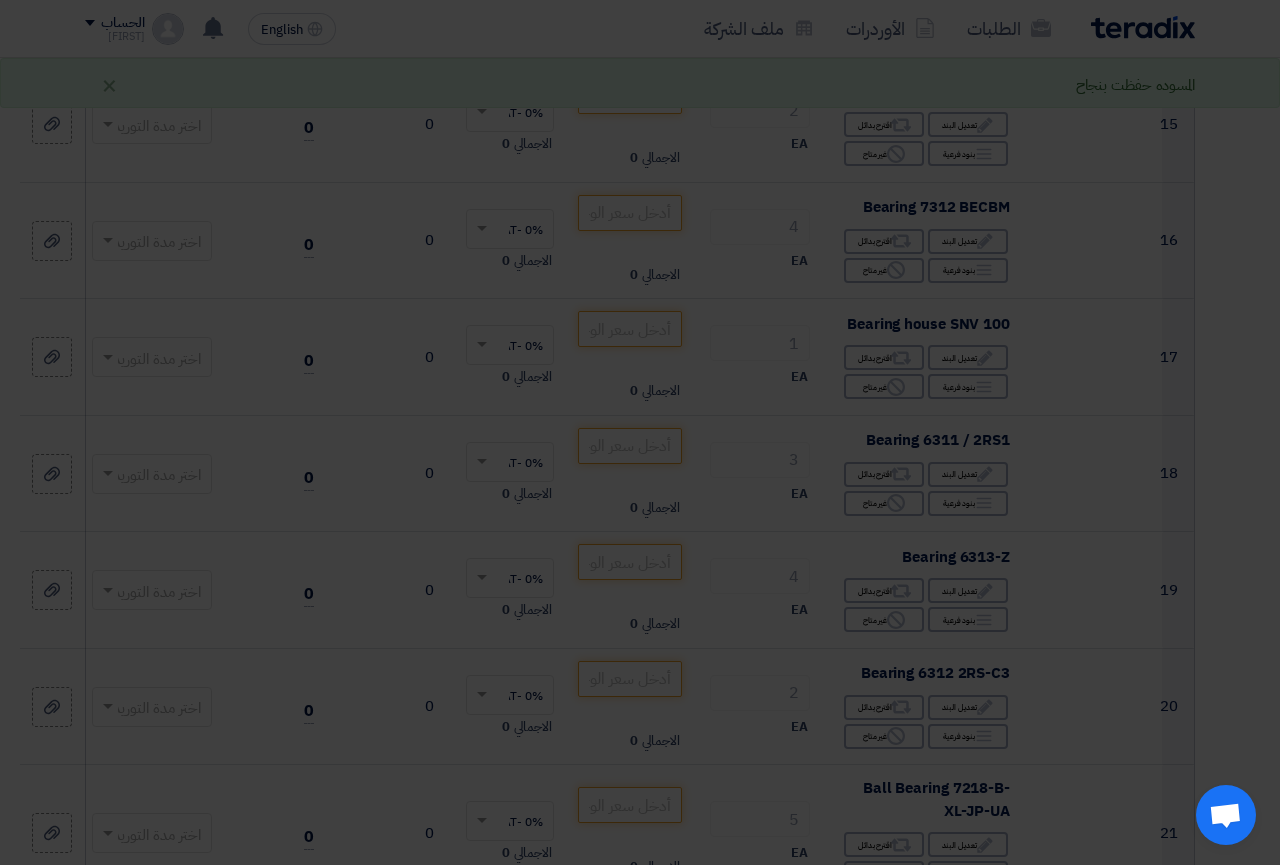 scroll, scrollTop: 454, scrollLeft: 0, axis: vertical 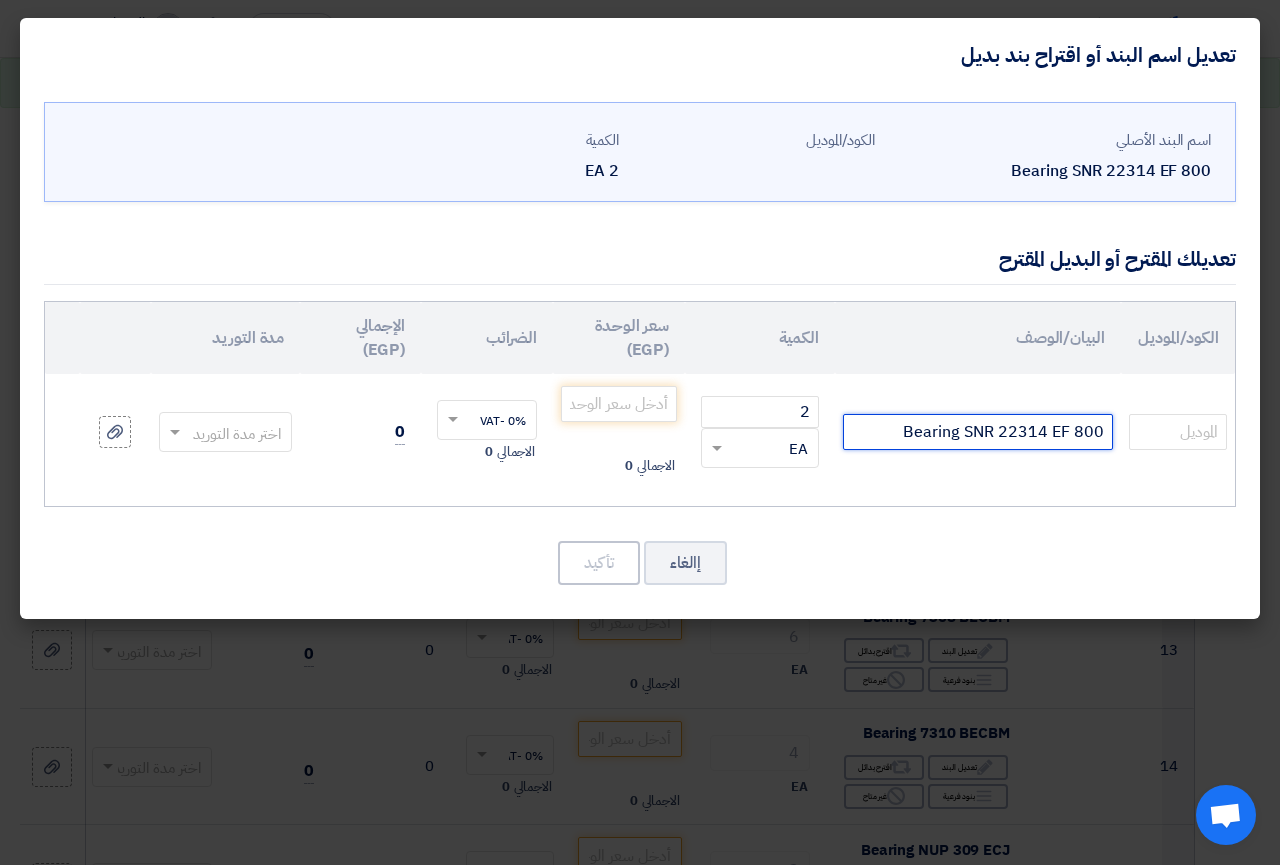 drag, startPoint x: 1053, startPoint y: 432, endPoint x: 1109, endPoint y: 427, distance: 56.22277 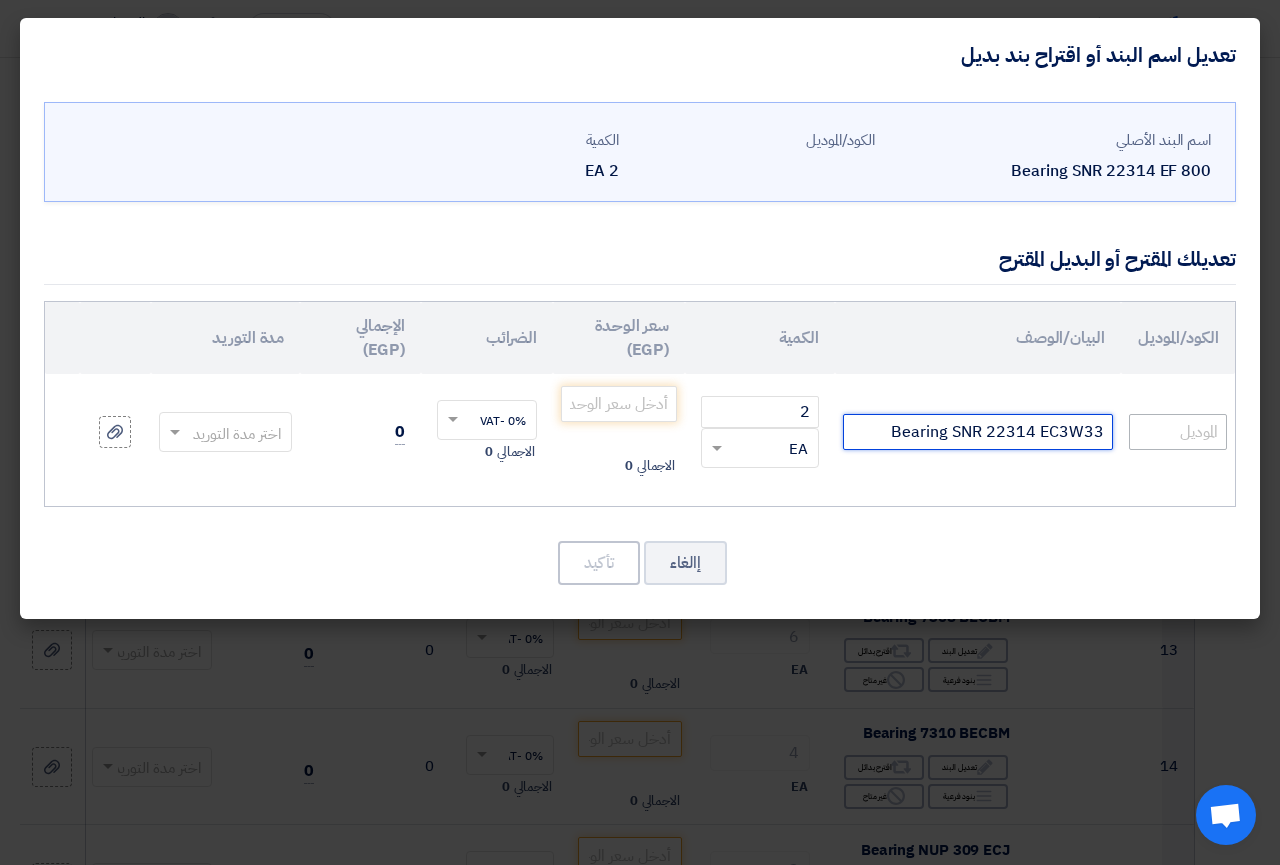 type on "Bearing SNR 22314 EC3W33" 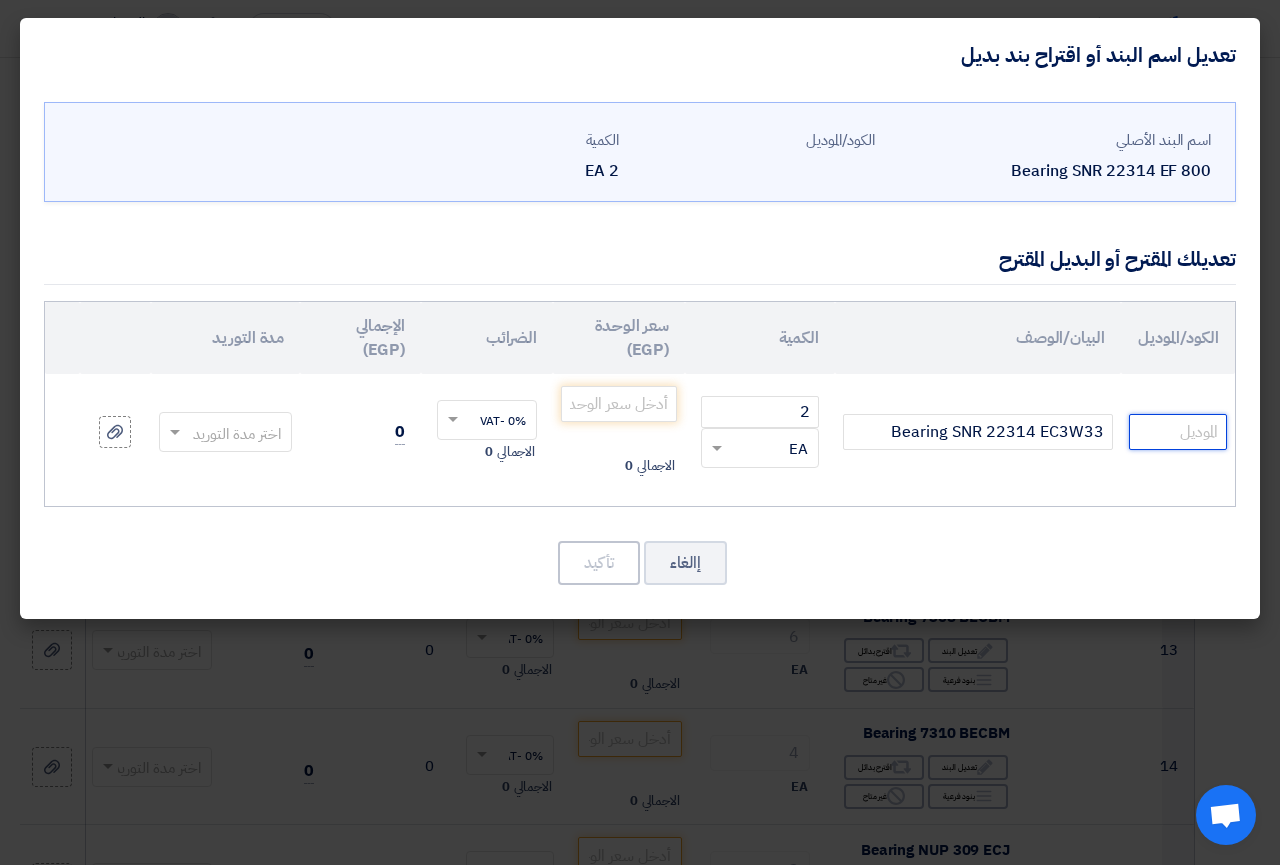 click 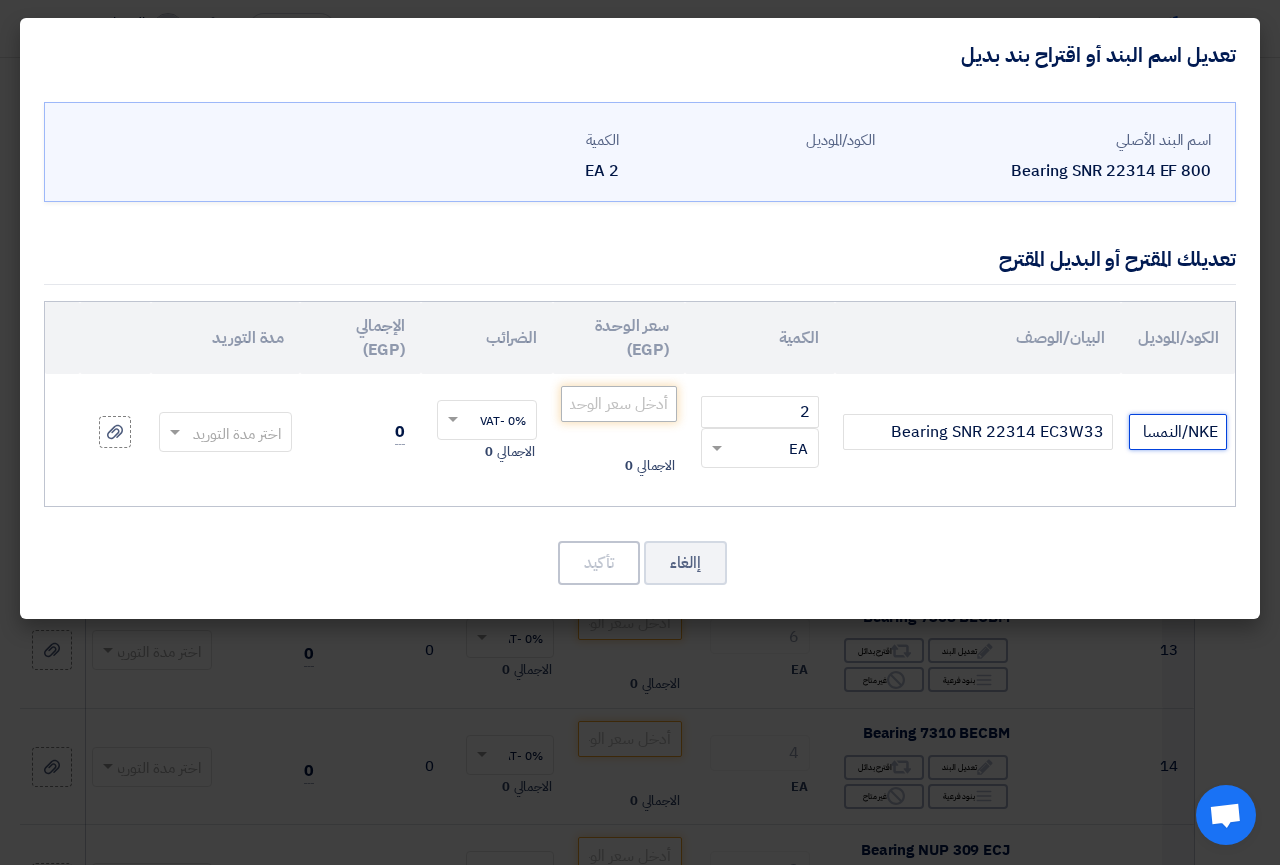 type on "NKE/النمسا" 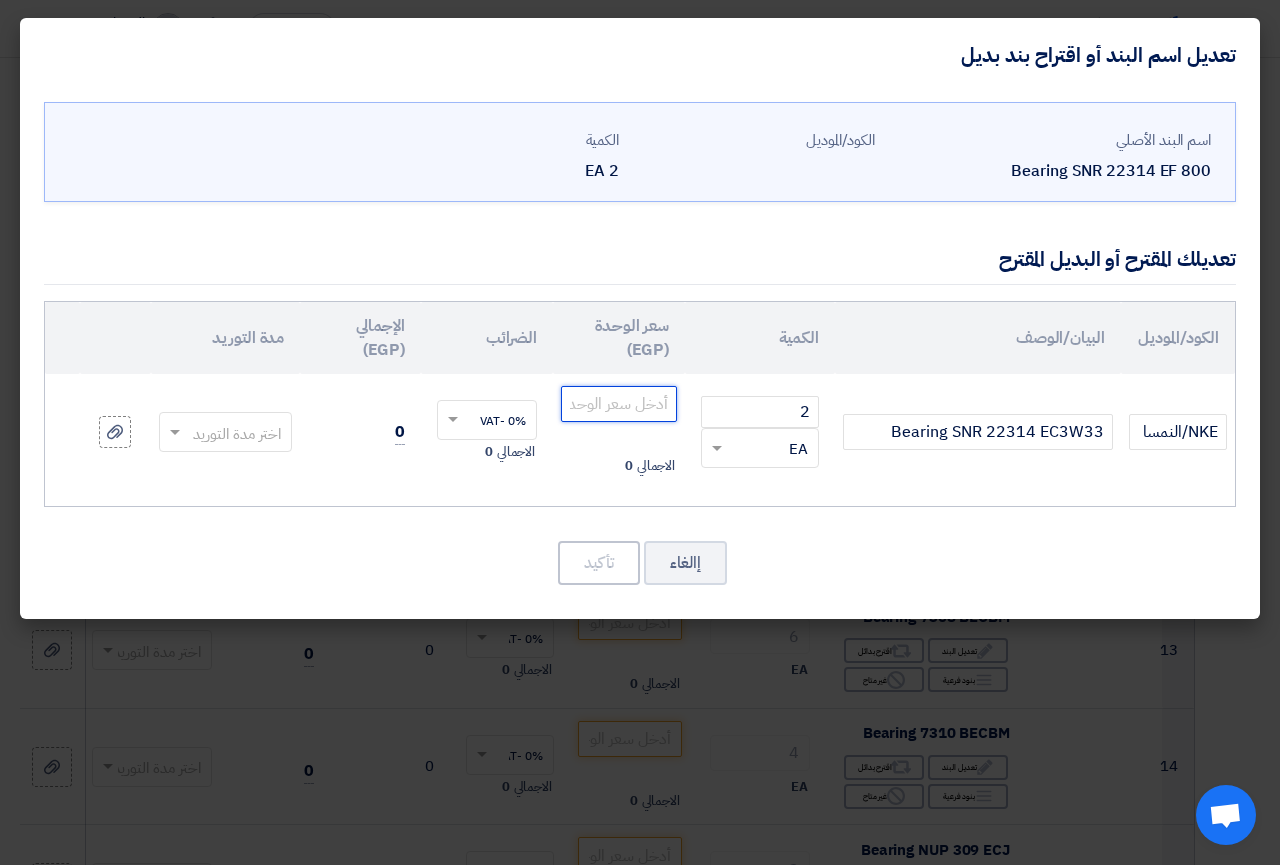 click 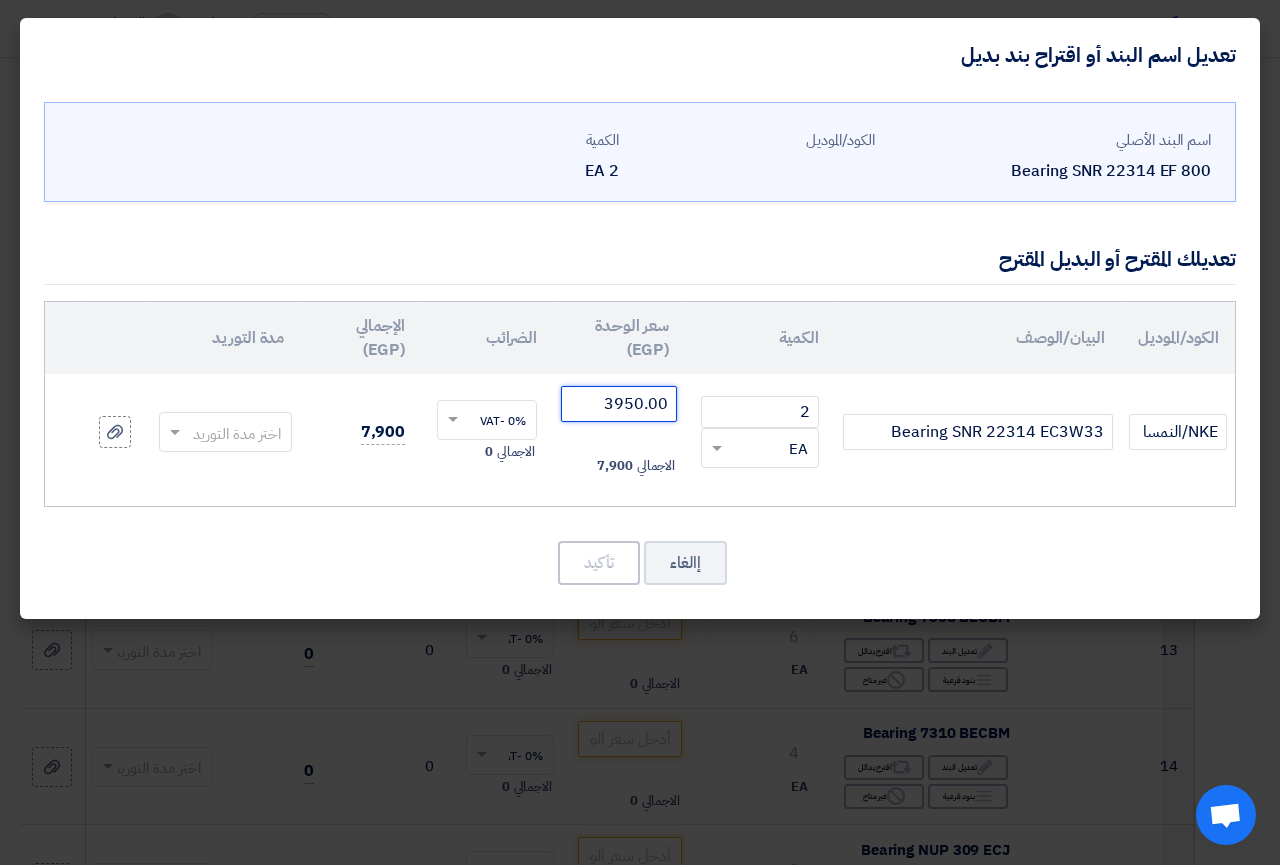 click 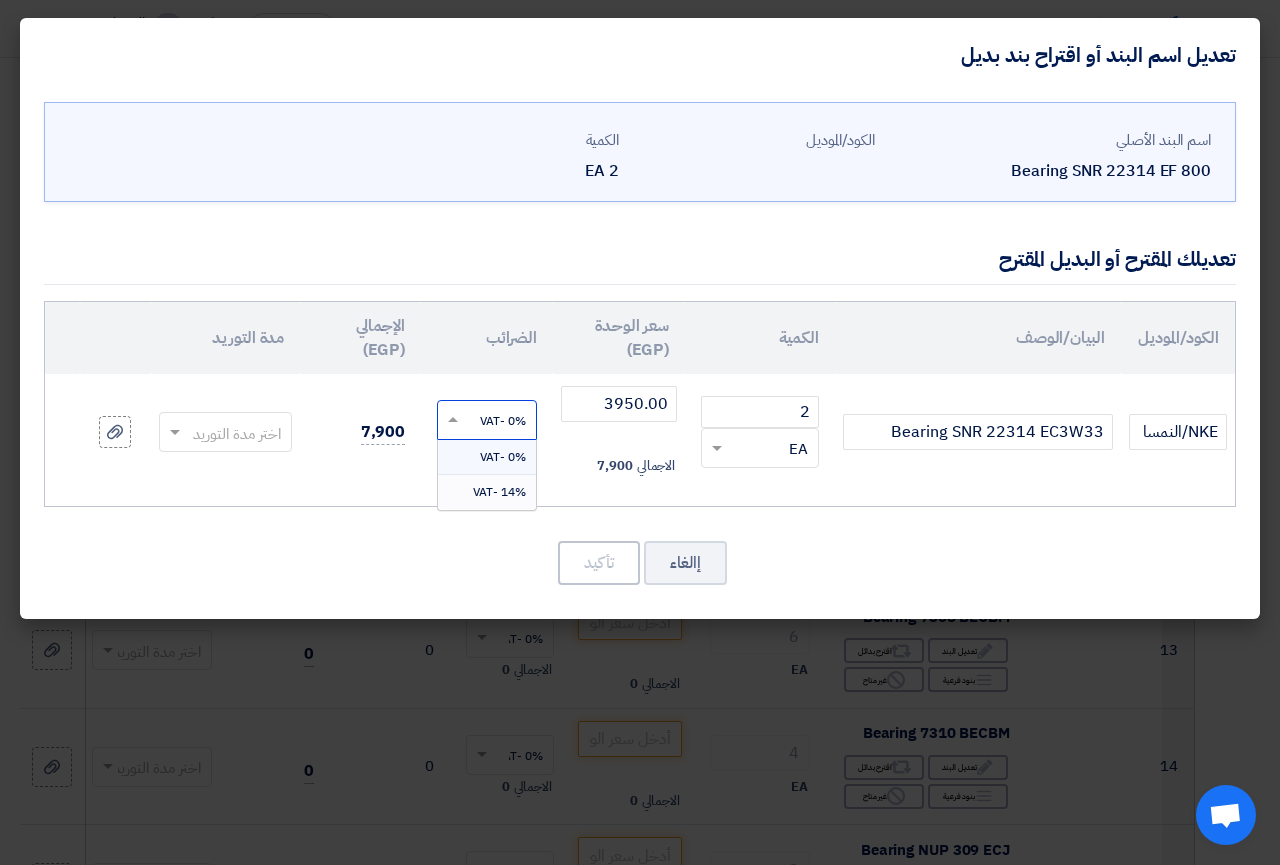 click on "14% -VAT" at bounding box center [499, 492] 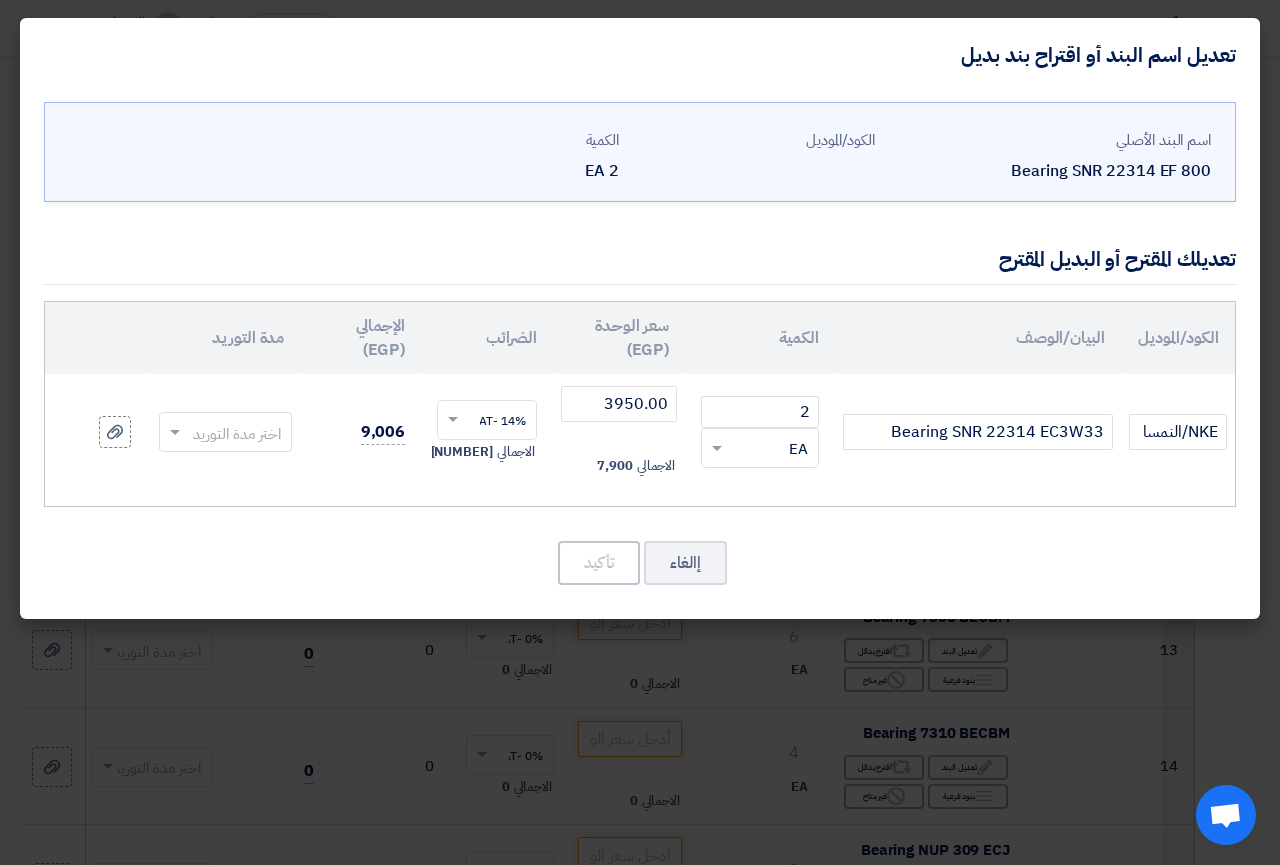 click 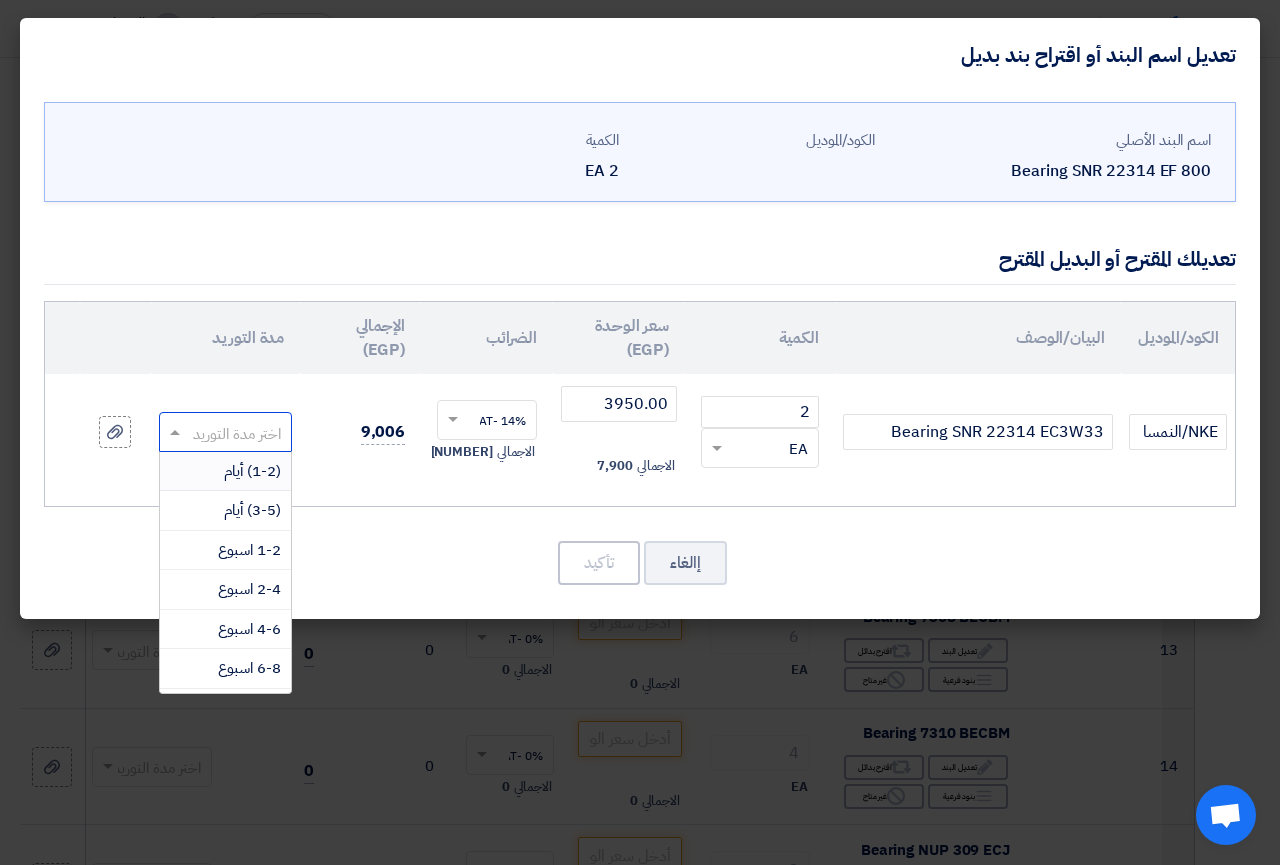 click on "(1-2) أيام" at bounding box center [252, 471] 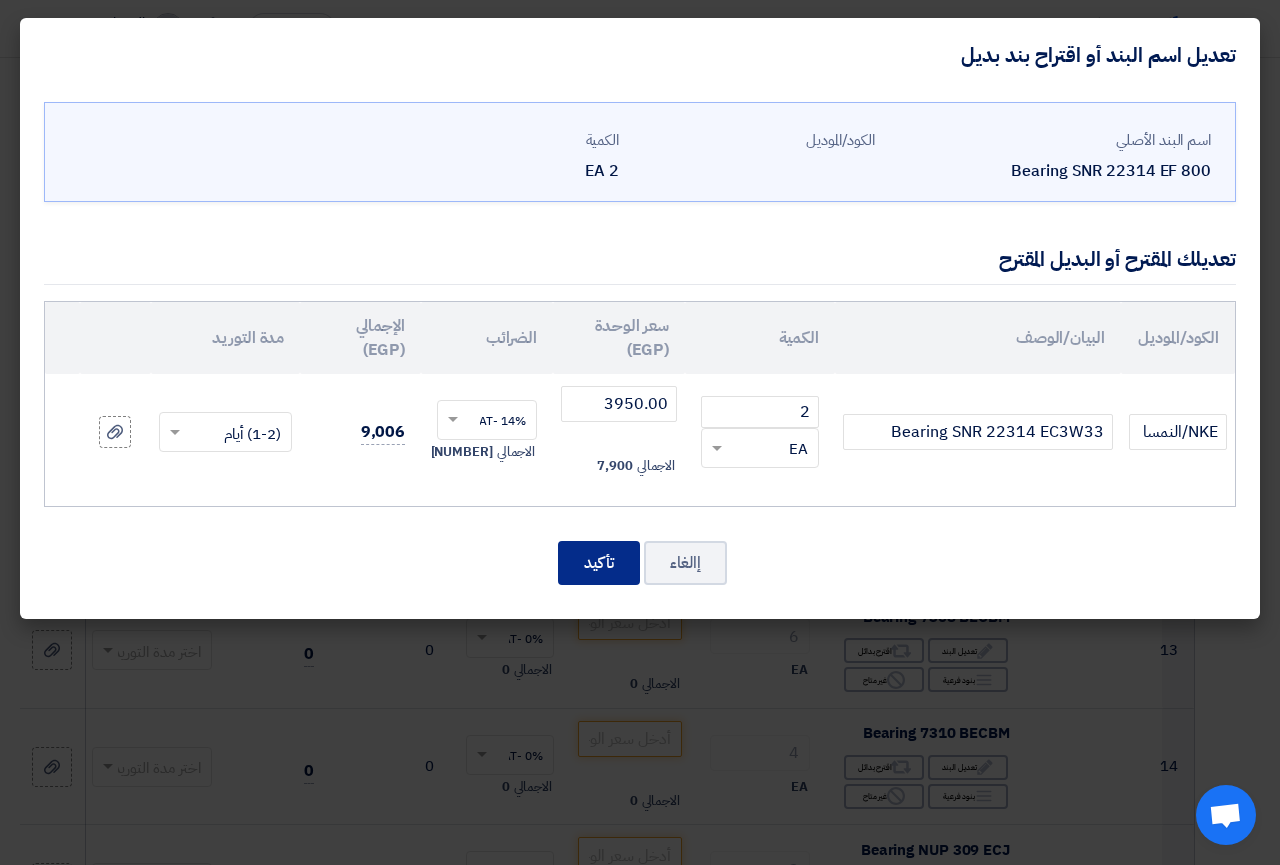 click on "تأكيد" 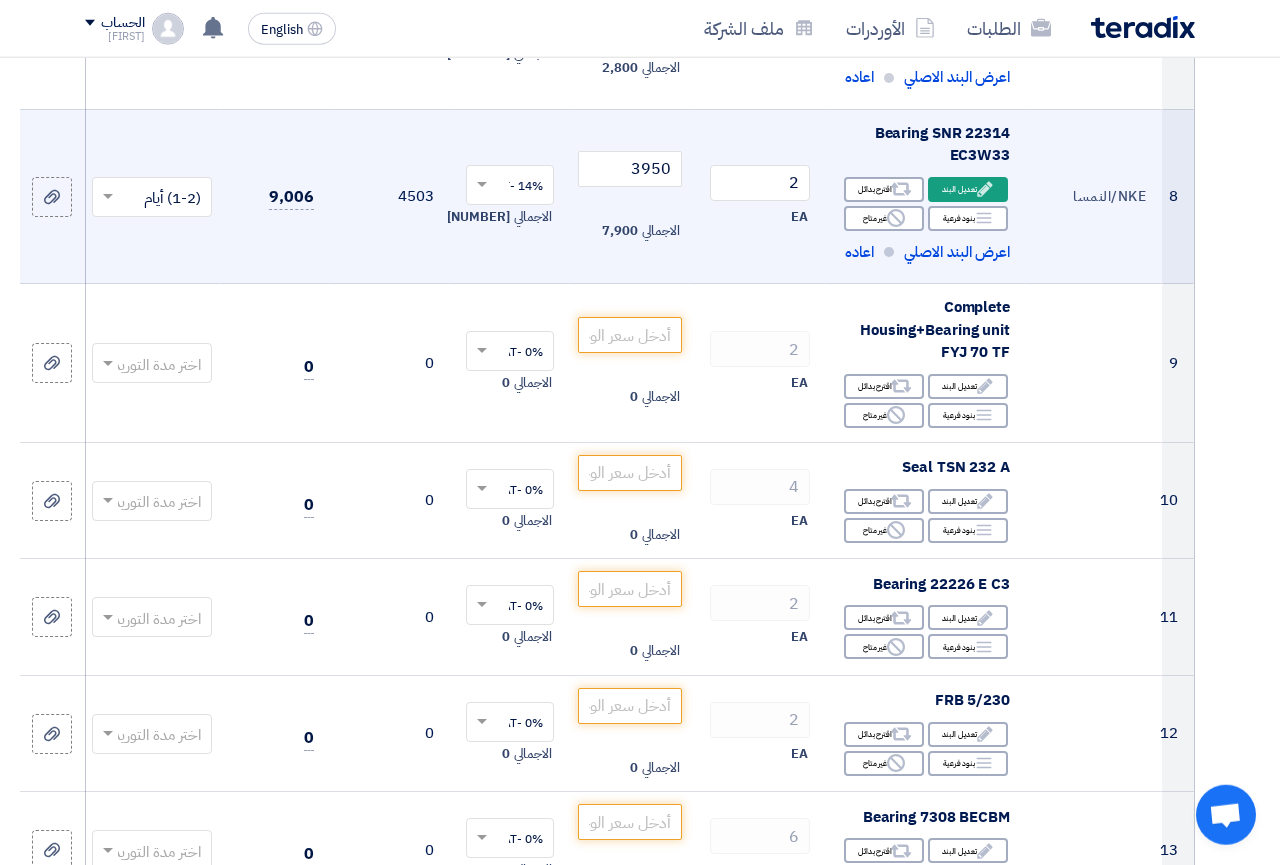 scroll, scrollTop: 1313, scrollLeft: 0, axis: vertical 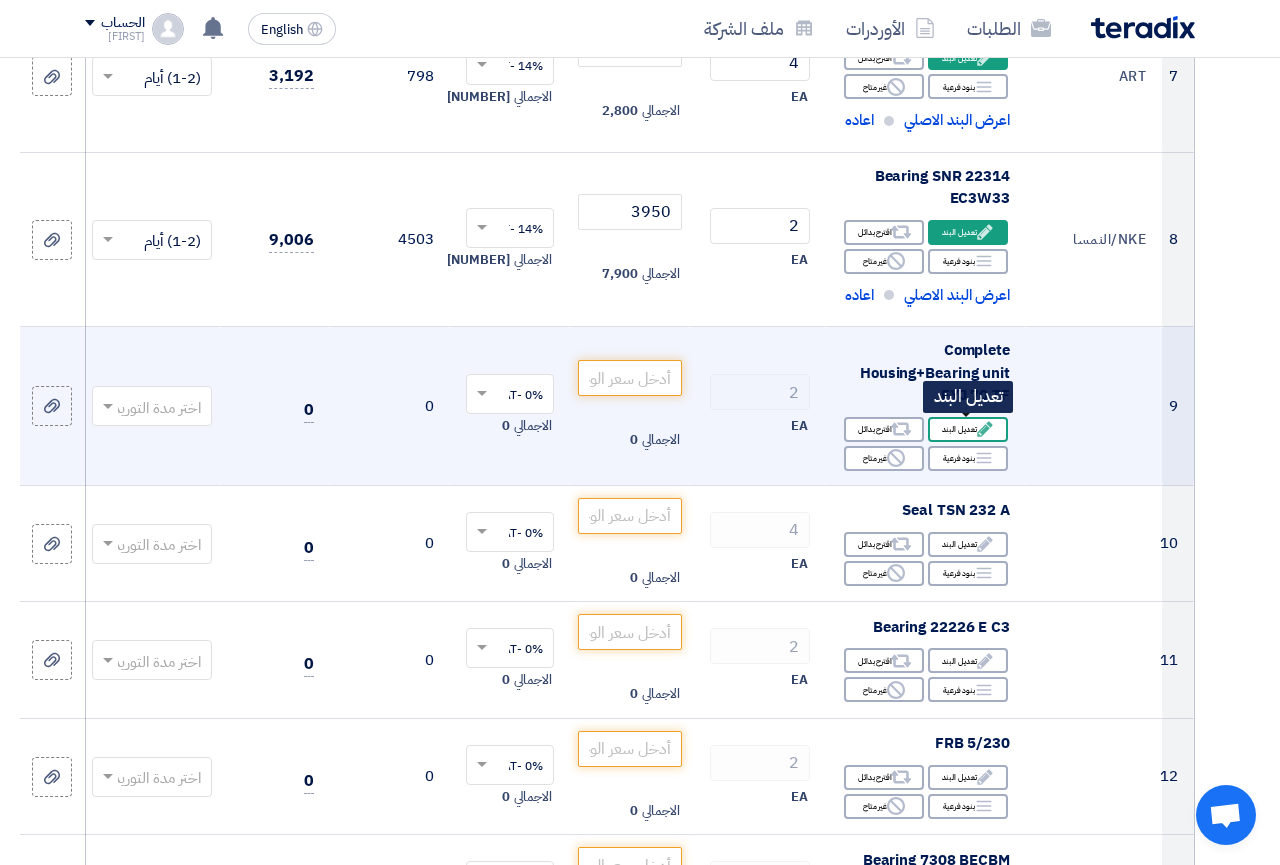 click on "Edit
تعديل البند" 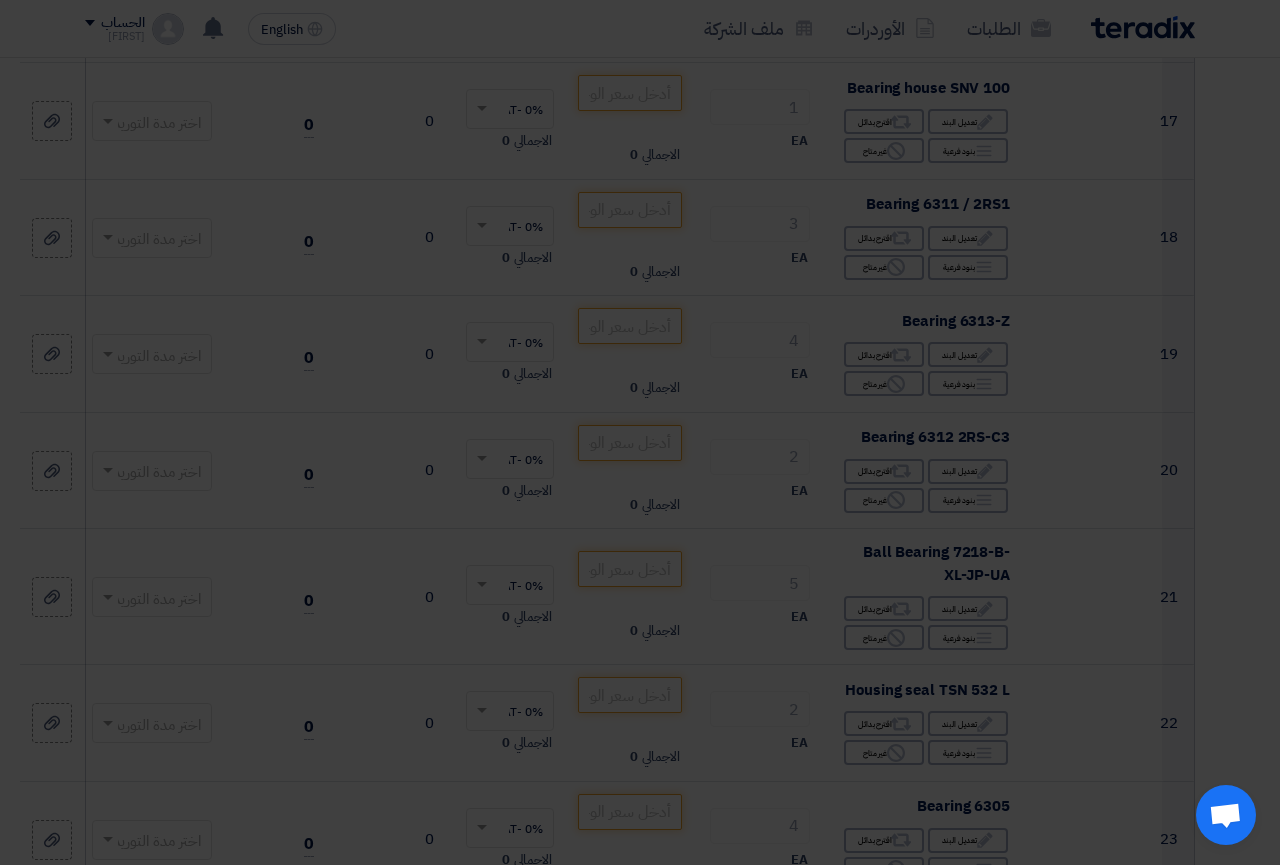 scroll, scrollTop: 554, scrollLeft: 0, axis: vertical 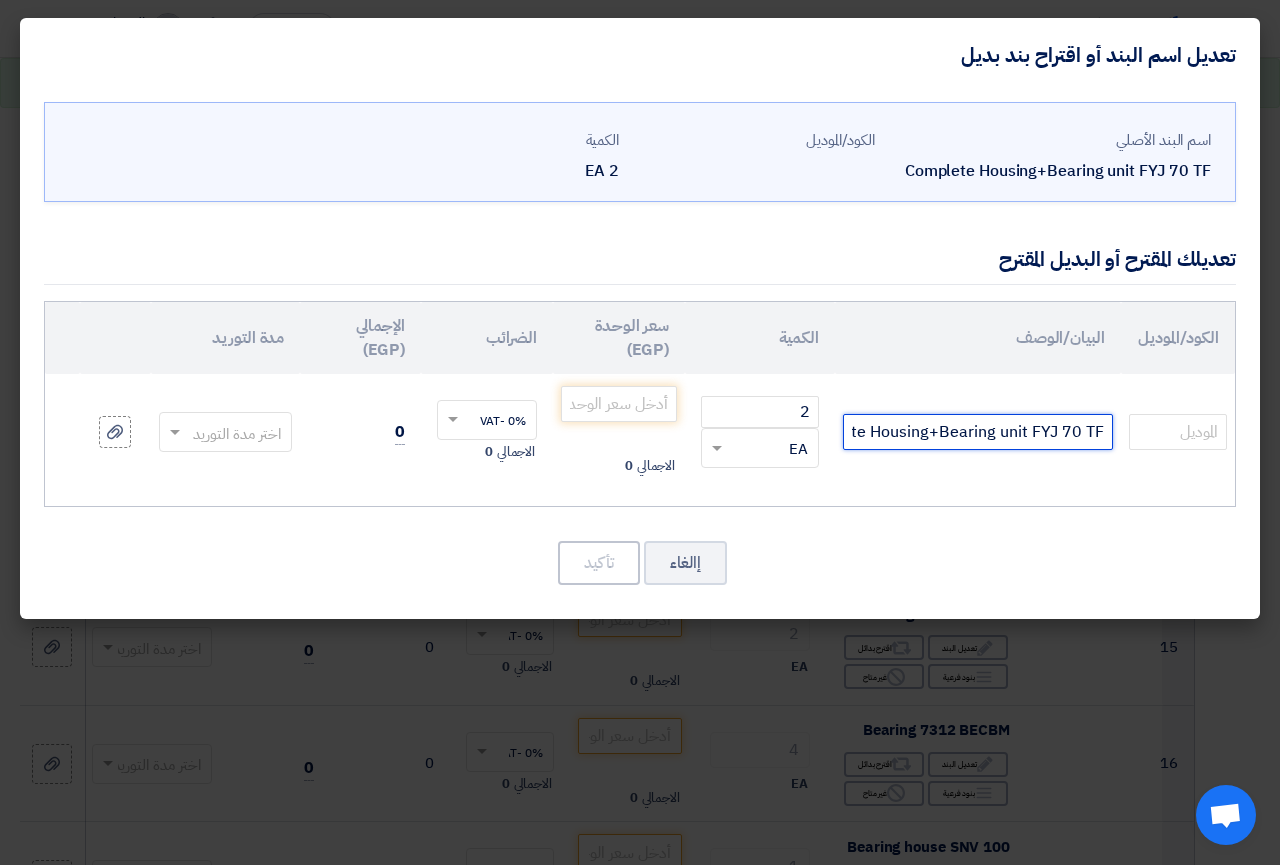 click on "Complete Housing+Bearing unit FYJ 70 TF" 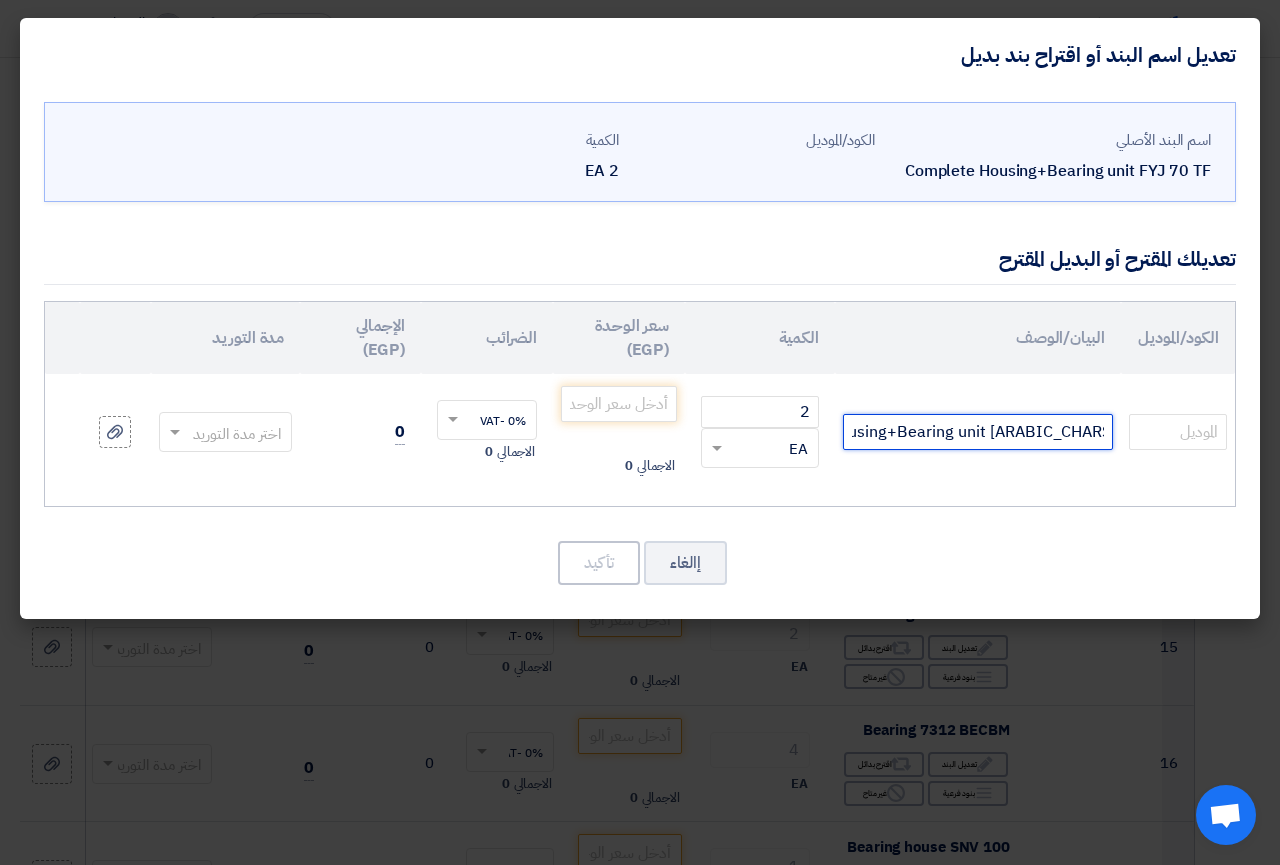 scroll, scrollTop: 0, scrollLeft: 0, axis: both 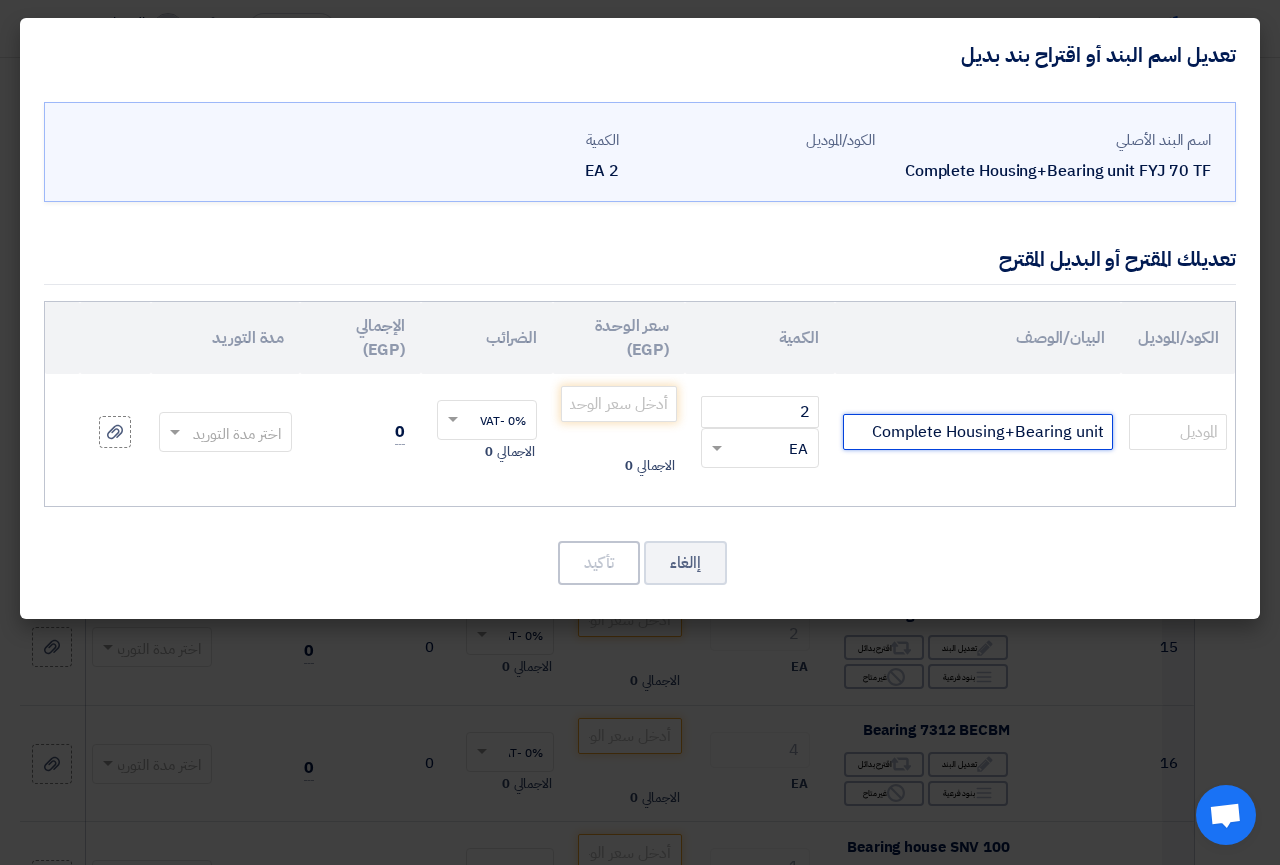 type on "Complete Housing+Bearing unit" 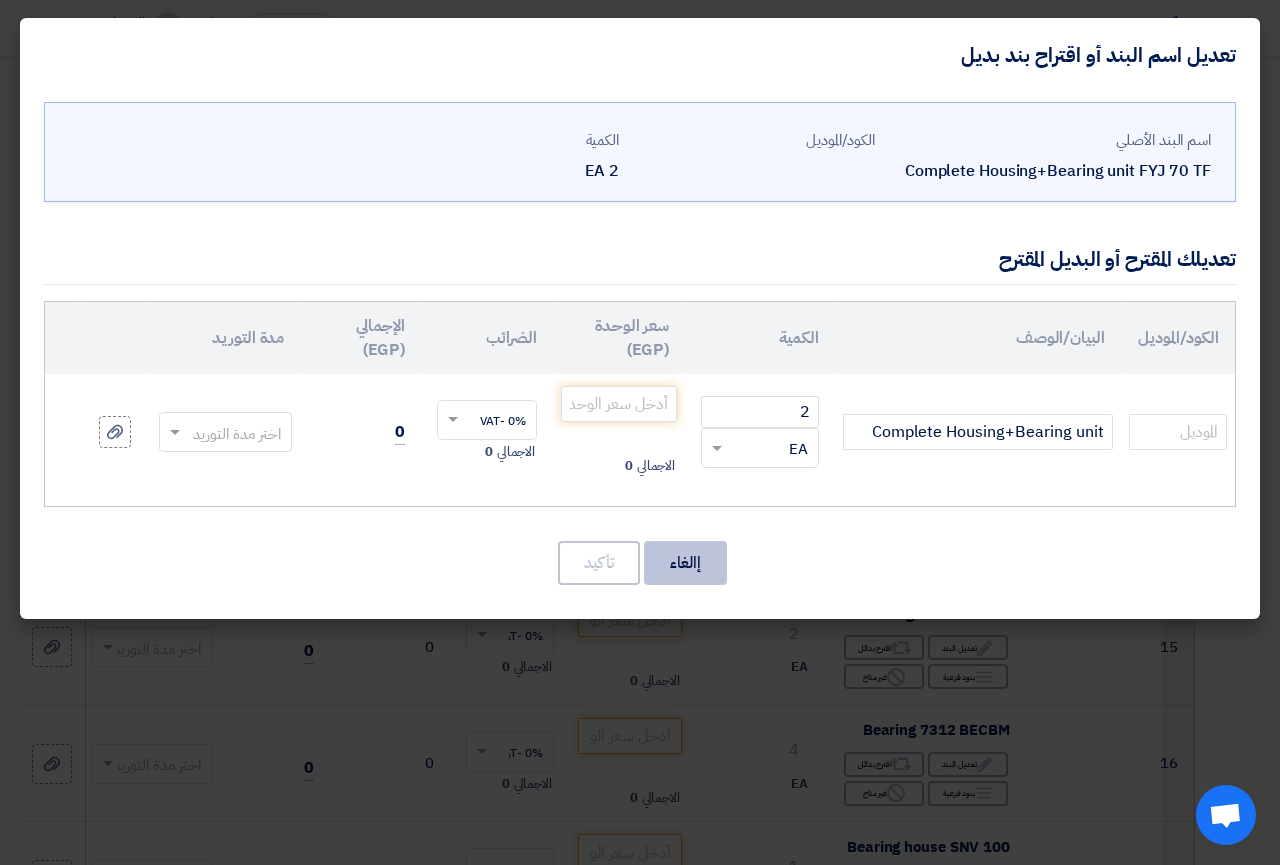 click on "إالغاء" 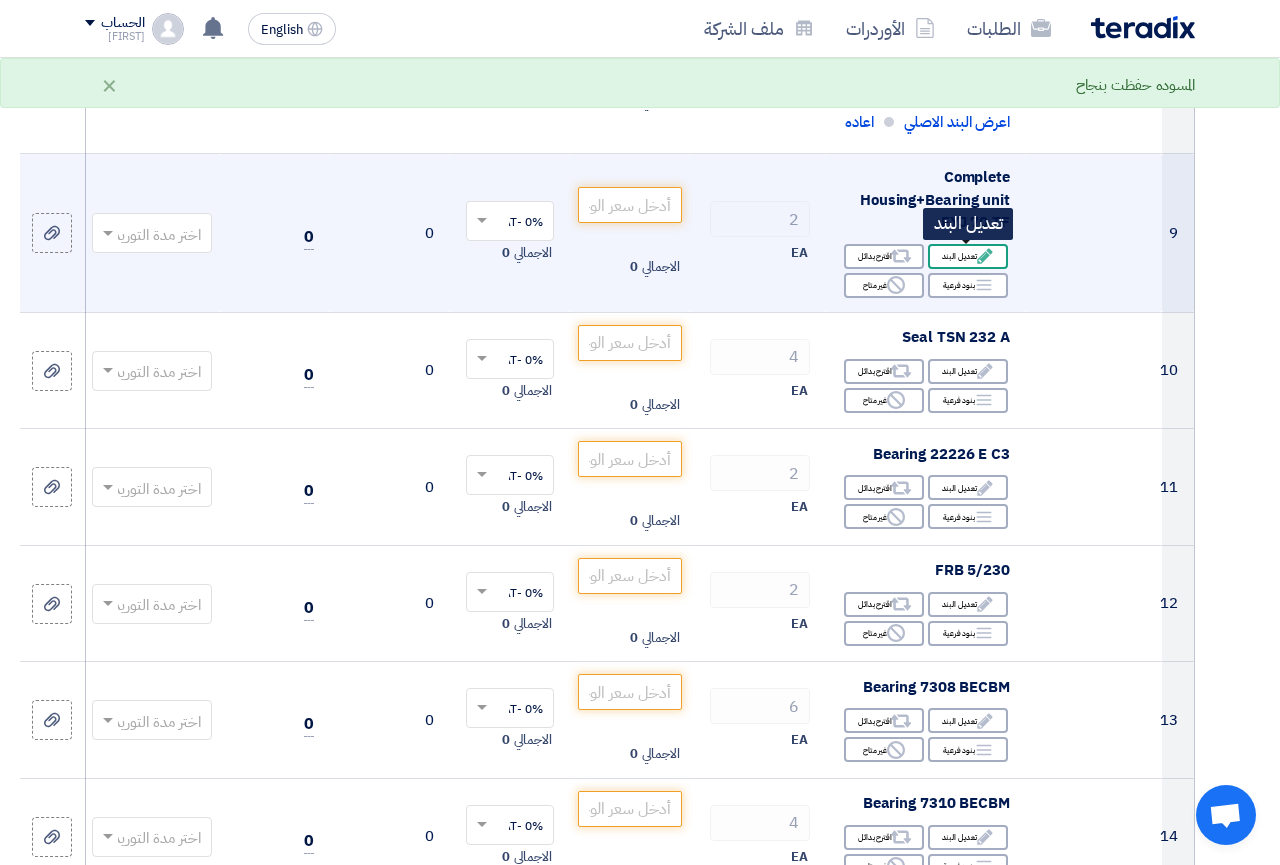 scroll, scrollTop: 1384, scrollLeft: 0, axis: vertical 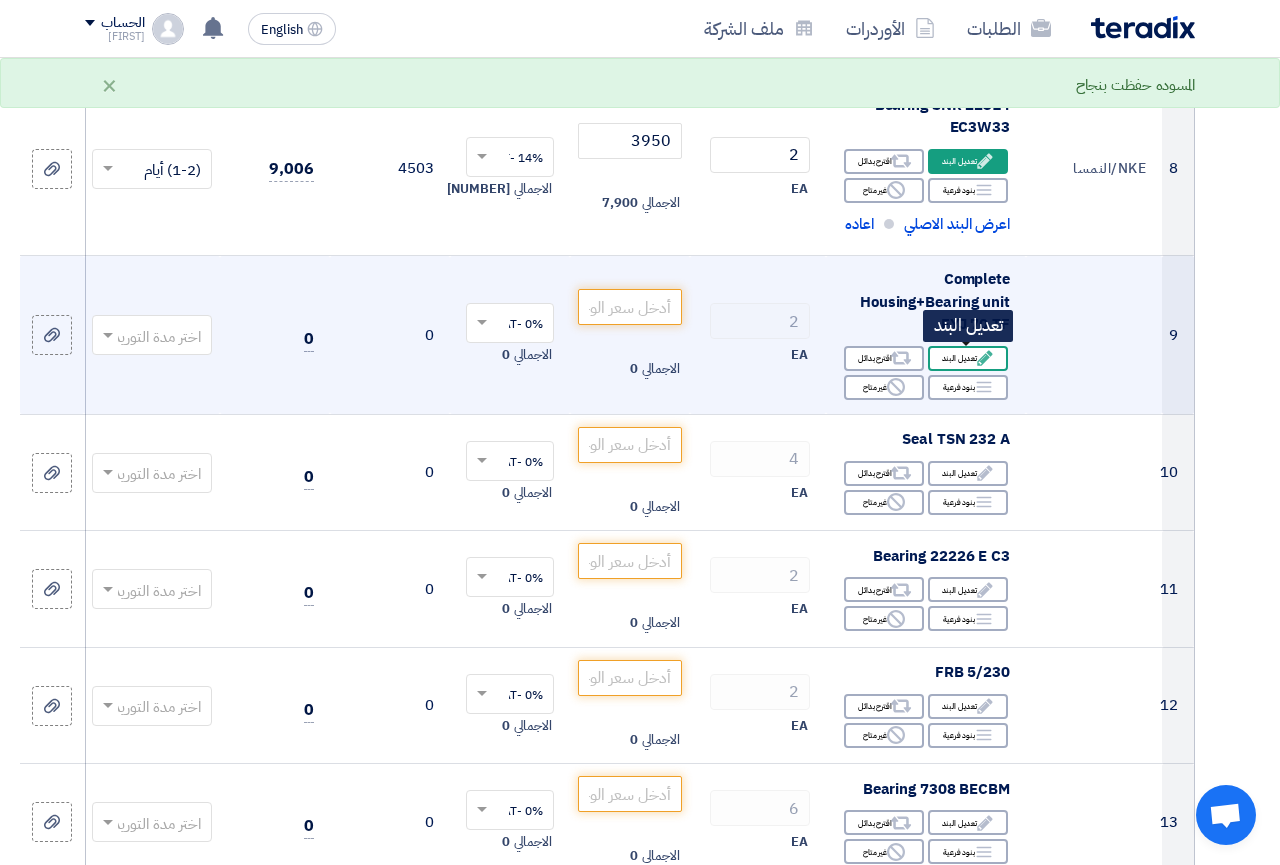 click 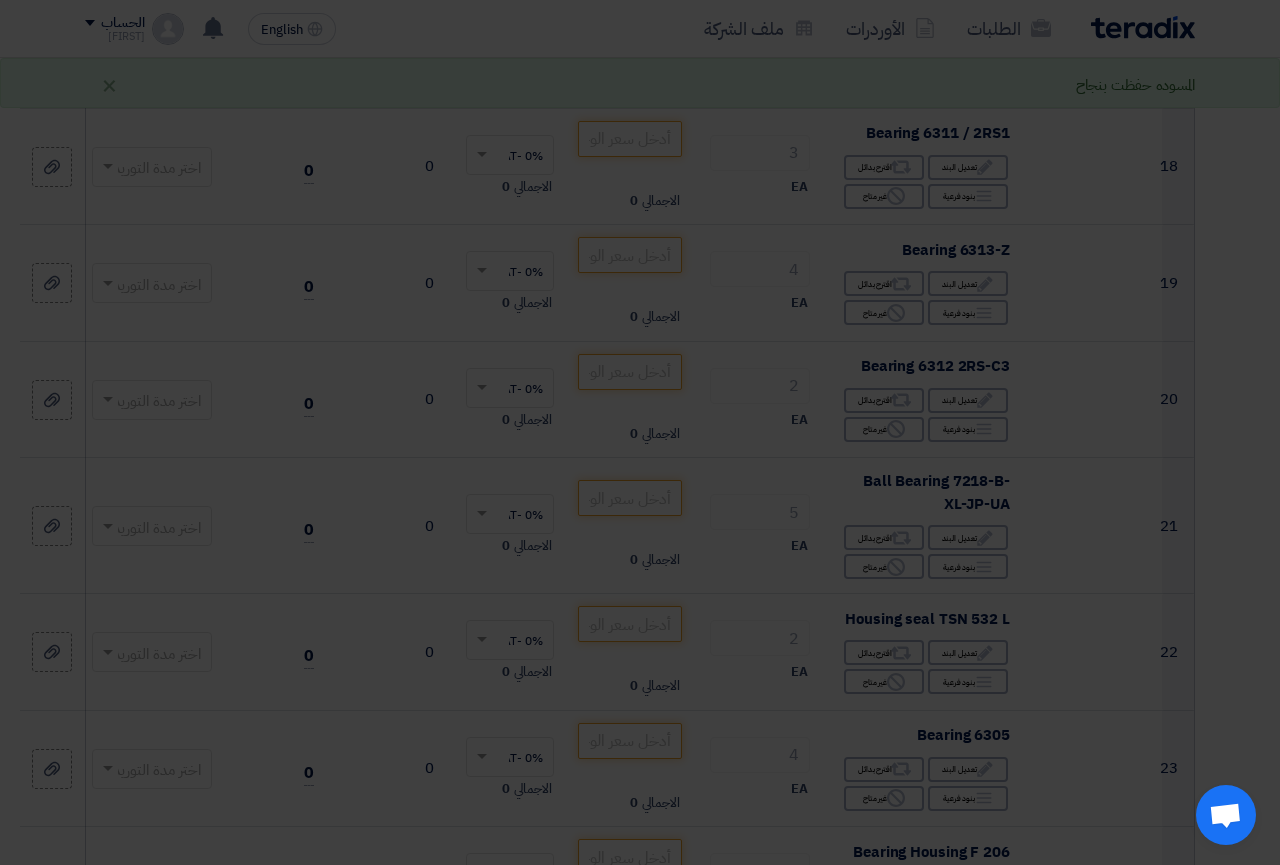 scroll, scrollTop: 472, scrollLeft: 0, axis: vertical 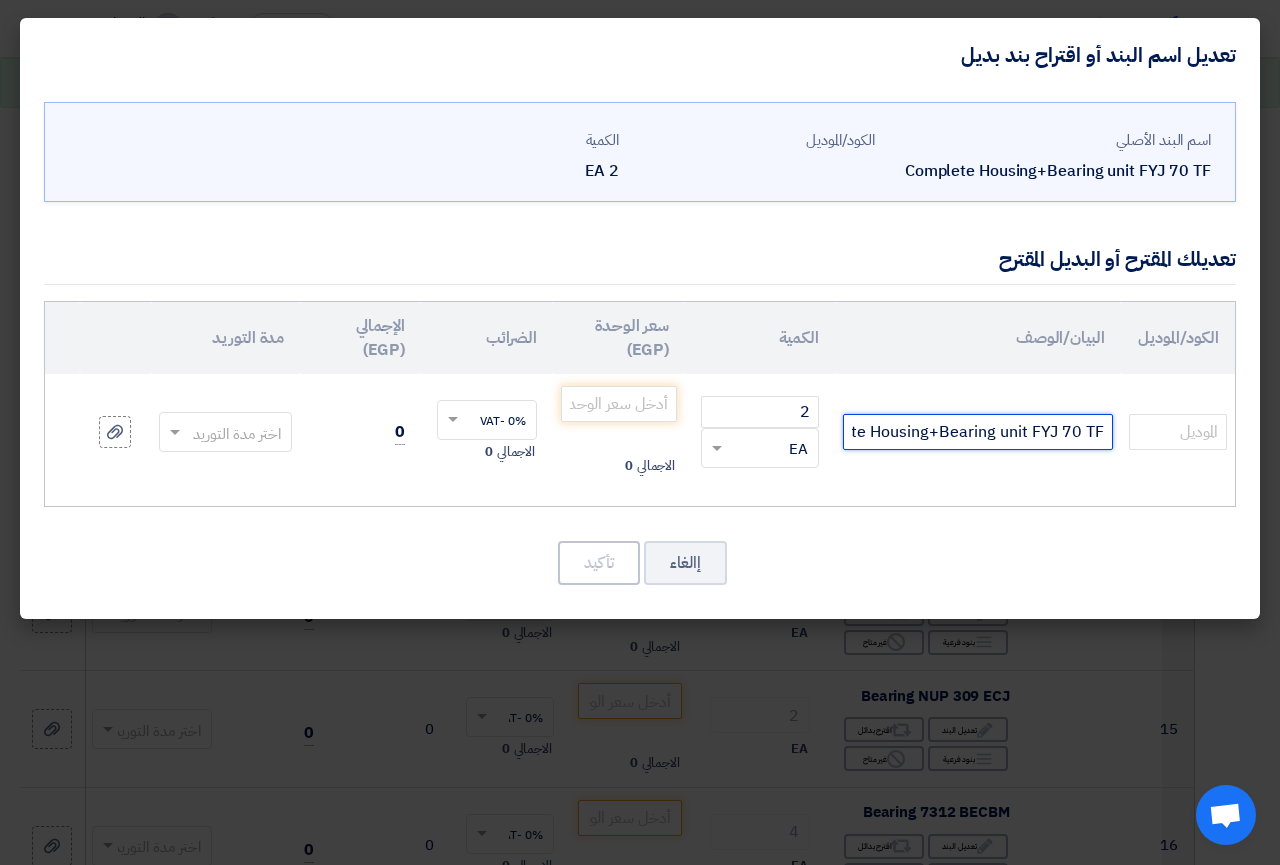 click on "Complete Housing+Bearing unit FYJ 70 TF" 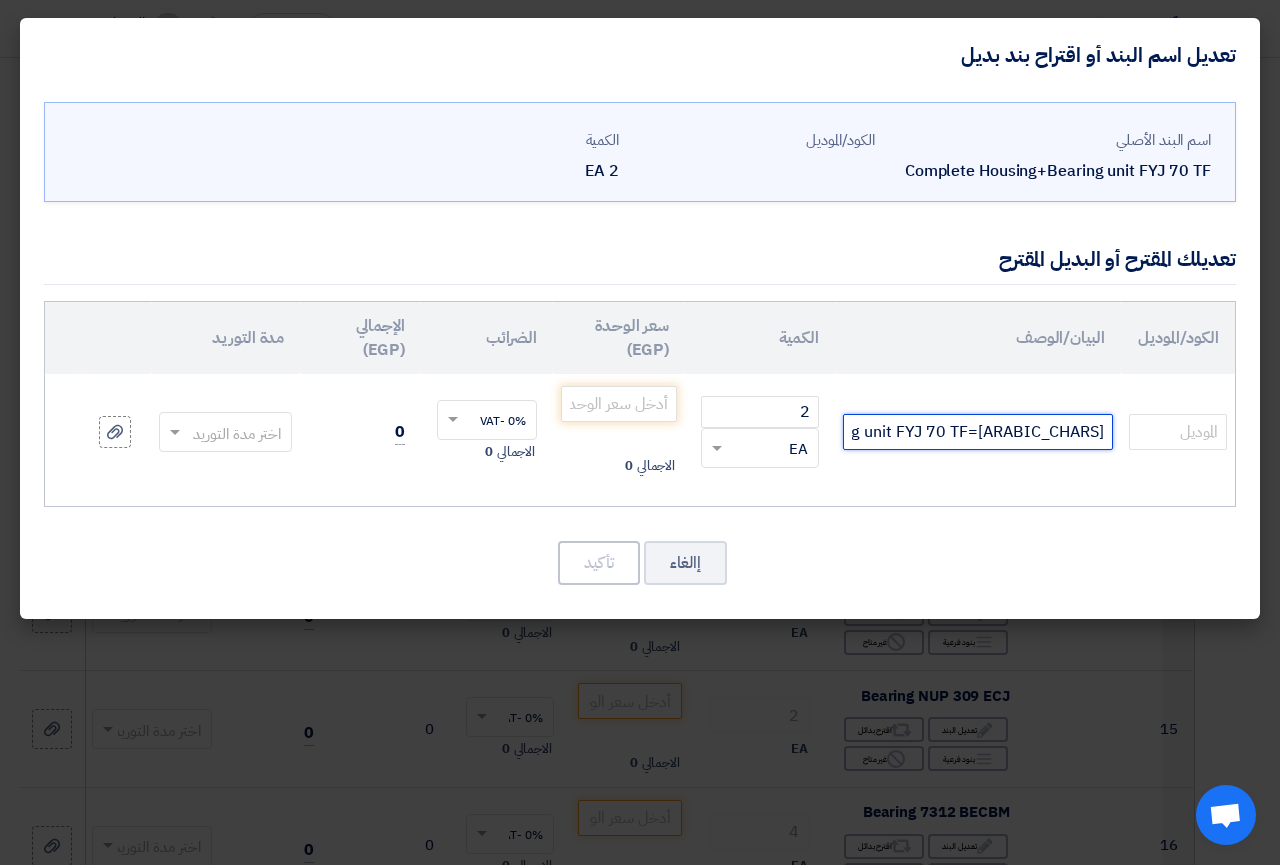 scroll, scrollTop: 0, scrollLeft: -126, axis: horizontal 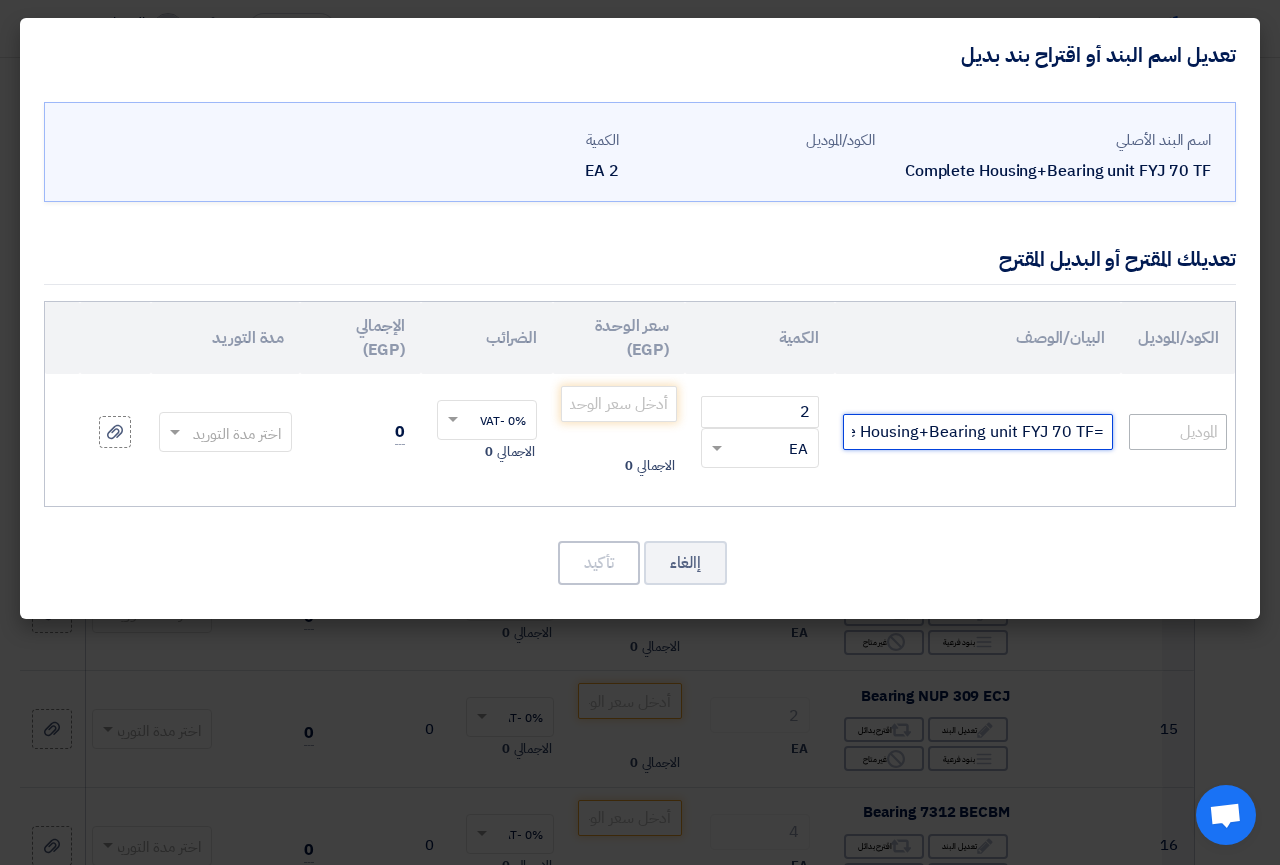 type on "Complete Housing+Bearing unit FYJ 70 TF=[ARABIC_CHARS]" 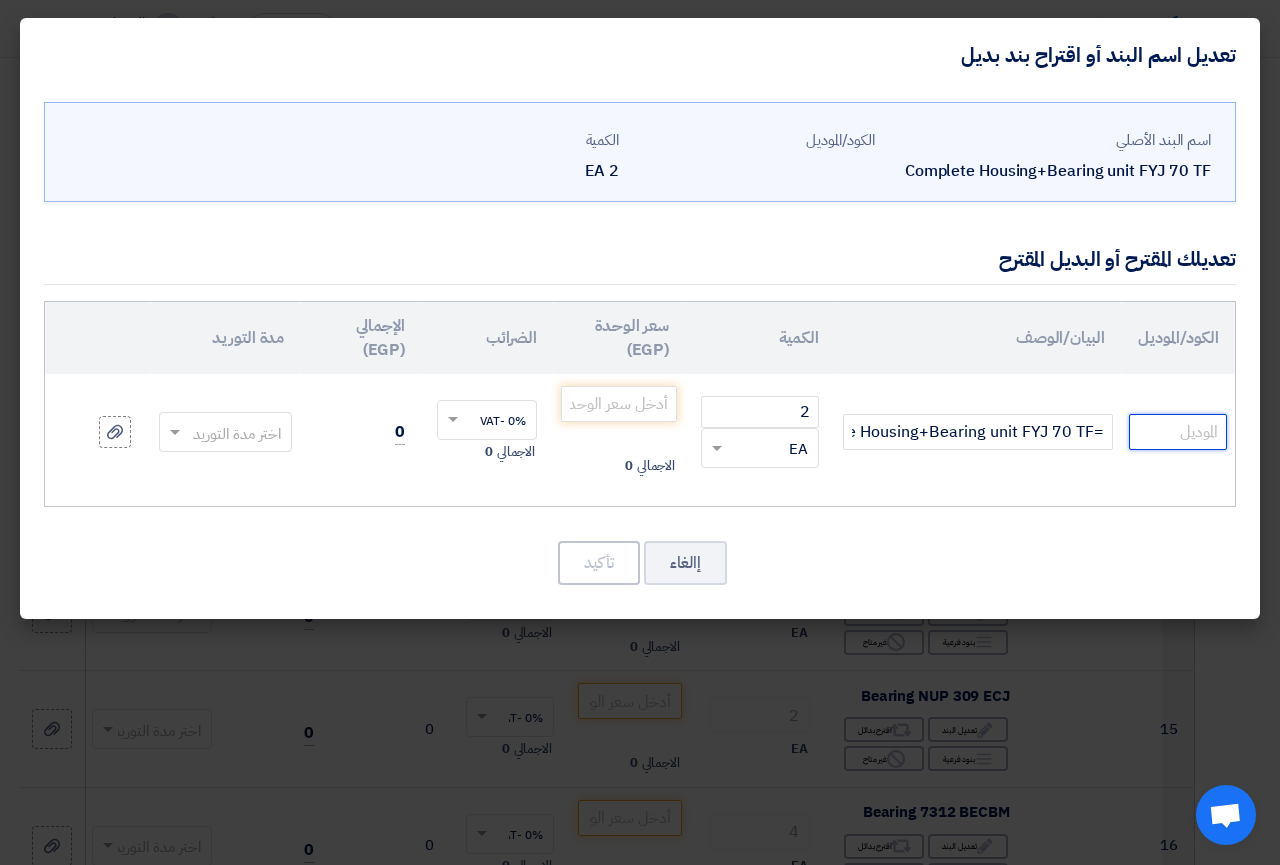 click 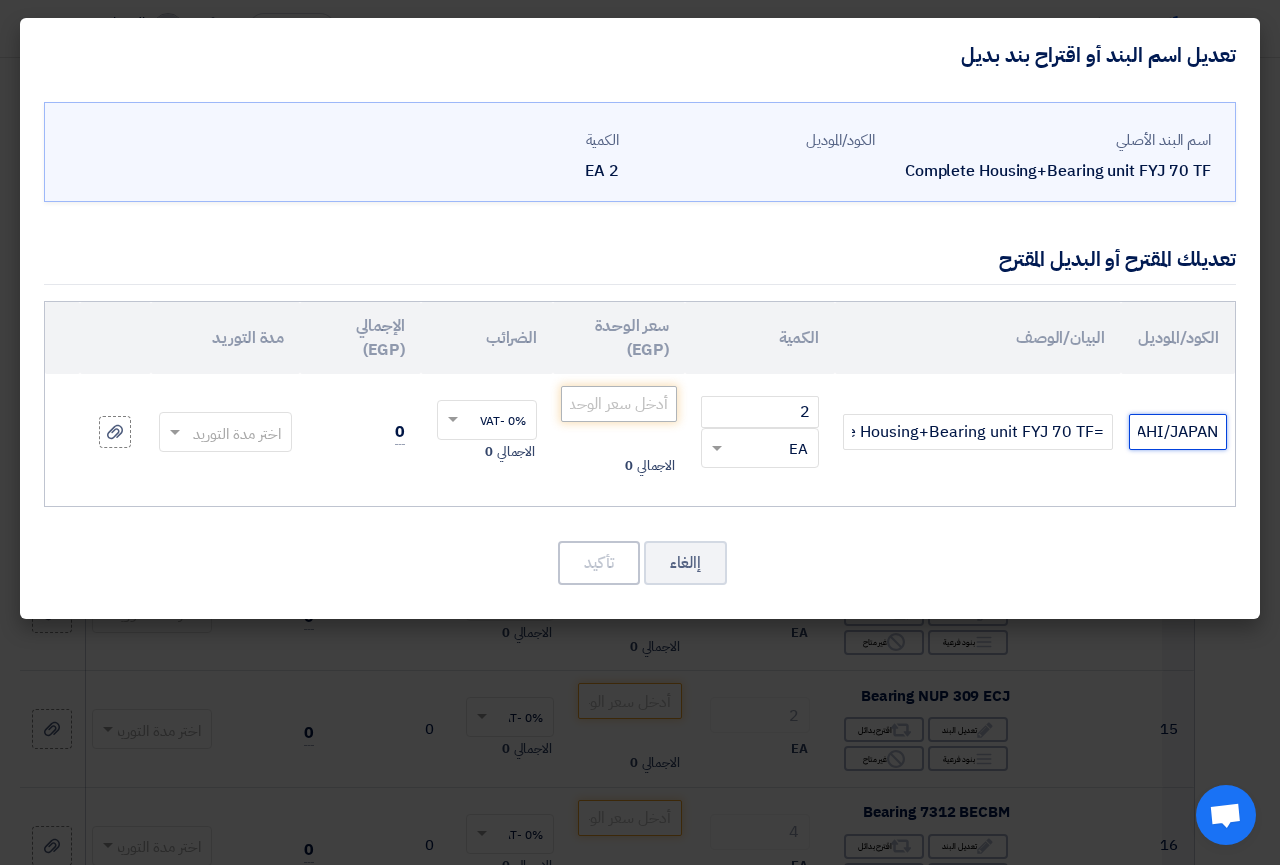 type on "ASAHI/JAPAN" 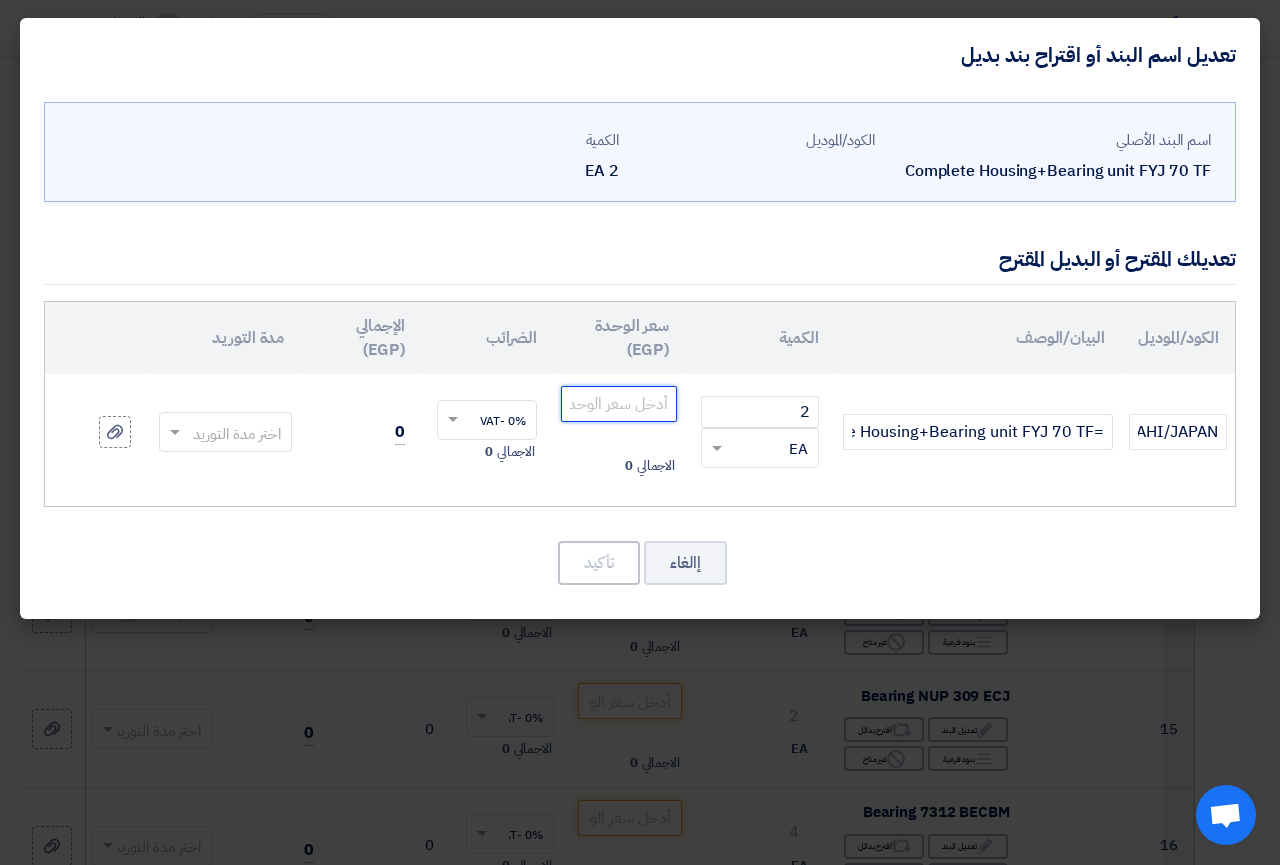 click 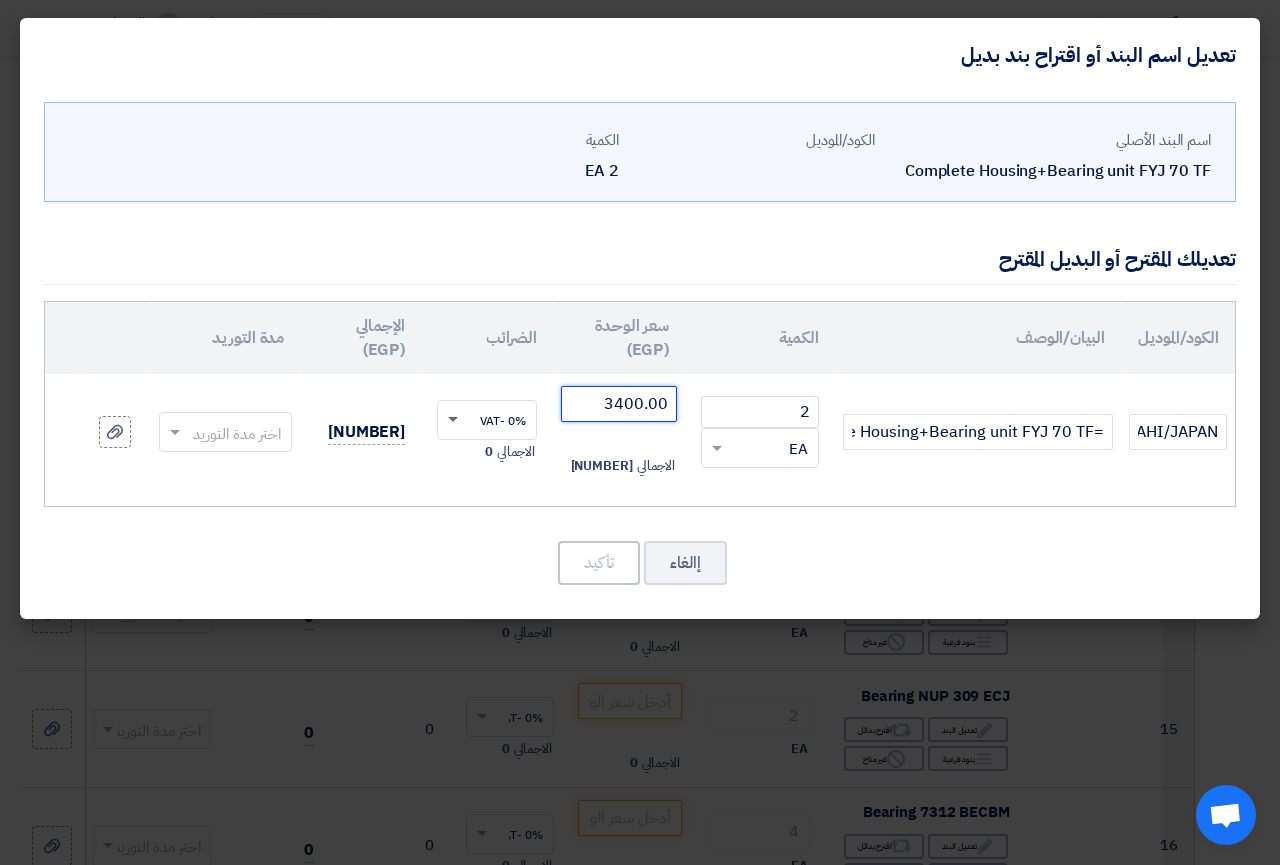 click 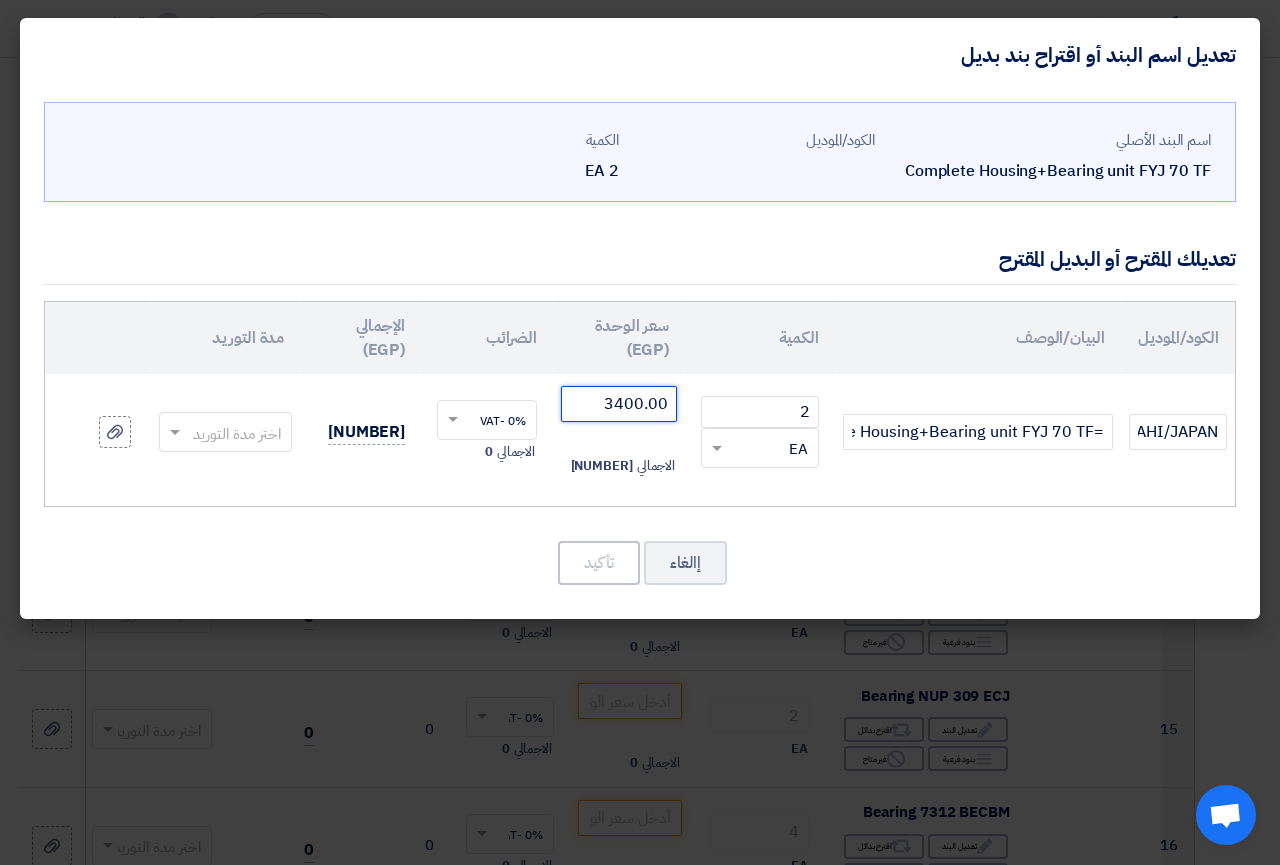 type on "3400.00" 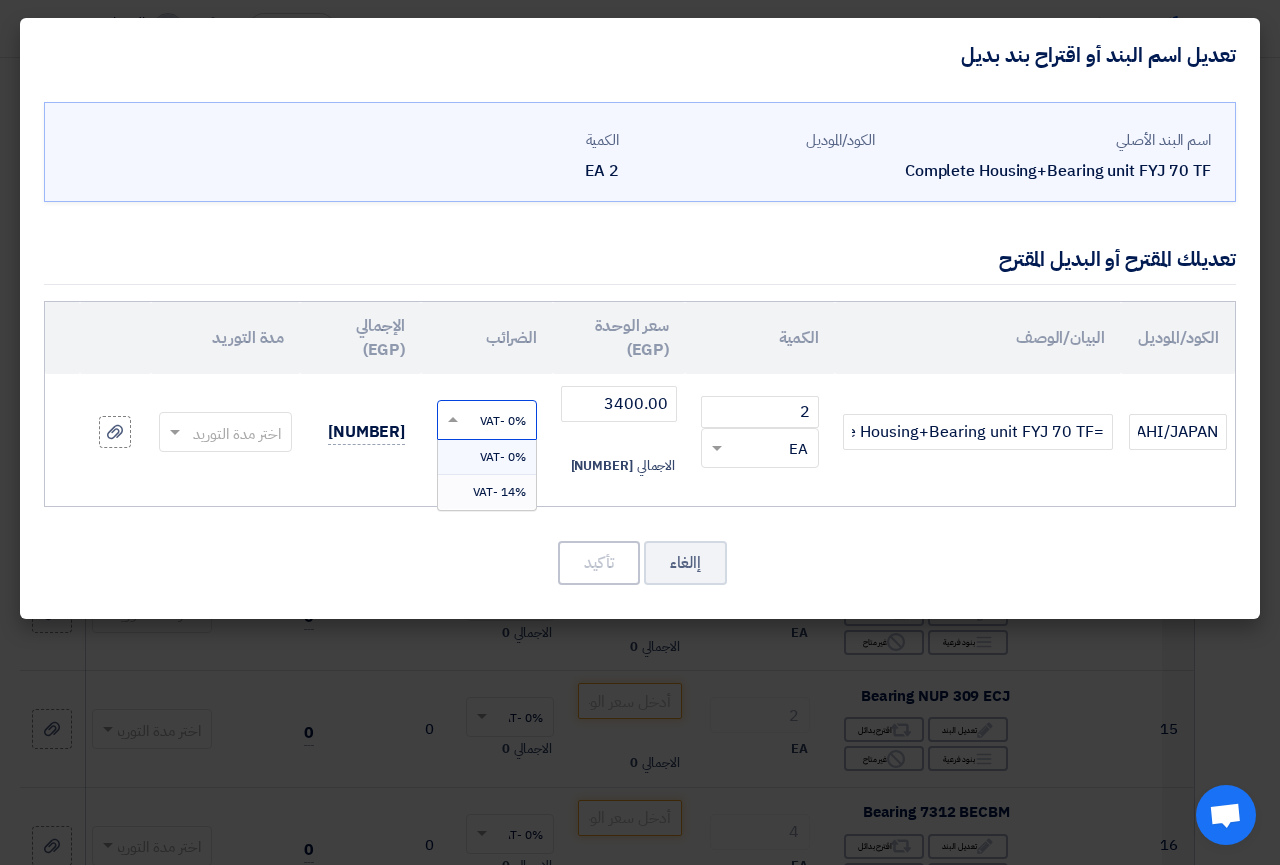 click on "14% -VAT" at bounding box center (499, 492) 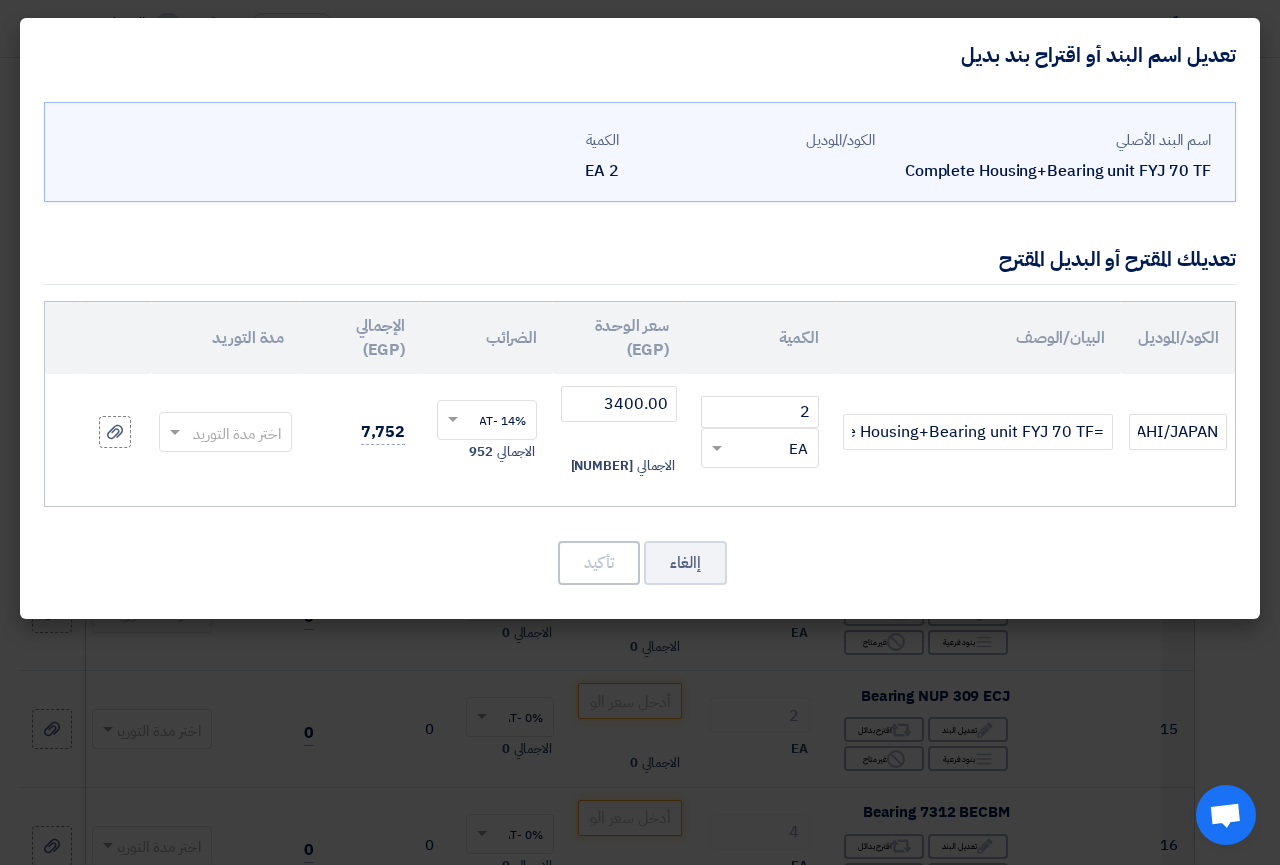 click 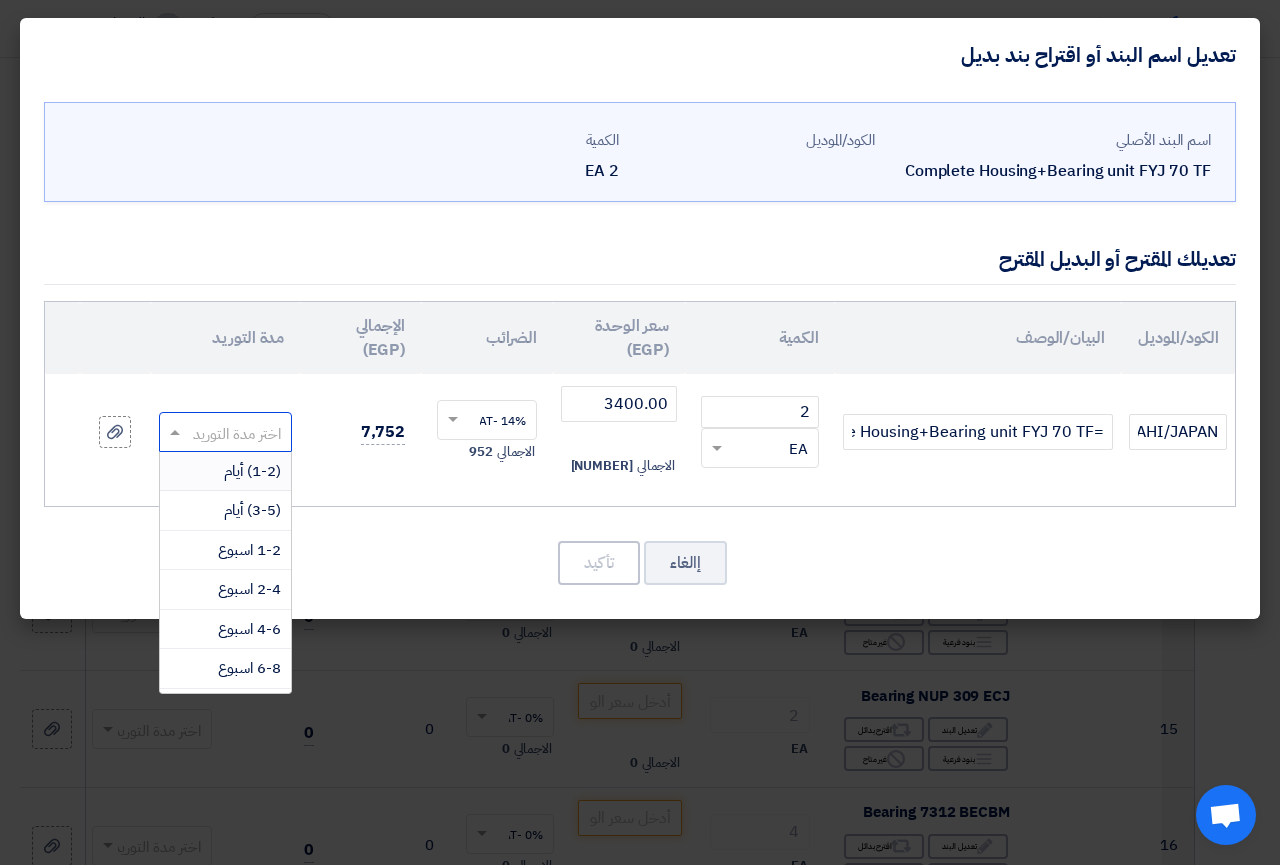 click on "(1-2) أيام" at bounding box center [252, 471] 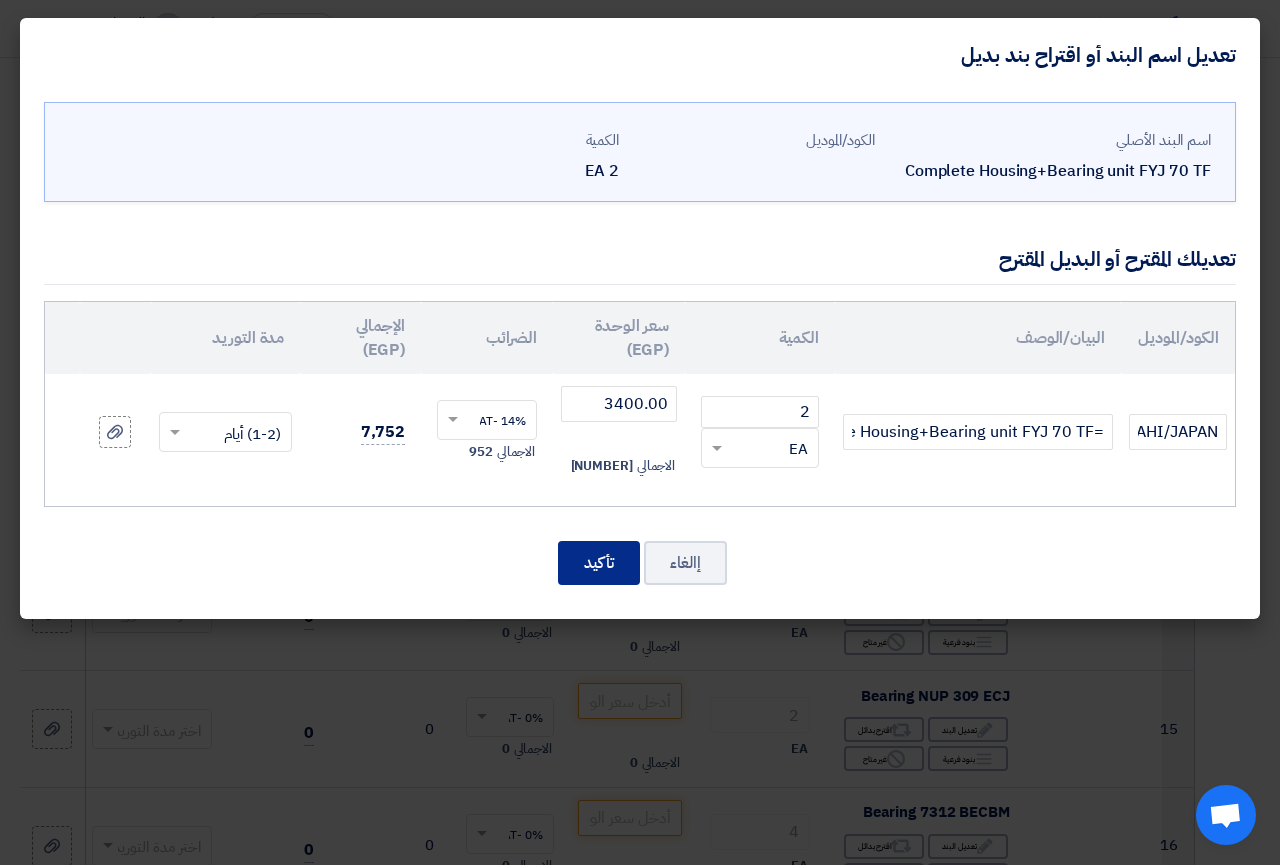 click on "تأكيد" 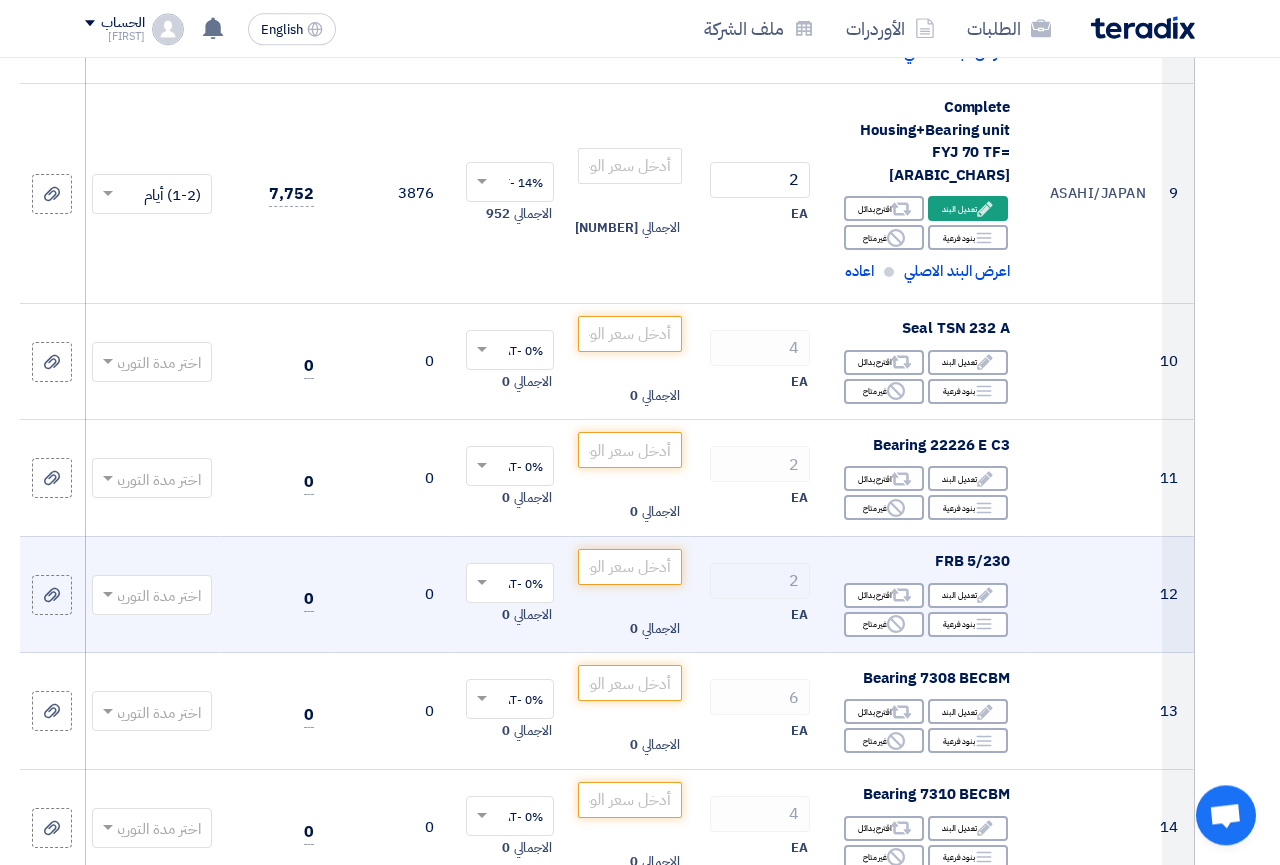 scroll, scrollTop: 1506, scrollLeft: 0, axis: vertical 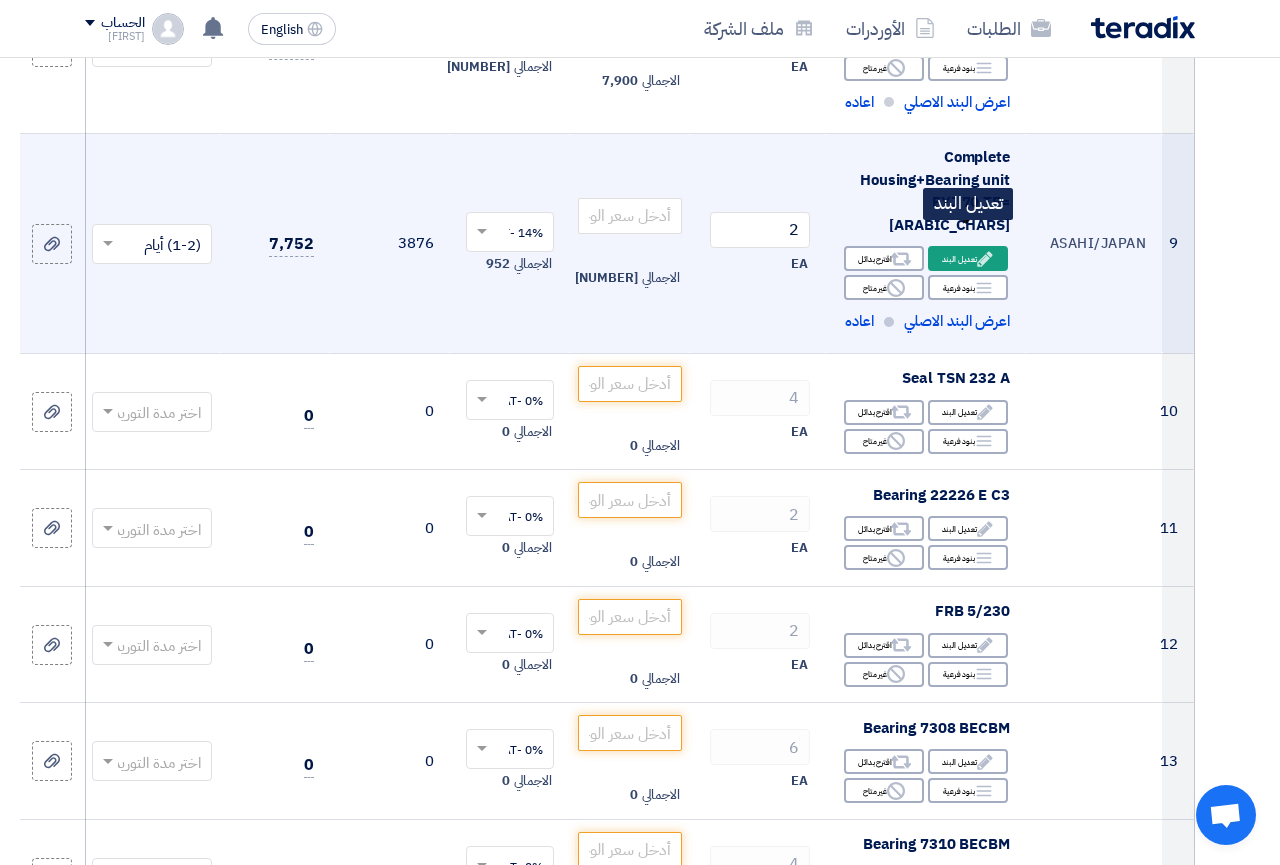 click on "Edit" 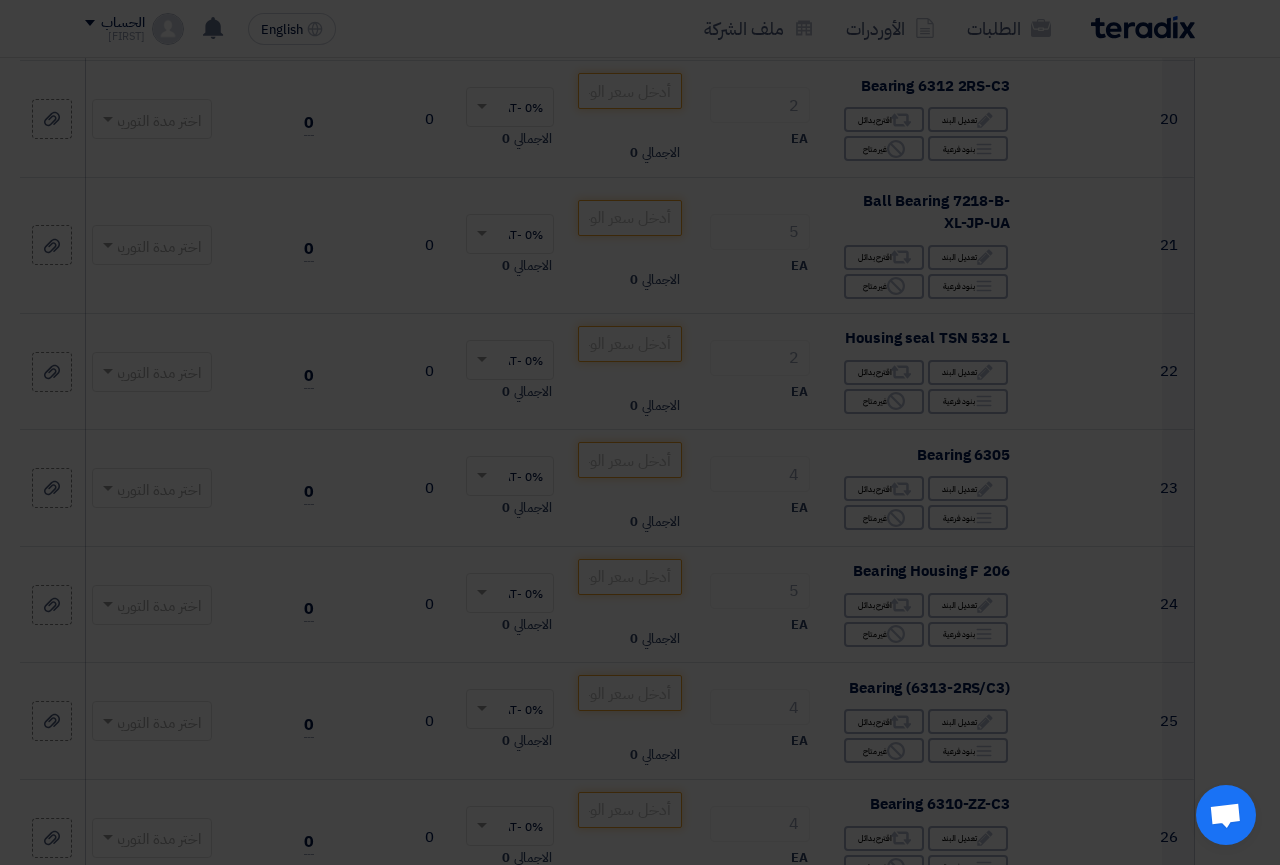 scroll, scrollTop: 443, scrollLeft: 0, axis: vertical 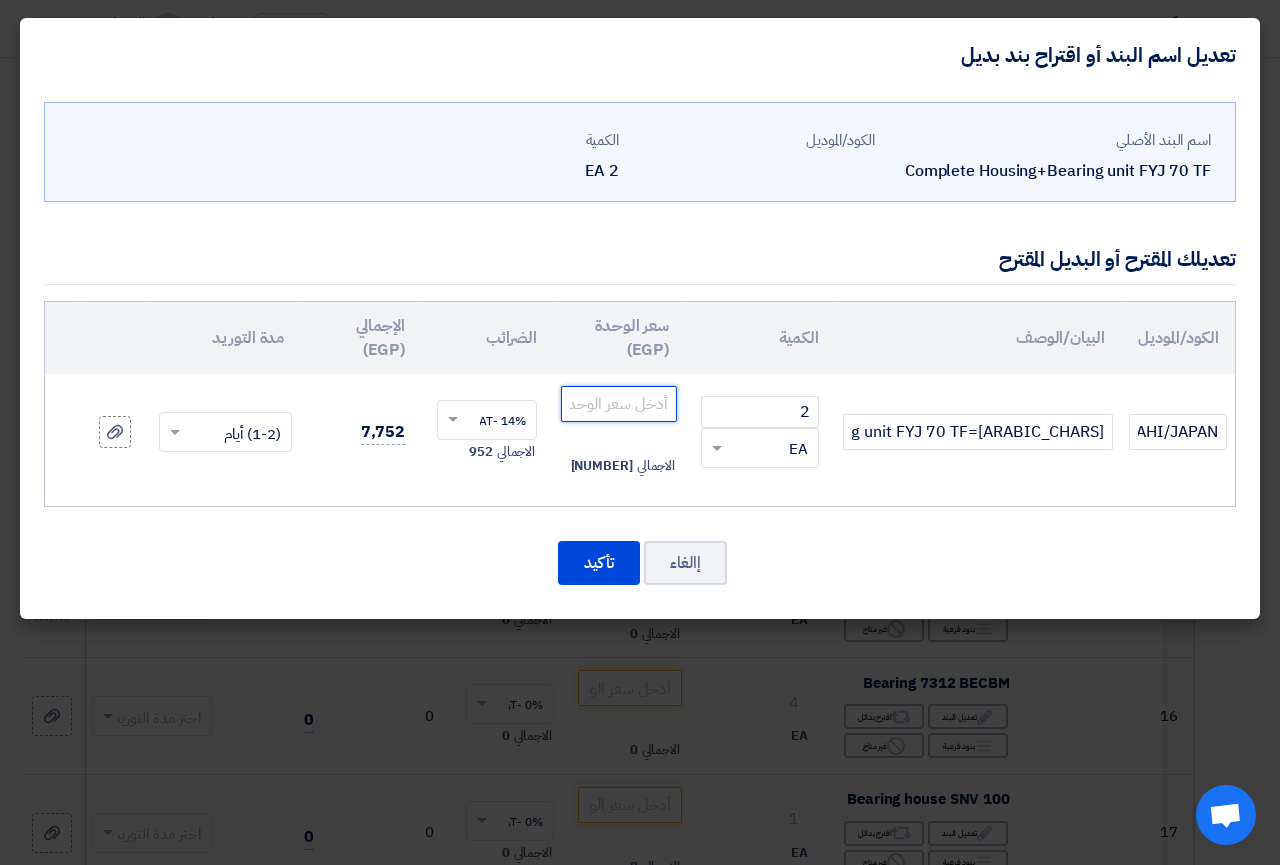 click on "[NUMBER]" 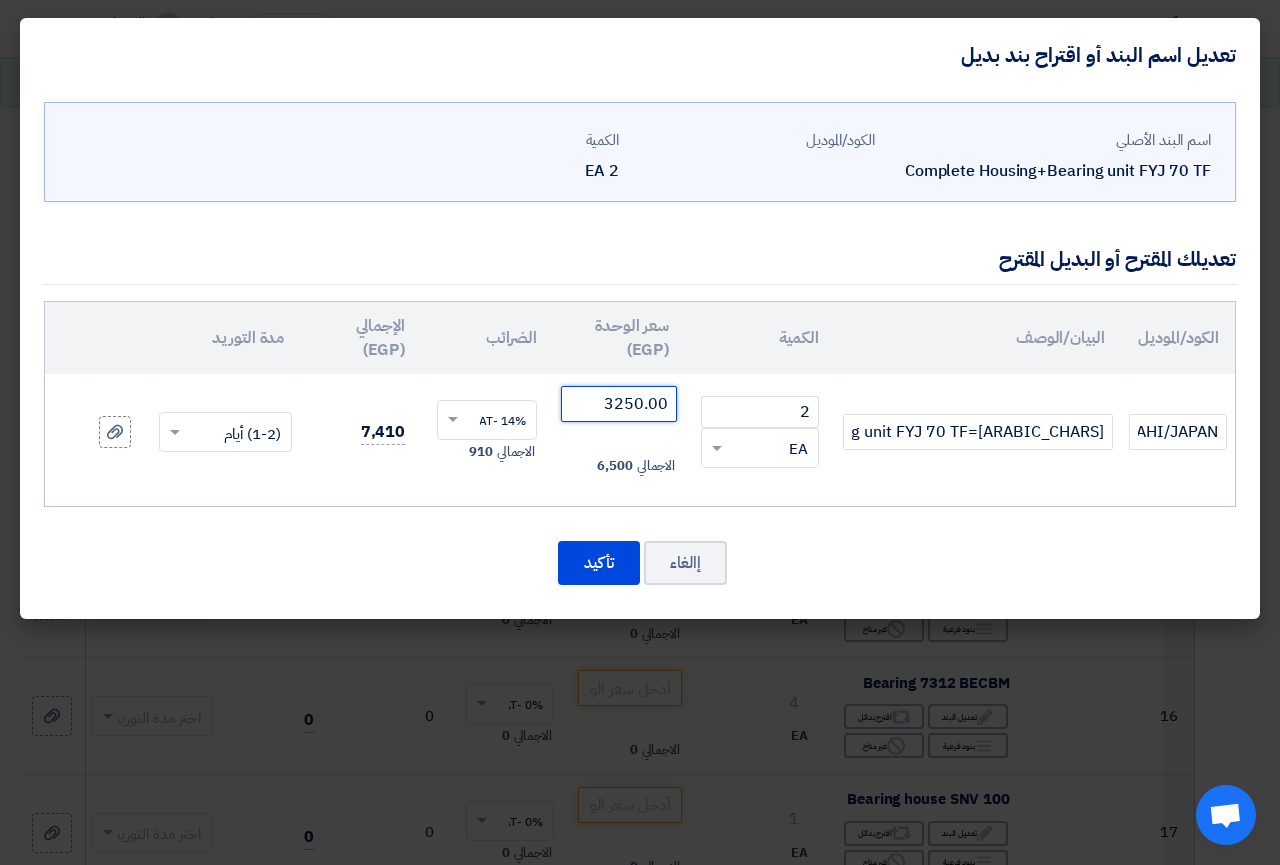 click 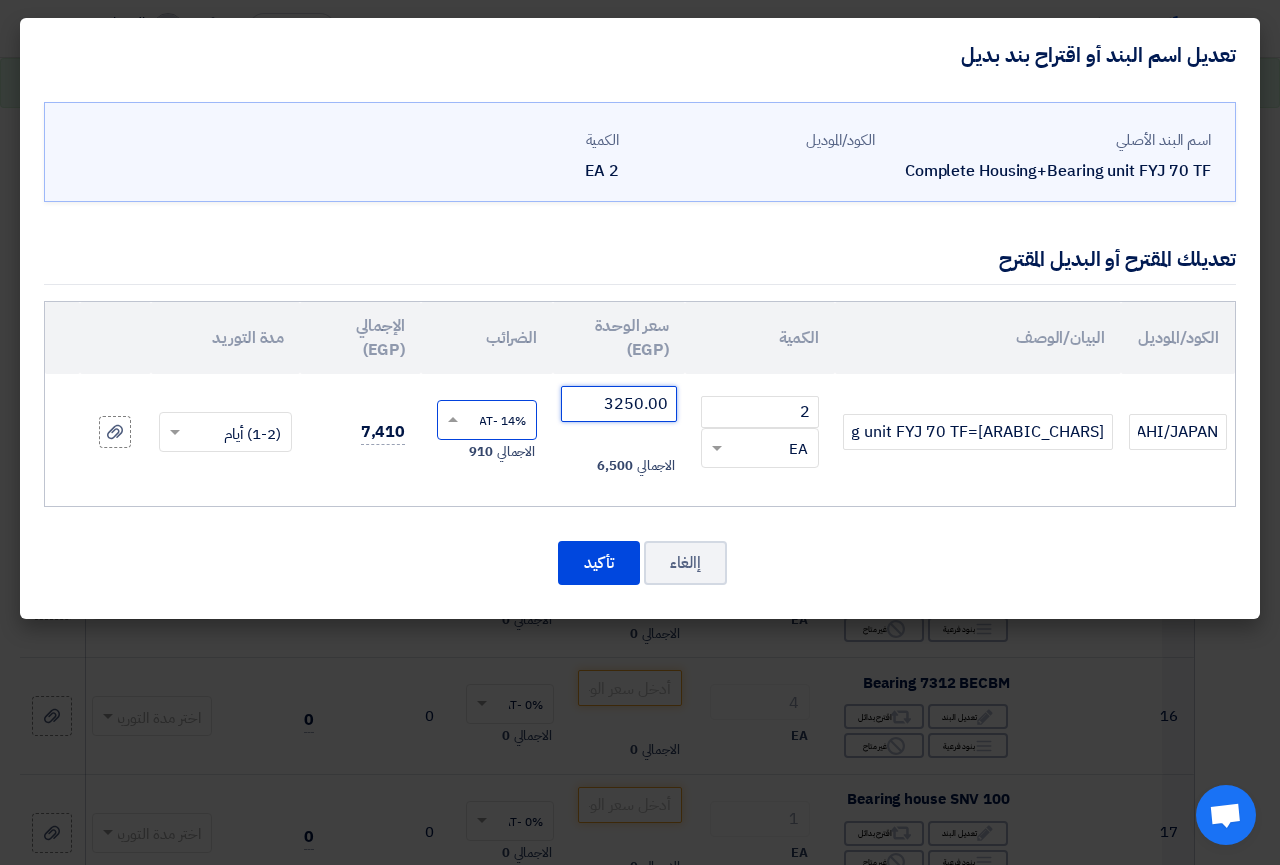 type on "3250.00" 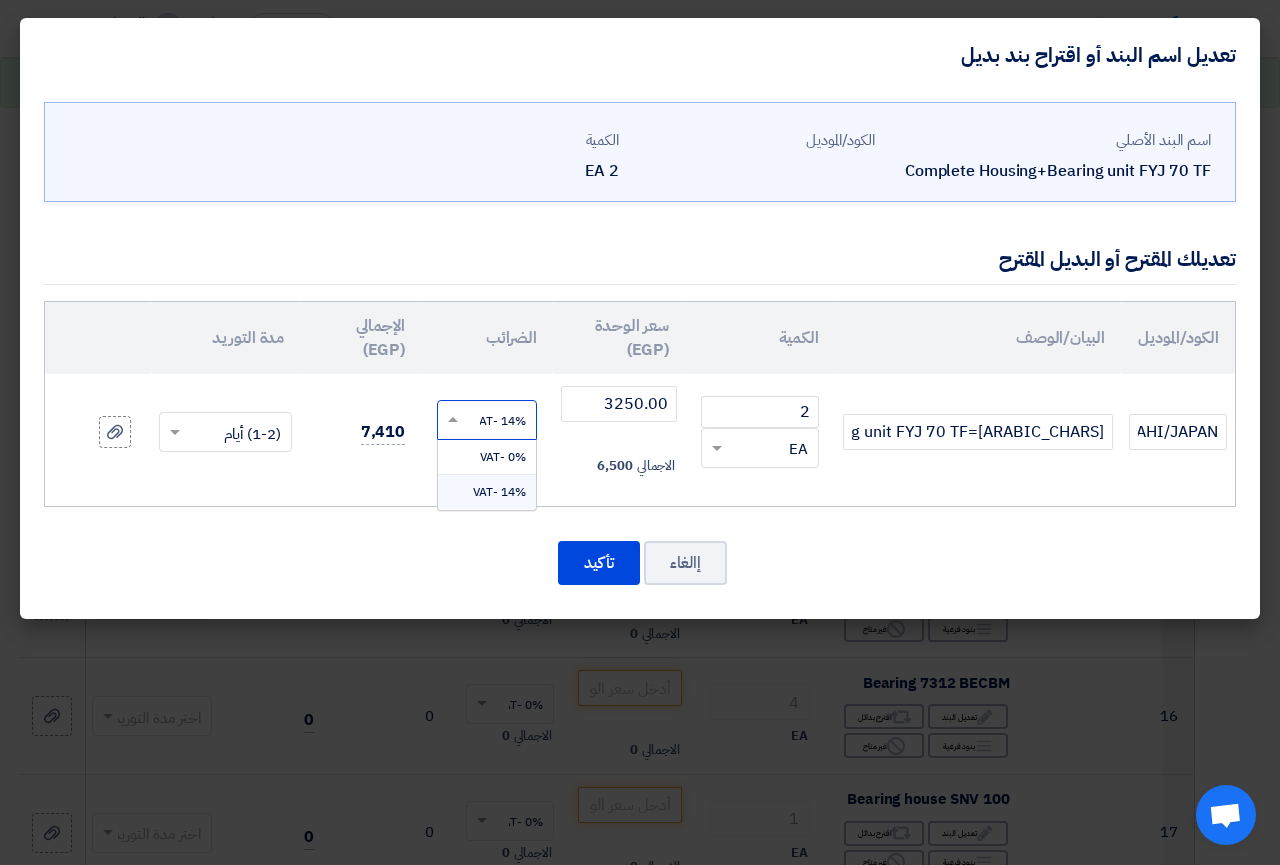 click on "14% -VAT" at bounding box center [499, 492] 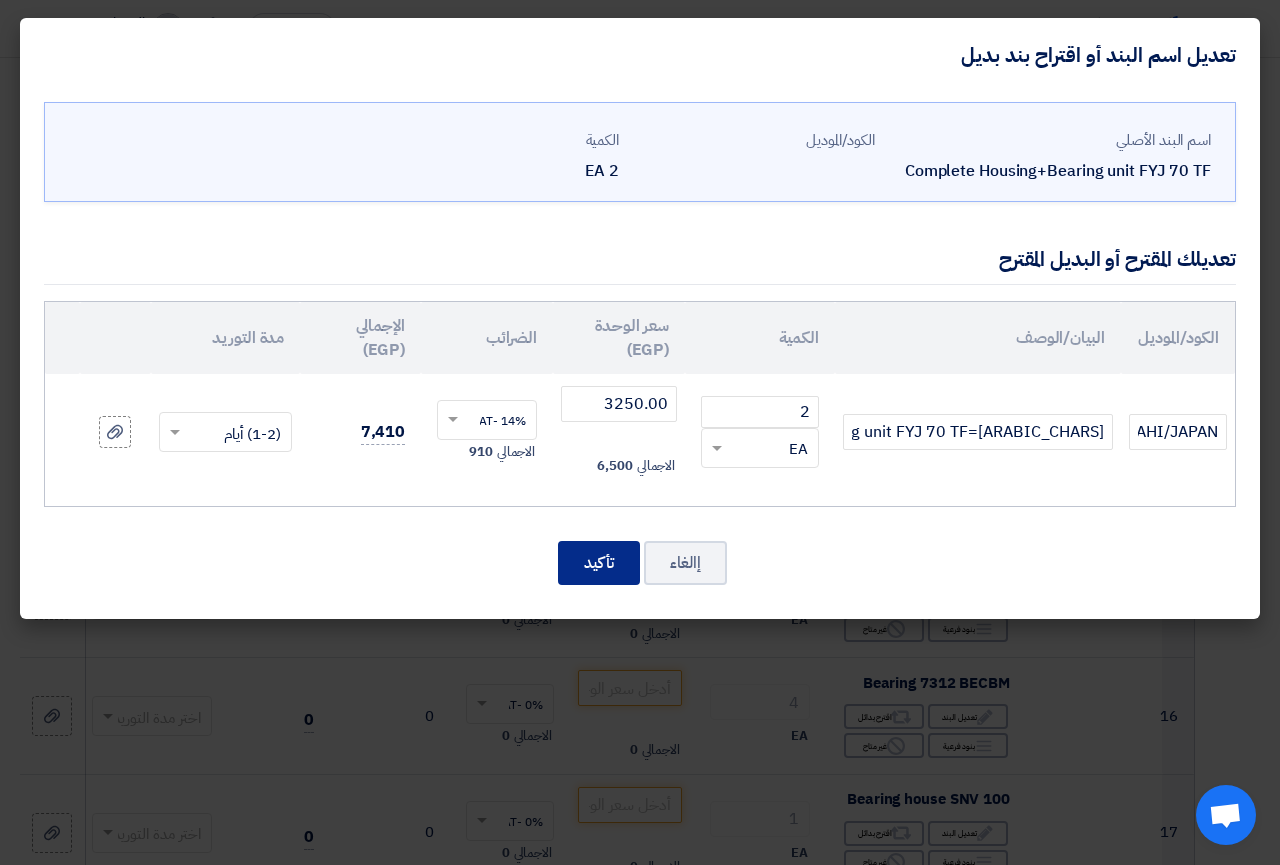 click on "تأكيد" 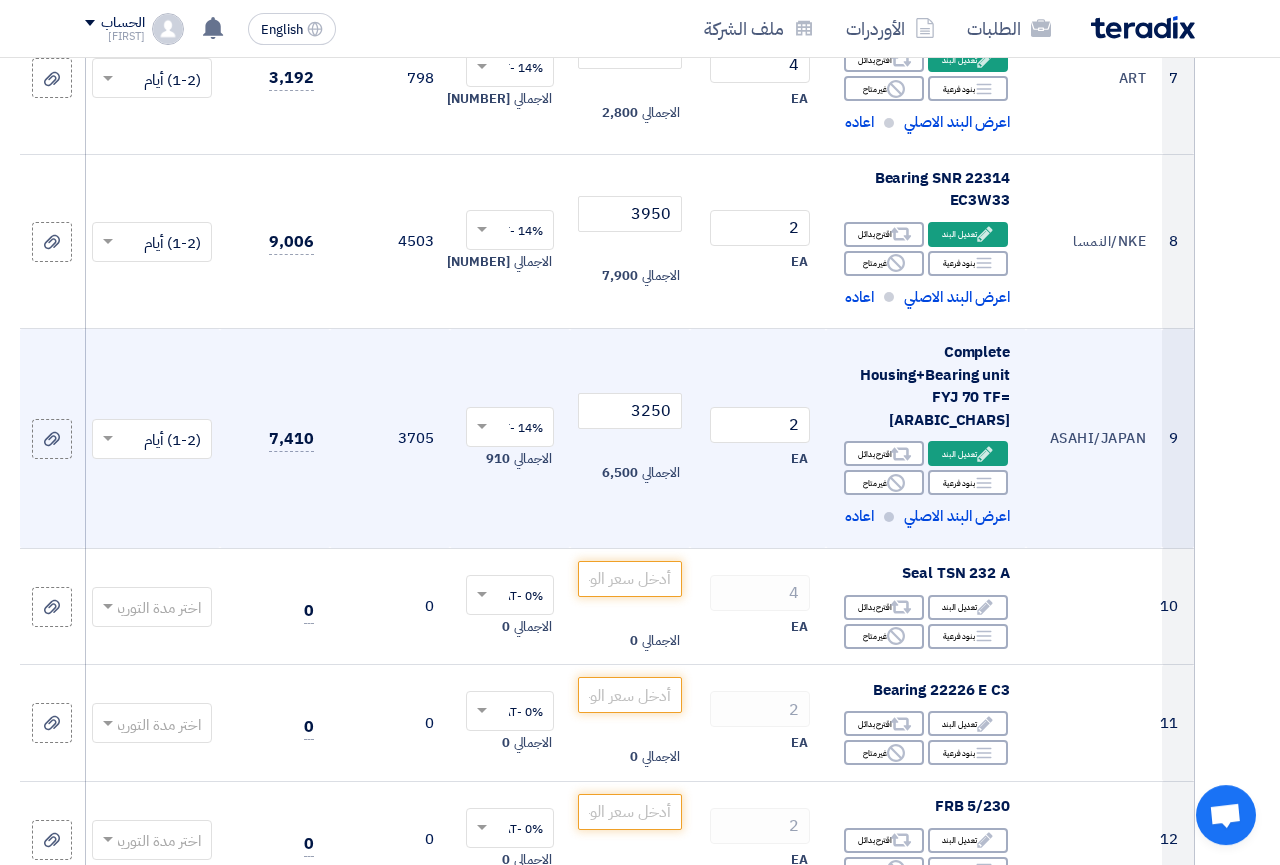 scroll, scrollTop: 1368, scrollLeft: 0, axis: vertical 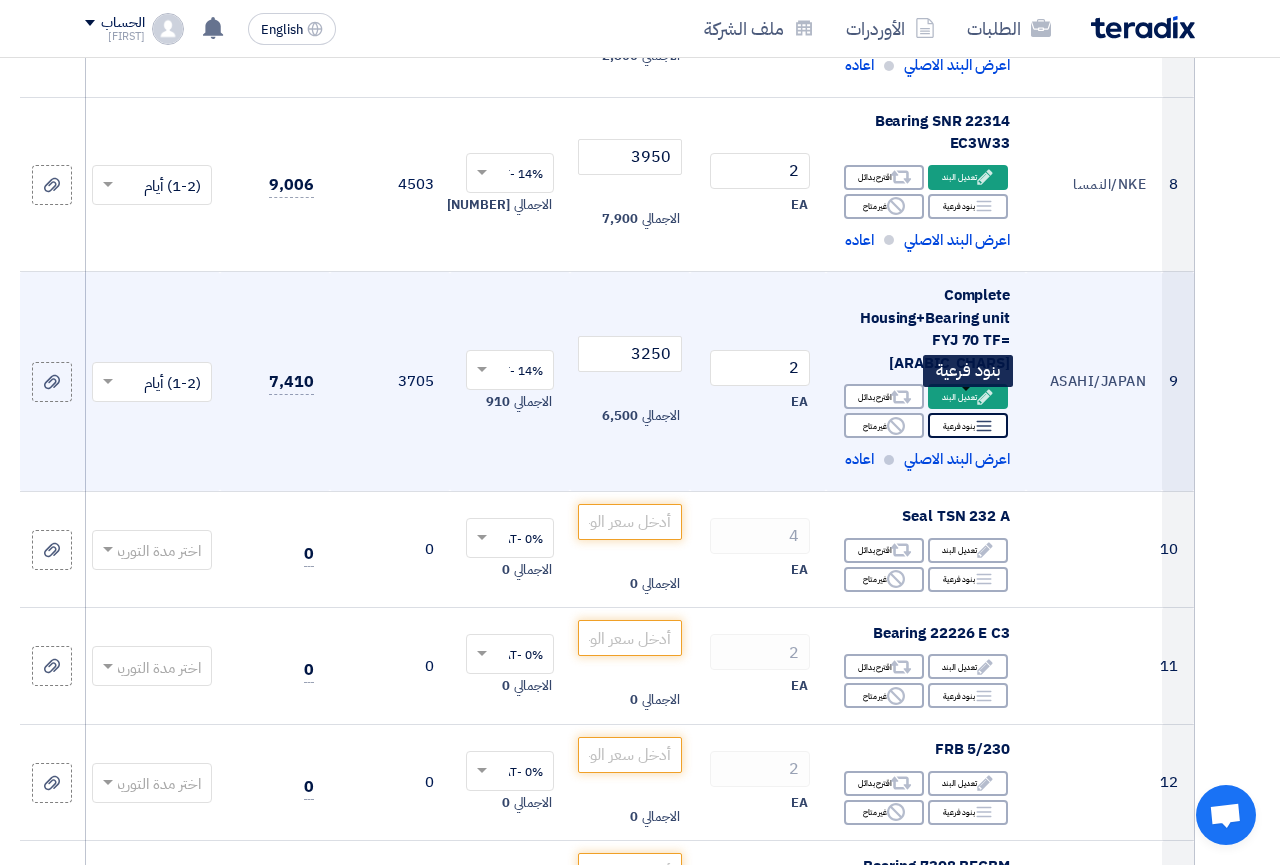 click on "Breakdown
بنود فرعية" 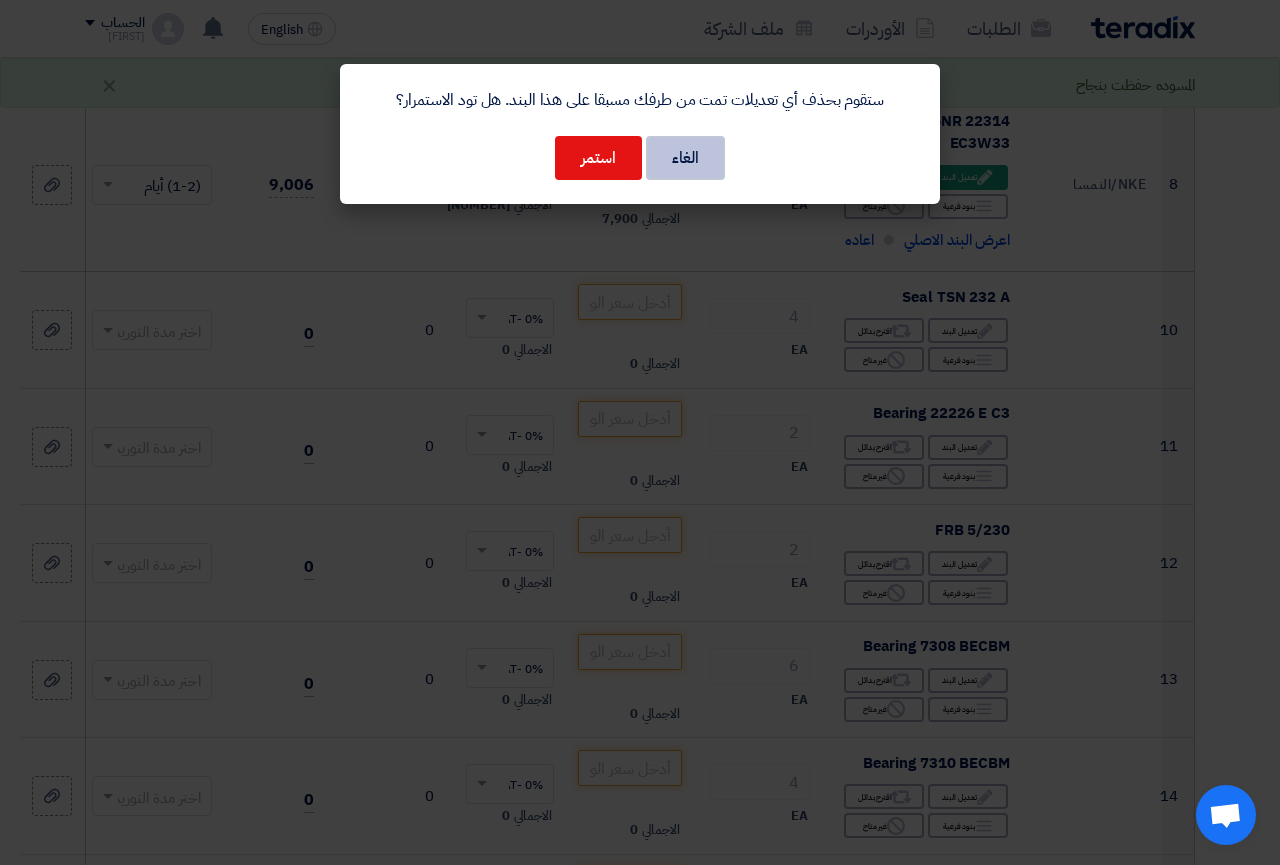 click on "الغاء" 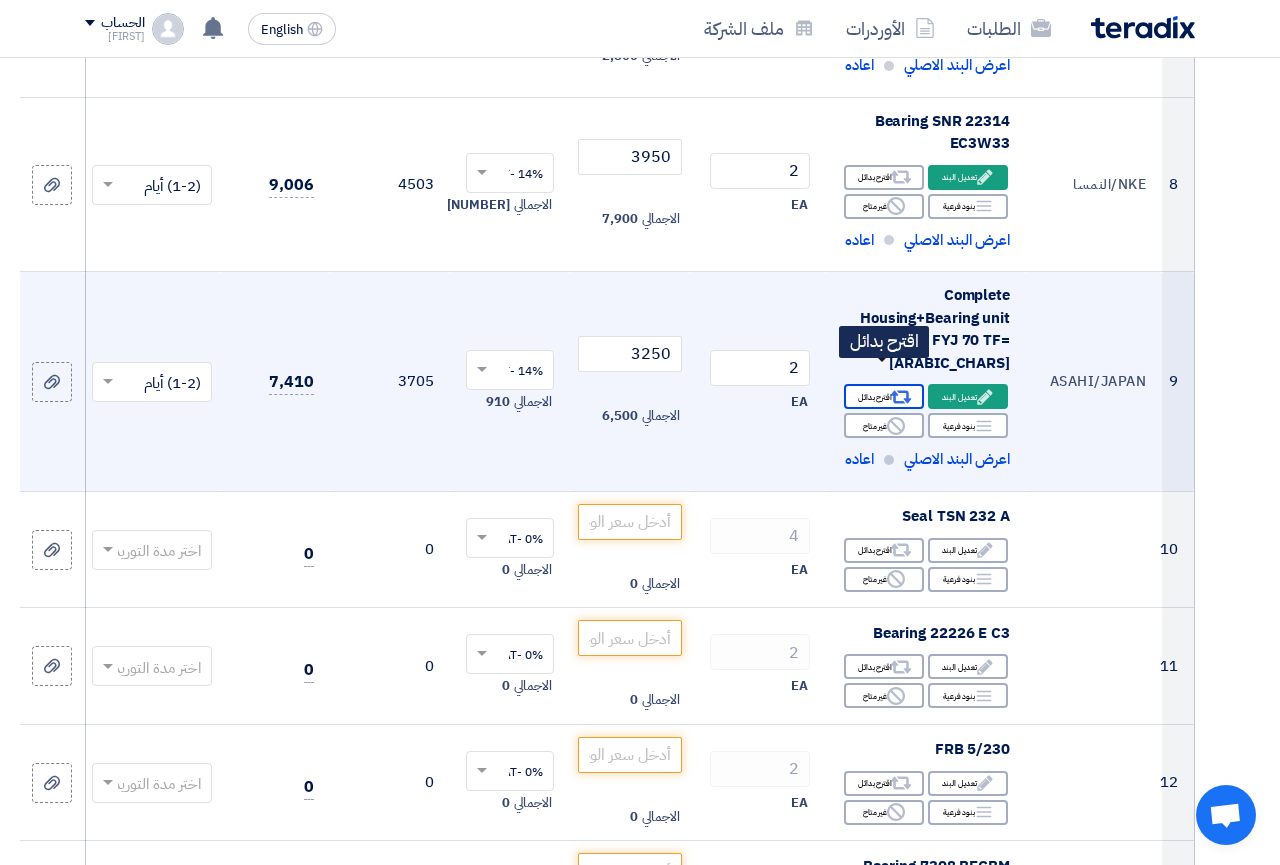 click on "Alternative
اقترح بدائل" 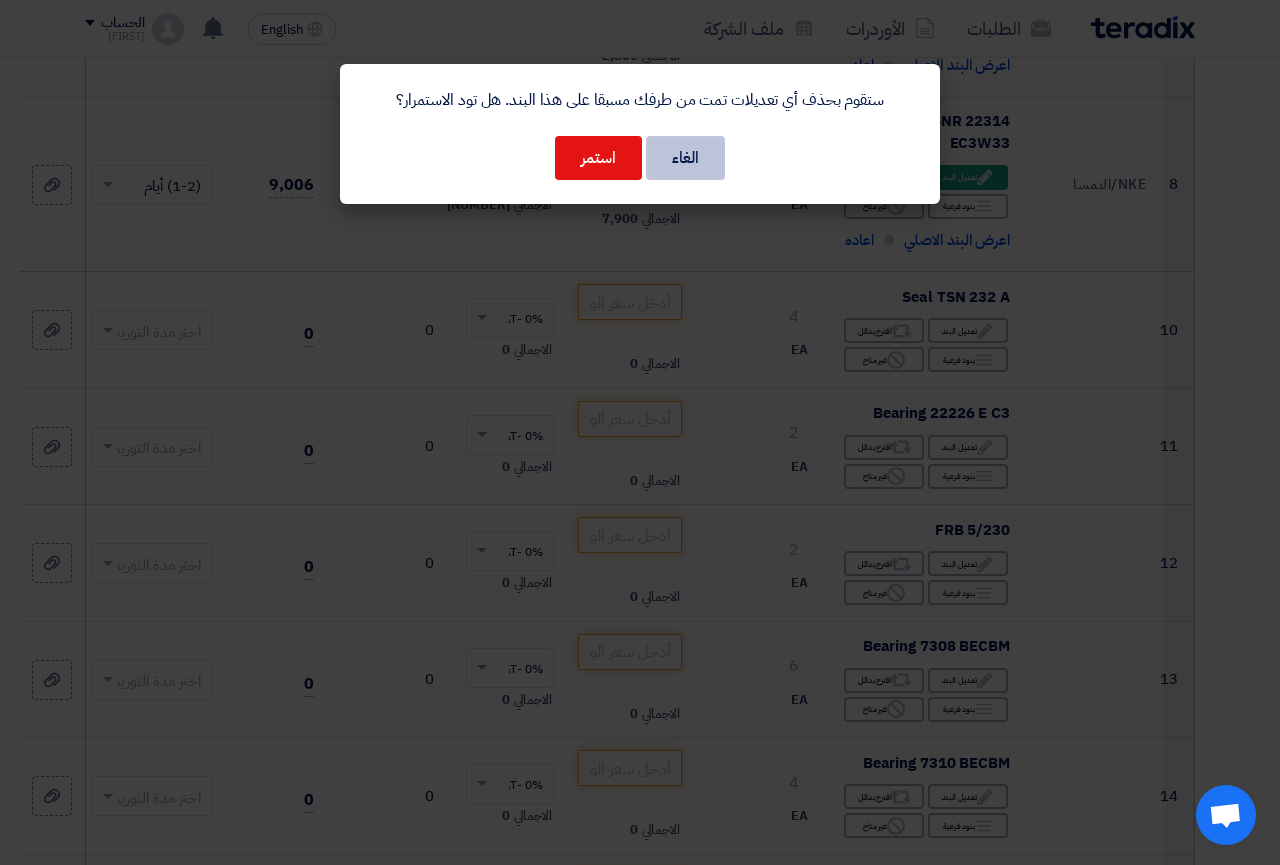 click on "الغاء" 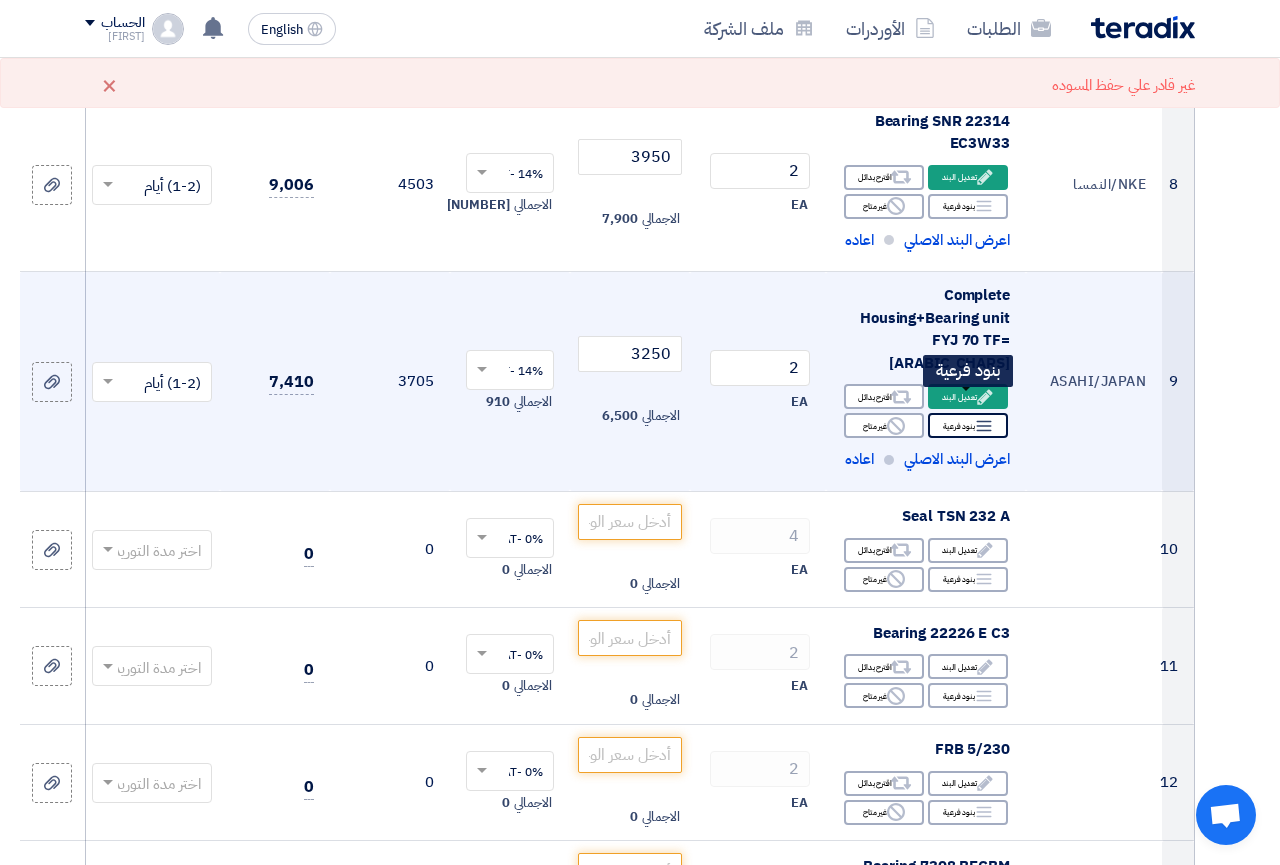 click on "Breakdown
بنود فرعية" 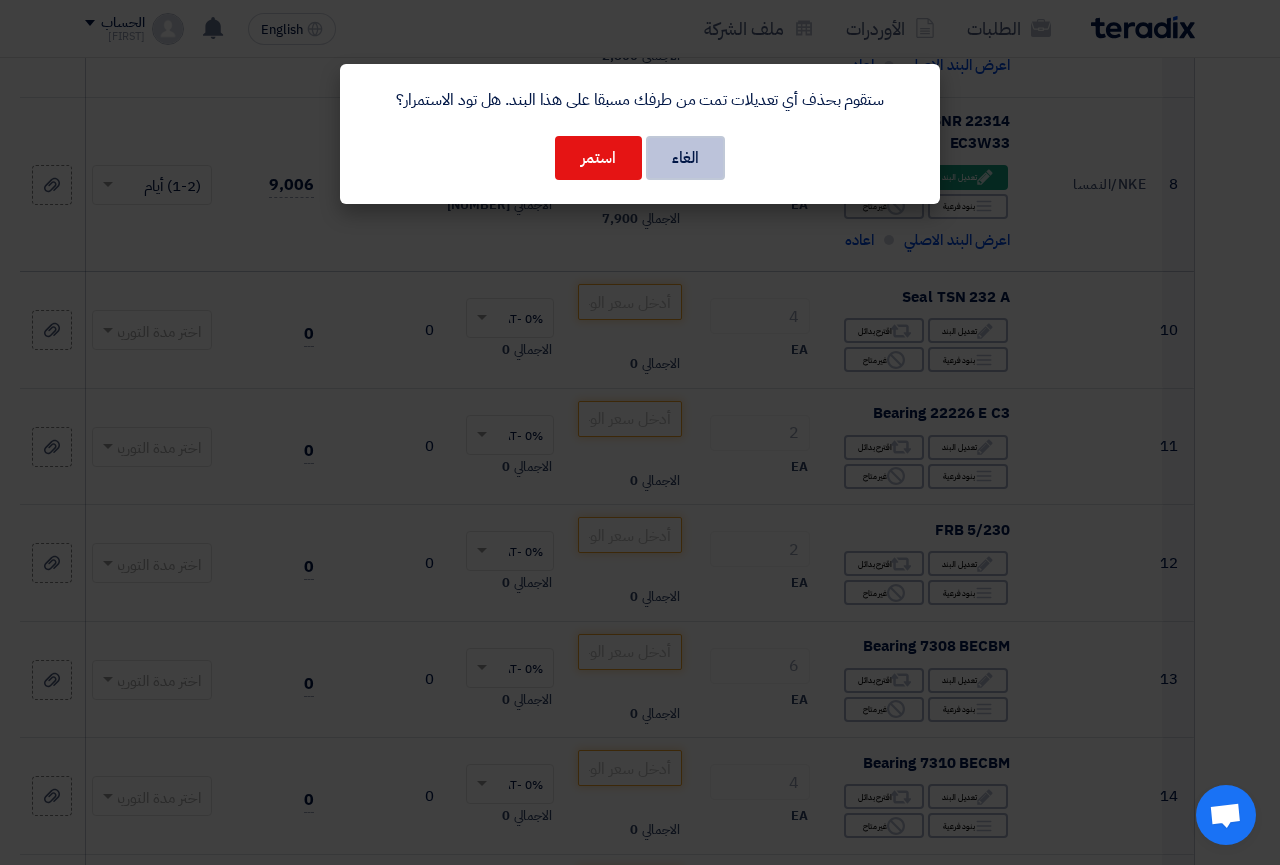click on "الغاء" 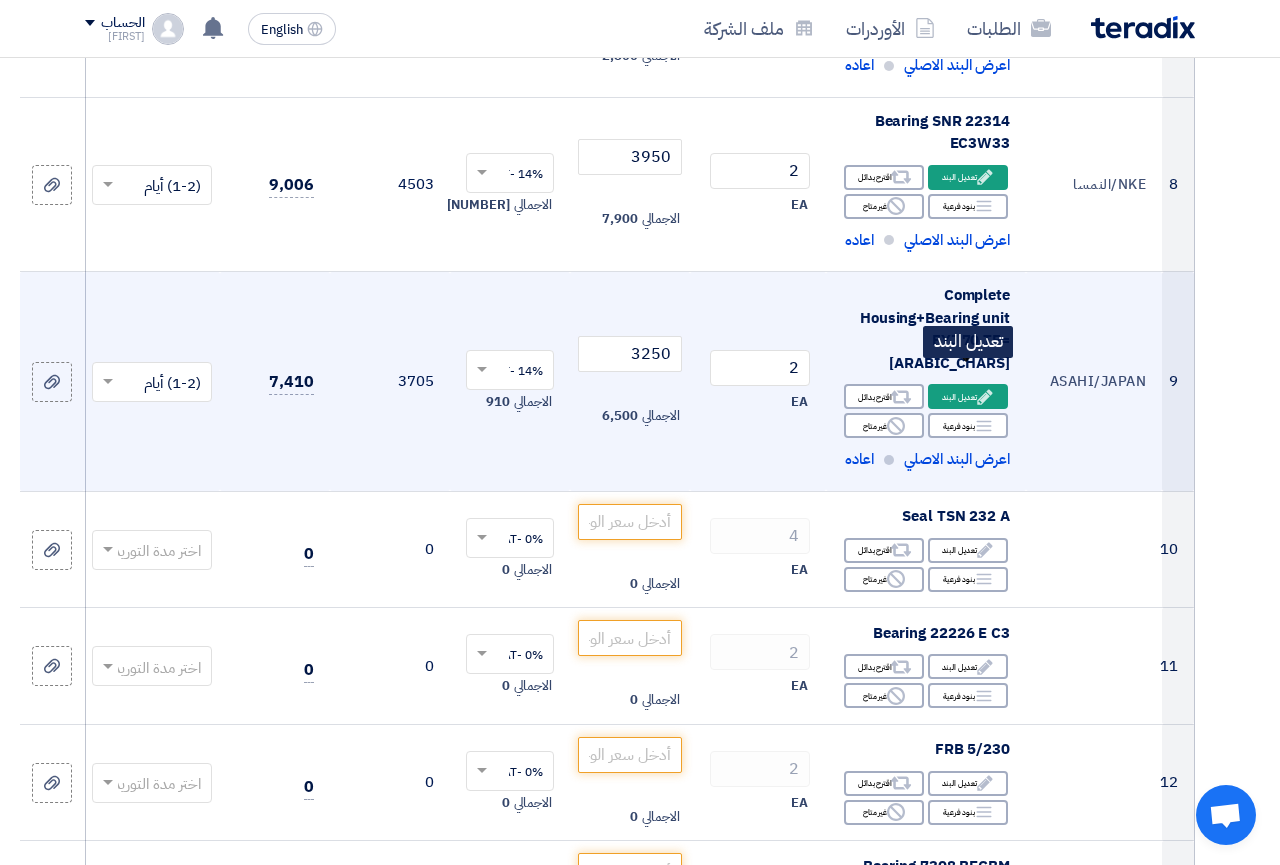 click on "Edit
تعديل البند" 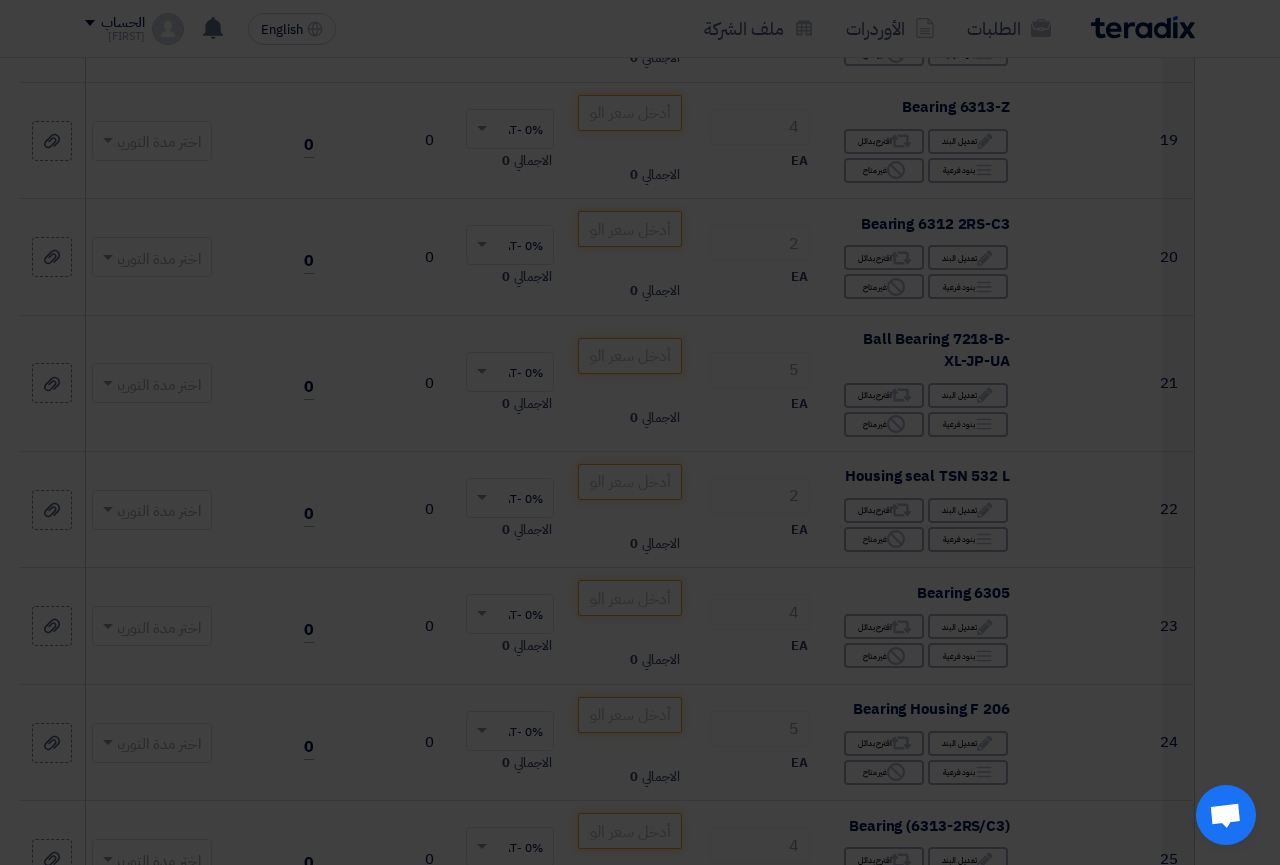 scroll, scrollTop: 456, scrollLeft: 0, axis: vertical 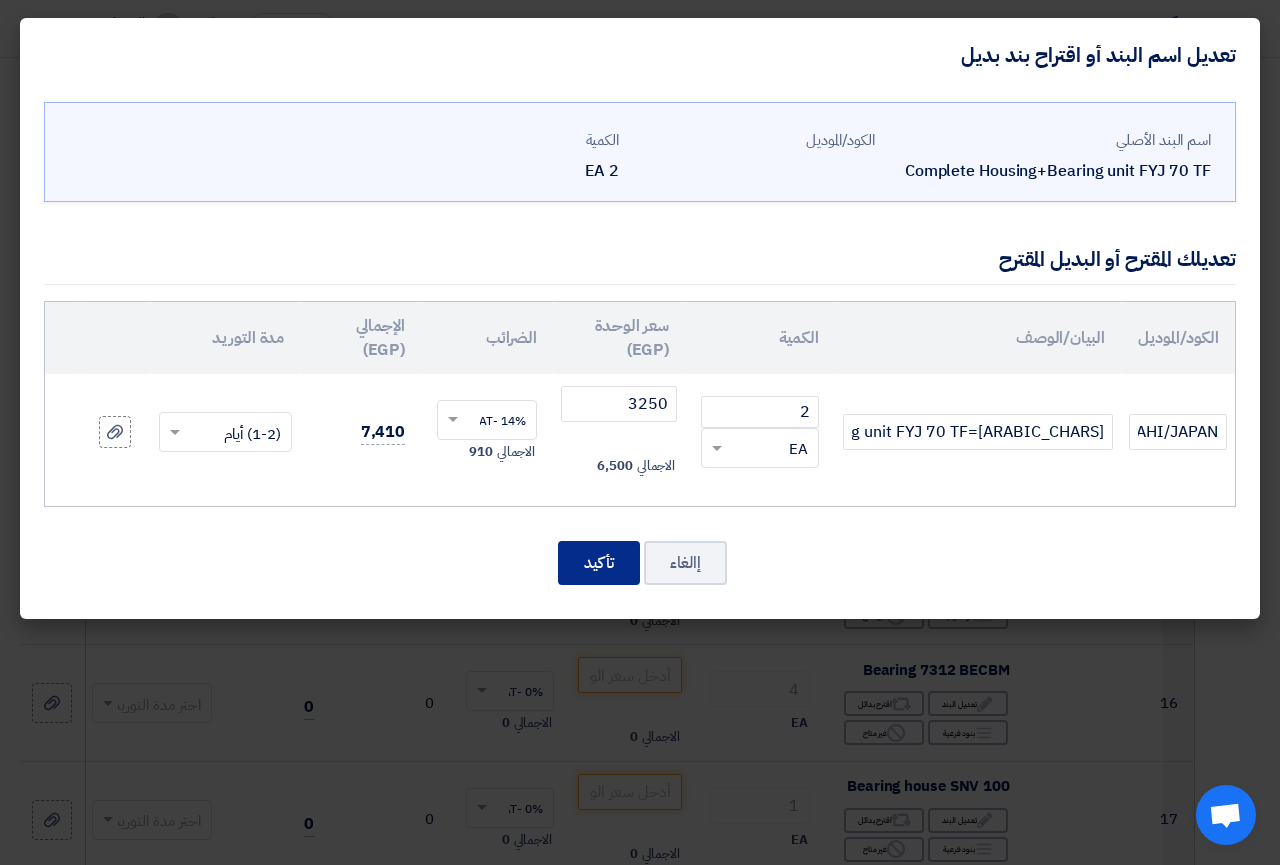 click on "تأكيد" 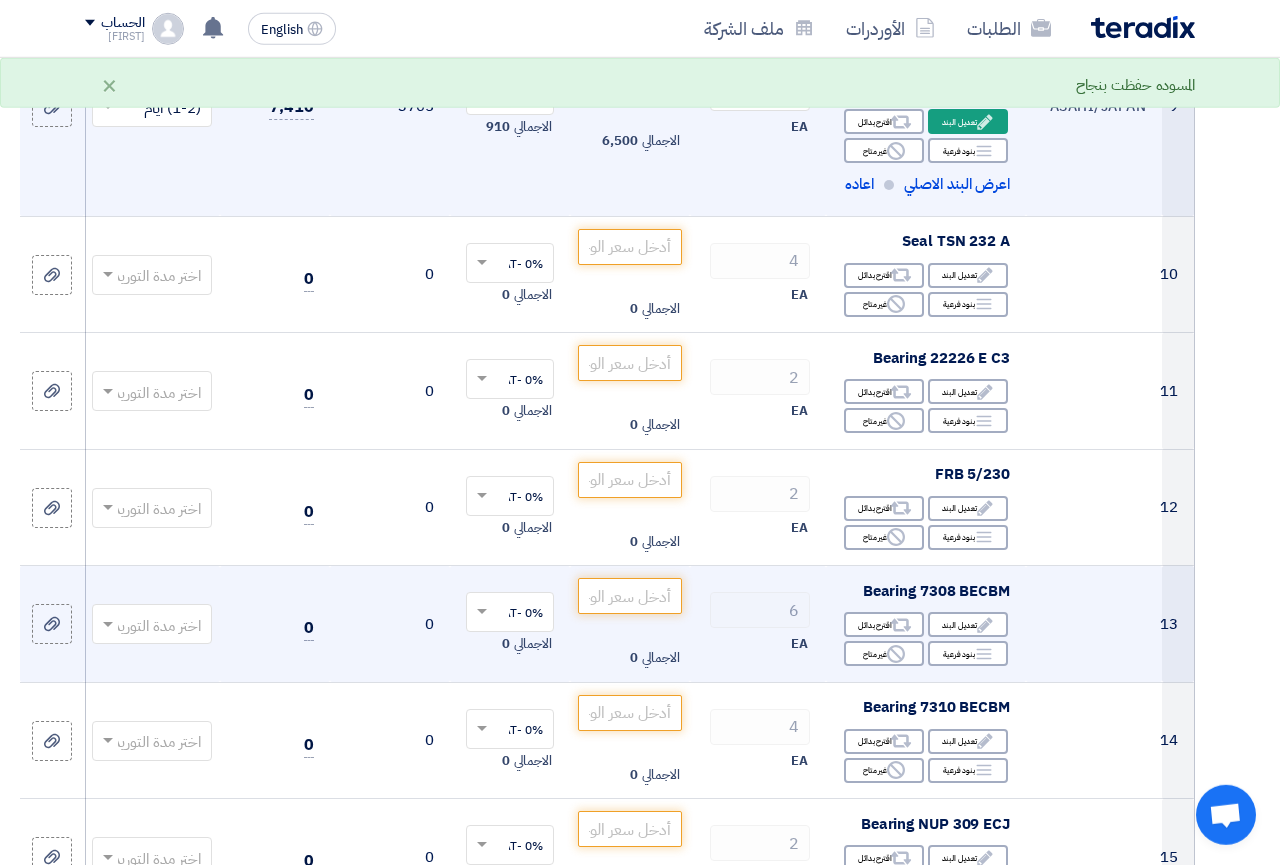 scroll, scrollTop: 1585, scrollLeft: 0, axis: vertical 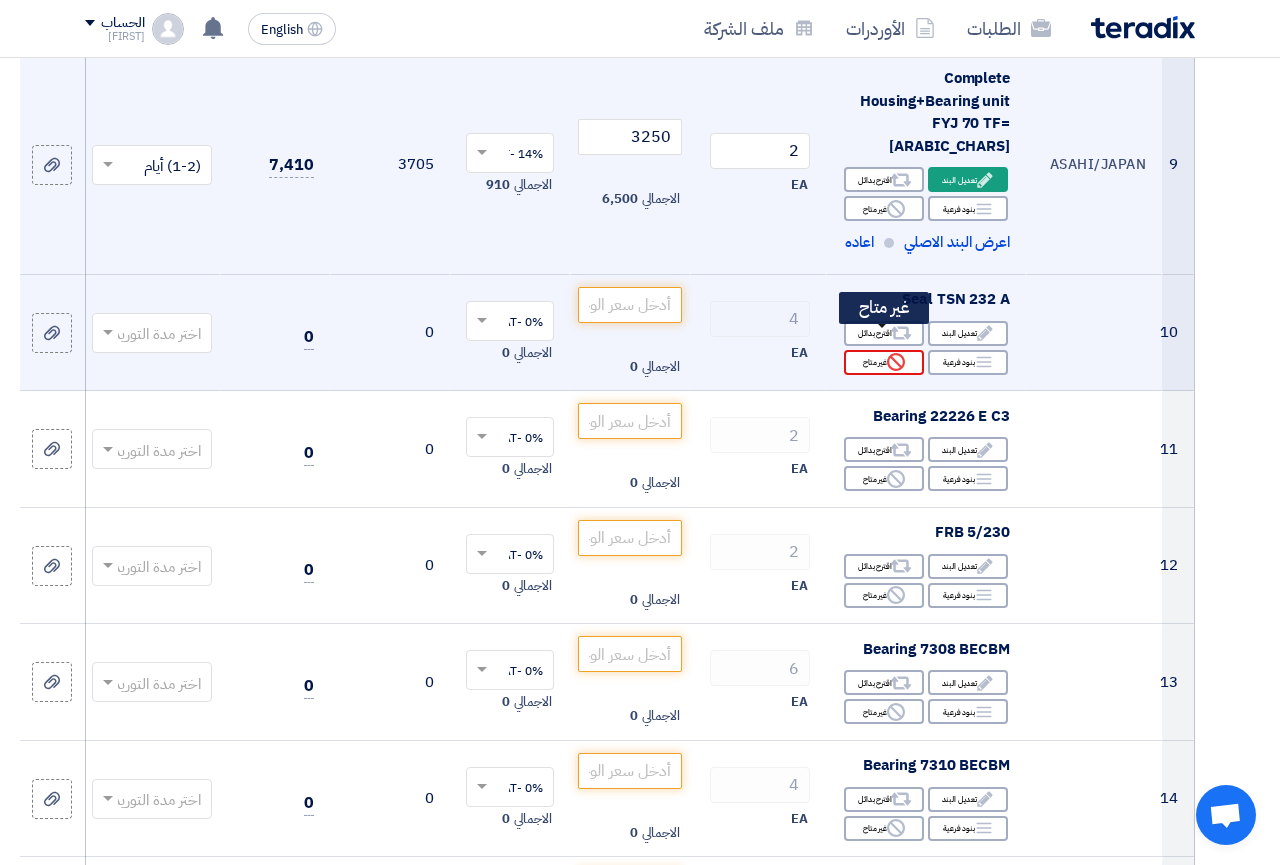 click on "Reject
غير متاح" 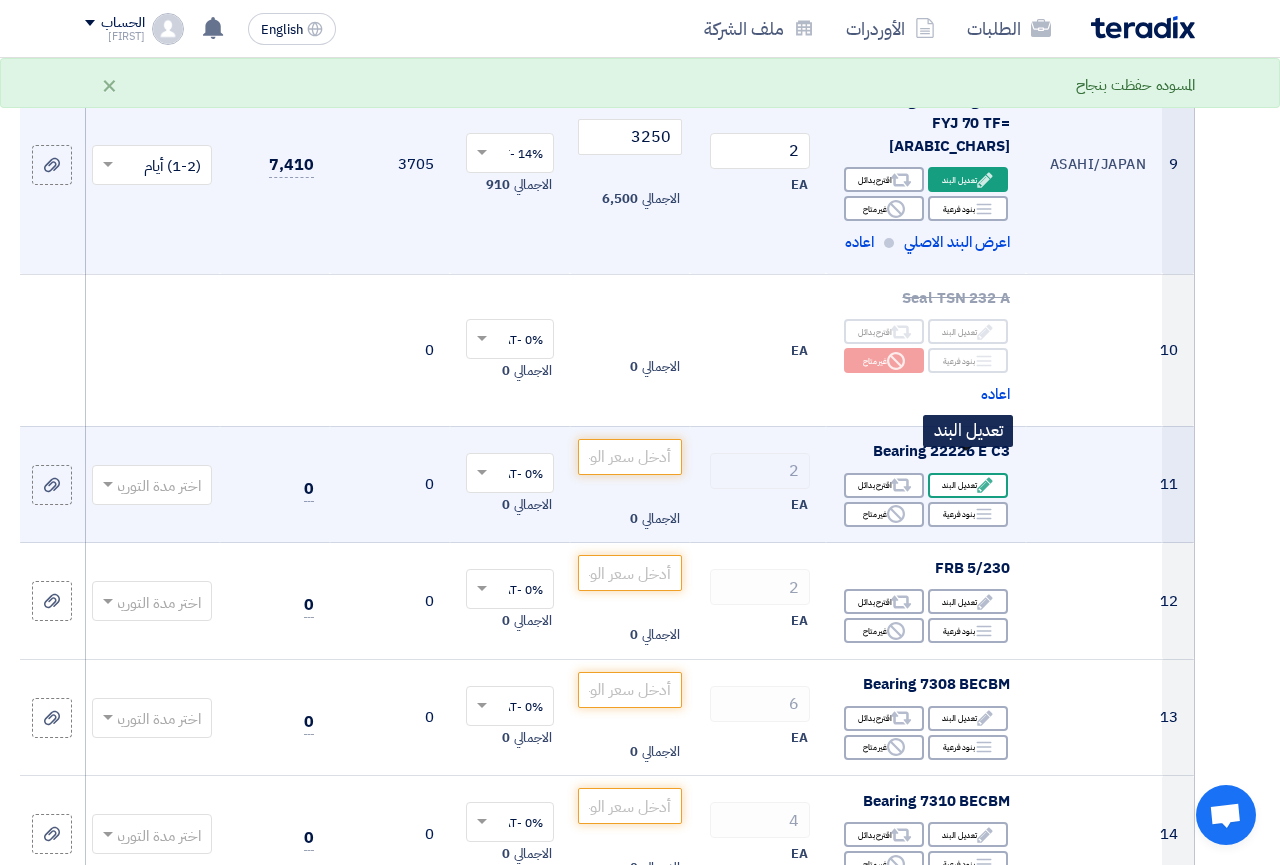 click on "Edit" 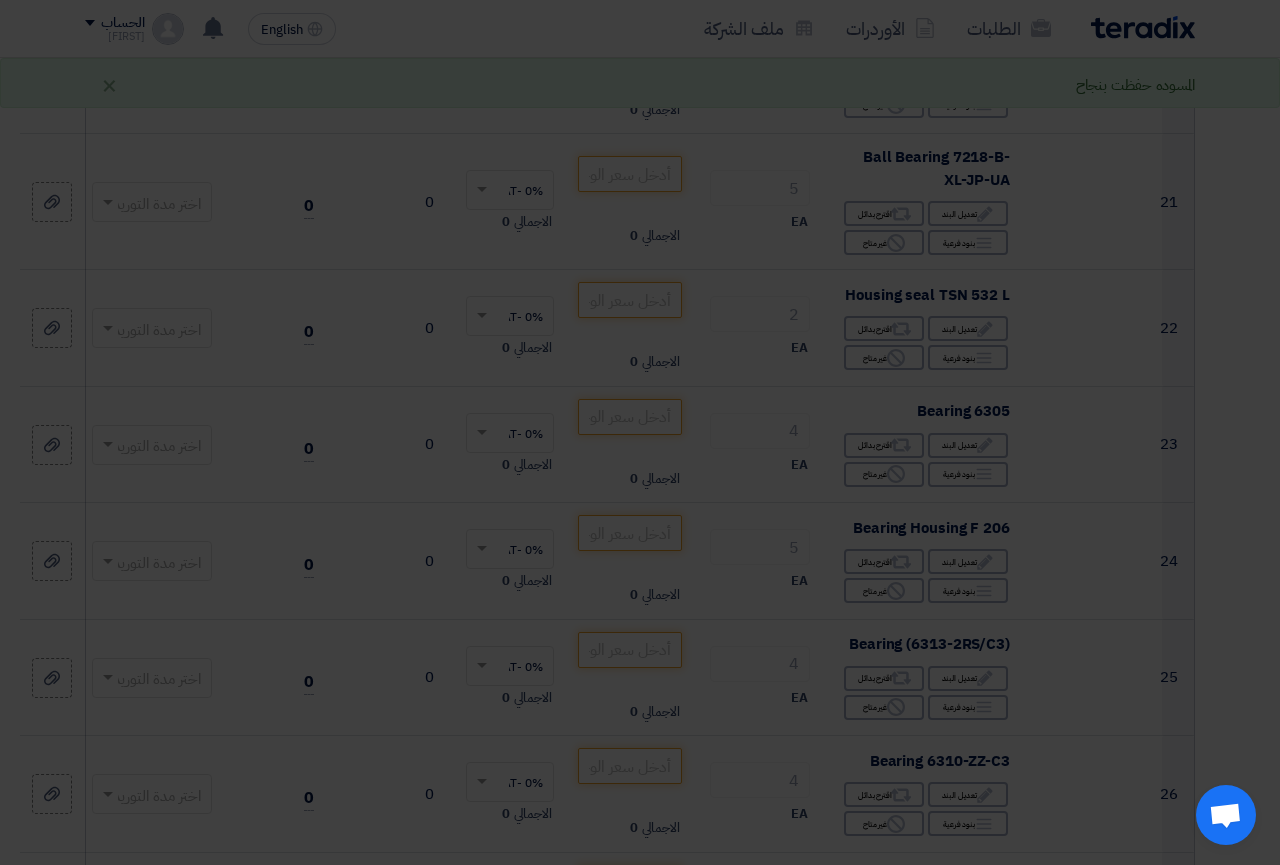 scroll, scrollTop: 522, scrollLeft: 0, axis: vertical 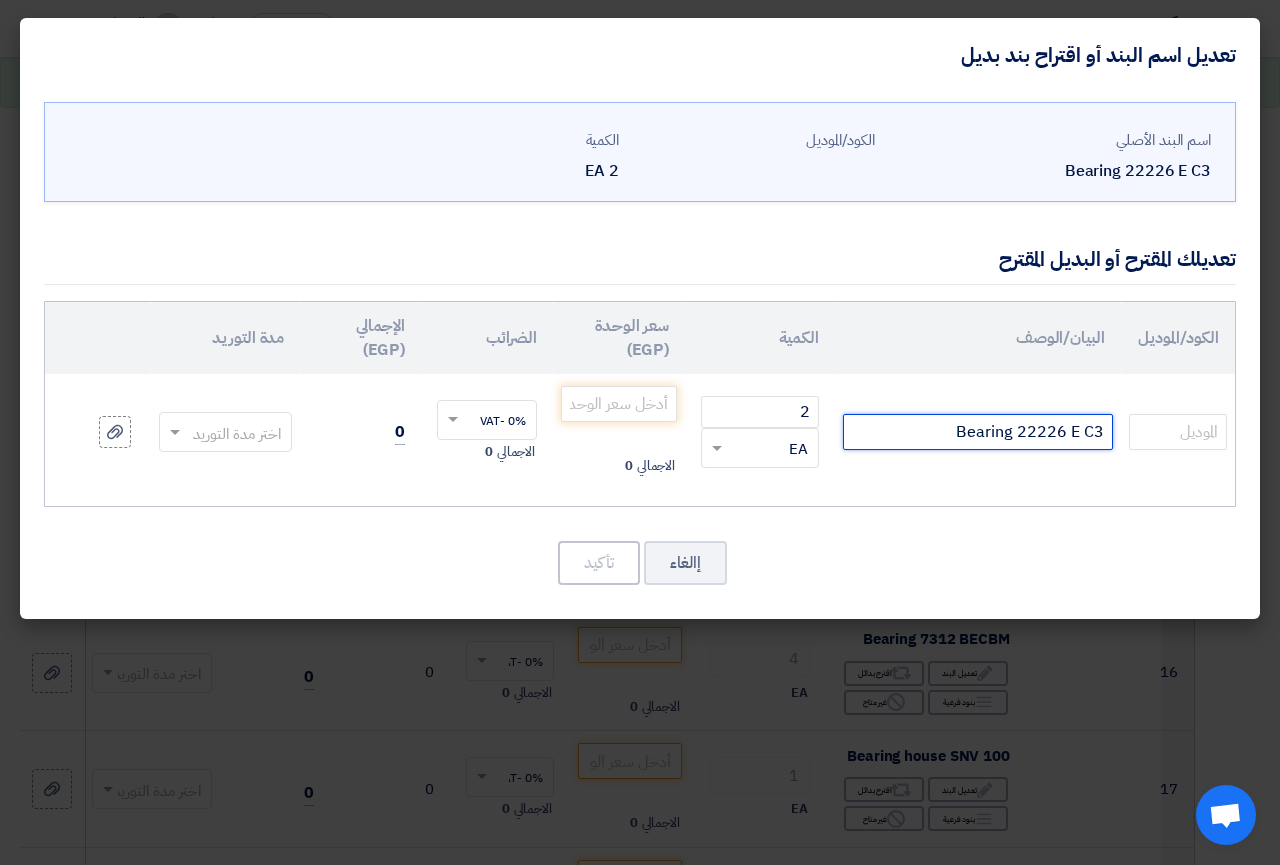 click on "Bearing 22226 E C3" 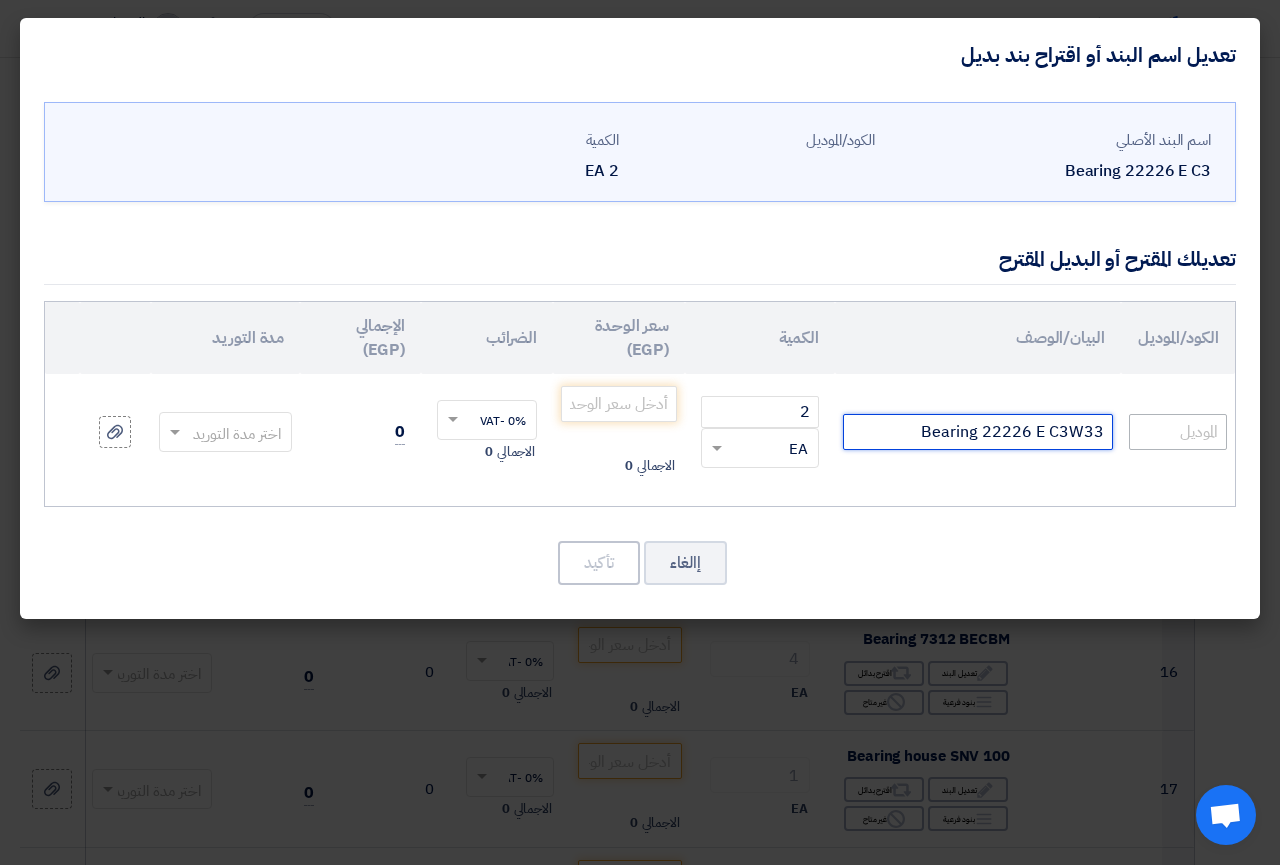 type on "Bearing 22226 E C3W33" 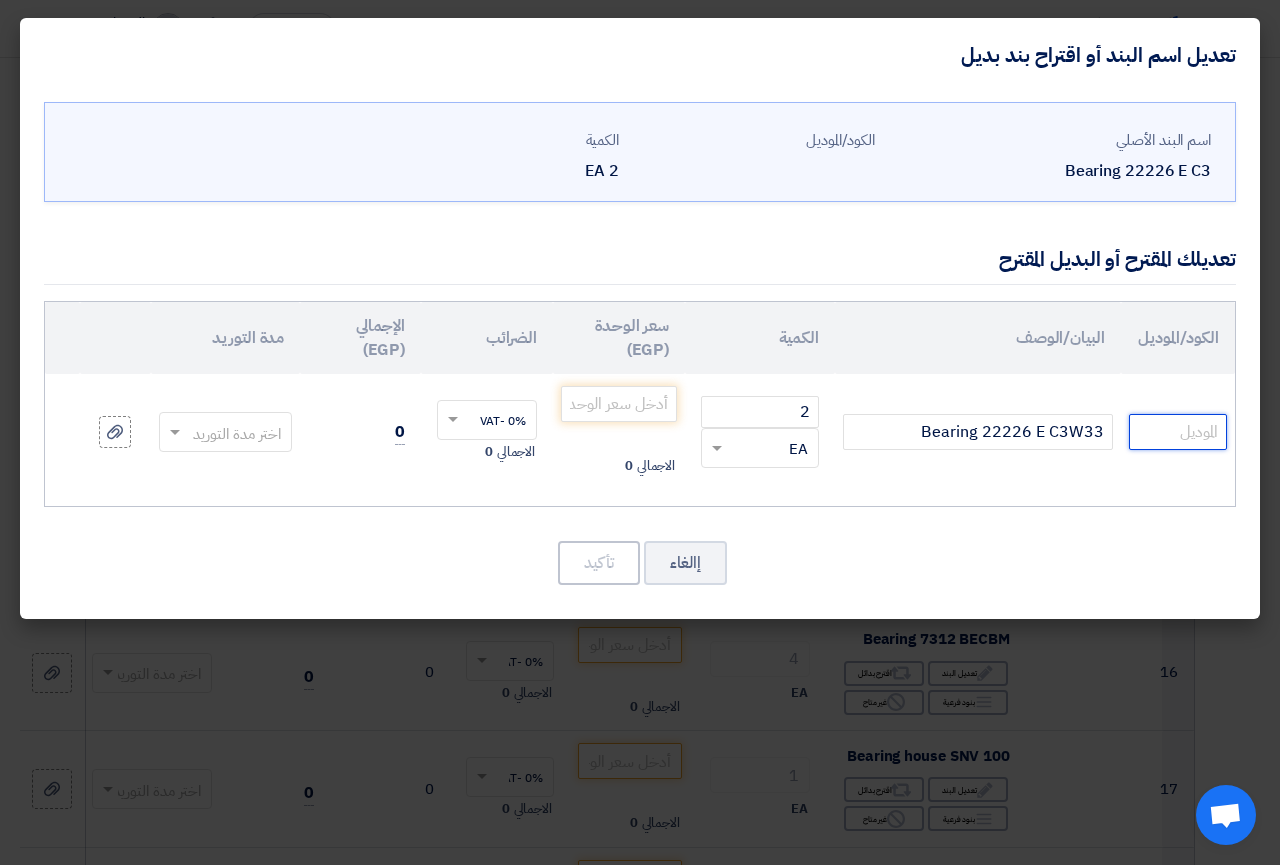 click 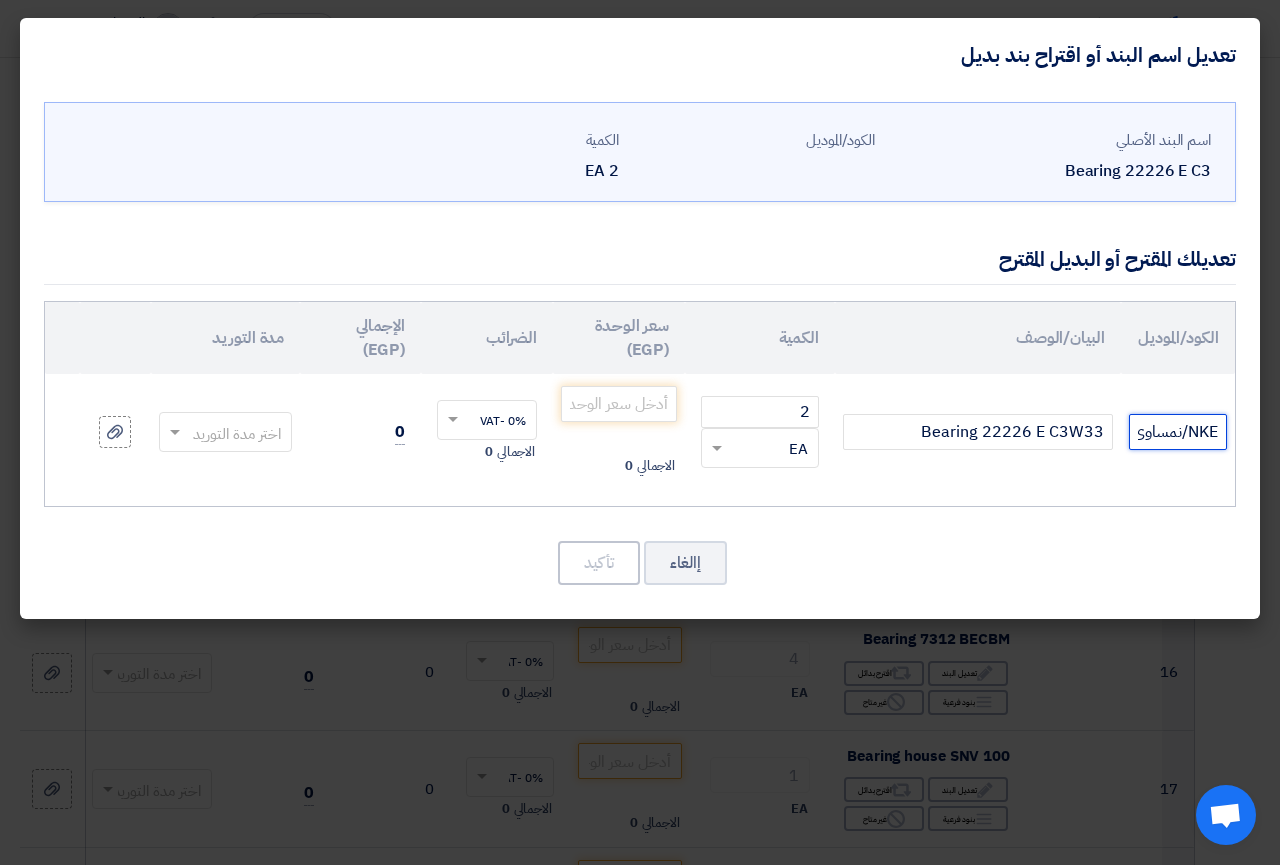 scroll, scrollTop: 0, scrollLeft: -7, axis: horizontal 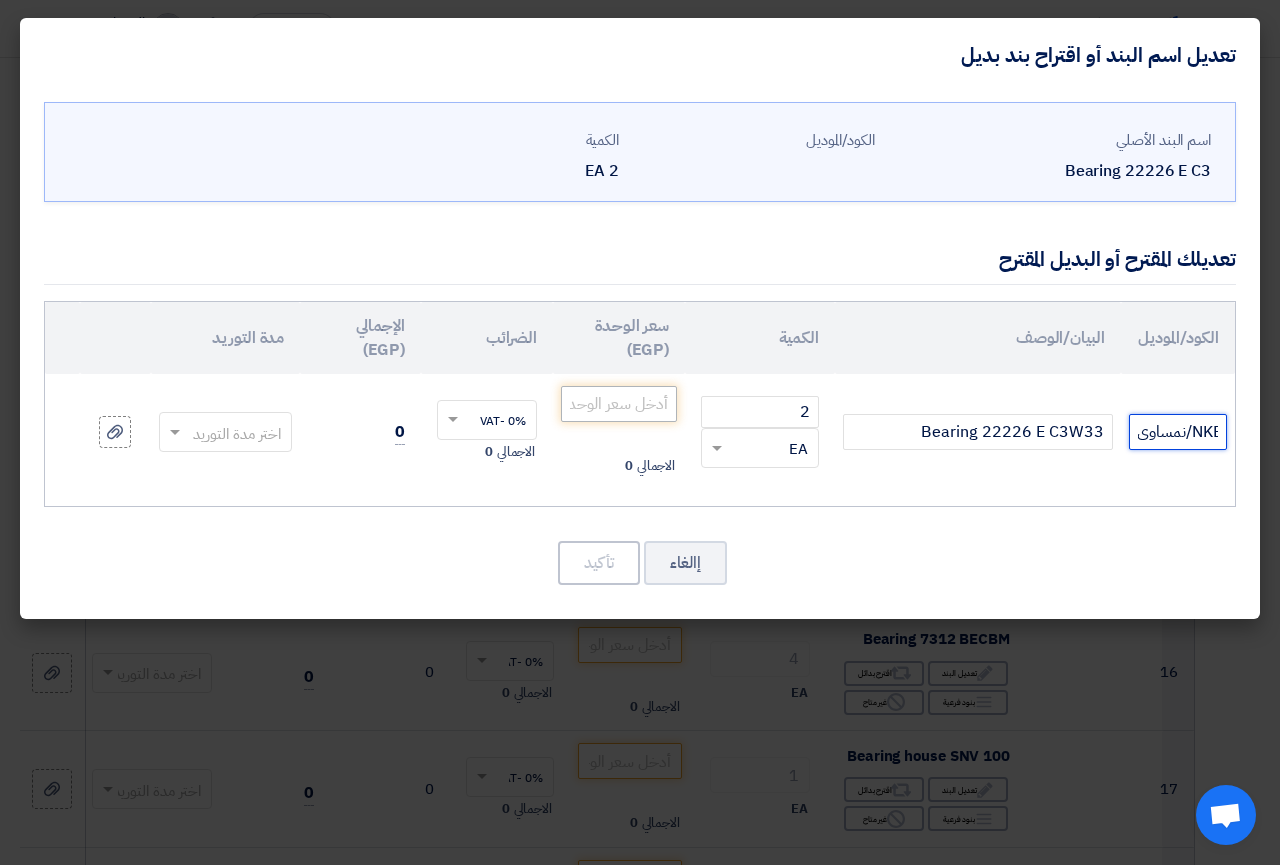 type on "NKE/نمساوى" 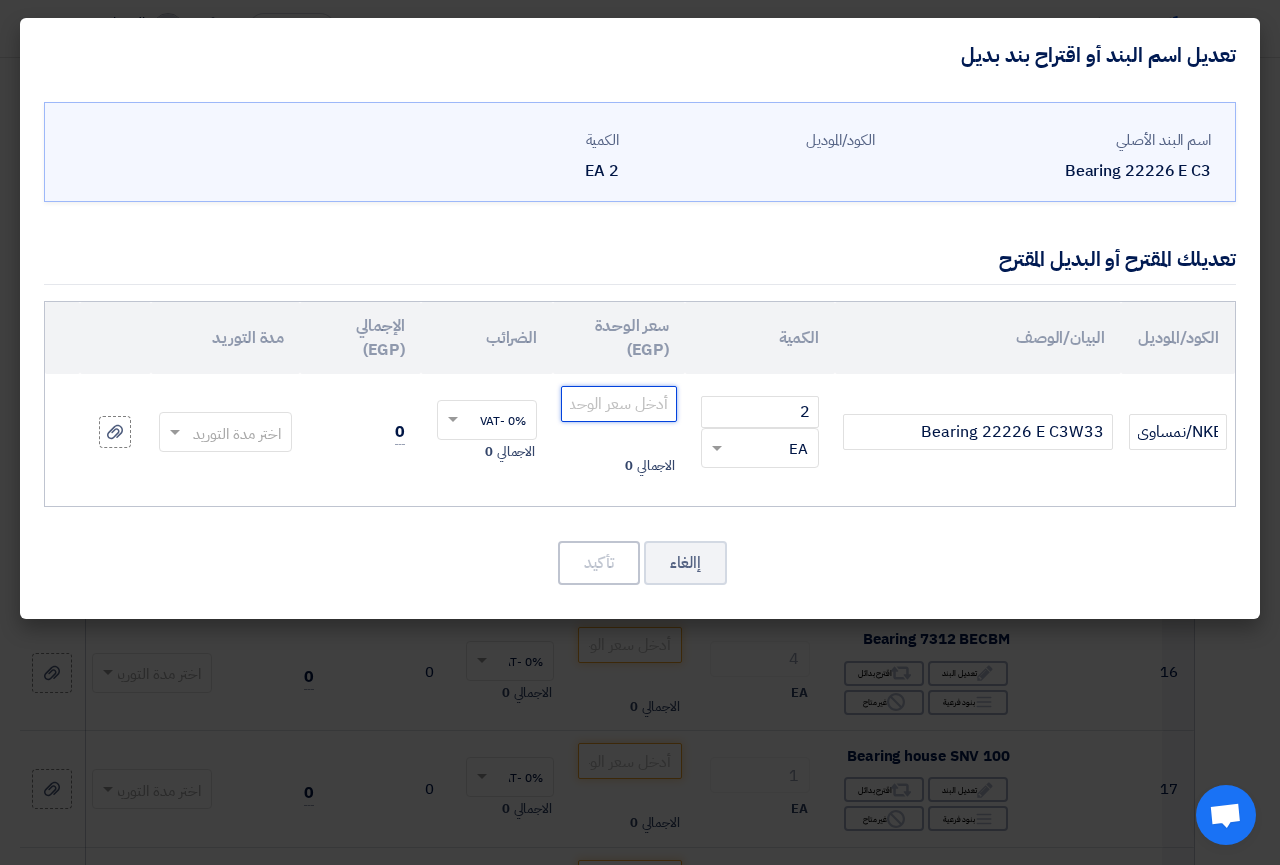click 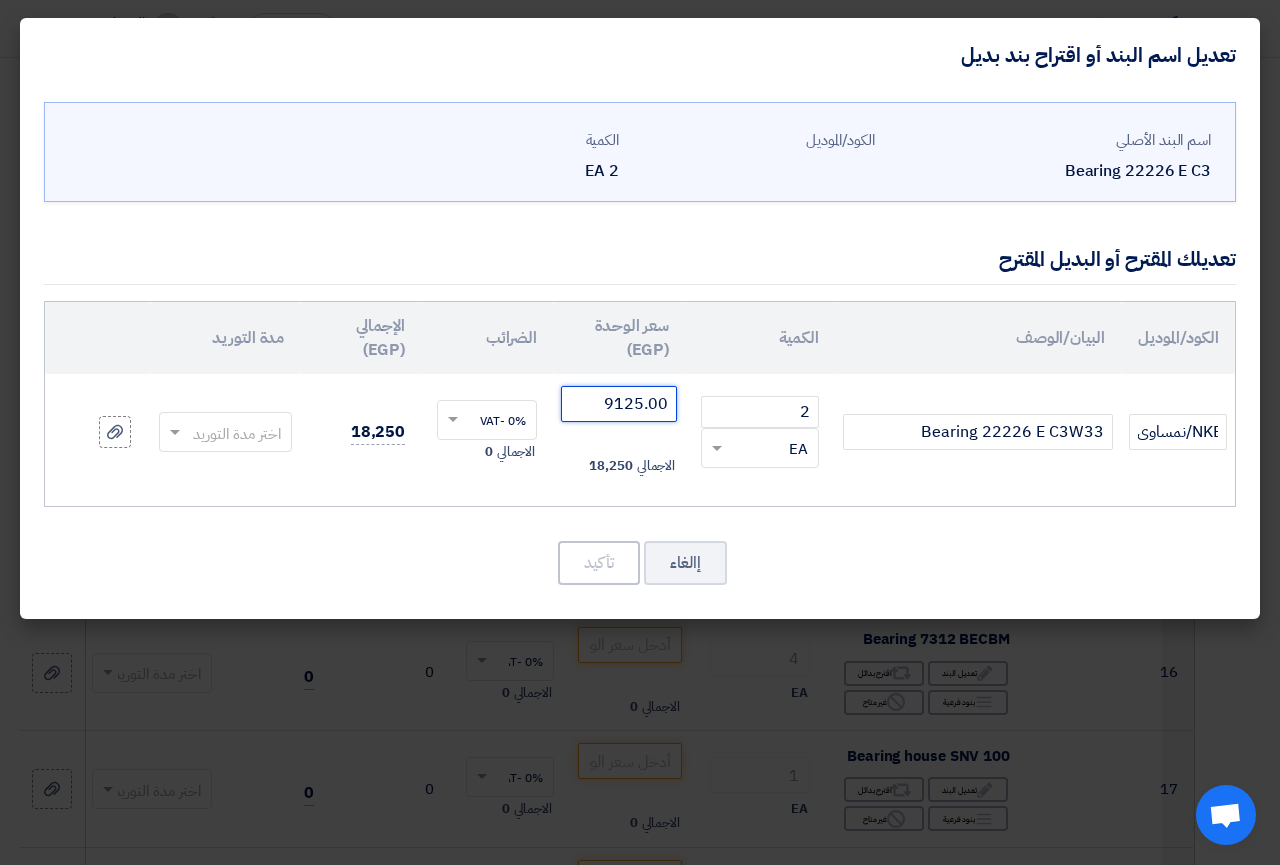 click 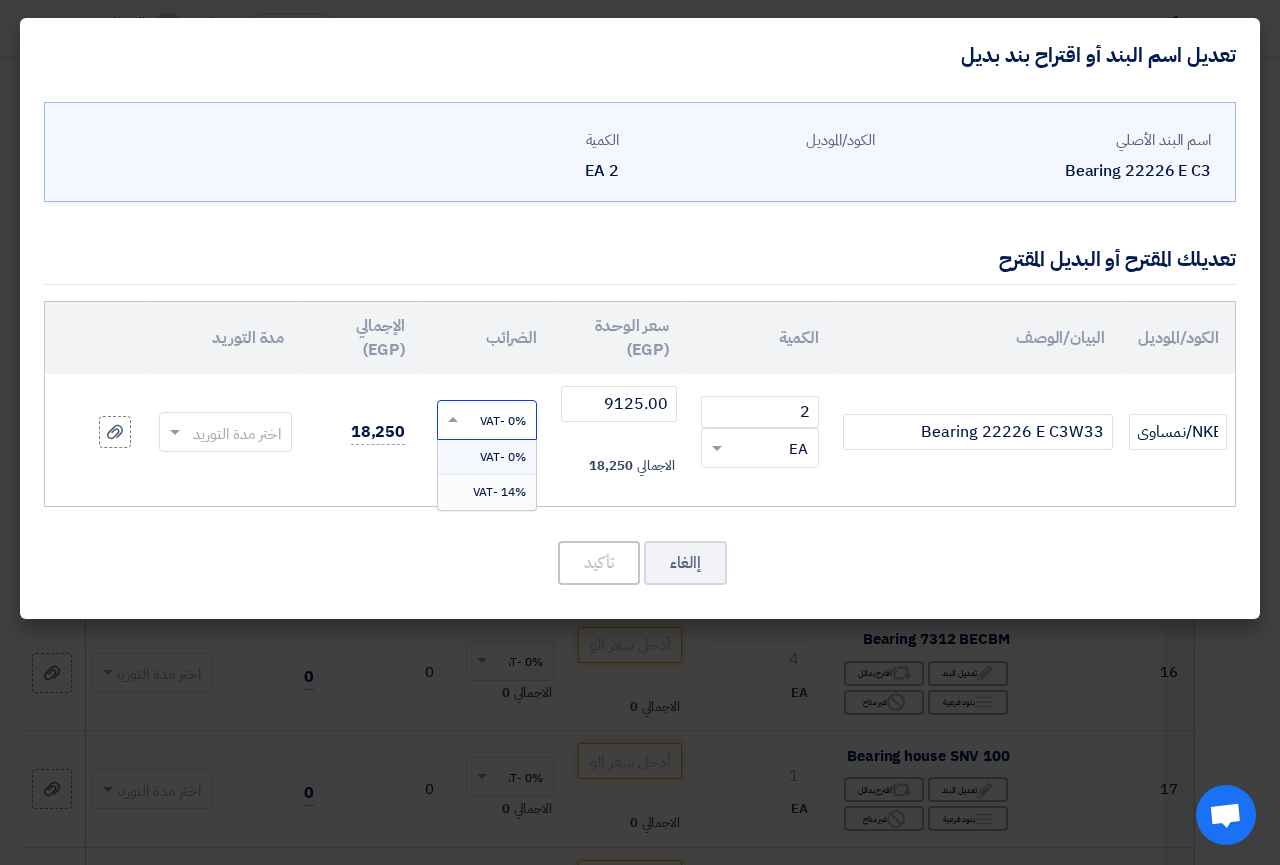 click on "14% -VAT" at bounding box center [499, 492] 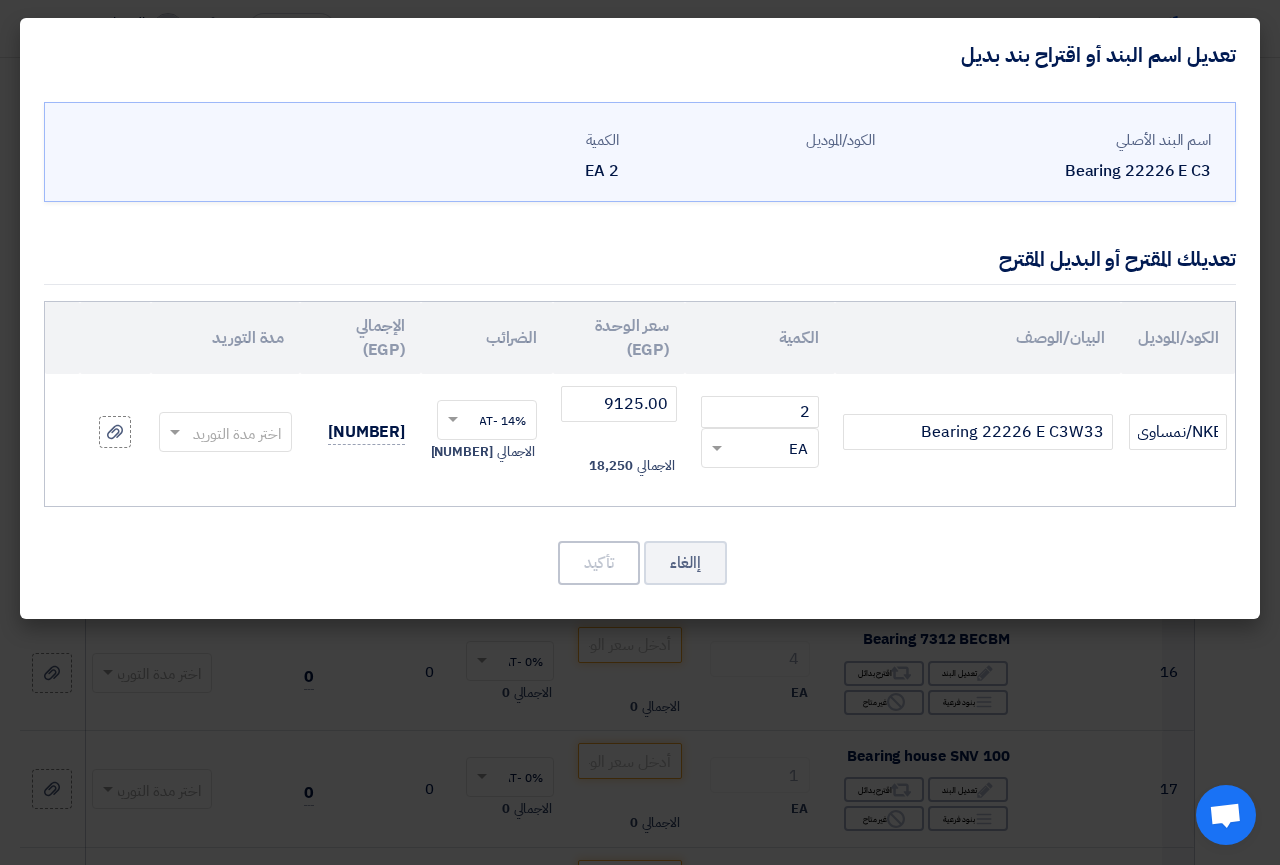 click 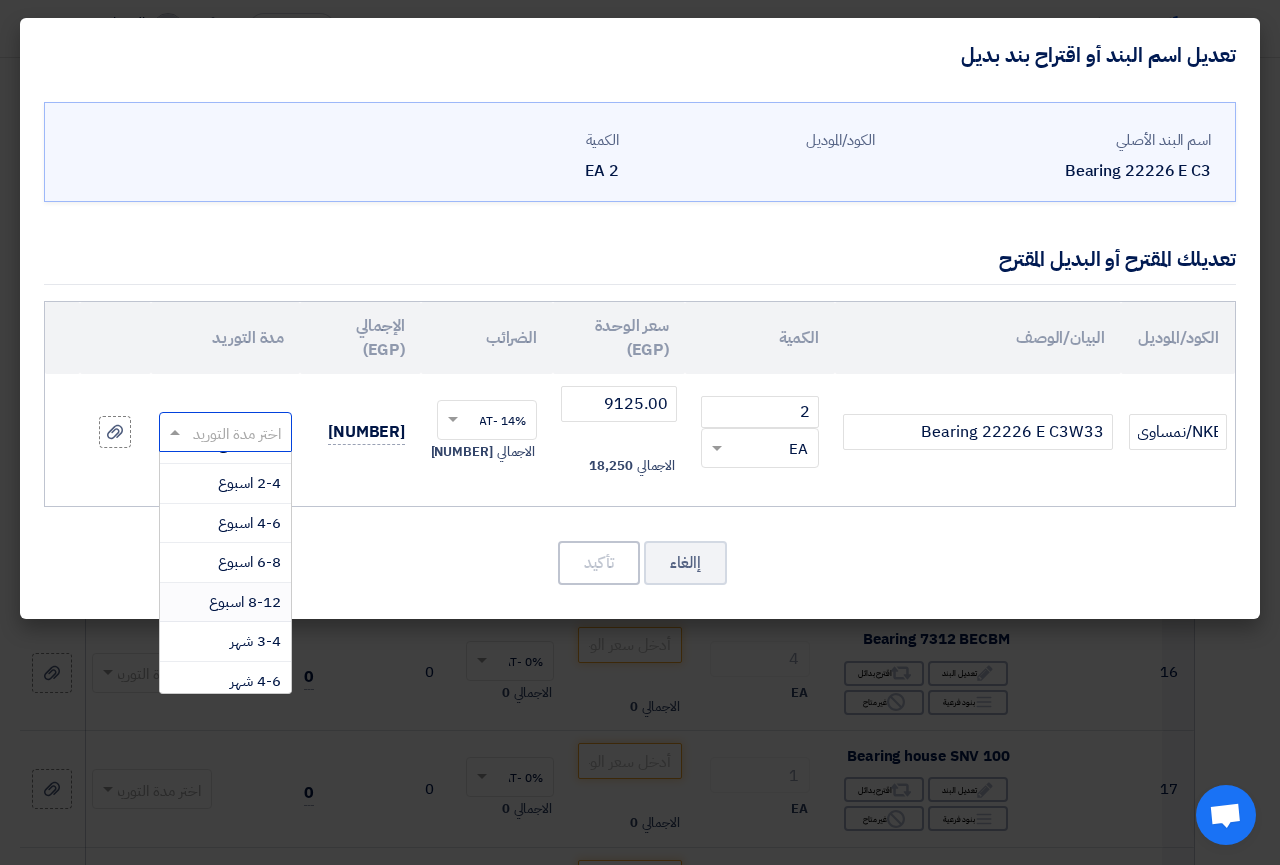 scroll, scrollTop: 193, scrollLeft: 0, axis: vertical 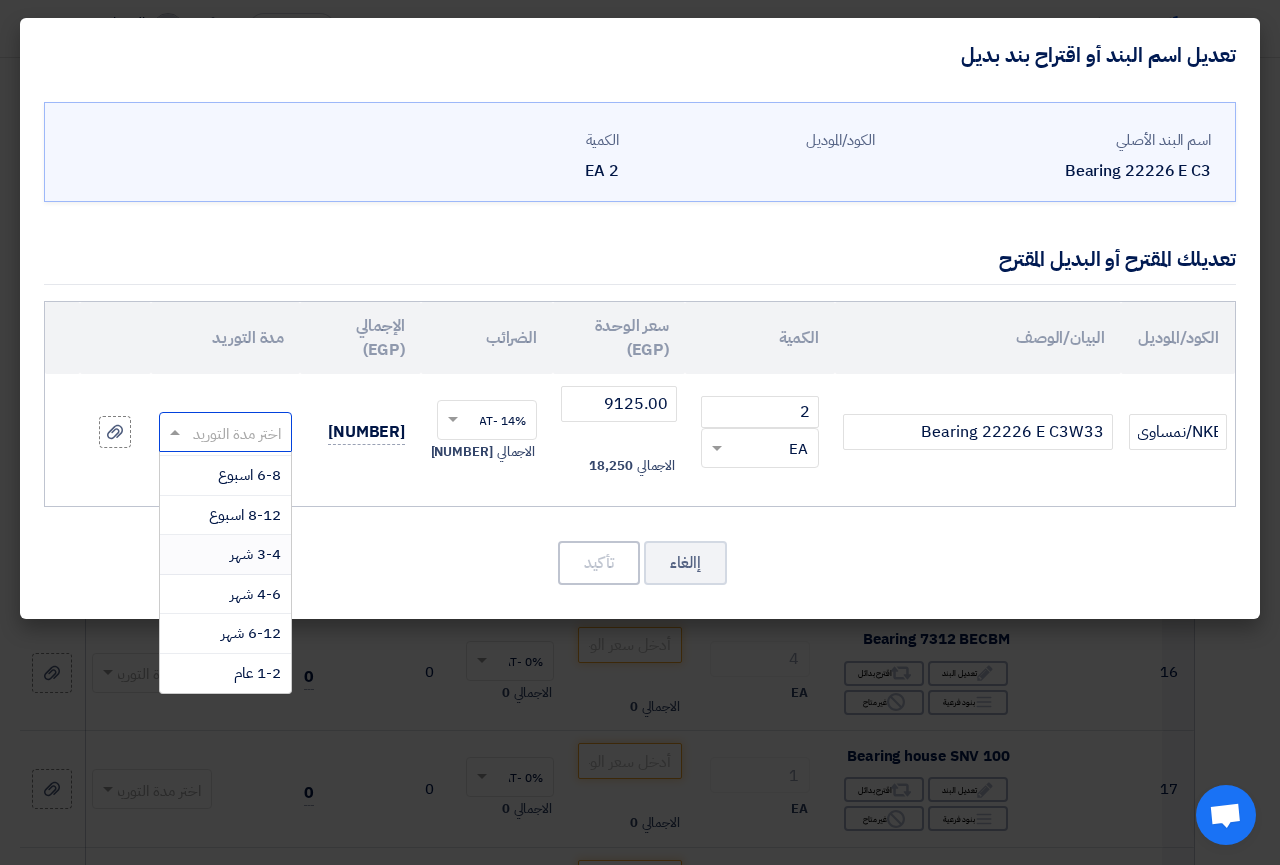 click on "3-4 شهر" at bounding box center [255, 554] 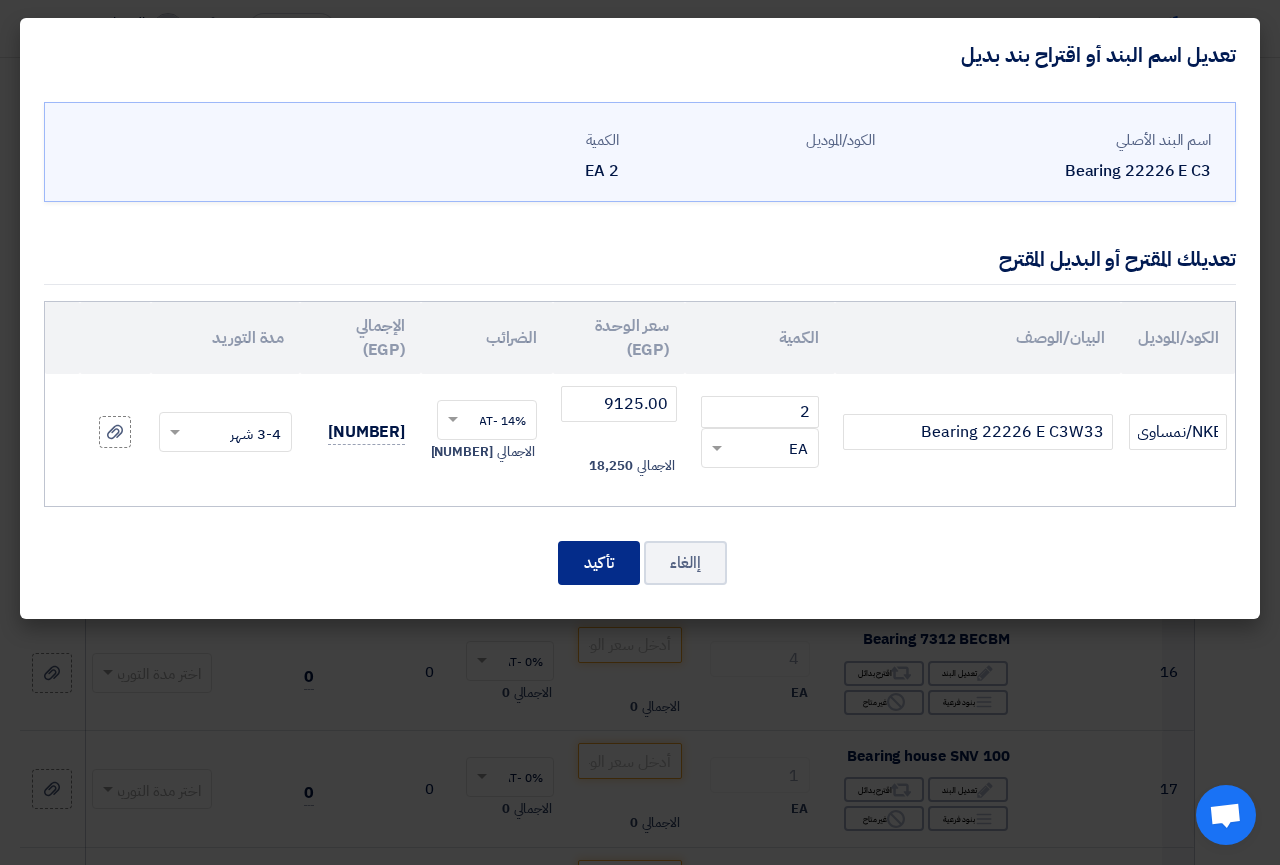 click on "تأكيد" 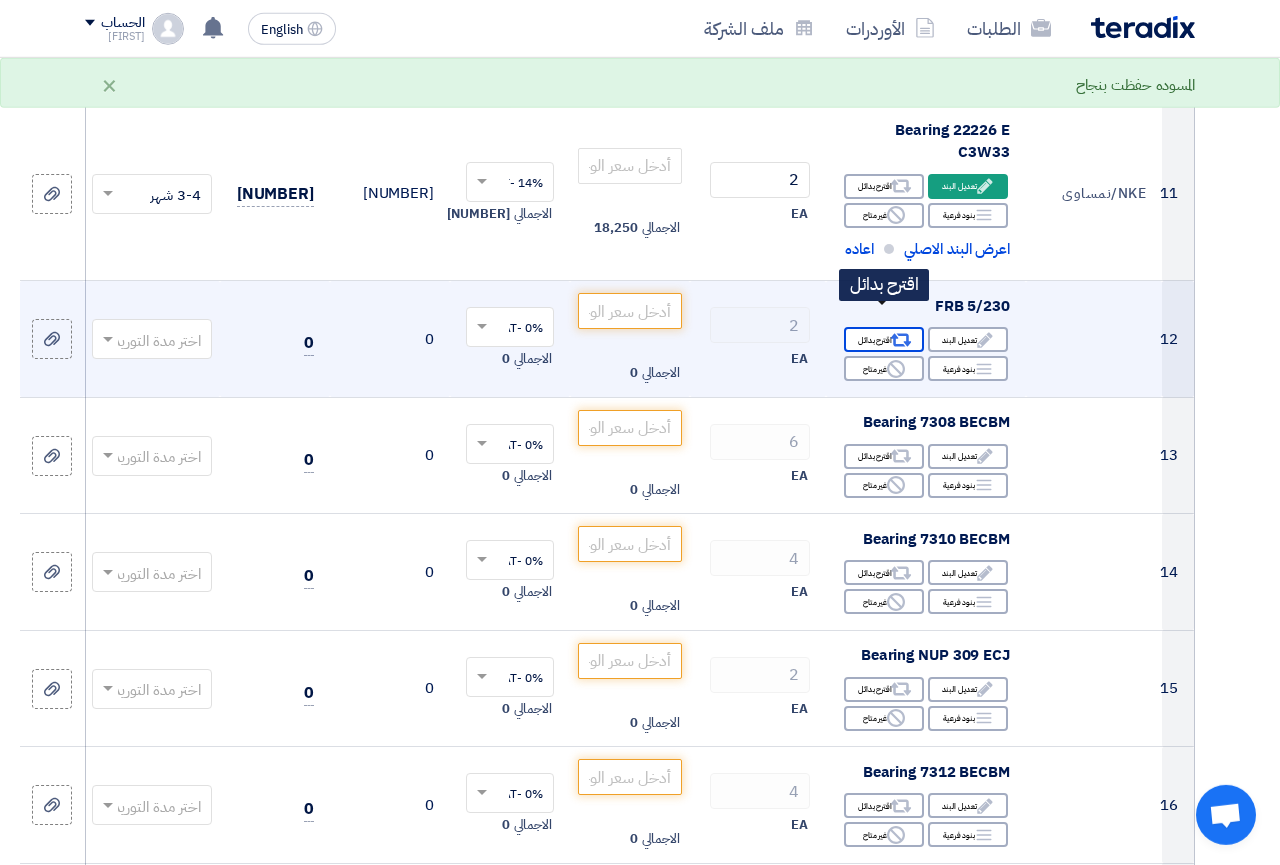 scroll, scrollTop: 1855, scrollLeft: 0, axis: vertical 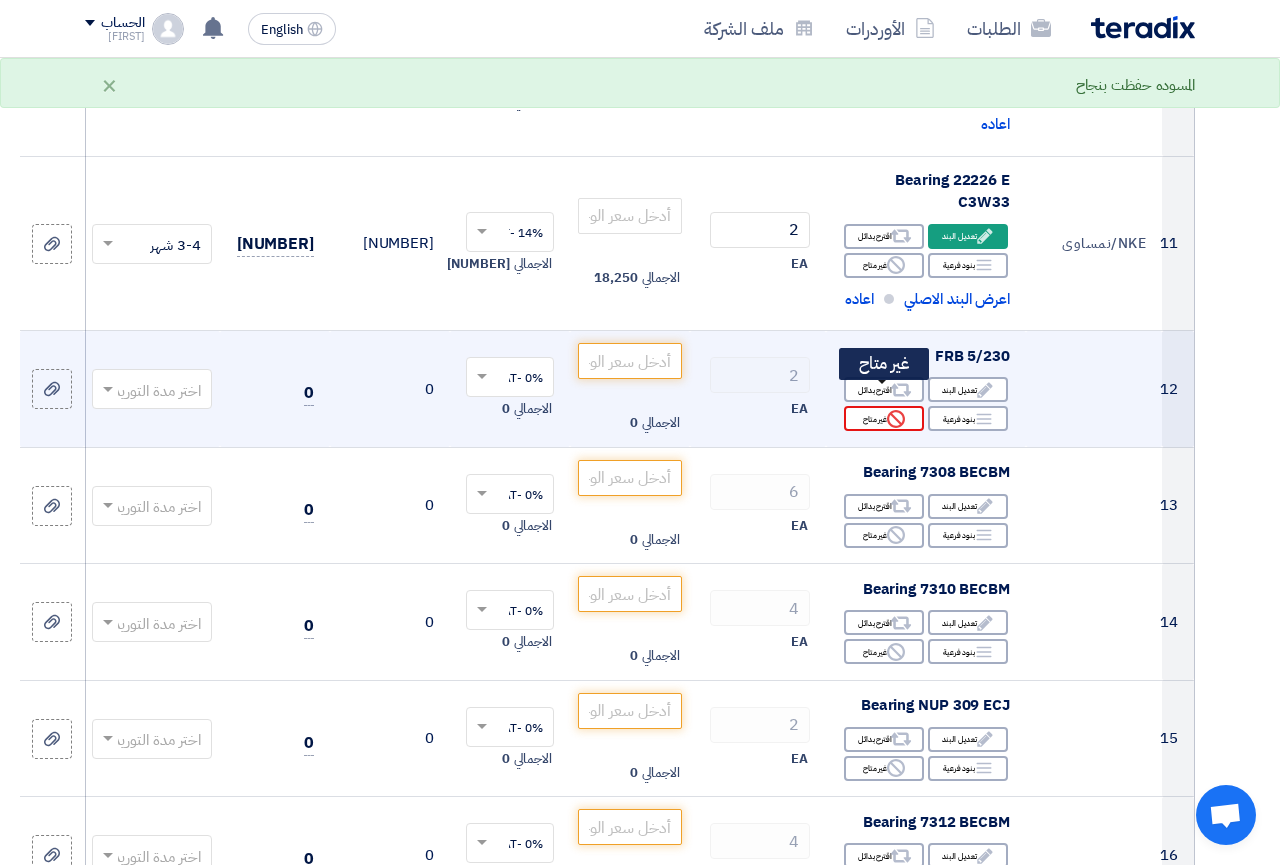 click on "Reject
غير متاح" 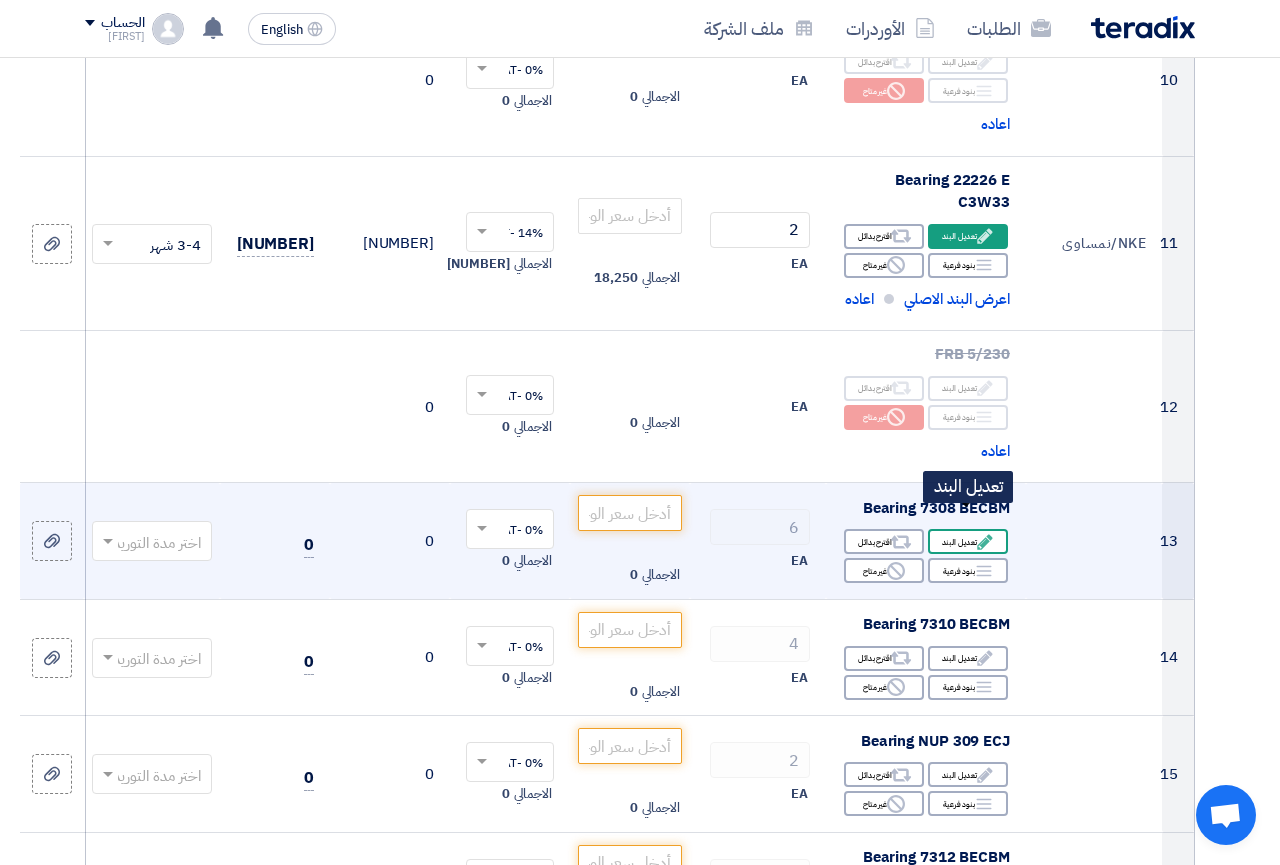click on "Edit
تعديل البند" 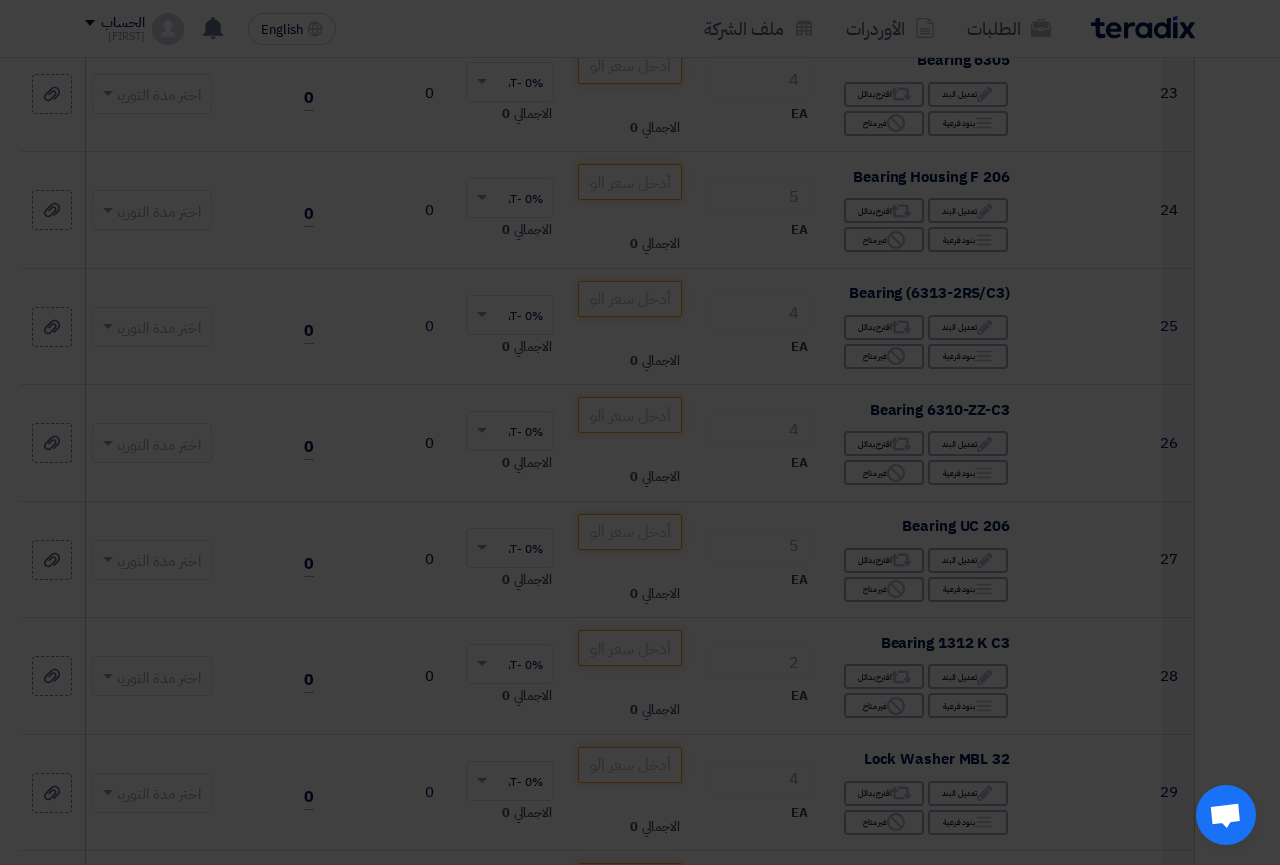 scroll, scrollTop: 420, scrollLeft: 0, axis: vertical 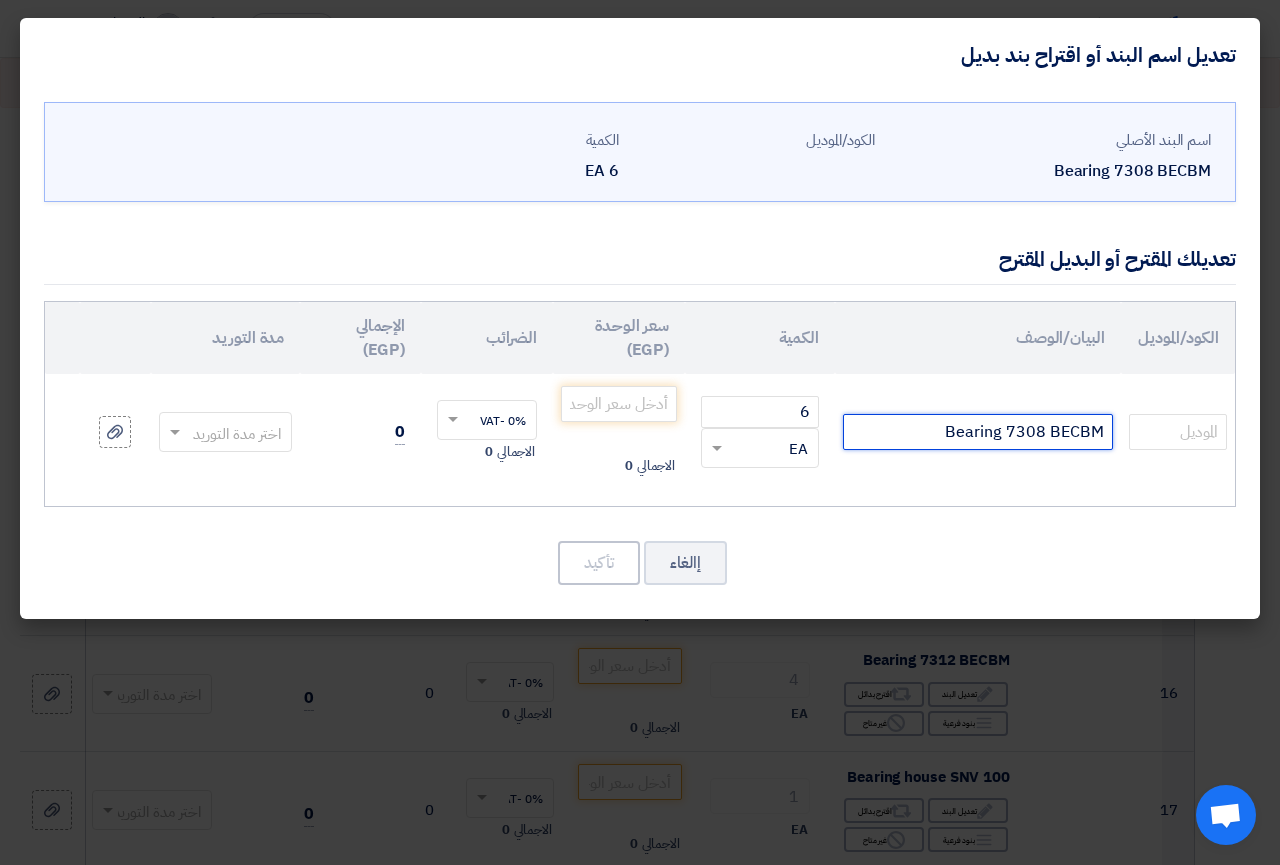 click on "Bearing 7308 BECBM" 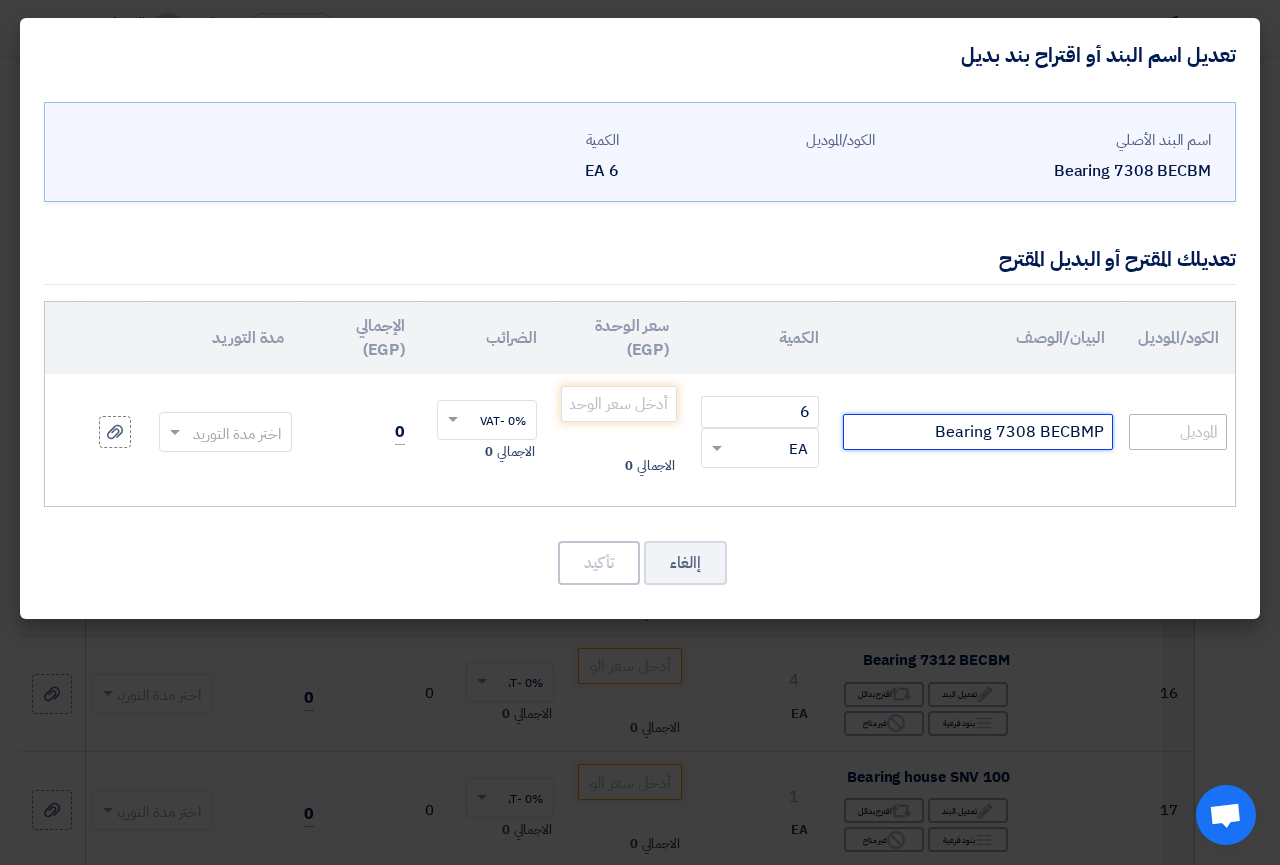type on "Bearing 7308 BECBMP" 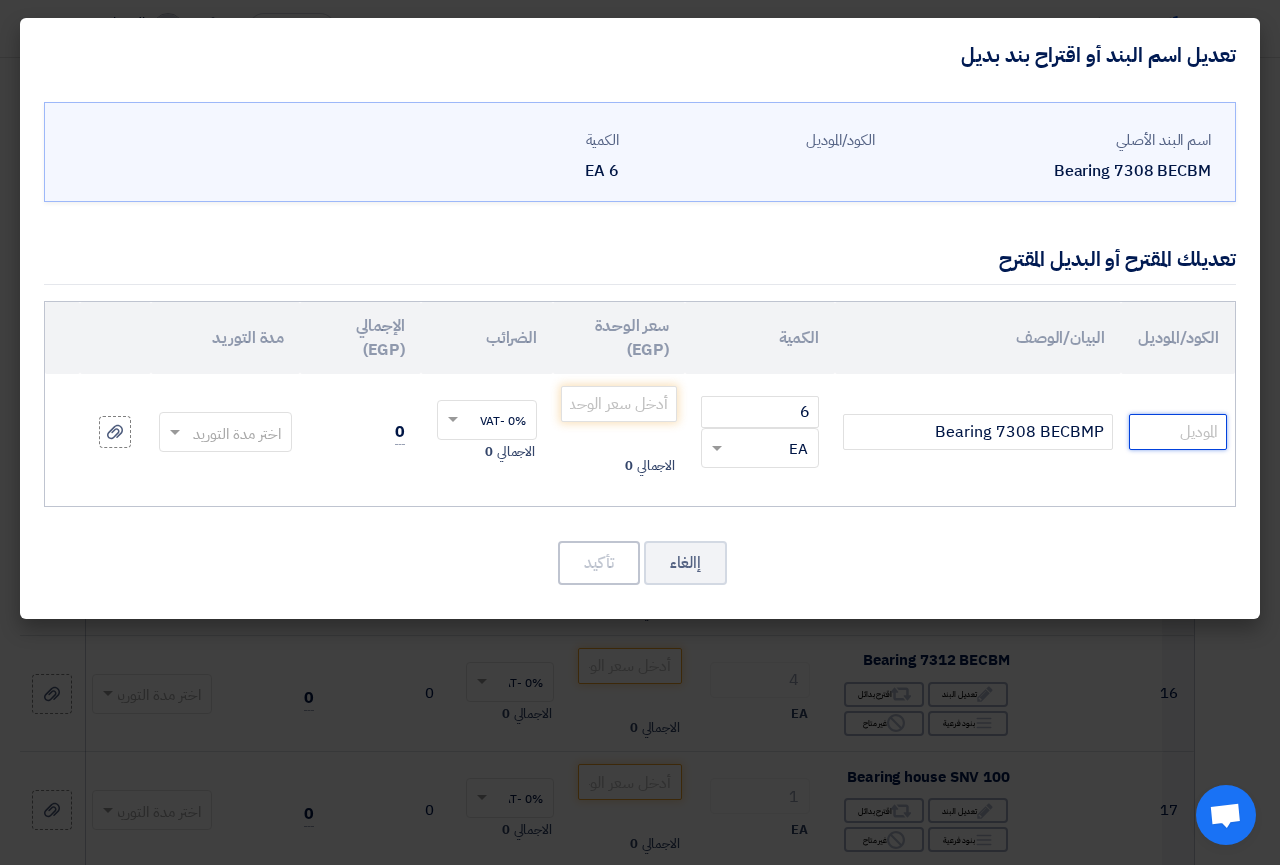 click 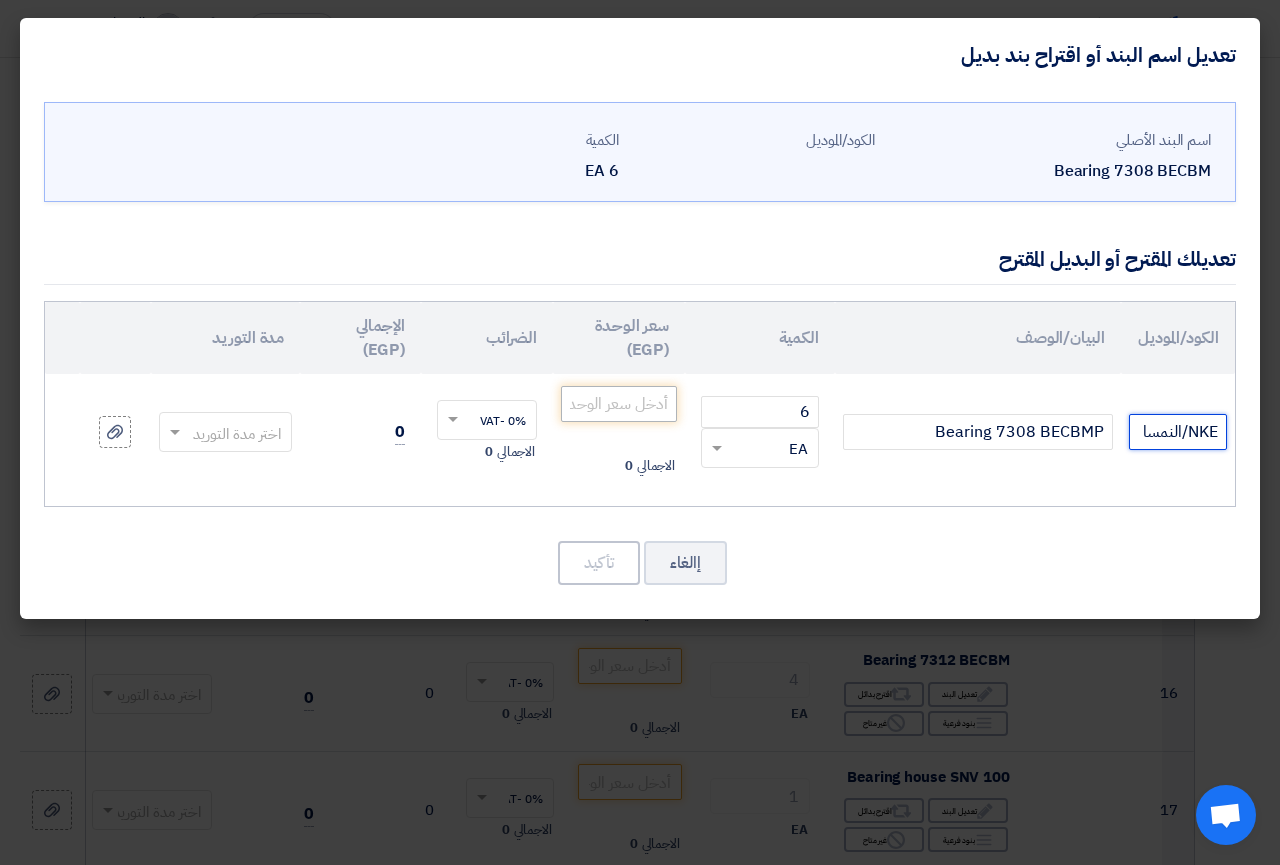 type on "NKE/النمسا" 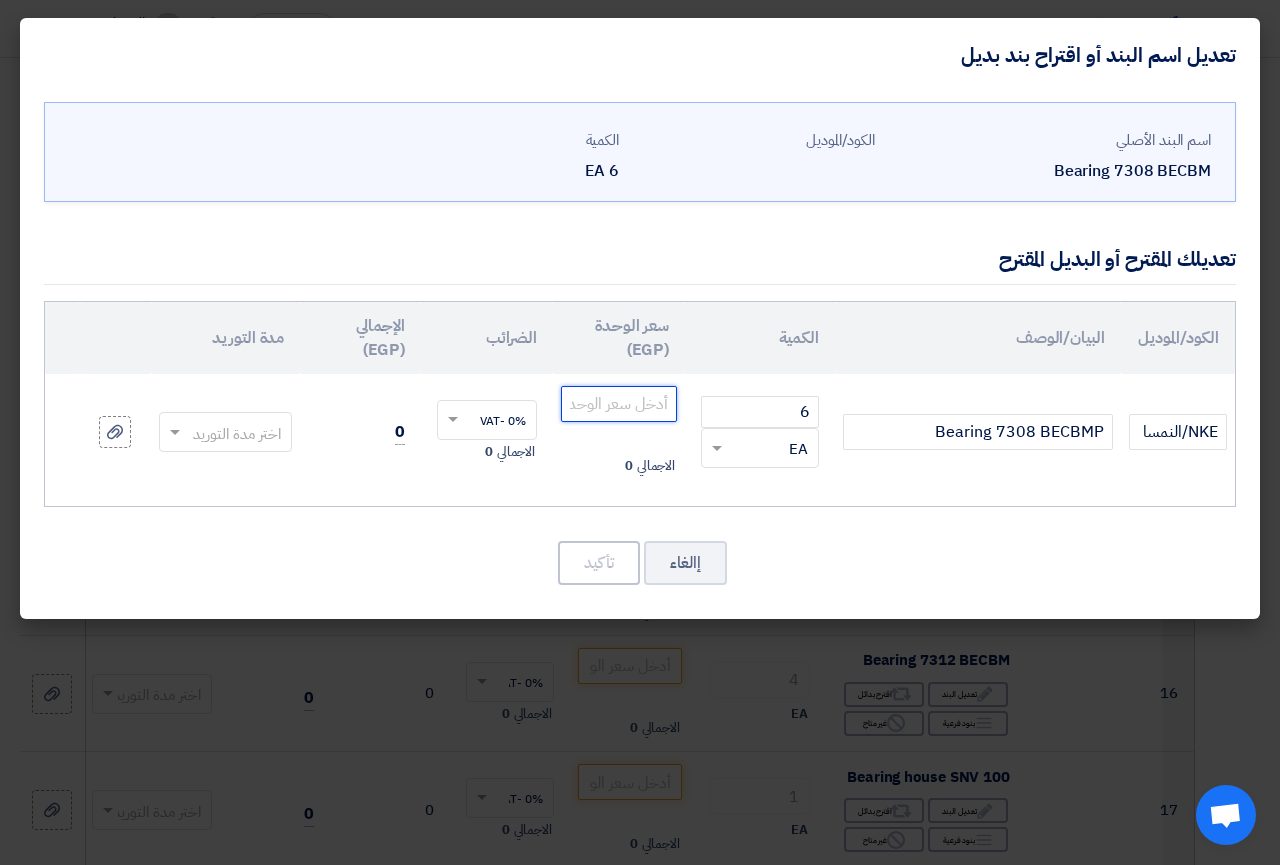 click 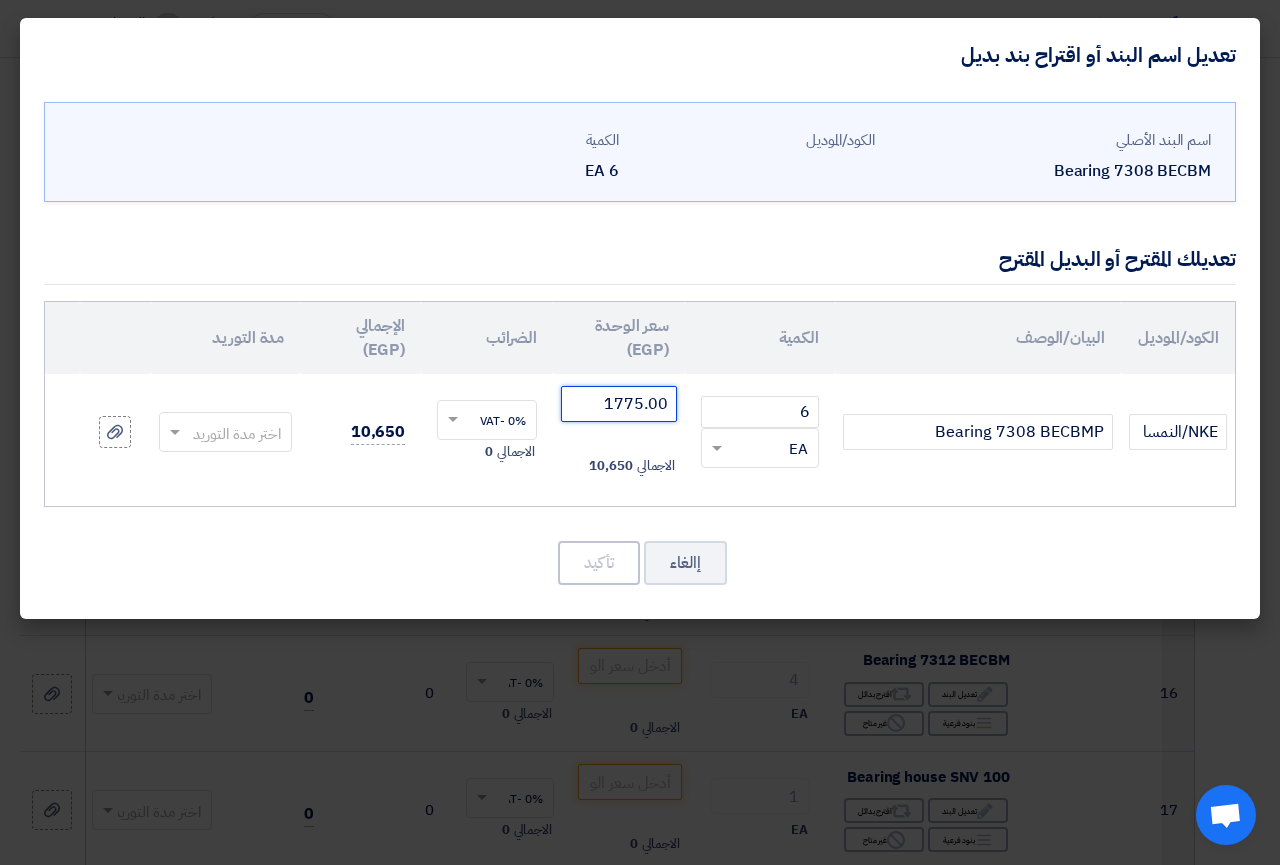 click 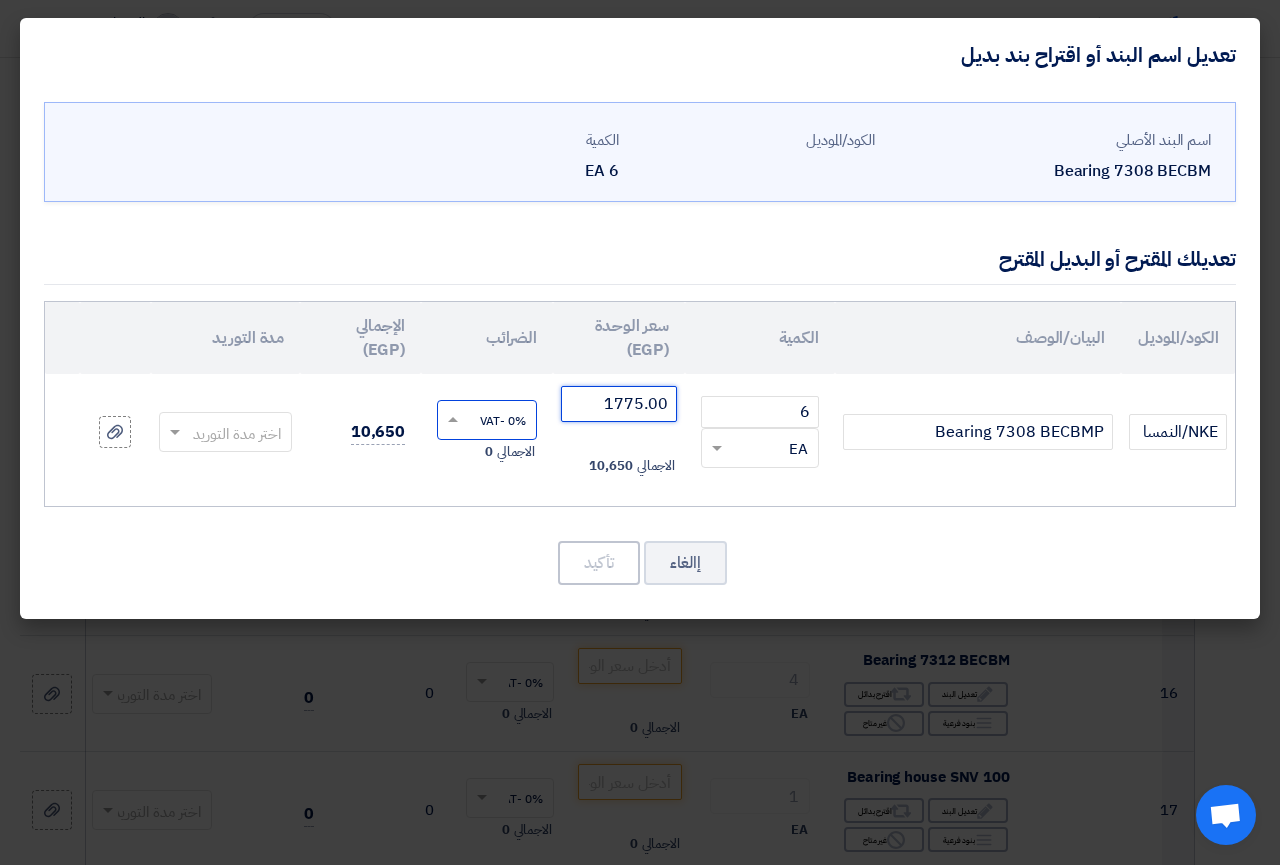 type on "1775.00" 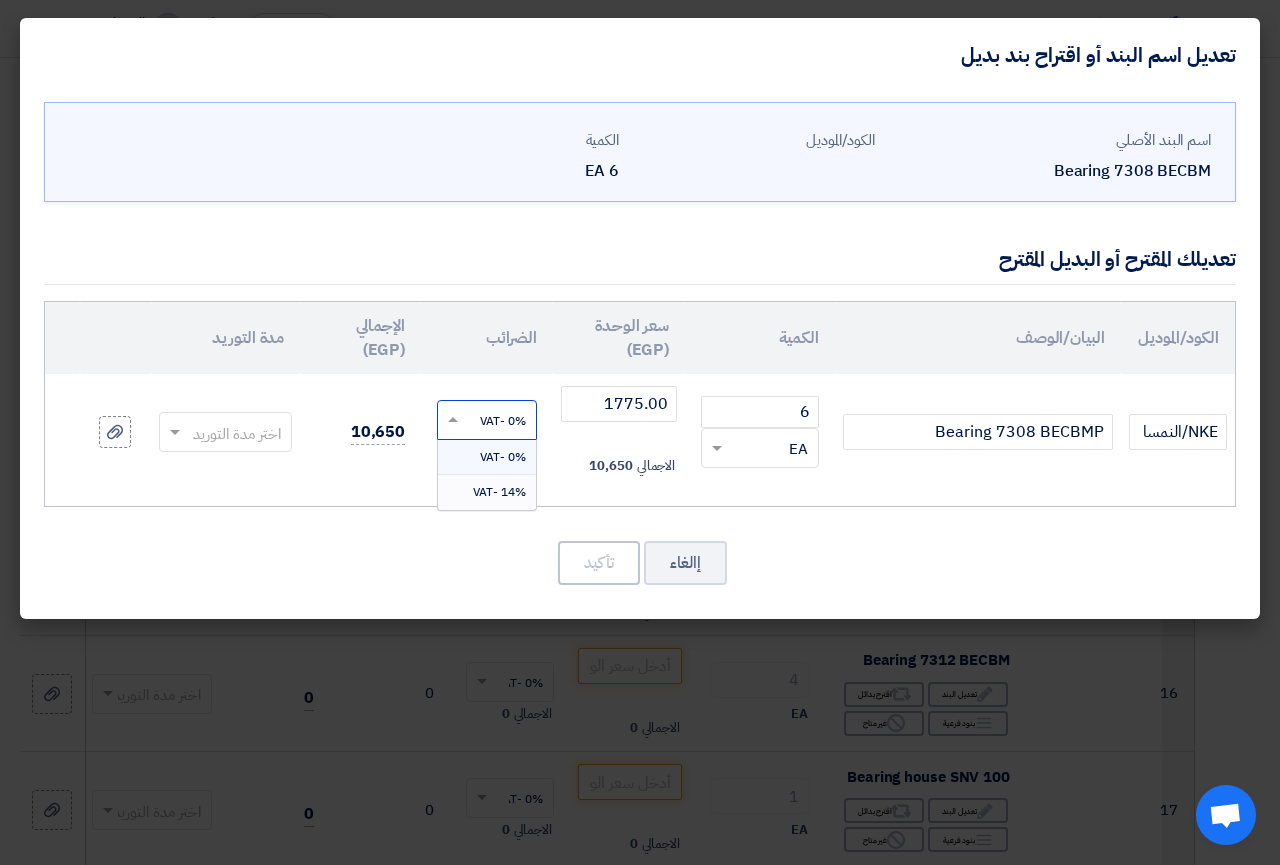 click on "14% -VAT" at bounding box center (499, 492) 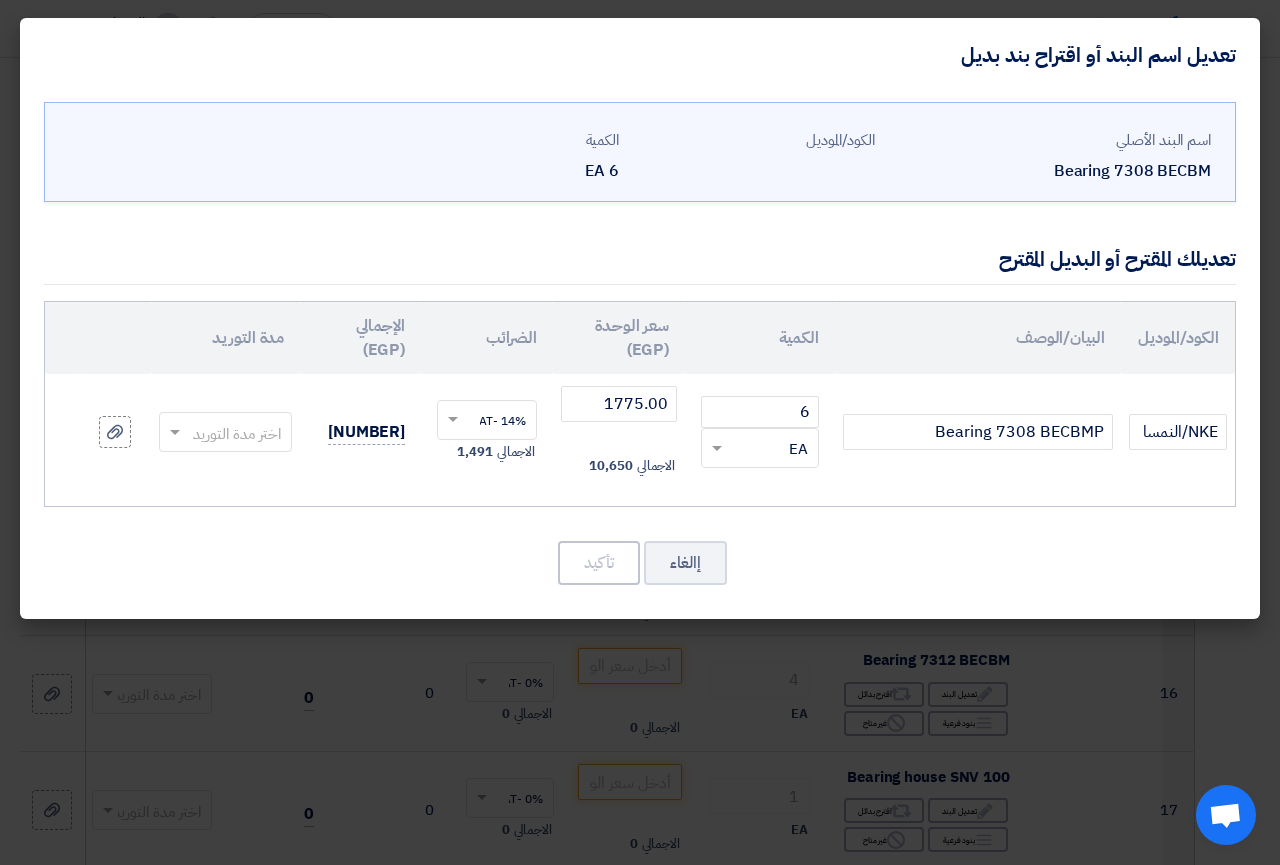 click 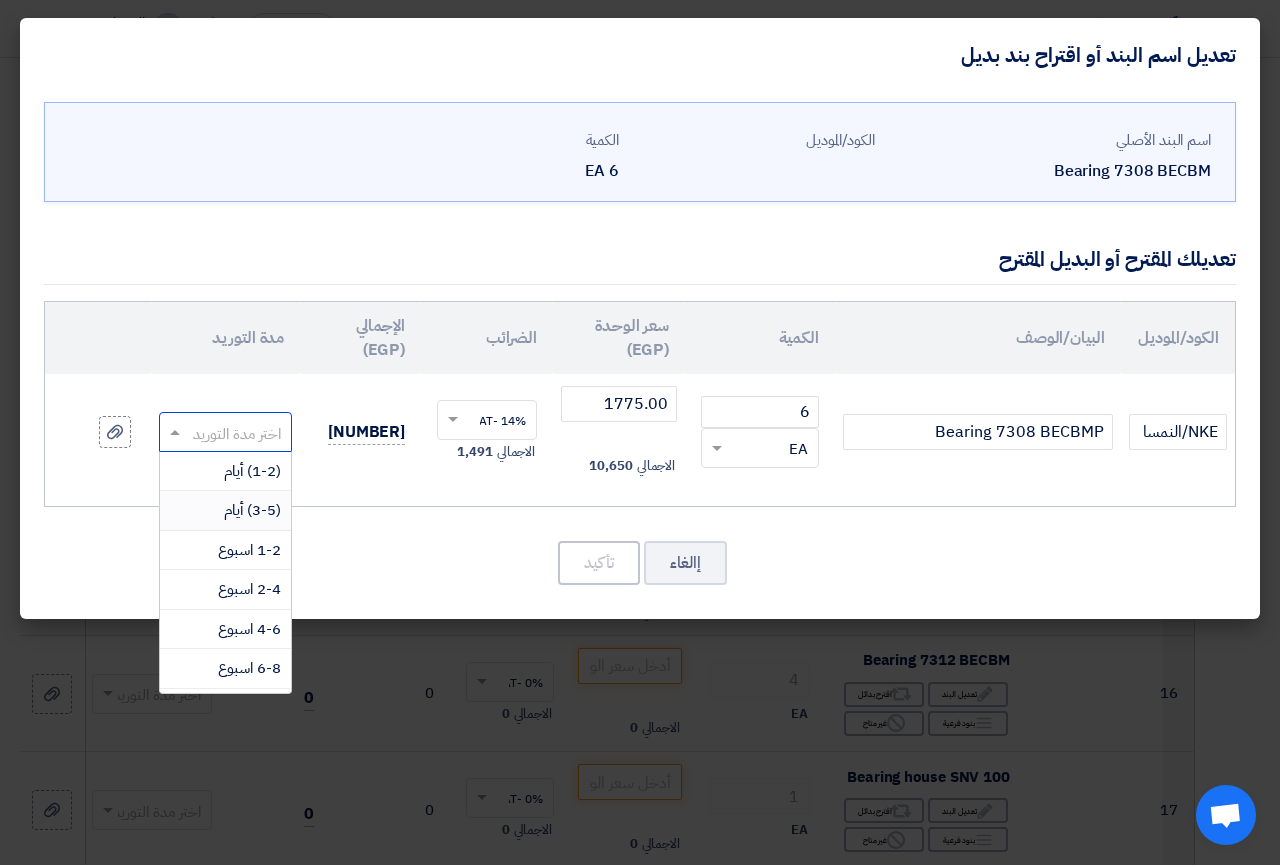 scroll, scrollTop: 193, scrollLeft: 0, axis: vertical 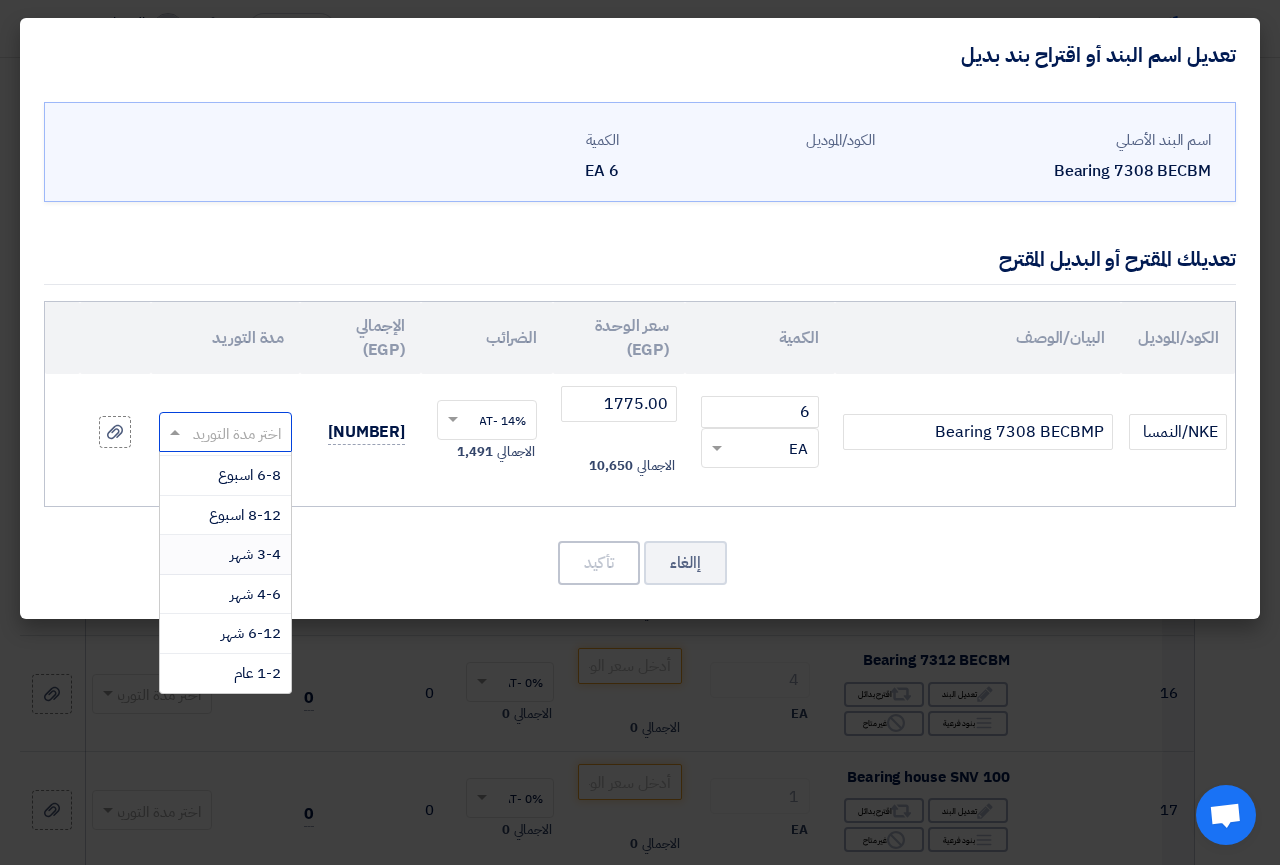 click on "3-4 شهر" at bounding box center (255, 554) 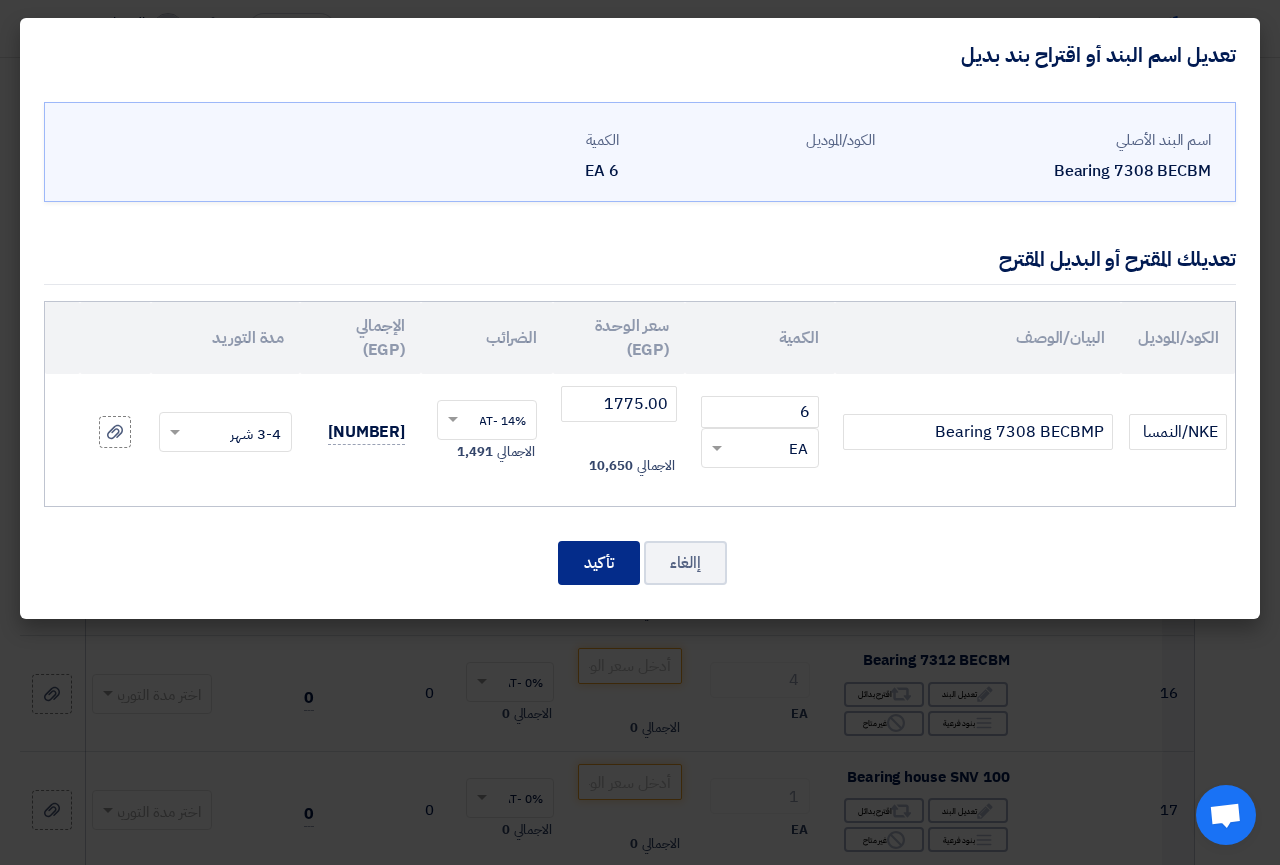 click on "تأكيد" 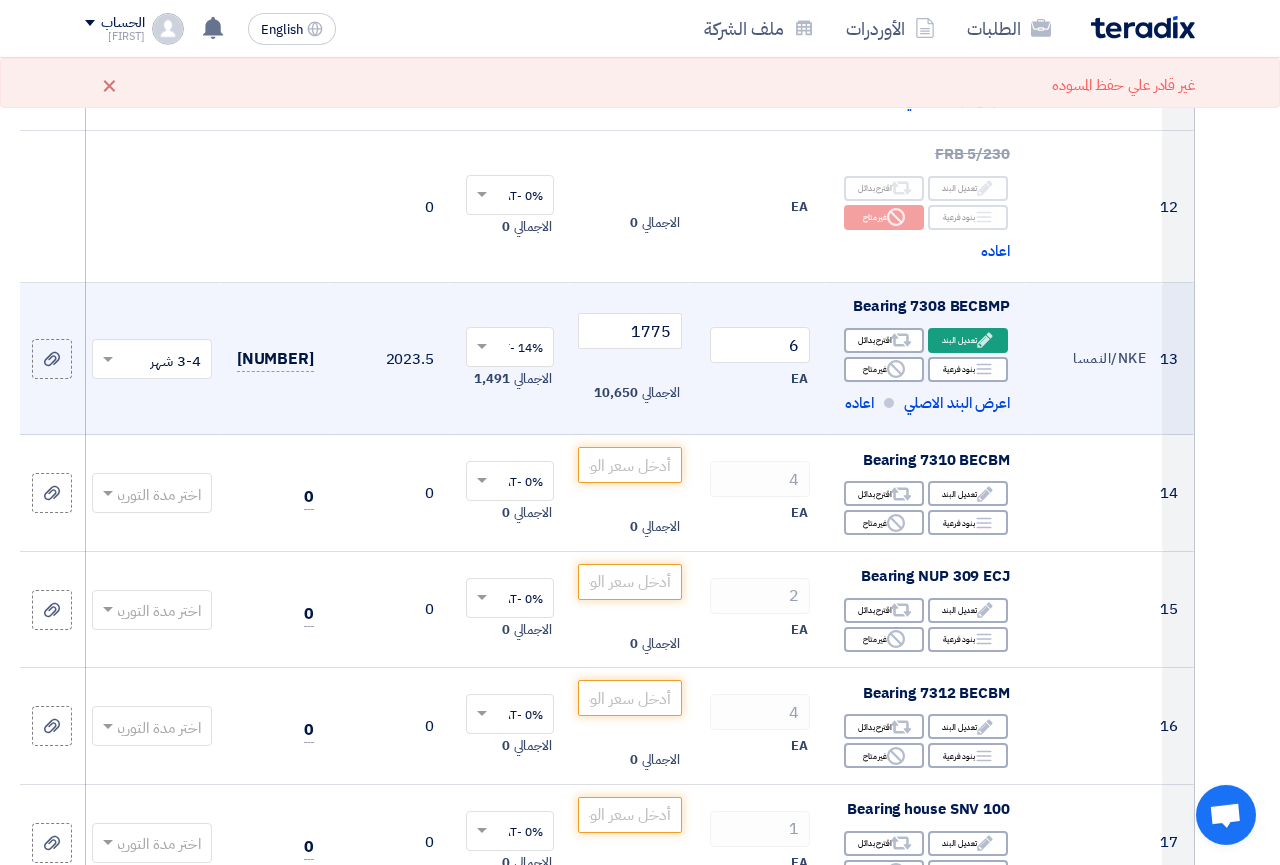 scroll, scrollTop: 2059, scrollLeft: 0, axis: vertical 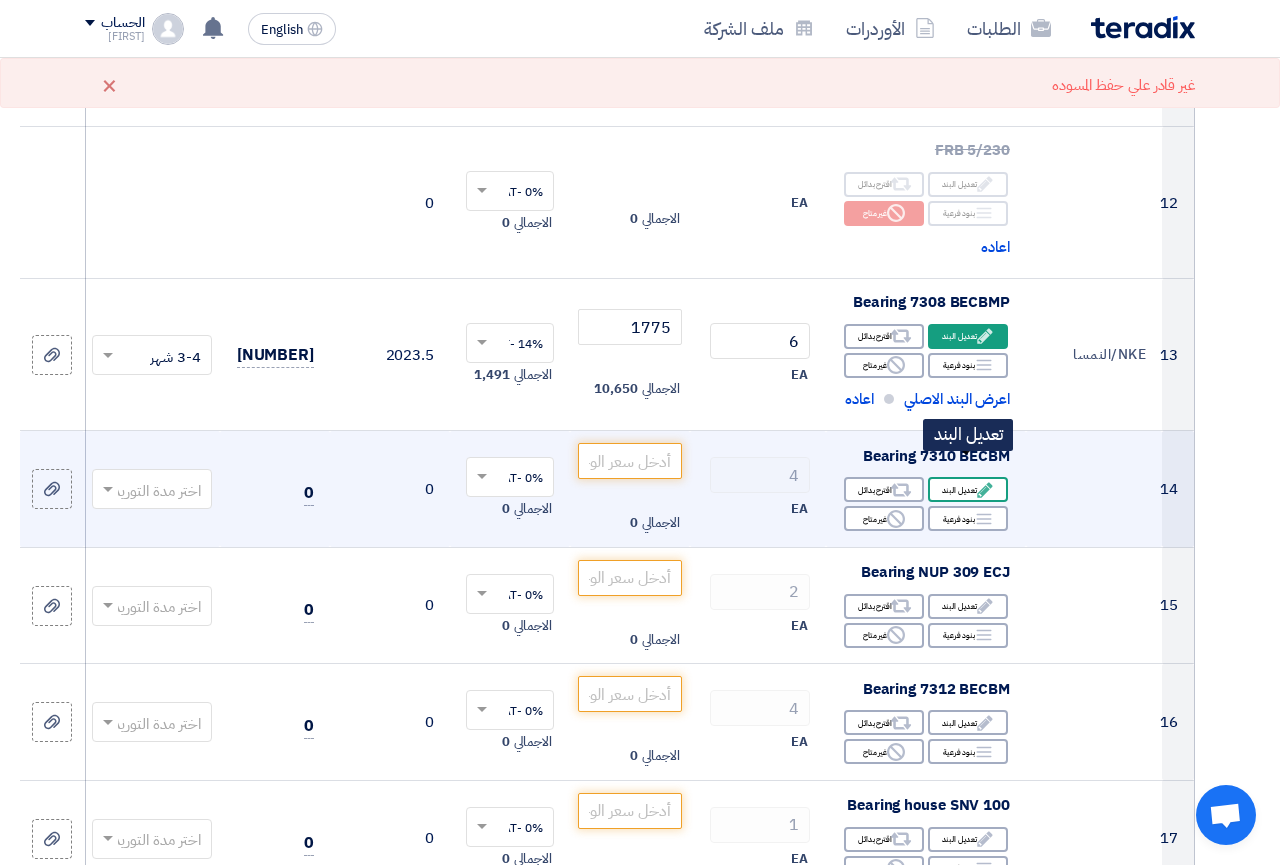 click on "Edit
تعديل البند" 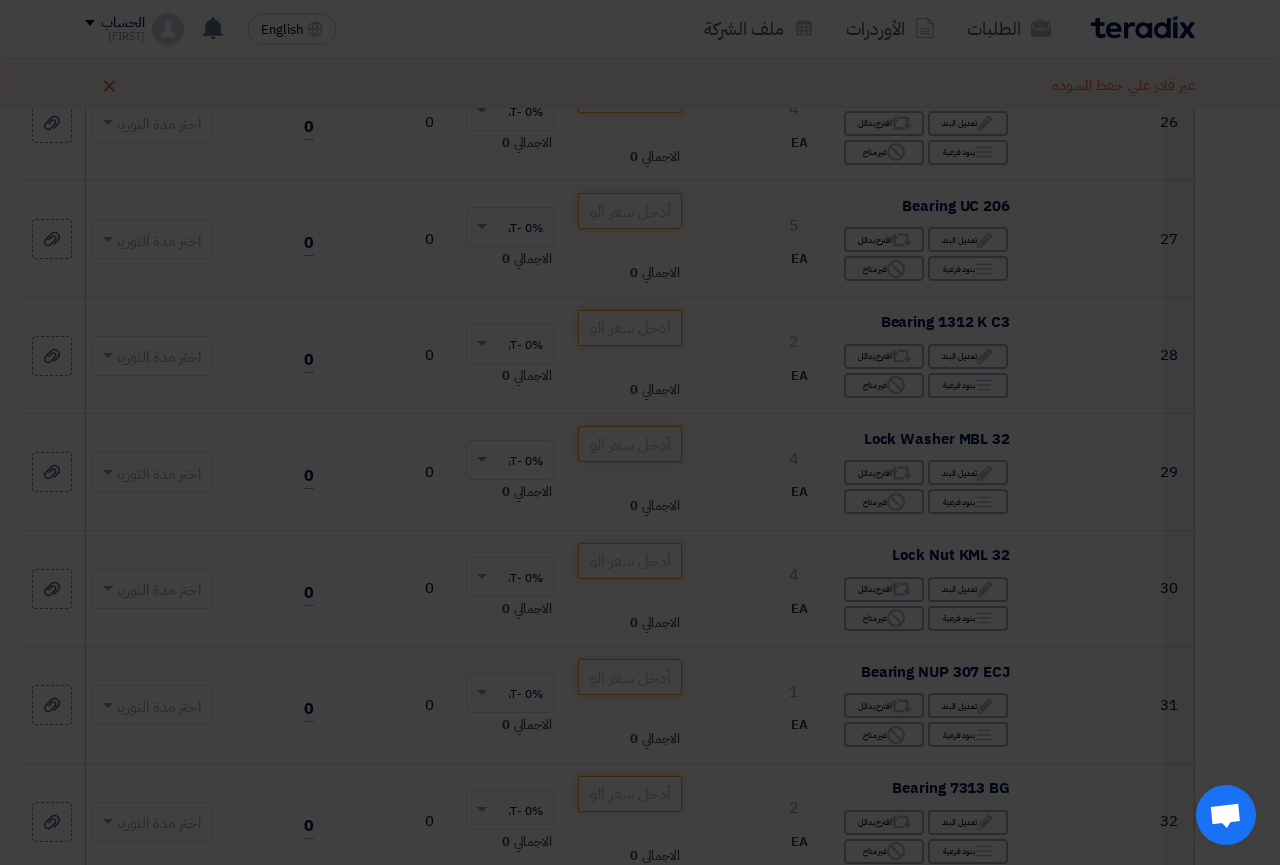 scroll, scrollTop: 624, scrollLeft: 0, axis: vertical 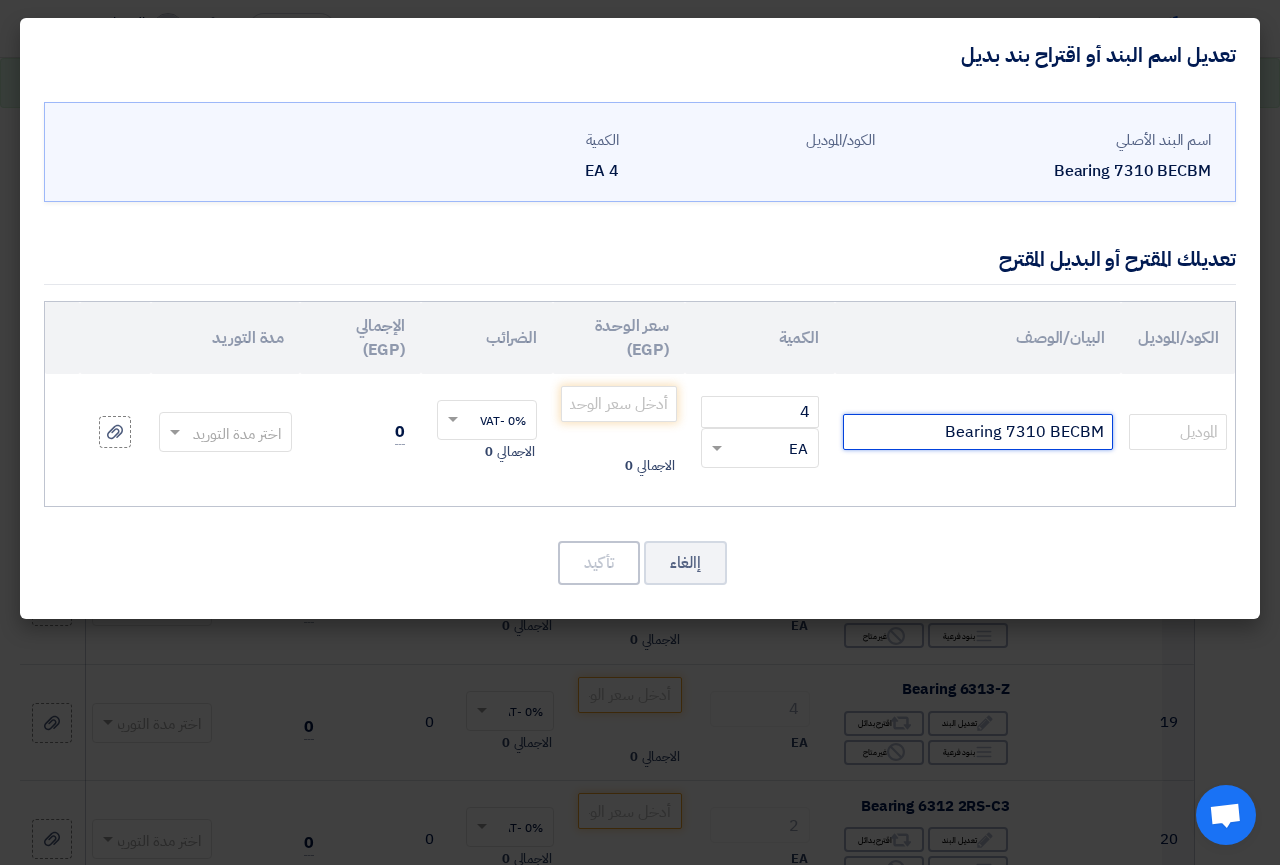 click on "Bearing 7310 BECBM" 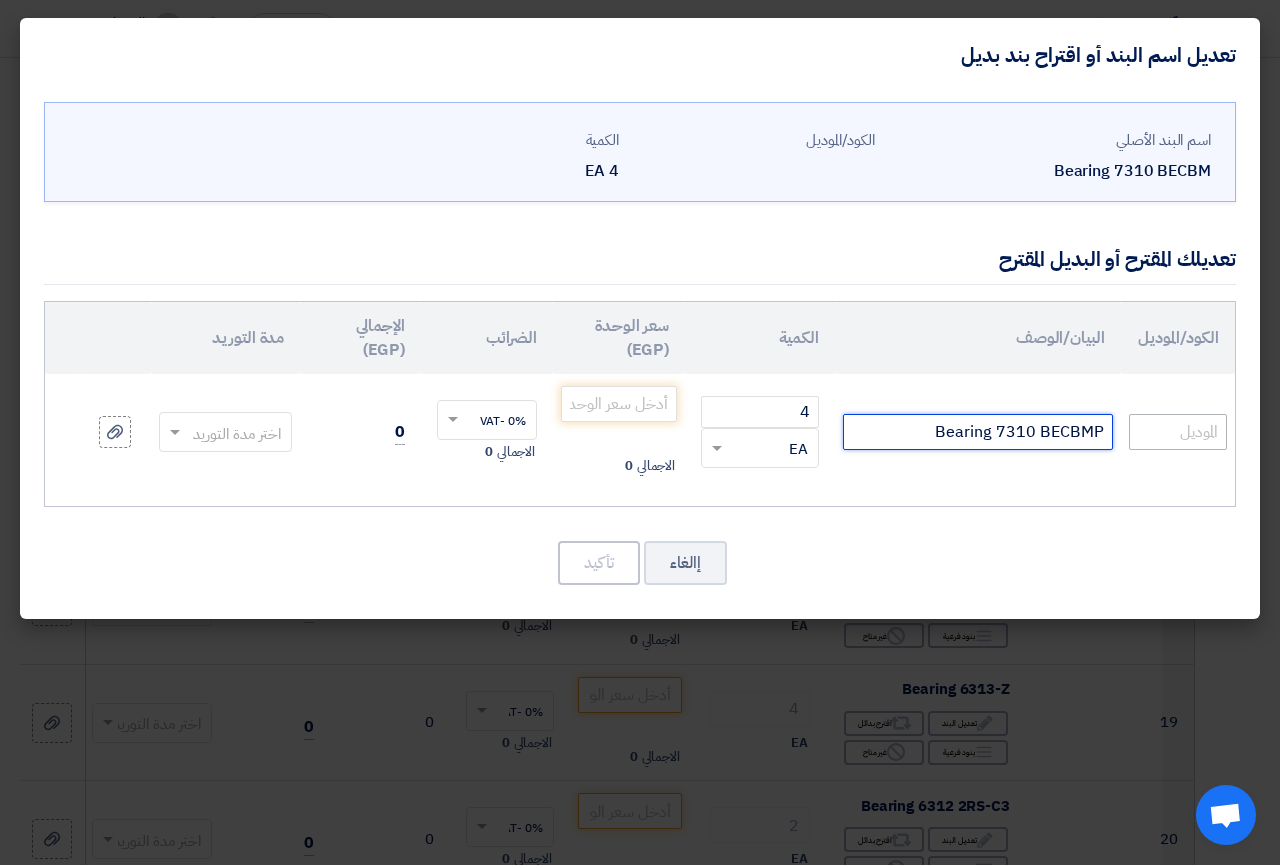 type on "Bearing 7310 BECBMP" 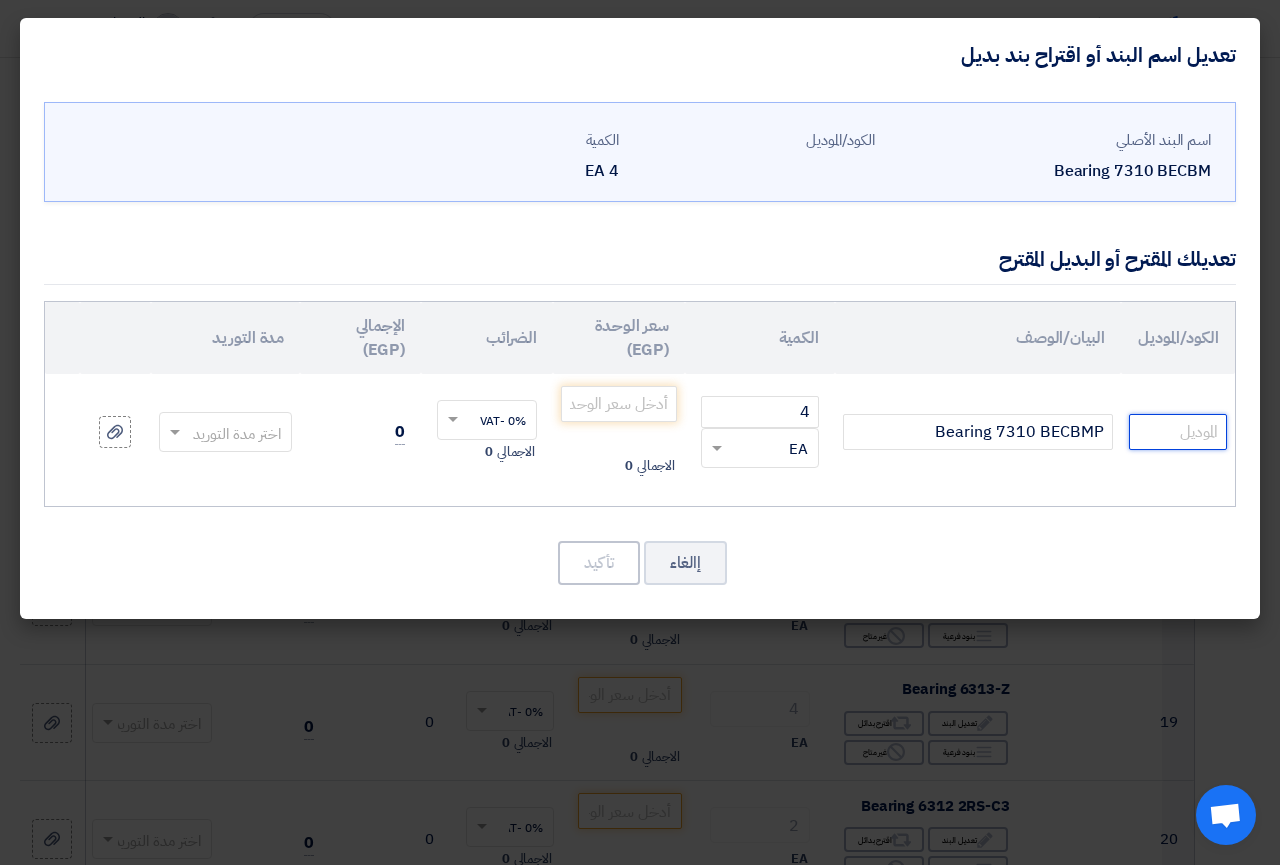 click 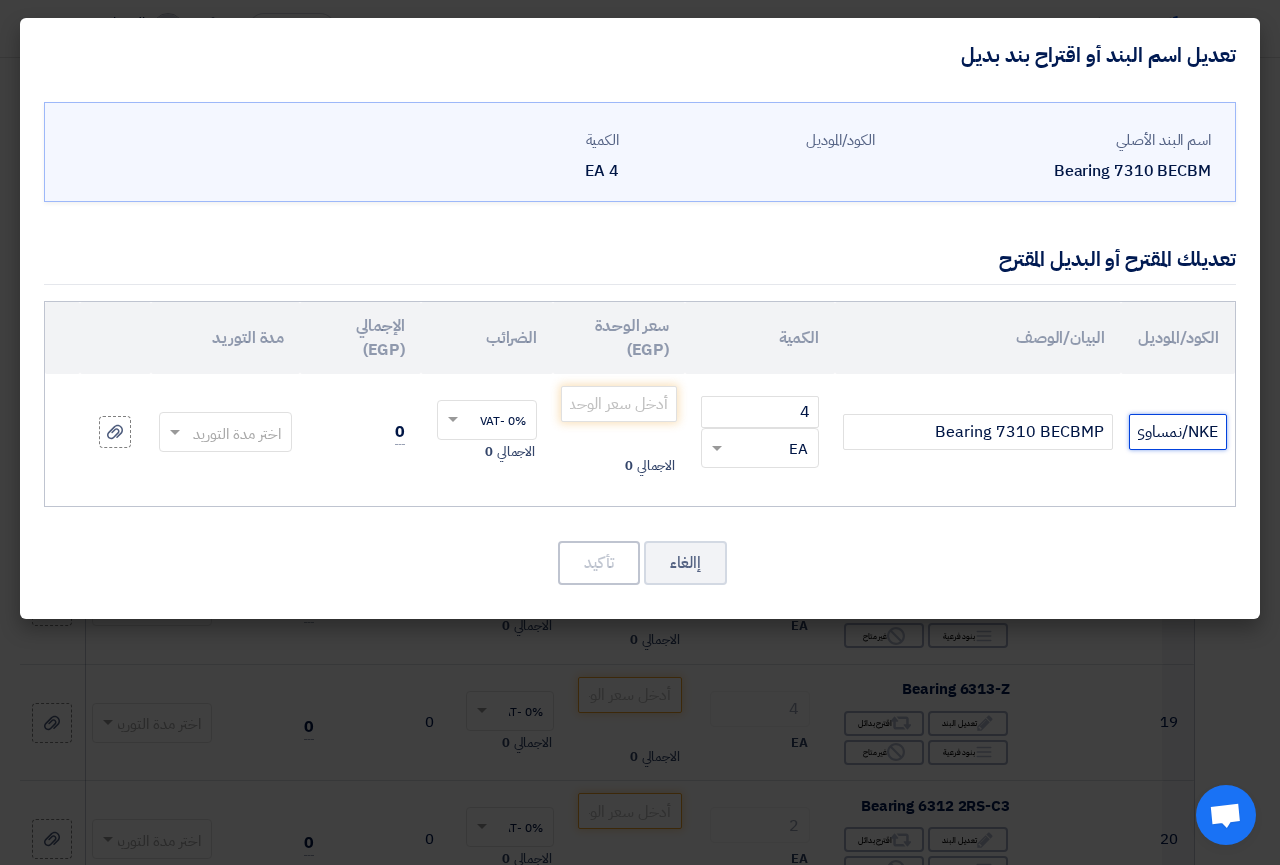 scroll, scrollTop: 0, scrollLeft: -7, axis: horizontal 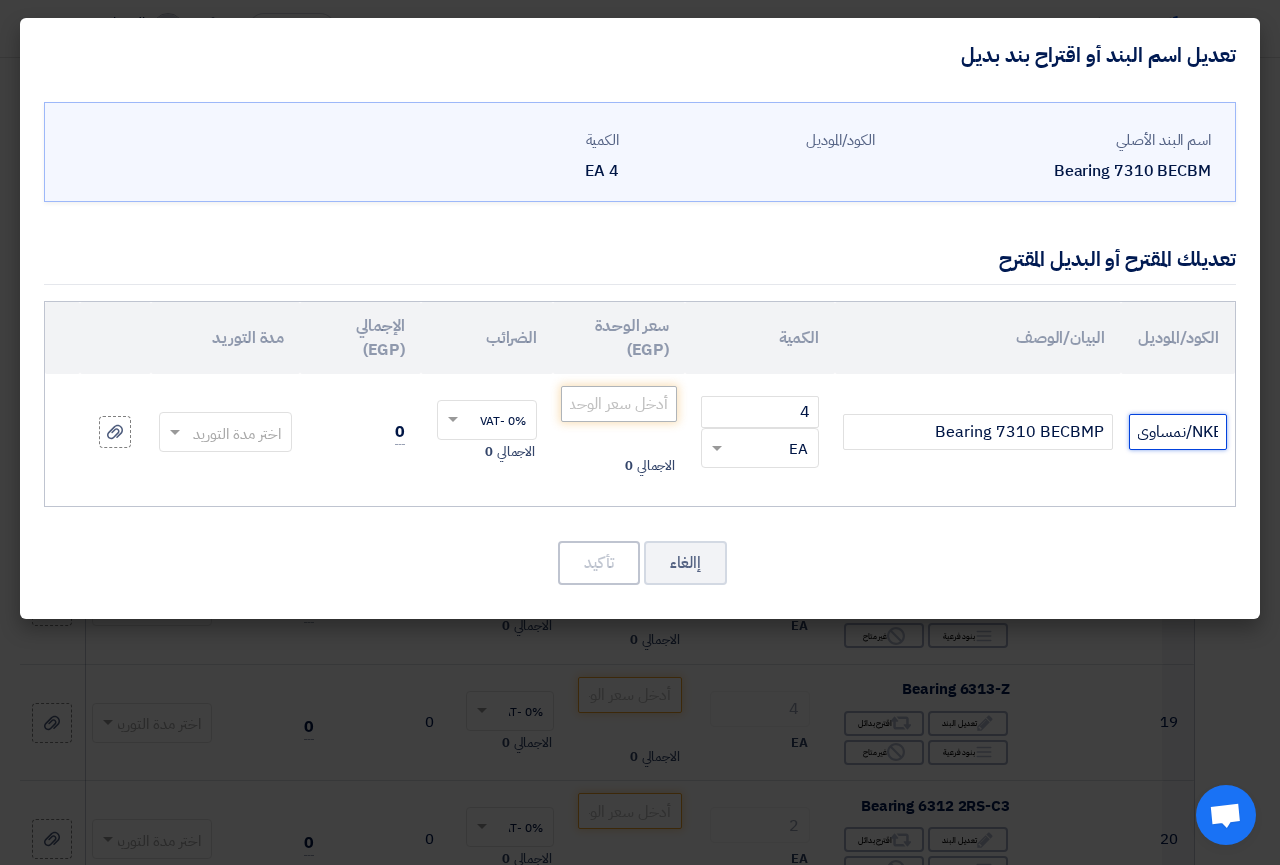 type on "NKE/نمساوى" 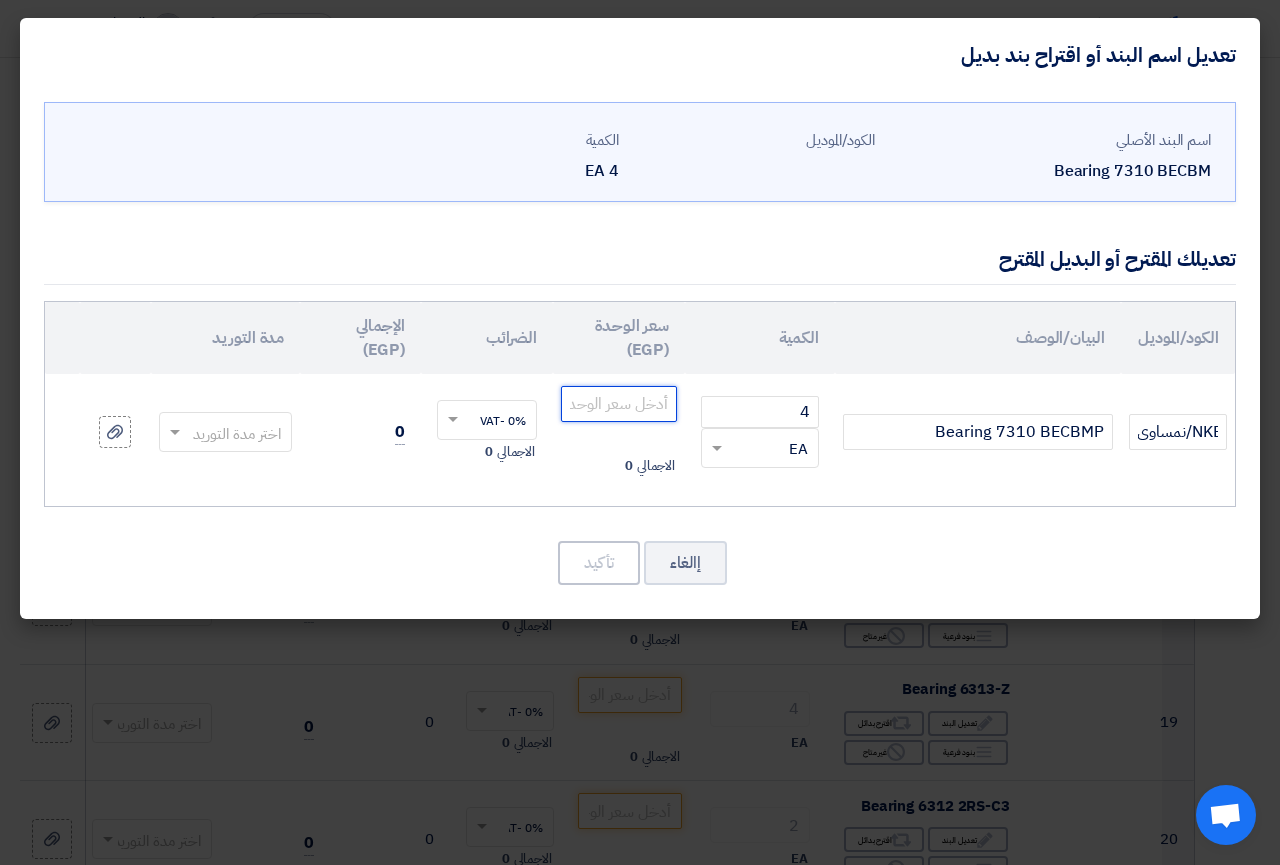 click 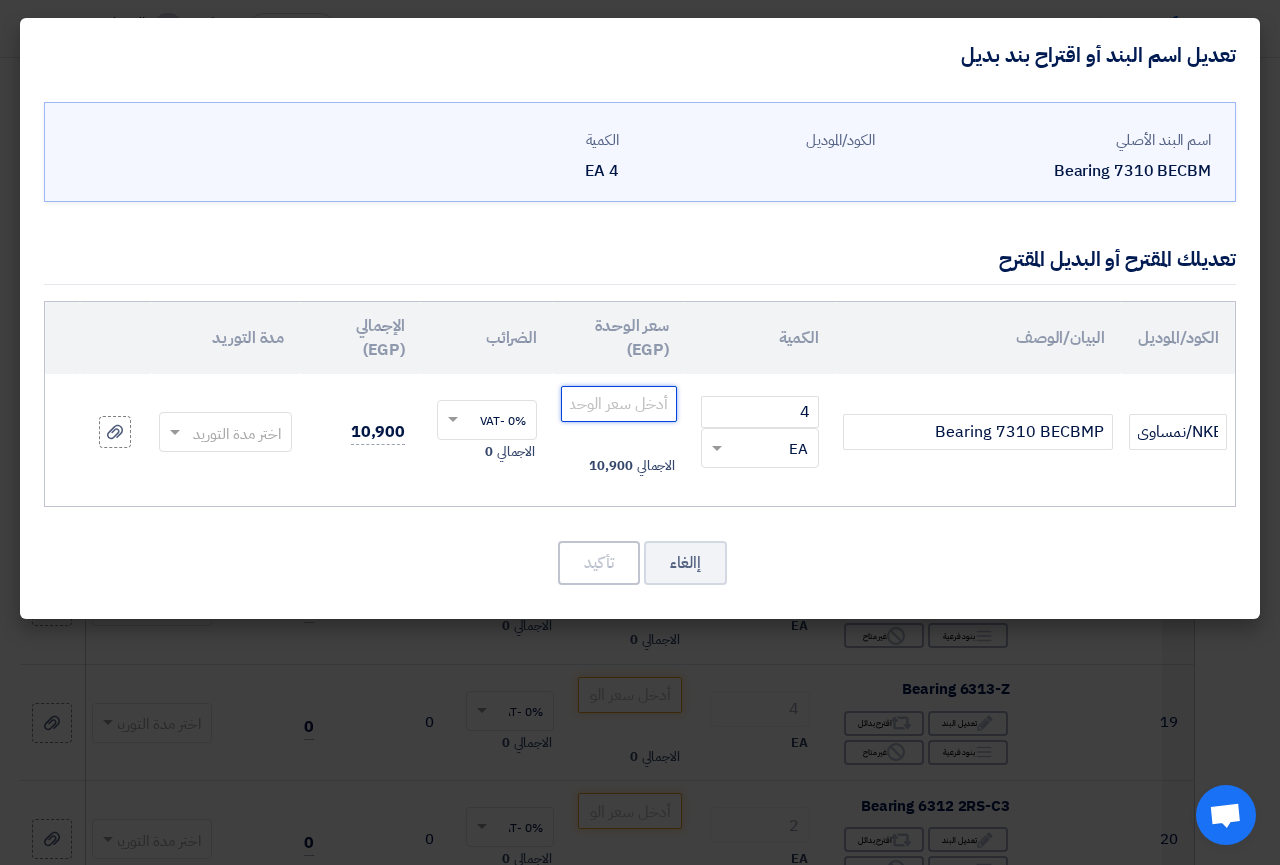 click 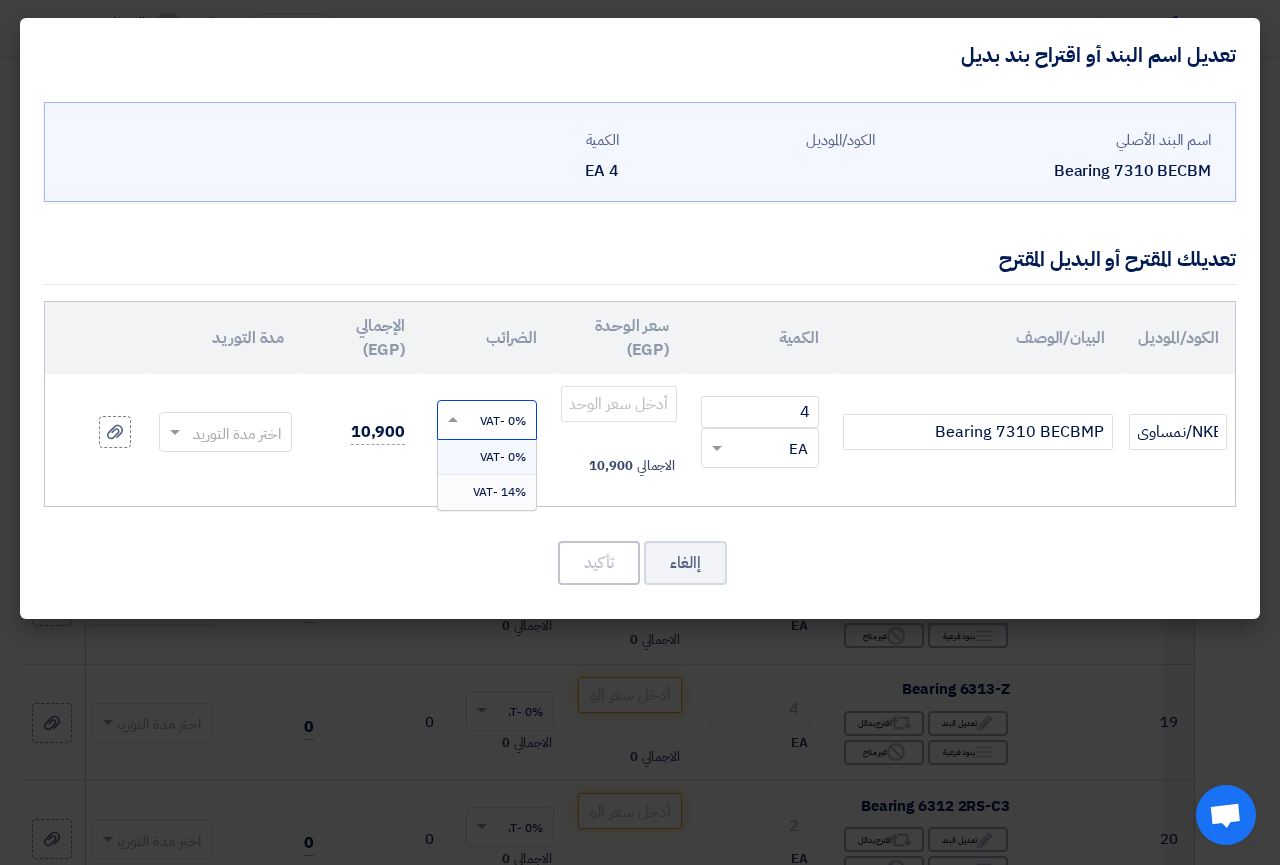 click on "14% -VAT" at bounding box center [499, 492] 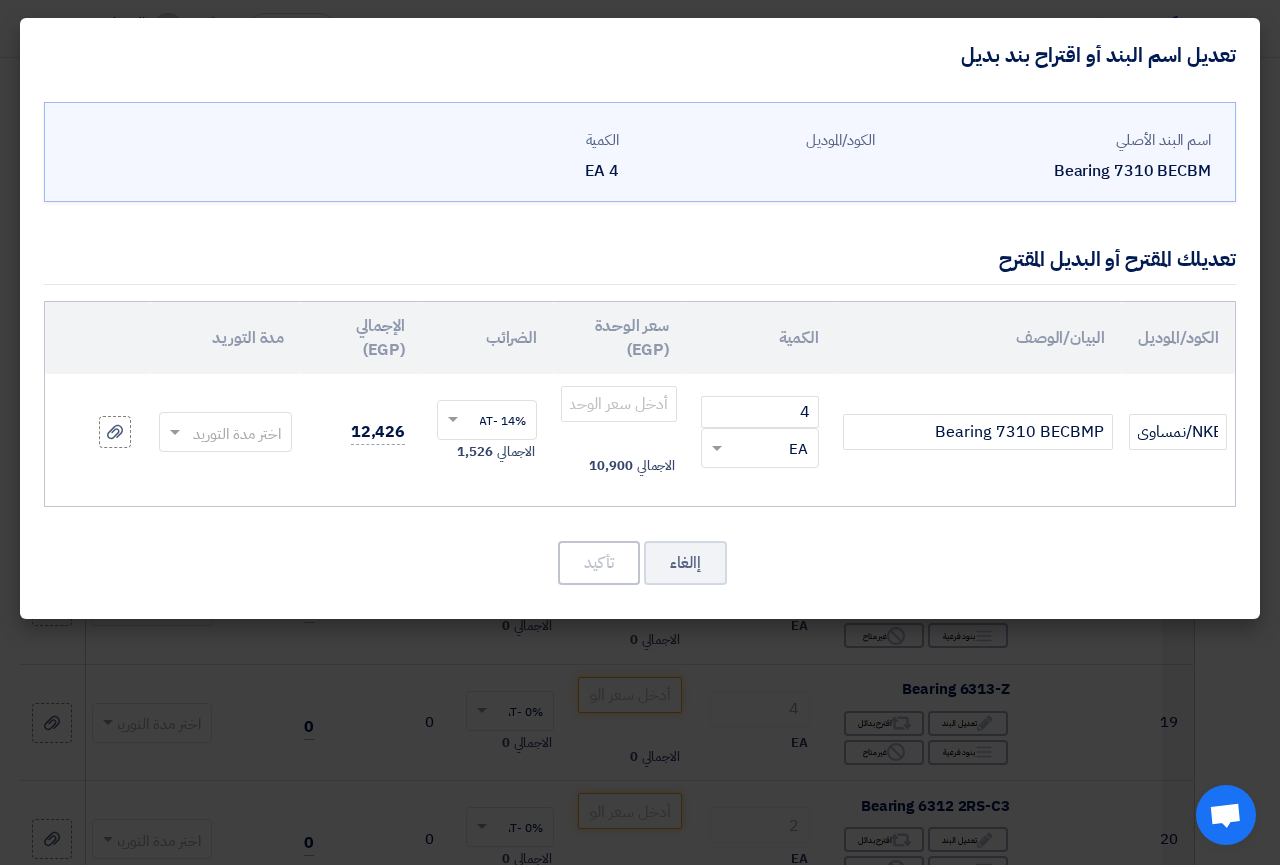 click 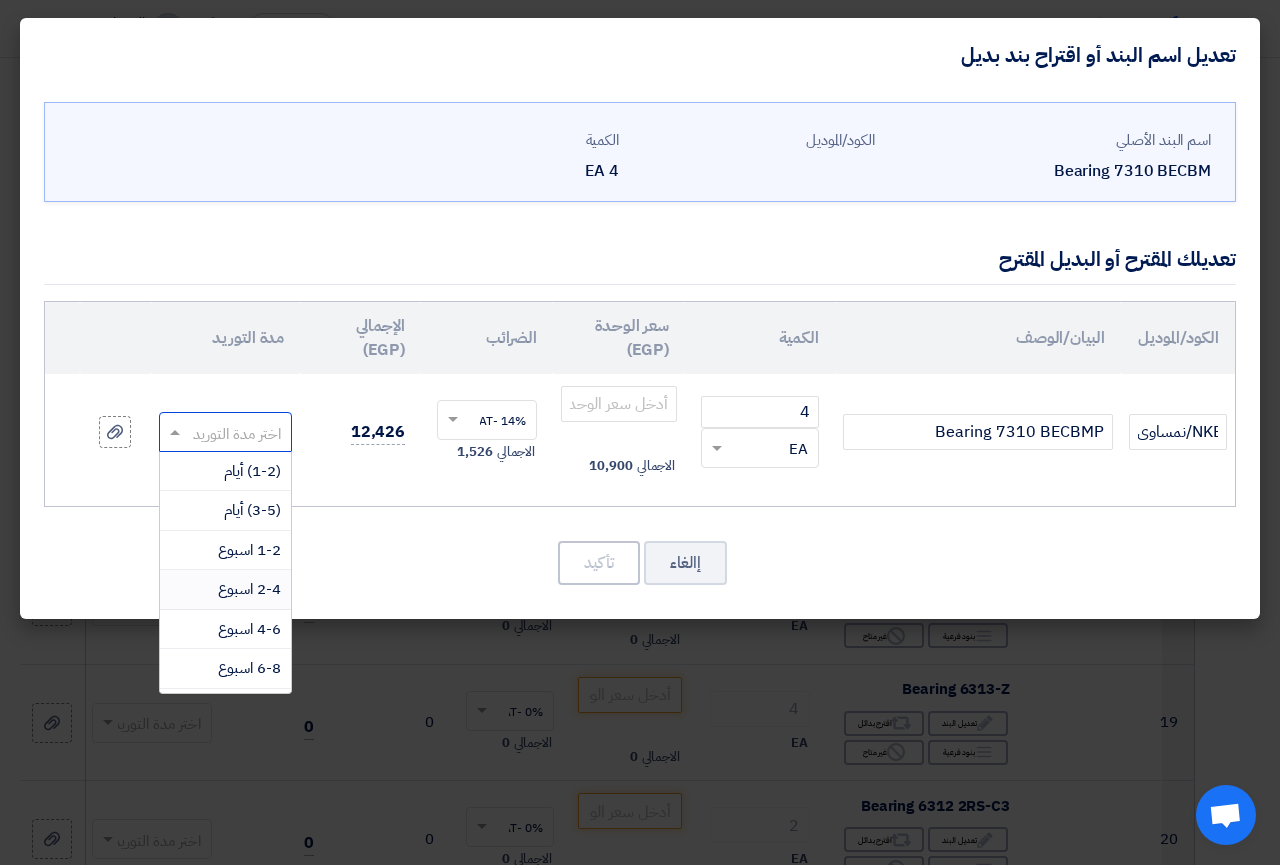 scroll, scrollTop: 193, scrollLeft: 0, axis: vertical 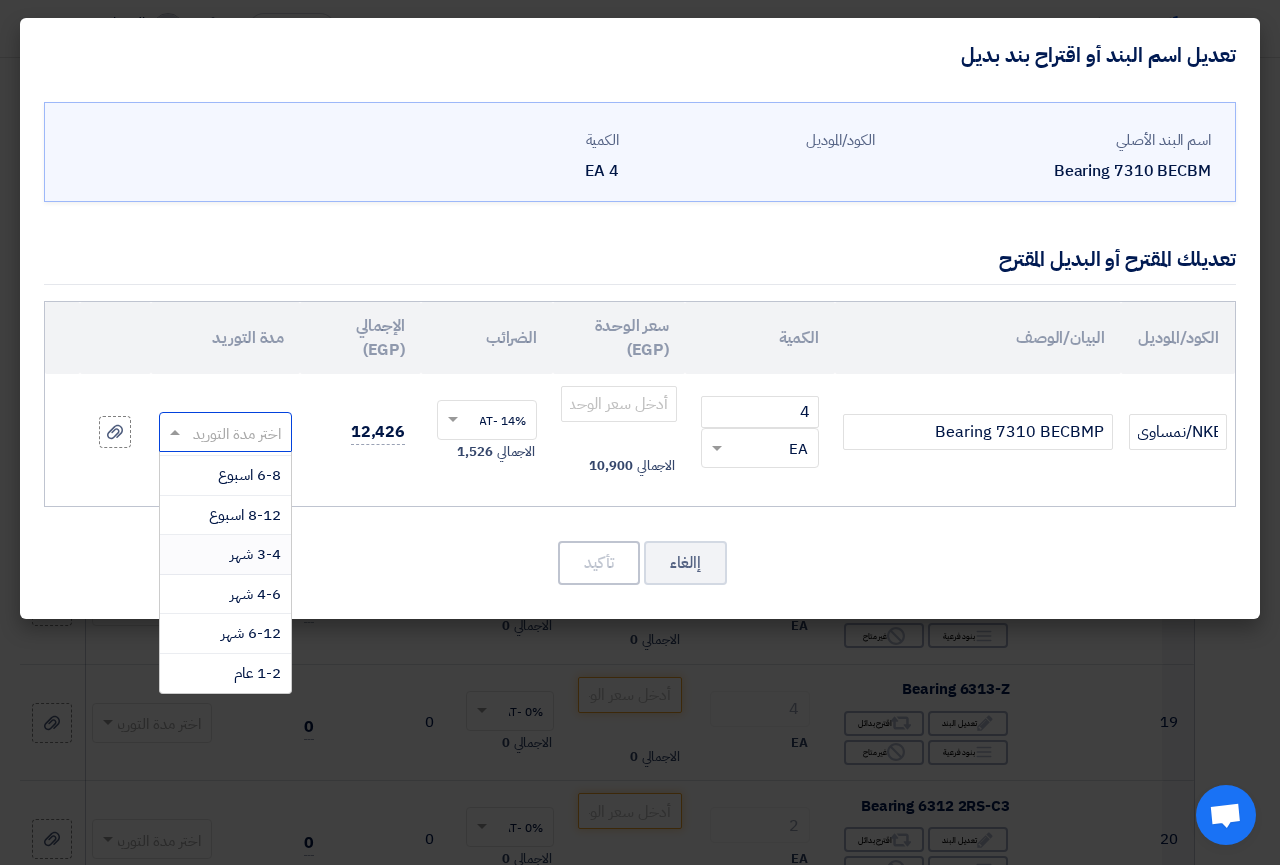 click on "3-4 شهر" at bounding box center (255, 554) 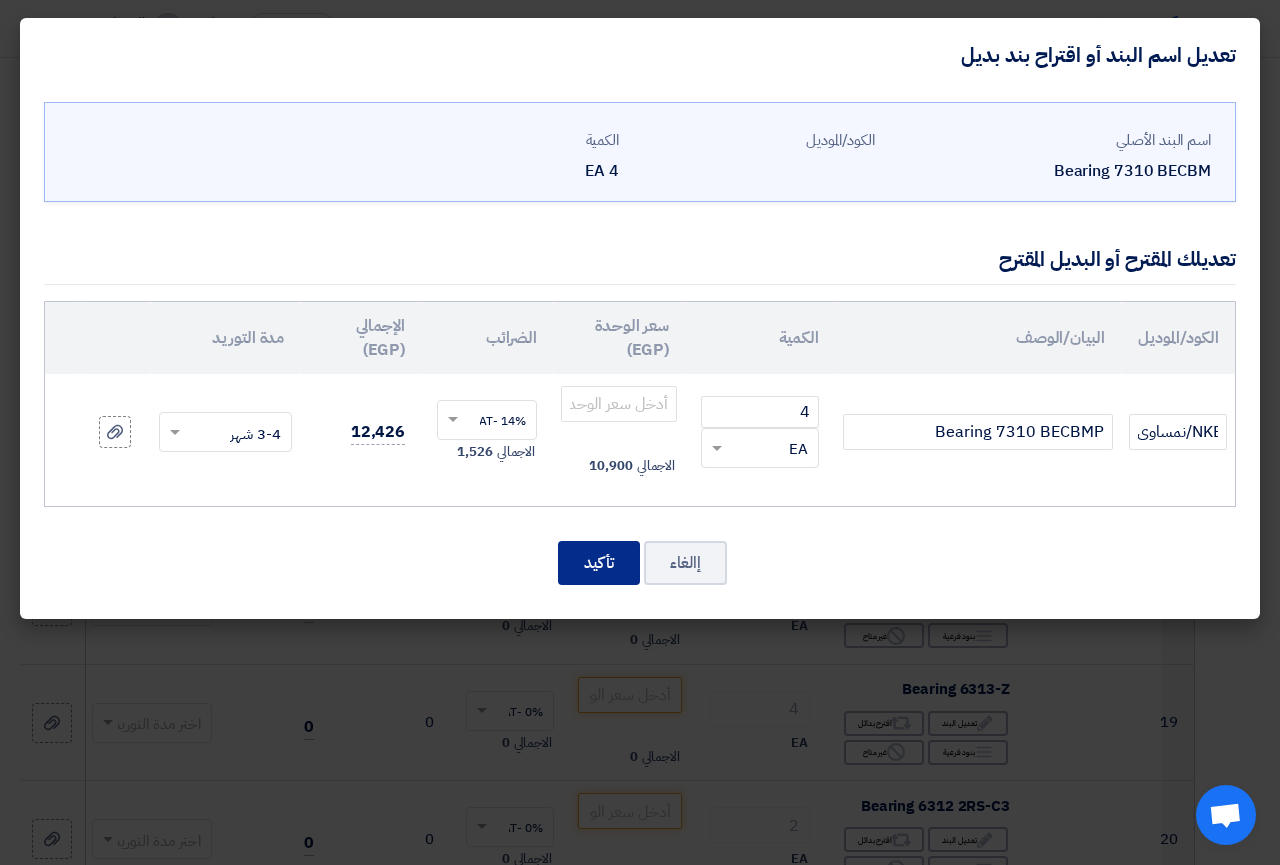 click on "تأكيد" 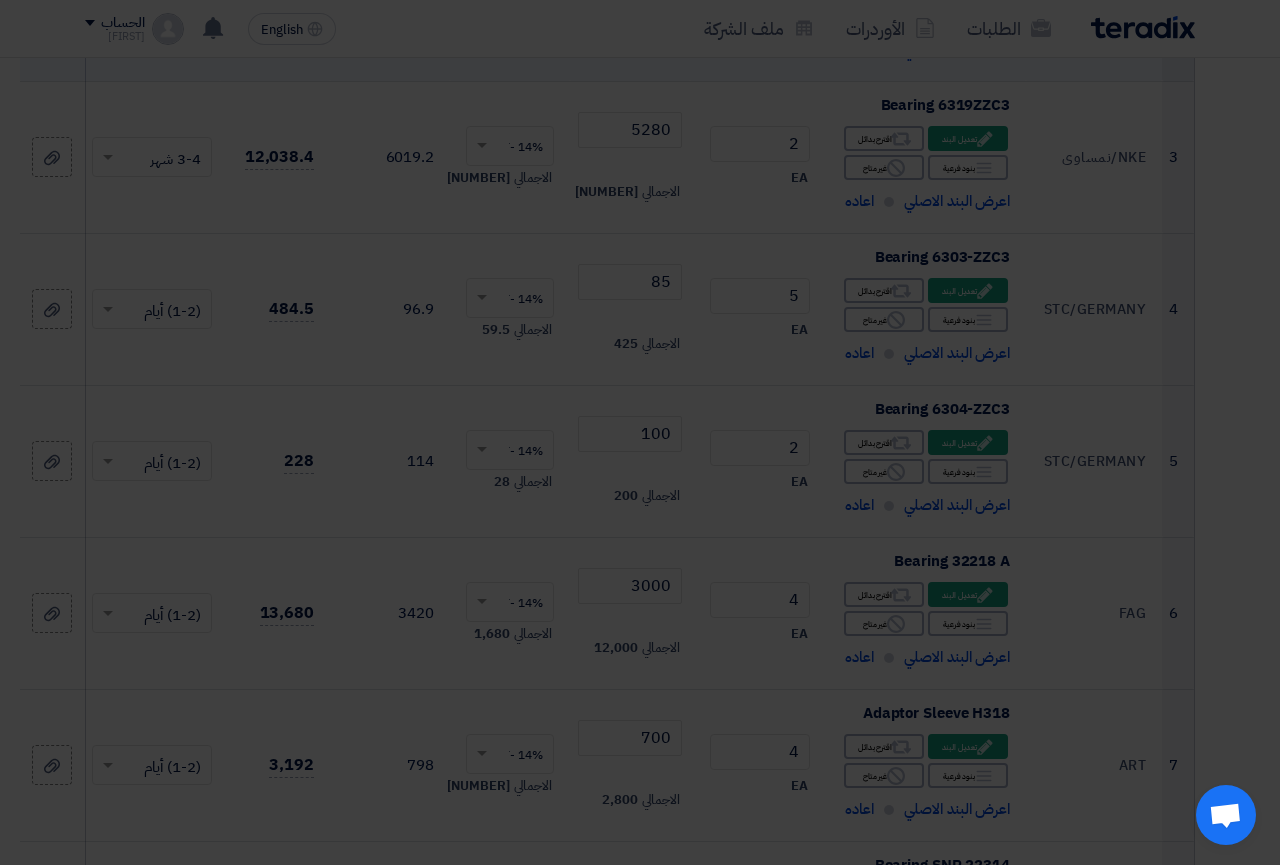 scroll, scrollTop: 2233, scrollLeft: 0, axis: vertical 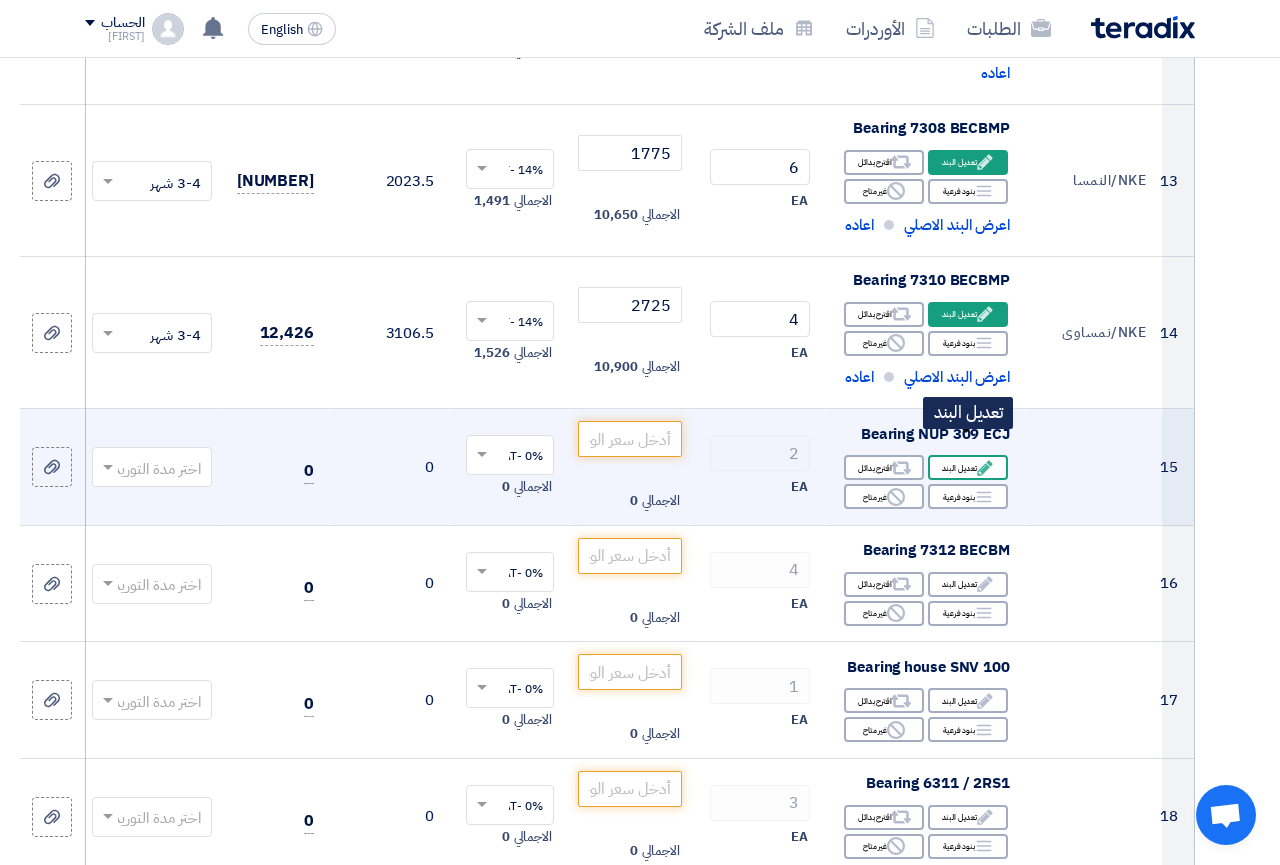 click on "Edit
تعديل البند" 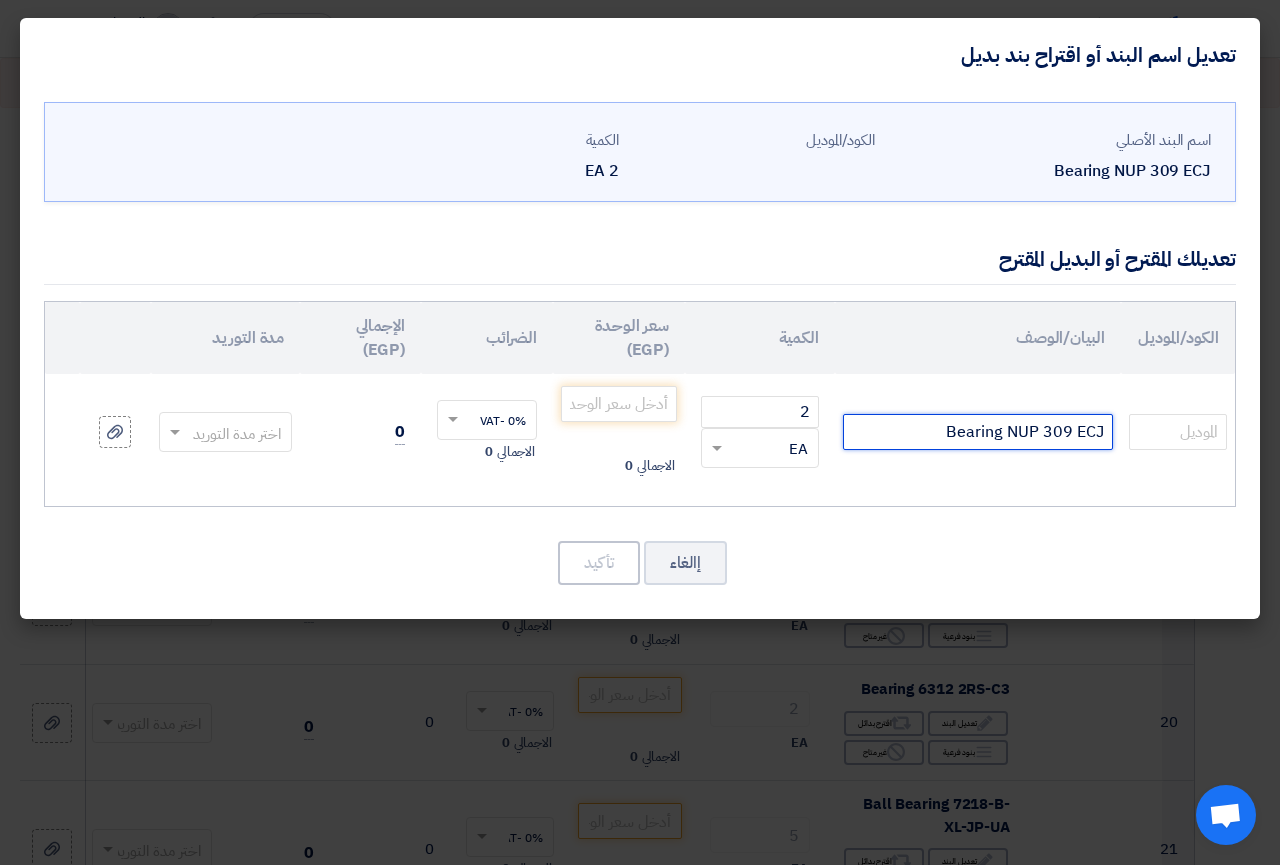 drag, startPoint x: 1078, startPoint y: 434, endPoint x: 1115, endPoint y: 435, distance: 37.01351 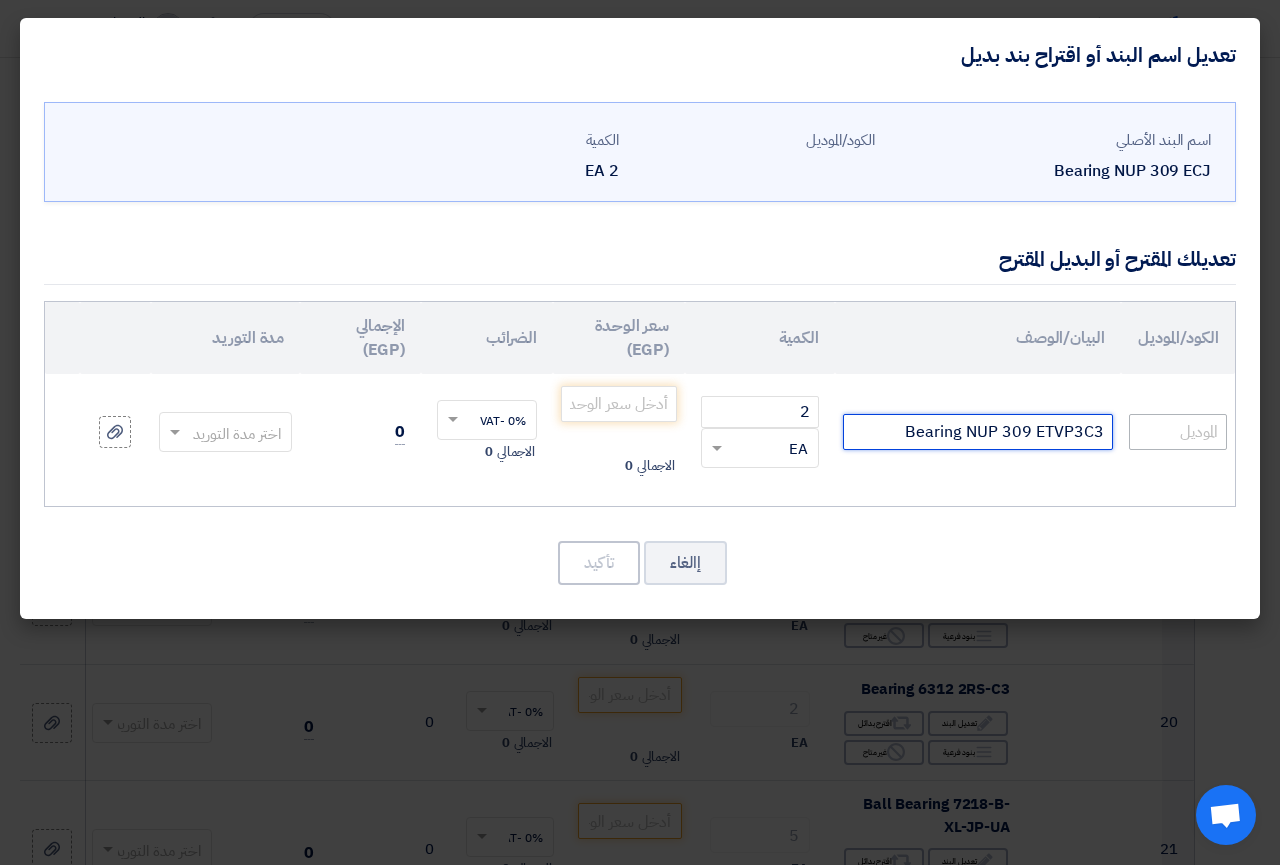 type on "Bearing NUP 309 ETVP3C3" 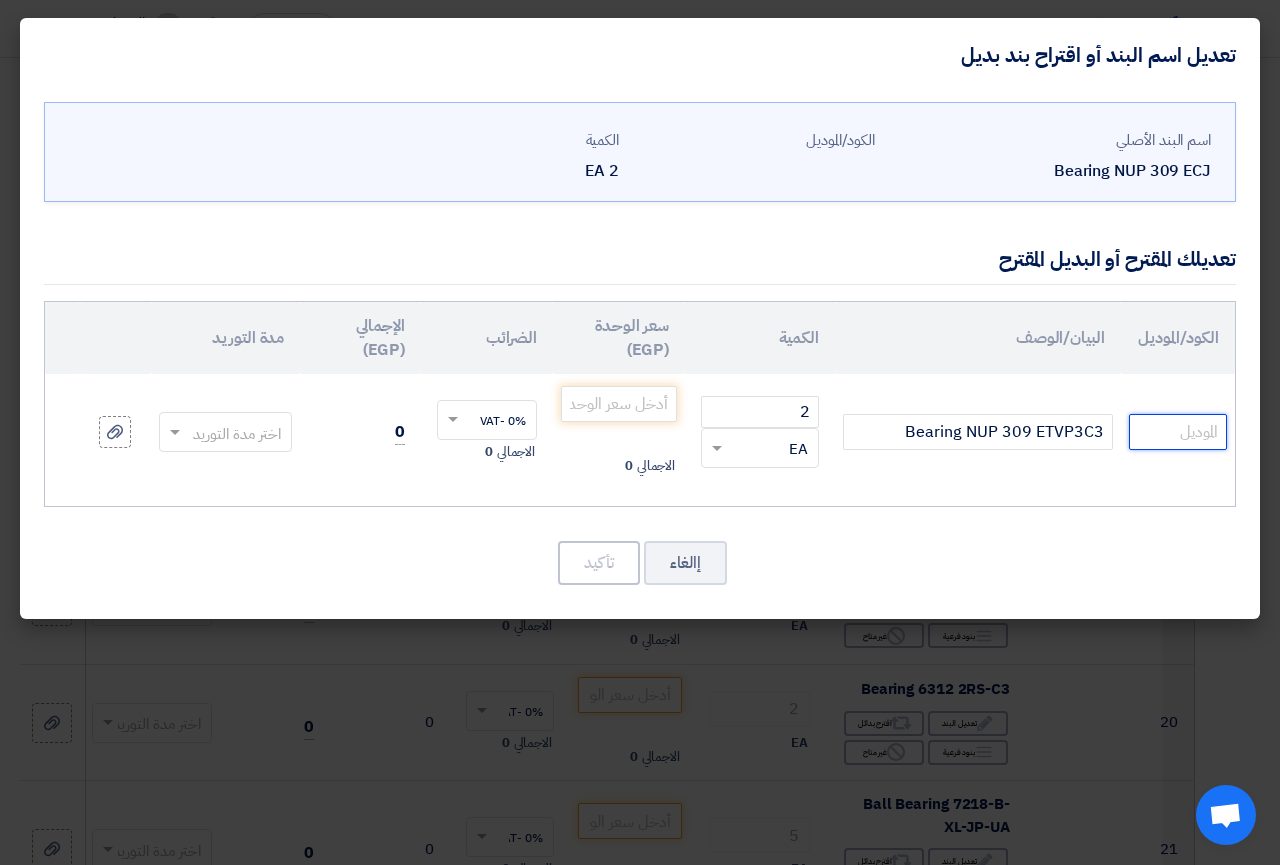 click 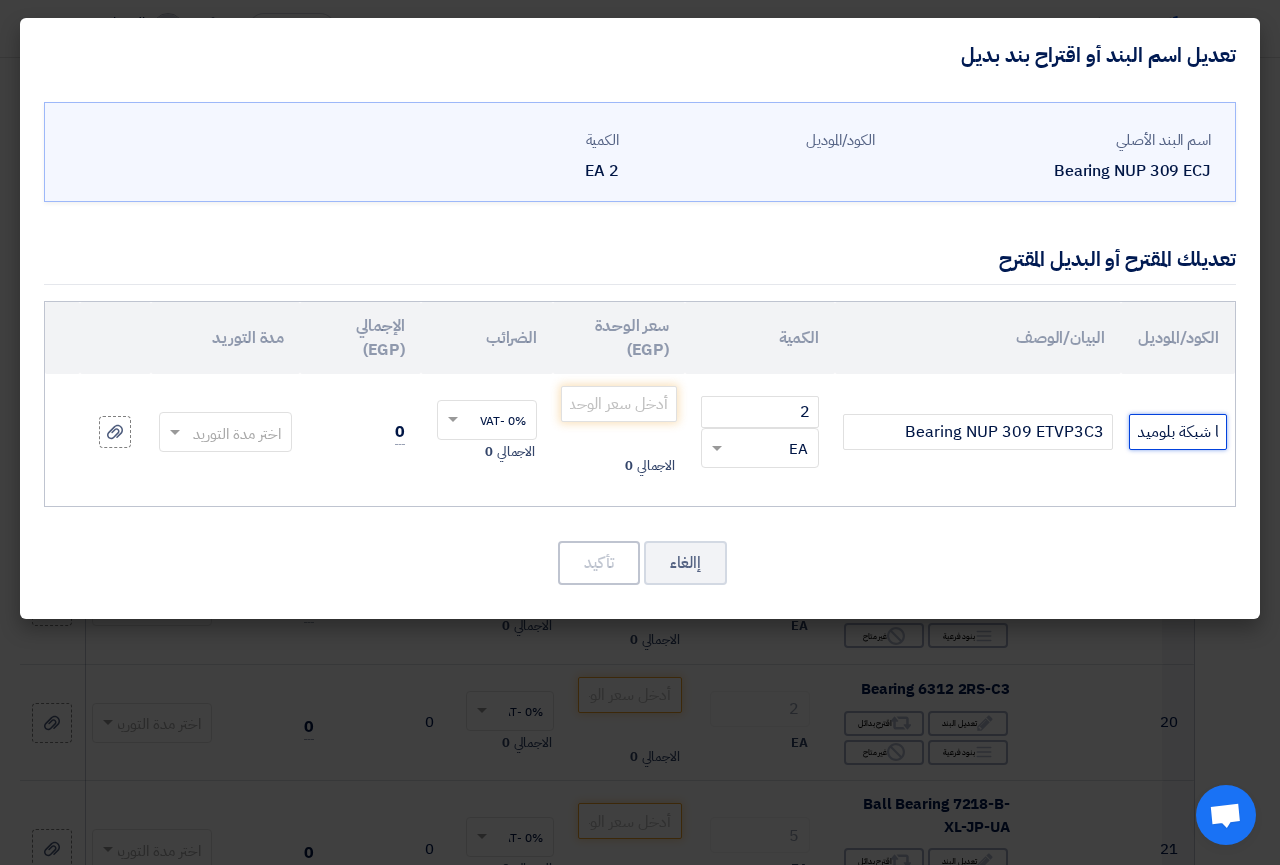 scroll, scrollTop: 0, scrollLeft: -75, axis: horizontal 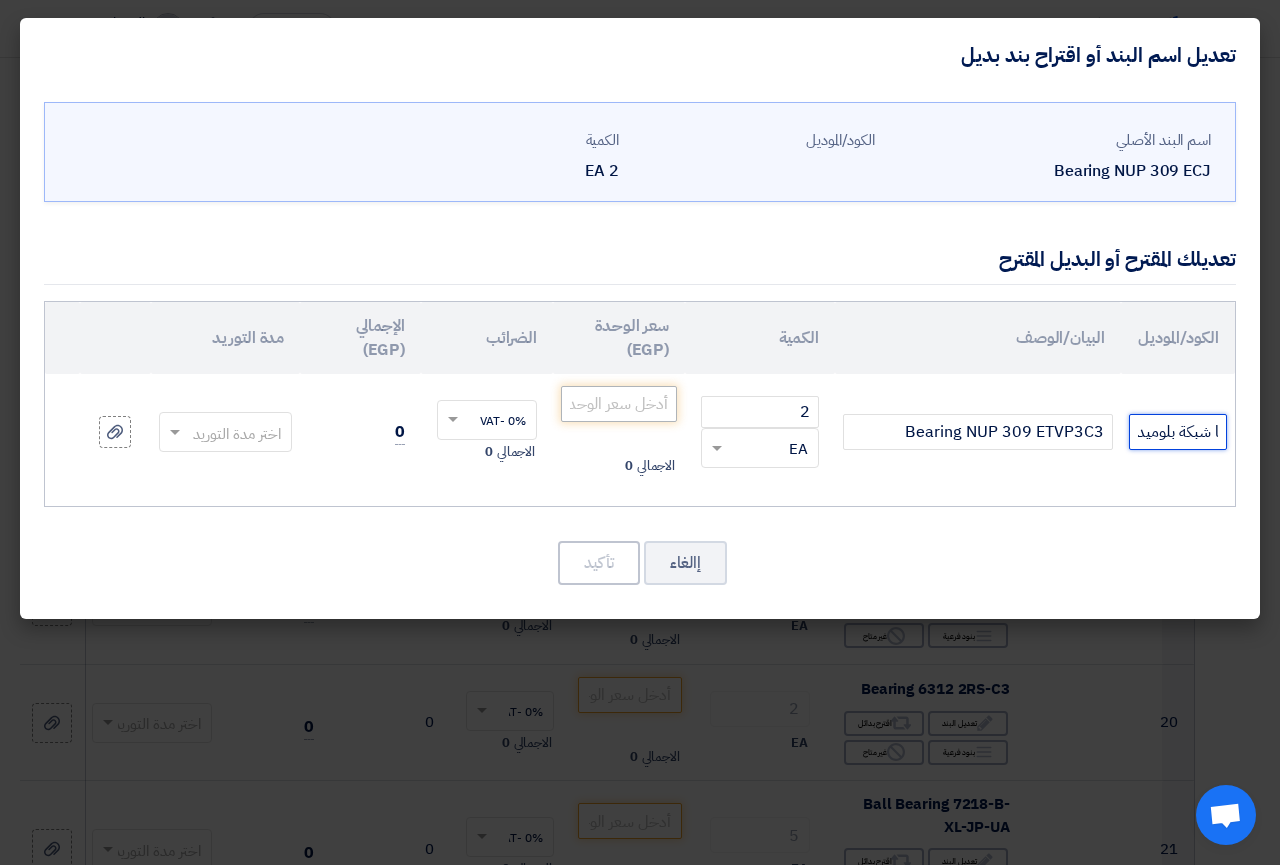type on "NKE/النمسا شبكة بلوميد" 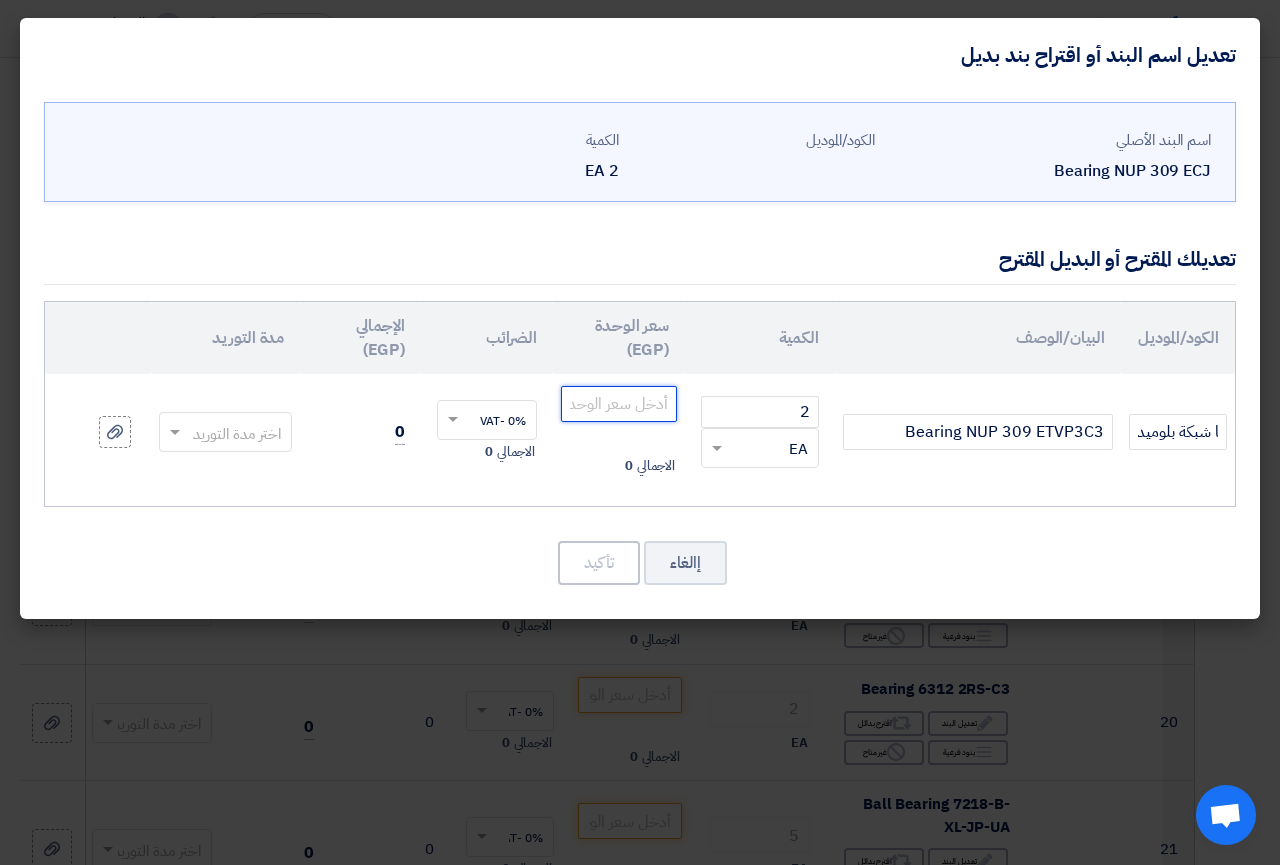click 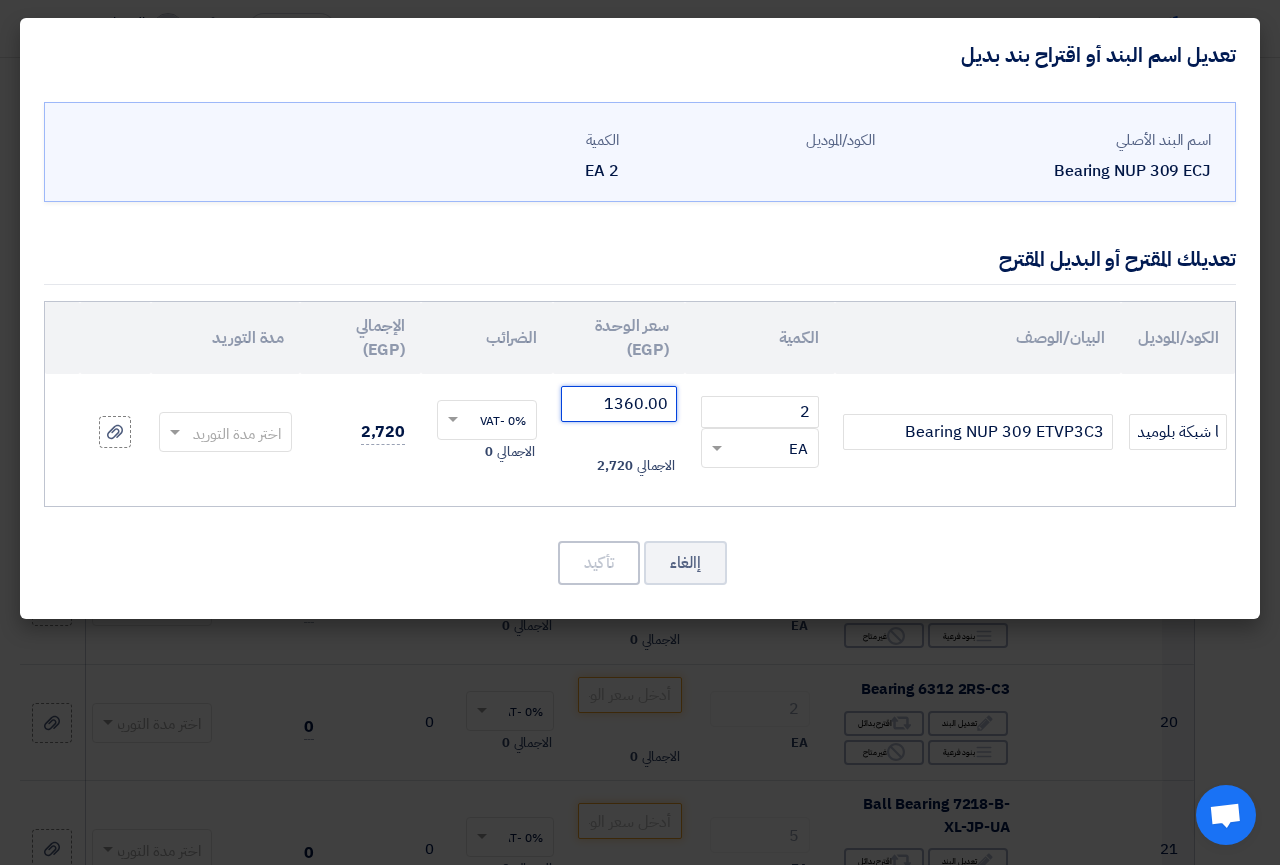 click 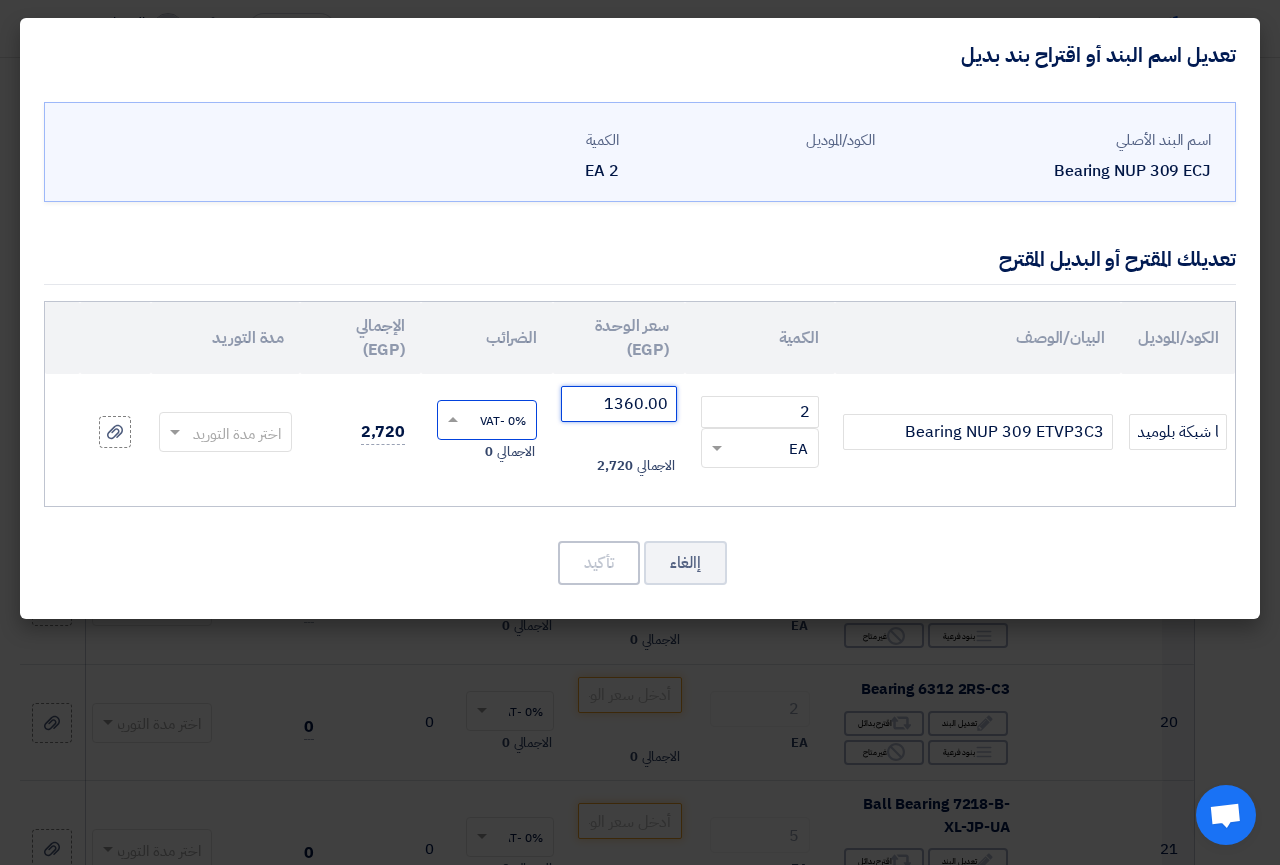 type on "1360.00" 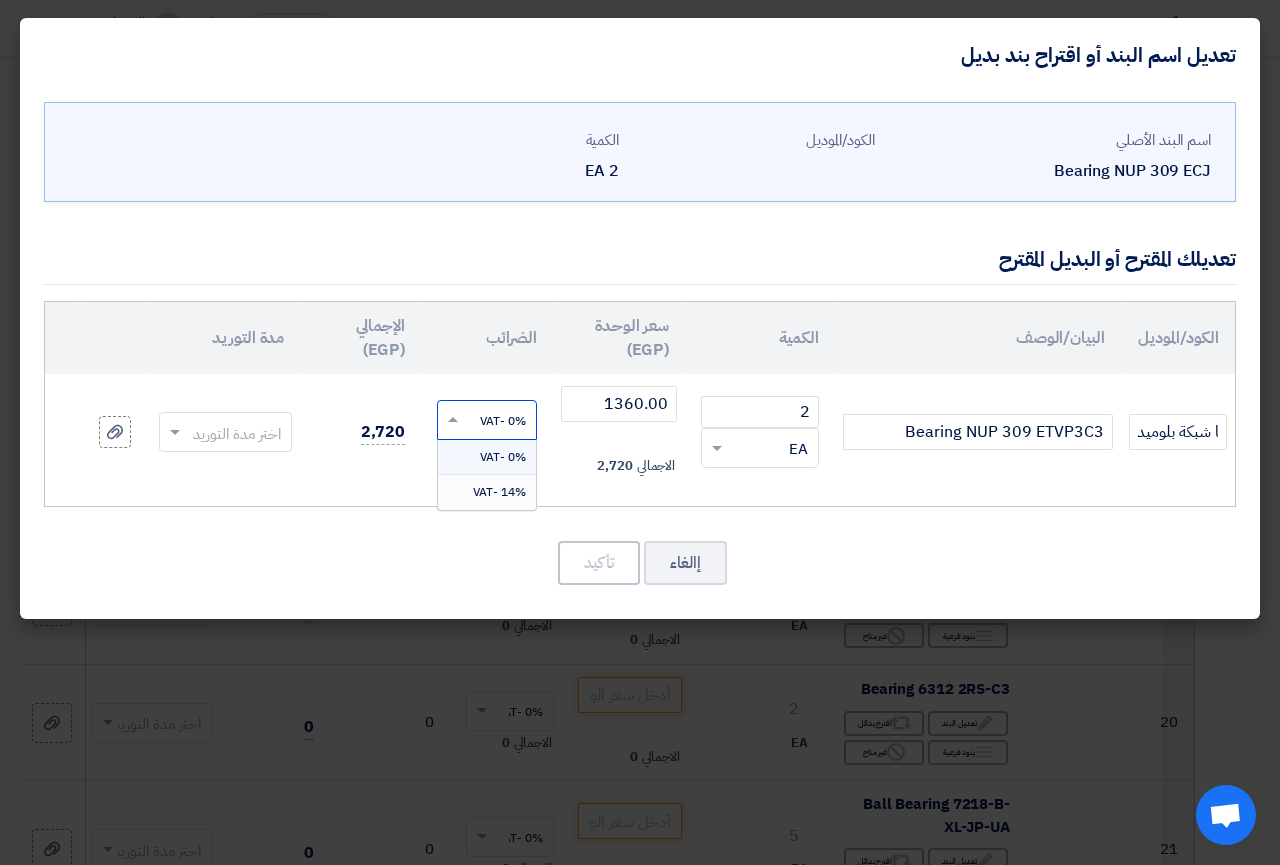 click on "14% -VAT" at bounding box center [499, 492] 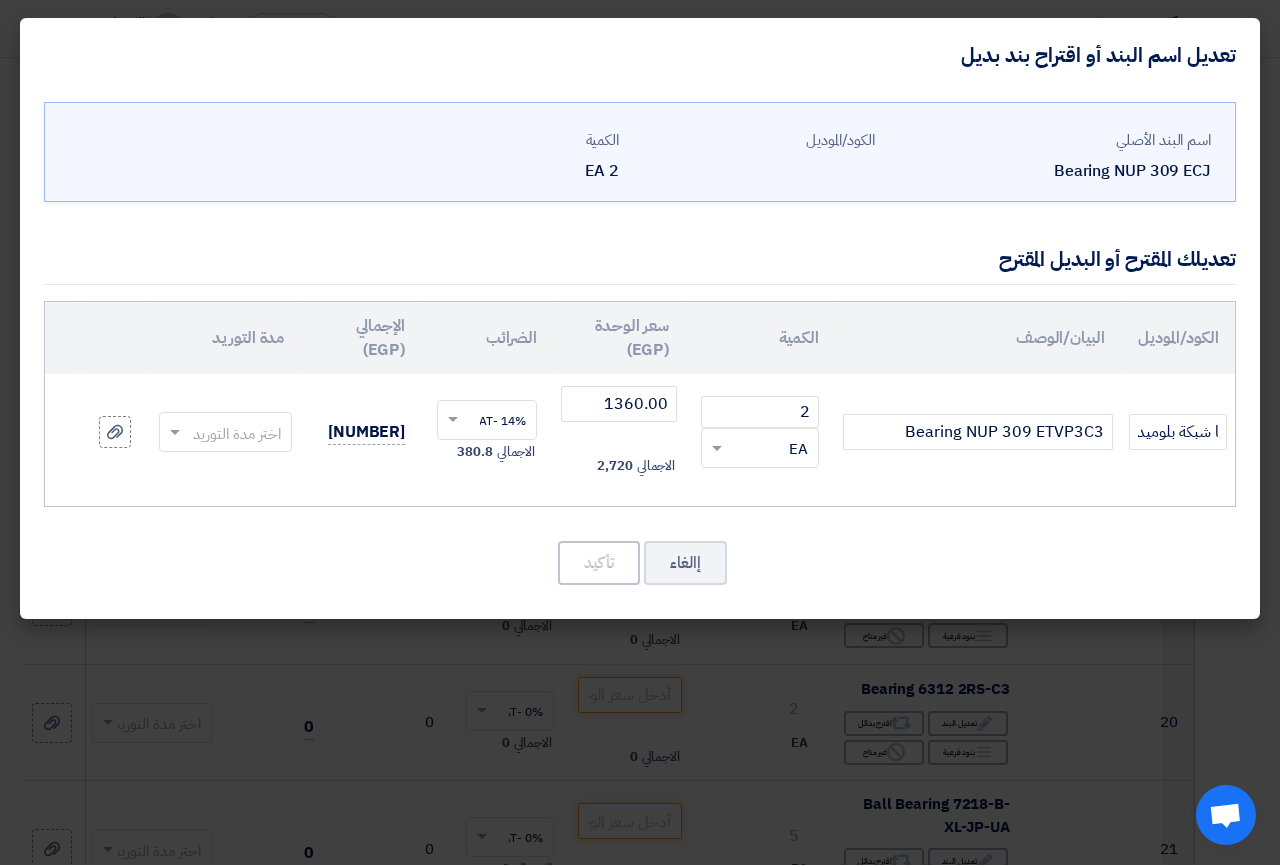 click 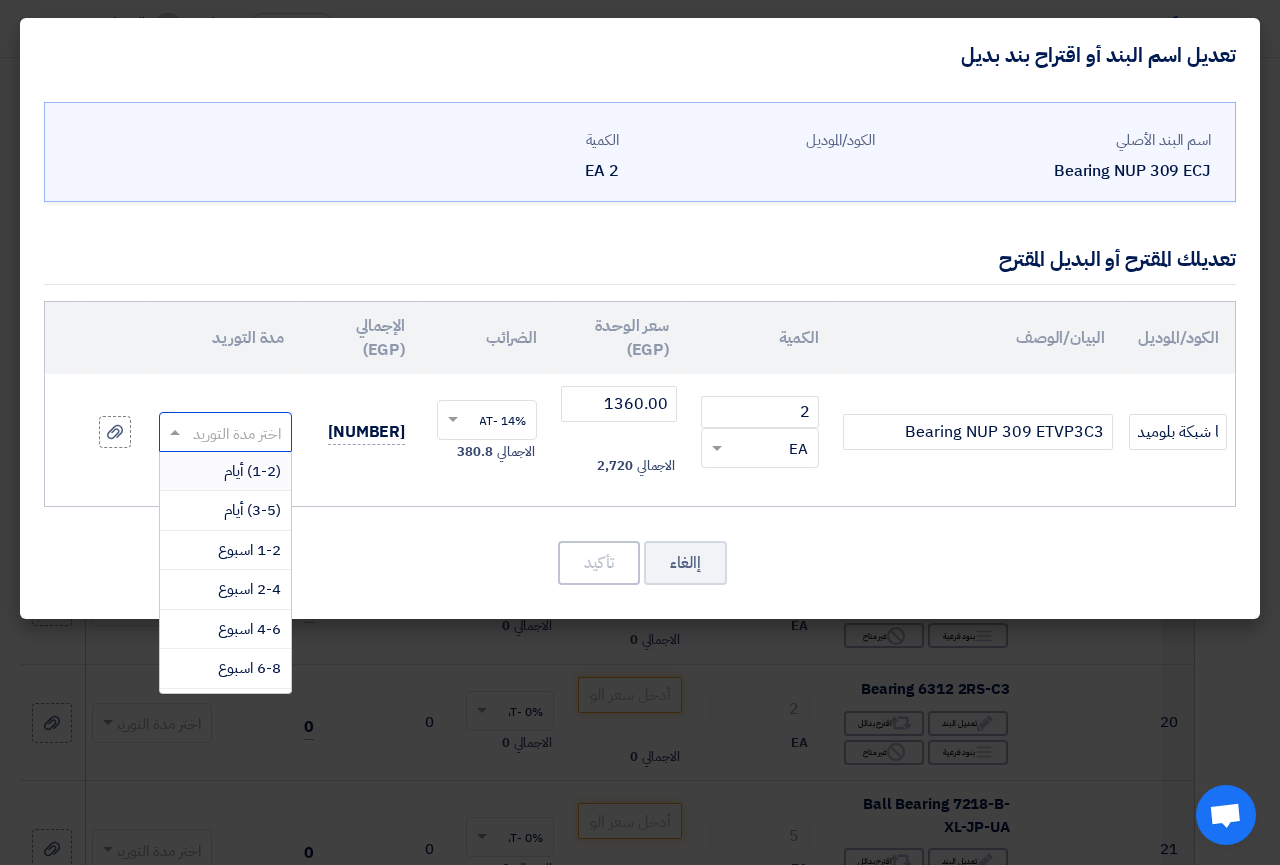 click on "(1-2) أيام" at bounding box center (252, 471) 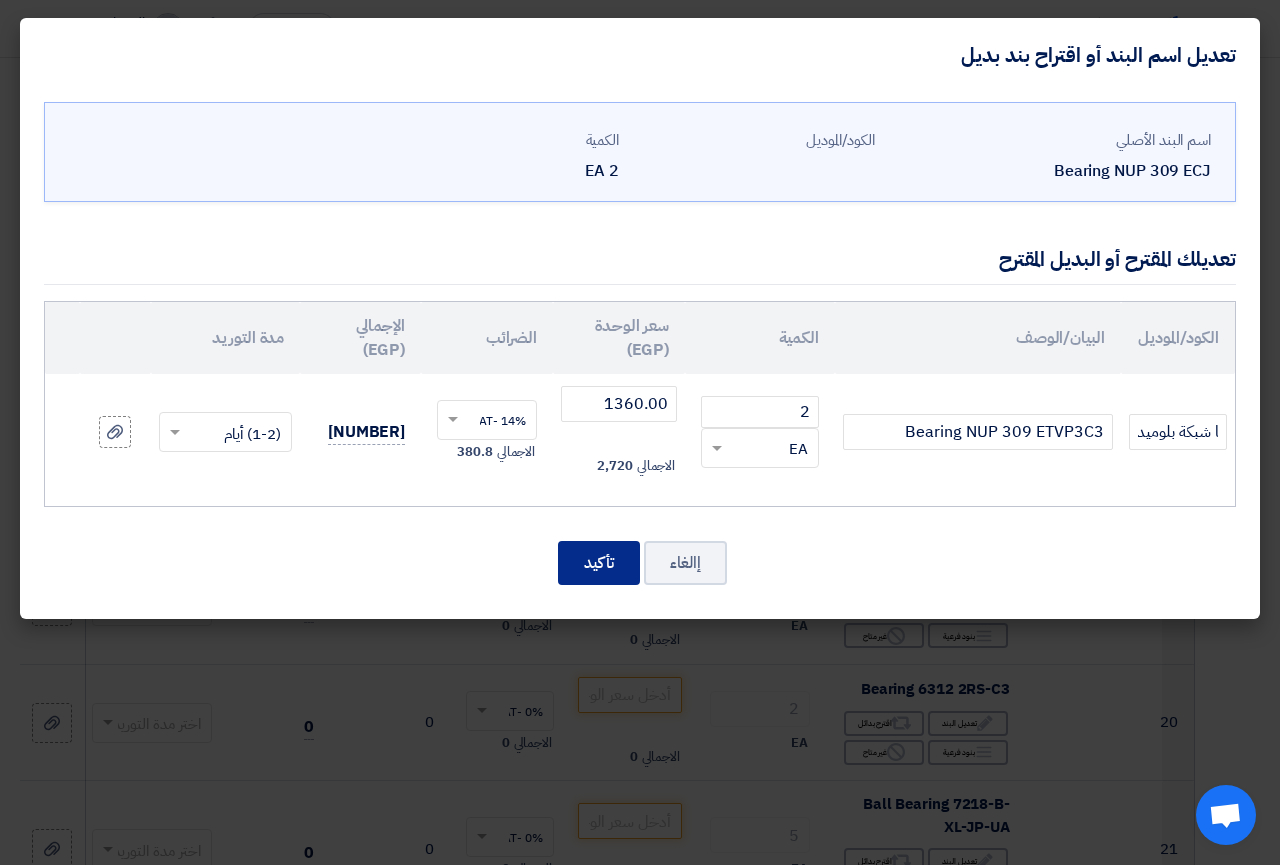 click on "تأكيد" 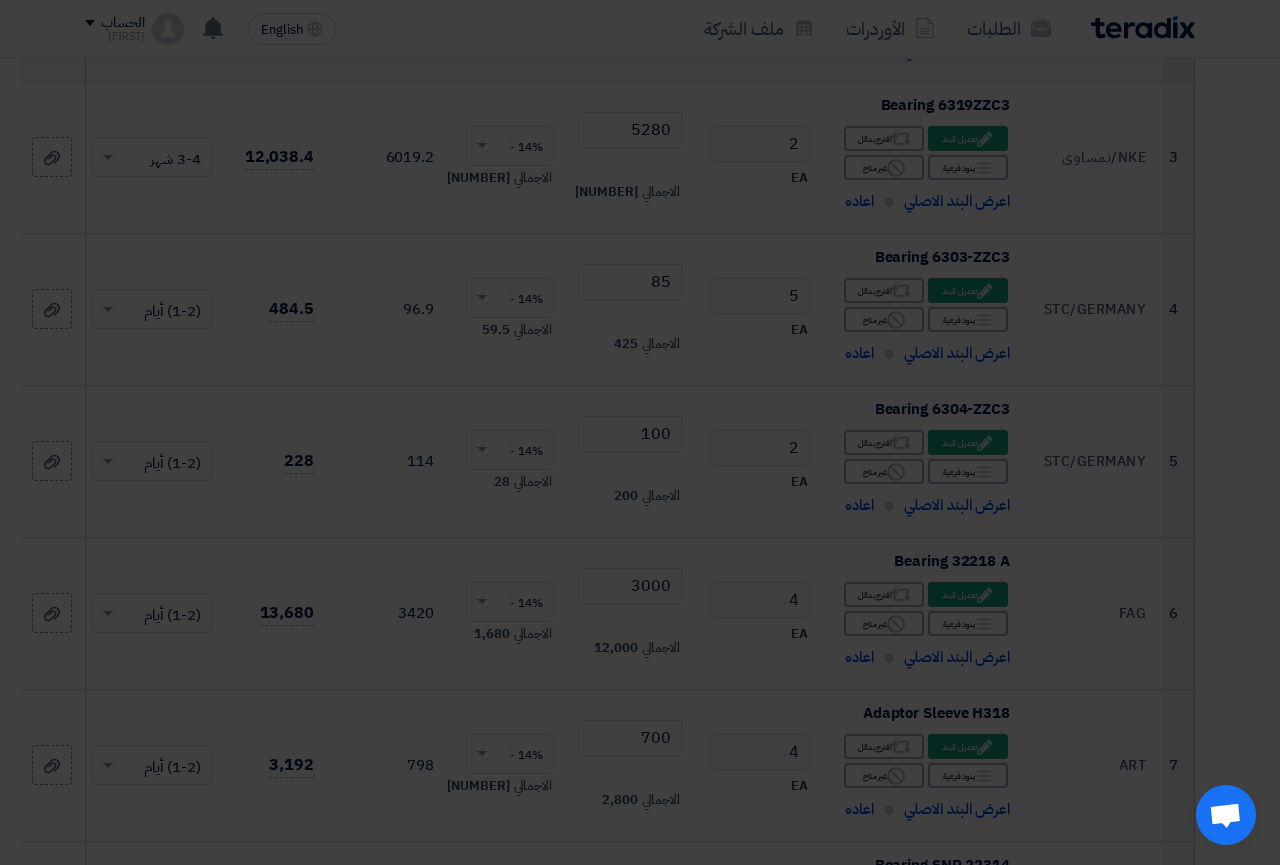scroll, scrollTop: 2233, scrollLeft: 0, axis: vertical 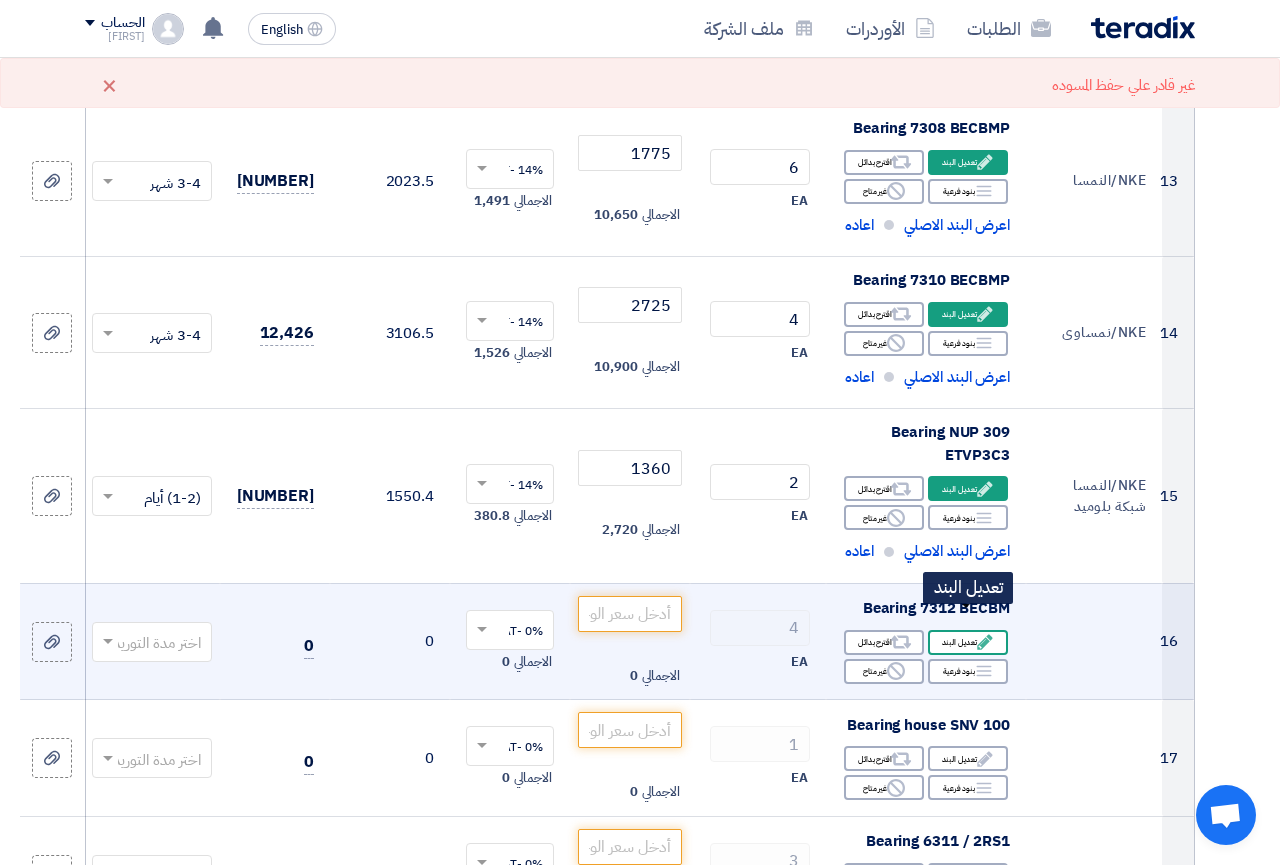 click on "Edit
تعديل البند" 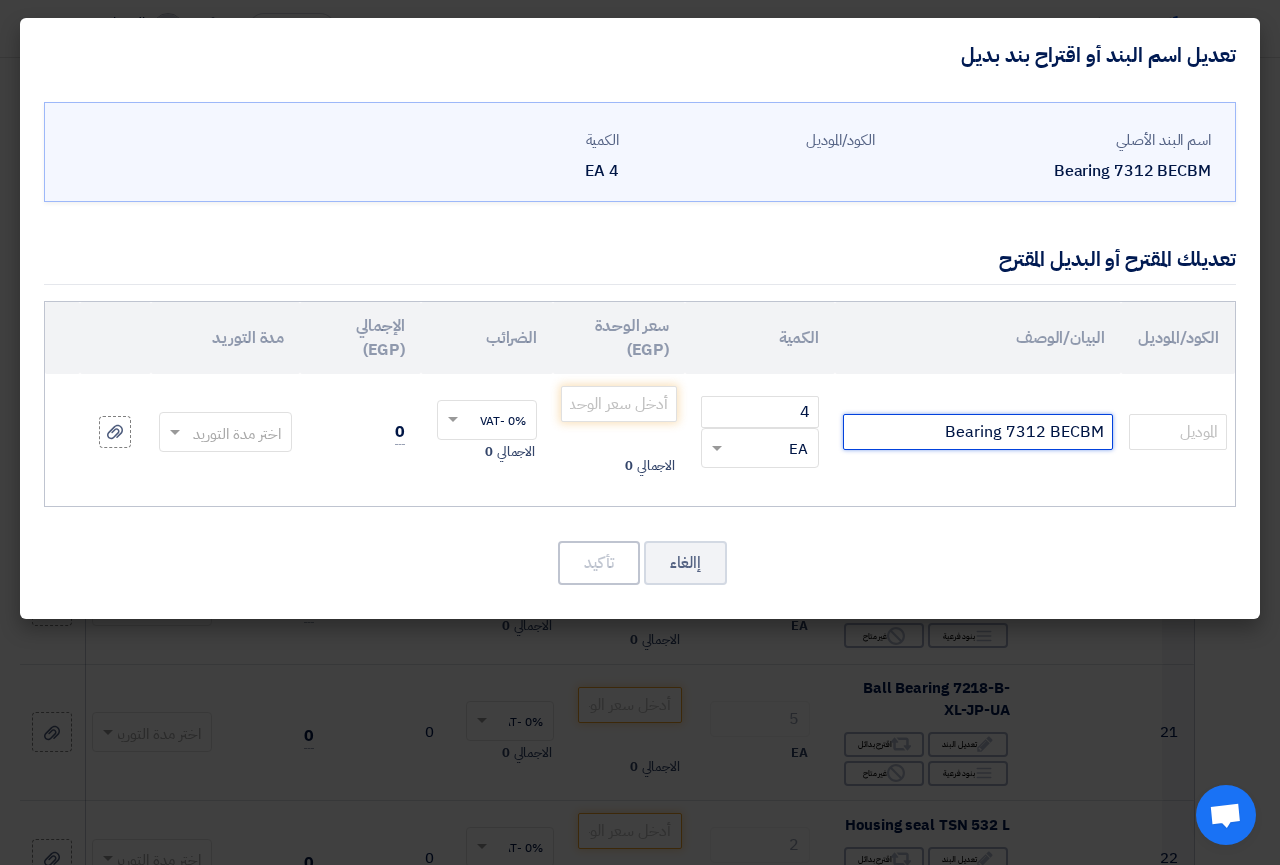 click on "Bearing 7312 BECBM" 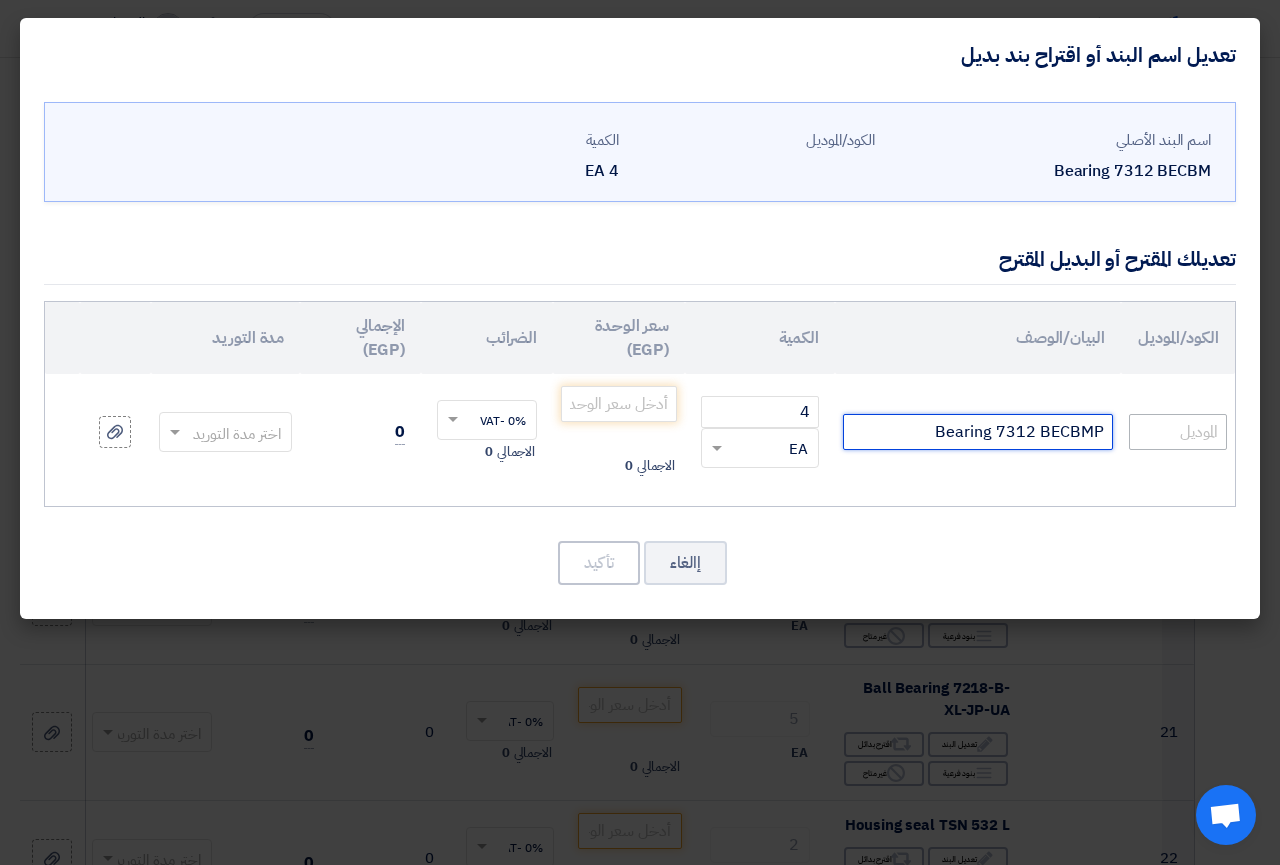 type on "Bearing 7312 BECBMP" 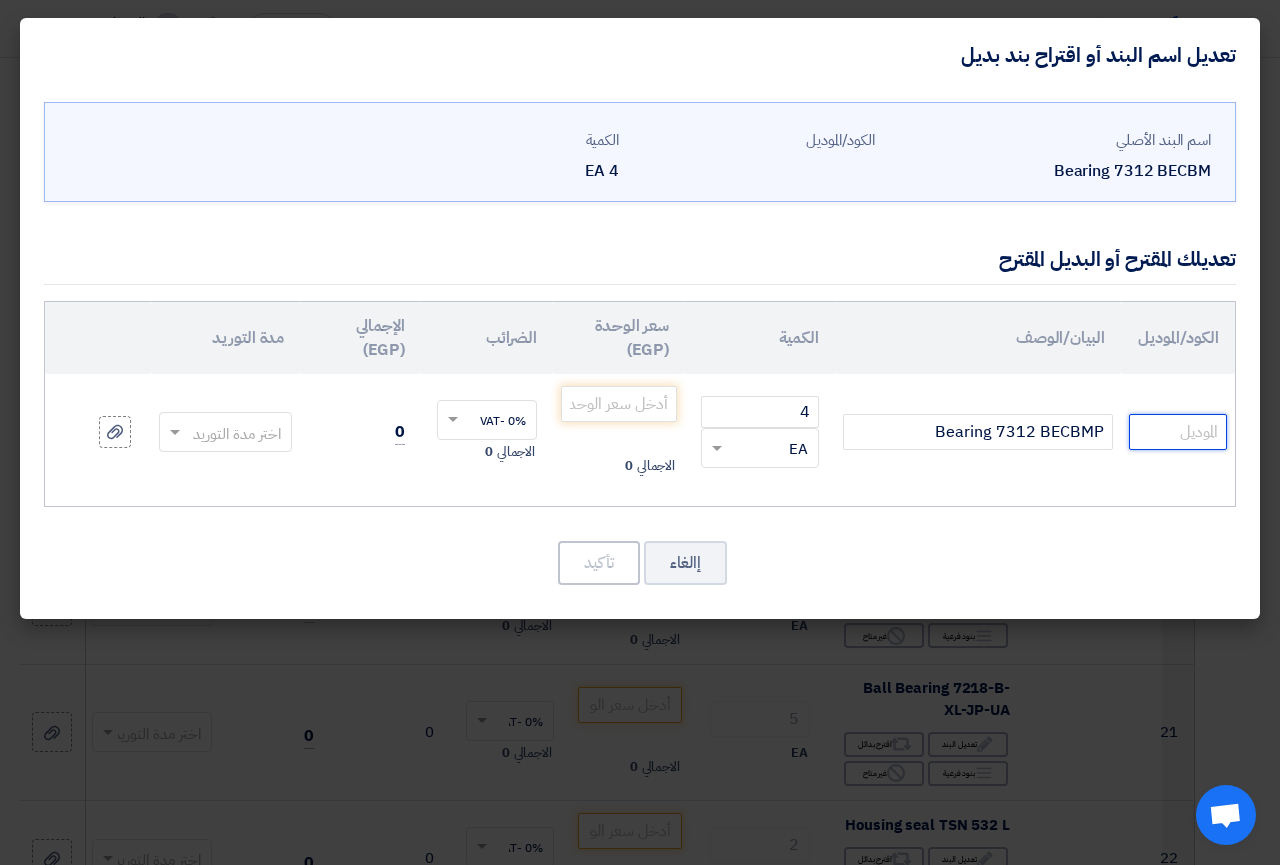 click 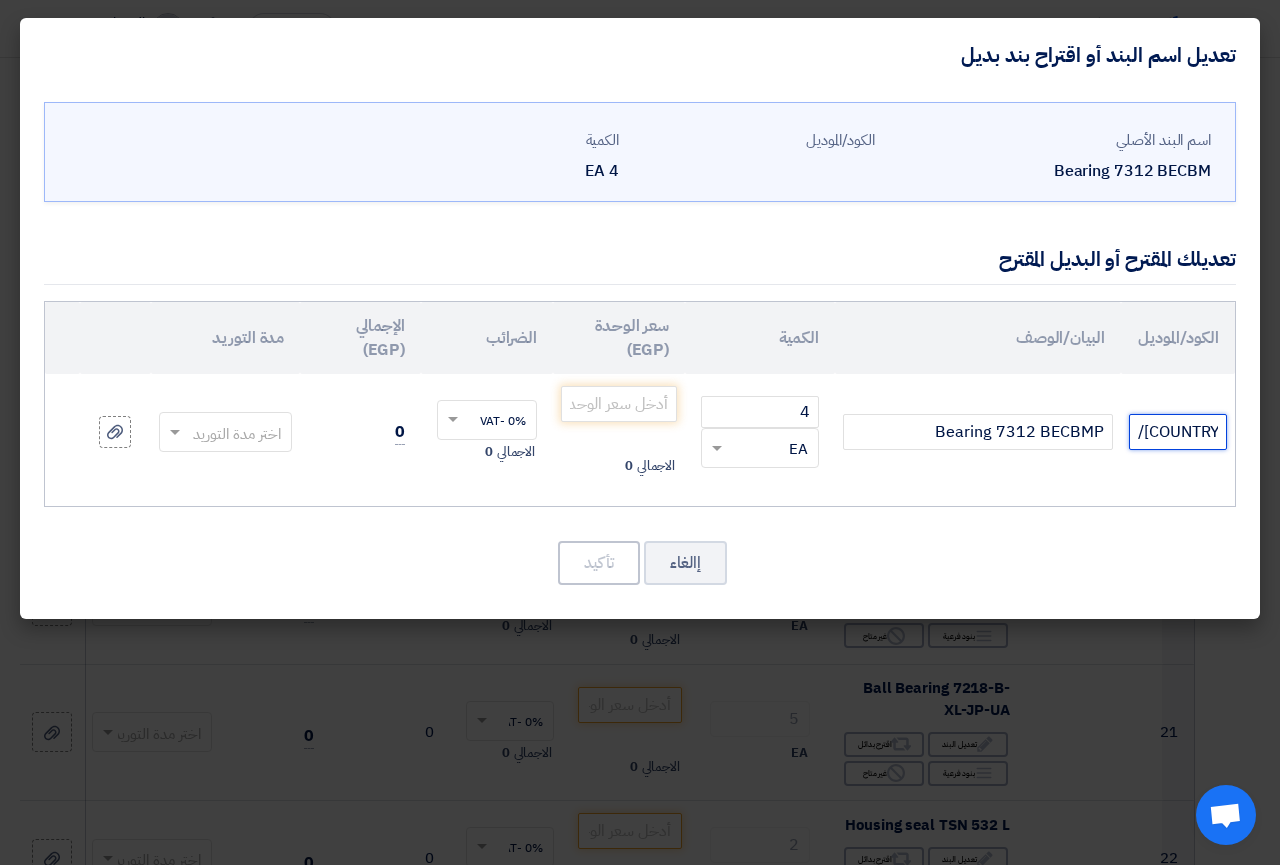 scroll, scrollTop: 0, scrollLeft: 0, axis: both 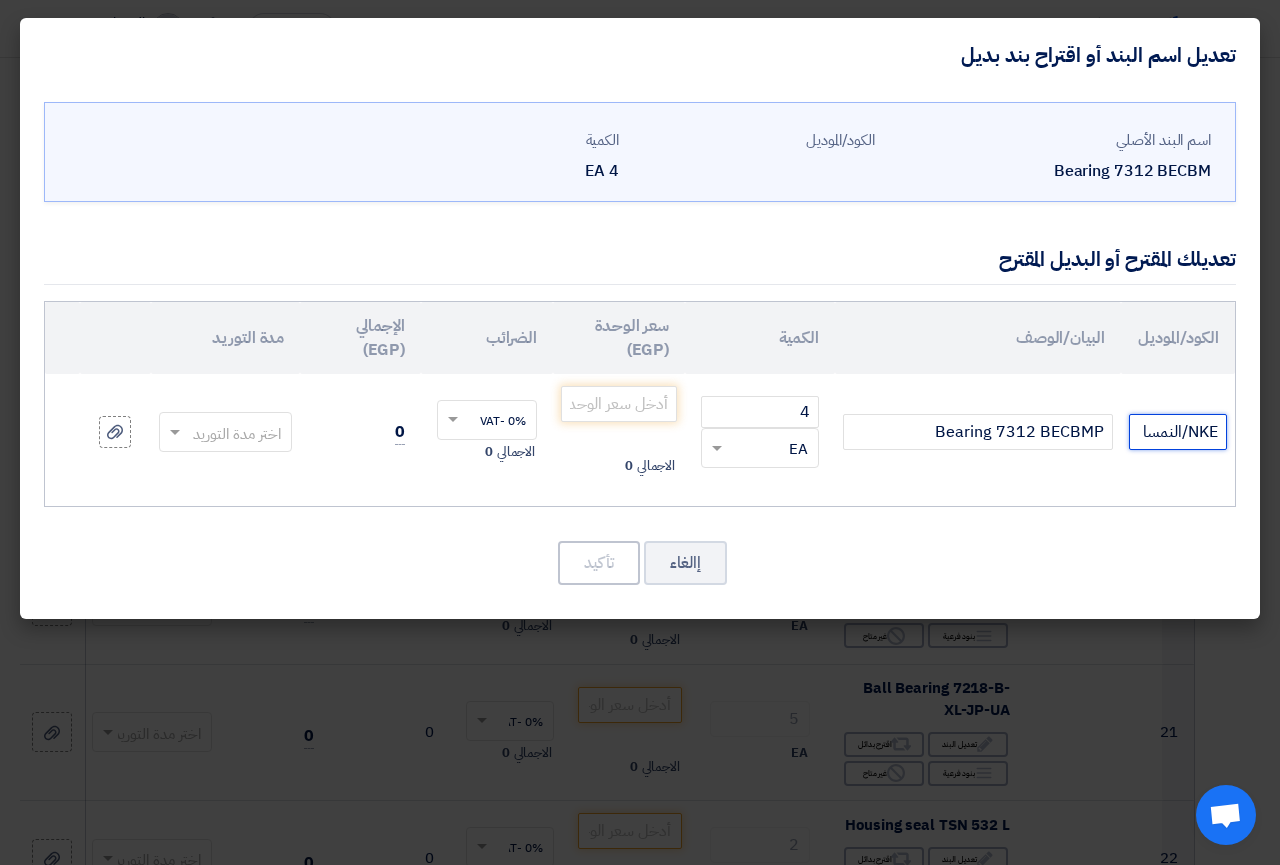 type on "NKE/النمسا" 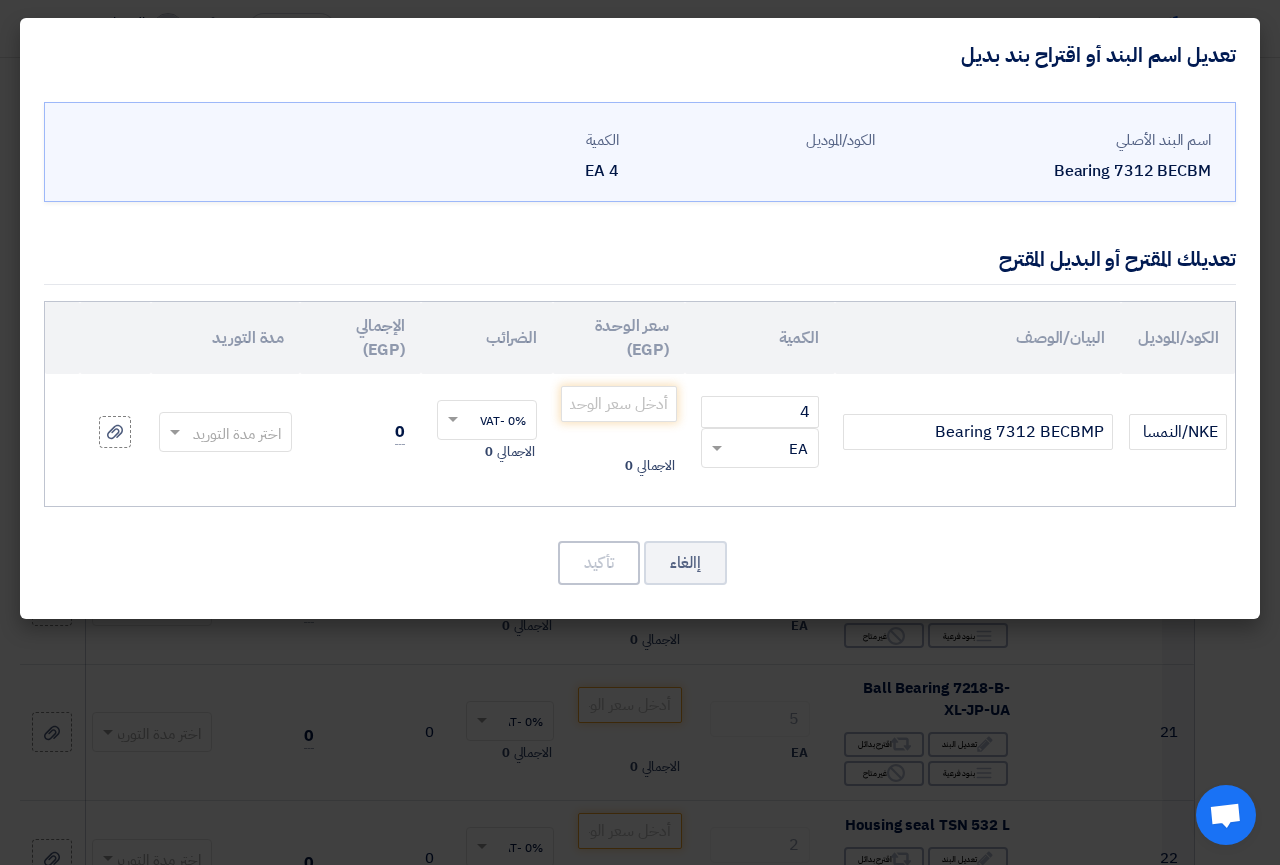 click on "الاجمالي
0" 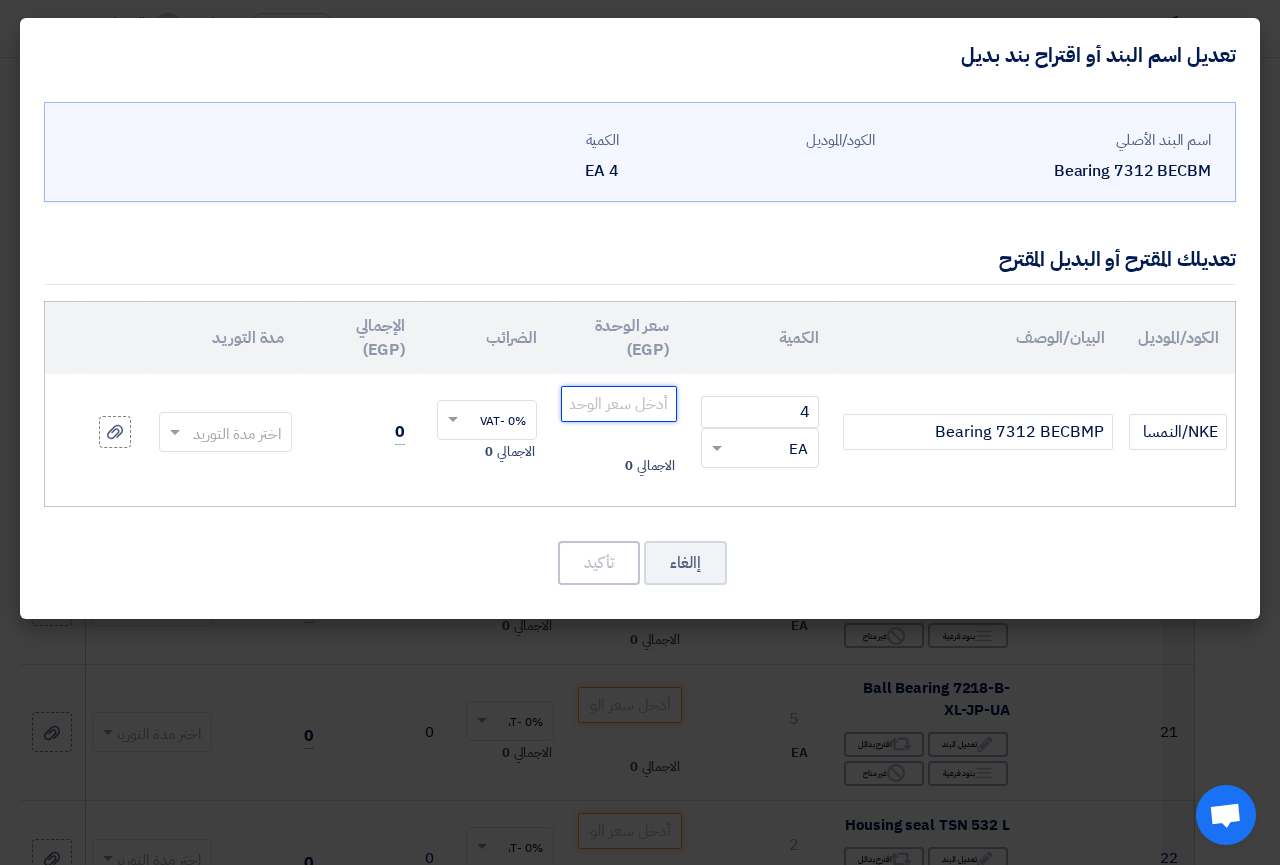click 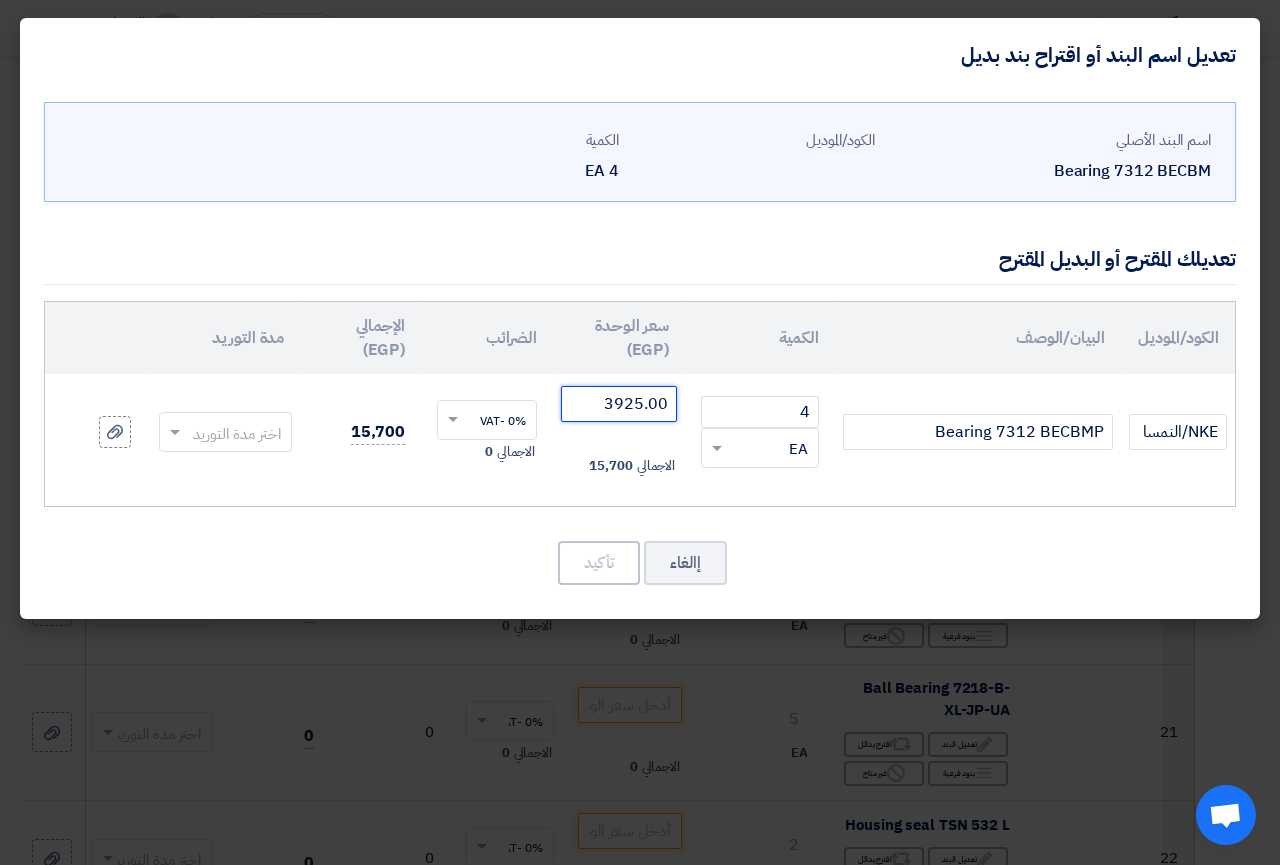click 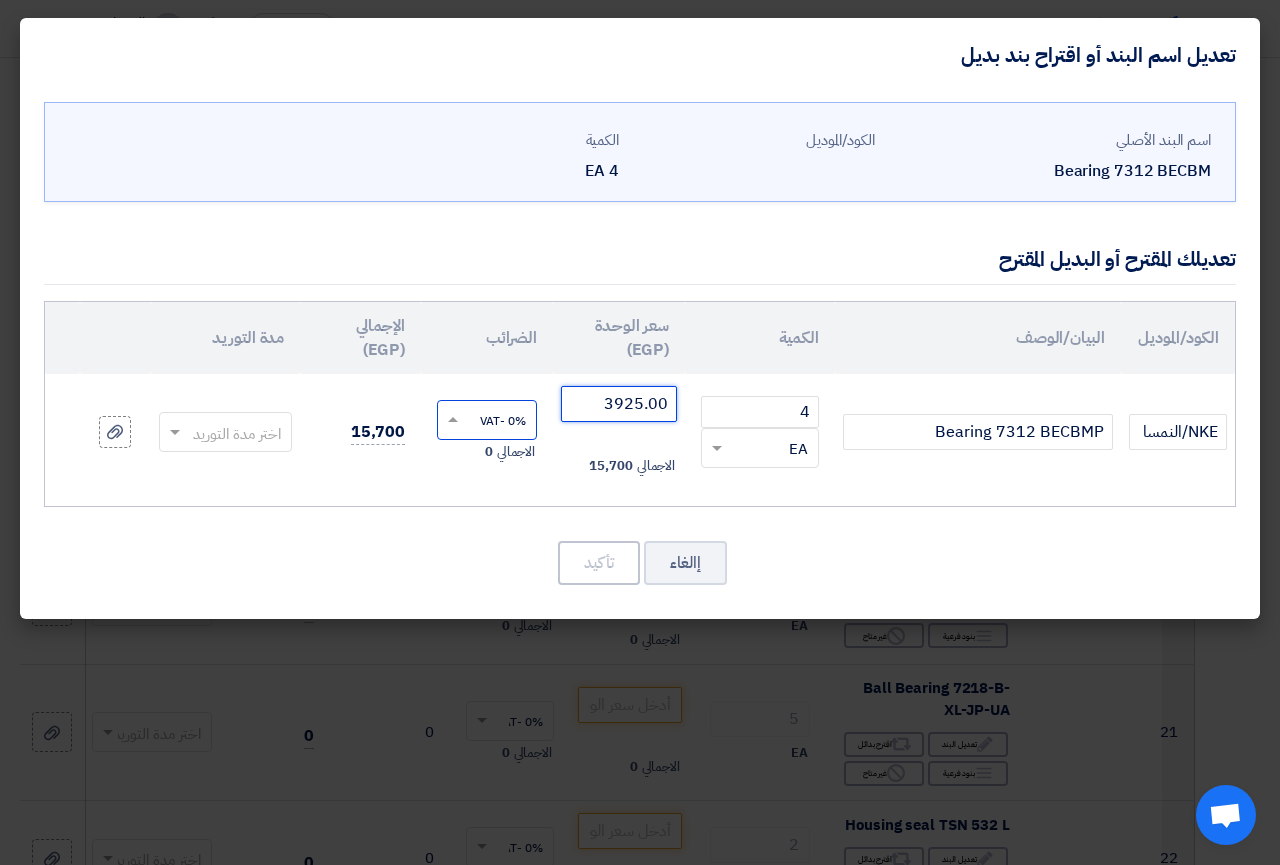 type on "3925.00" 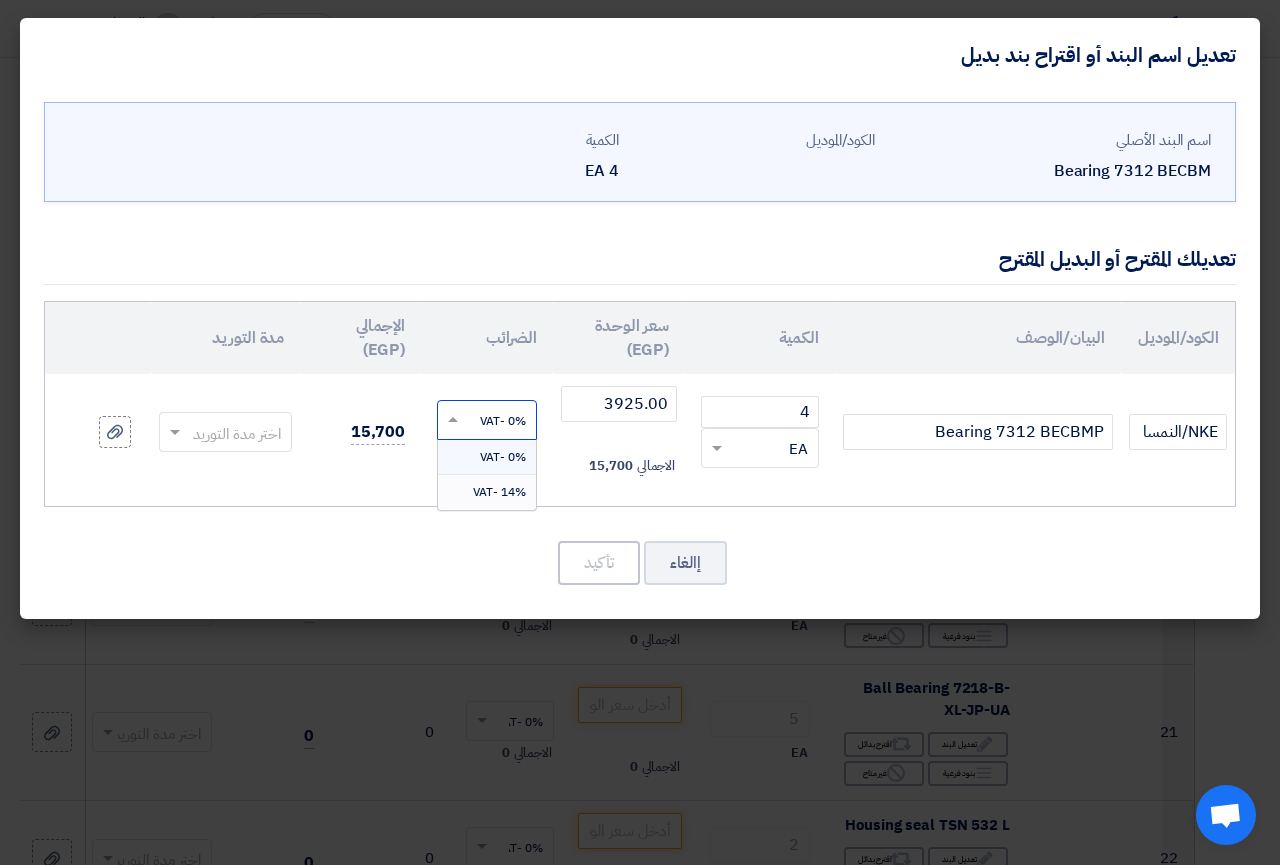 click on "14% -VAT" at bounding box center [499, 492] 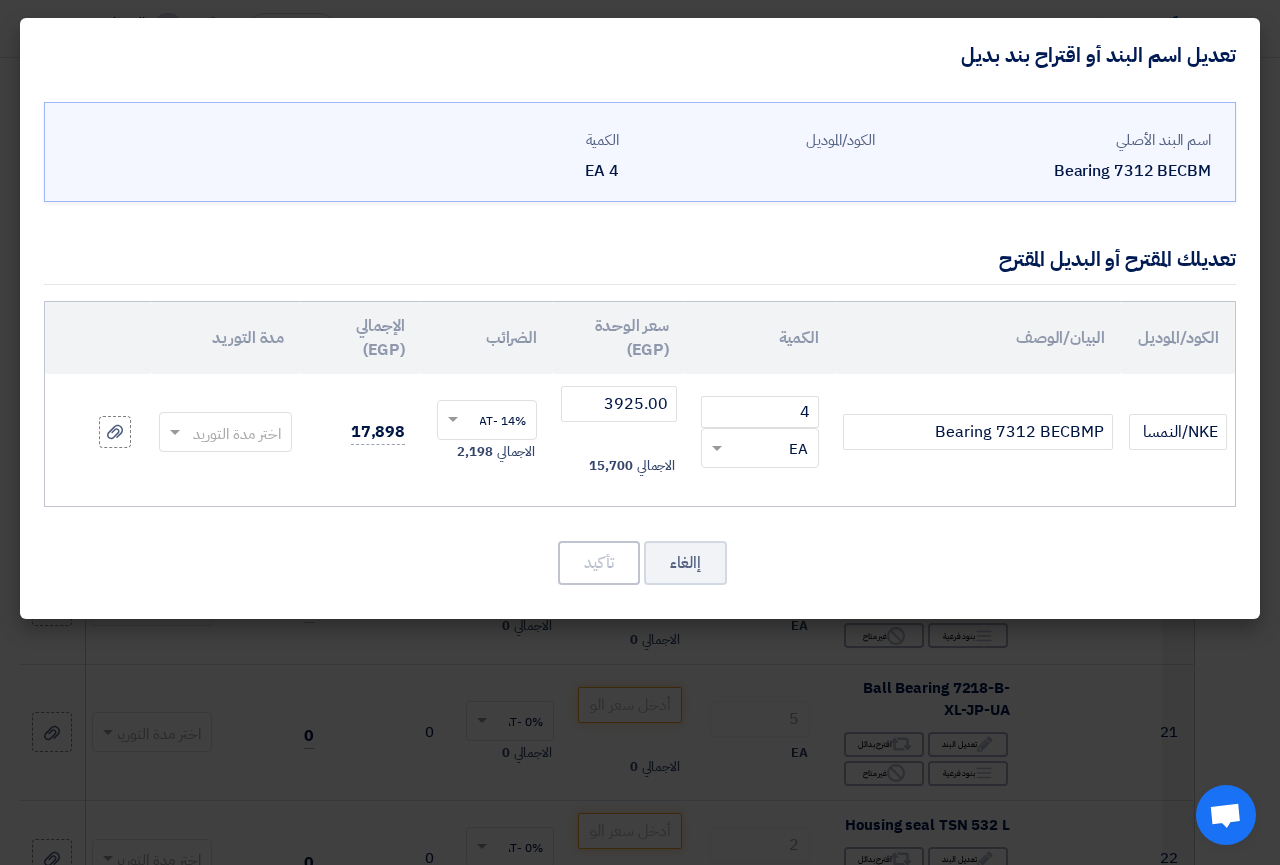 click 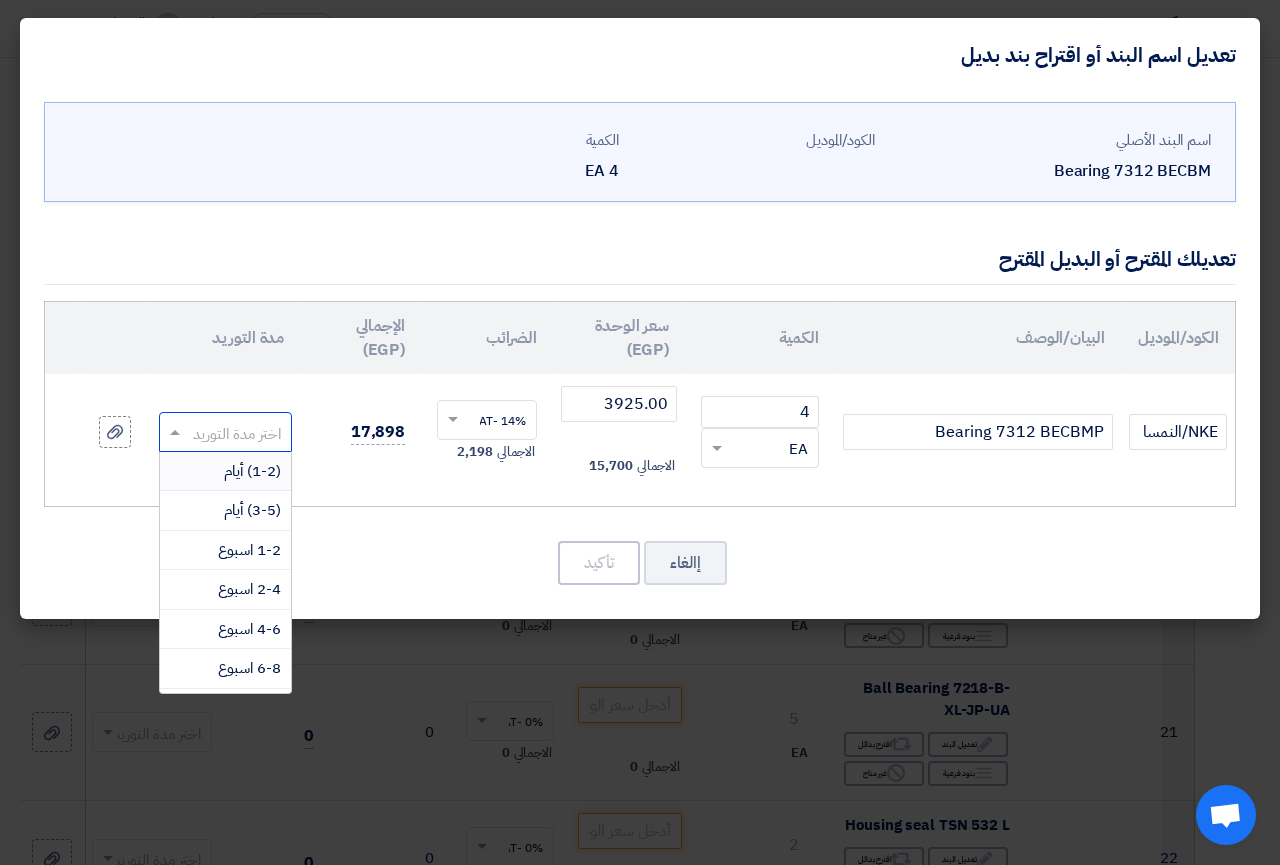 click on "(1-2) أيام" at bounding box center (252, 471) 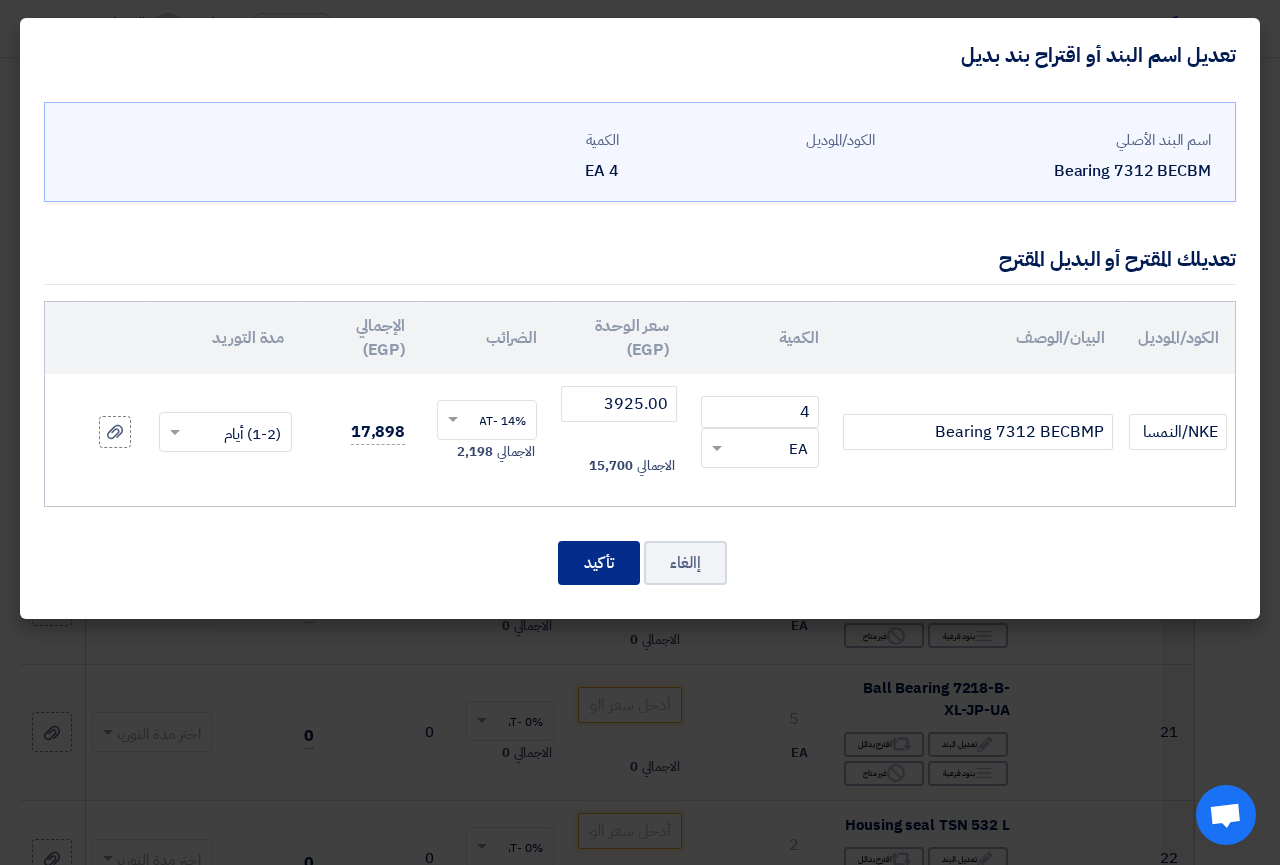 click on "تأكيد" 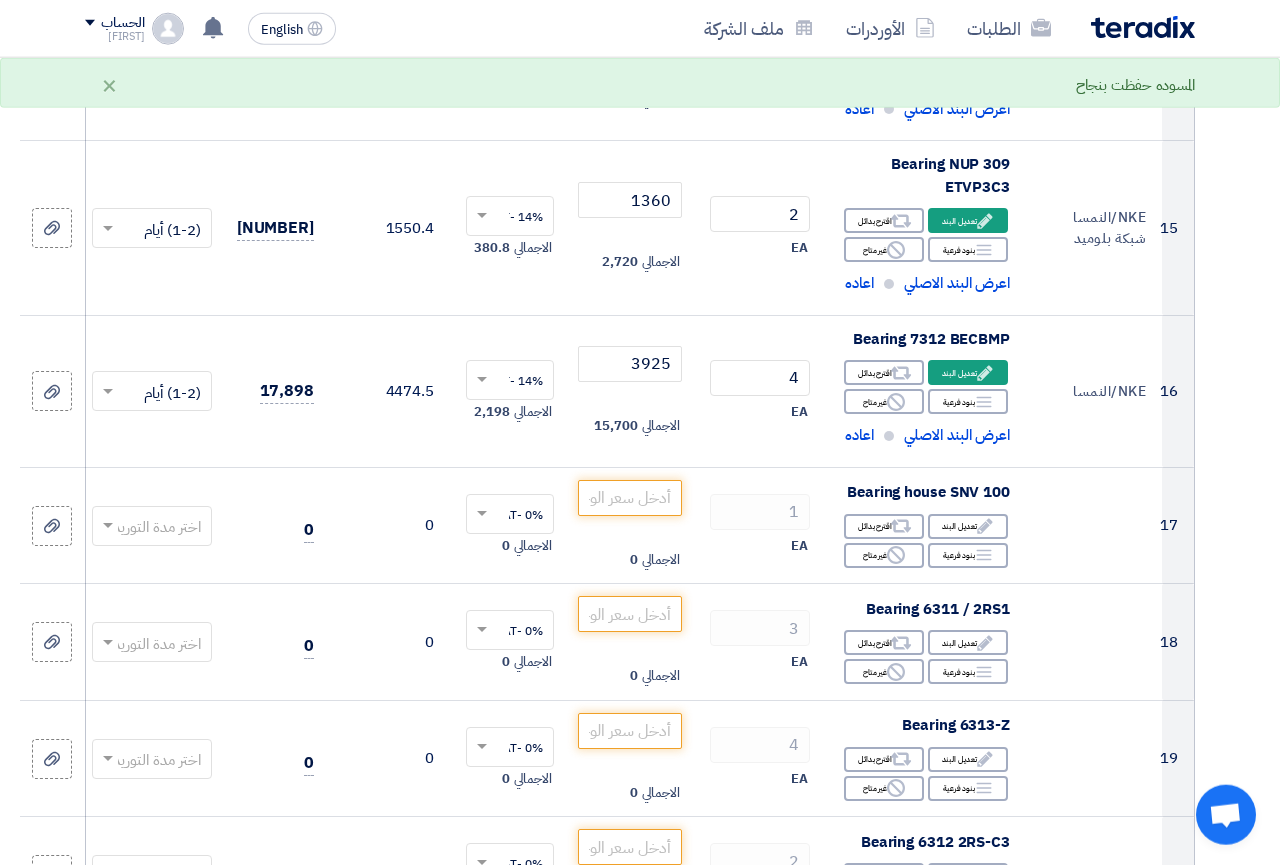 scroll, scrollTop: 2539, scrollLeft: 0, axis: vertical 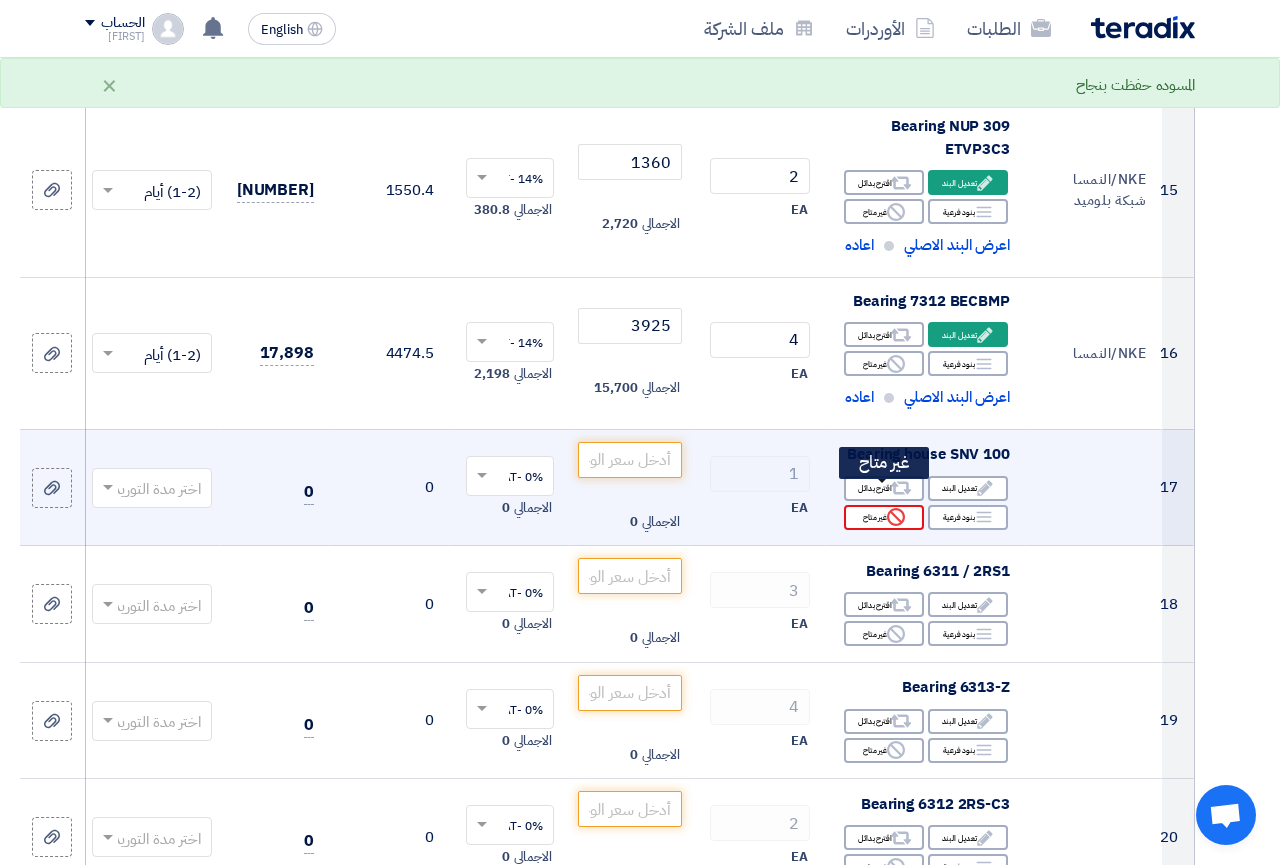 click on "Reject
غير متاح" 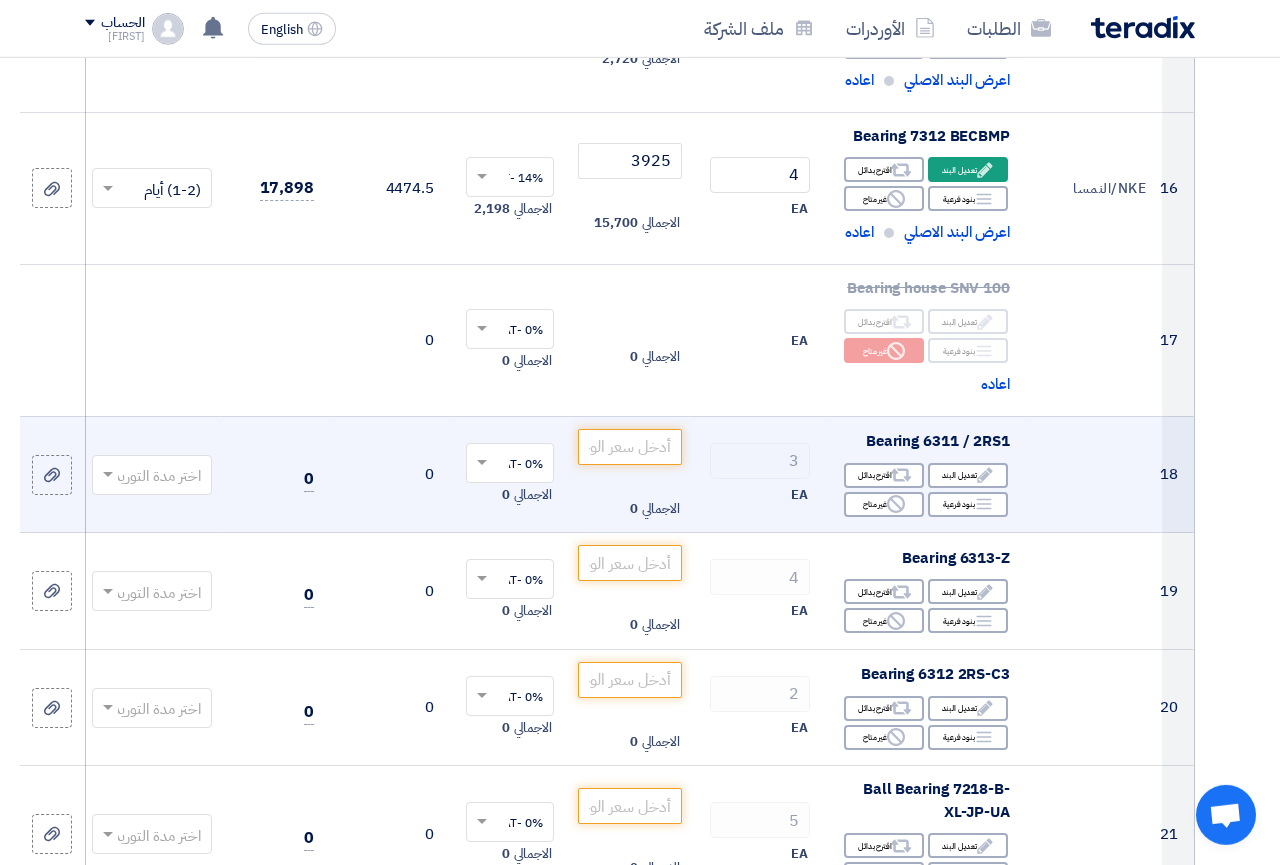 scroll, scrollTop: 2743, scrollLeft: 0, axis: vertical 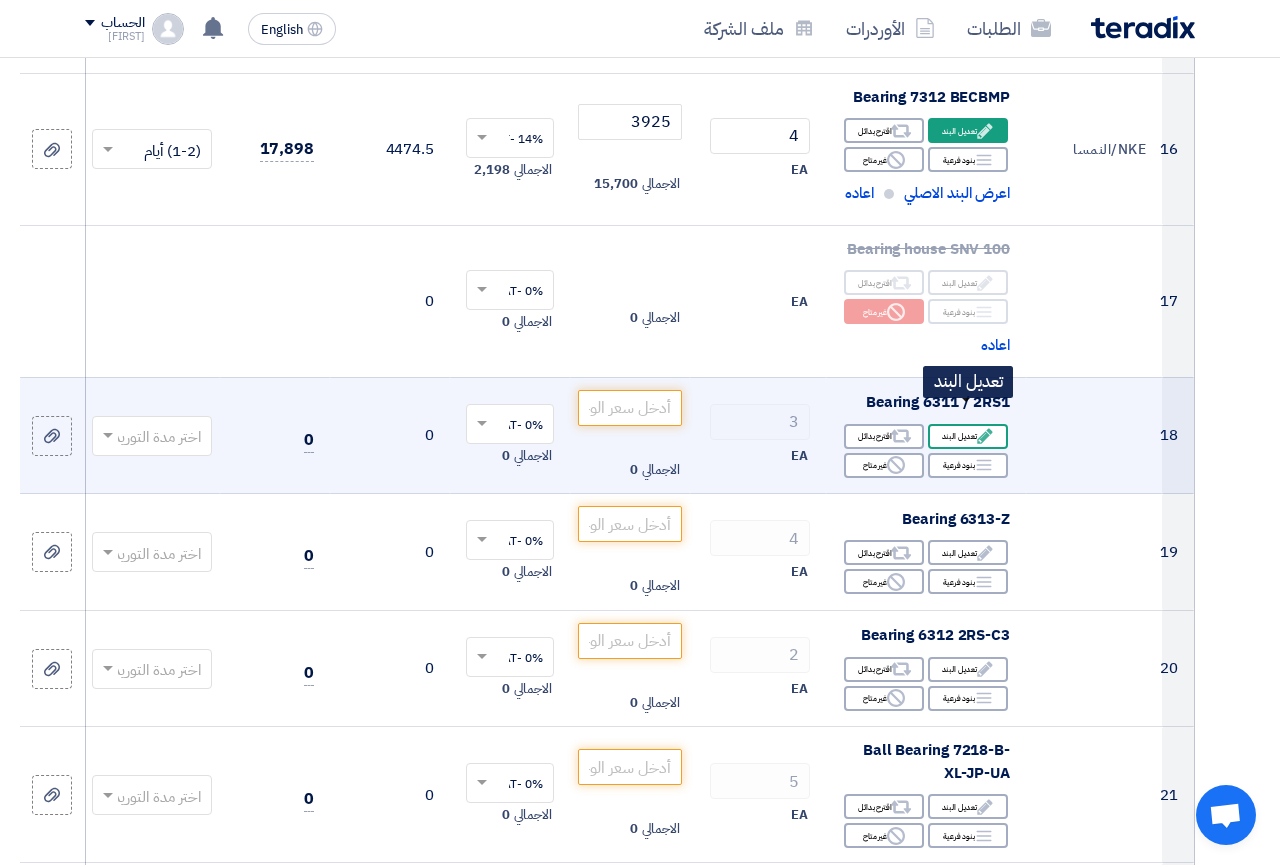 click on "Edit
تعديل البند" 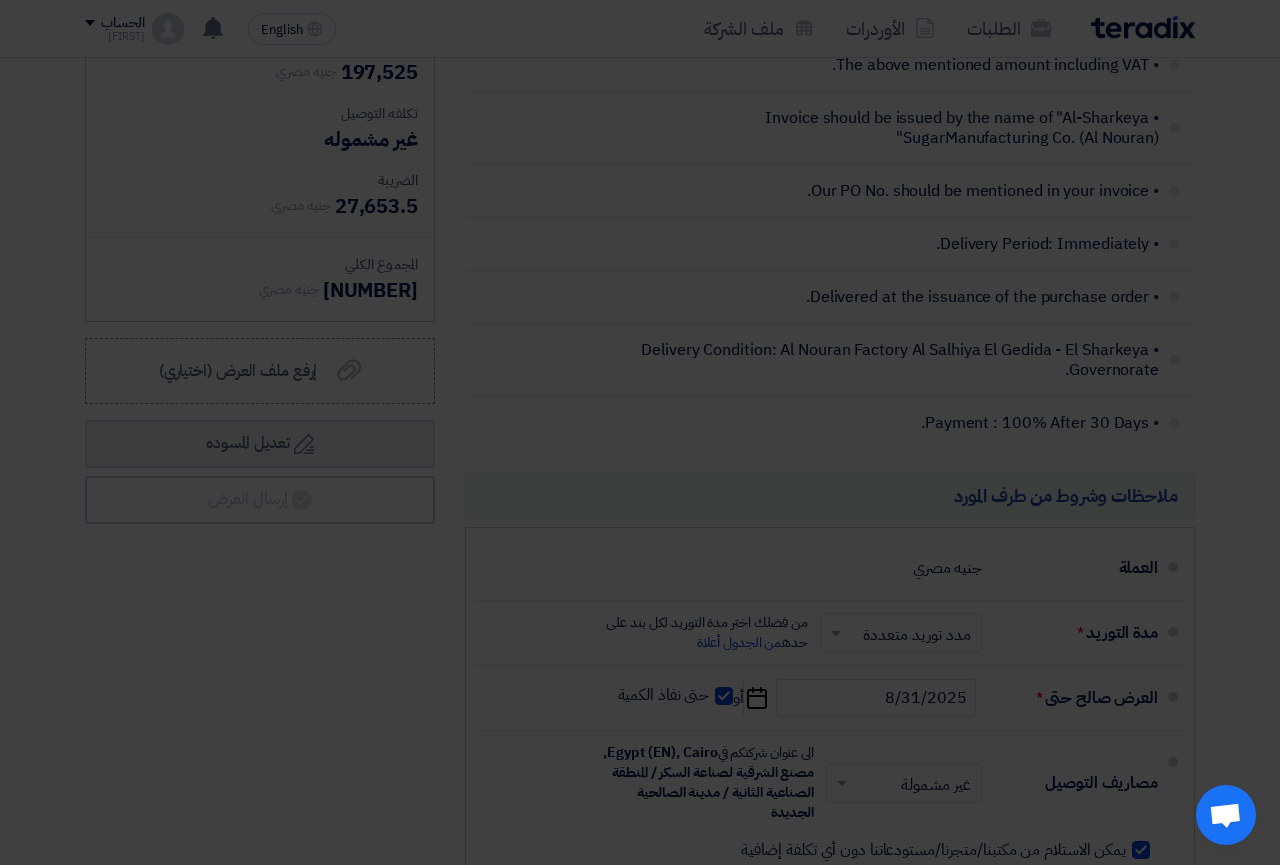 scroll, scrollTop: 830, scrollLeft: 0, axis: vertical 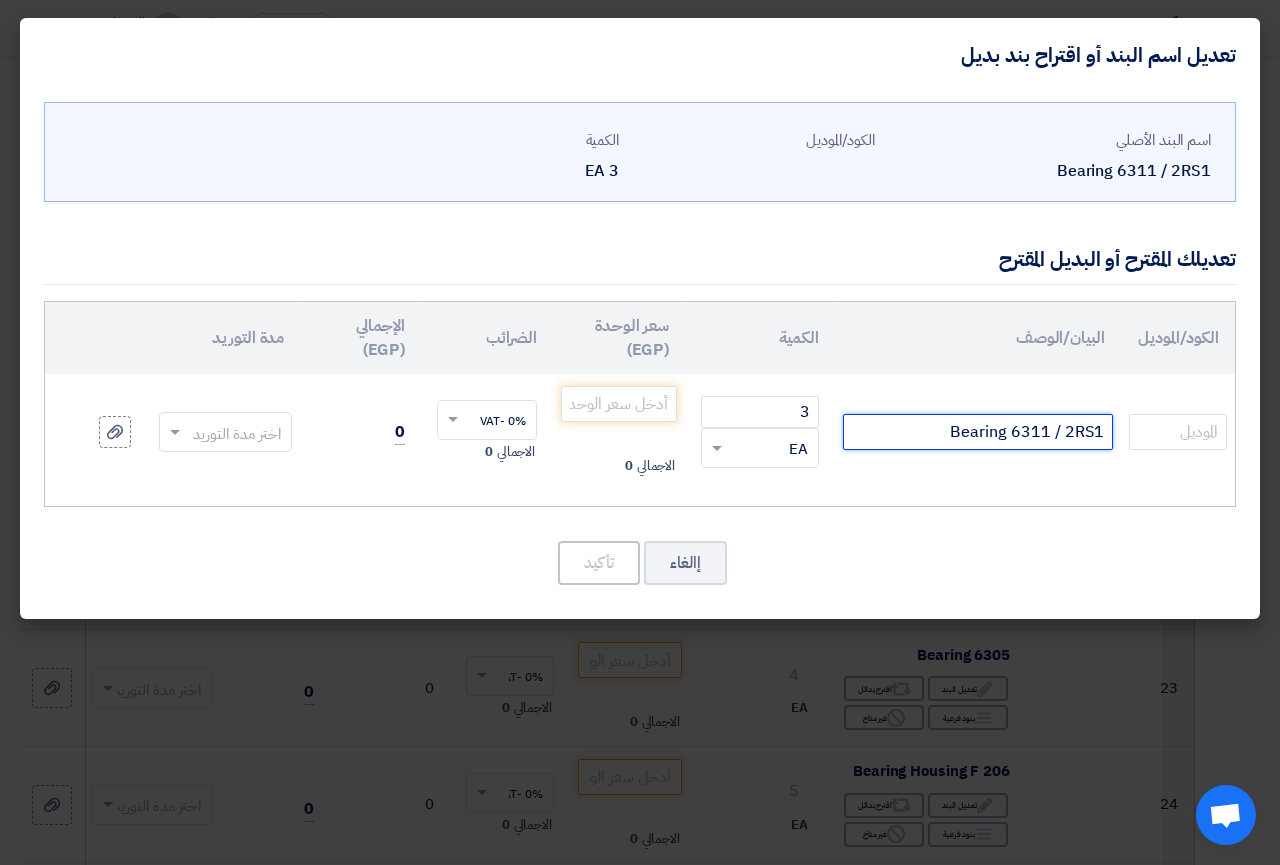 click on "Bearing 6311 / 2RS1" 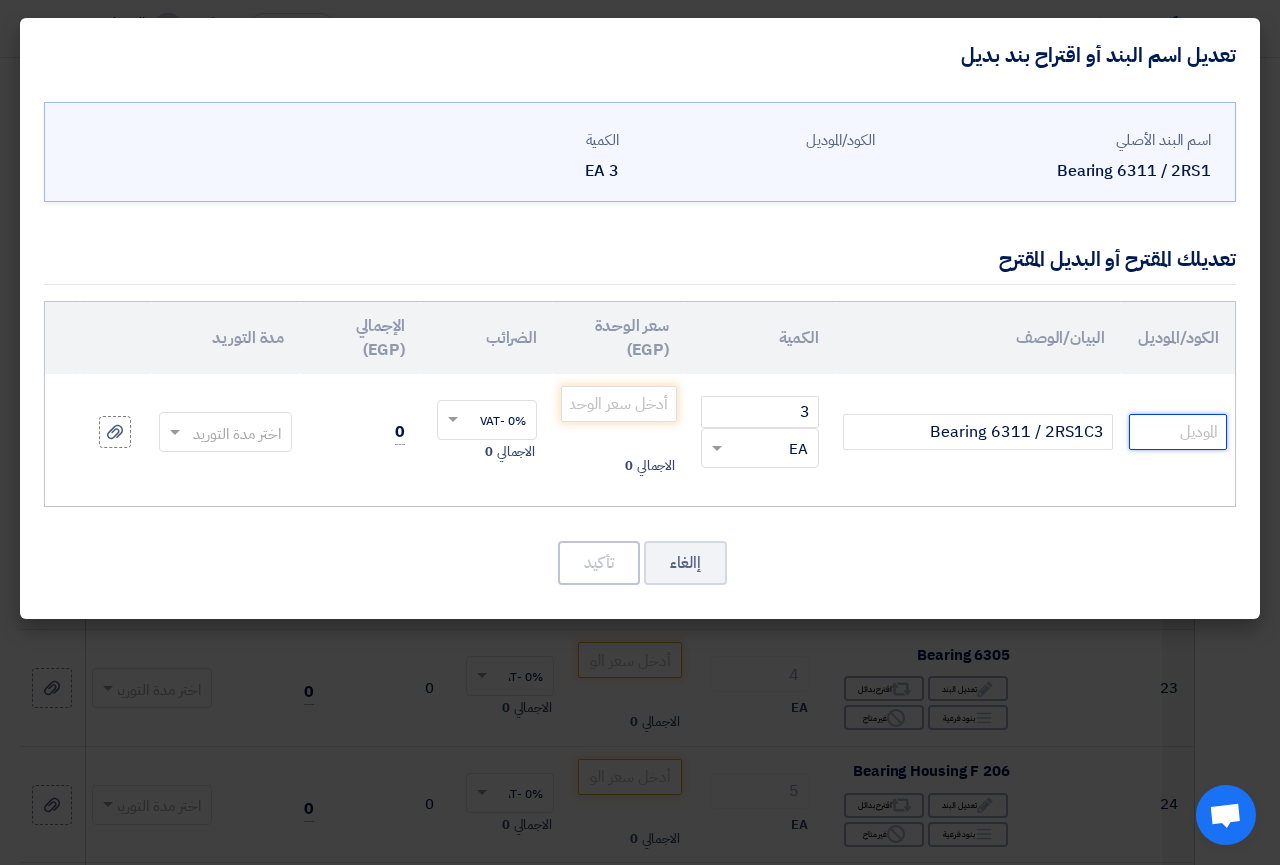 click 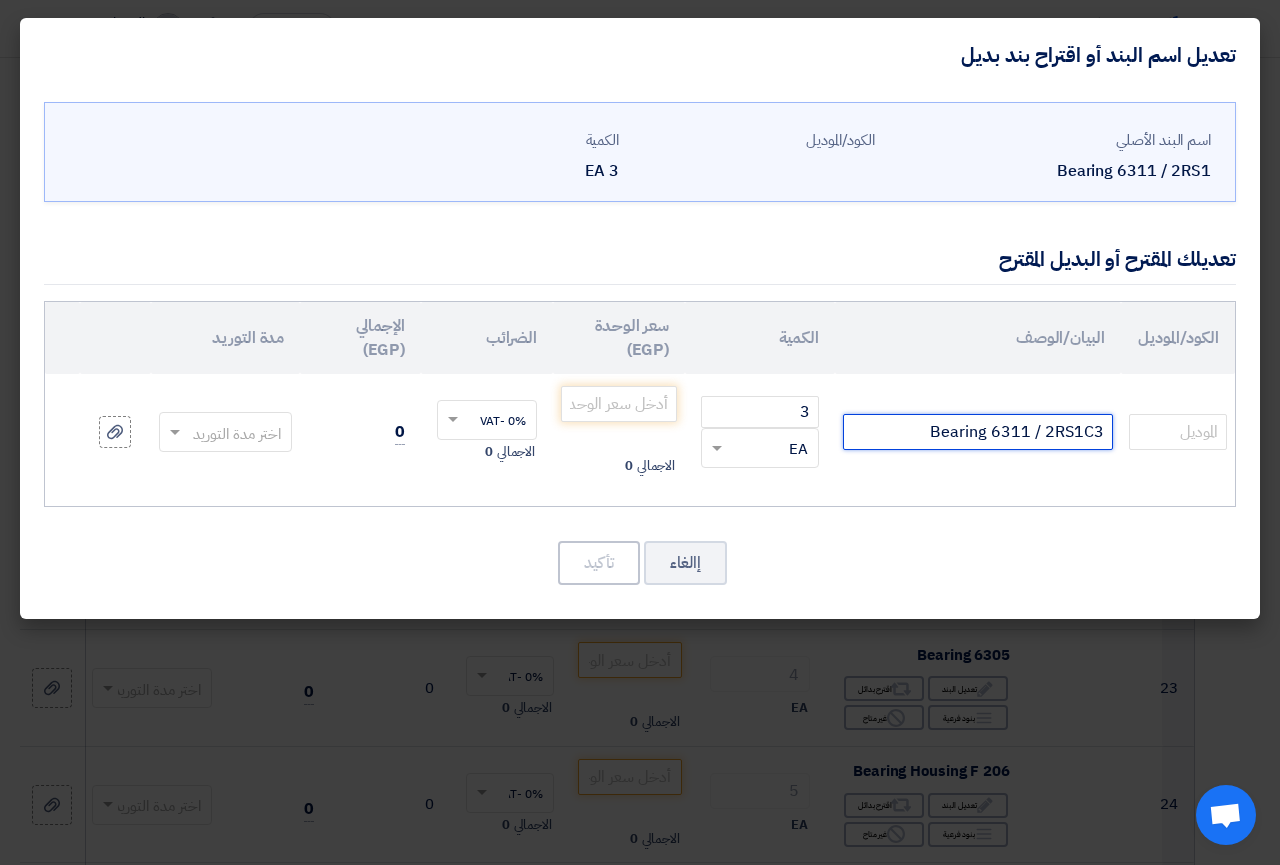 click on "Bearing 6311 / 2RS1C3" 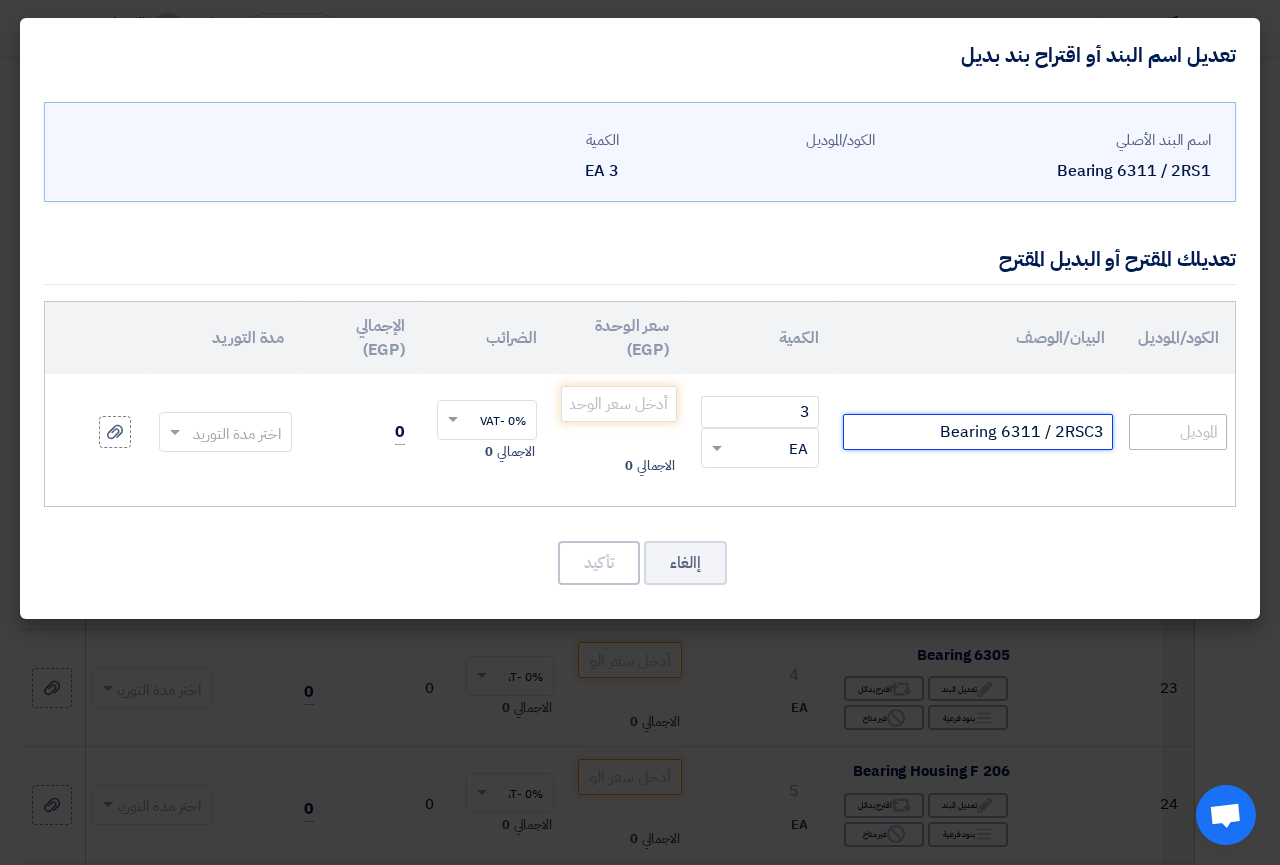 type on "Bearing 6311 / 2RSC3" 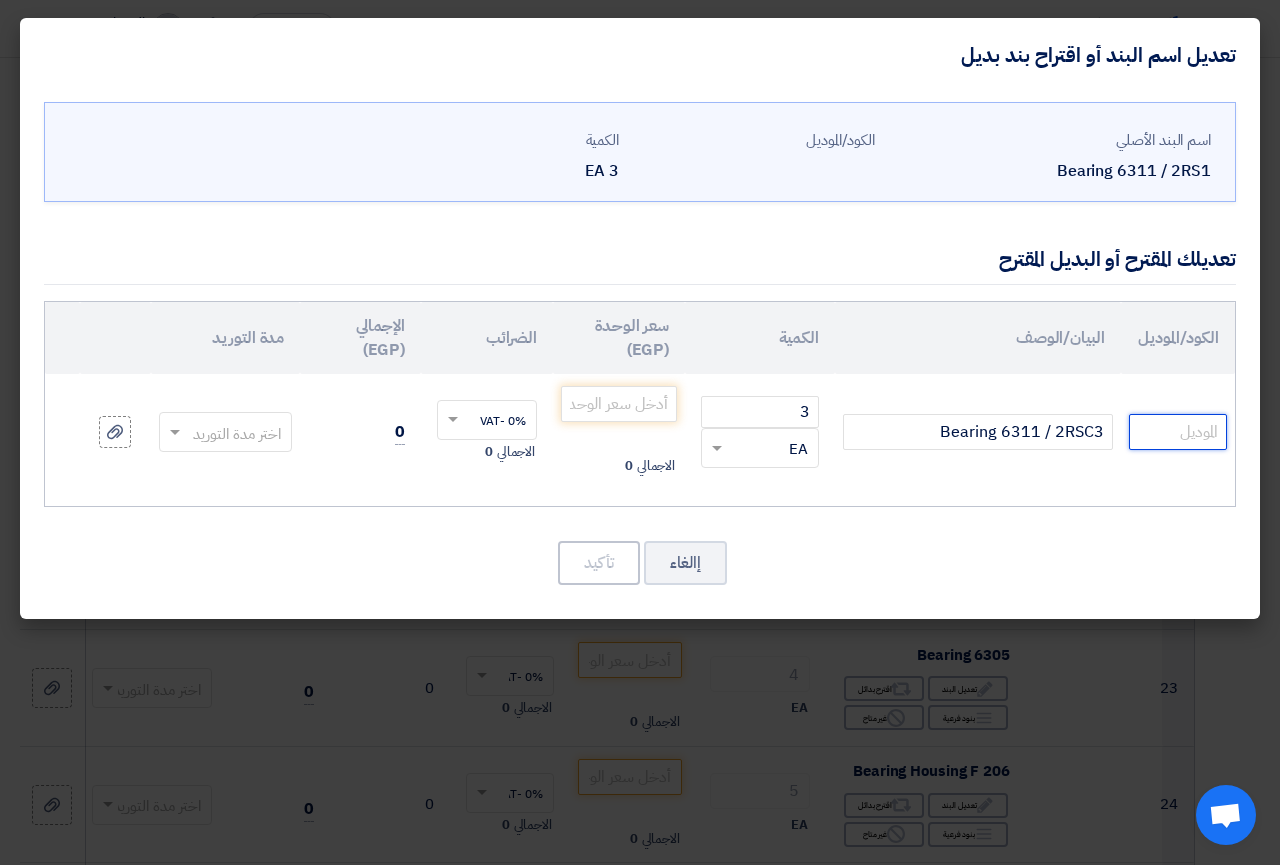 click 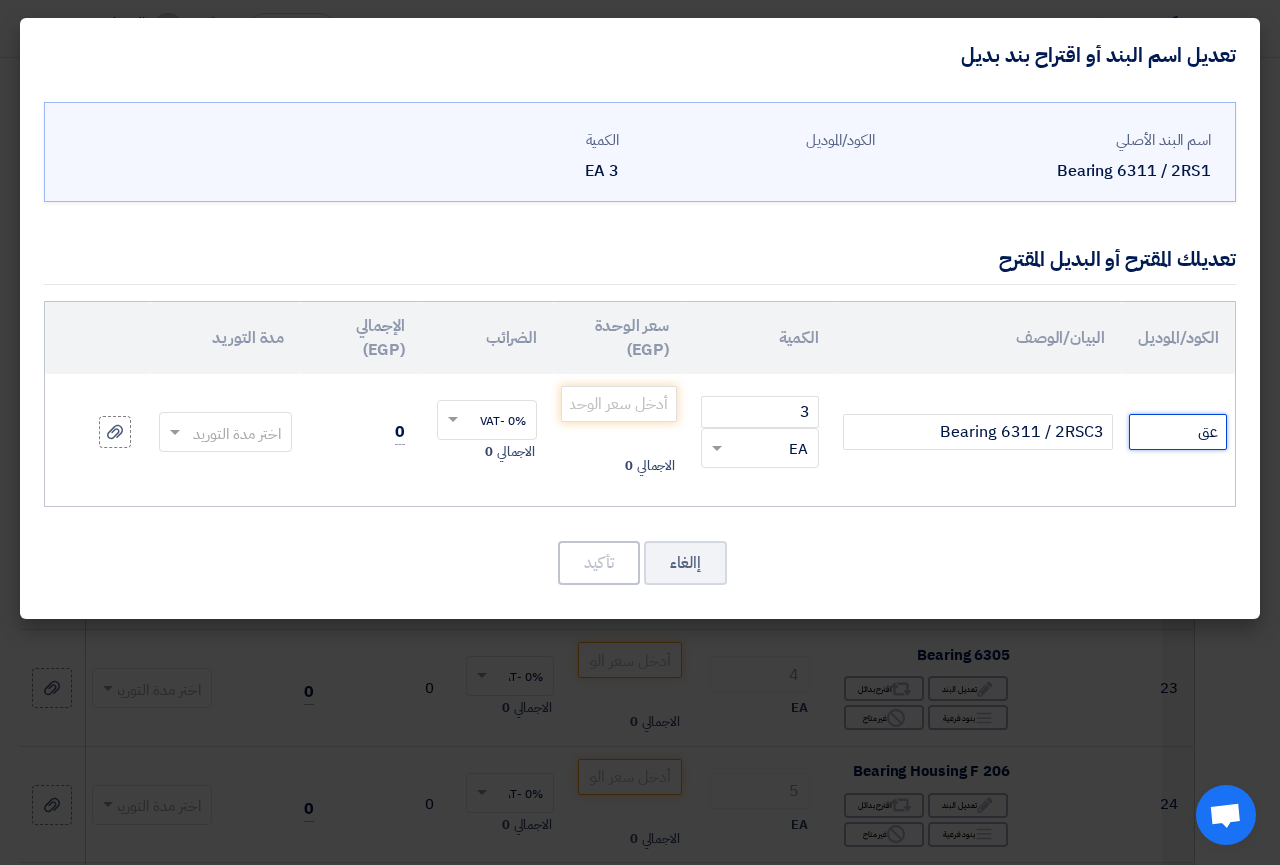 type on "ع" 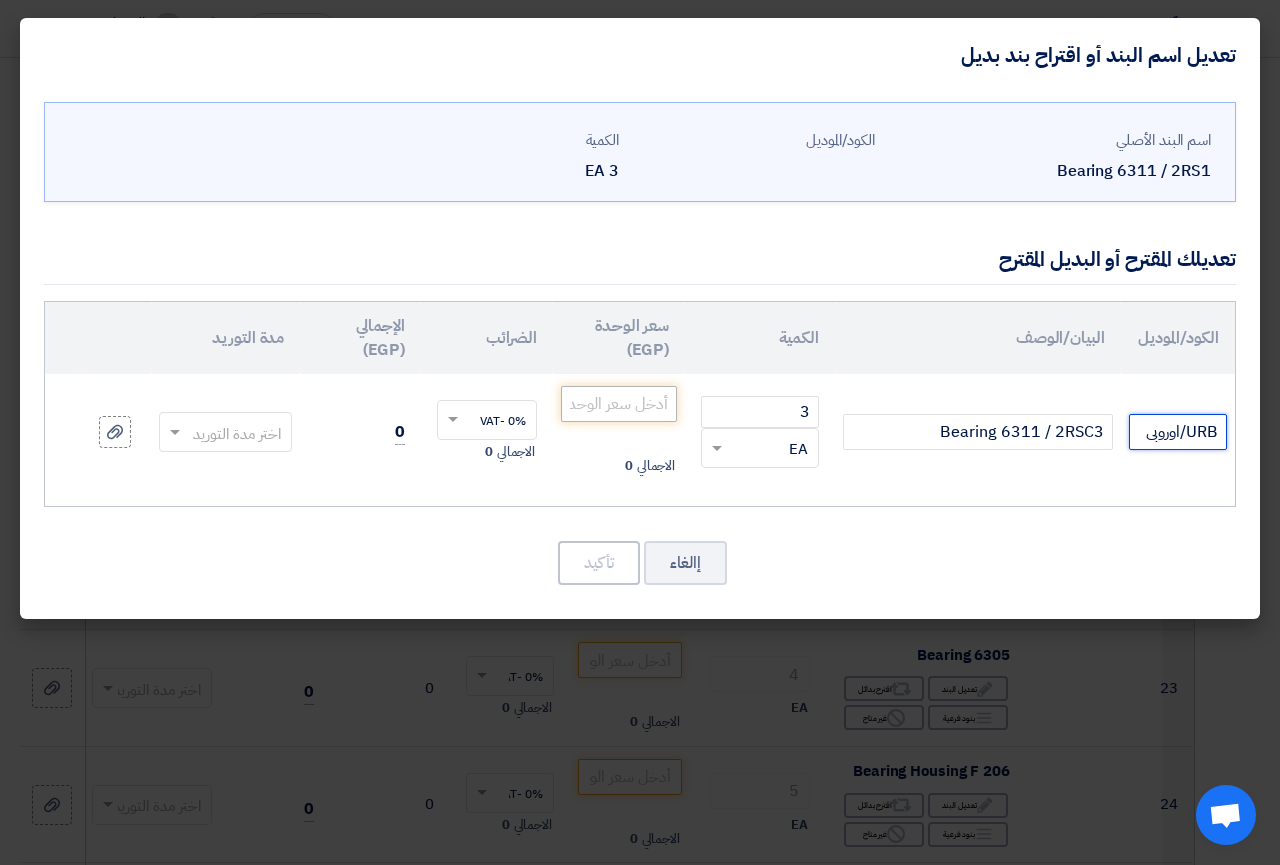 type on "URB/اوروبى" 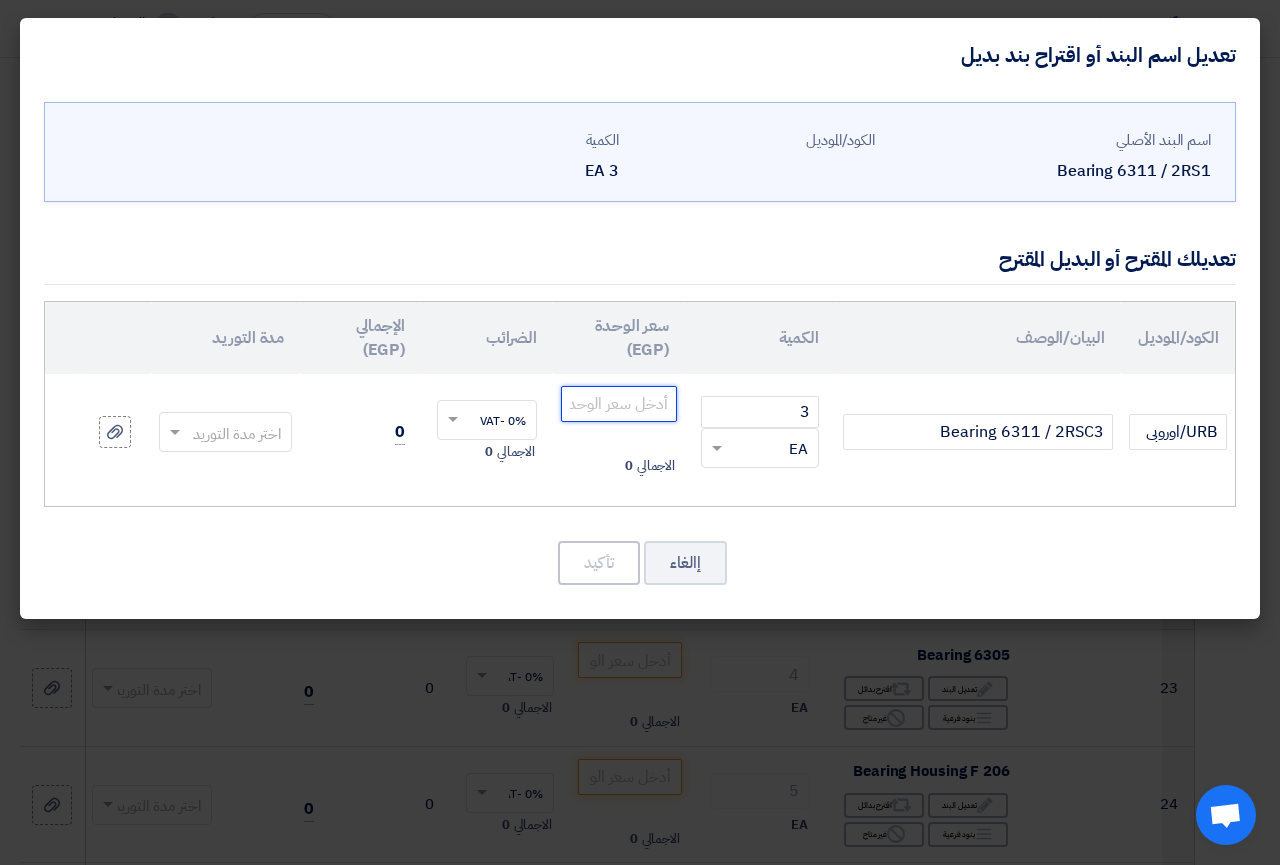 click 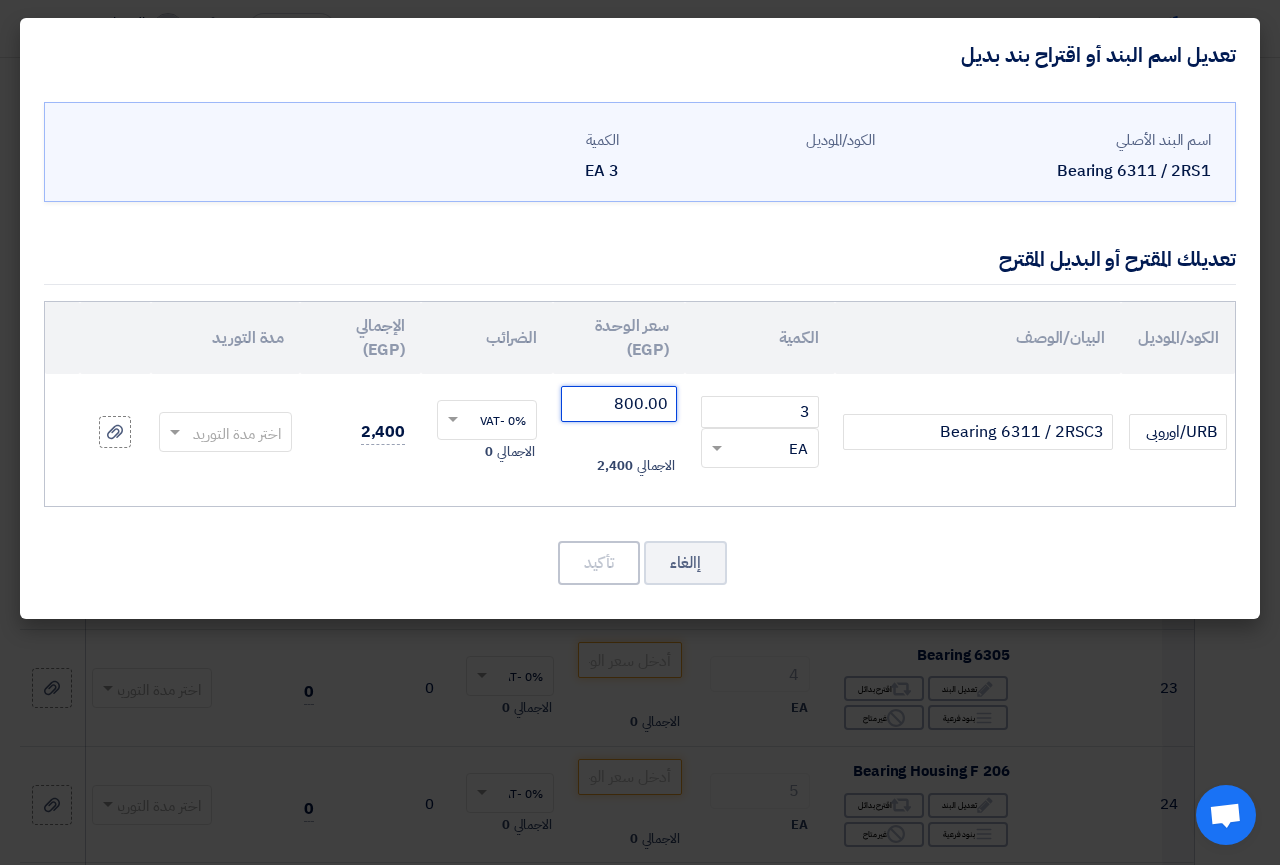 click 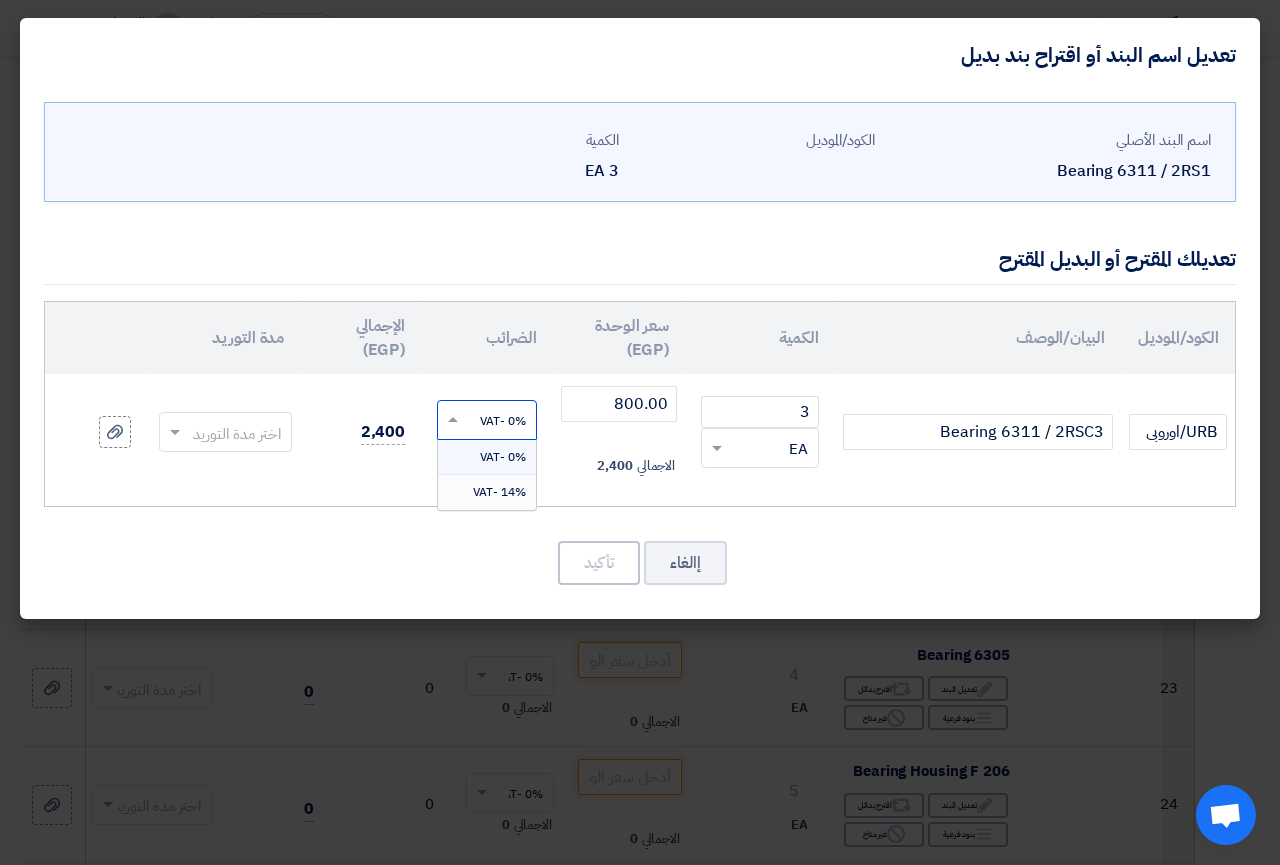 click on "14% -VAT" at bounding box center [499, 492] 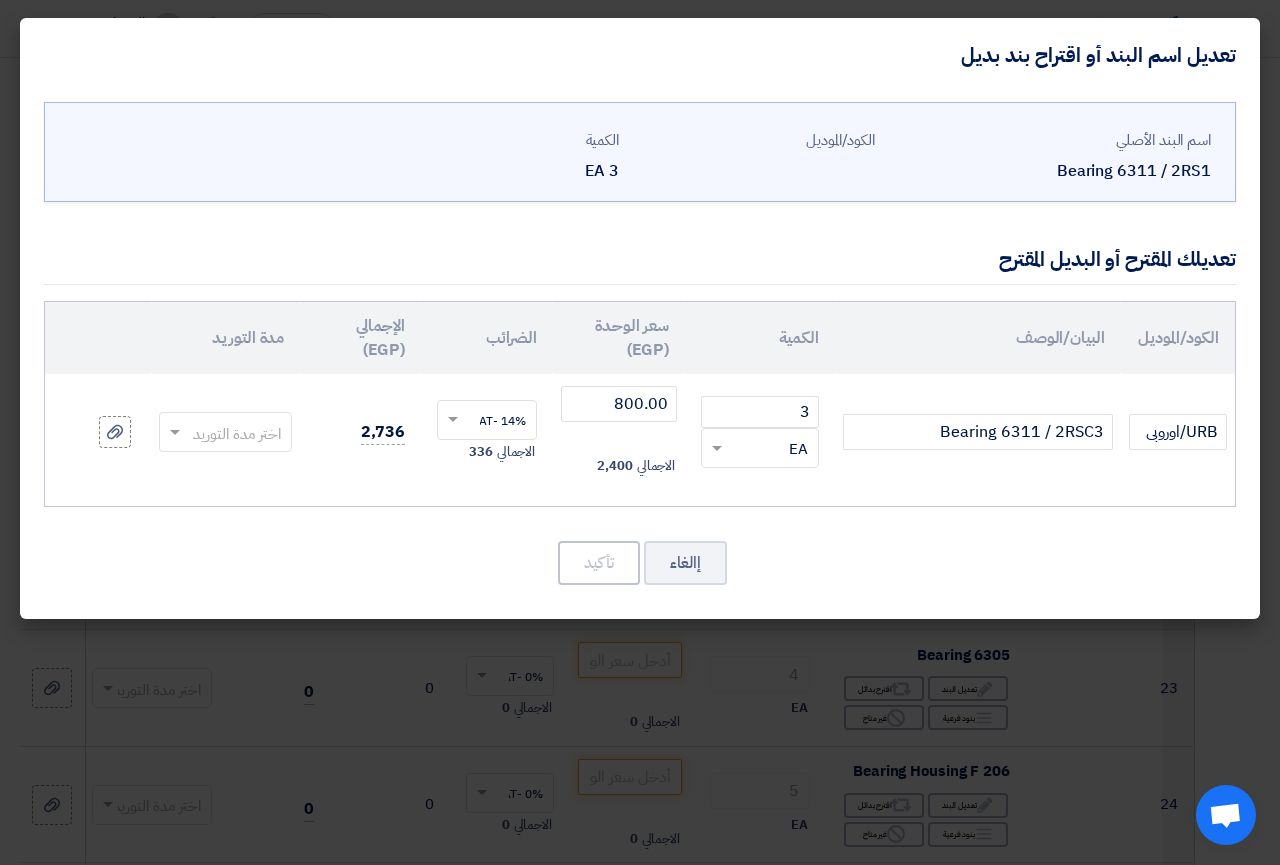 click 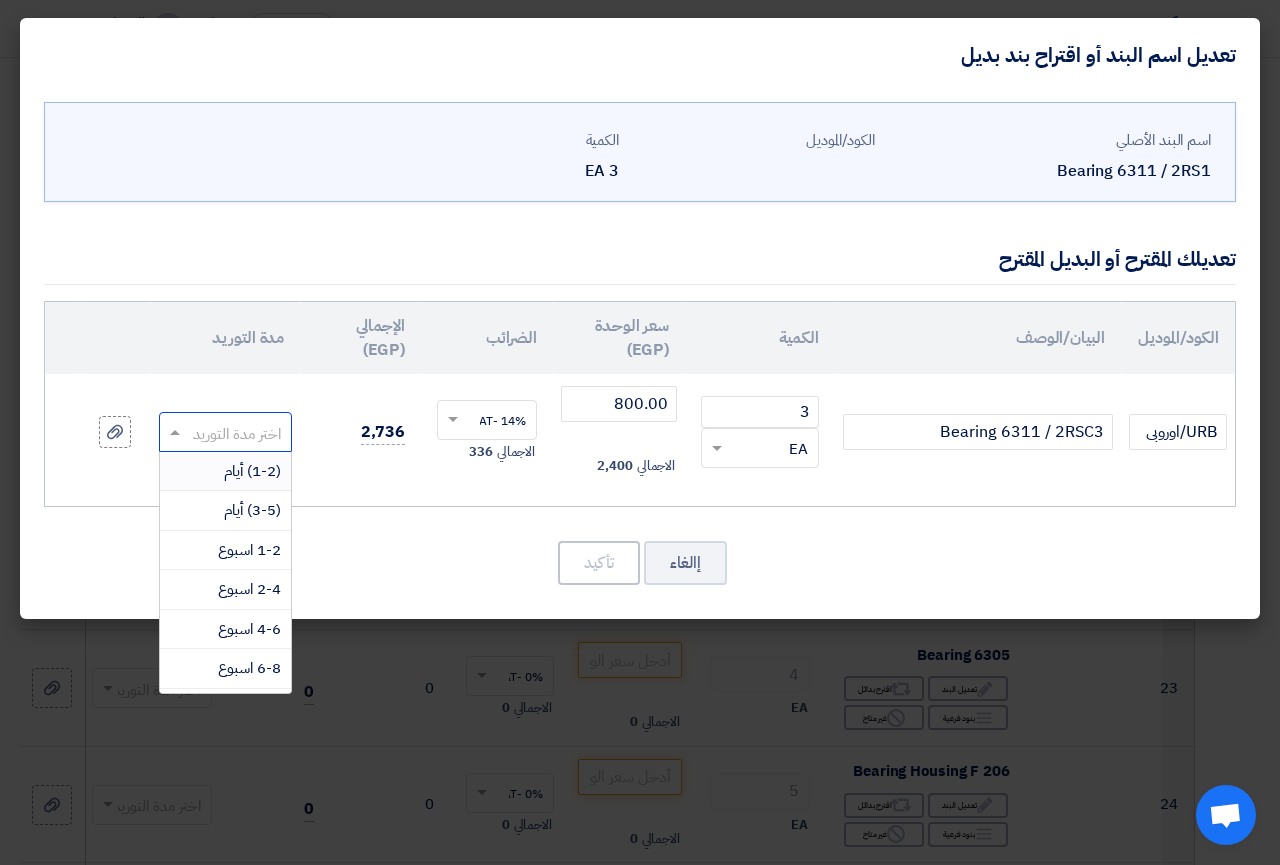 click on "(1-2) أيام" at bounding box center (252, 471) 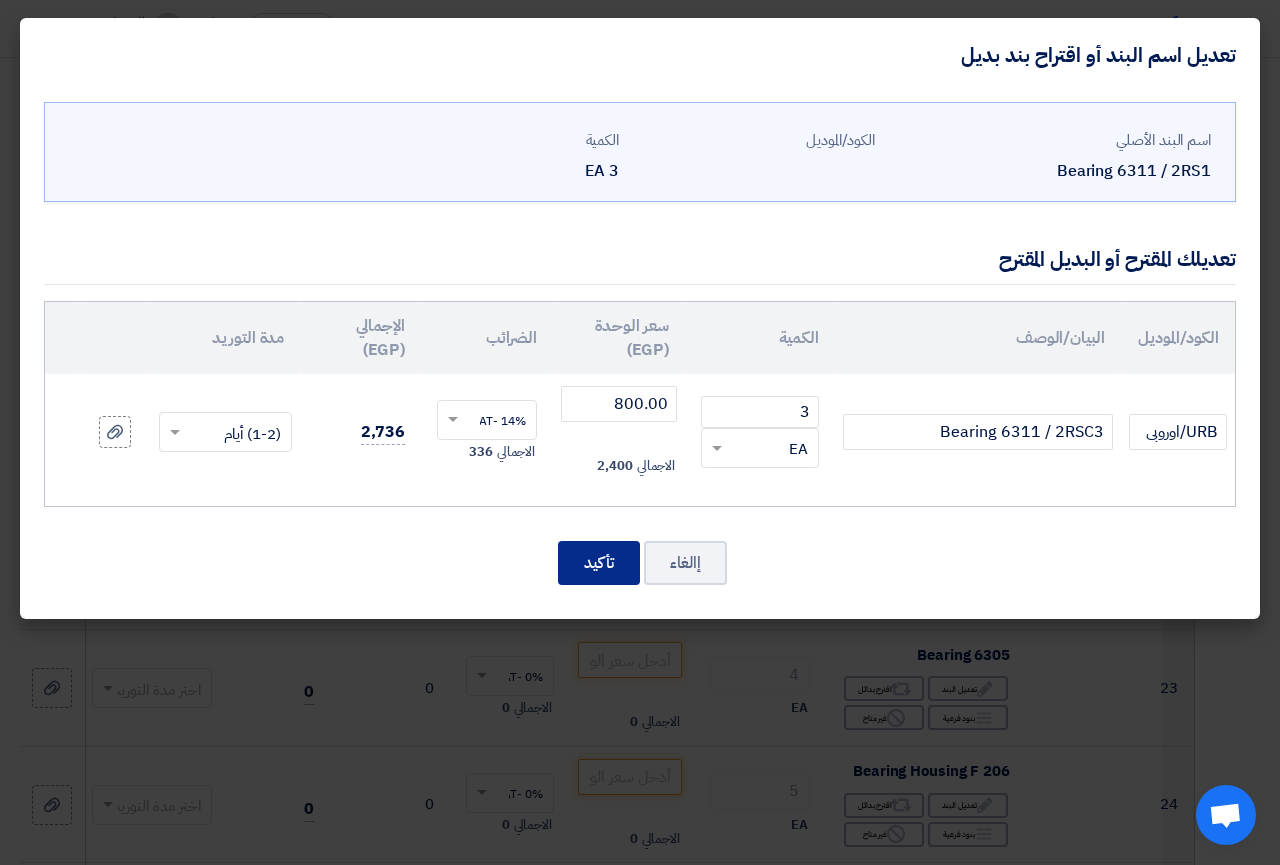 click on "تأكيد" 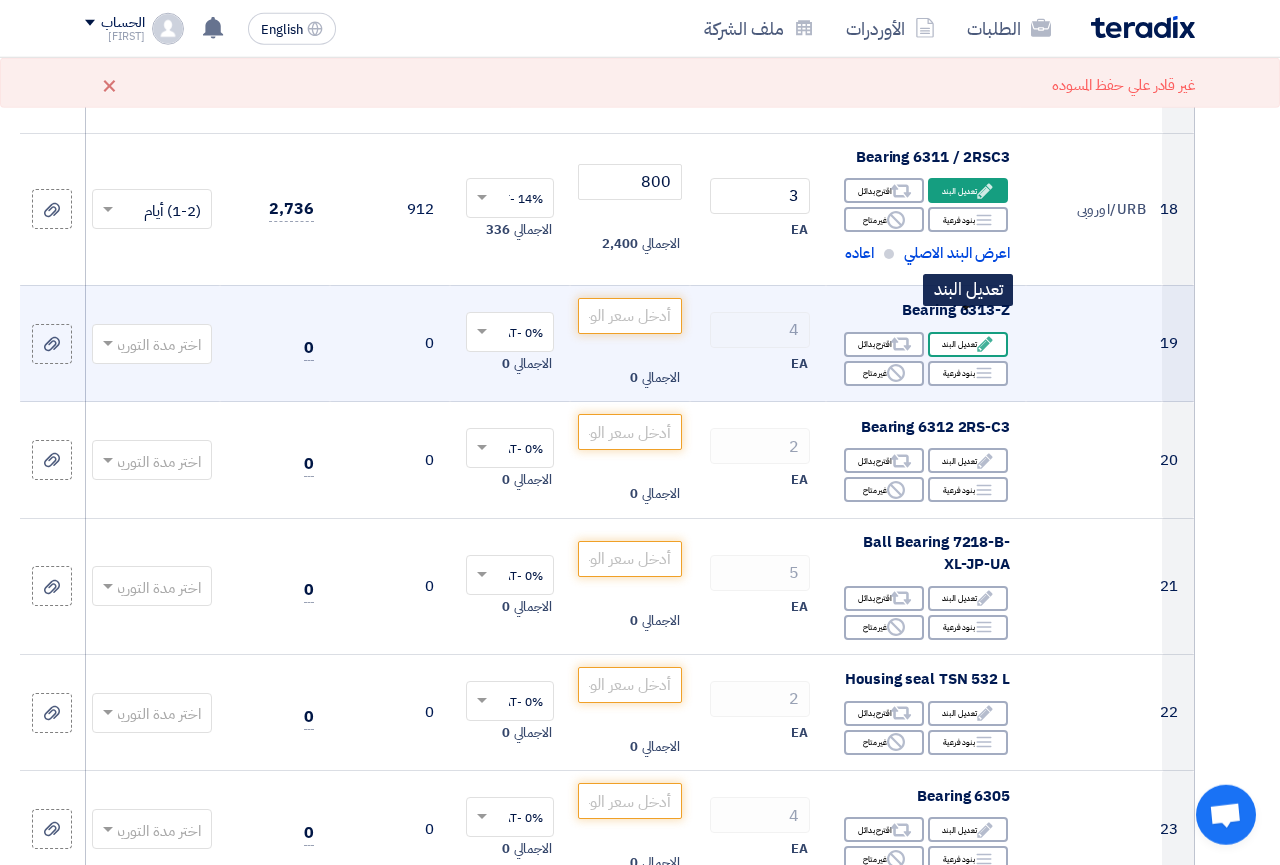 scroll, scrollTop: 2968, scrollLeft: 0, axis: vertical 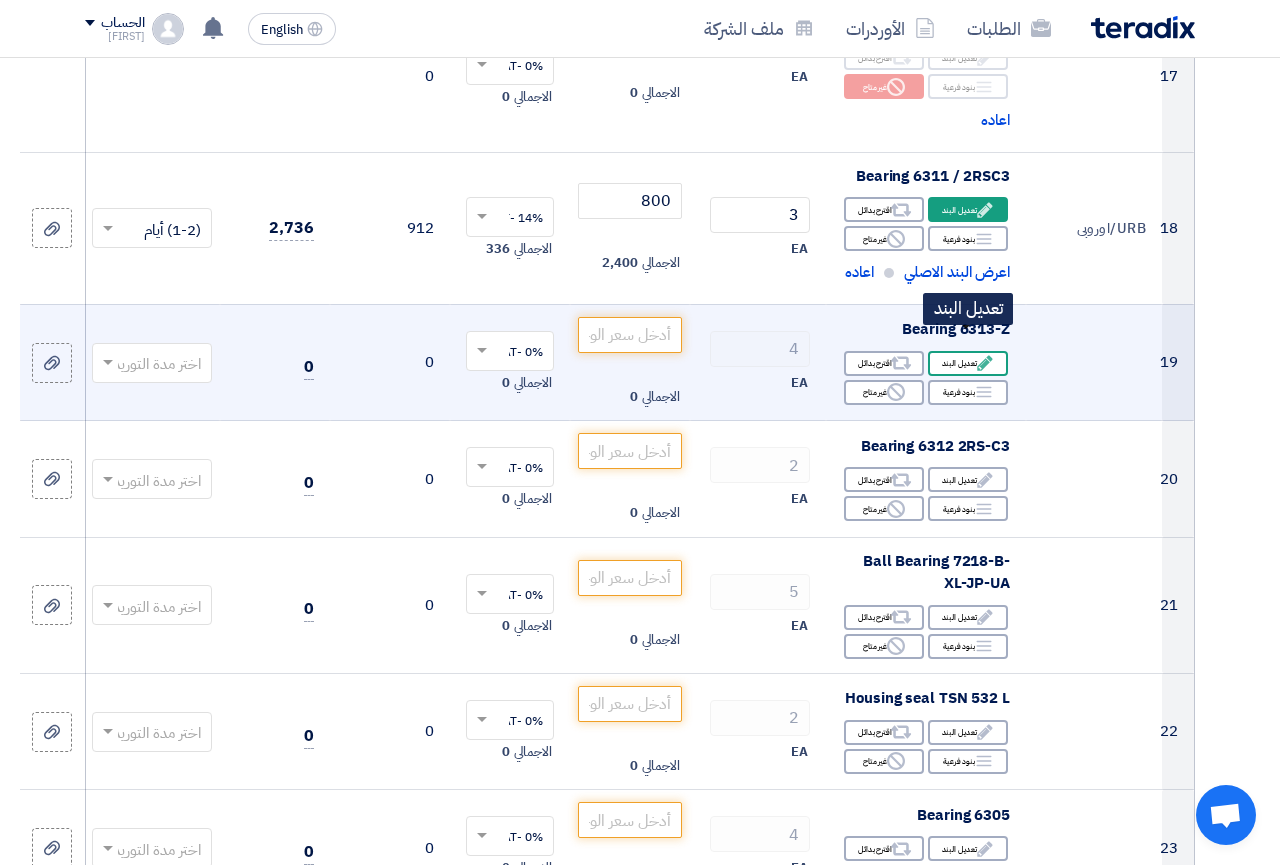 click on "Edit" 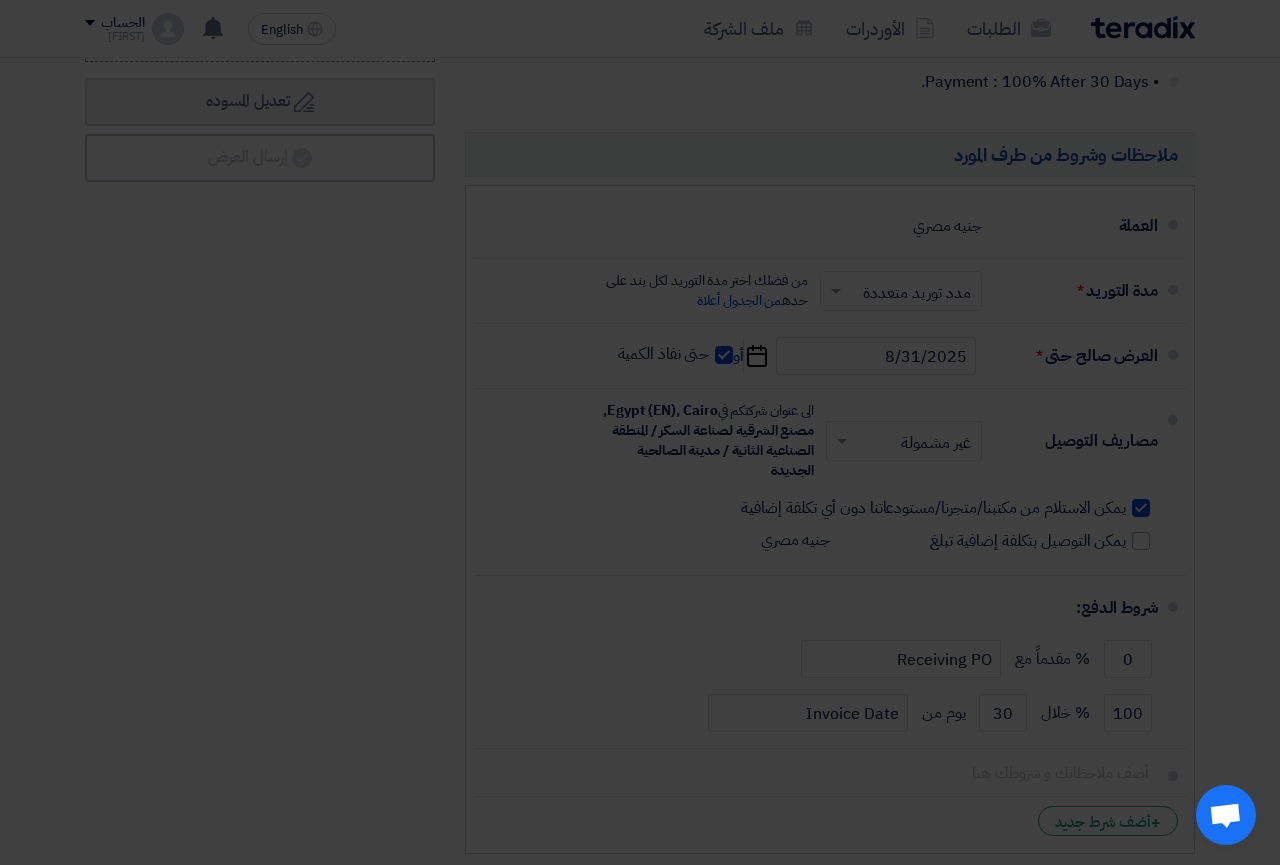 scroll, scrollTop: 728, scrollLeft: 0, axis: vertical 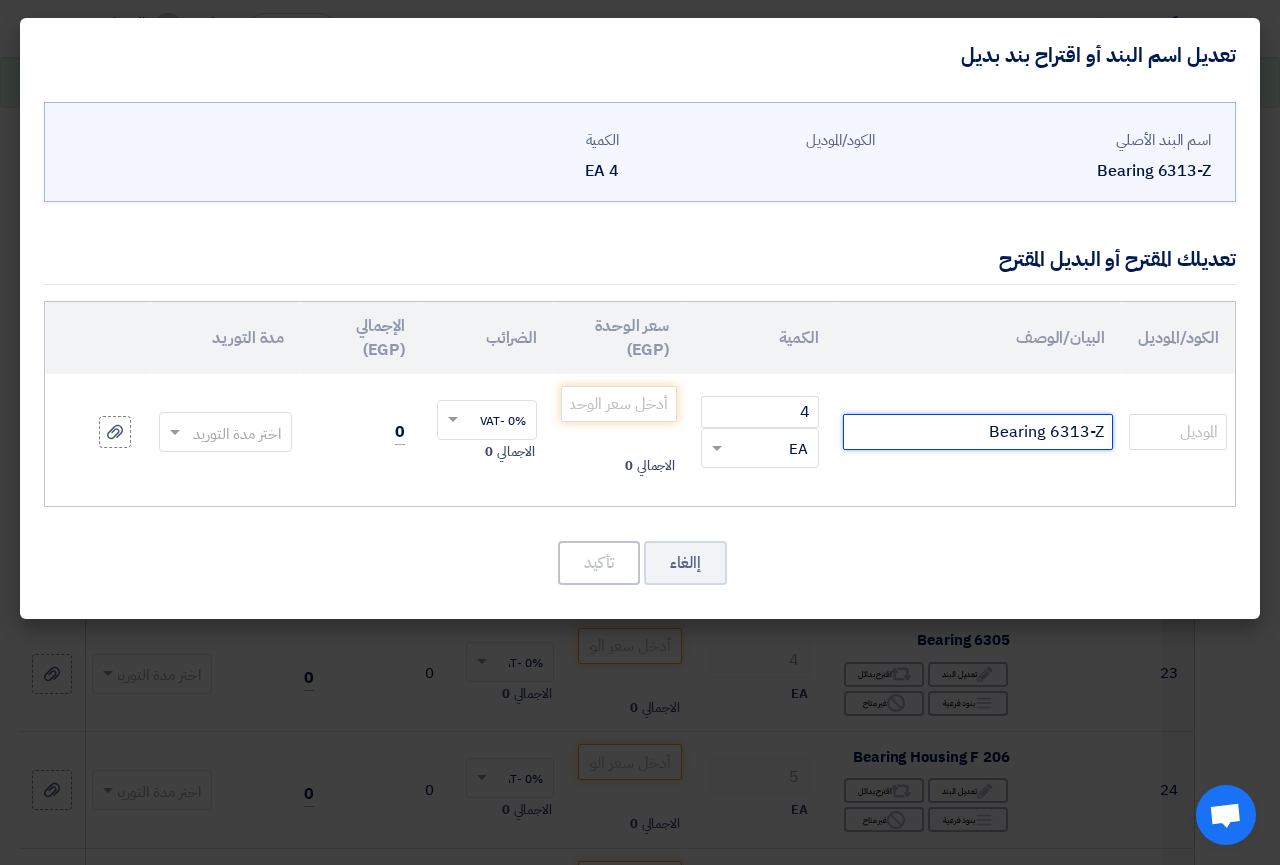 click on "Bearing 6313-Z" 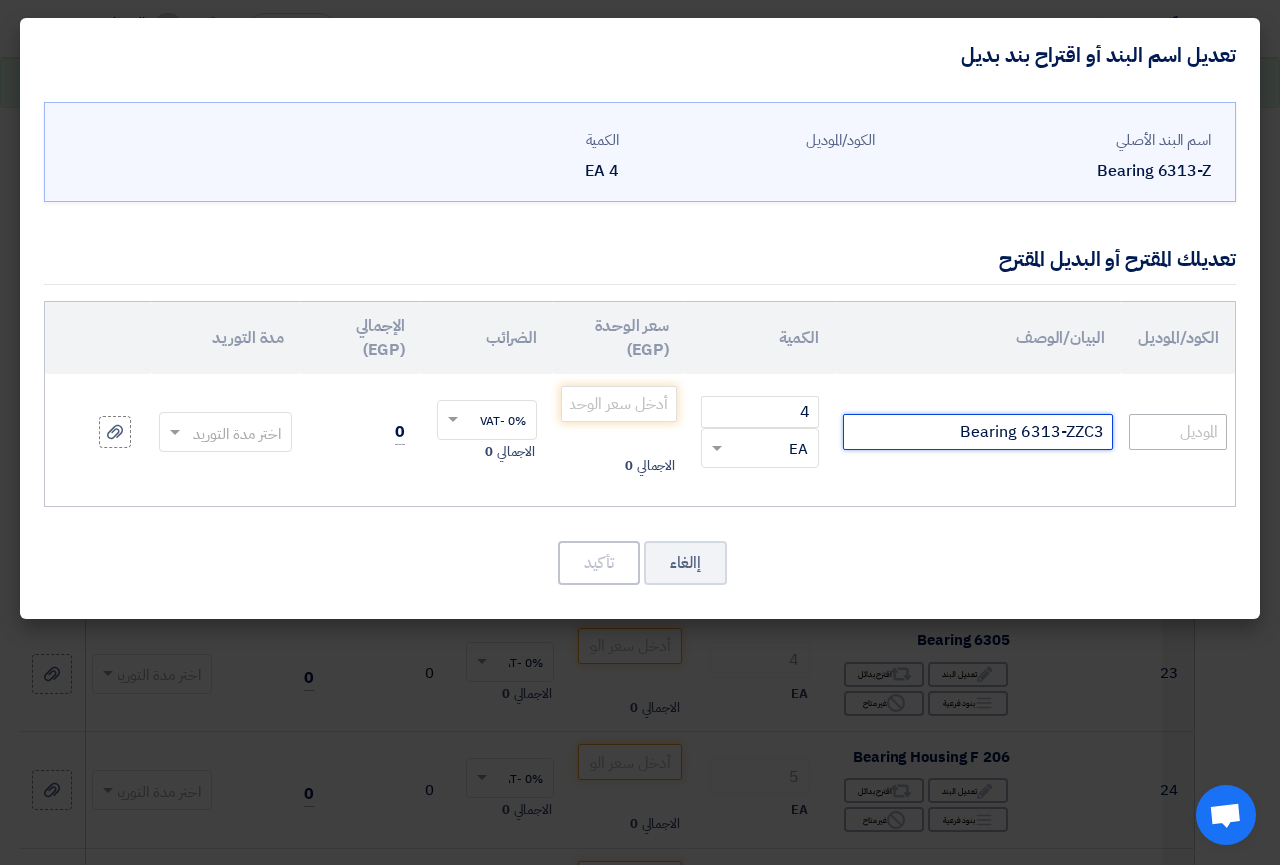 type on "Bearing 6313-ZZC3" 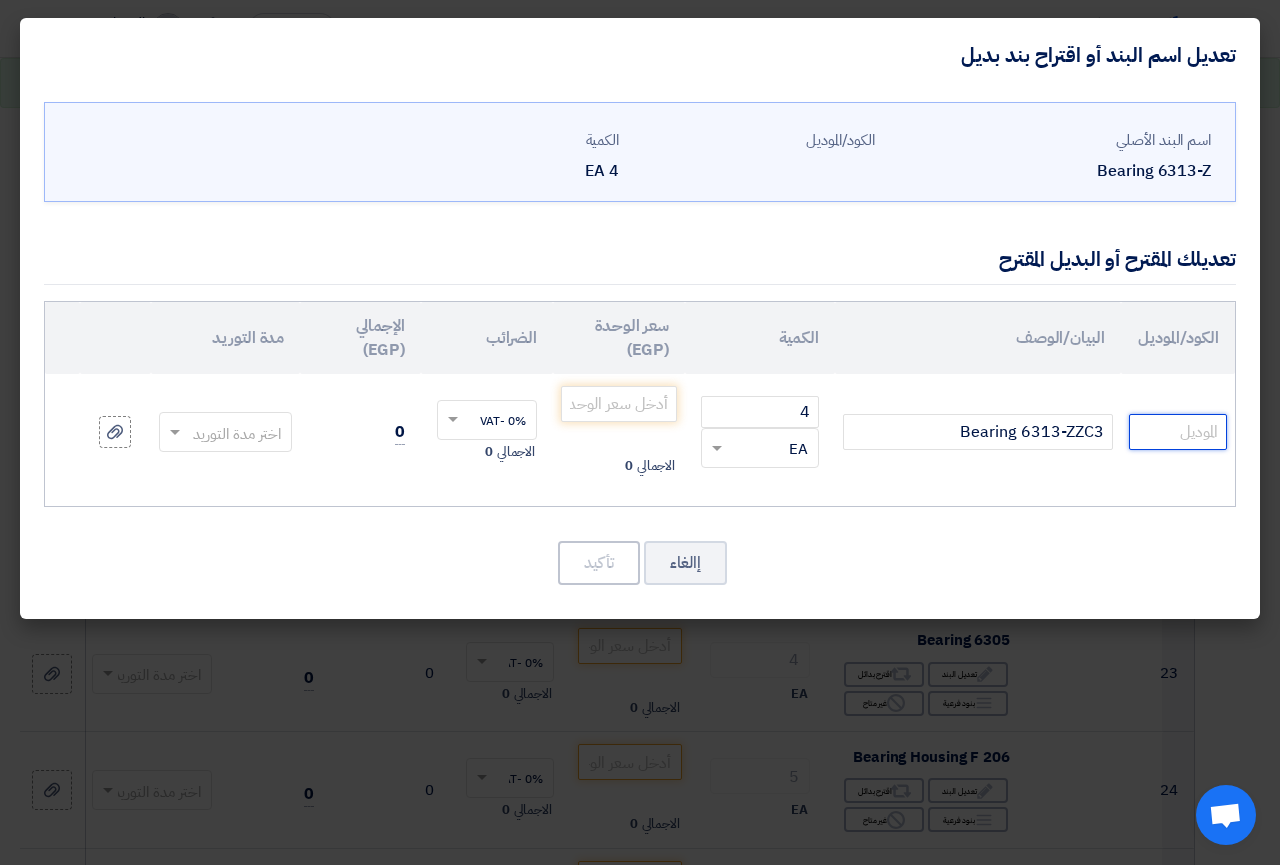 click 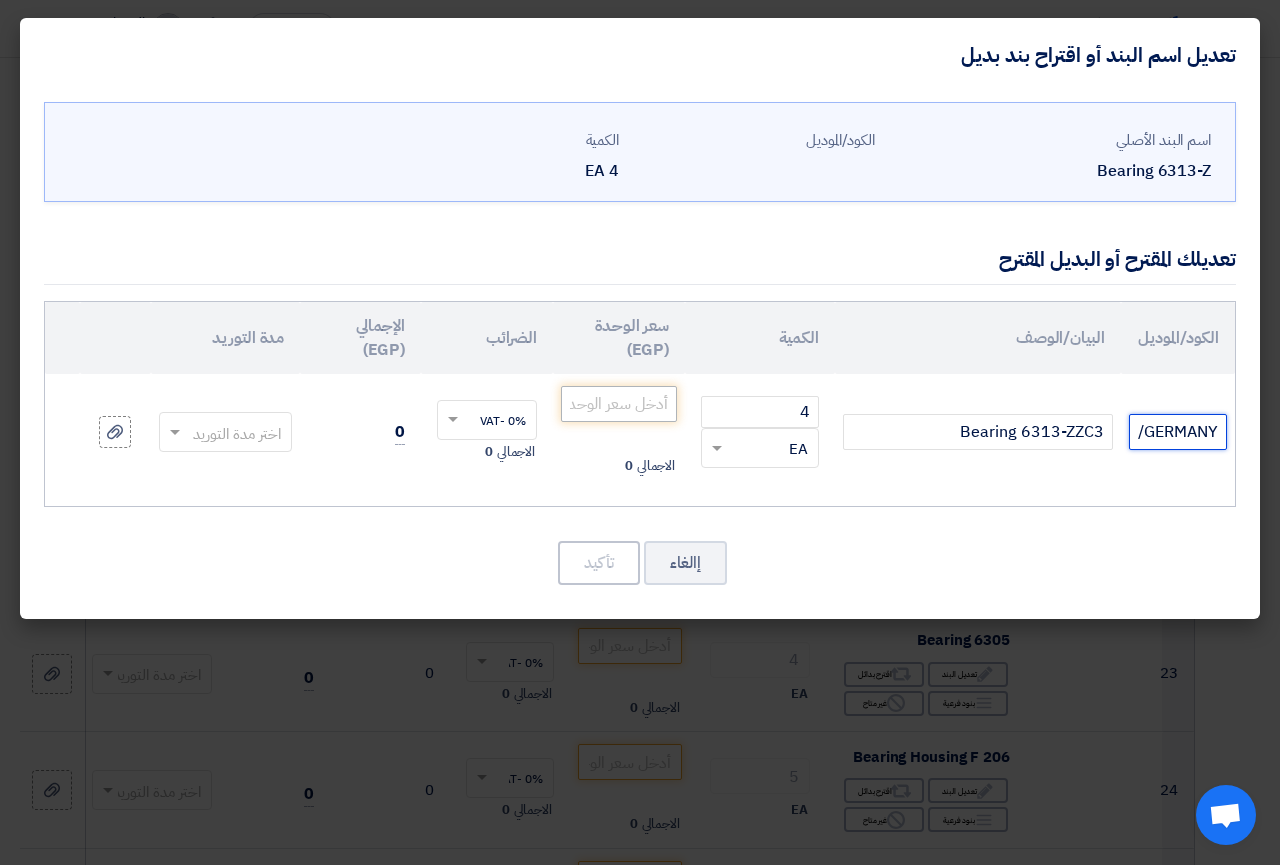type on "STC/GERMANY" 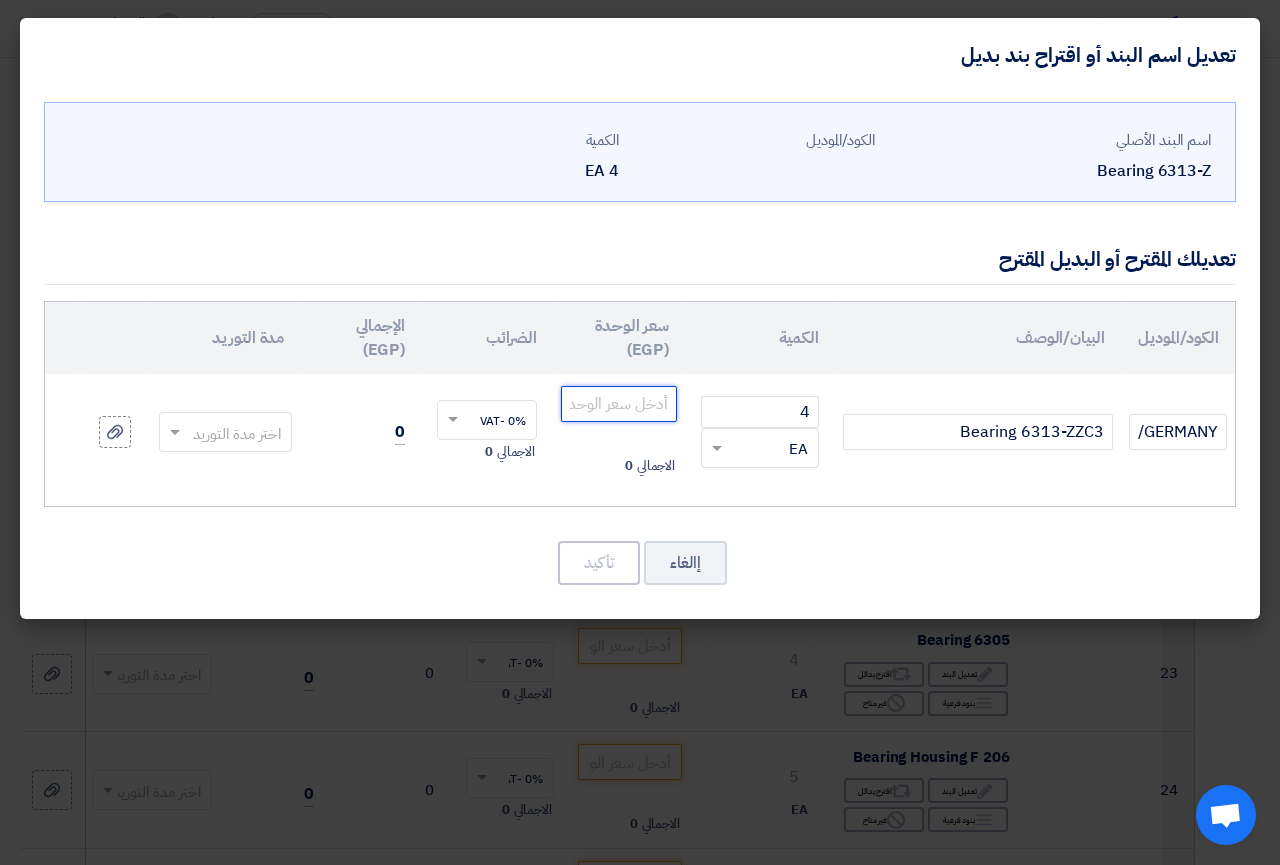 click 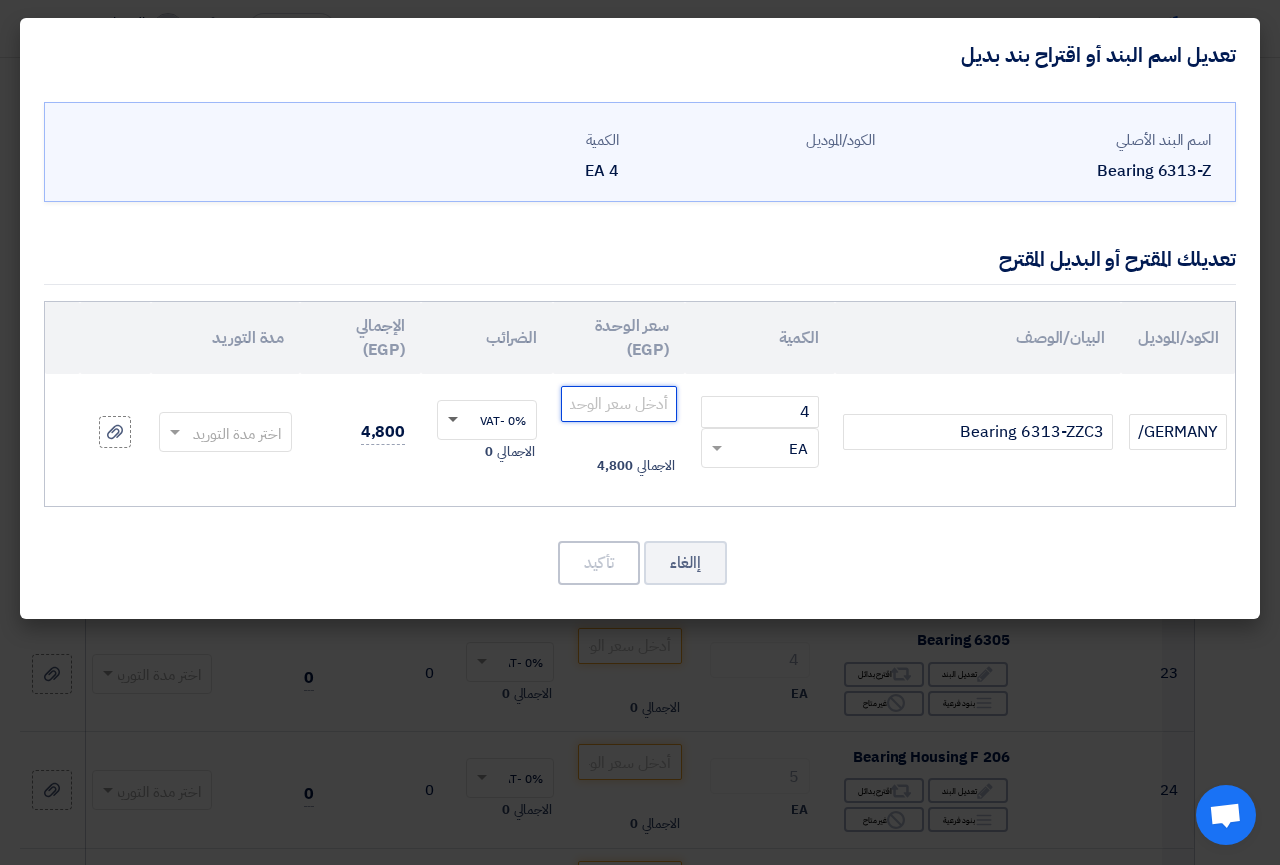 click 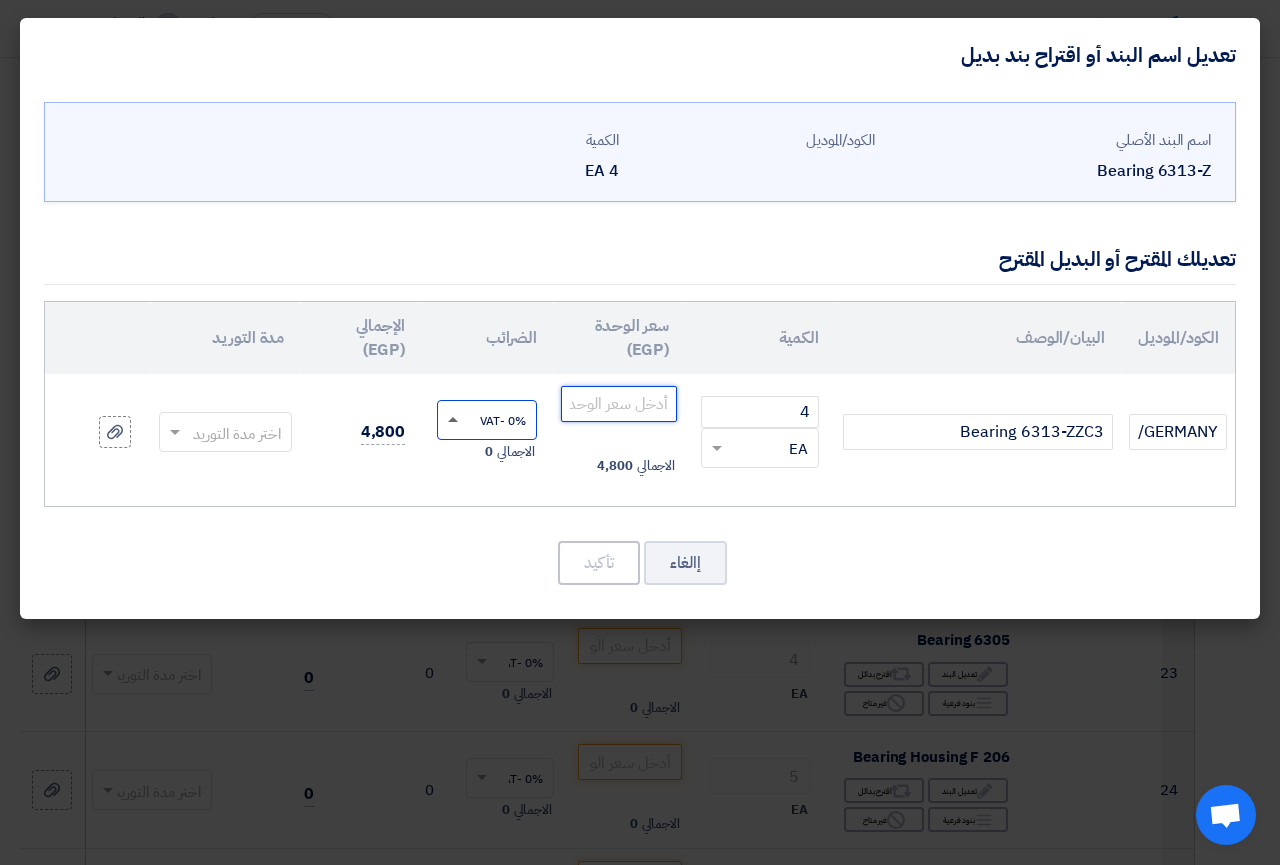 type on "[PRICE]" 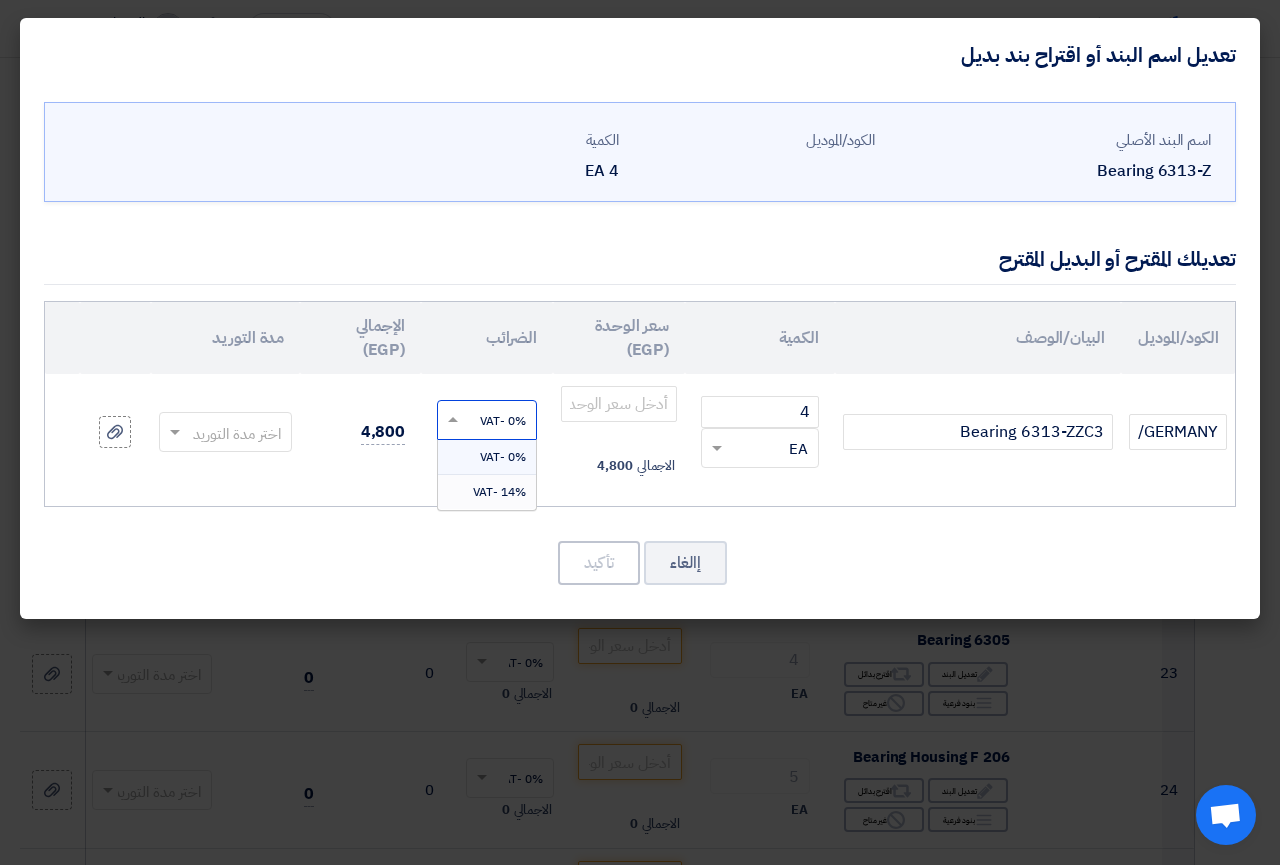 click on "14% -VAT" at bounding box center (499, 492) 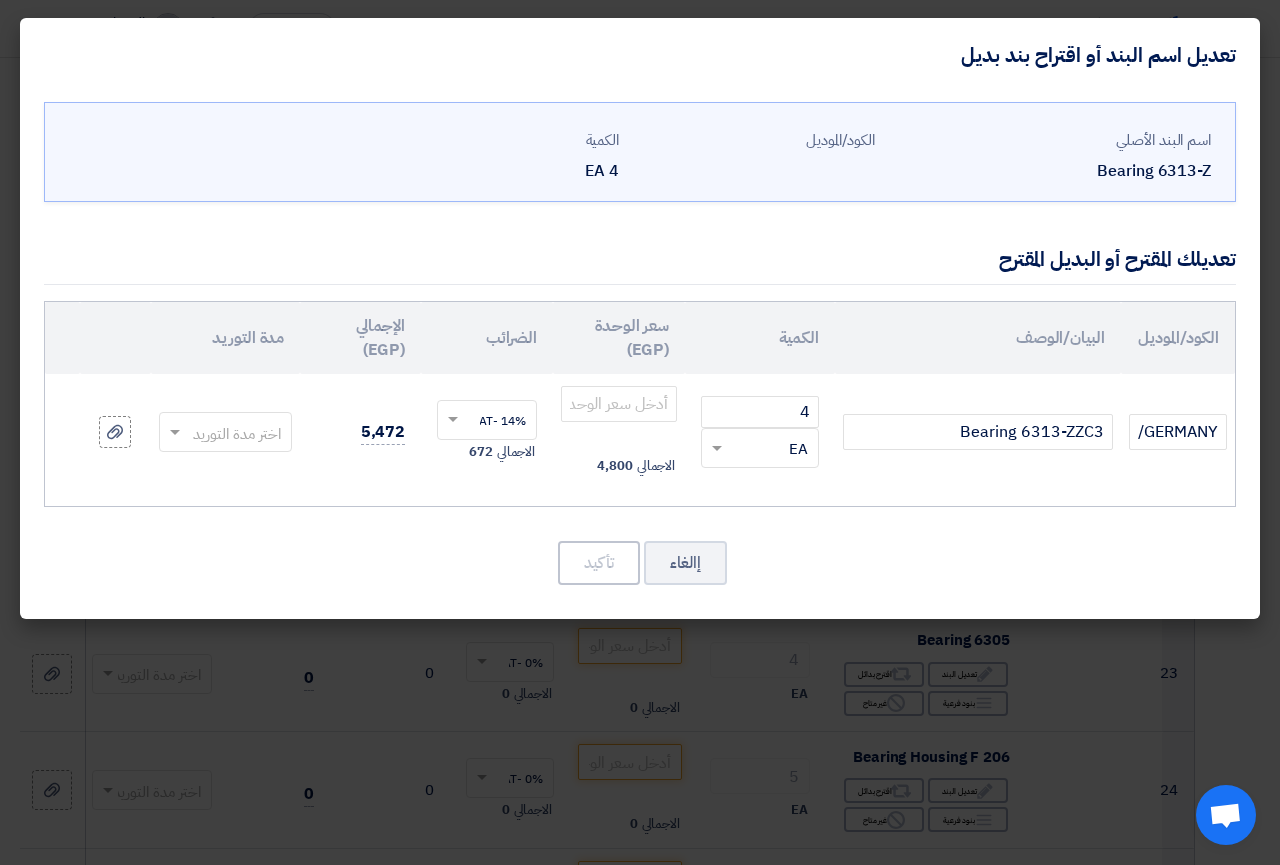 click 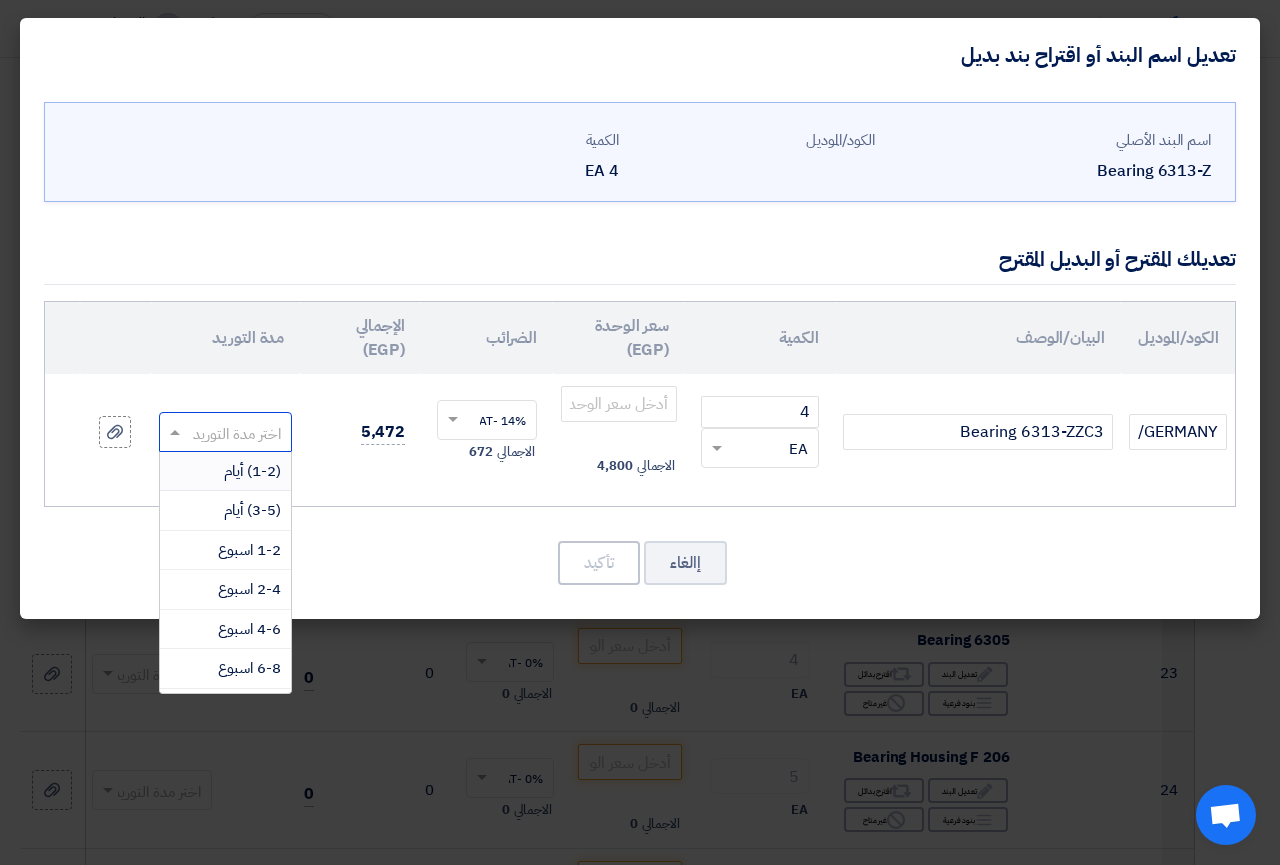click on "(1-2) أيام" at bounding box center (252, 471) 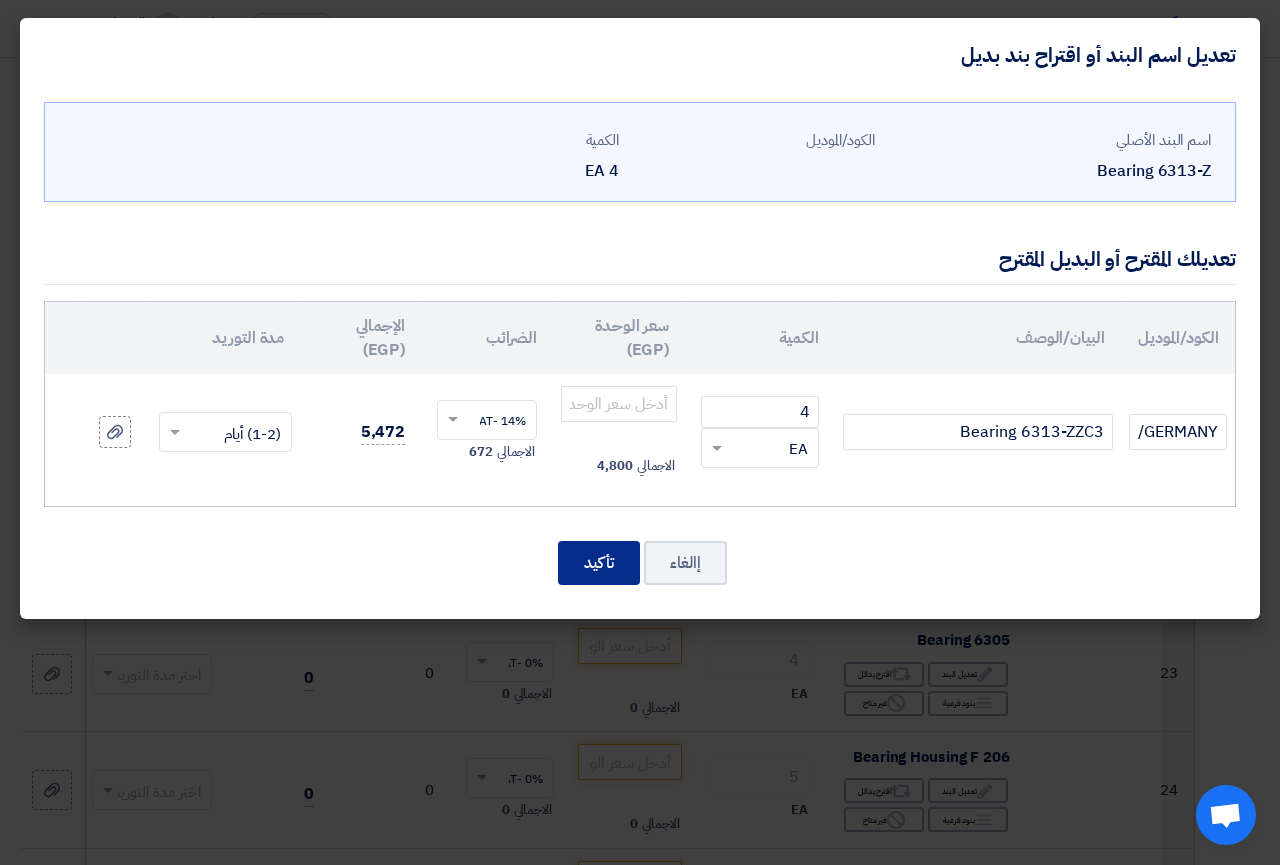 click on "تأكيد" 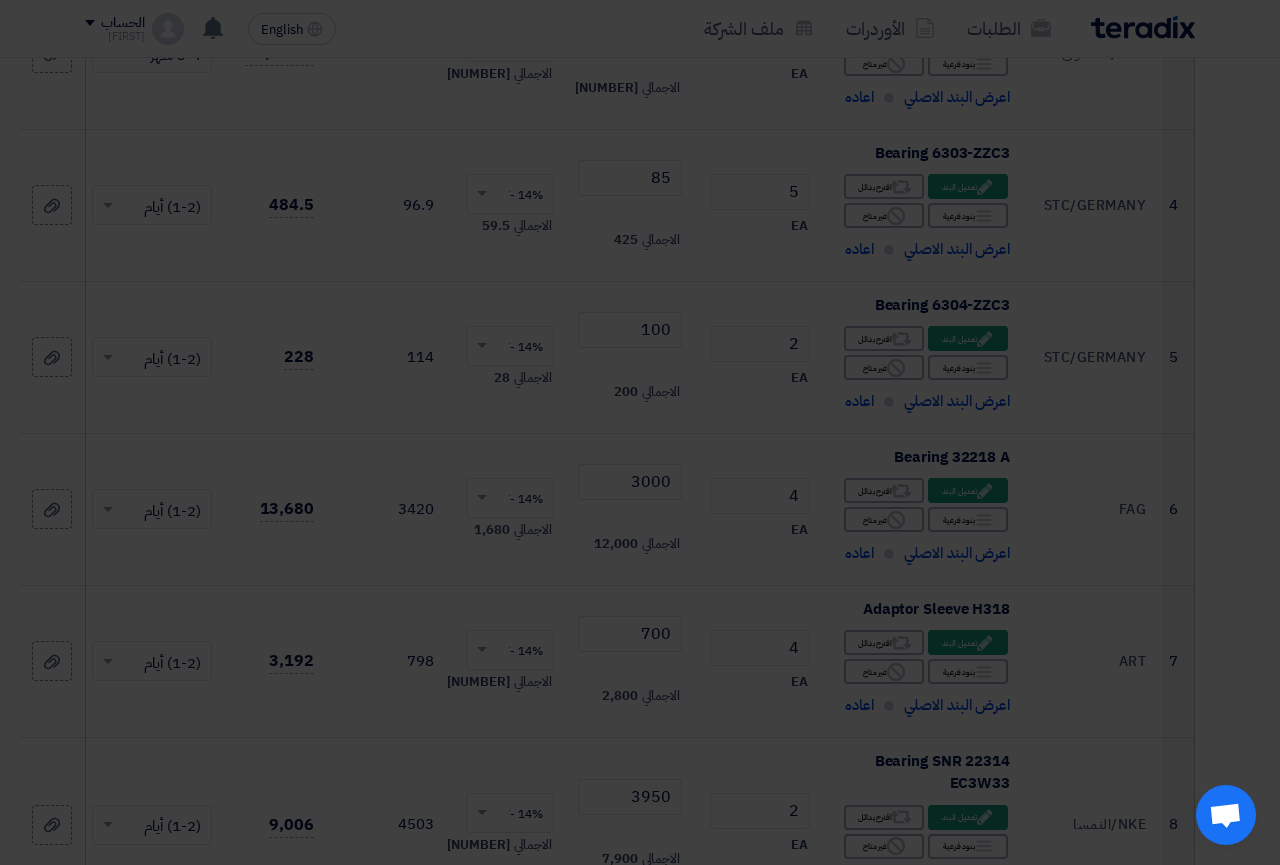 scroll, scrollTop: 2968, scrollLeft: 0, axis: vertical 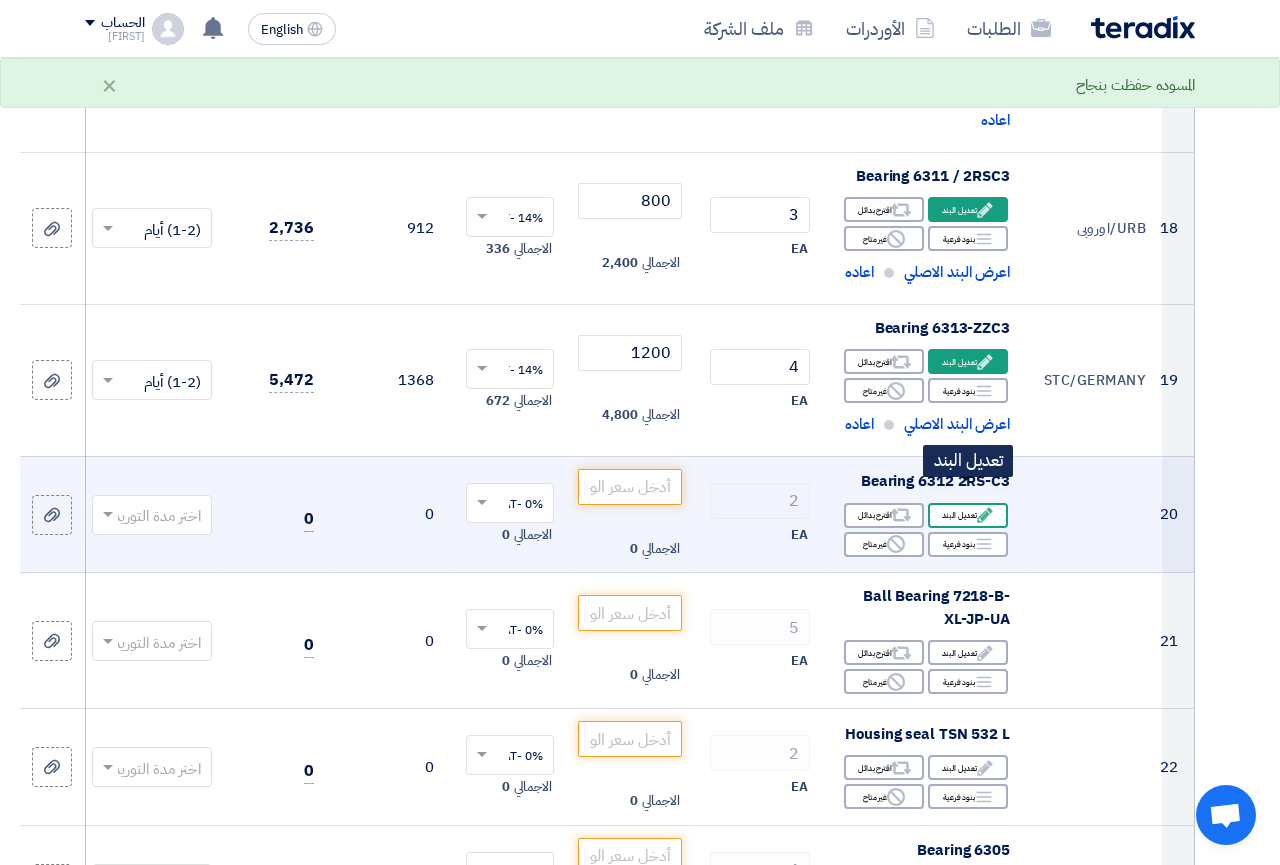 click 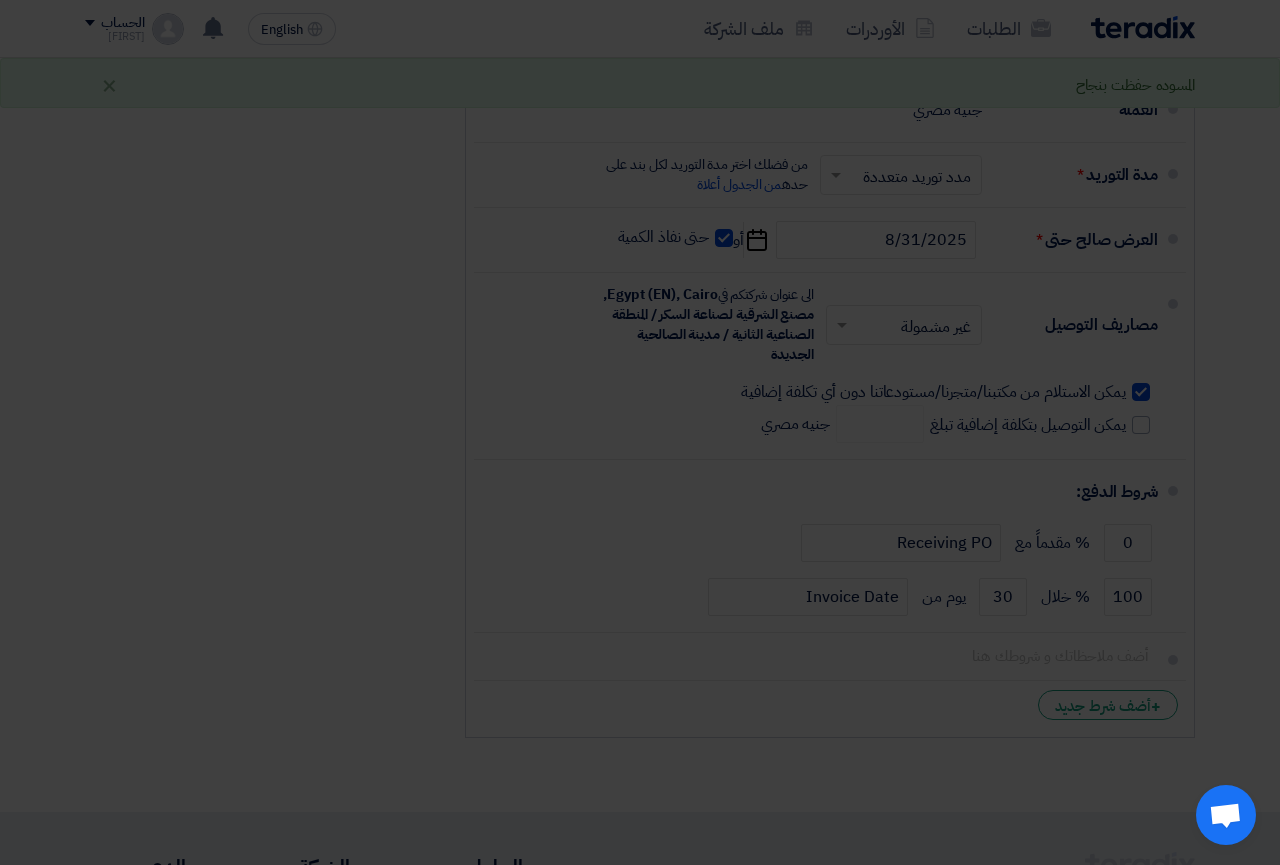 scroll, scrollTop: 728, scrollLeft: 0, axis: vertical 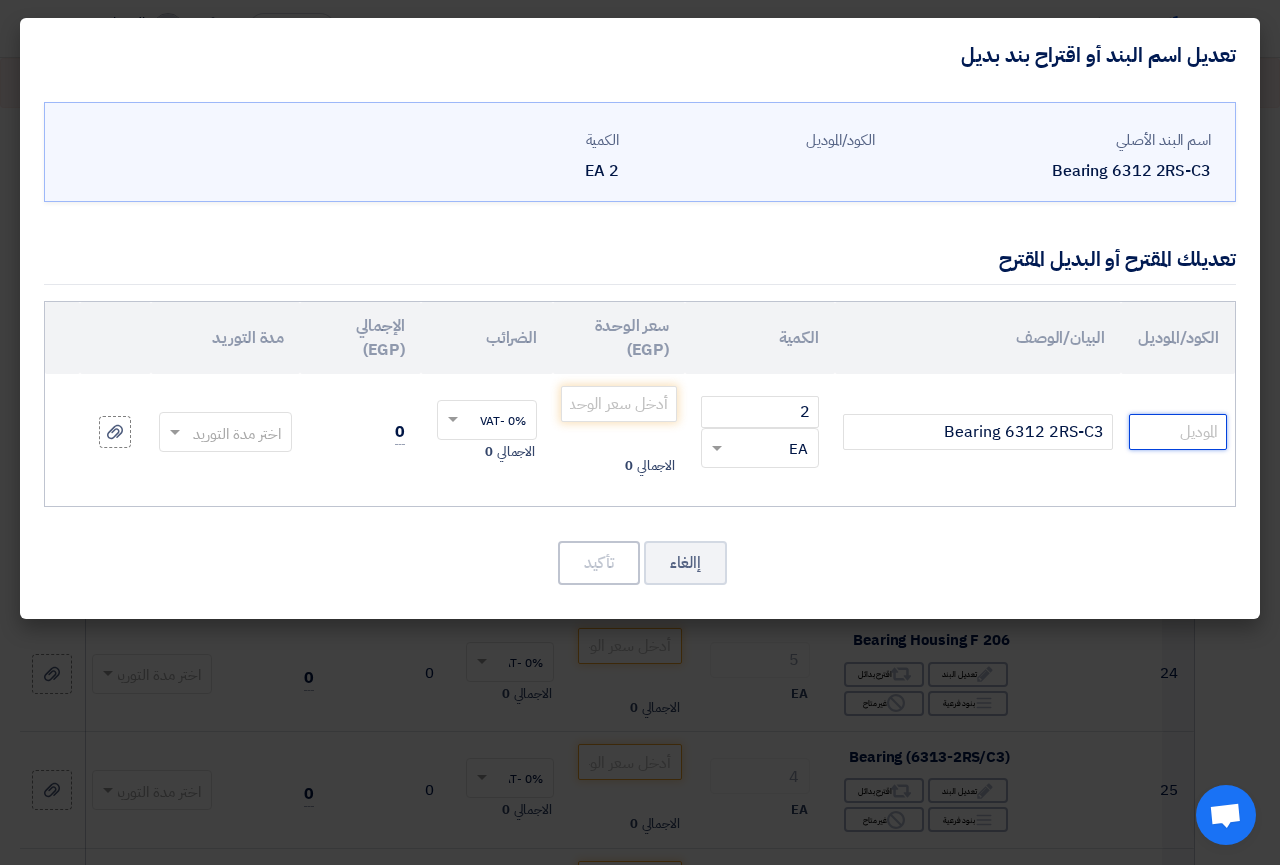 click 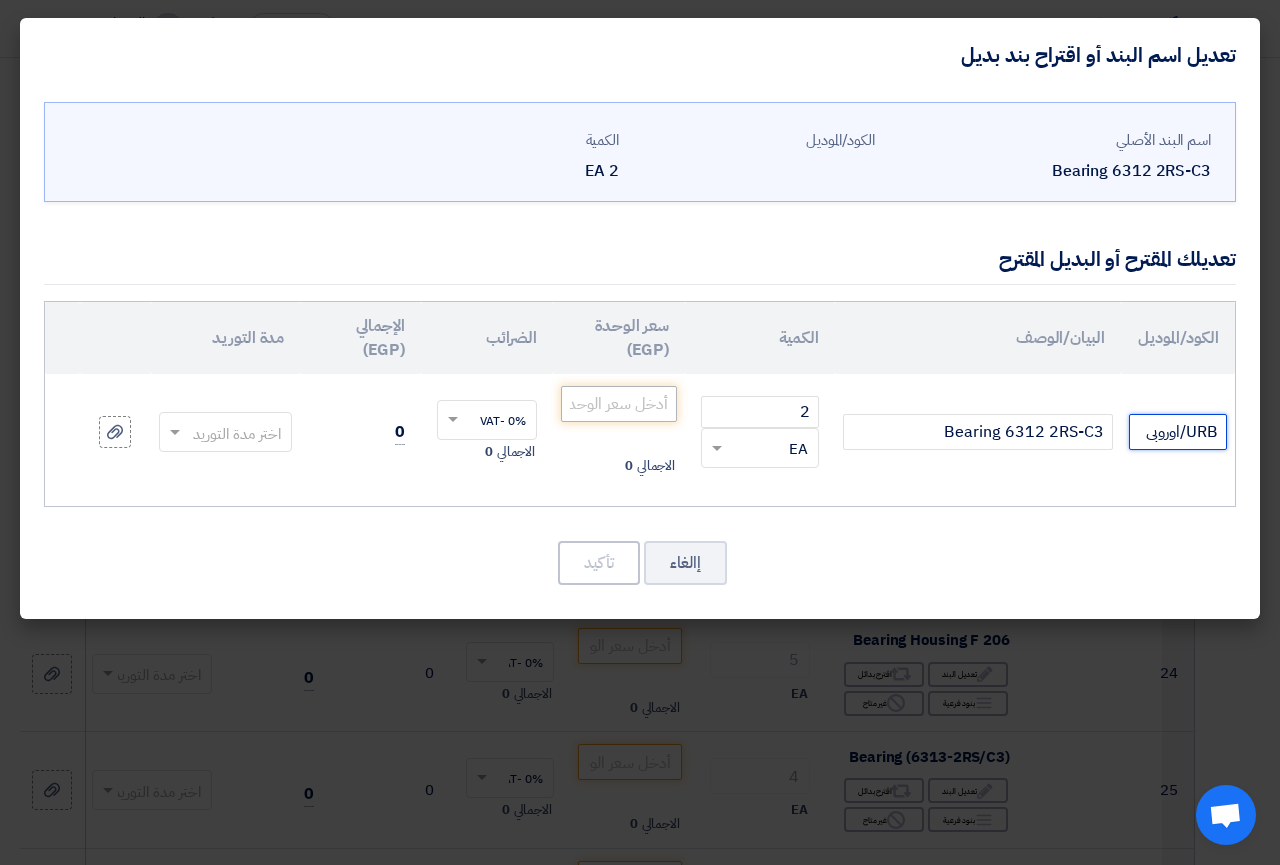 type on "URB/اوروبى" 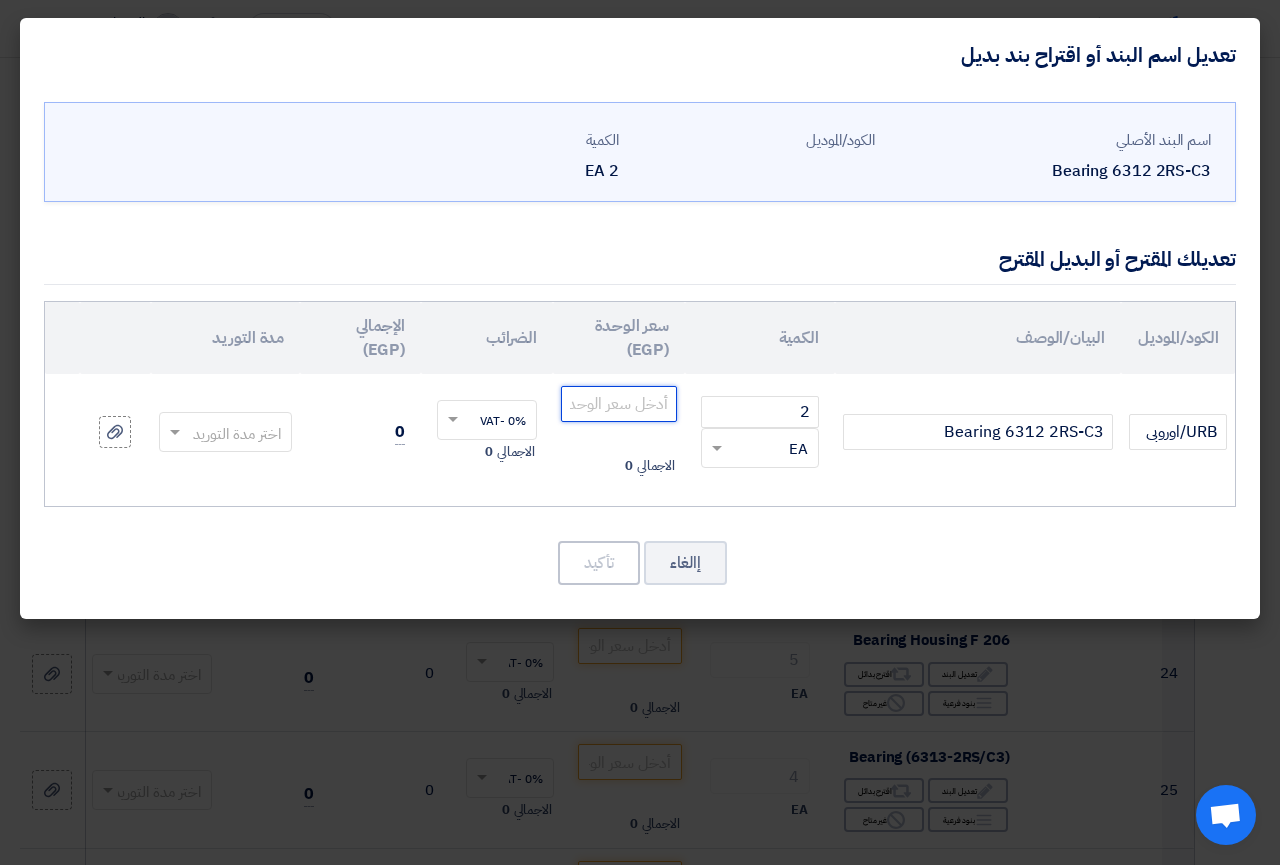click 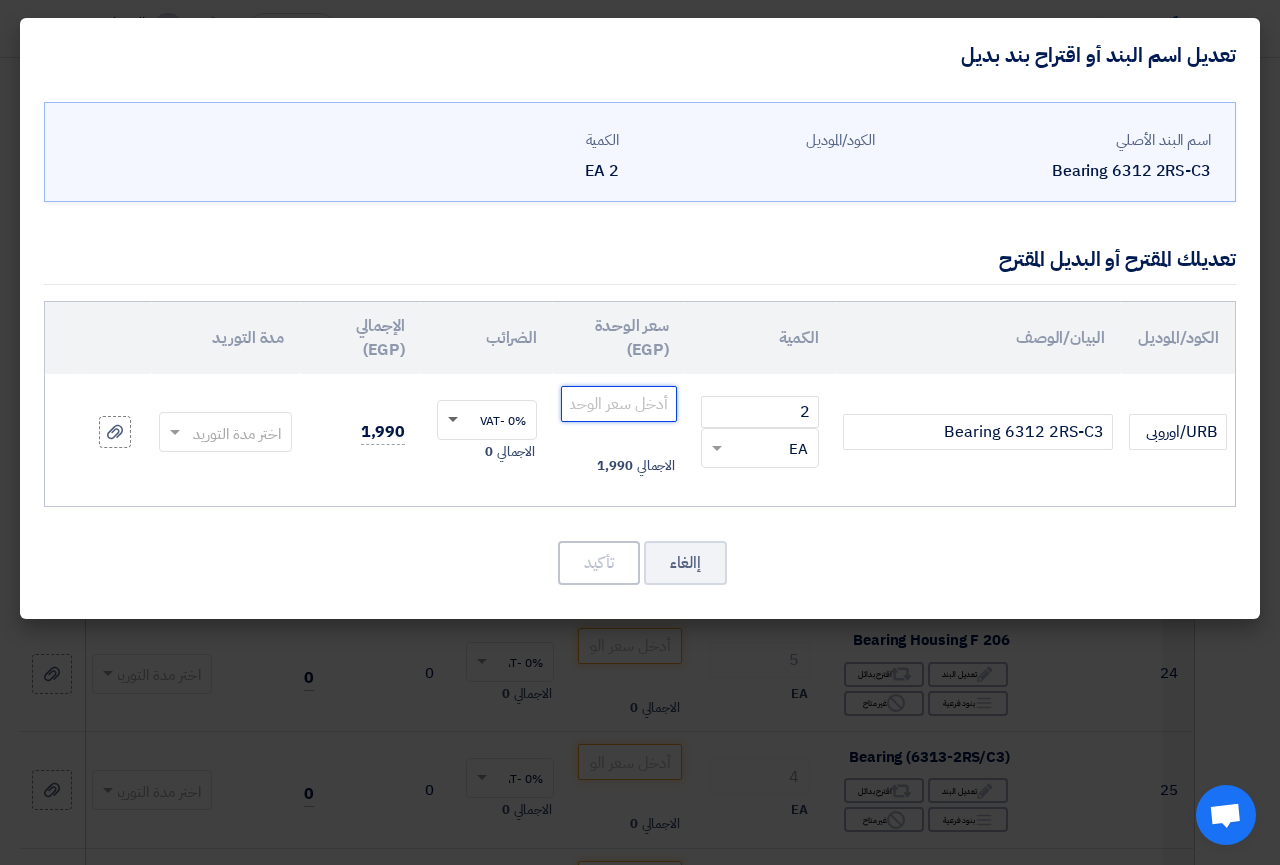 click 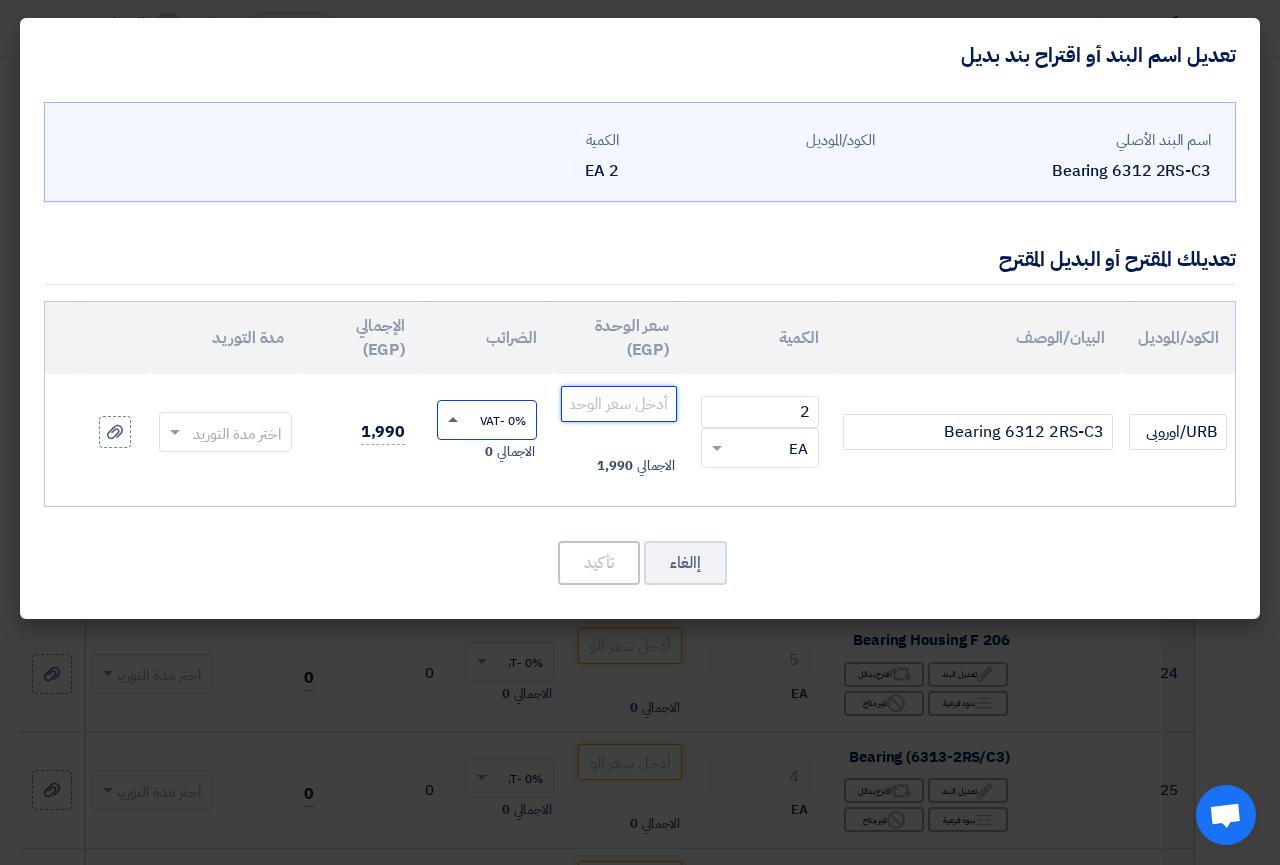 type on "[PRICE]" 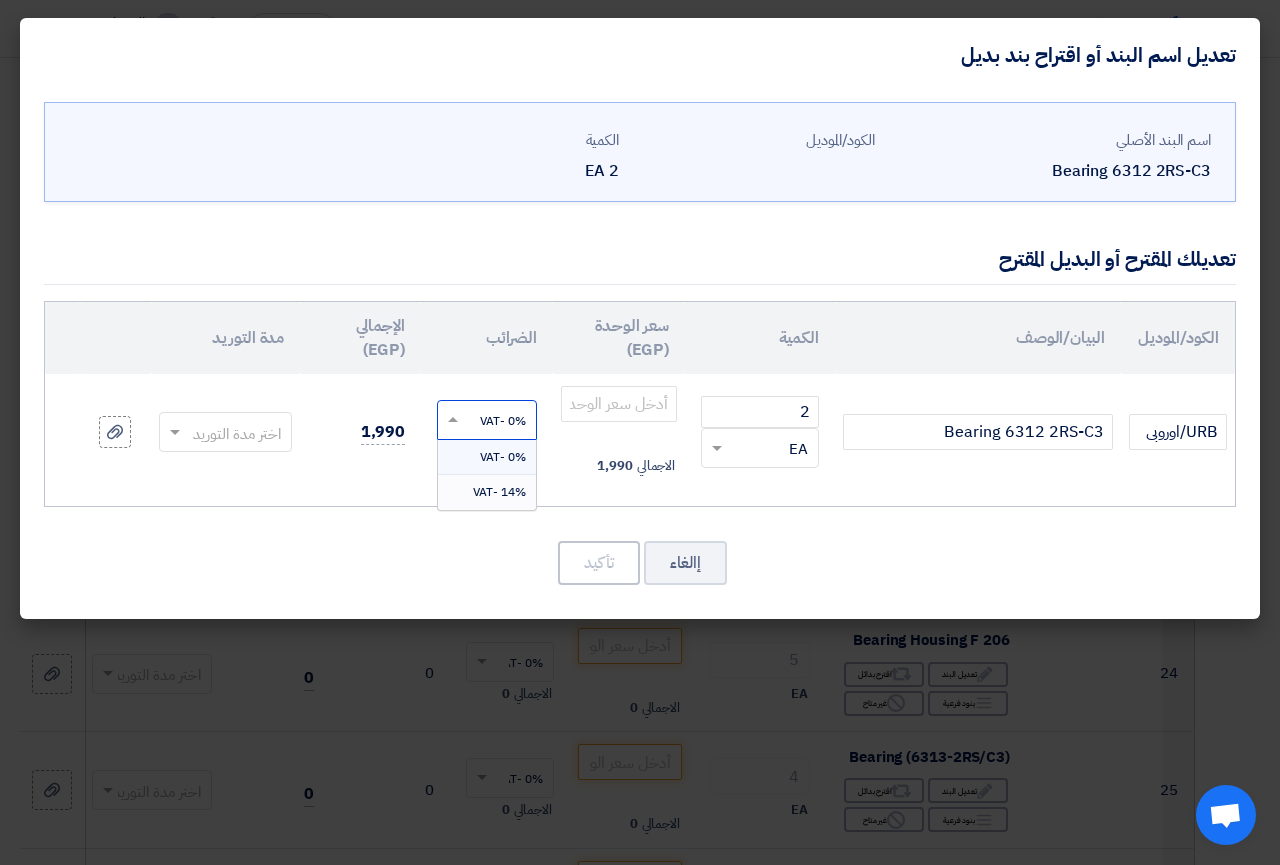 click on "14% -VAT" at bounding box center (499, 492) 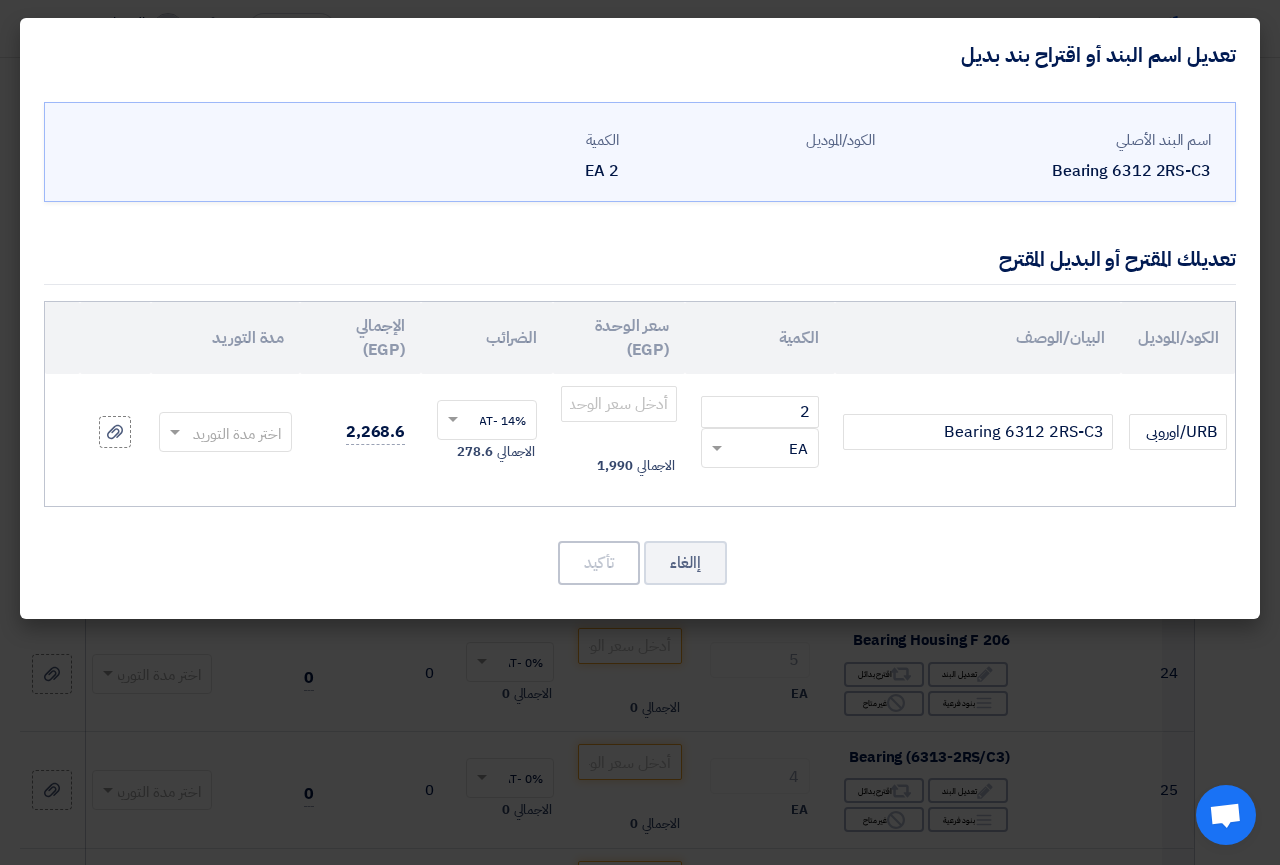 click 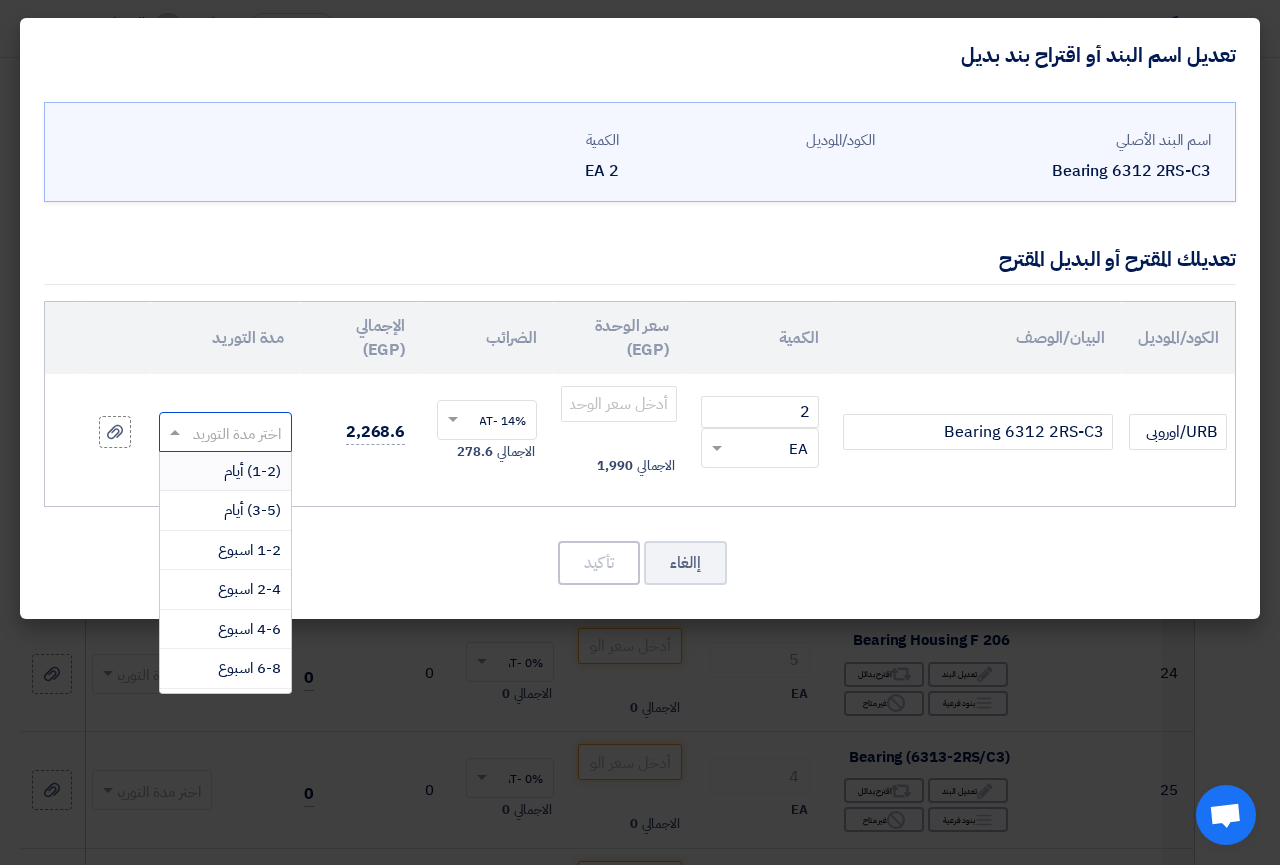 click on "(1-2) أيام" at bounding box center [252, 471] 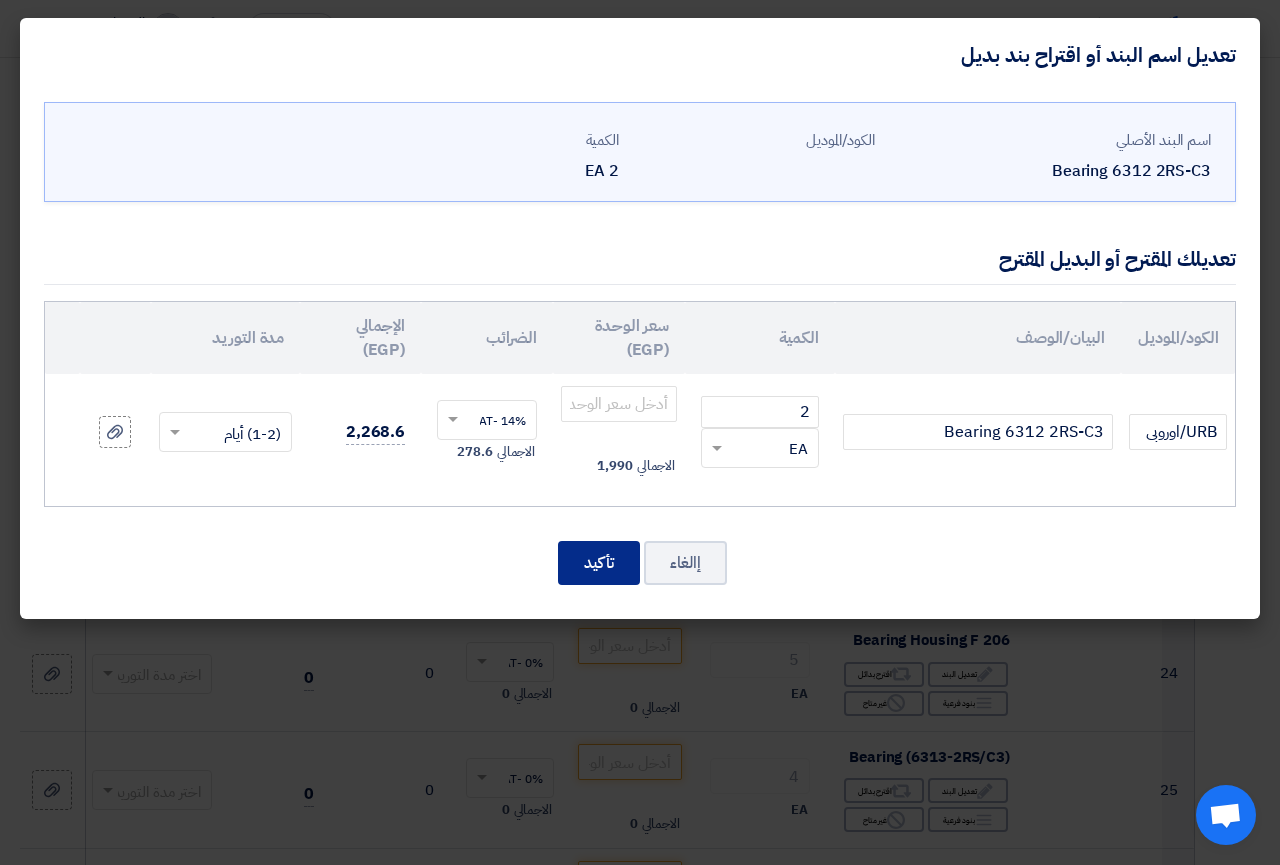 click on "تأكيد" 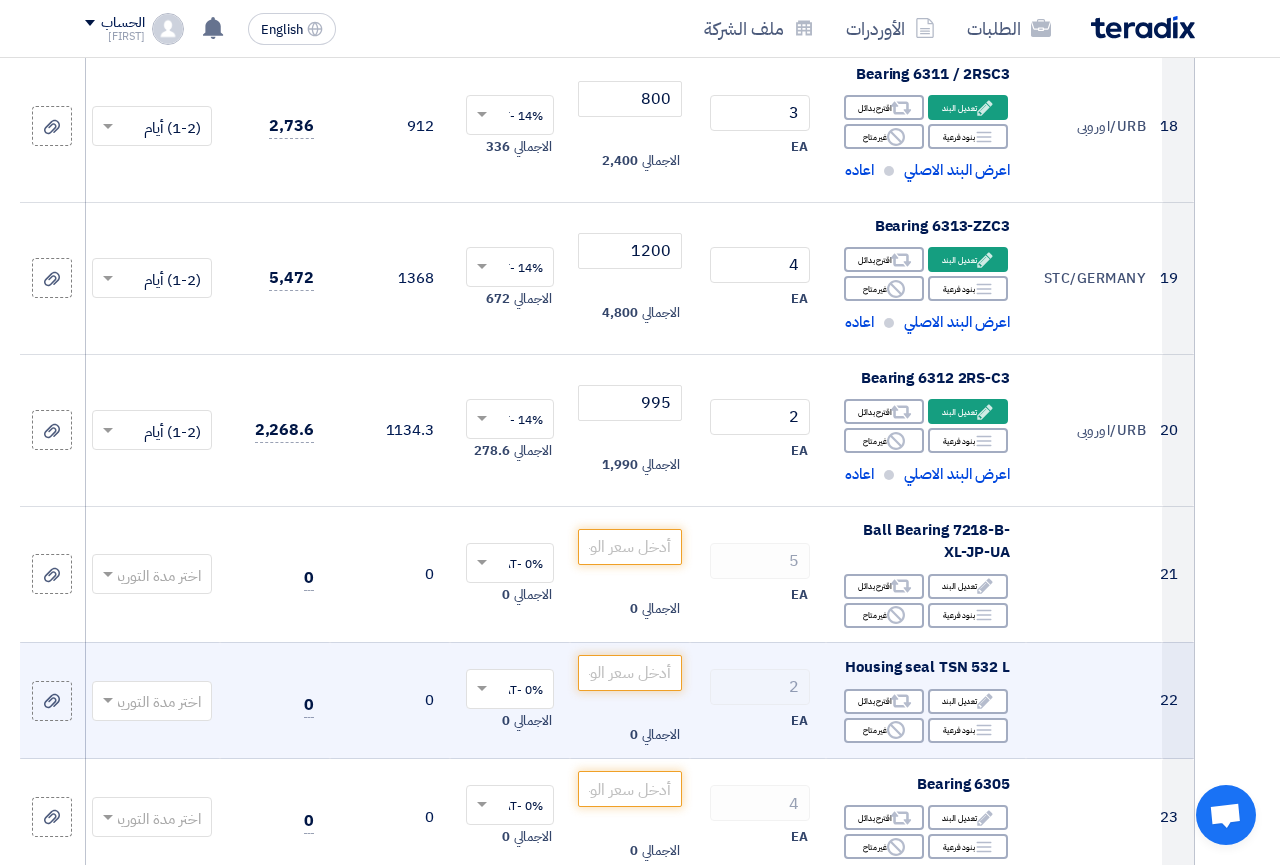 scroll, scrollTop: 3172, scrollLeft: 0, axis: vertical 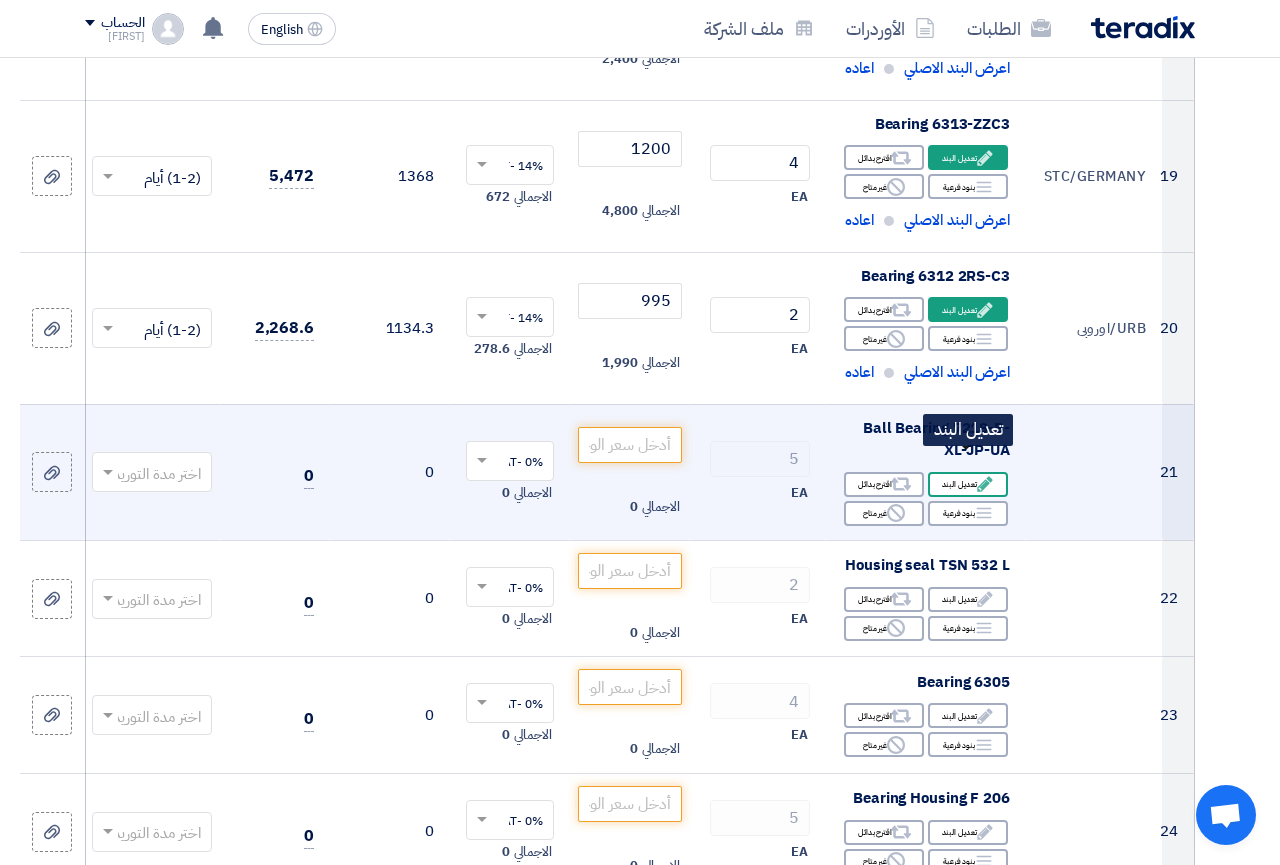 click on "Edit
تعديل البند" 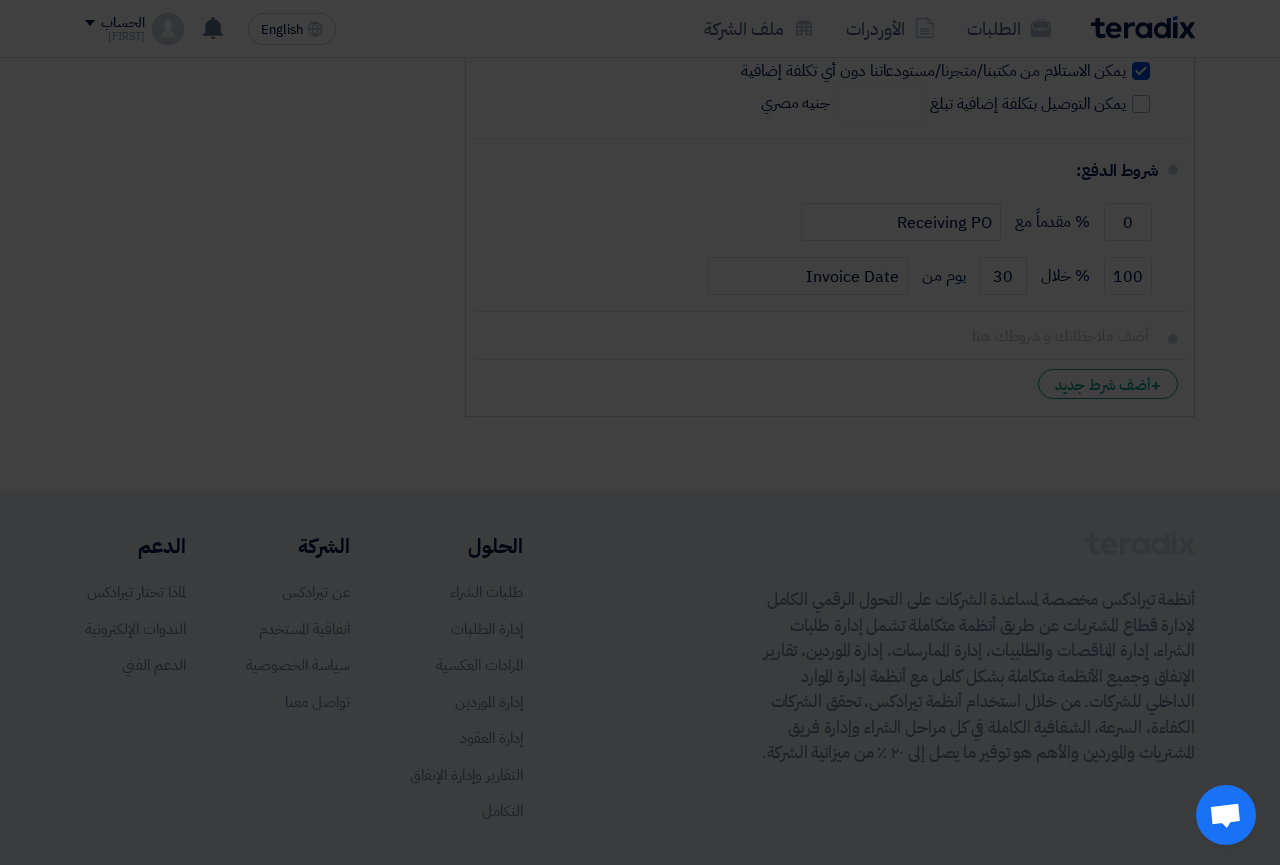 scroll, scrollTop: 932, scrollLeft: 0, axis: vertical 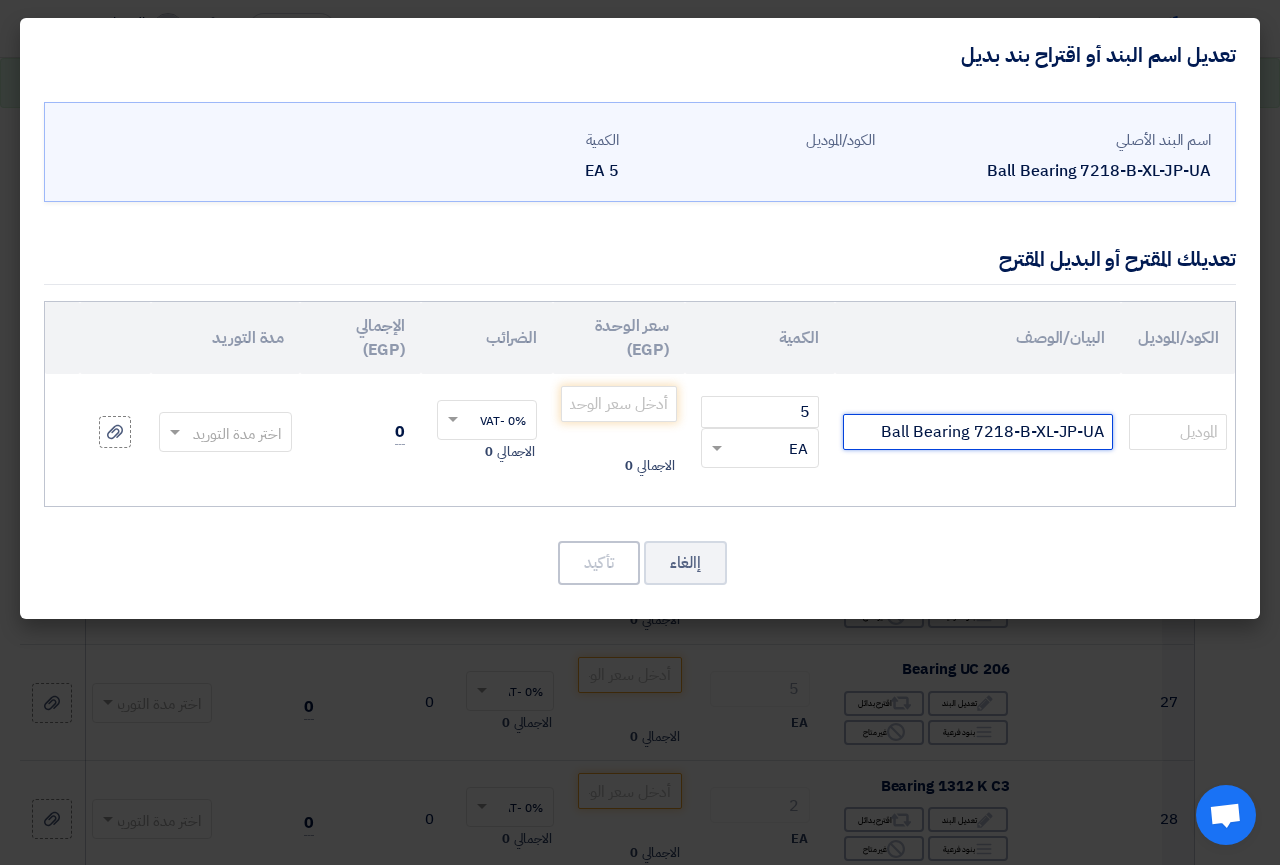 click on "Ball Bearing 7218-B-XL-JP-UA" 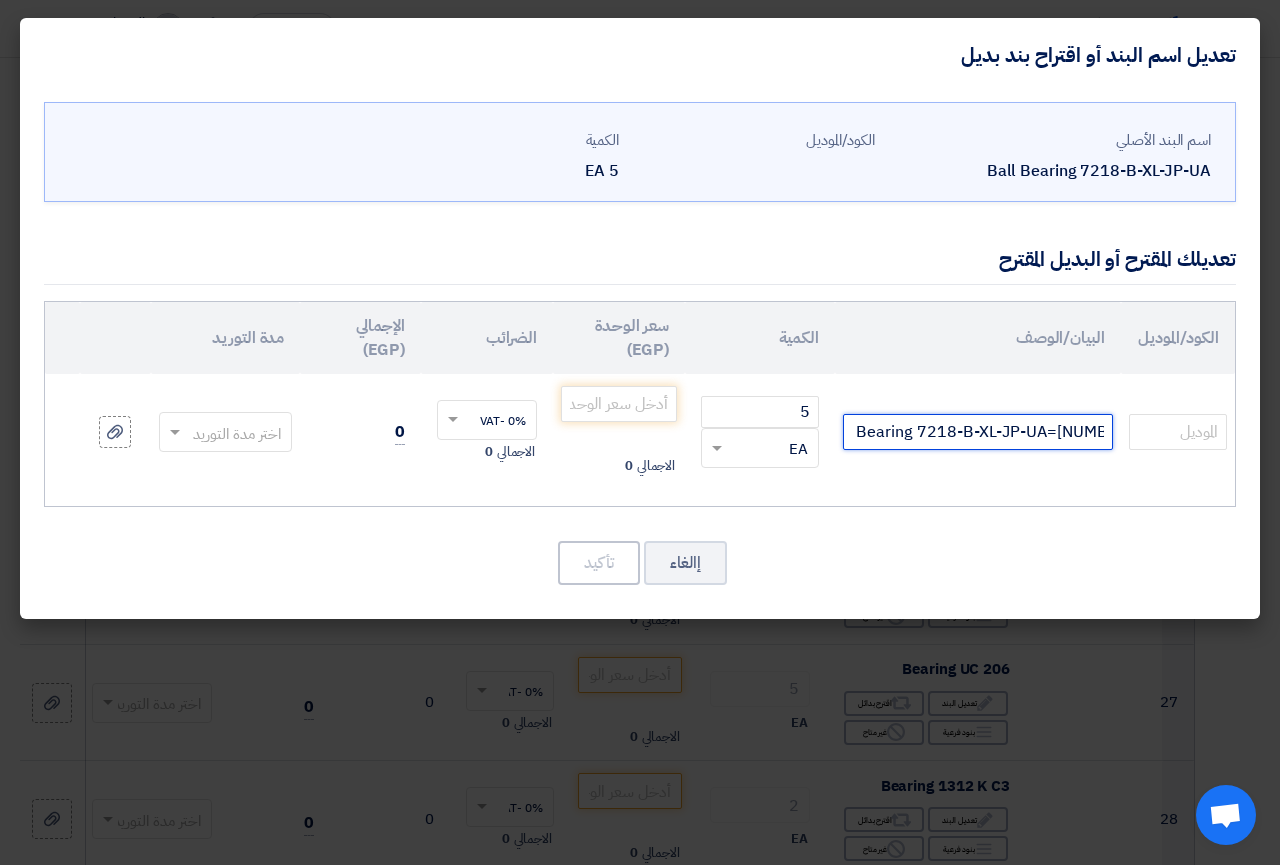 scroll, scrollTop: 0, scrollLeft: 0, axis: both 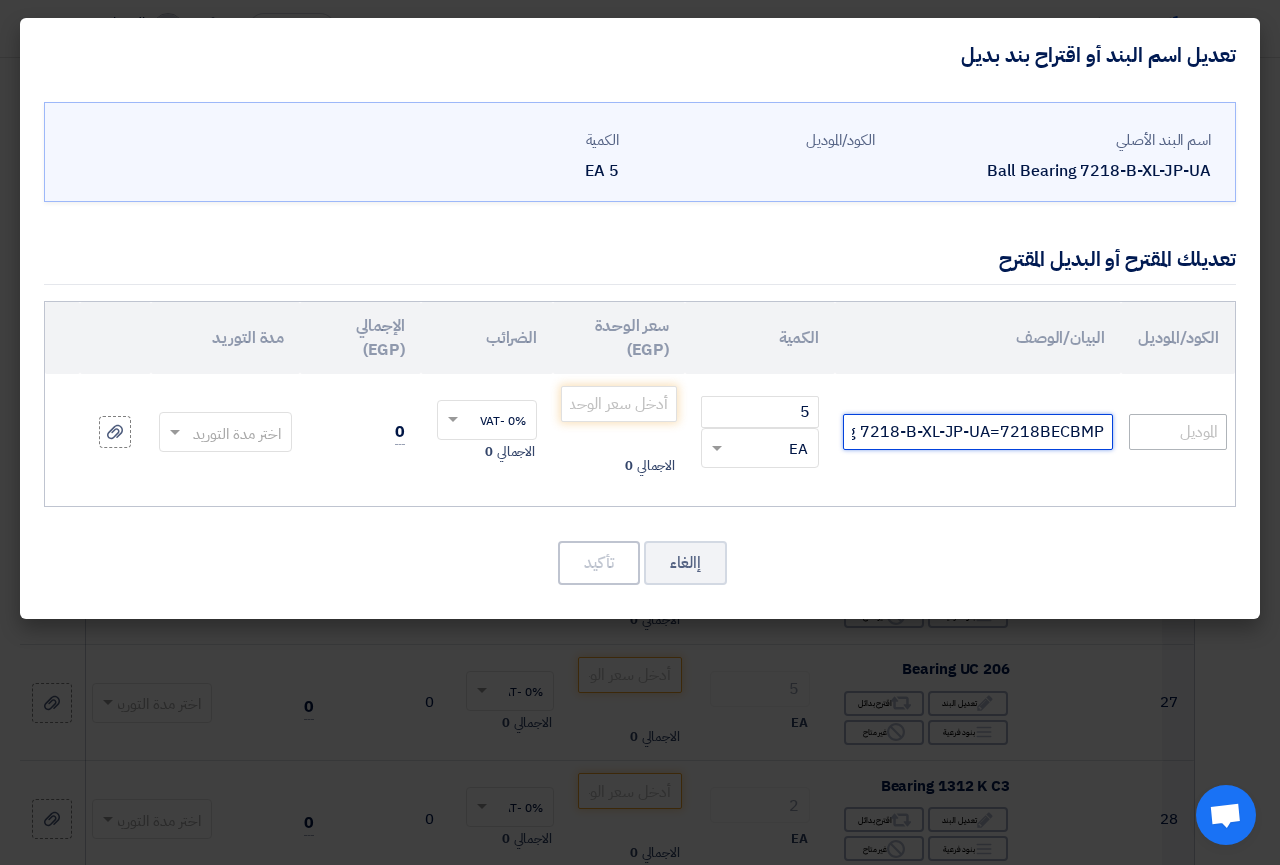 type on "Ball Bearing 7218-B-XL-JP-UA=7218BECBMP" 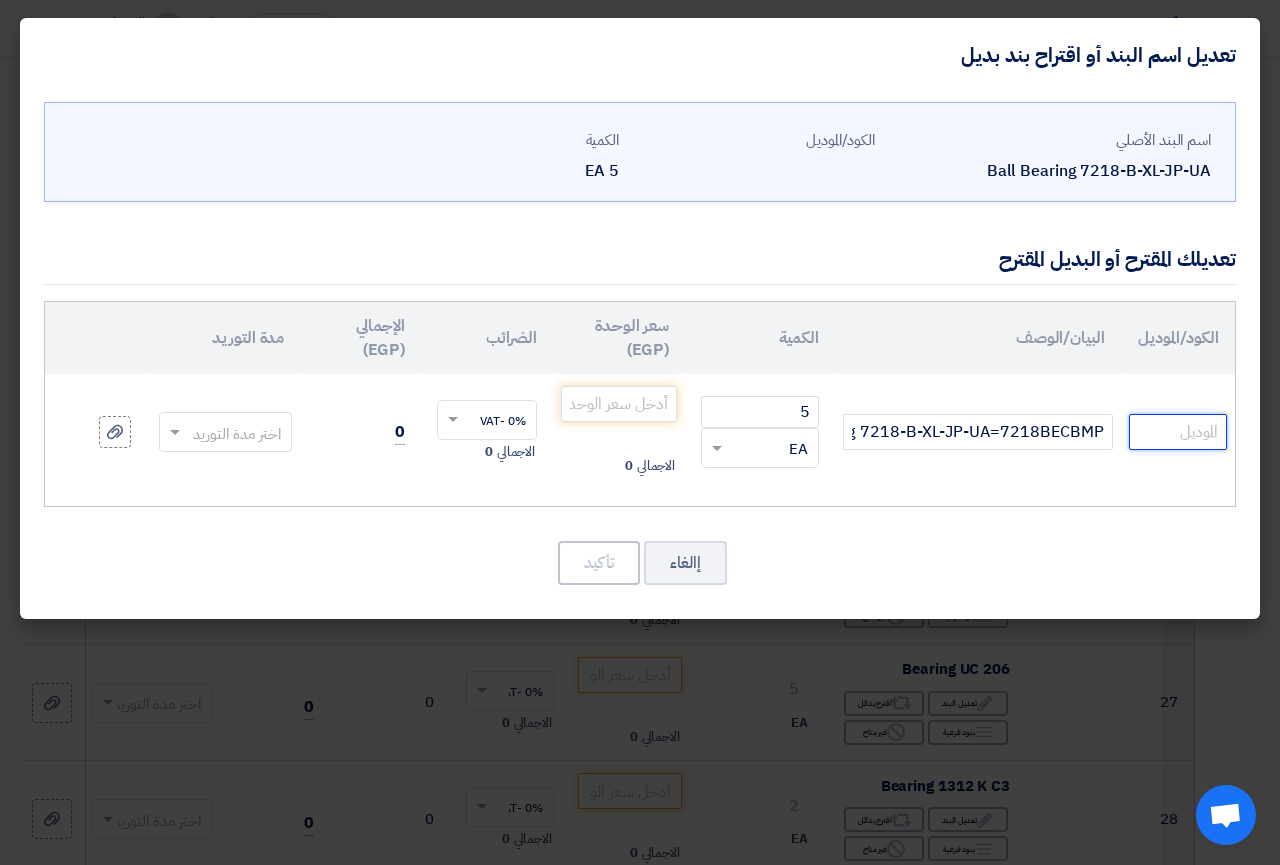 click 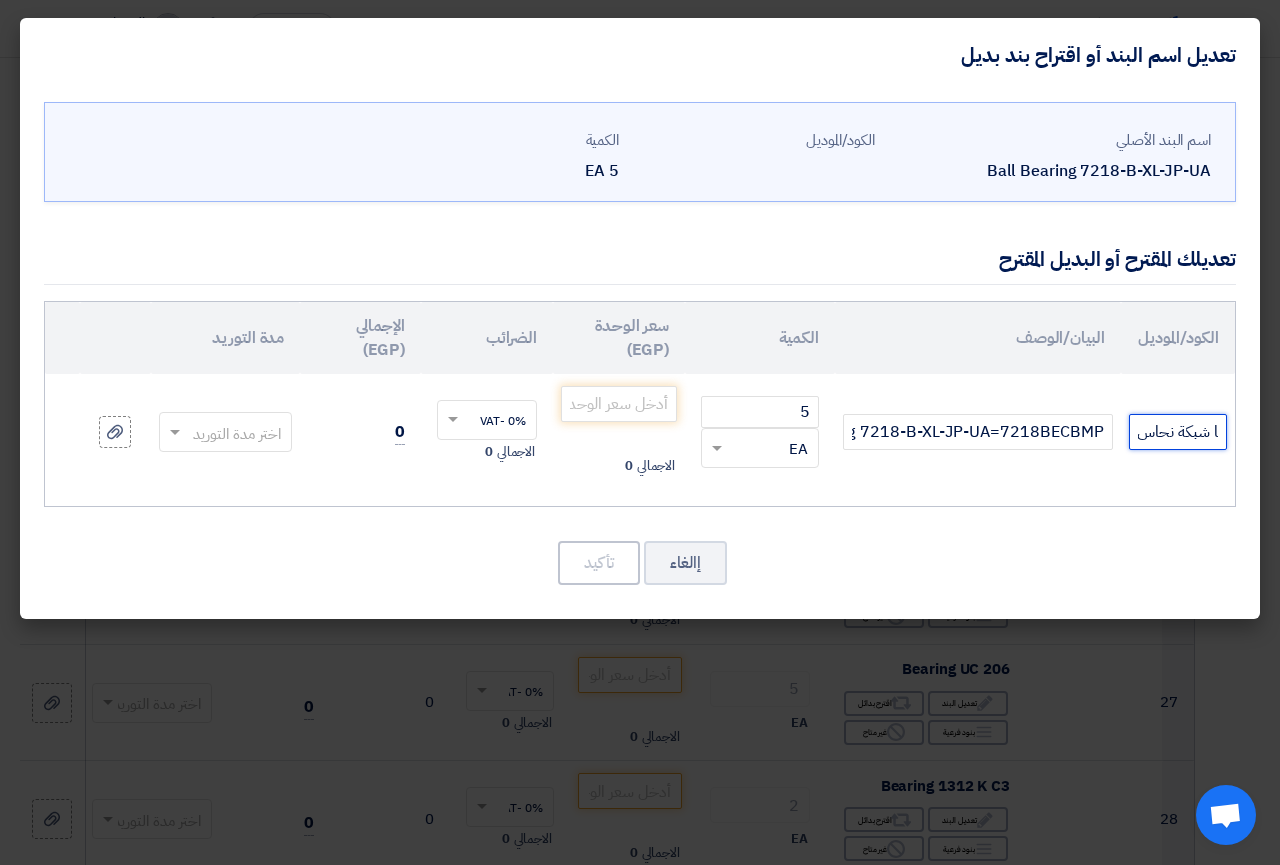 scroll, scrollTop: 0, scrollLeft: -78, axis: horizontal 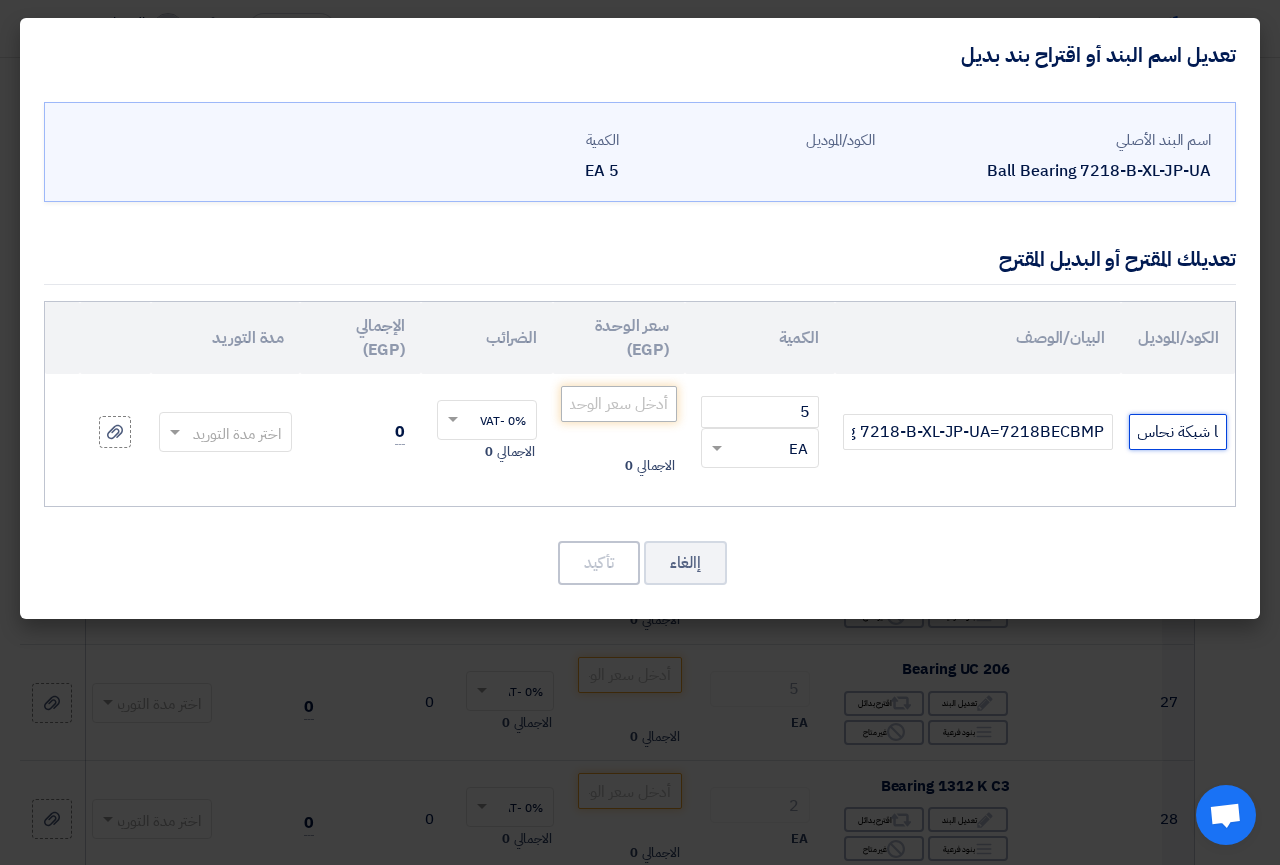 type on "NKE/النمسا شبكة نحاس" 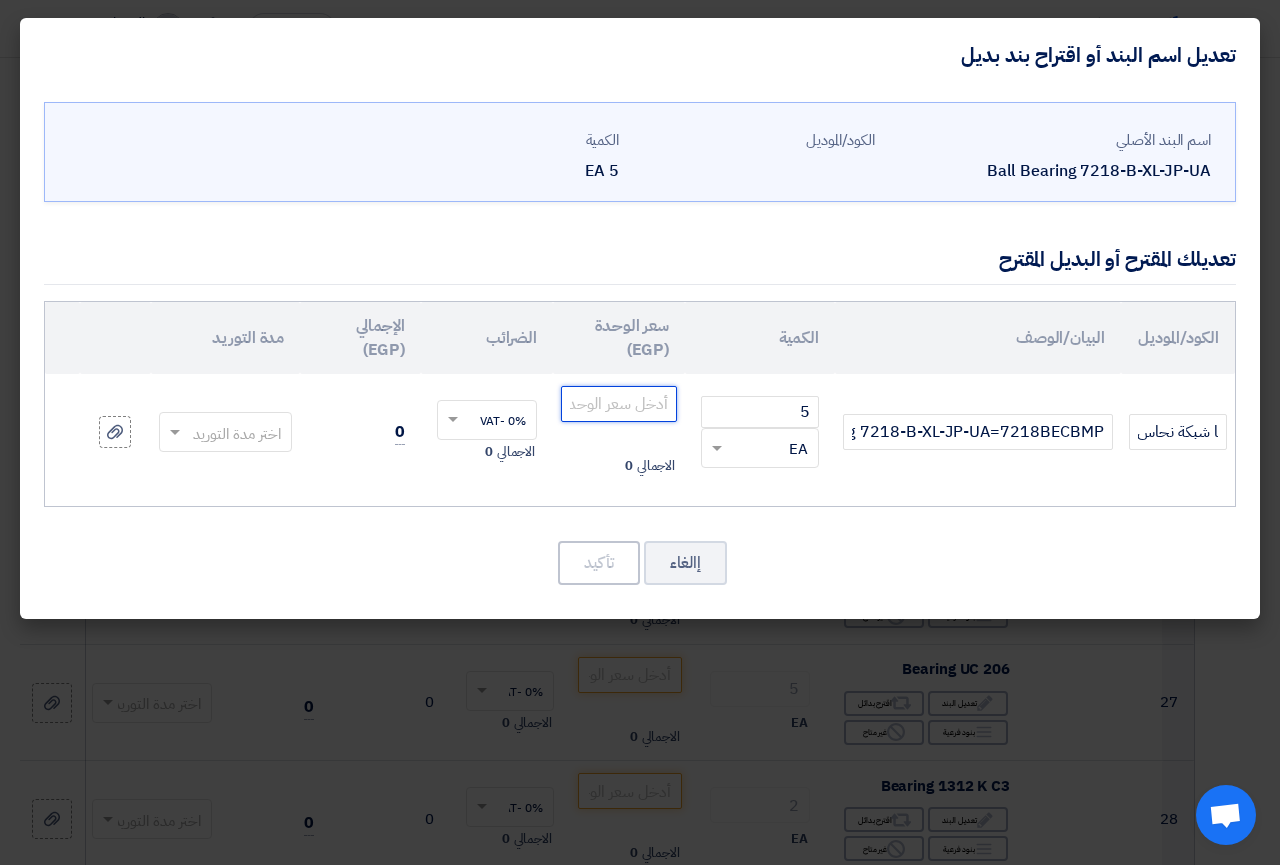 click 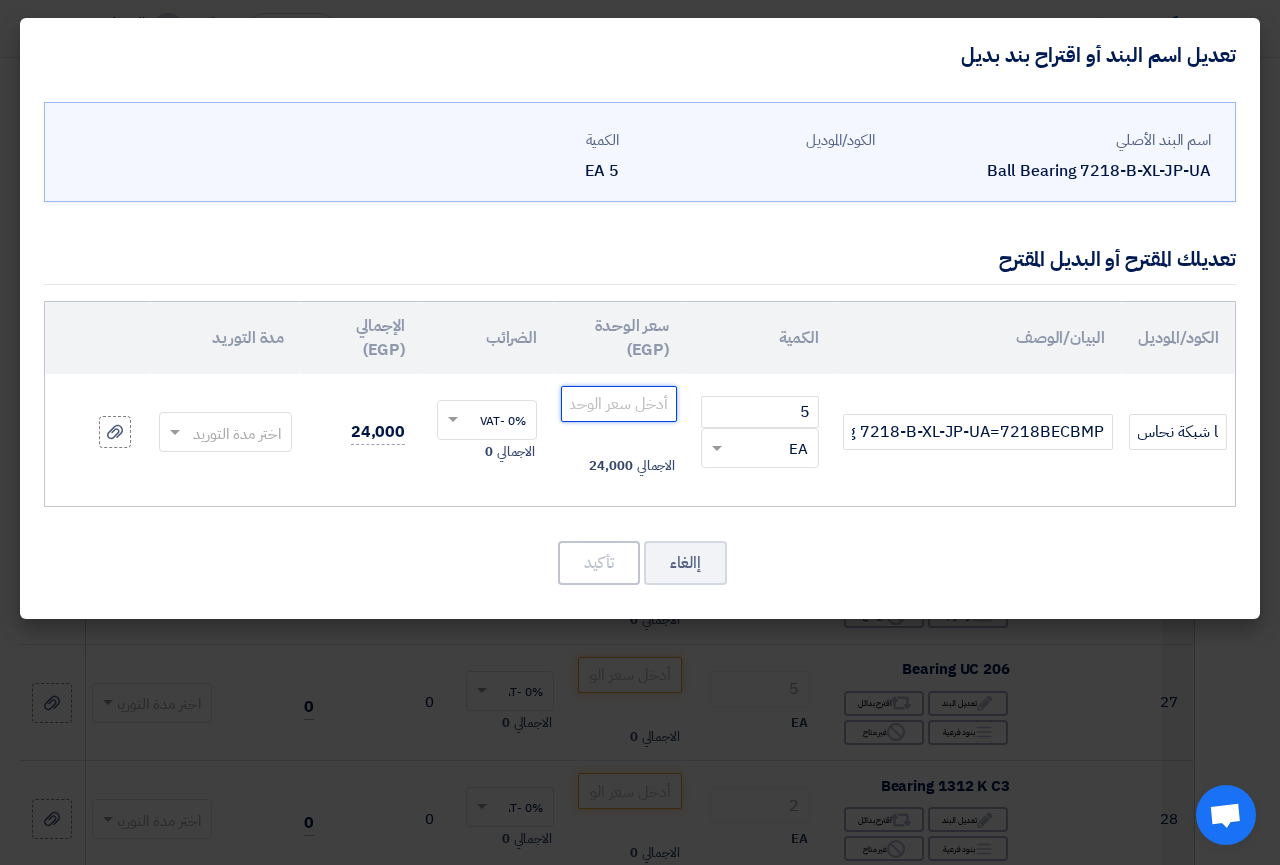 click 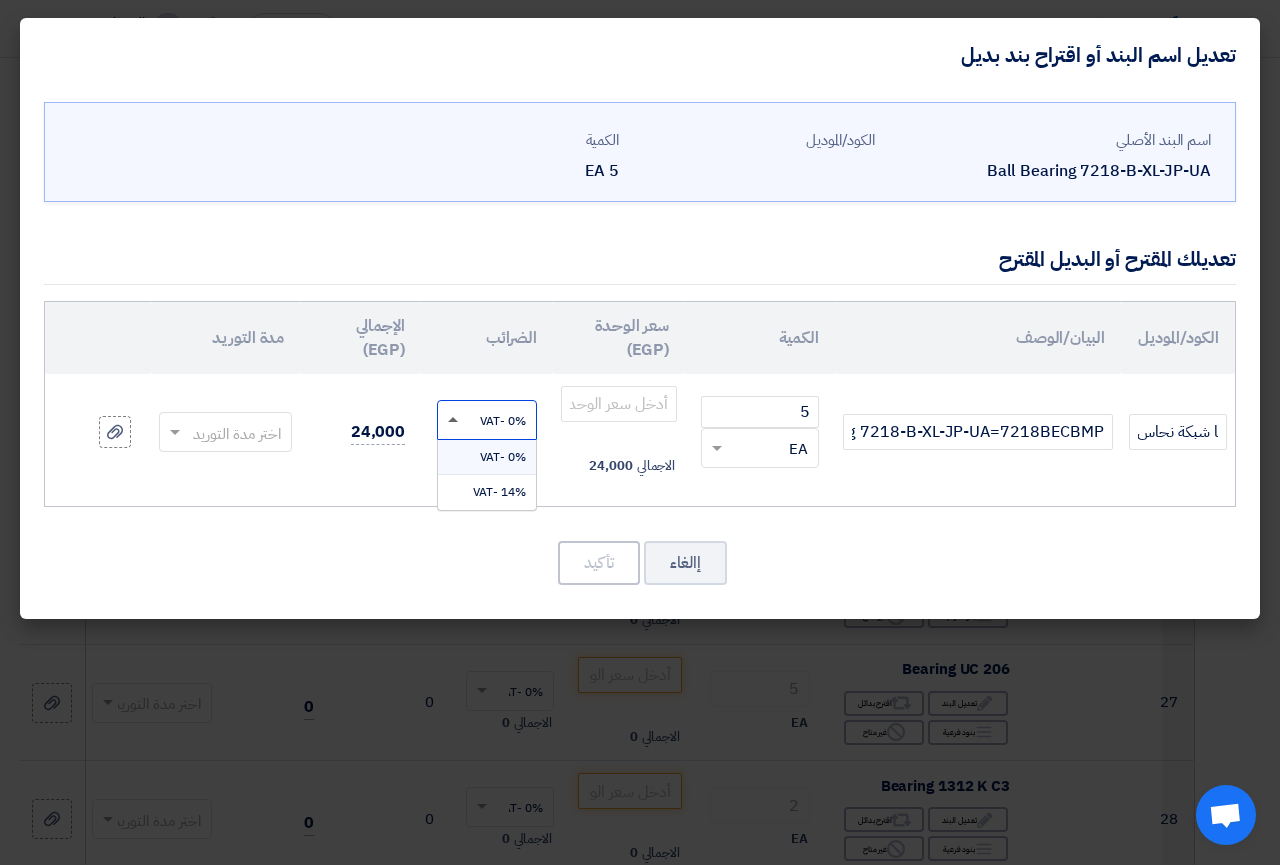 click 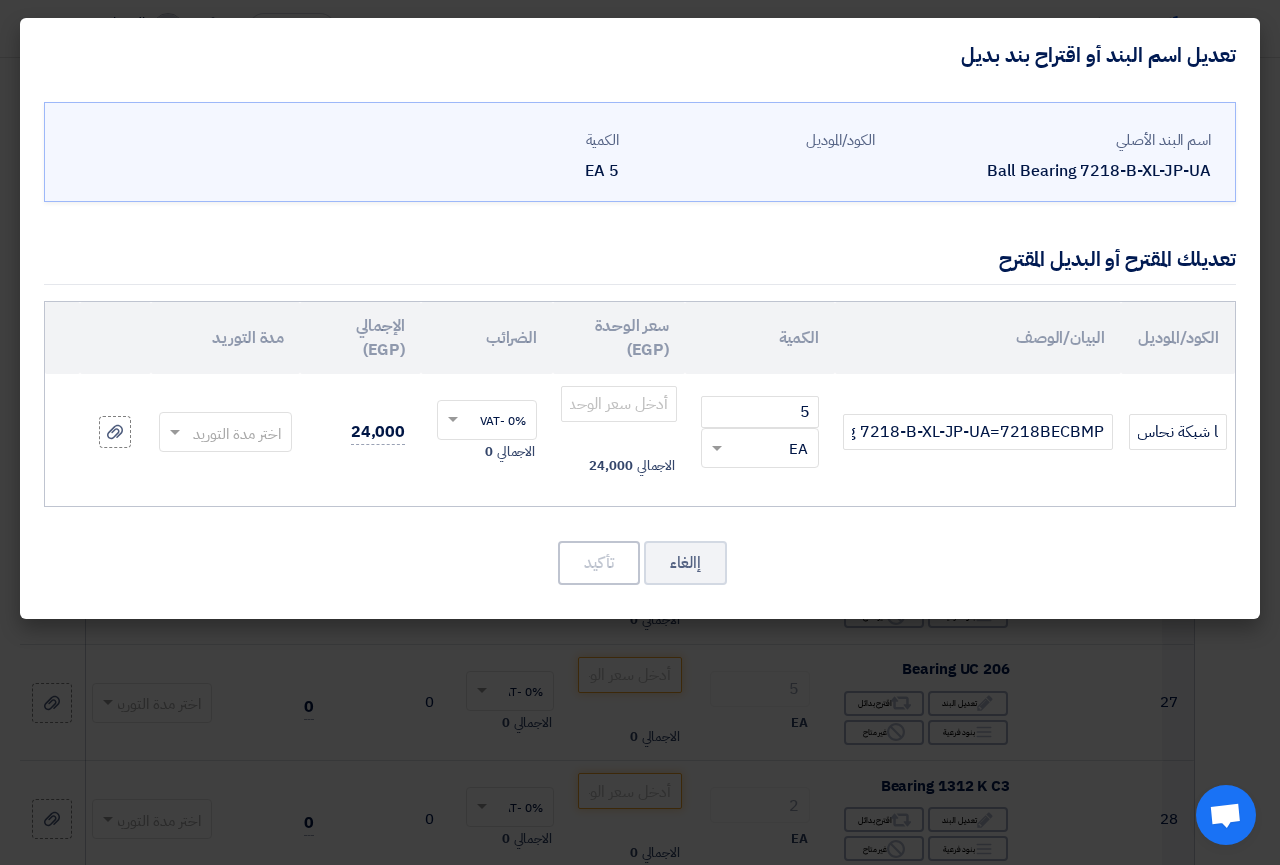 click 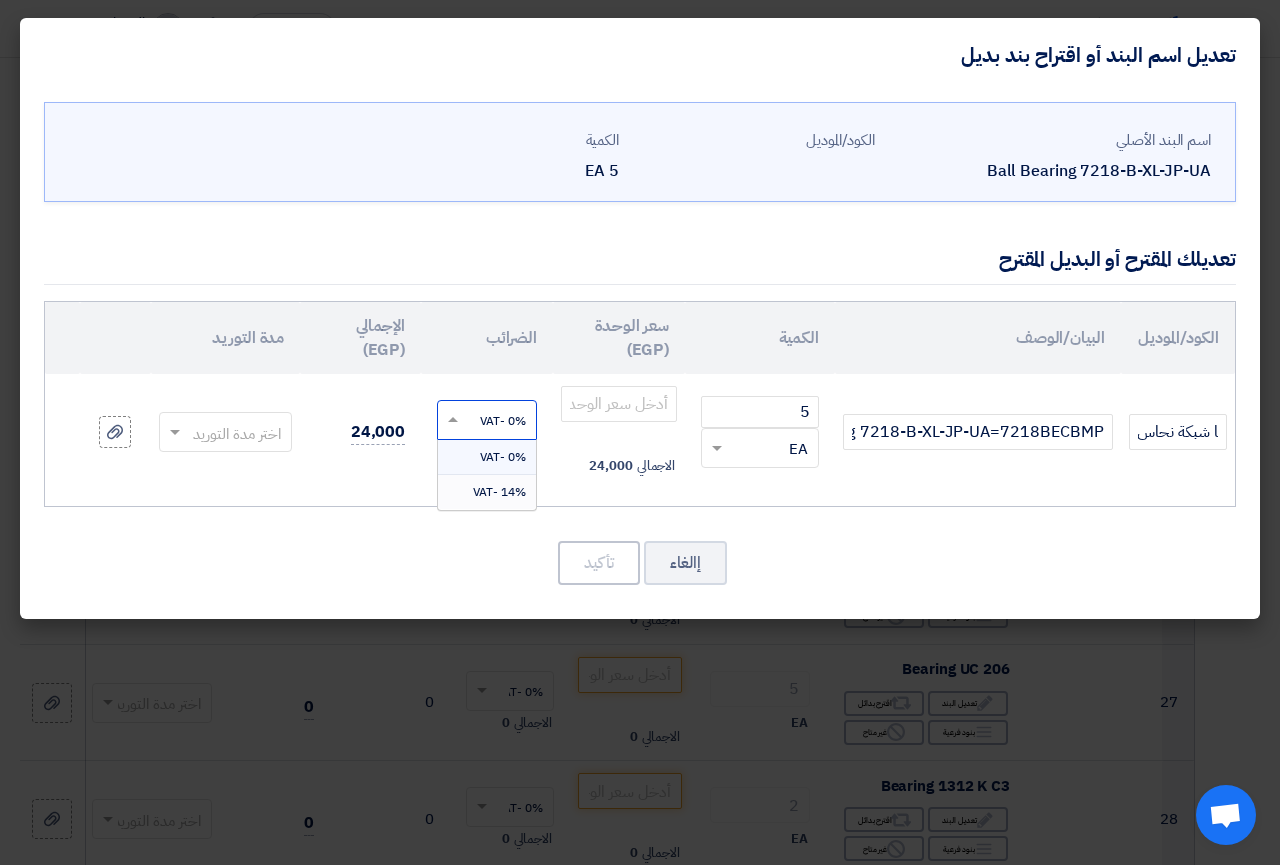 click on "14% -VAT" at bounding box center (487, 492) 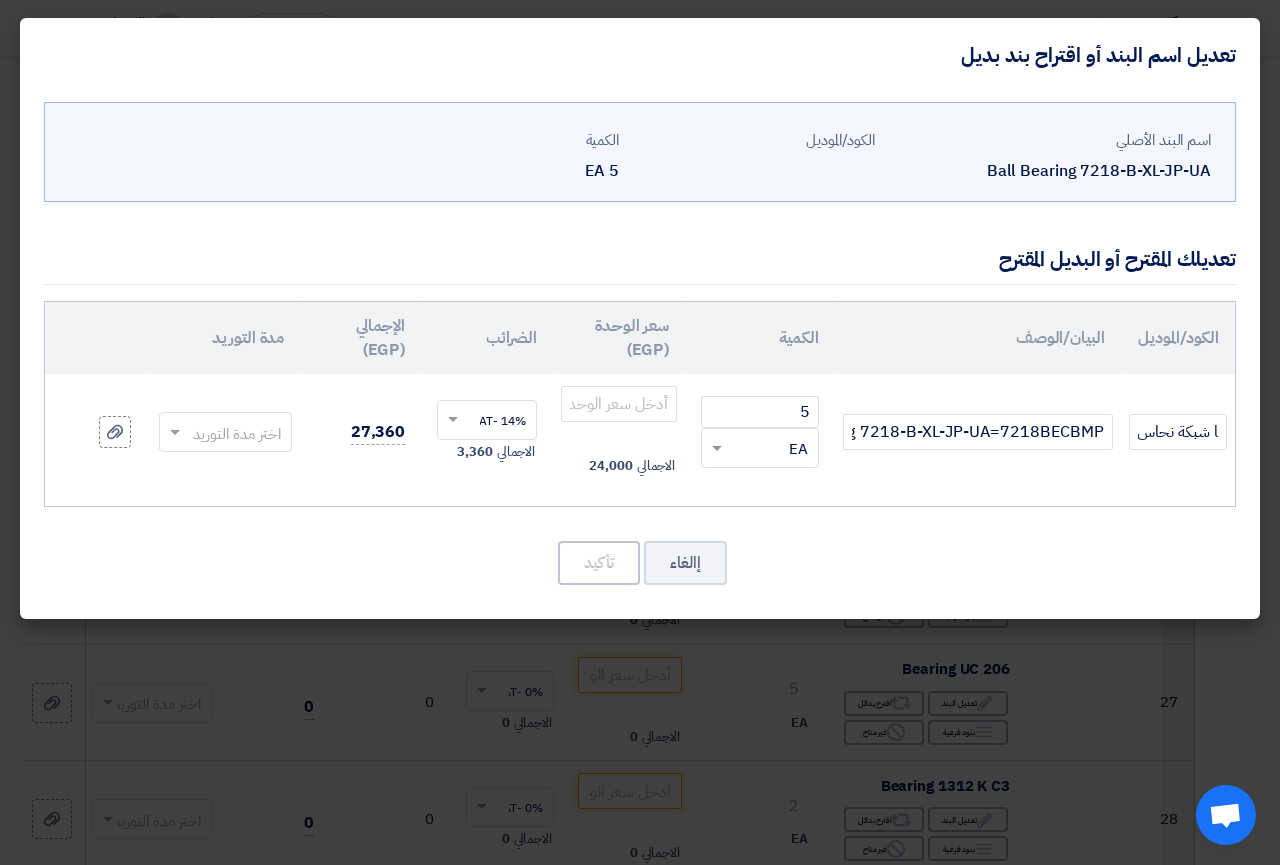 click 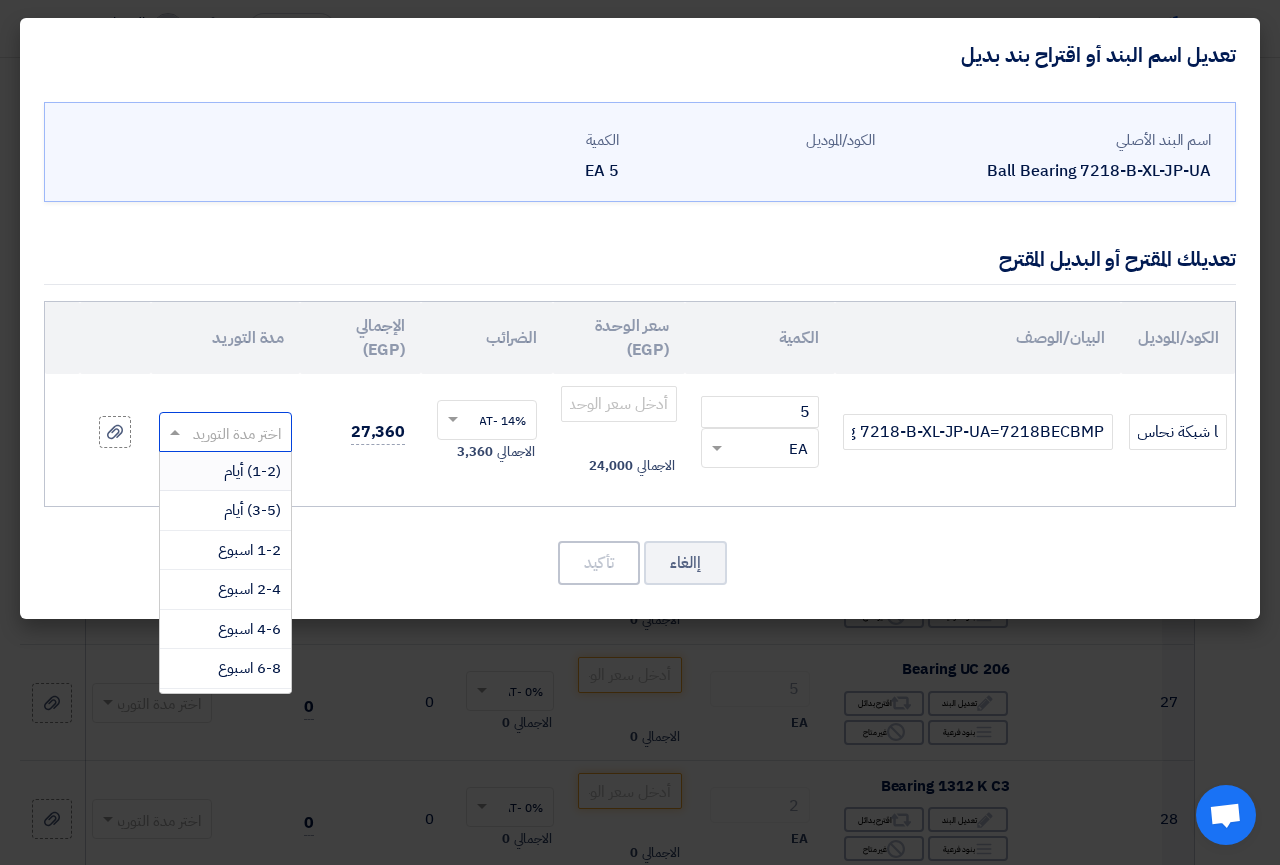 click on "(1-2) أيام" at bounding box center (252, 471) 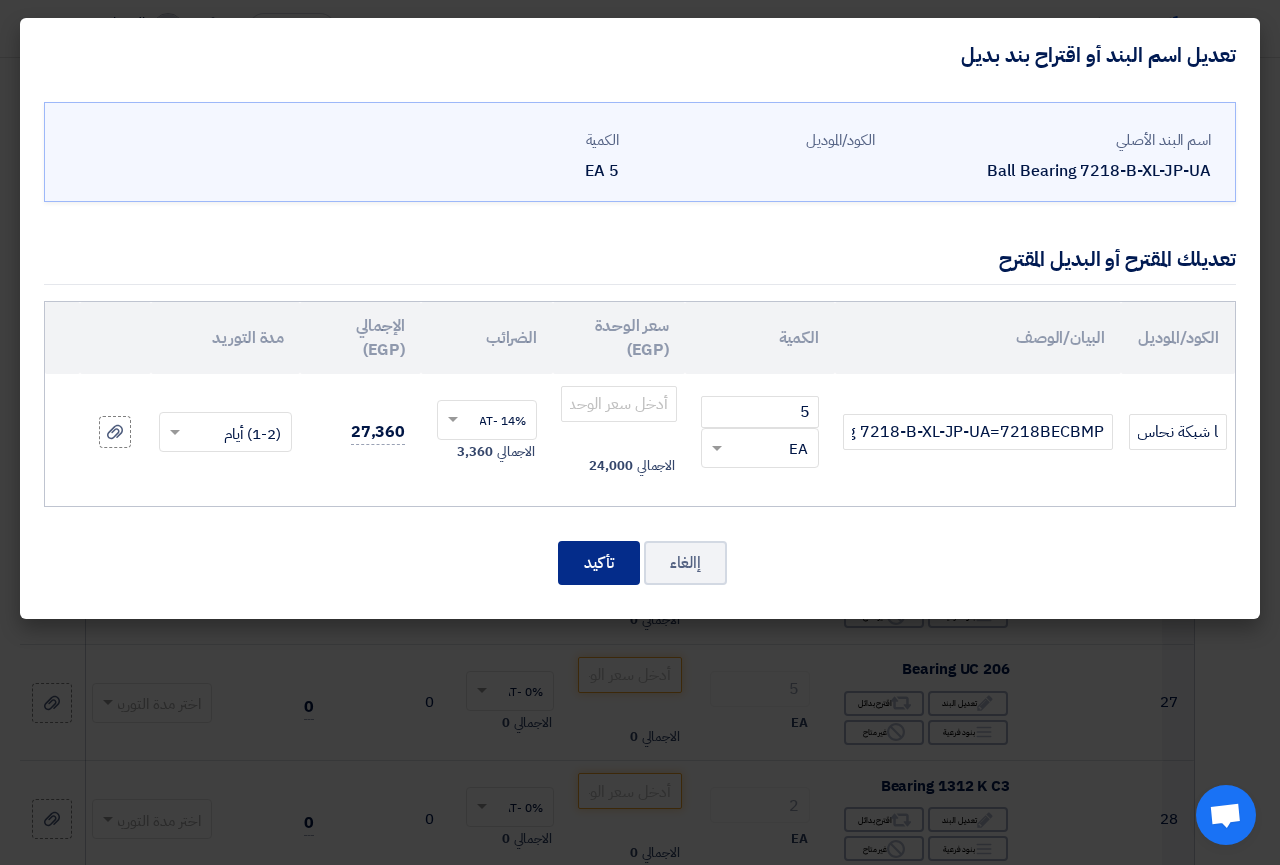 click on "تأكيد" 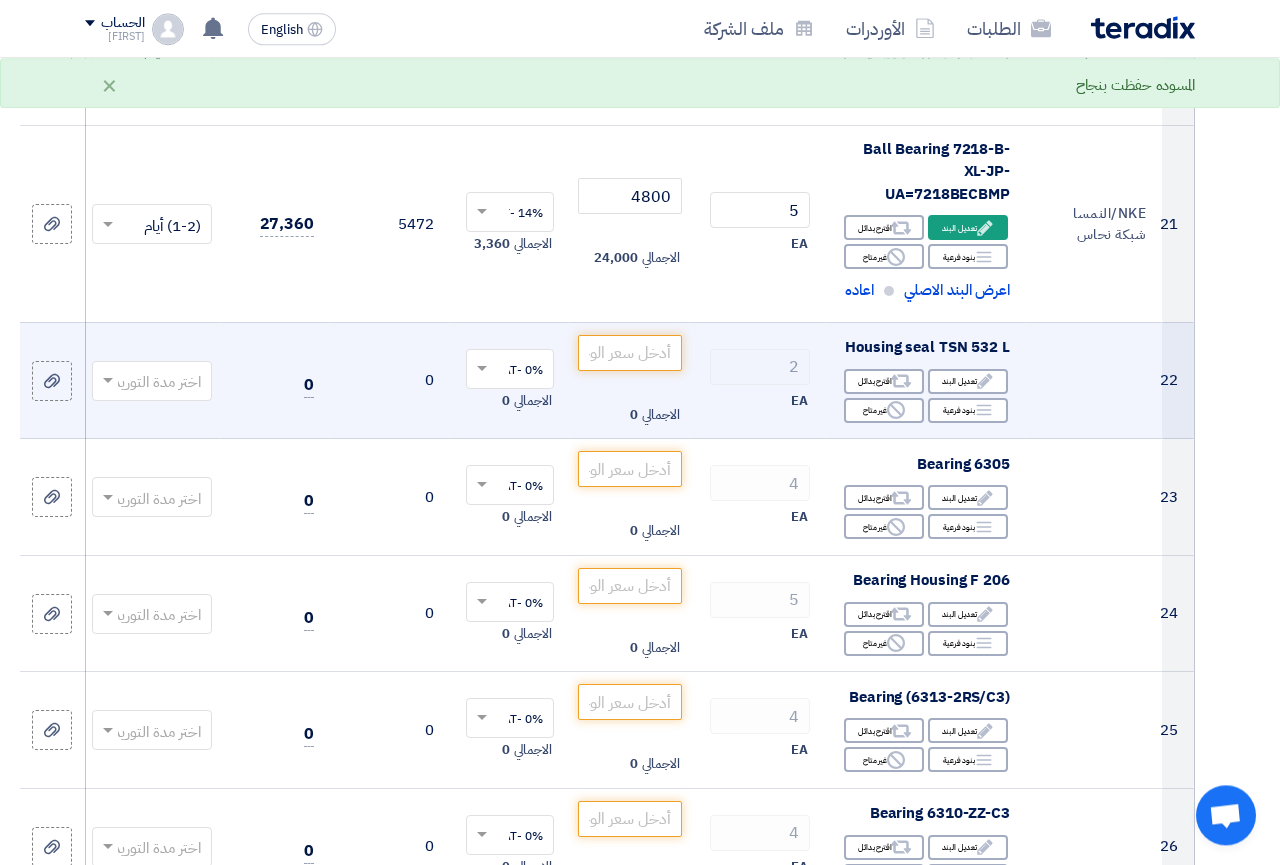 scroll, scrollTop: 3424, scrollLeft: 0, axis: vertical 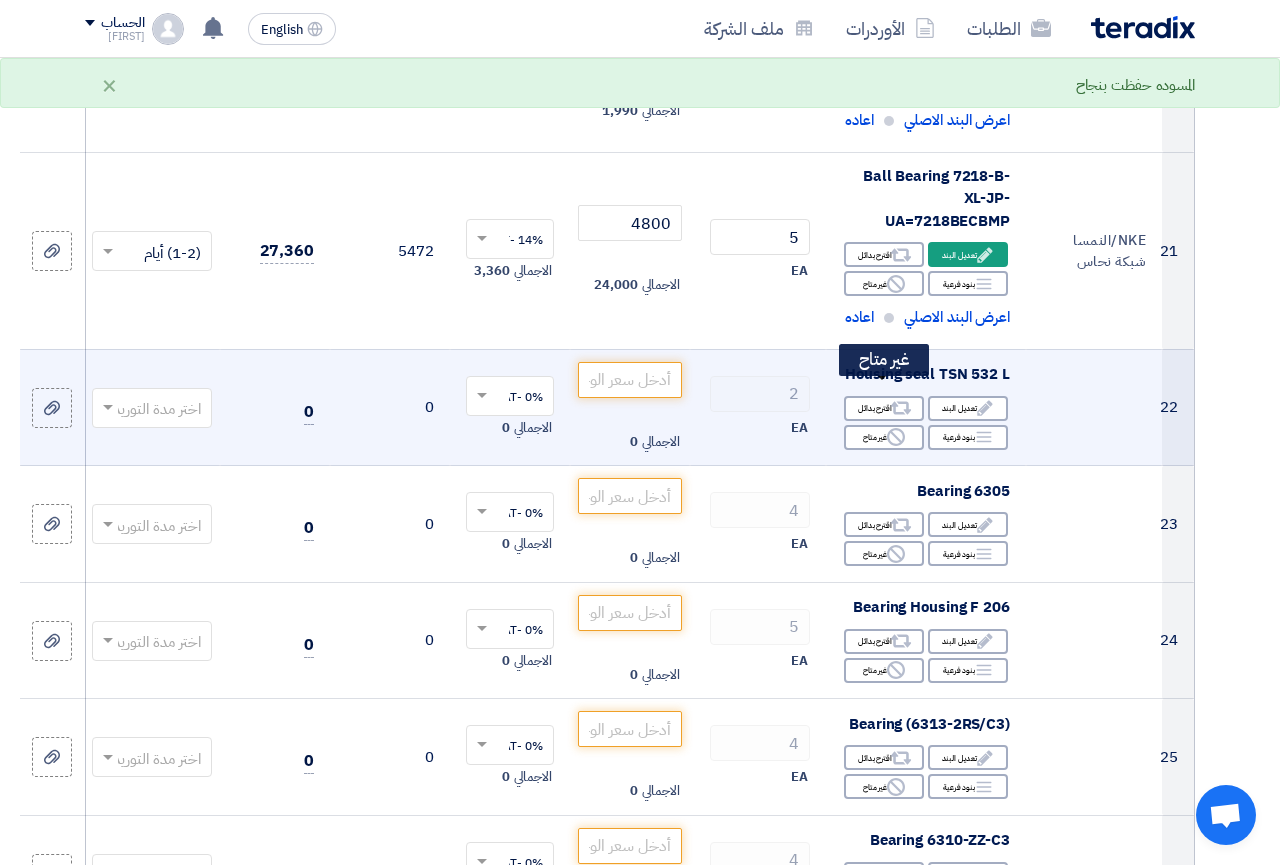 click on "Reject
غير متاح" 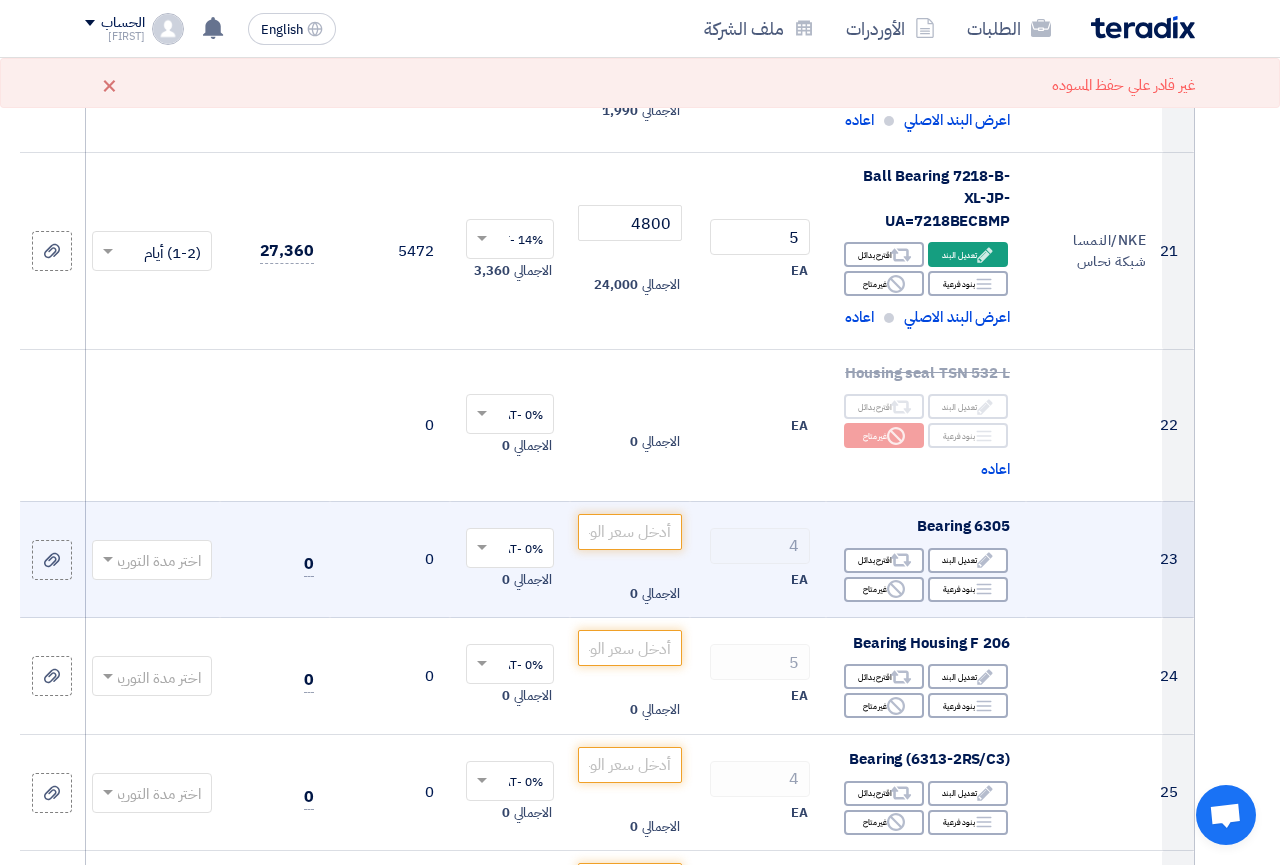 scroll, scrollTop: 3526, scrollLeft: 0, axis: vertical 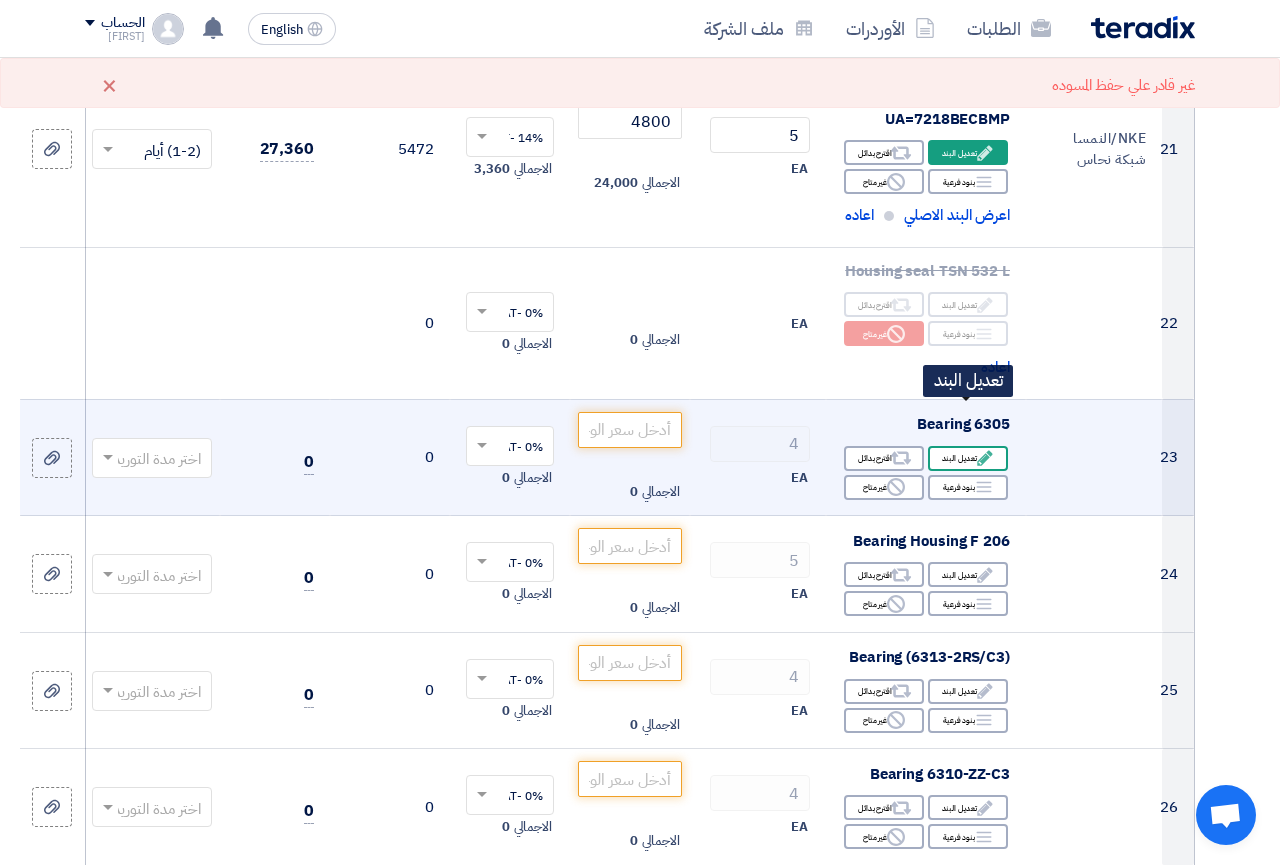 click on "Edit
تعديل البند" 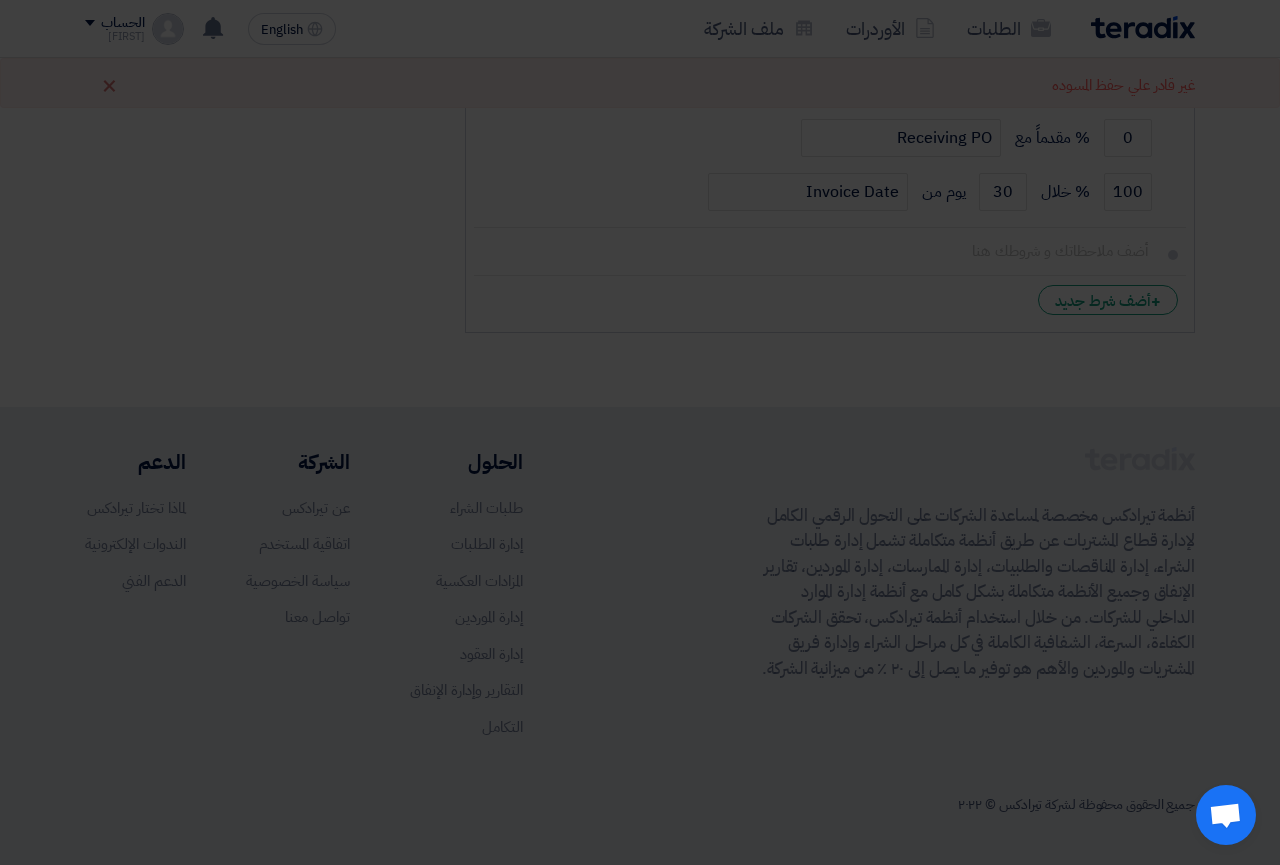 scroll, scrollTop: 982, scrollLeft: 0, axis: vertical 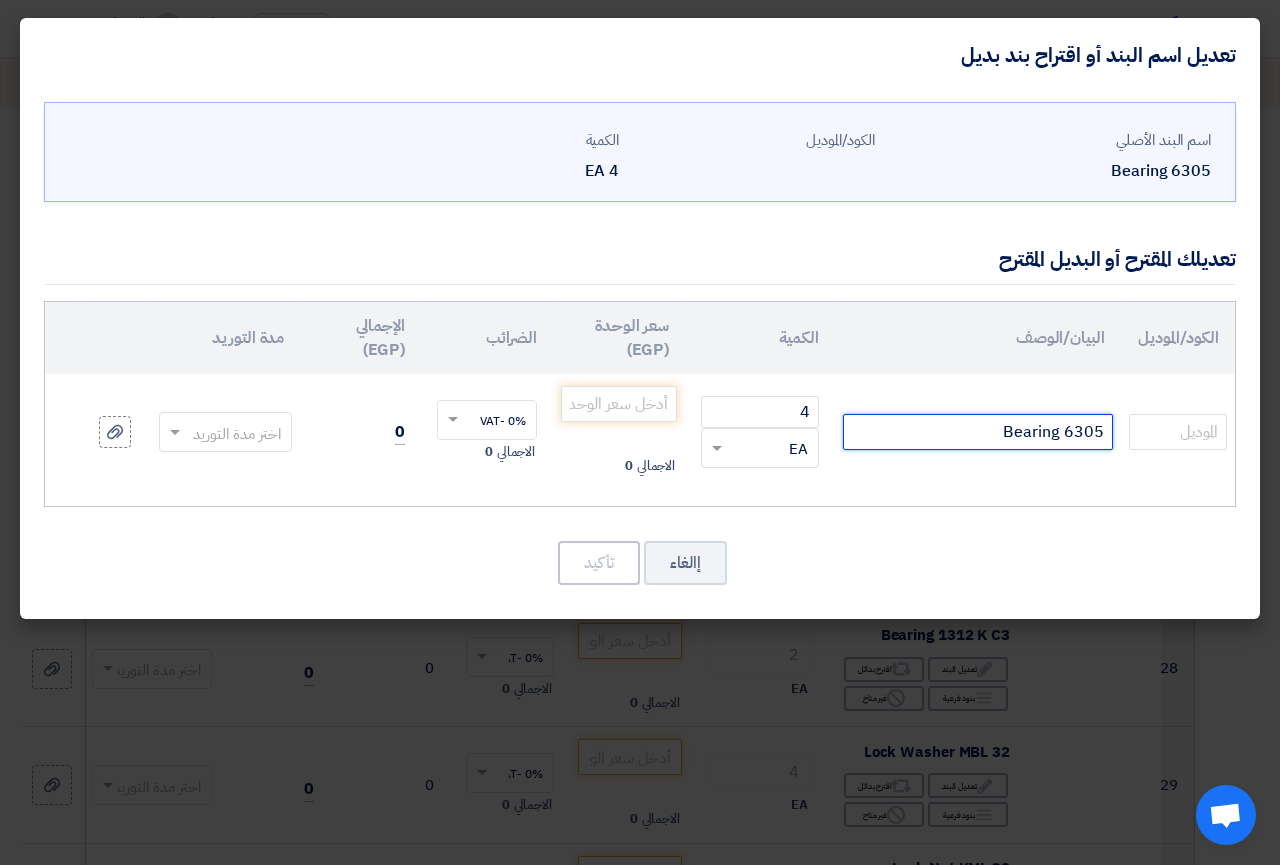 click on "Bearing 6305" 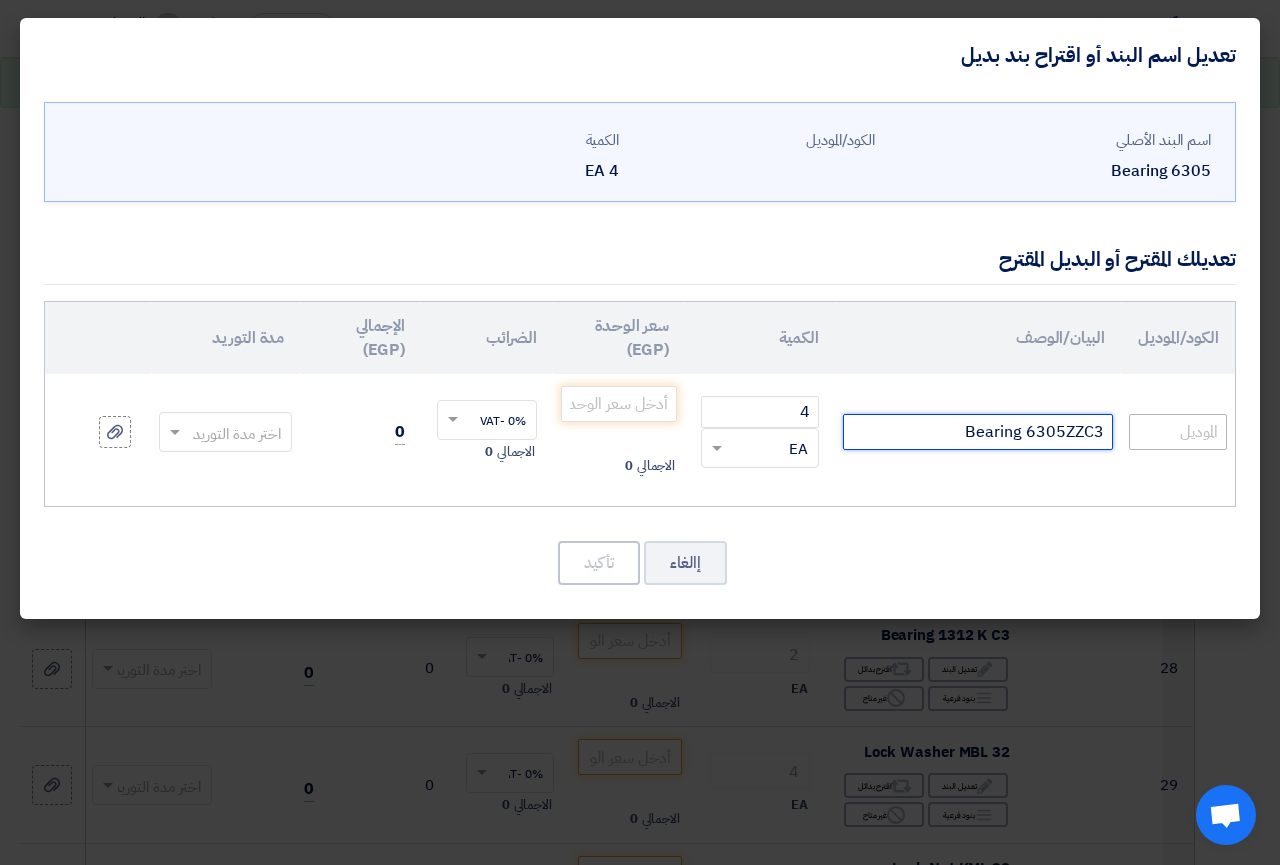 type on "Bearing 6305ZZC3" 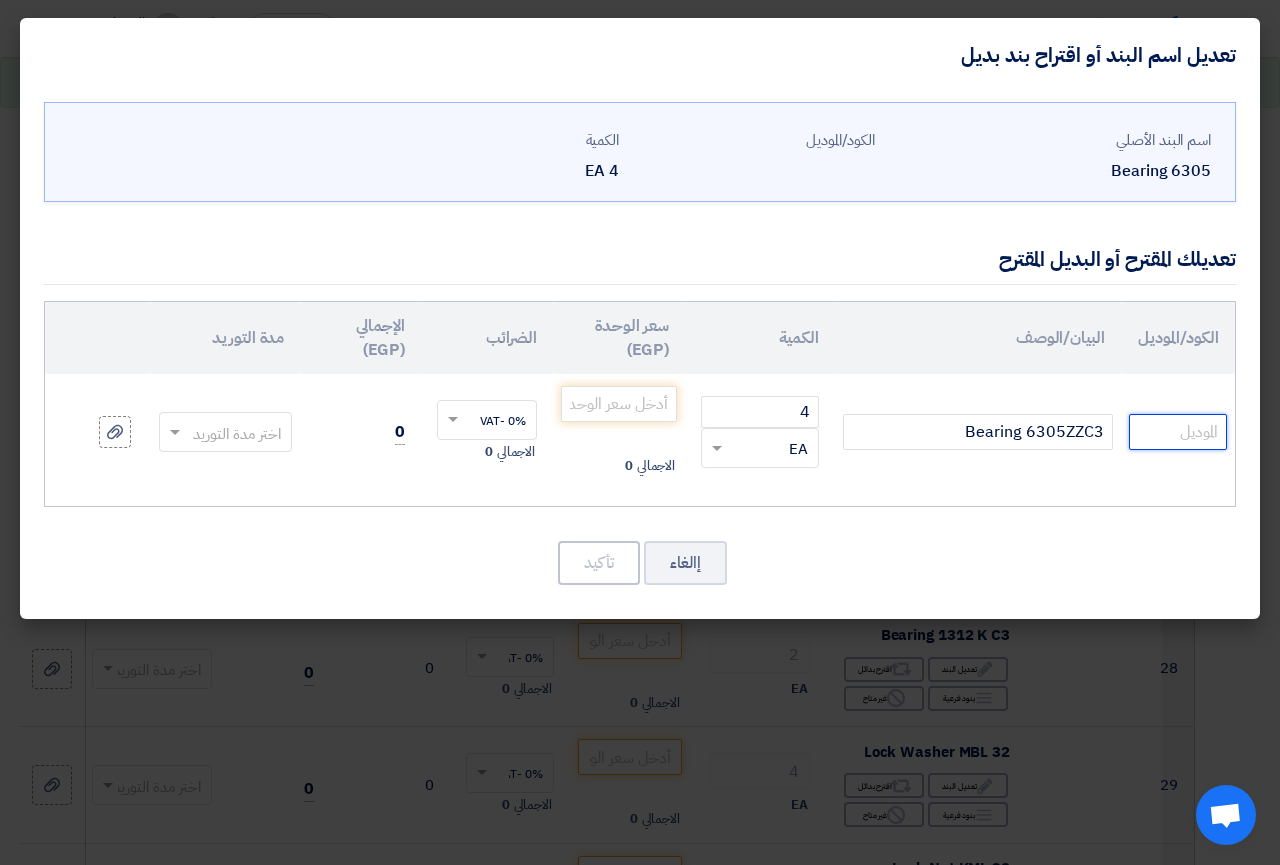 click 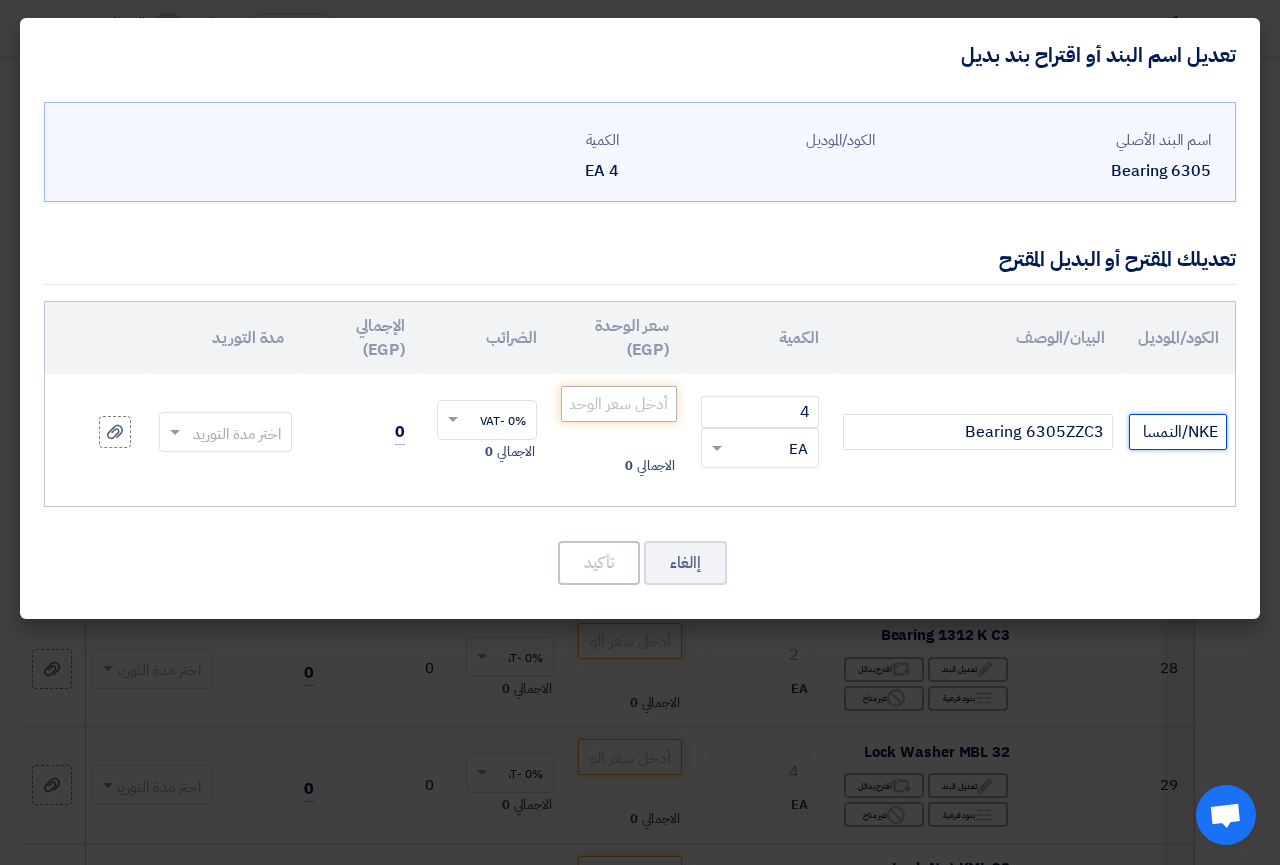type on "NKE/النمسا" 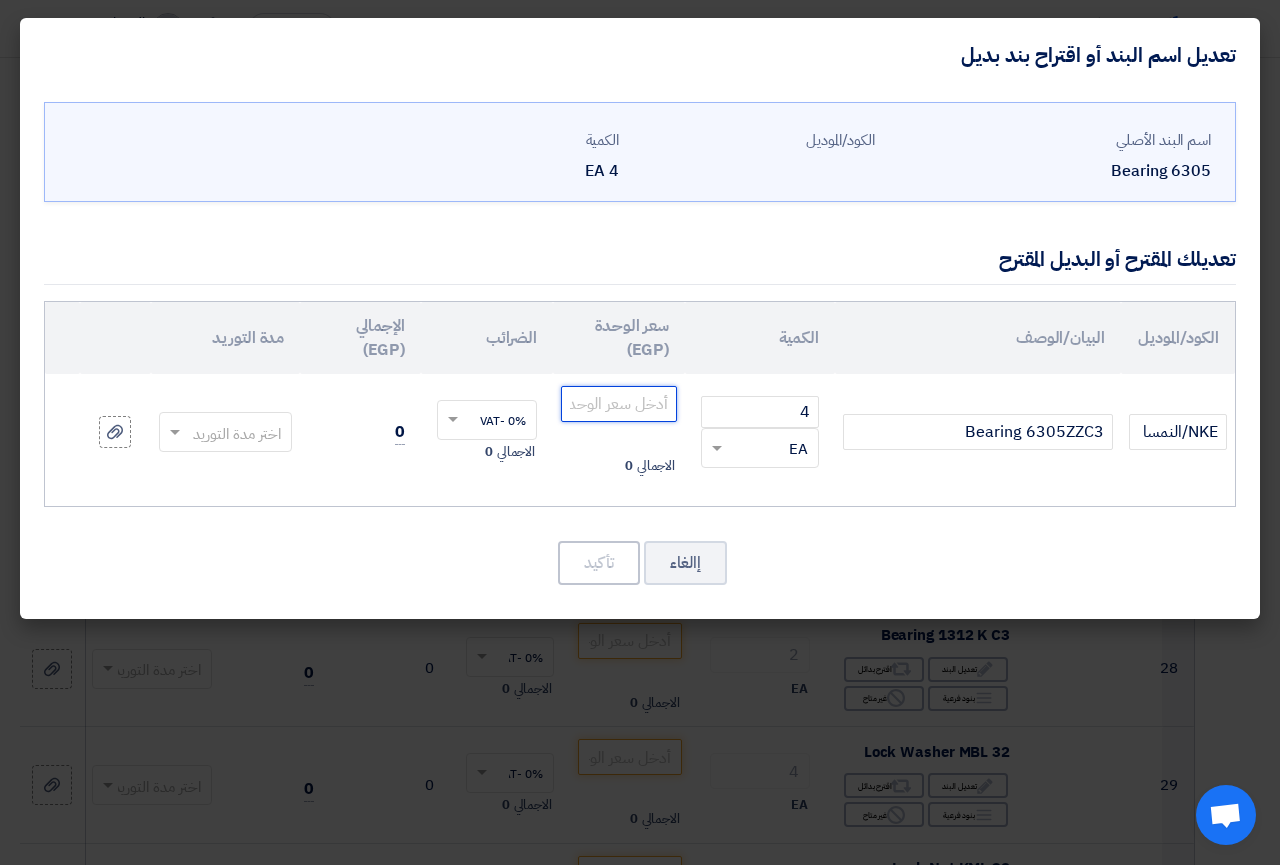 click 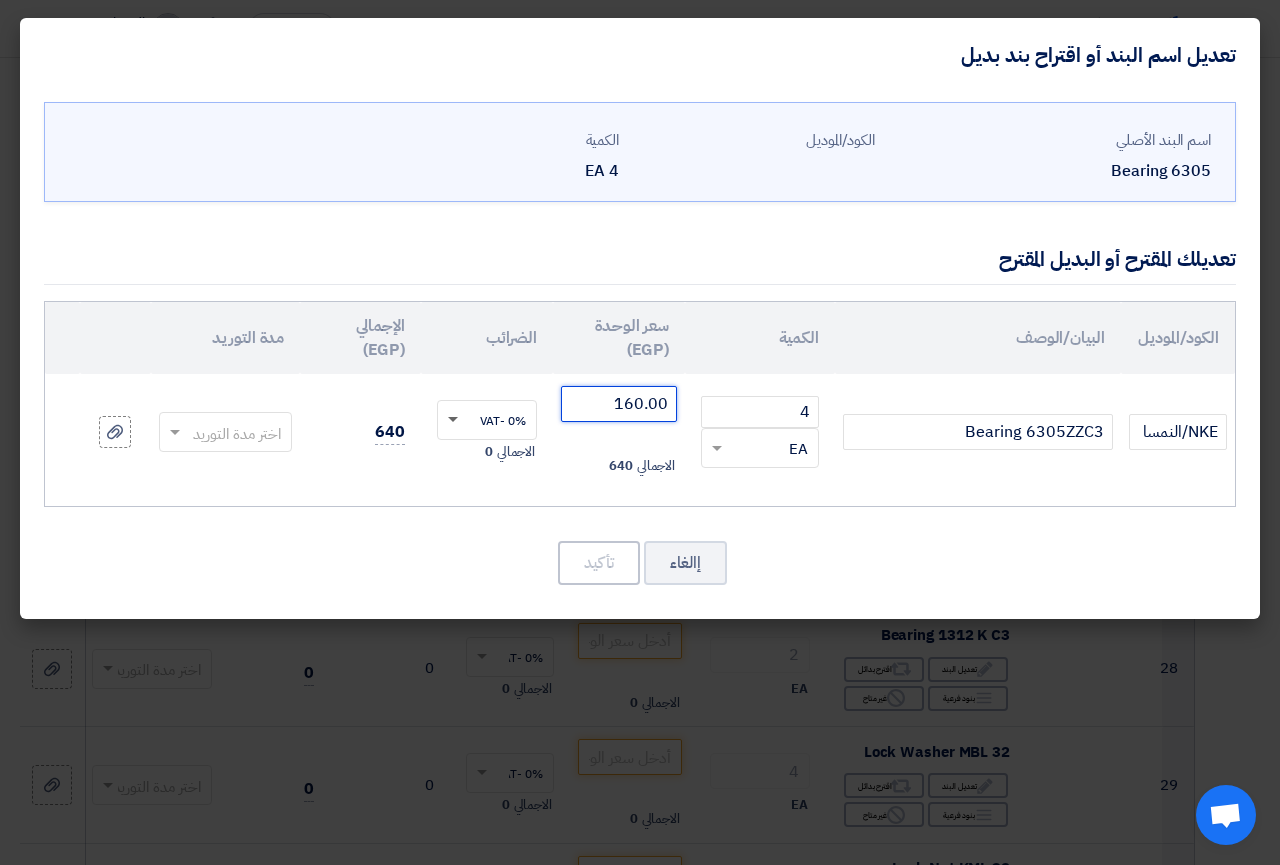 click 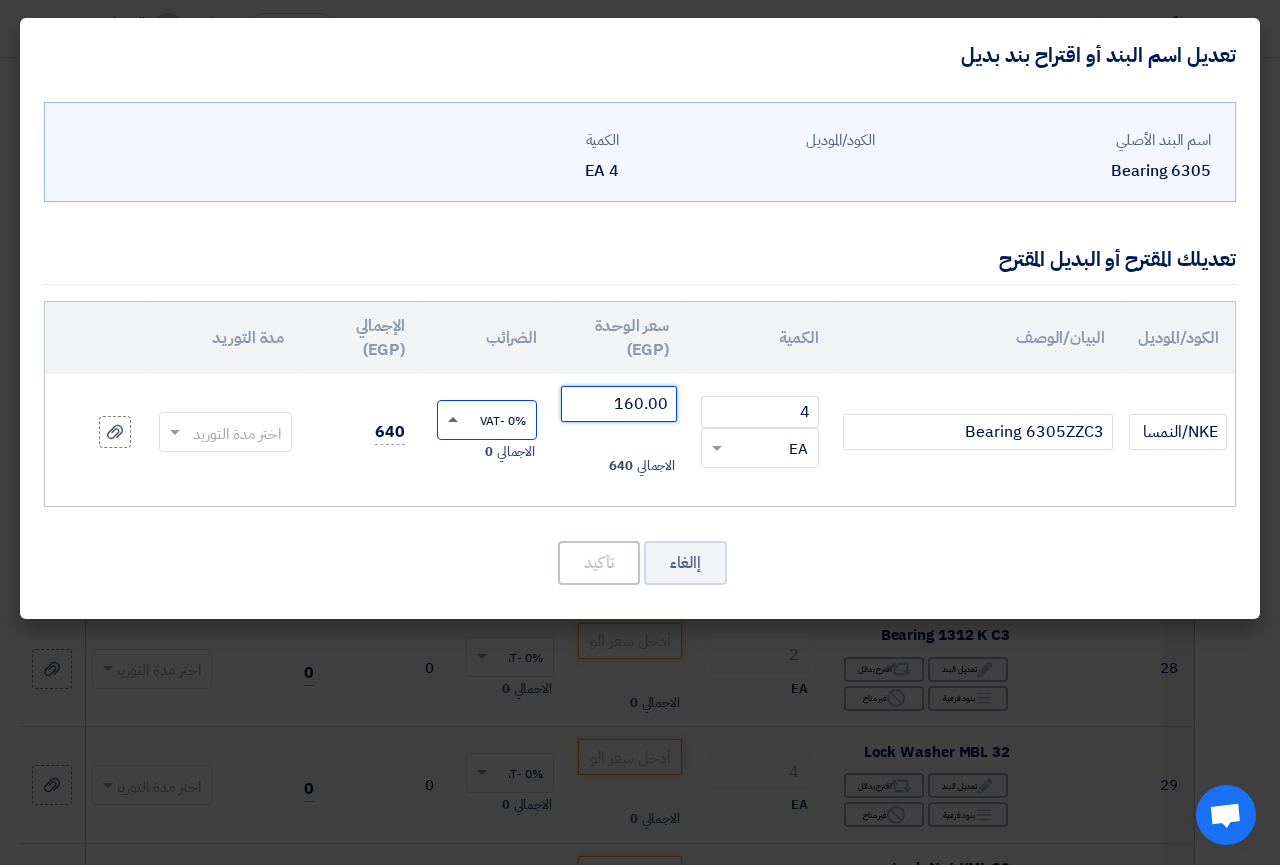 type on "160.00" 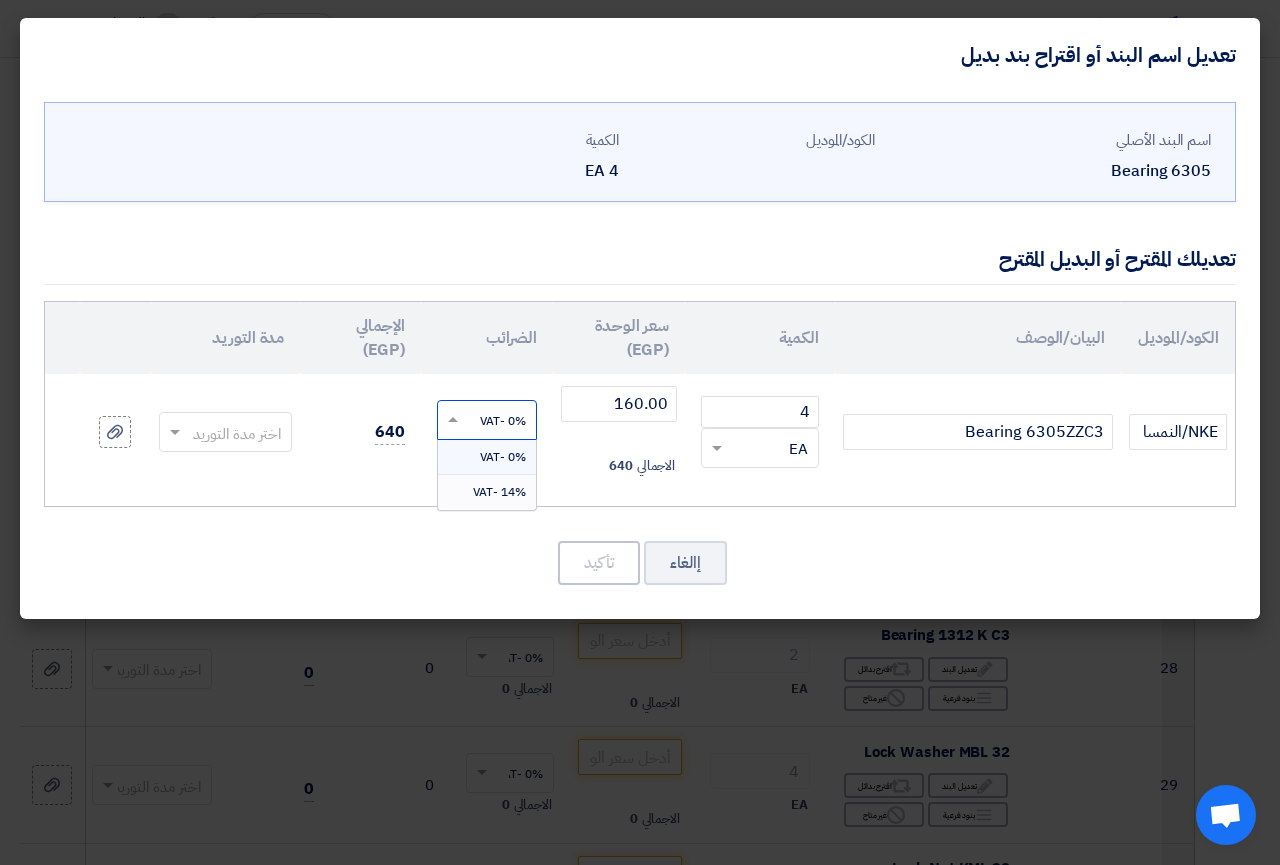 click on "14% -VAT" at bounding box center (499, 492) 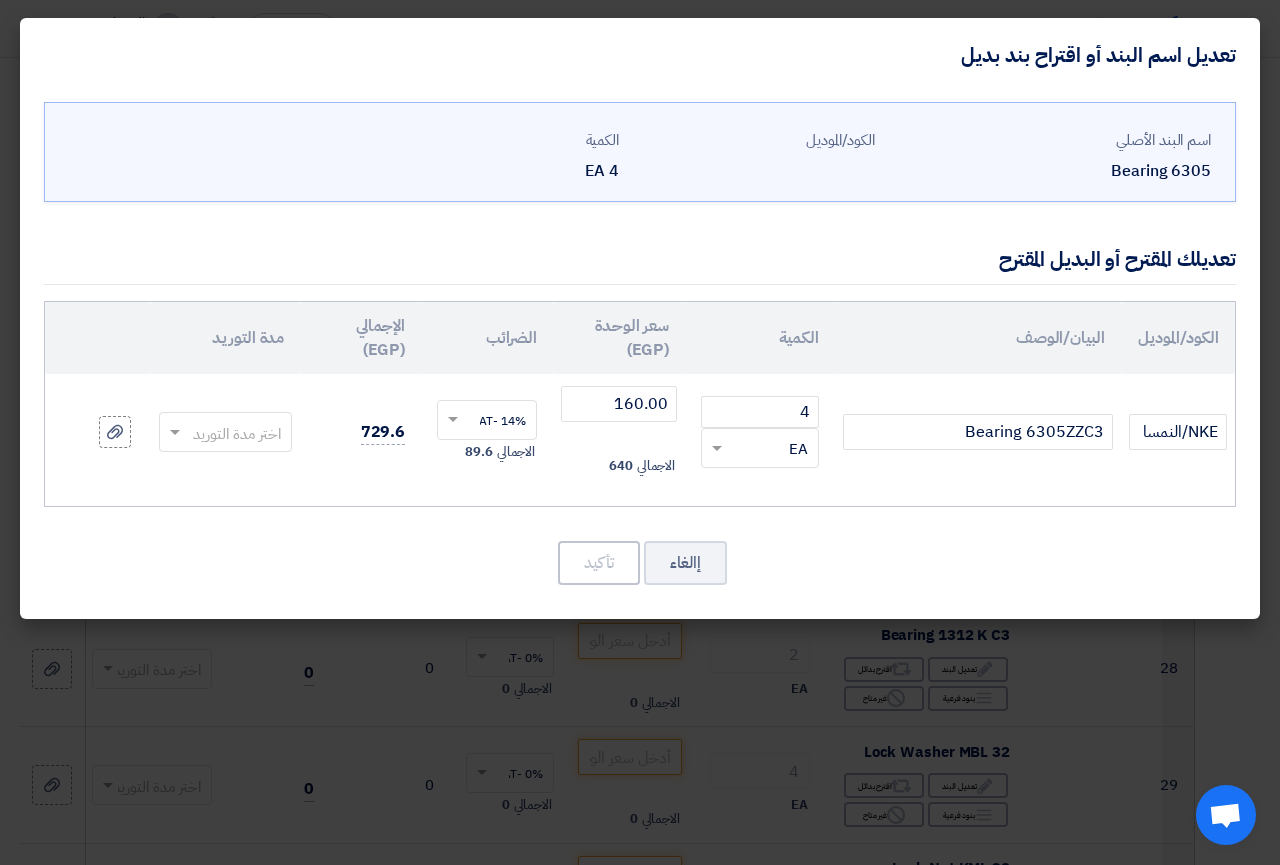 click 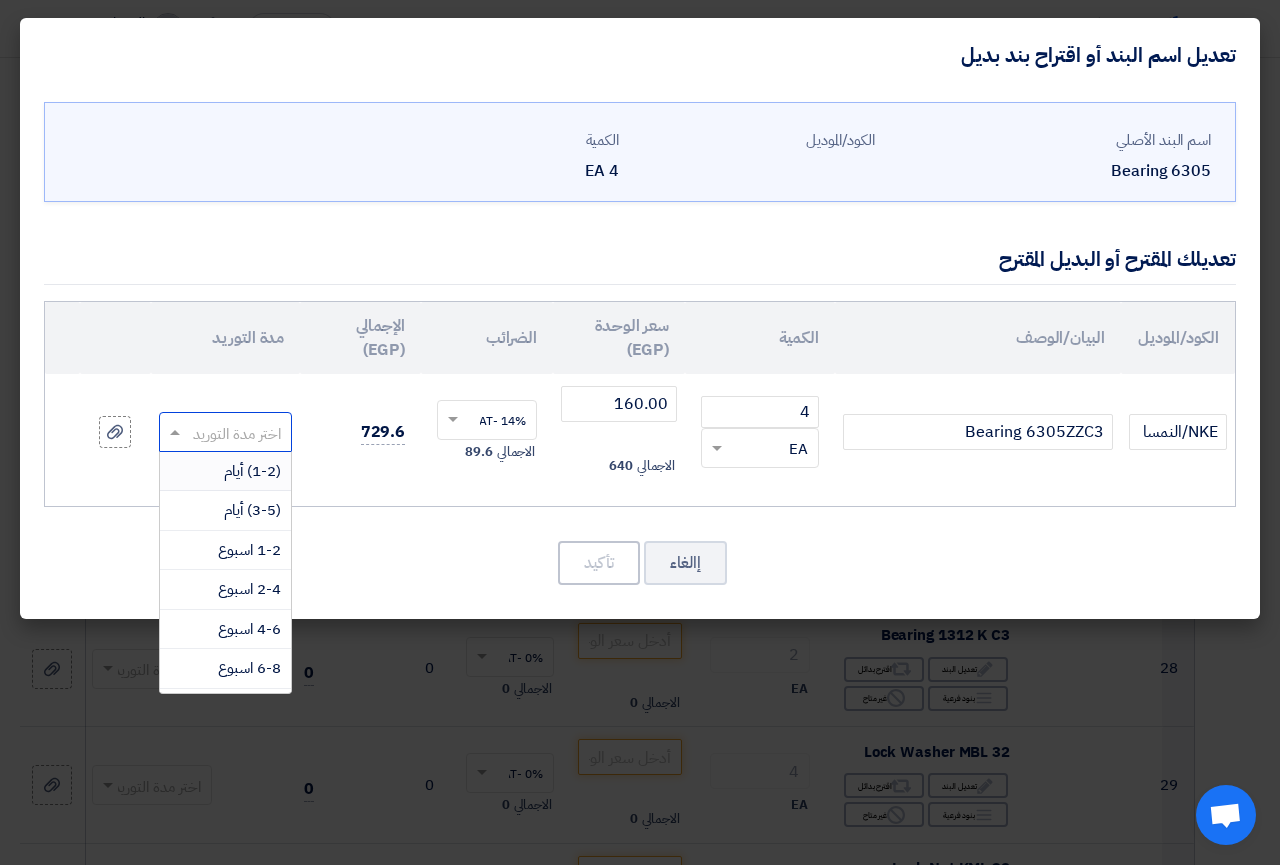 click on "(1-2) أيام" at bounding box center [252, 471] 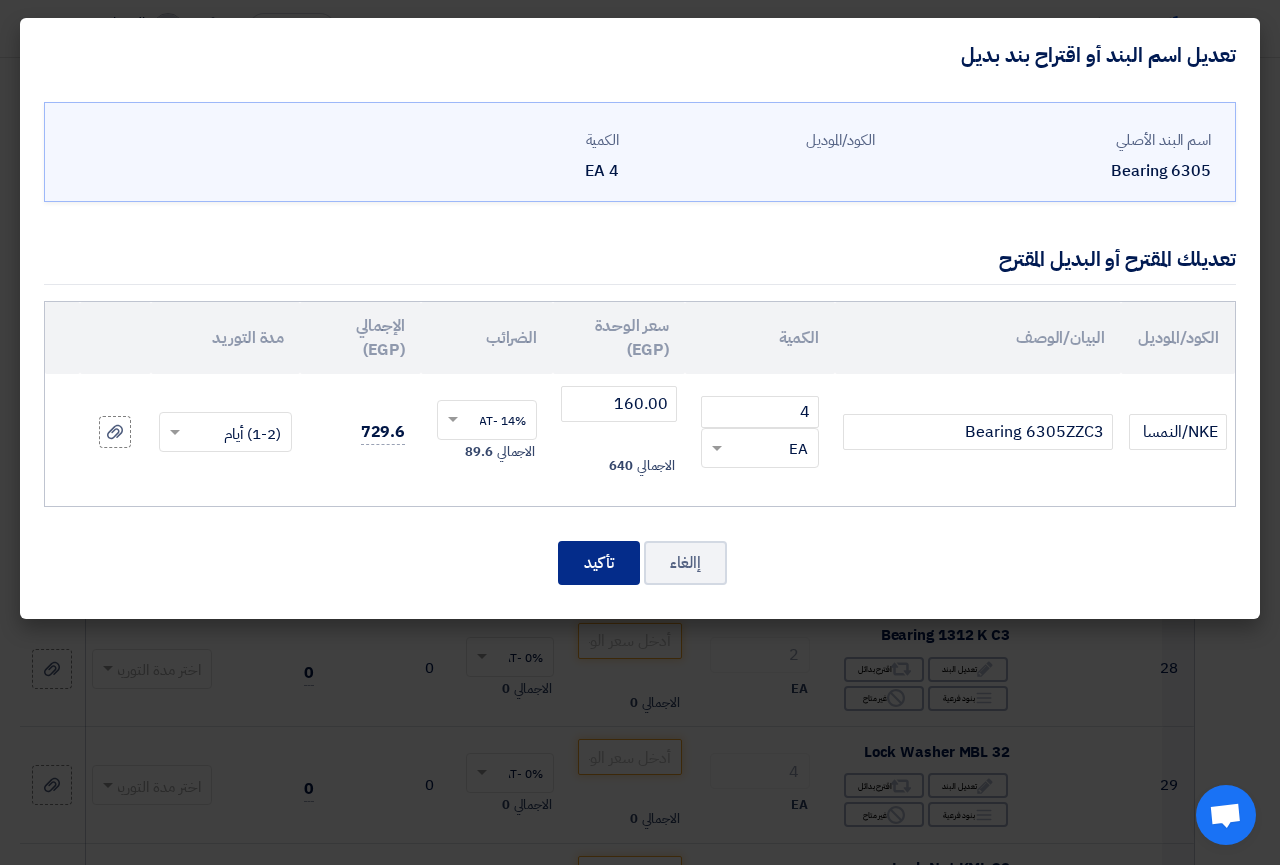 click on "تأكيد" 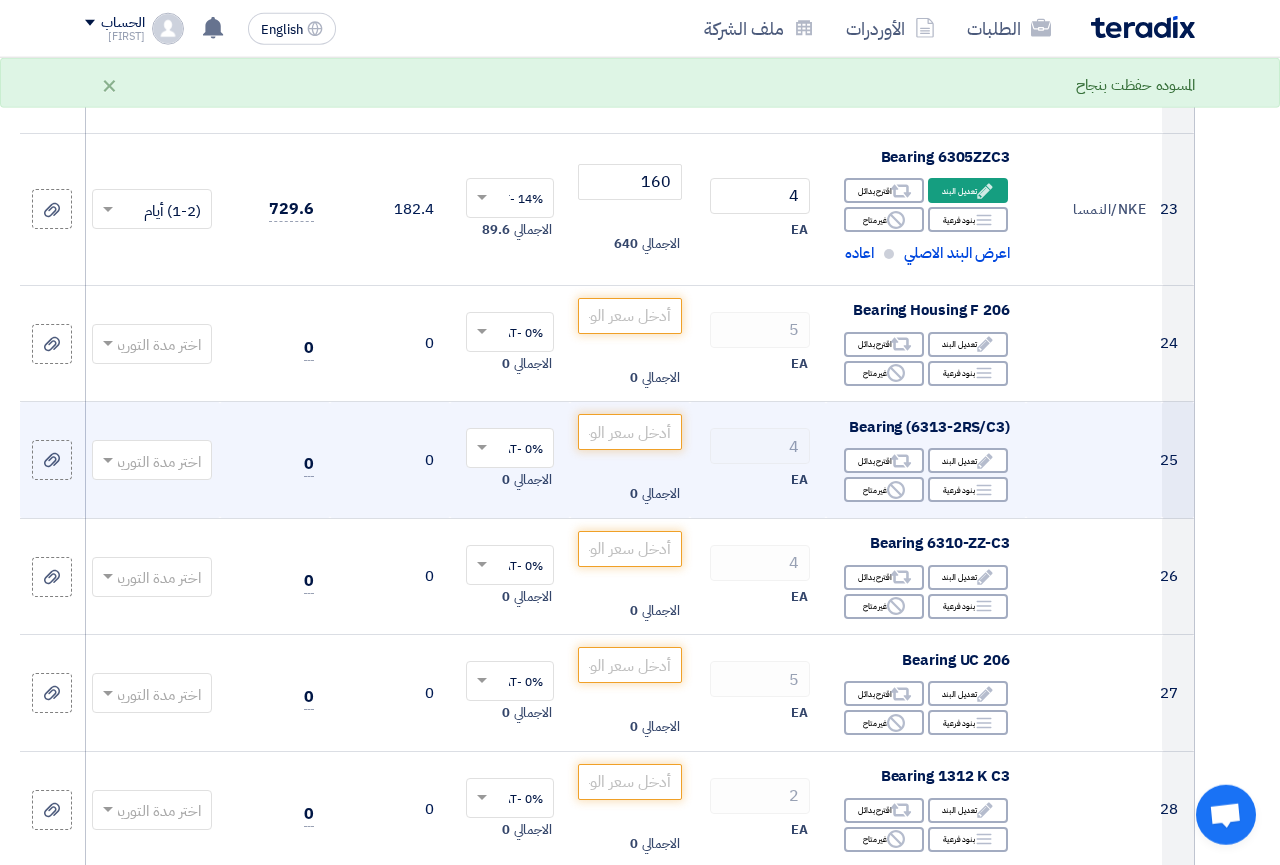 scroll, scrollTop: 3750, scrollLeft: 0, axis: vertical 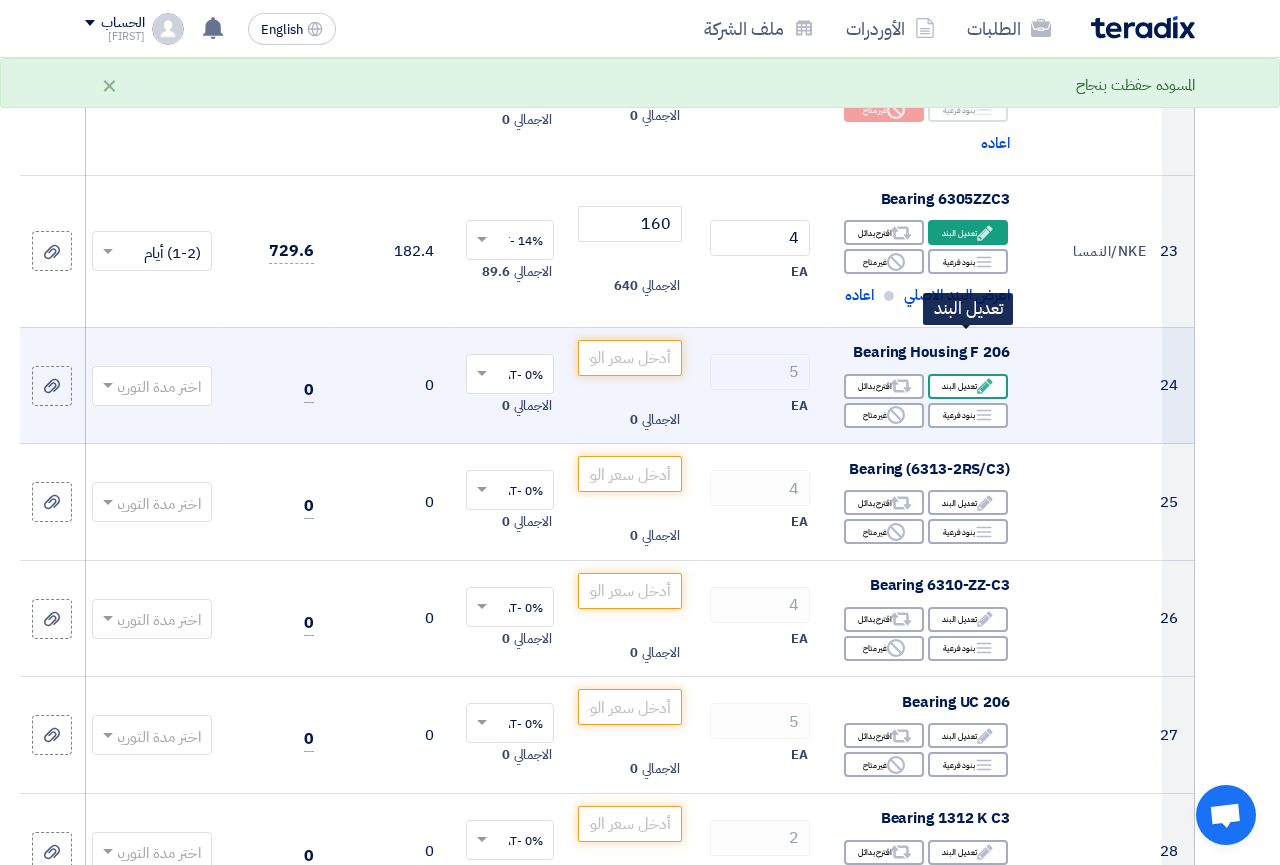 click on "Edit
تعديل البند" 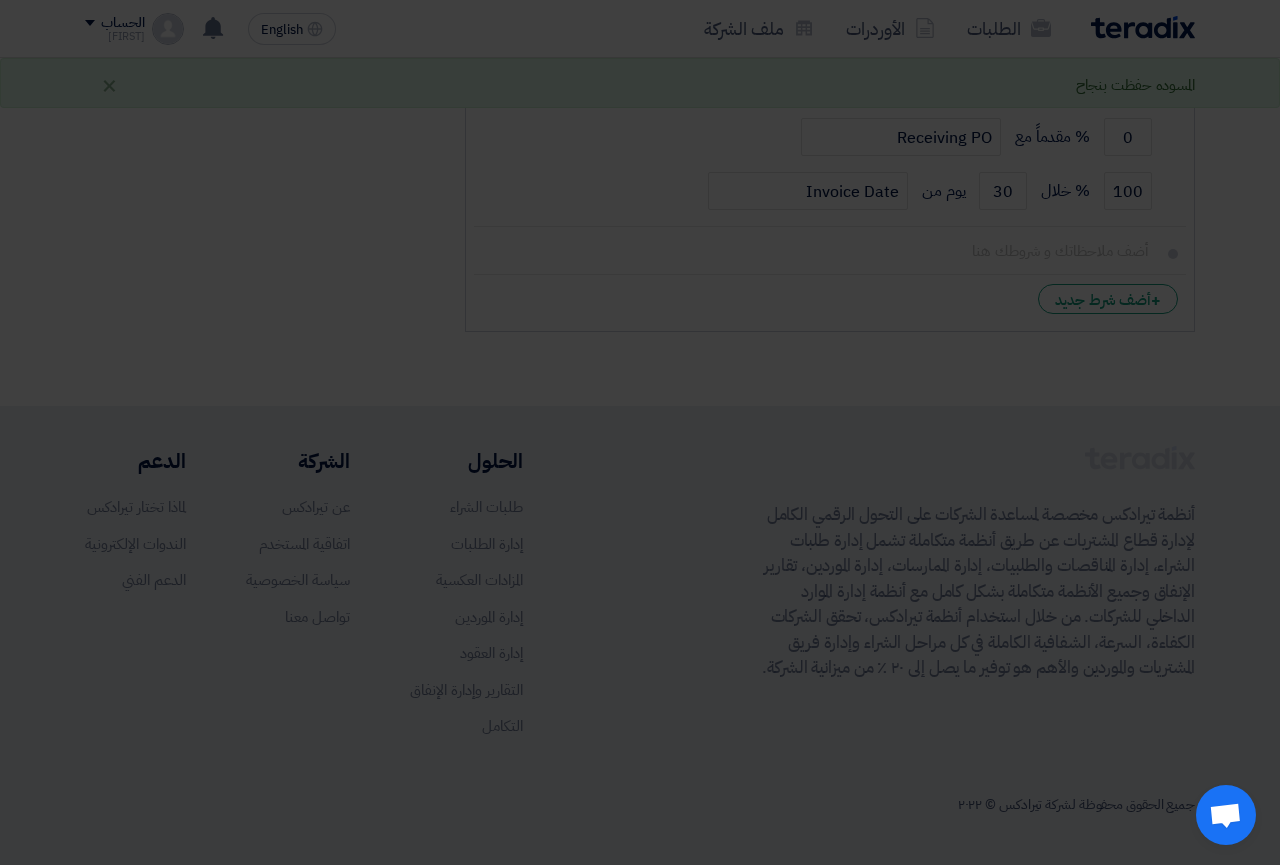 scroll, scrollTop: 880, scrollLeft: 0, axis: vertical 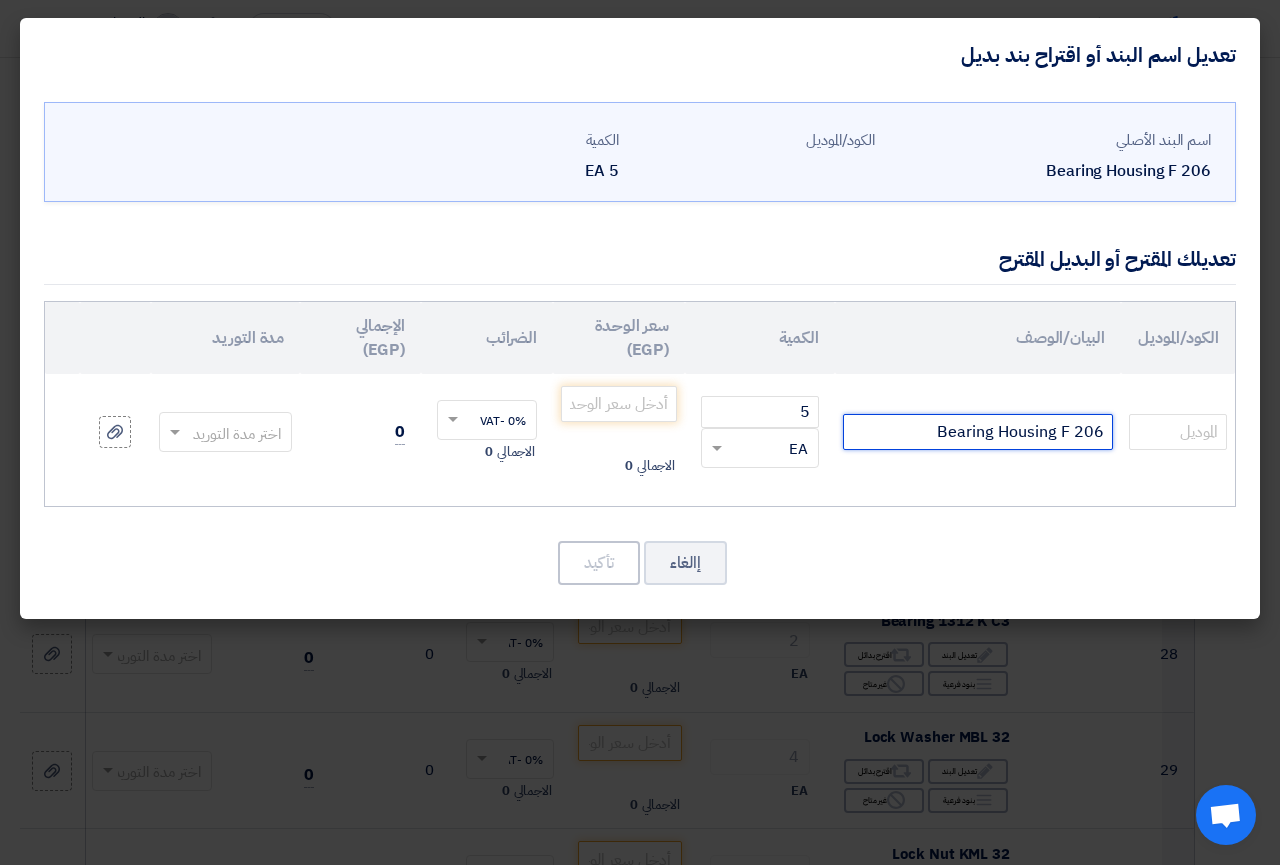 click on "Bearing Housing F 206" 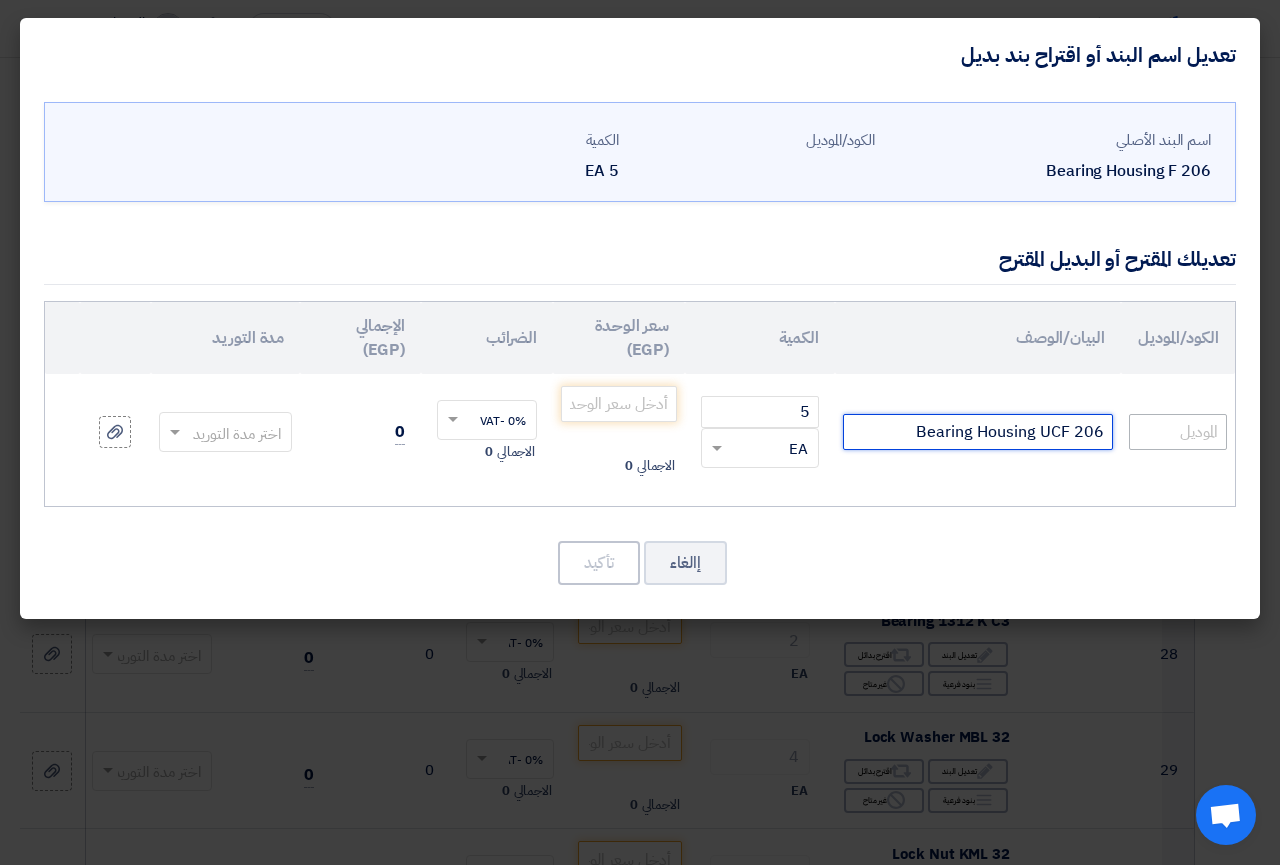 type on "Bearing Housing UCF 206" 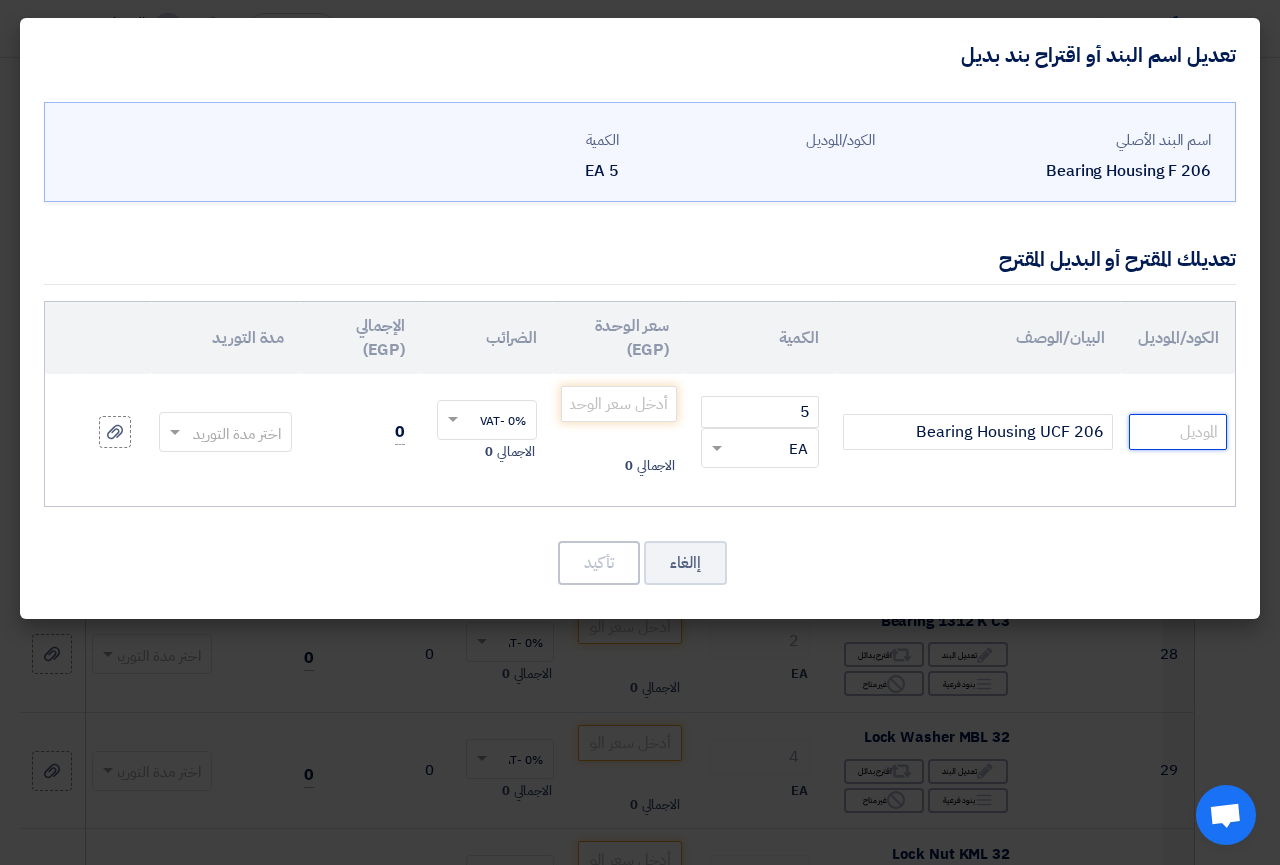 click 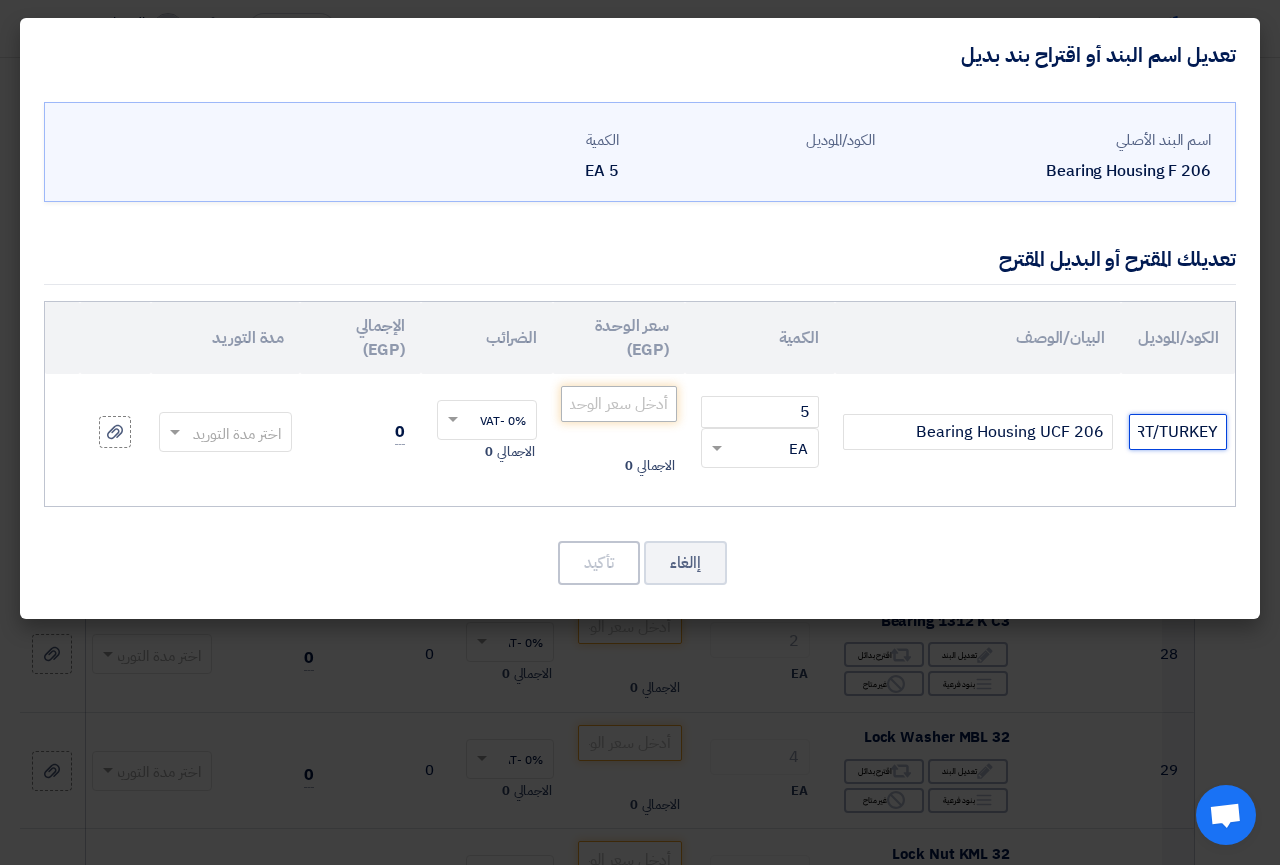 type on "ART/TURKEY" 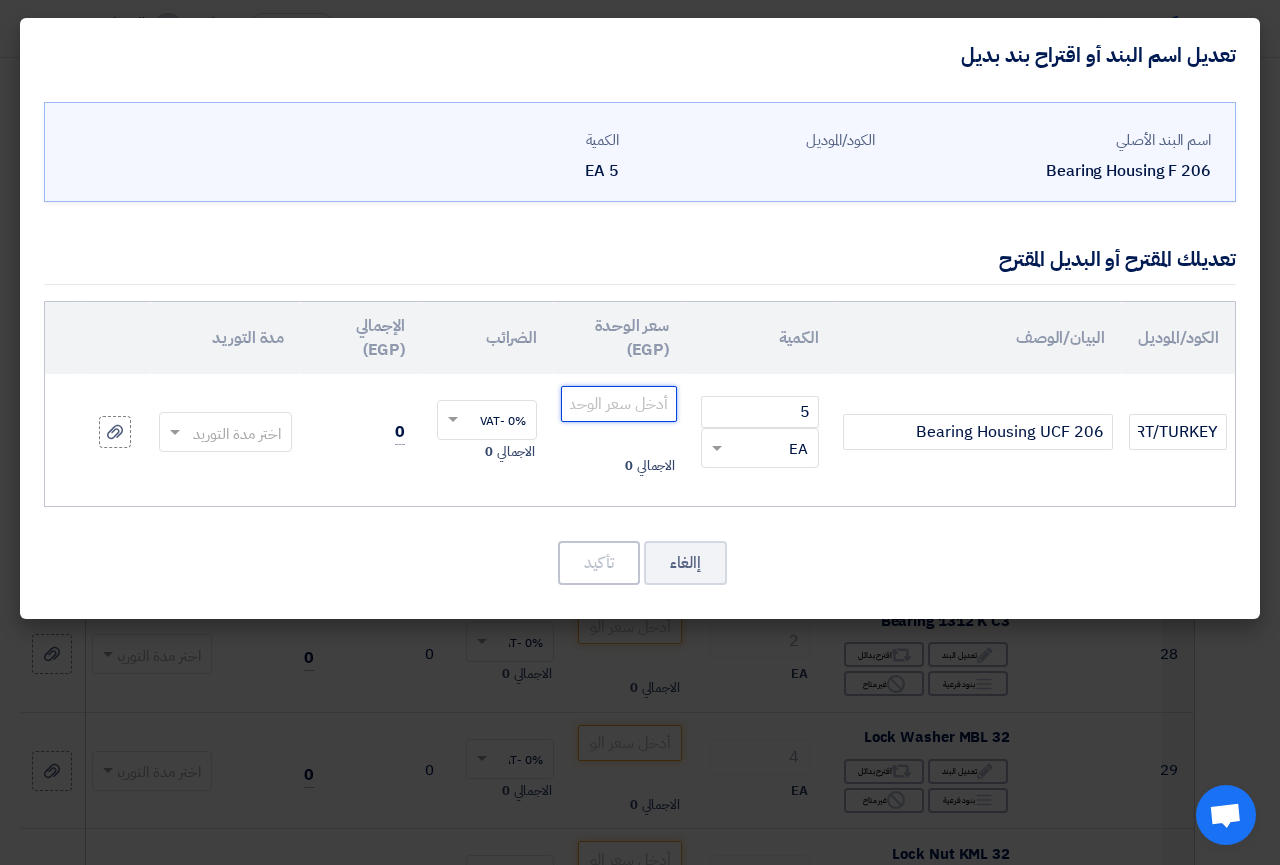 click 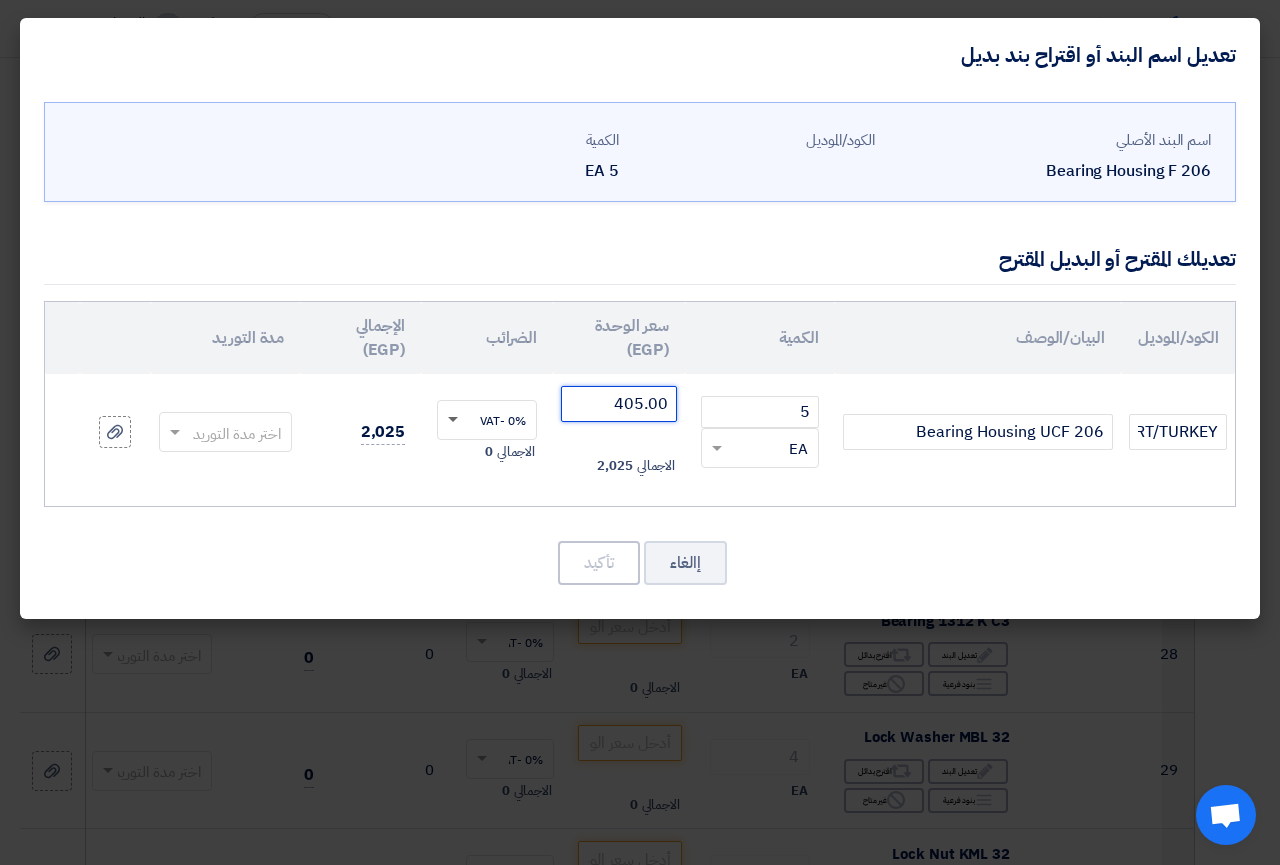 click 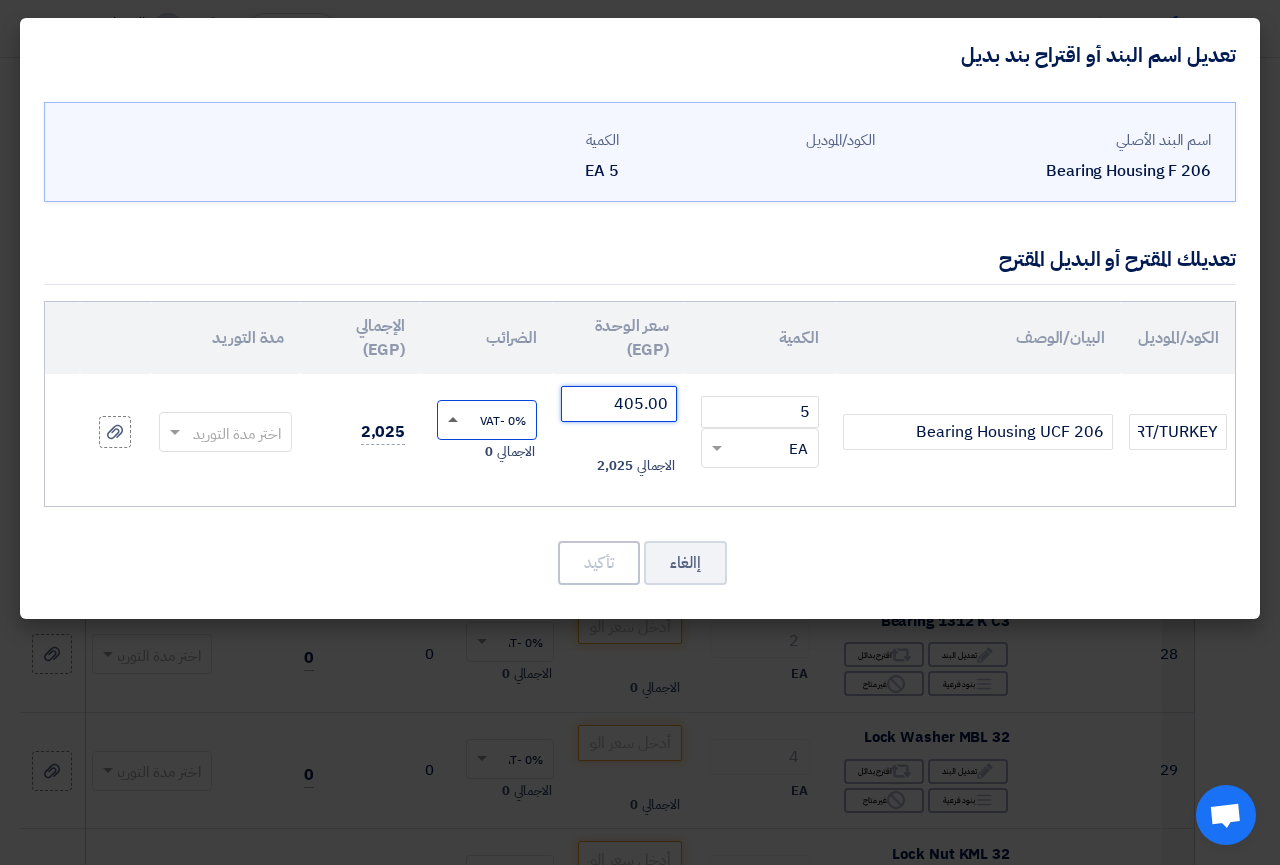 type on "405.00" 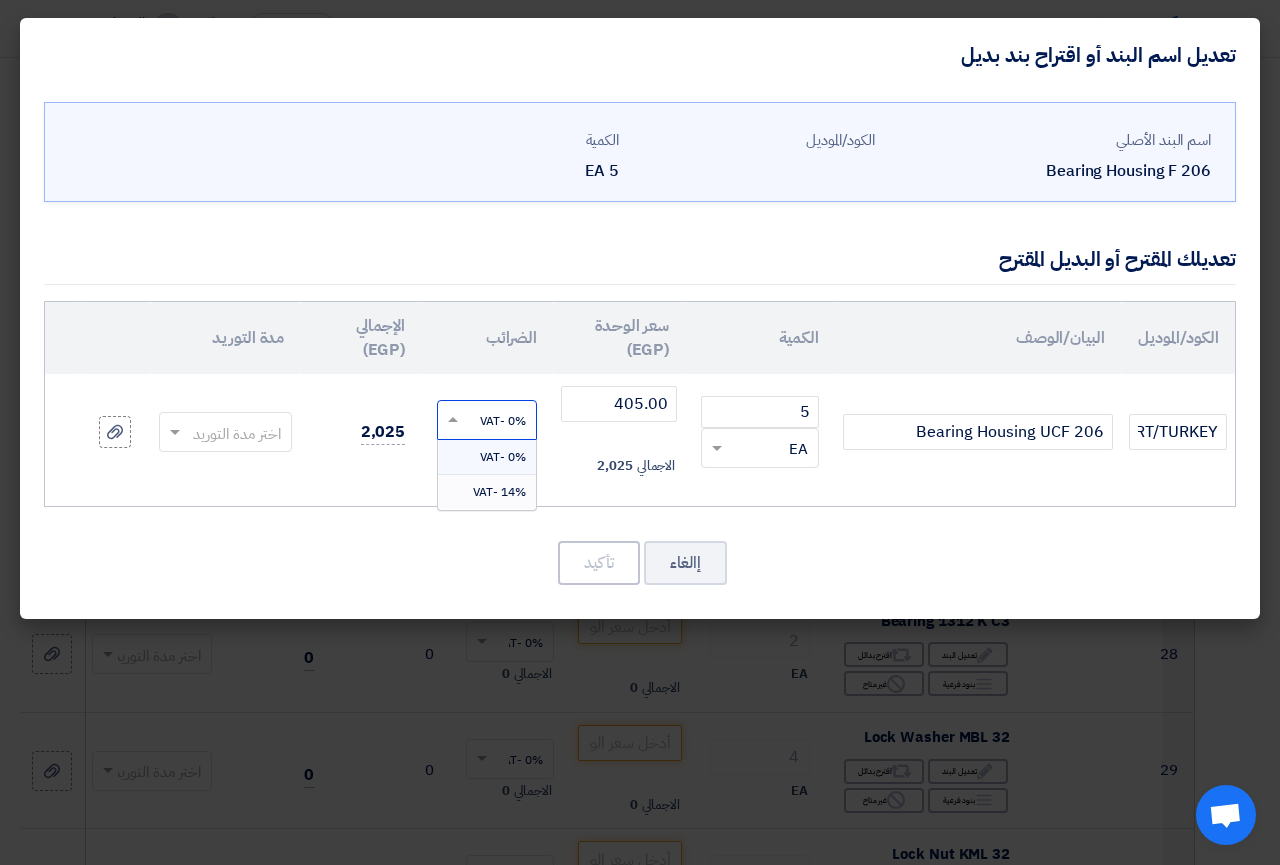 click on "14% -VAT" at bounding box center (499, 492) 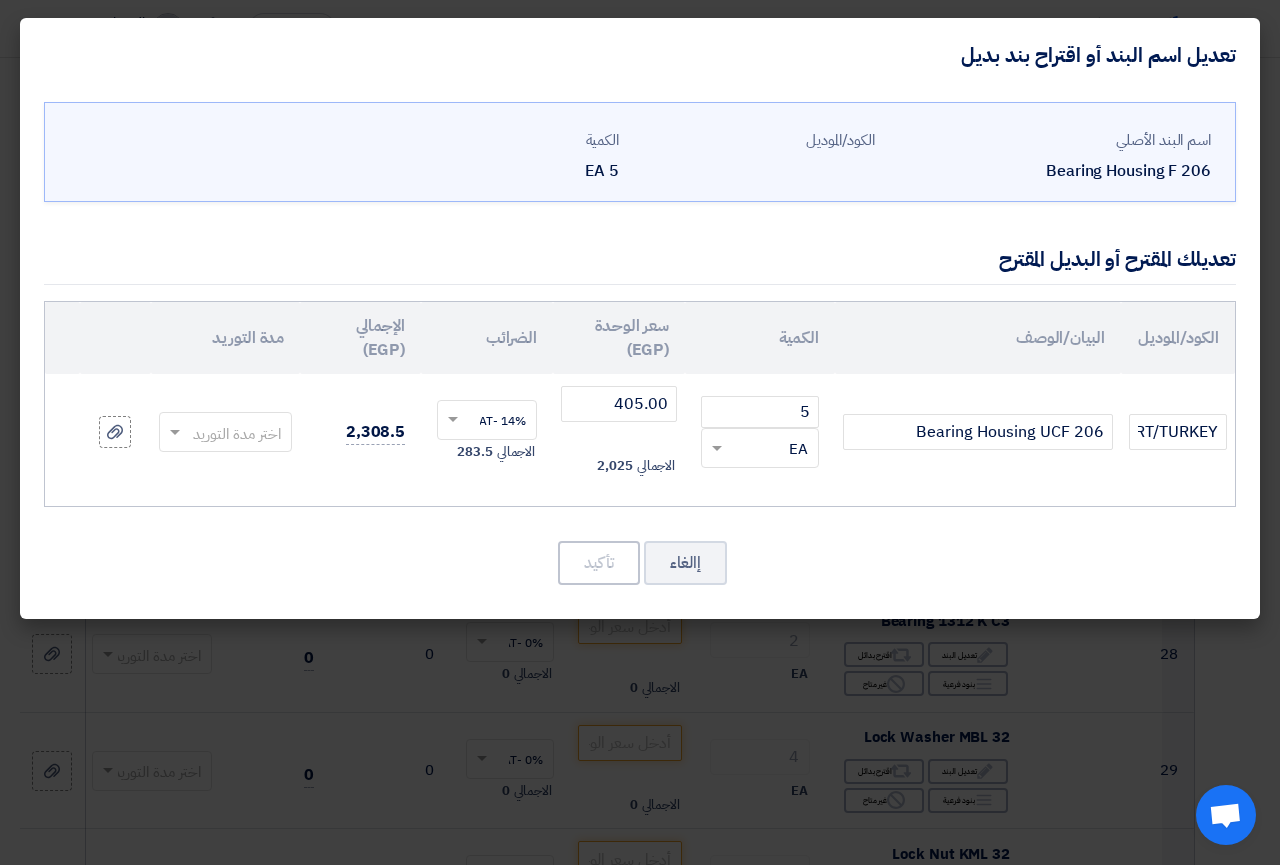 click 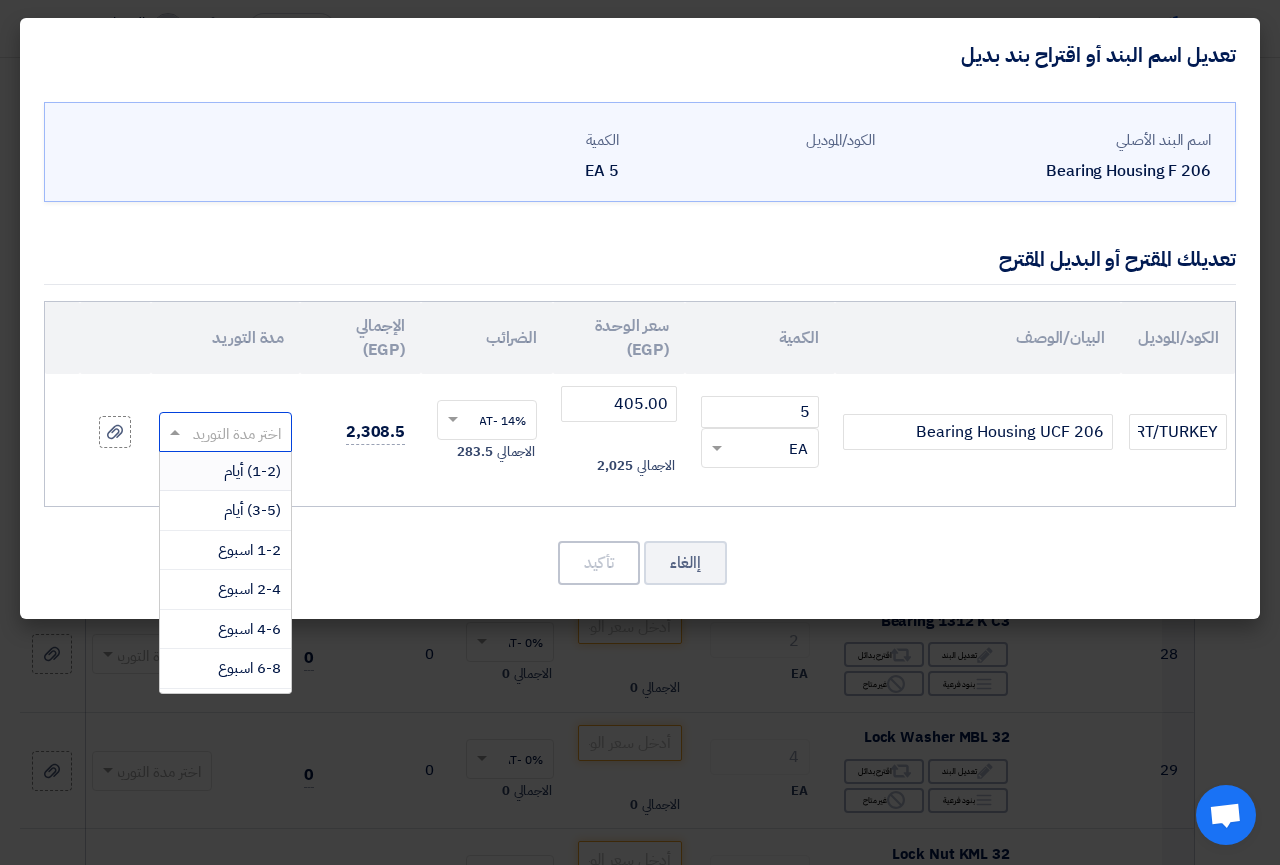 click on "(1-2) أيام" at bounding box center [252, 471] 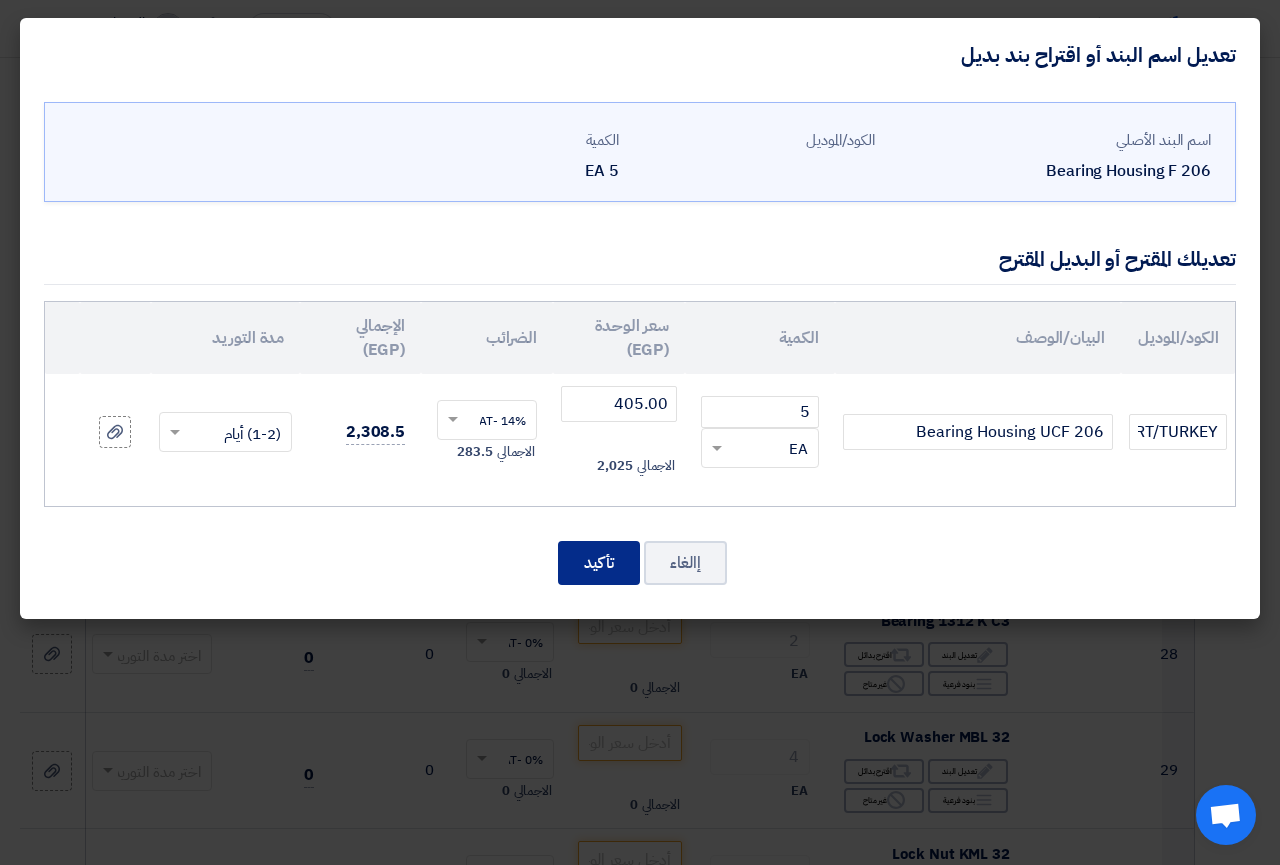 click on "تأكيد" 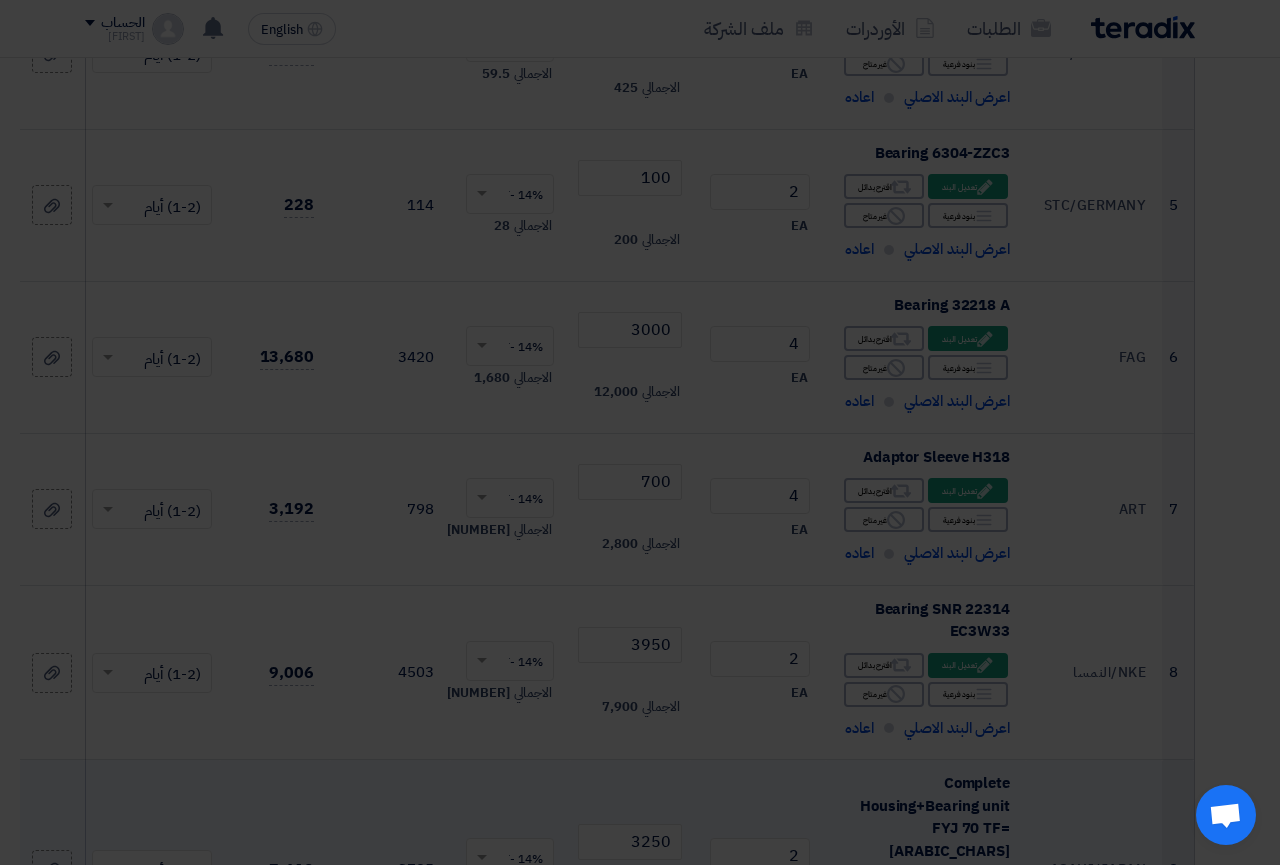 scroll, scrollTop: 3750, scrollLeft: 0, axis: vertical 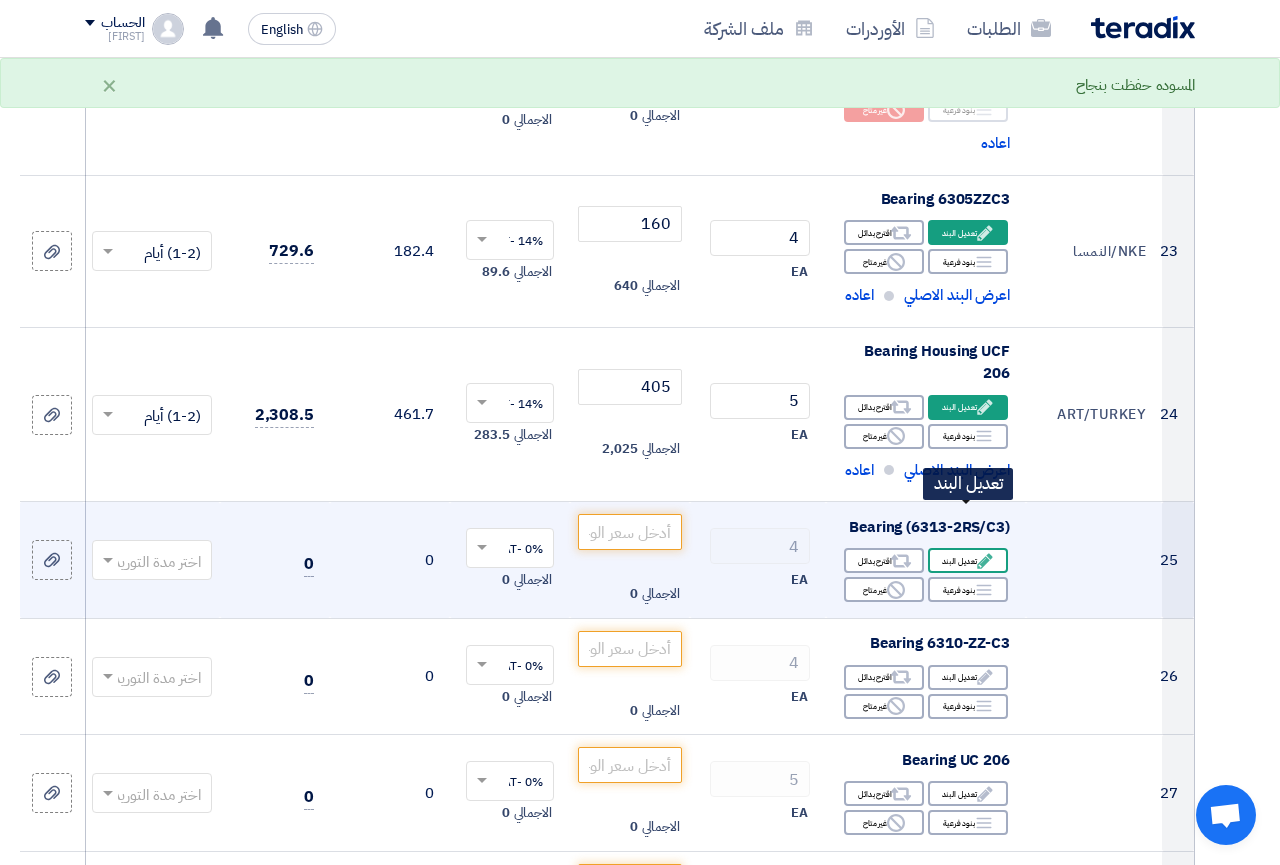 click on "Edit
تعديل البند" 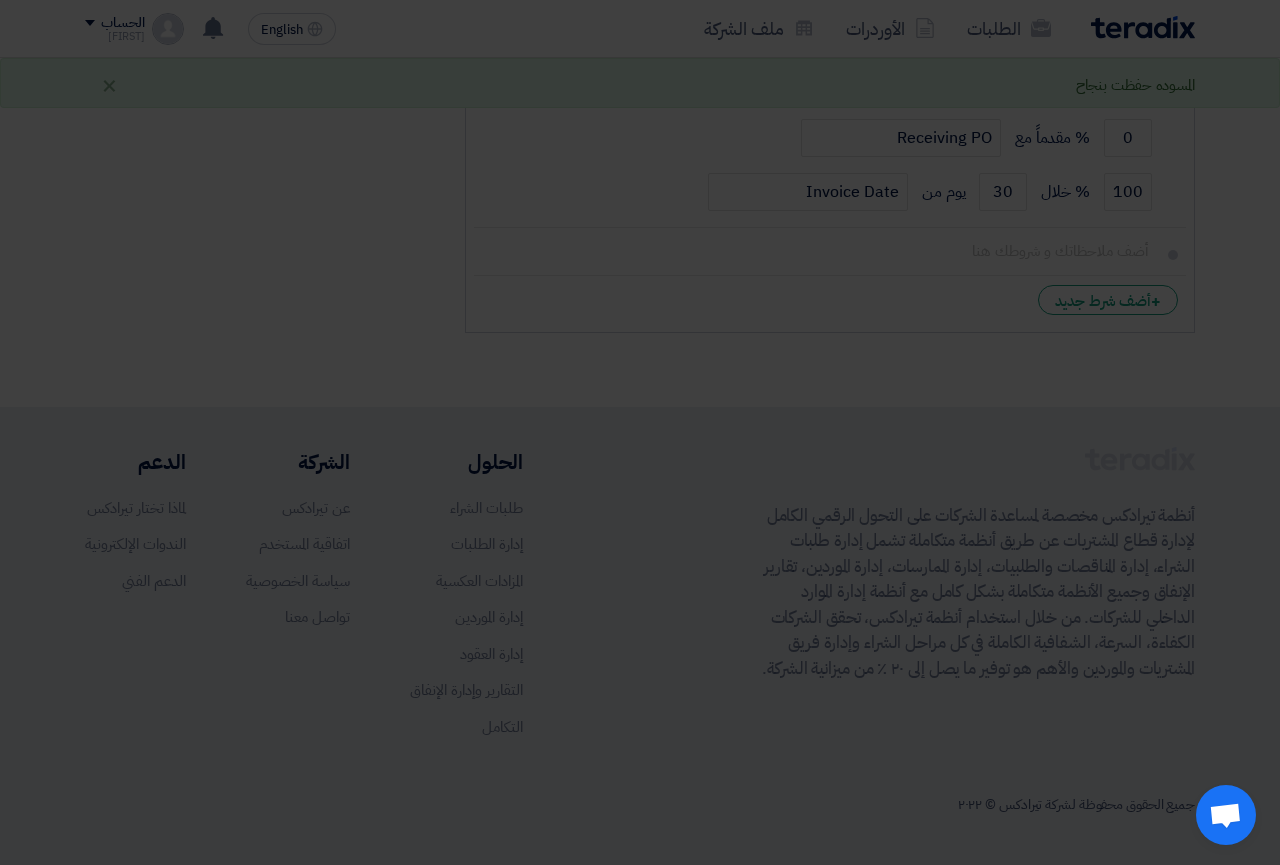scroll, scrollTop: 880, scrollLeft: 0, axis: vertical 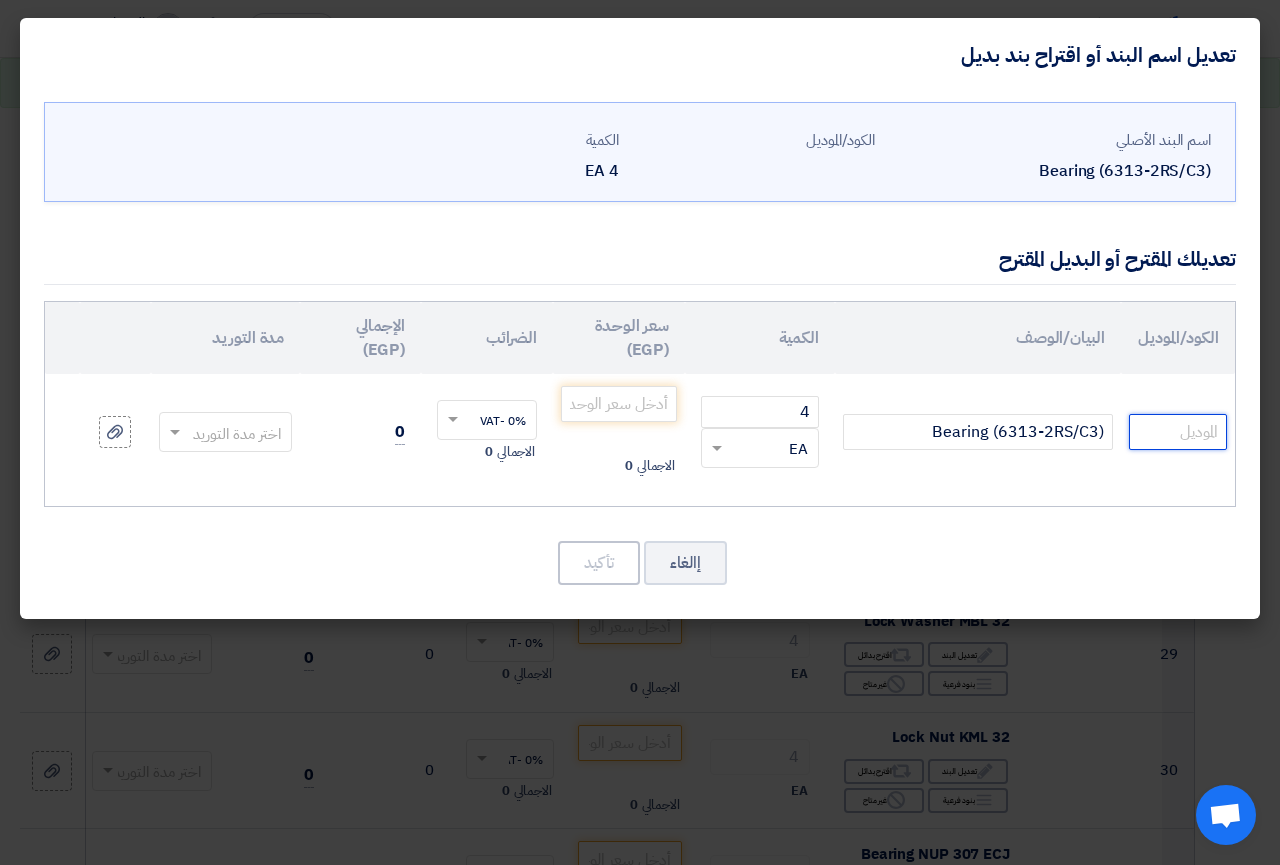 click 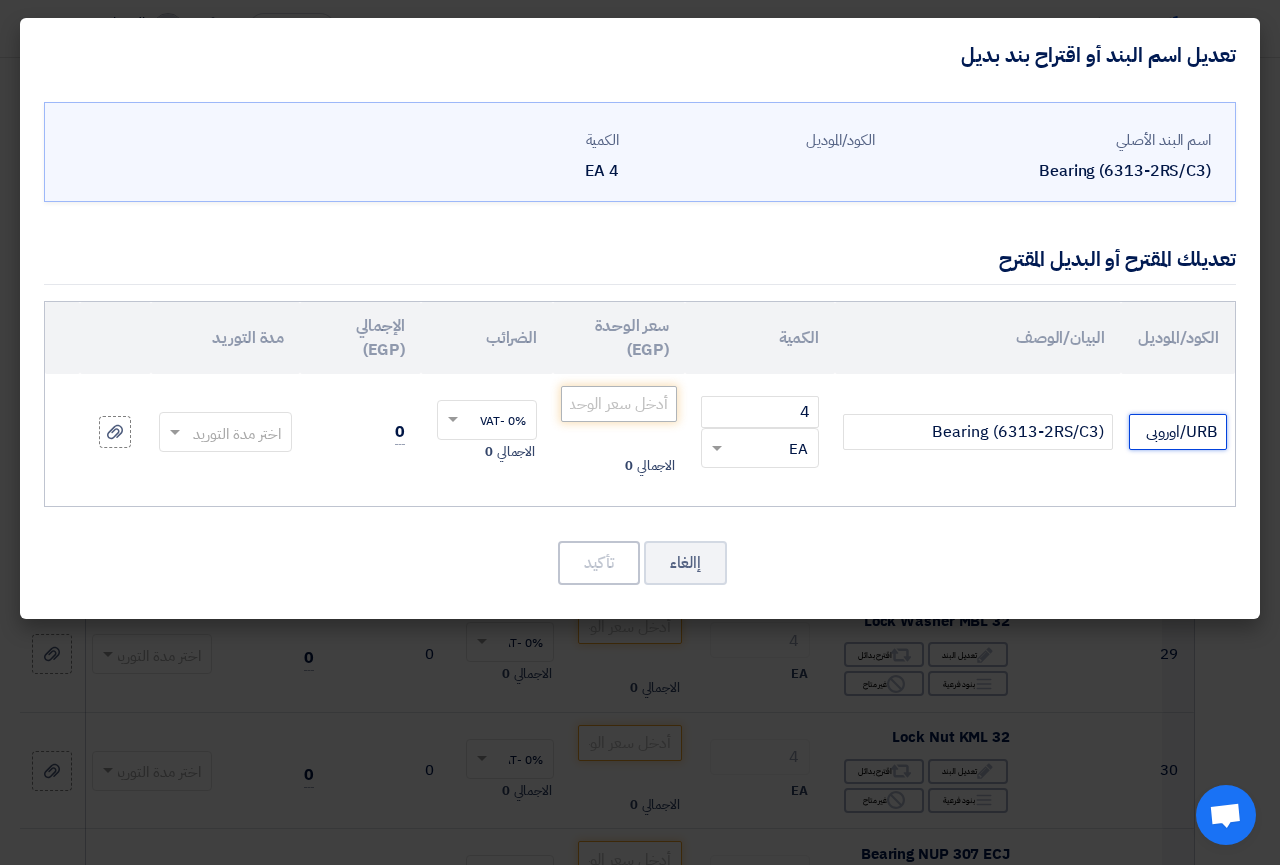 type on "URB/اوروبى" 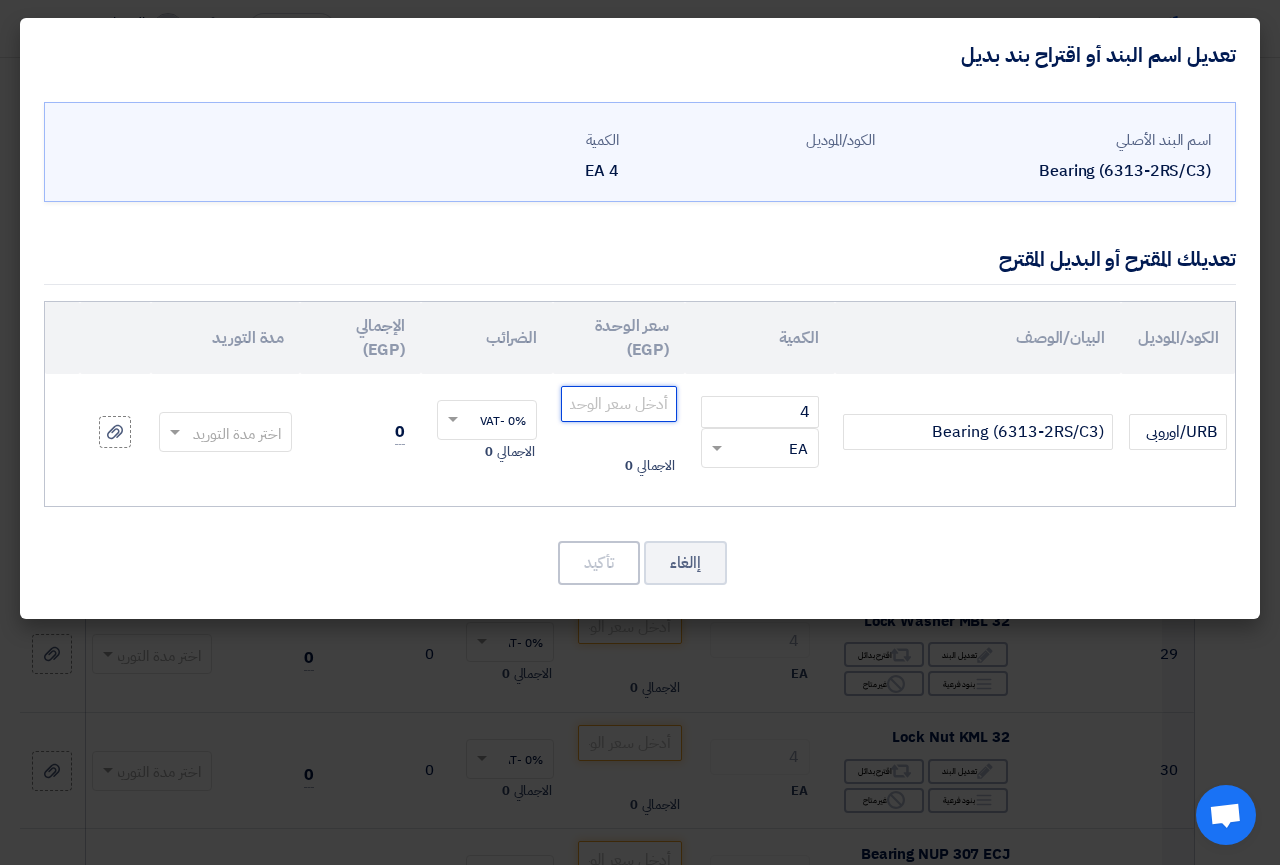 click 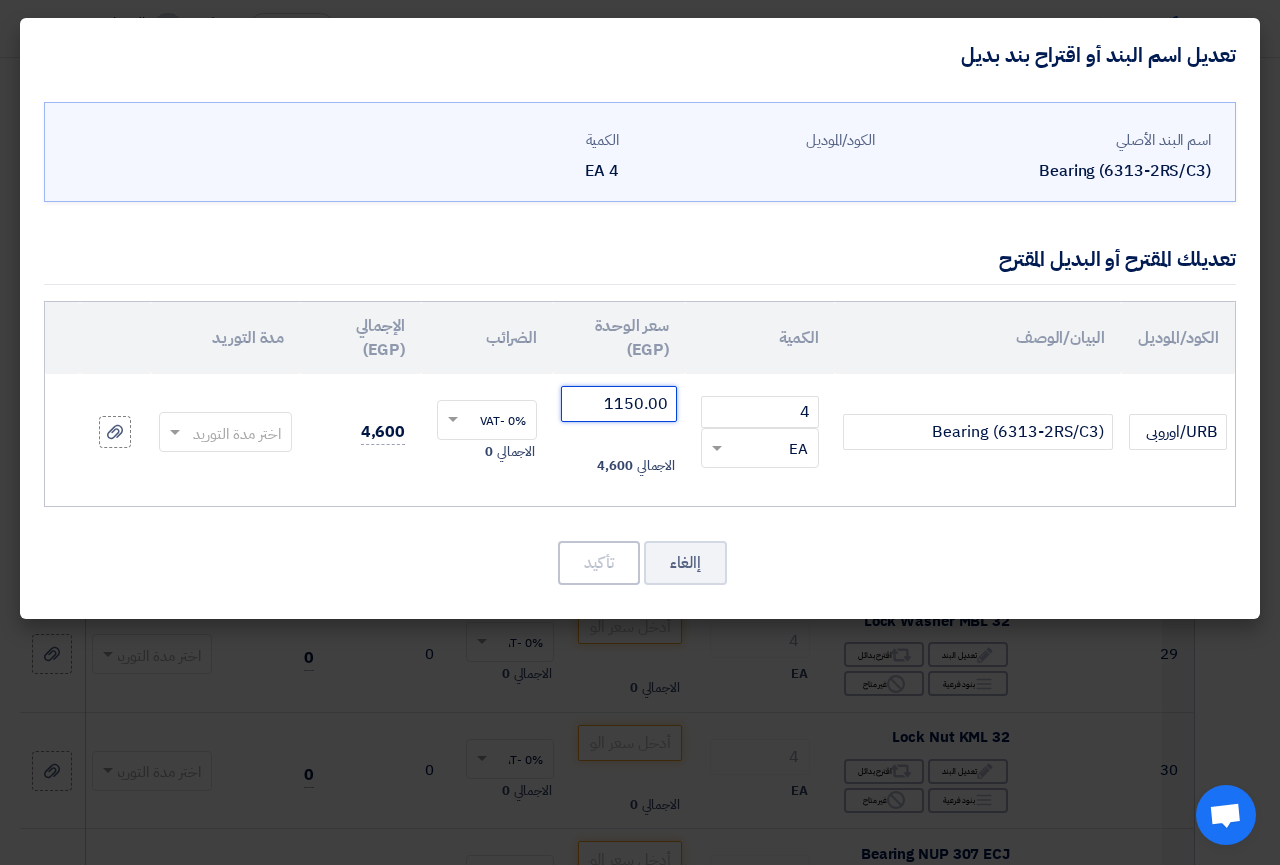 click 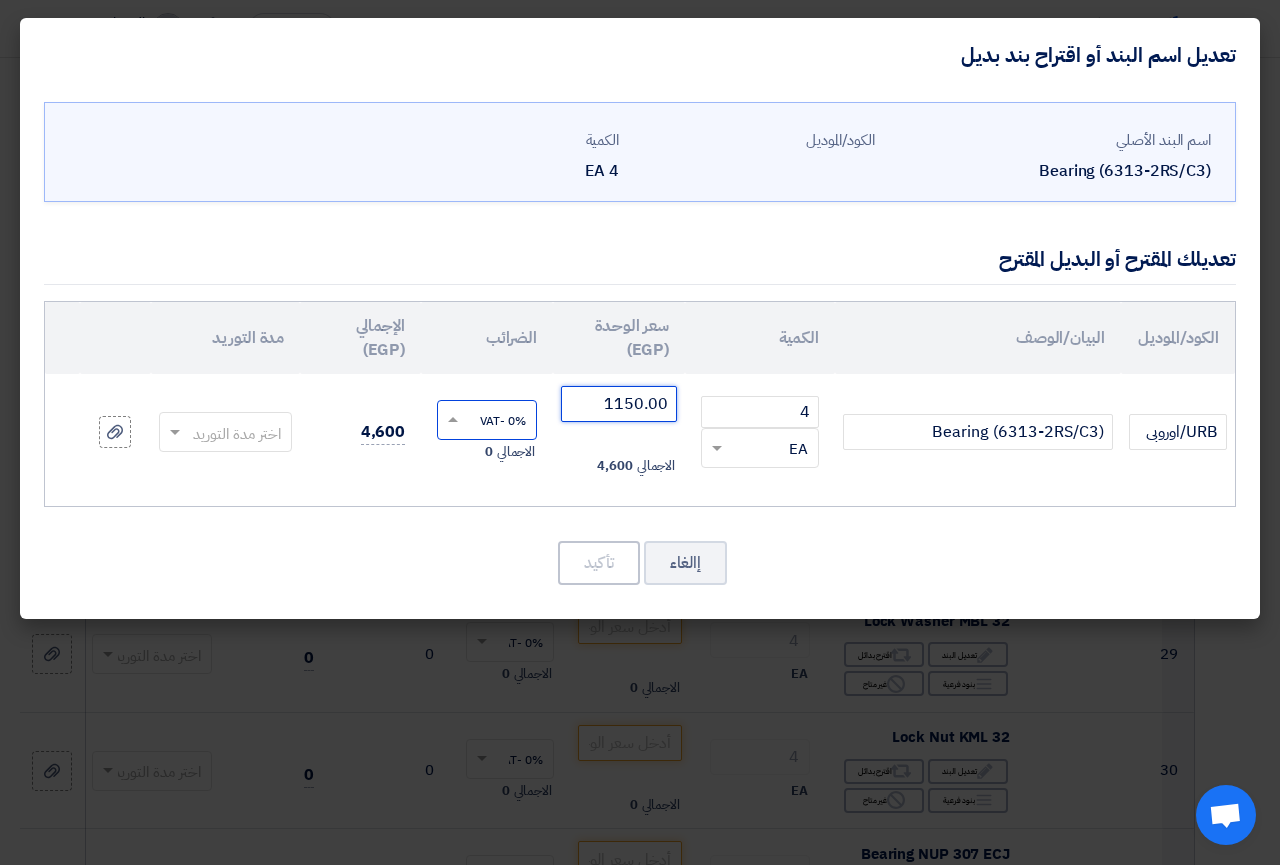type on "1150.00" 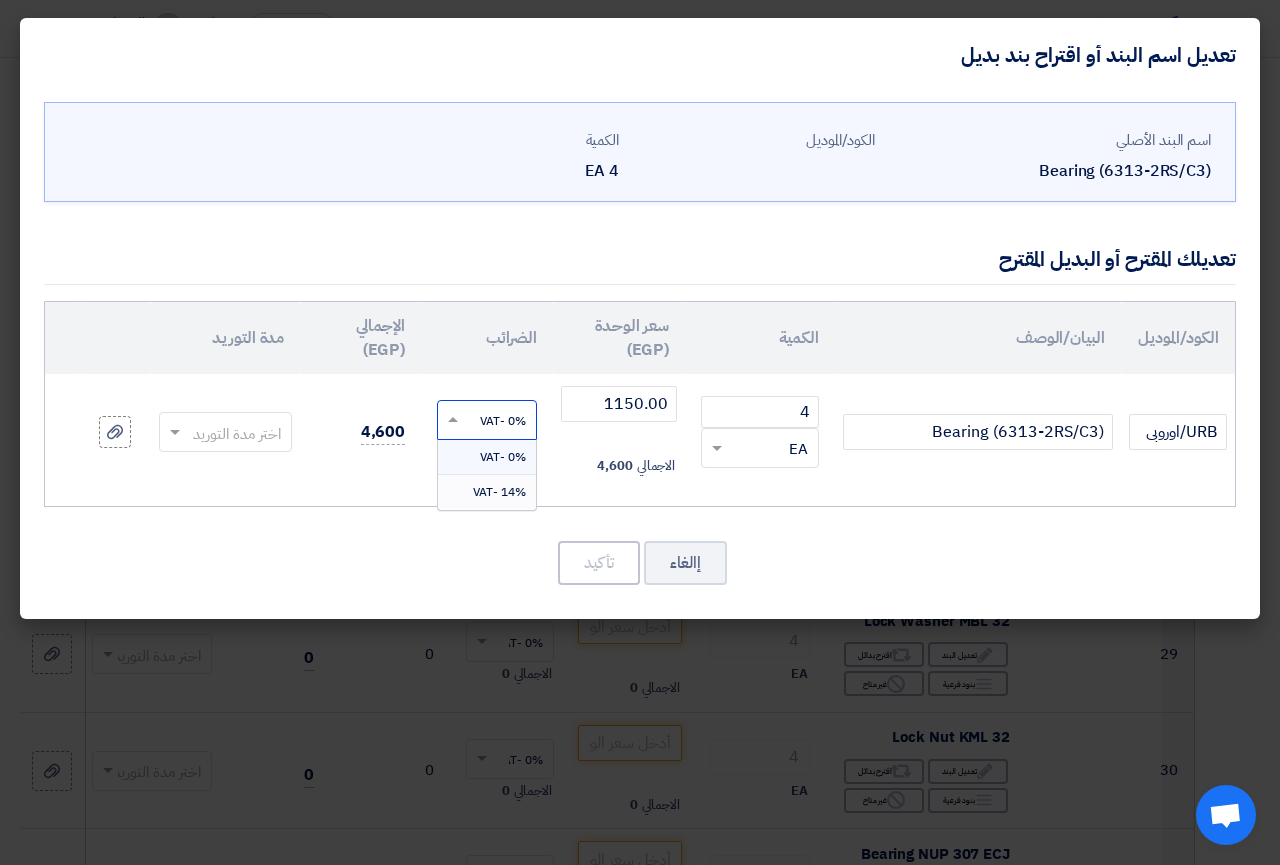 click on "14% -VAT" at bounding box center (499, 492) 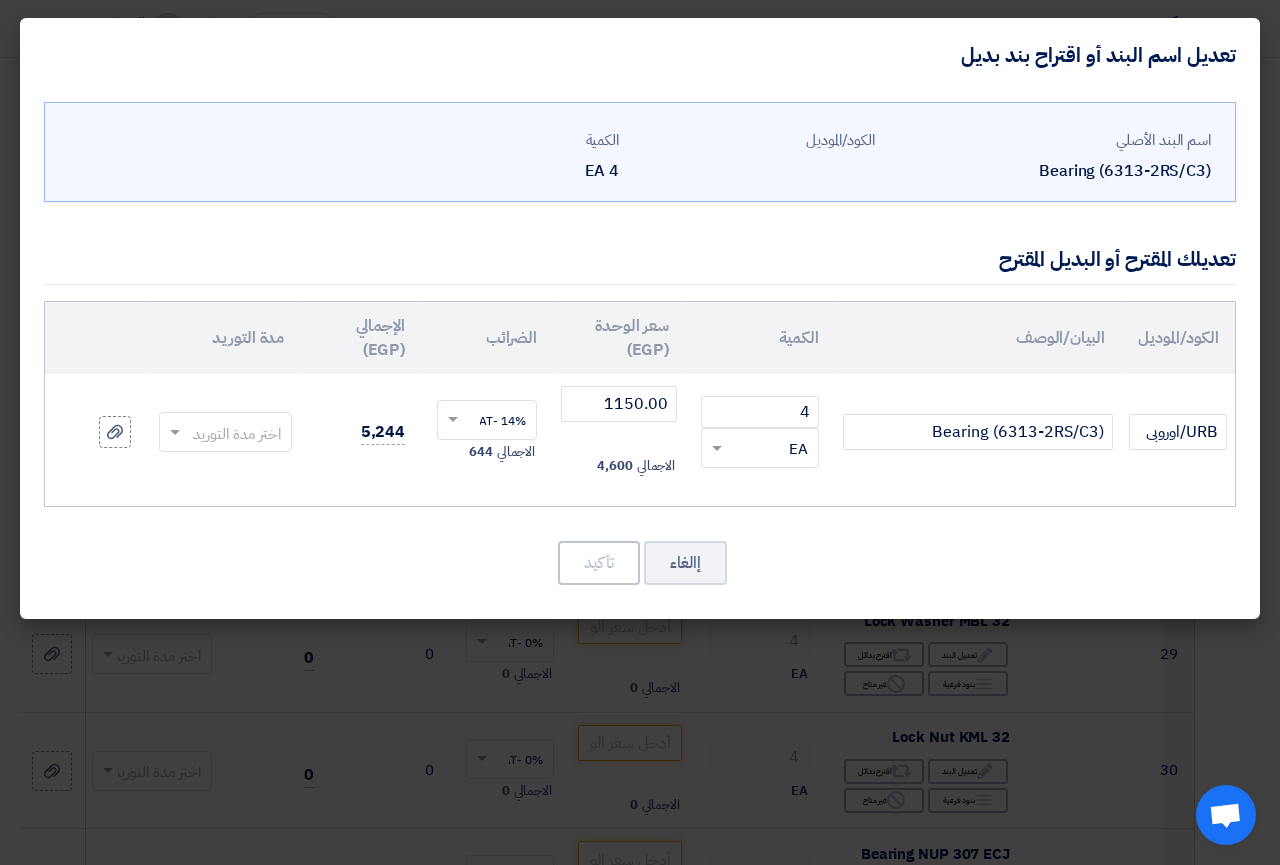 drag, startPoint x: 215, startPoint y: 423, endPoint x: 221, endPoint y: 449, distance: 26.683329 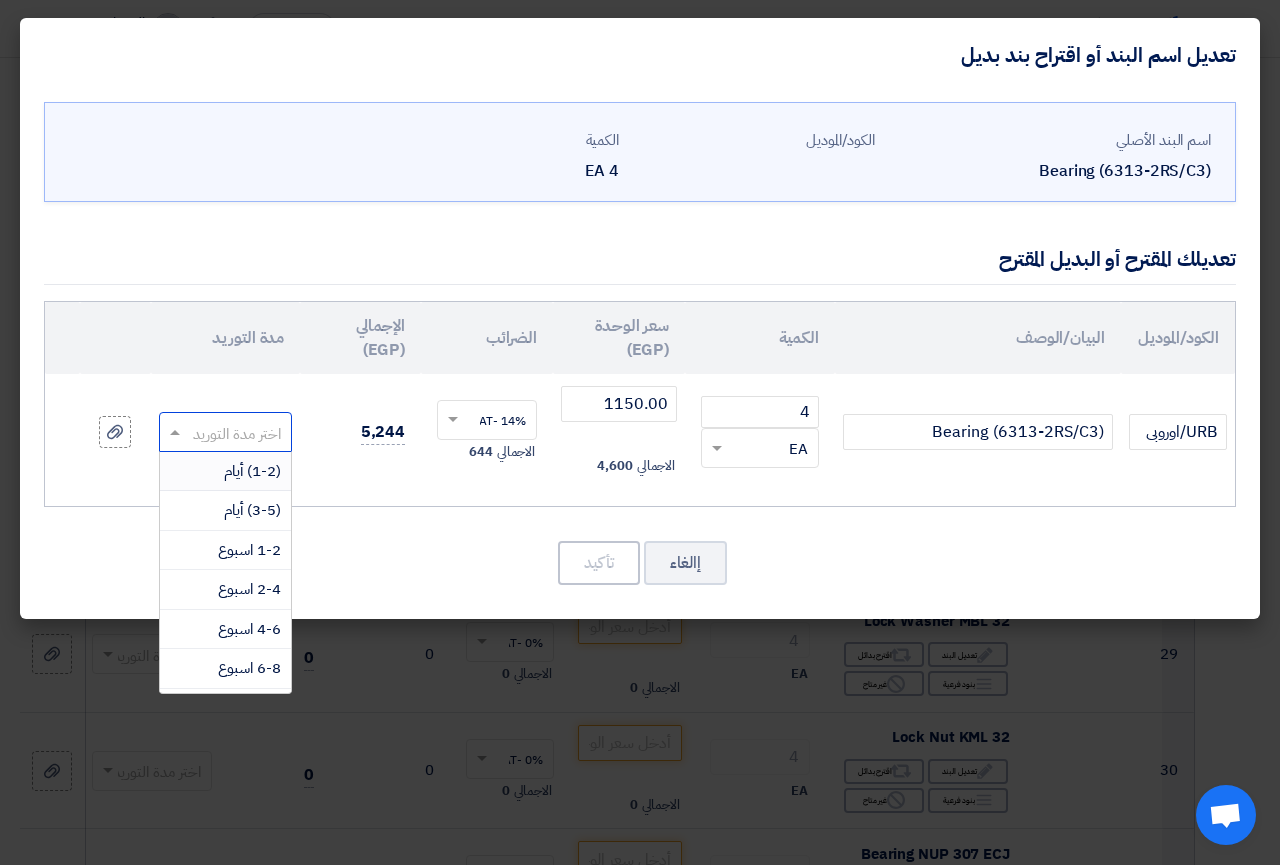 click on "(1-2) أيام" at bounding box center [252, 471] 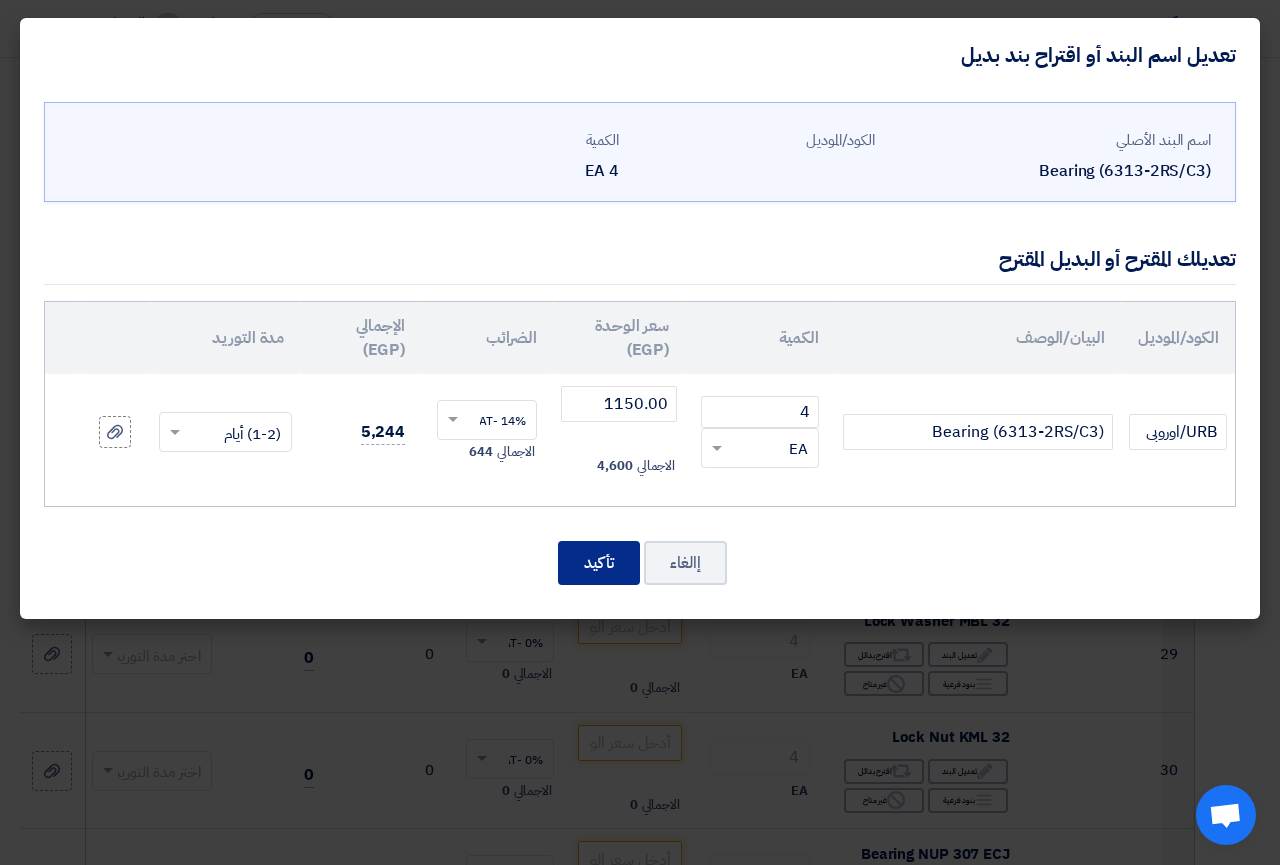 click on "تأكيد" 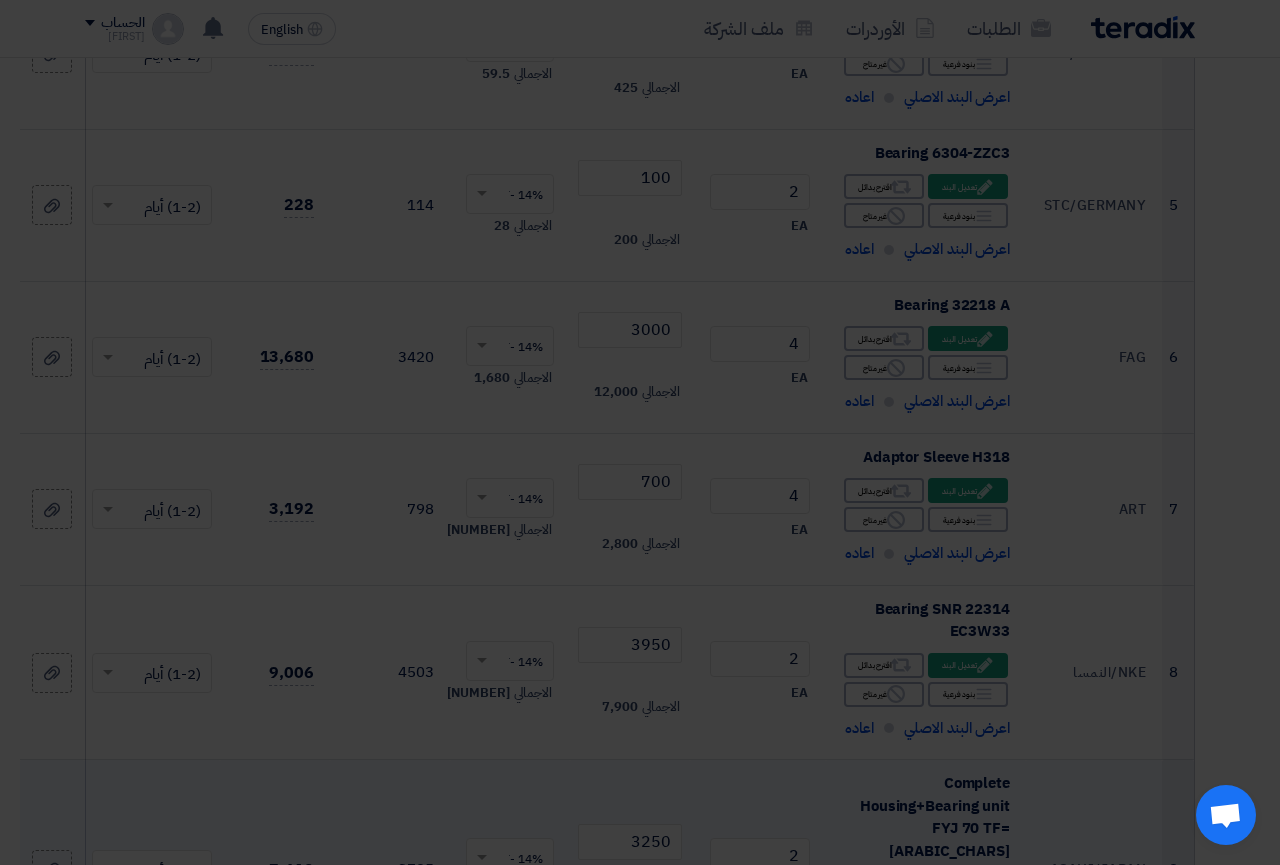 scroll, scrollTop: 3750, scrollLeft: 0, axis: vertical 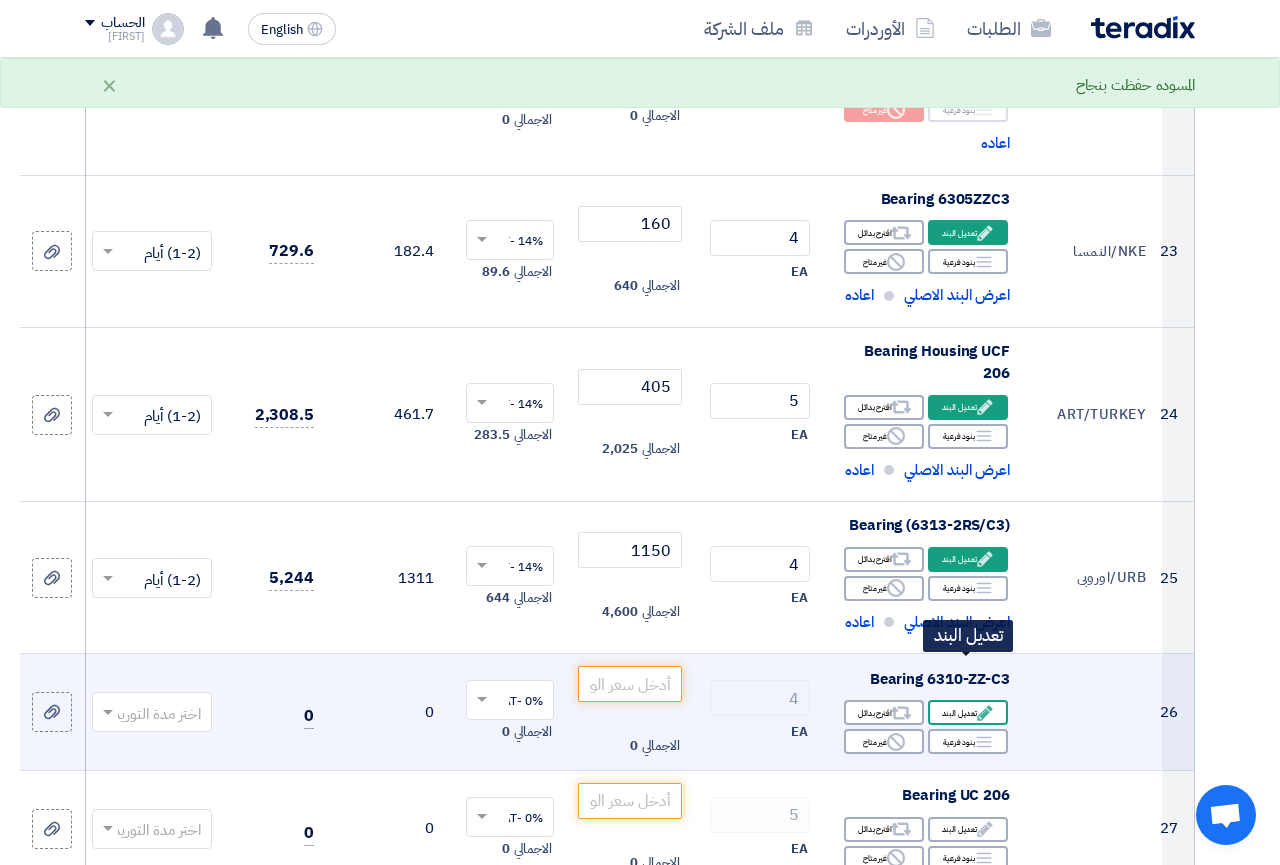 click on "Edit
تعديل البند" 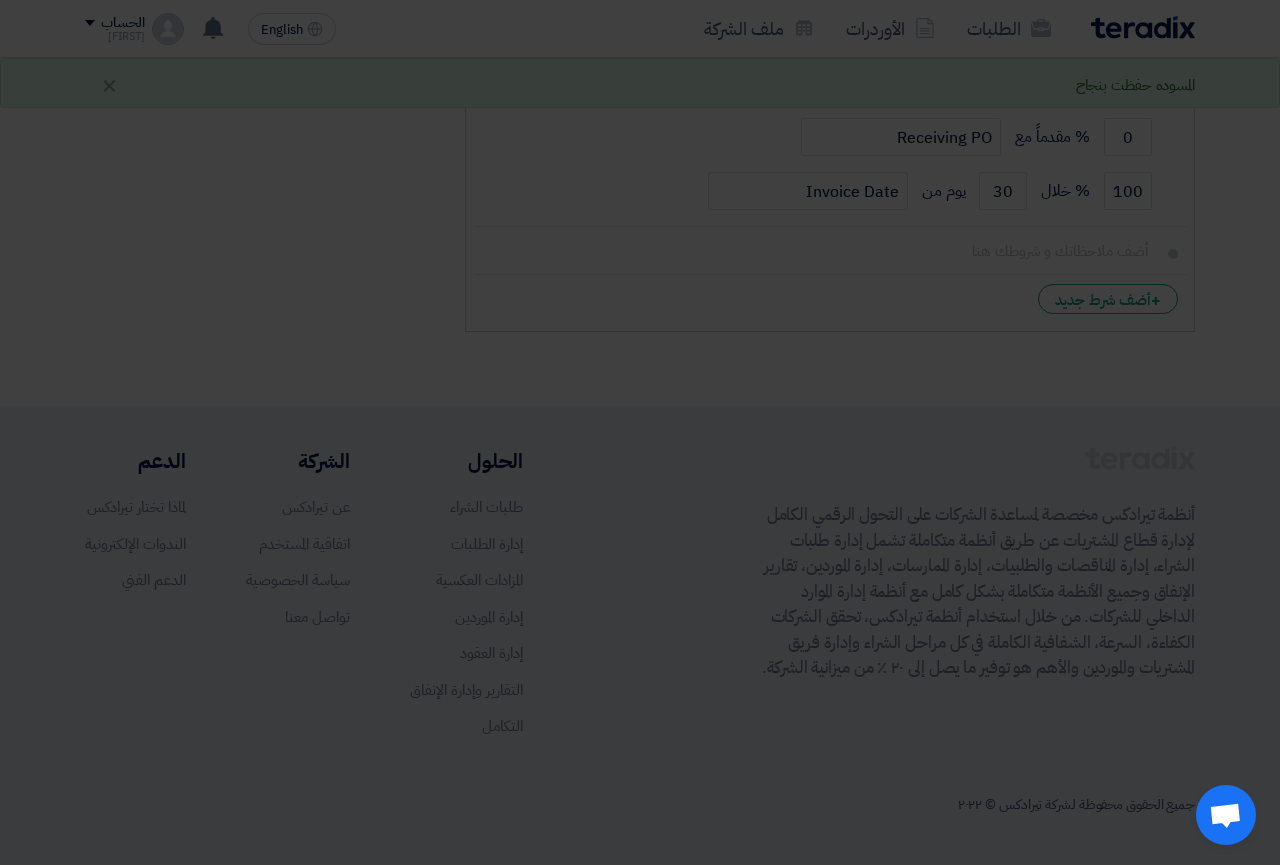 scroll, scrollTop: 880, scrollLeft: 0, axis: vertical 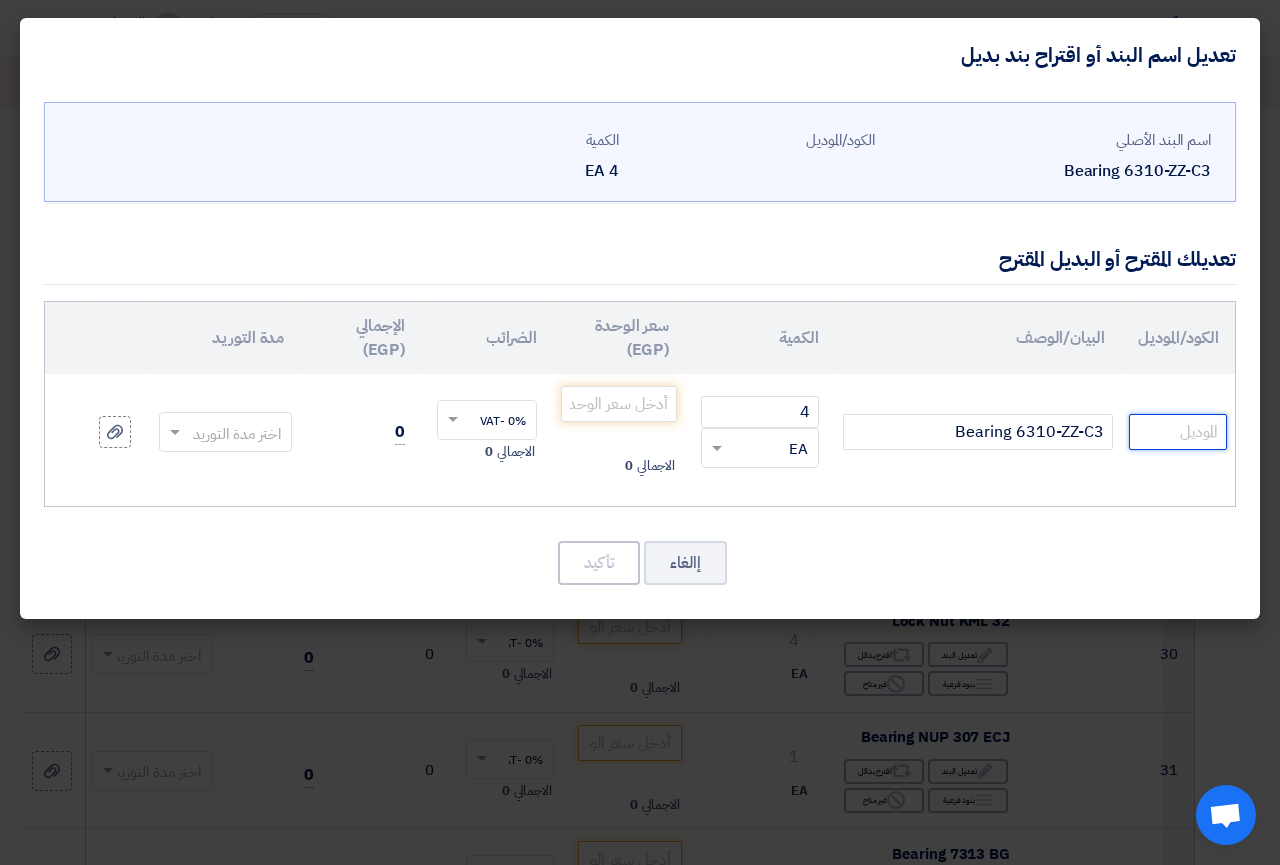 click 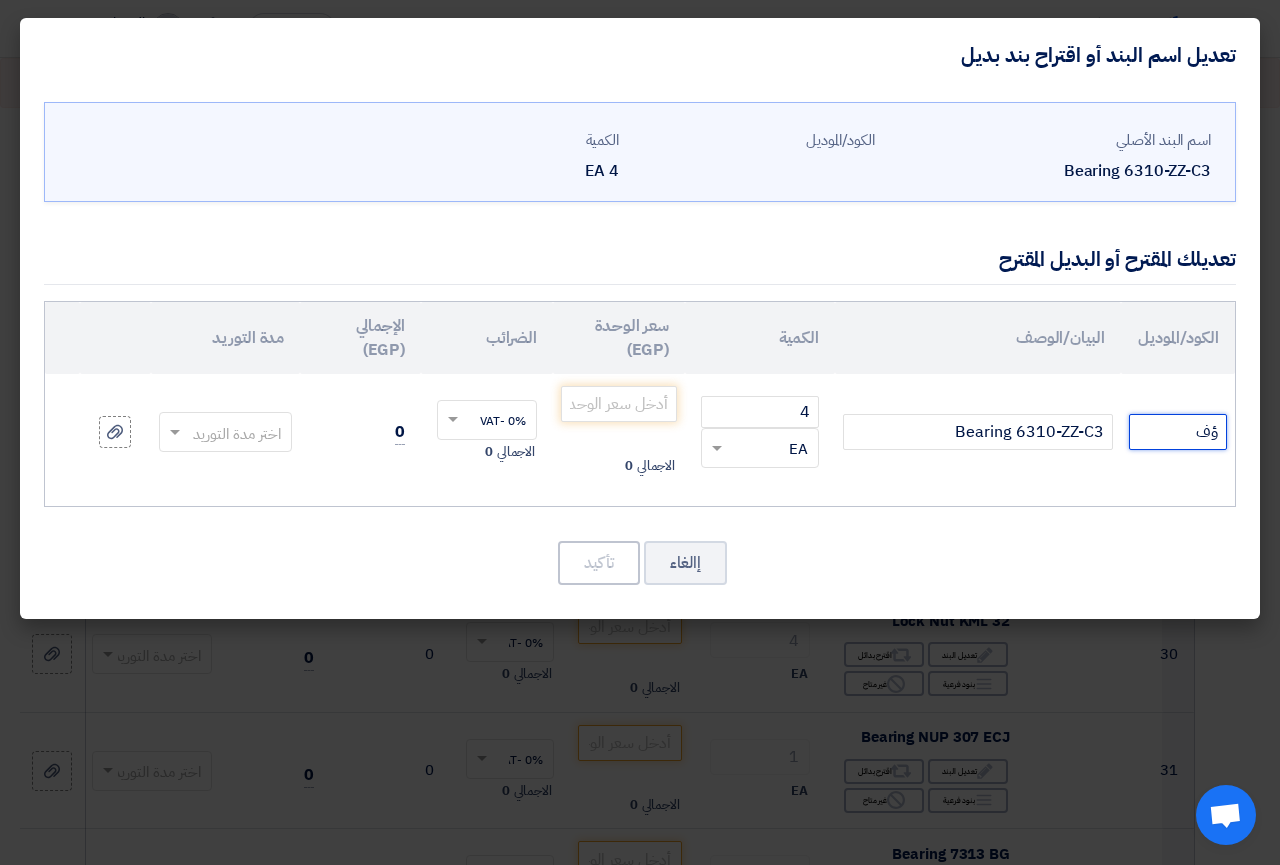 type on "ؤ" 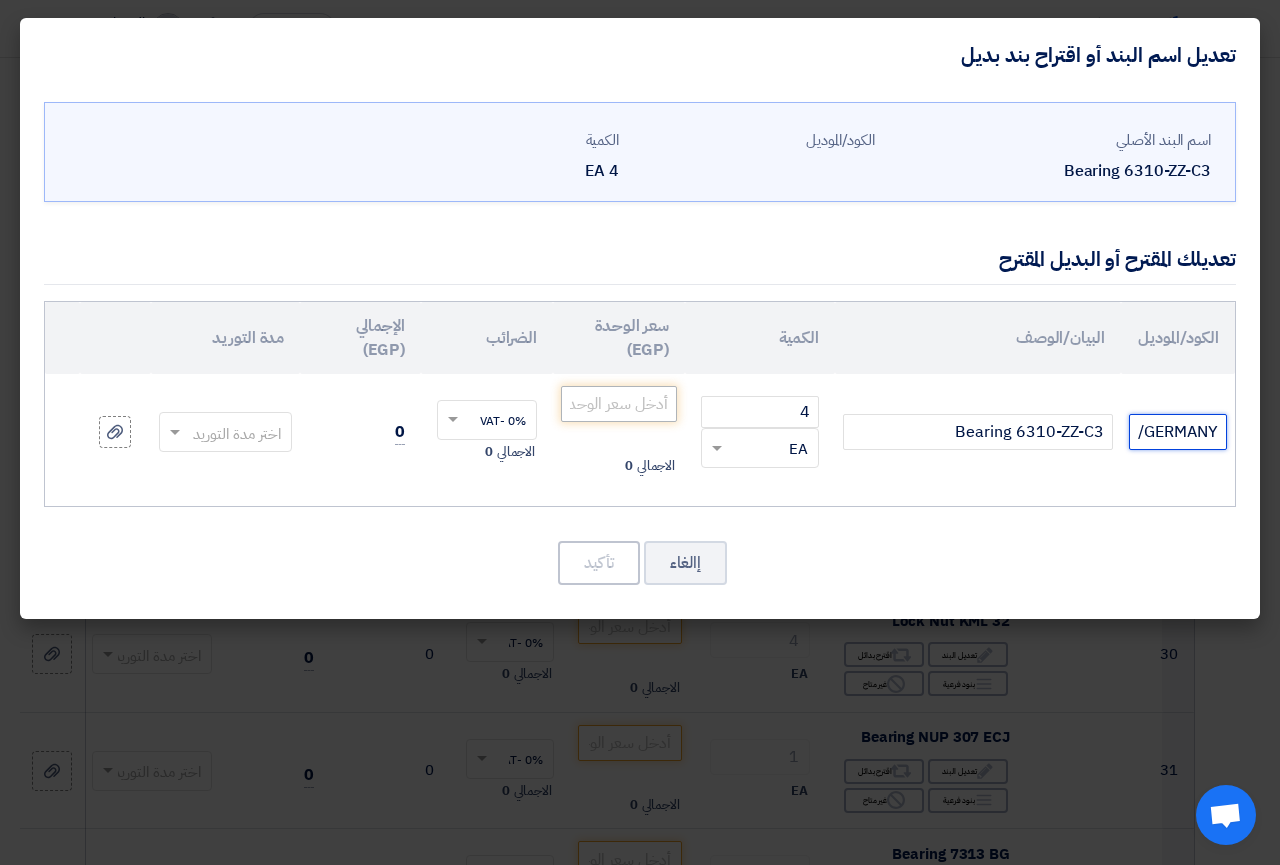 type on "STC/GERMANY" 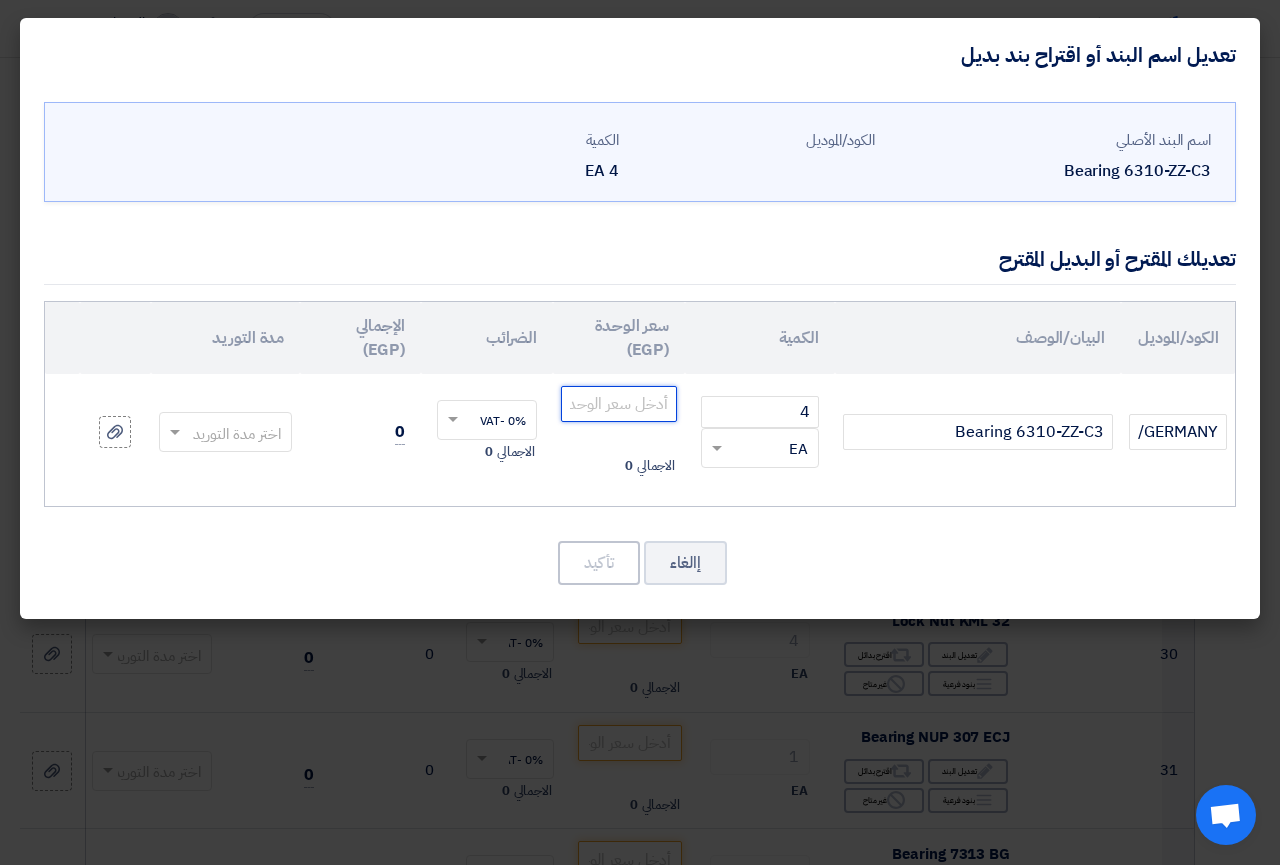 click 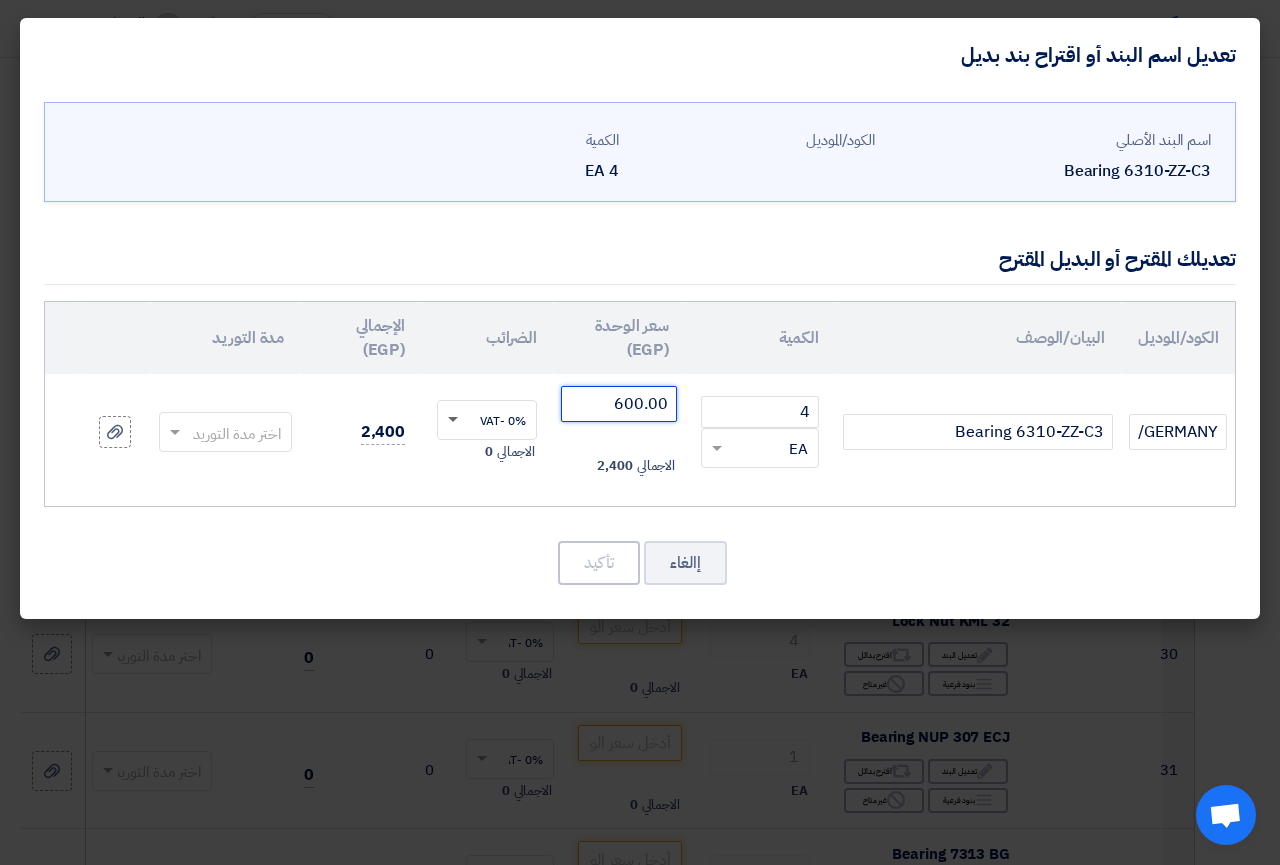 click 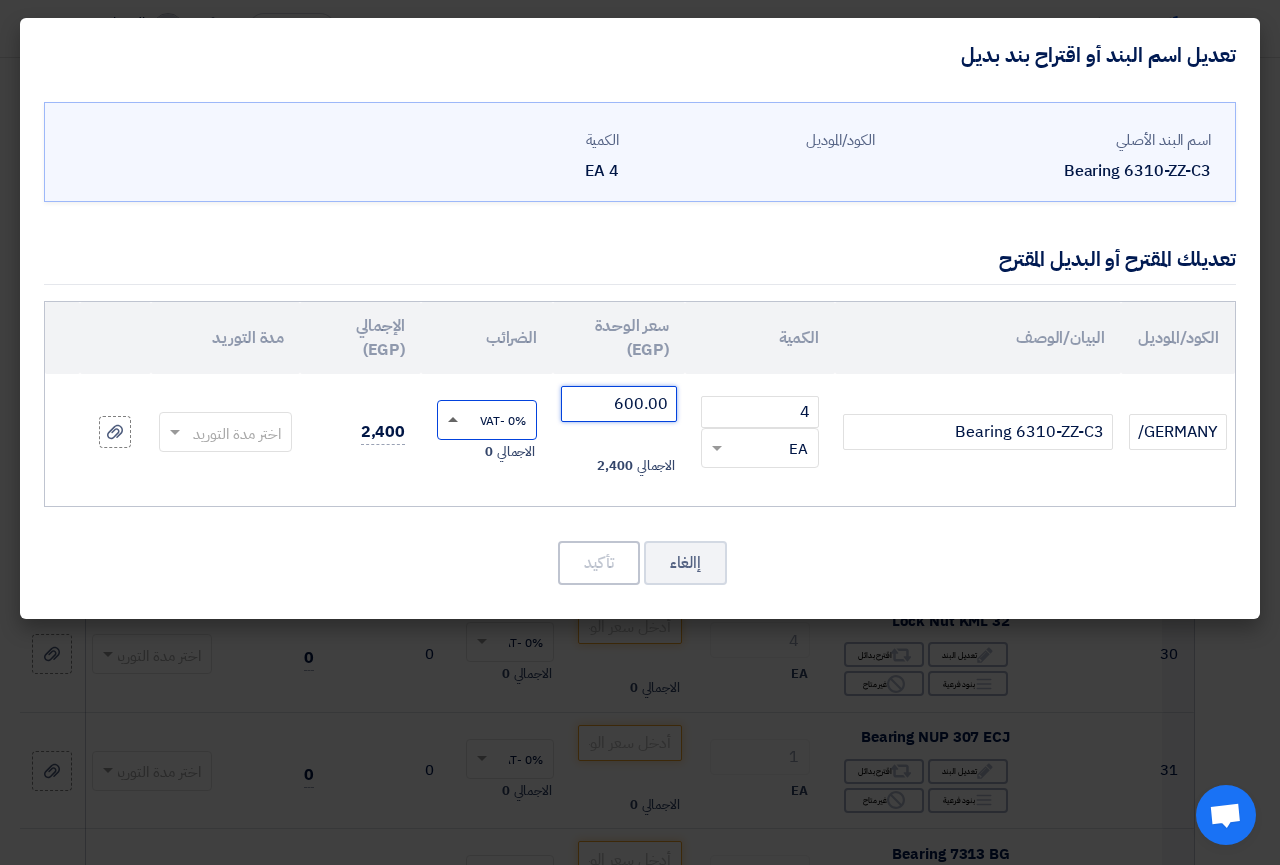 type on "600.00" 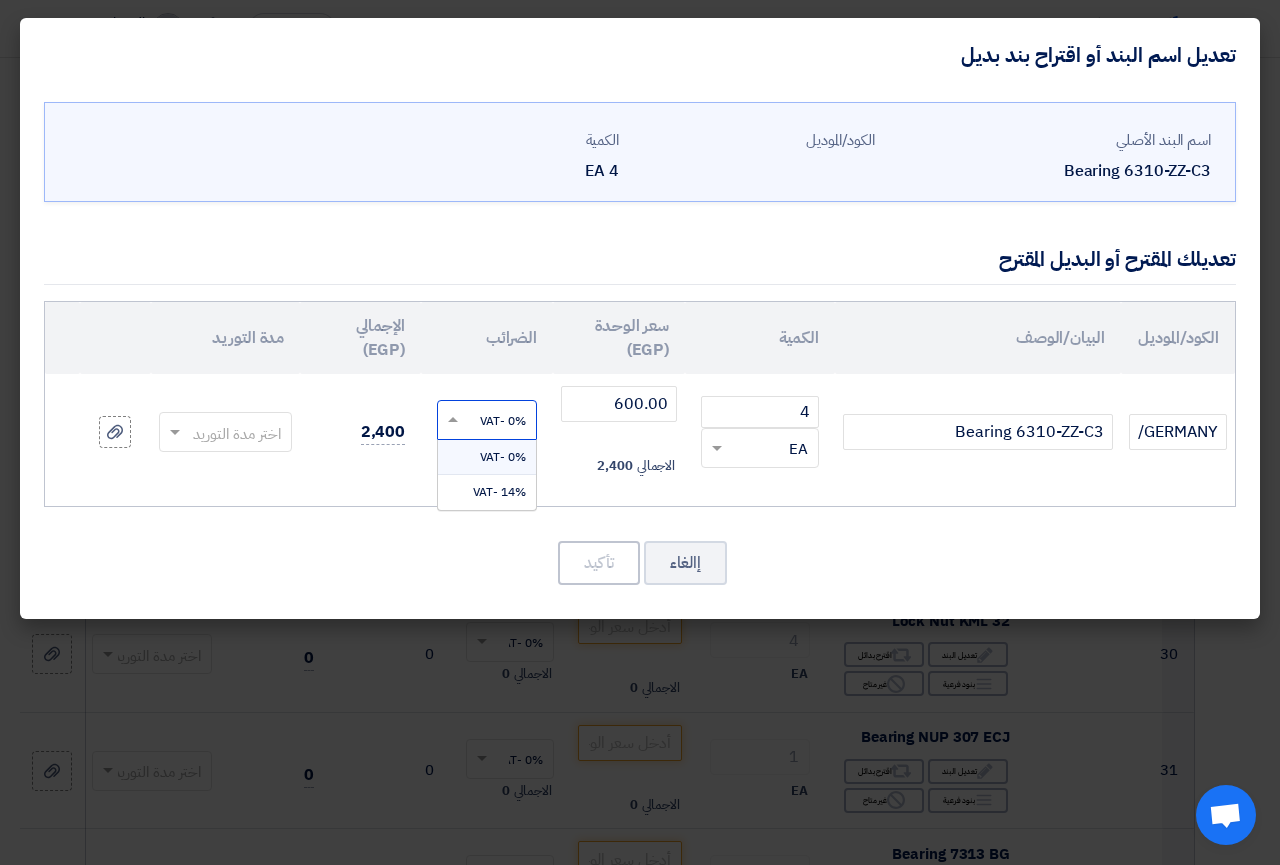 click on "14% -VAT" at bounding box center [499, 492] 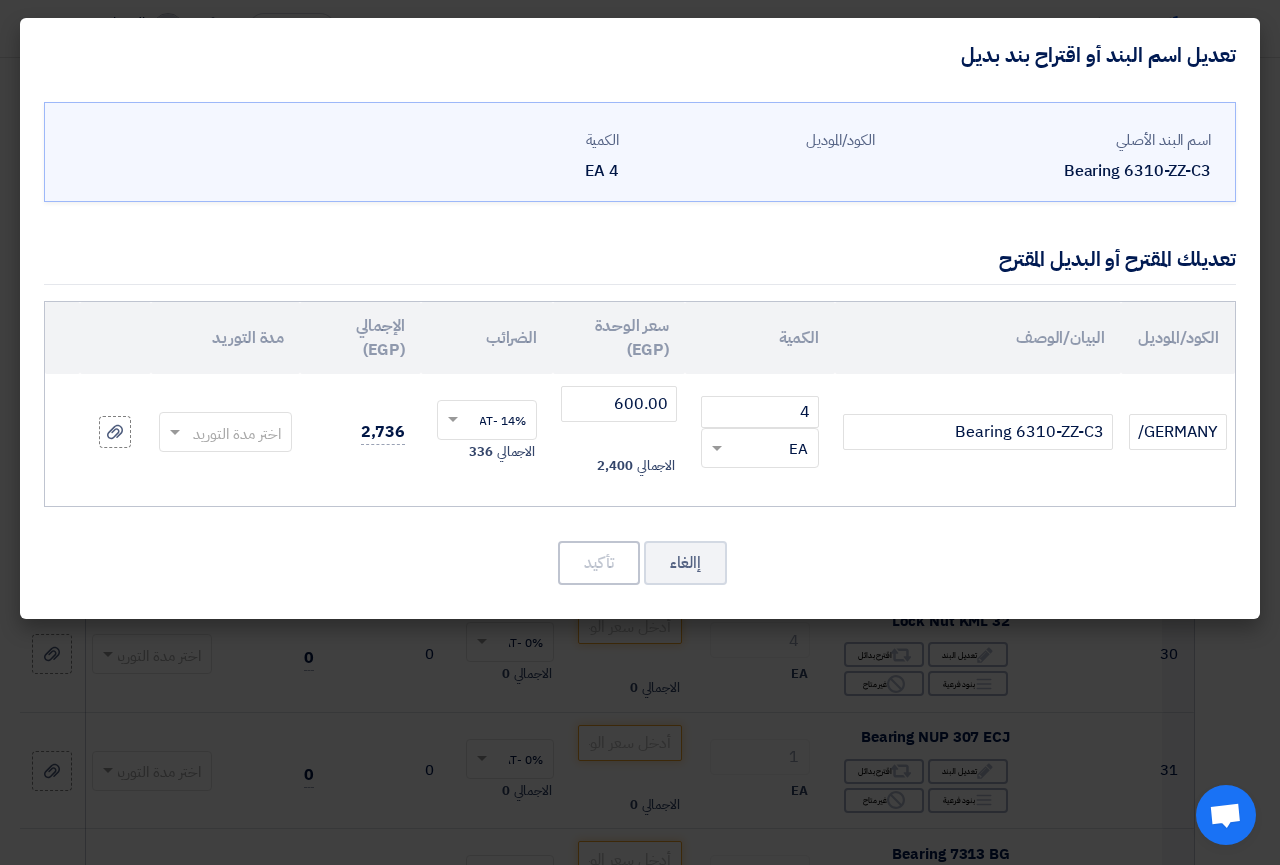 click 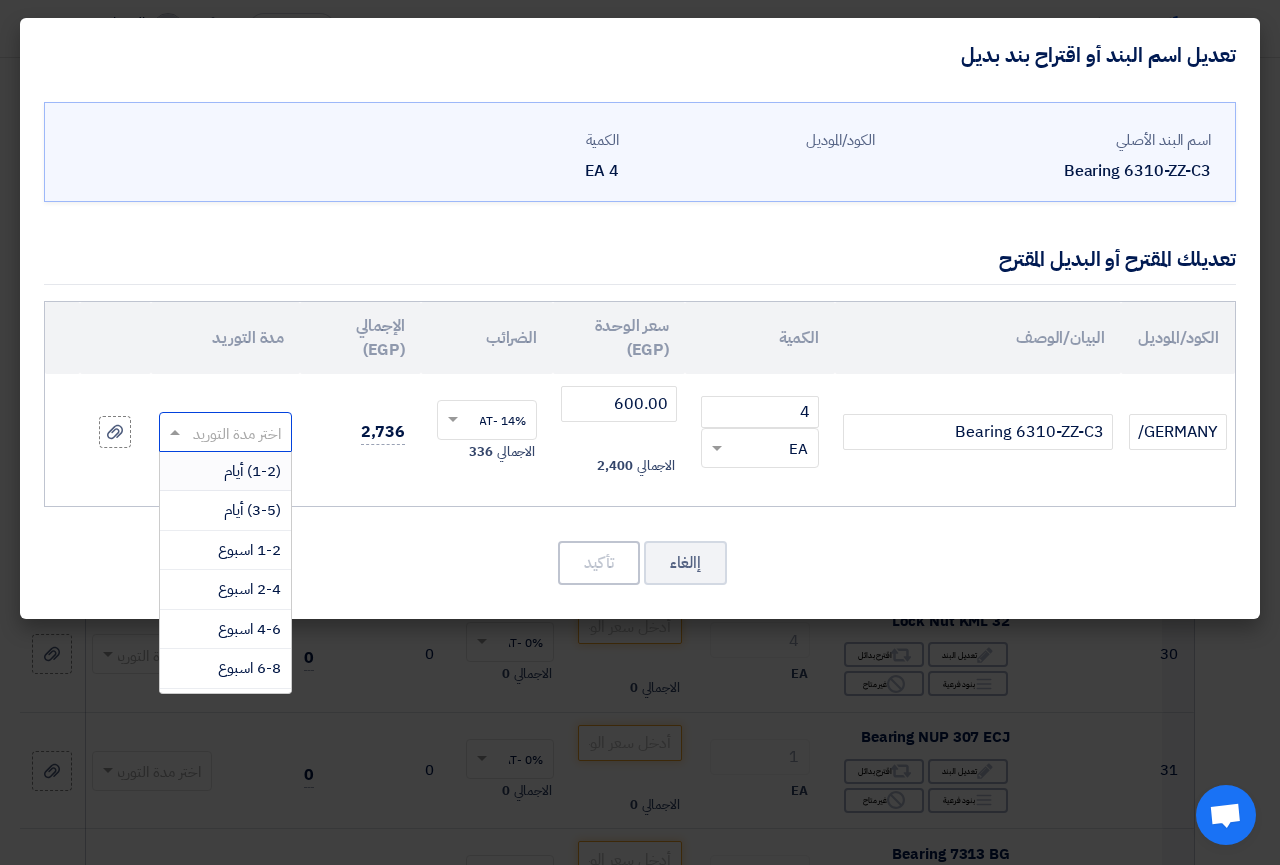 click on "(1-2) أيام" at bounding box center (252, 471) 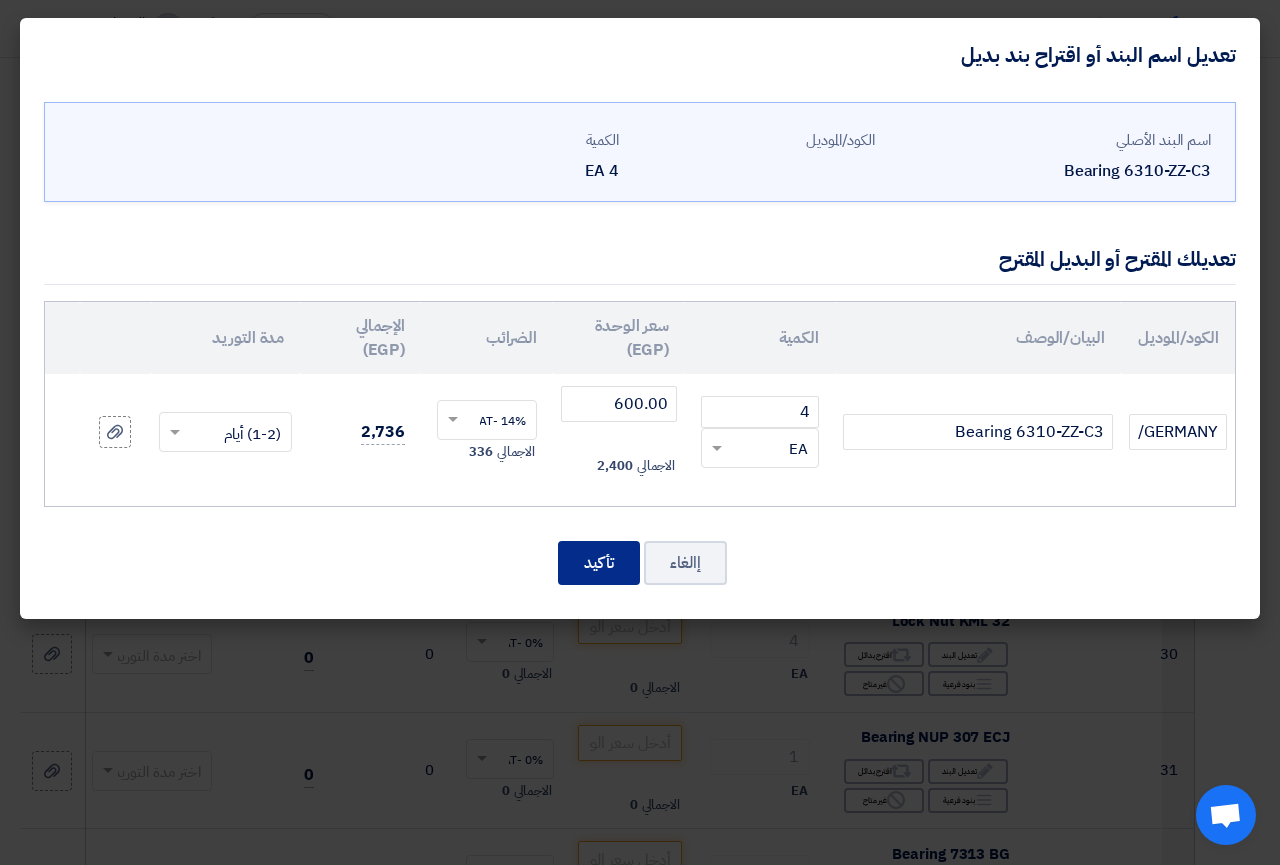 click on "تأكيد" 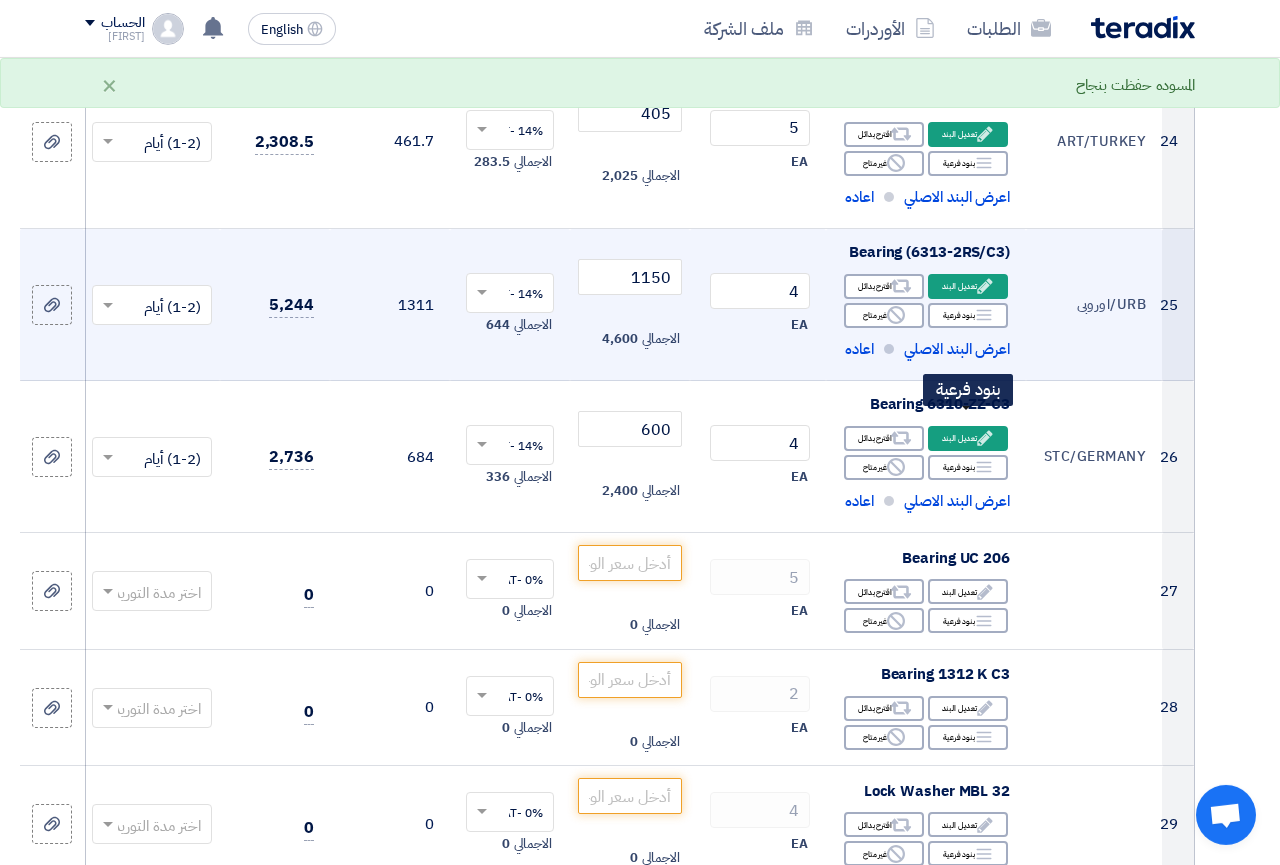 scroll, scrollTop: 4056, scrollLeft: 0, axis: vertical 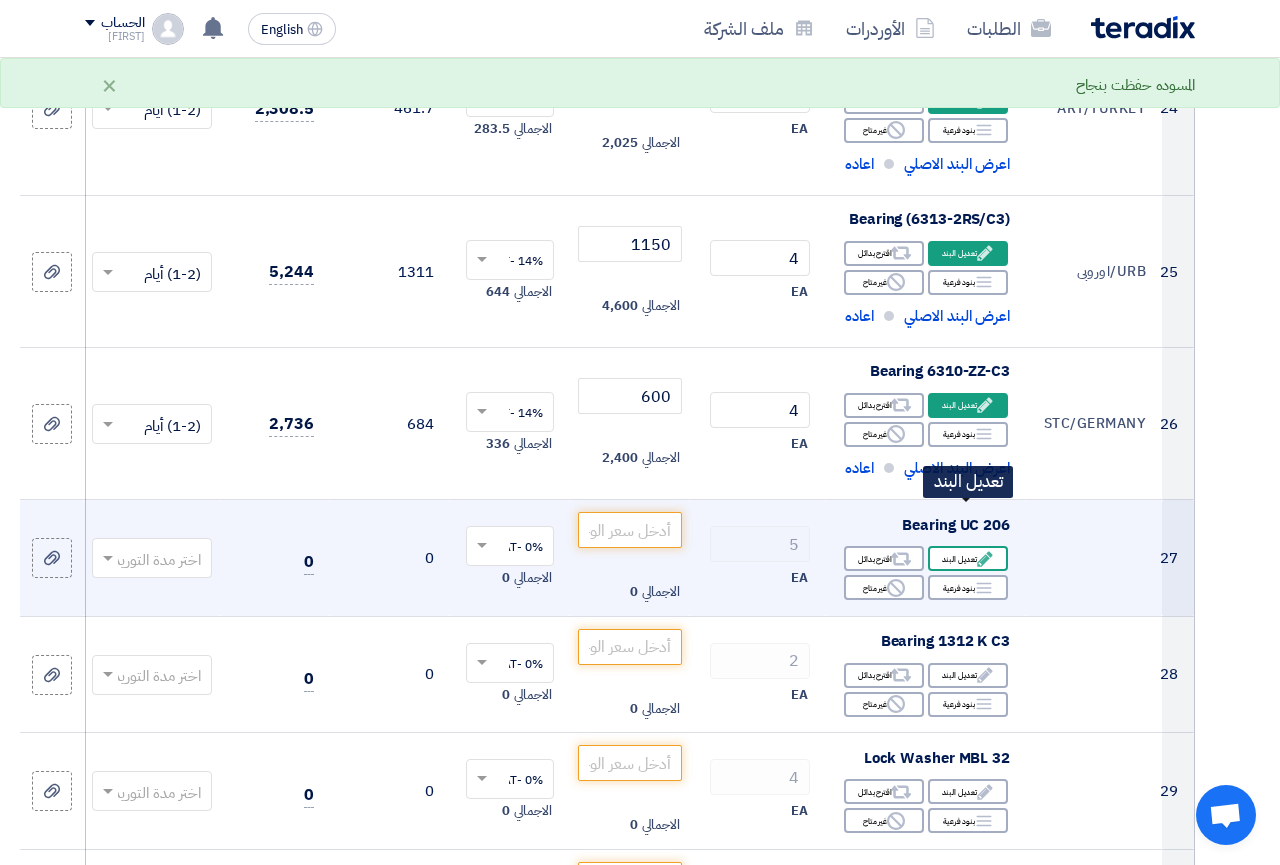 click on "Edit
تعديل البند" 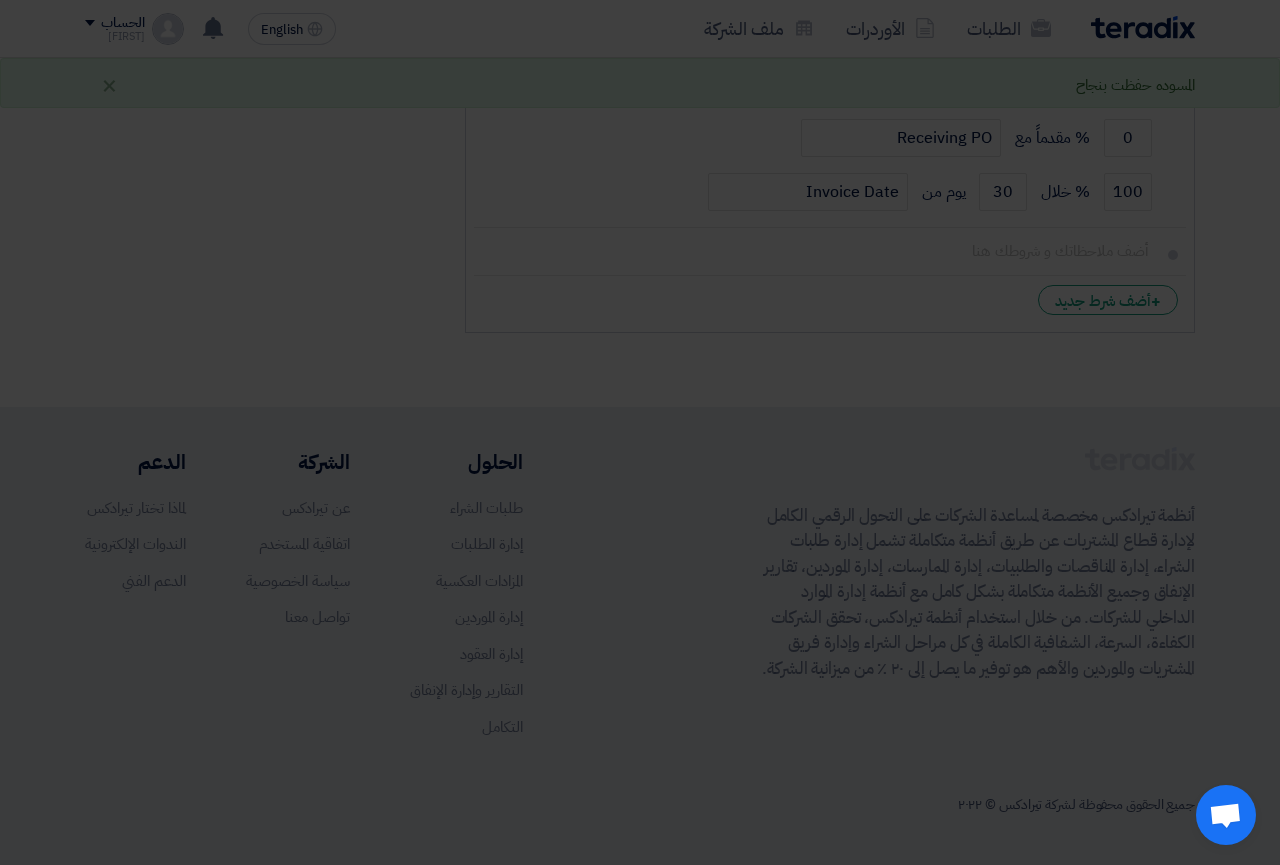 scroll, scrollTop: 1034, scrollLeft: 0, axis: vertical 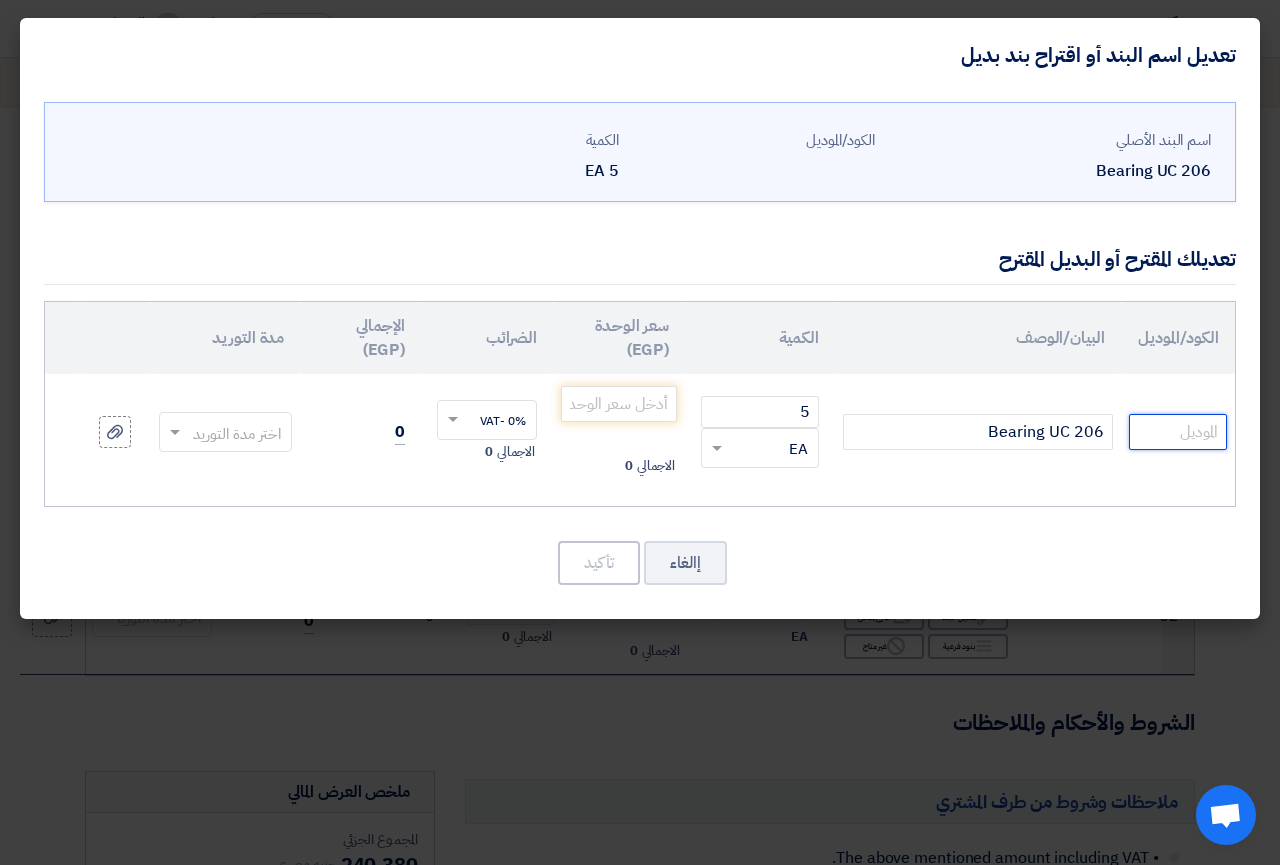 click 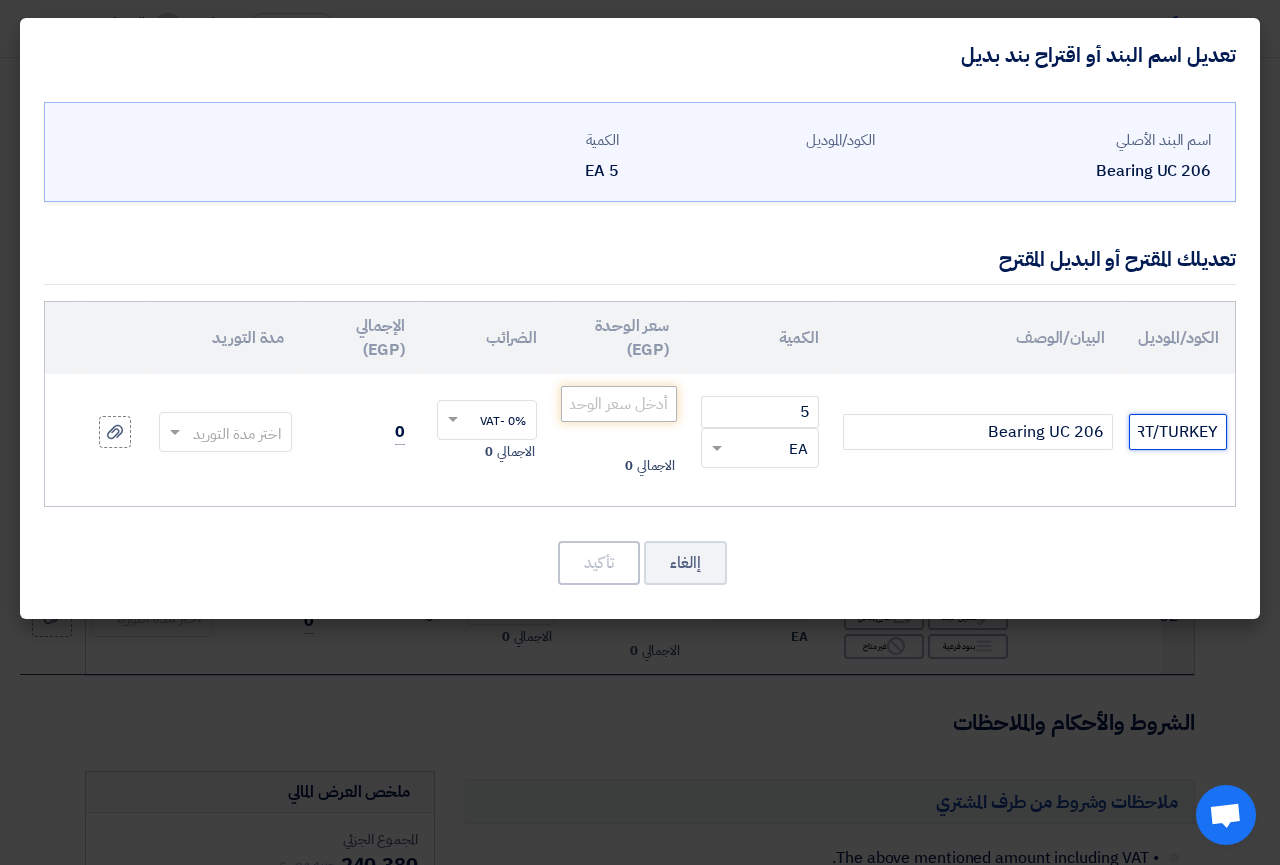 type on "ART/TURKEY" 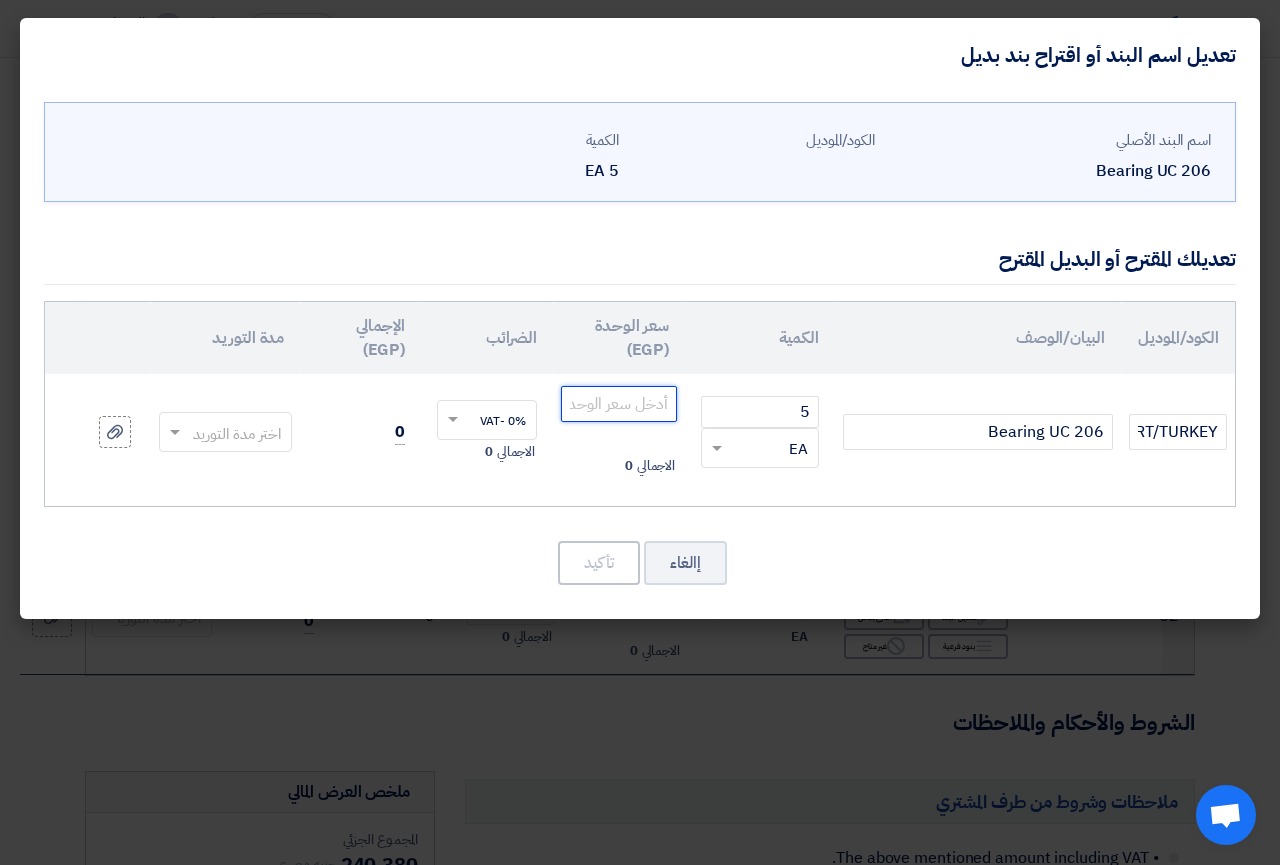 click 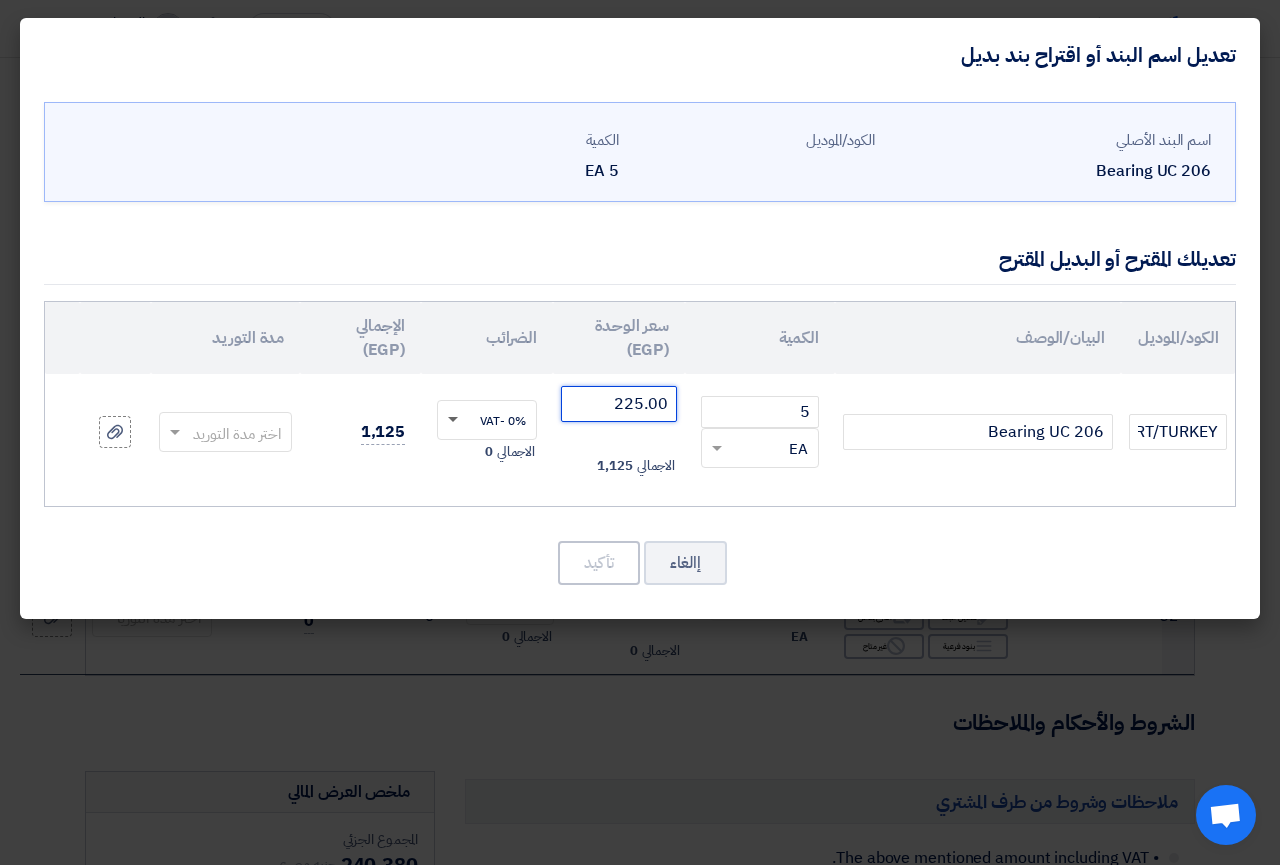 click 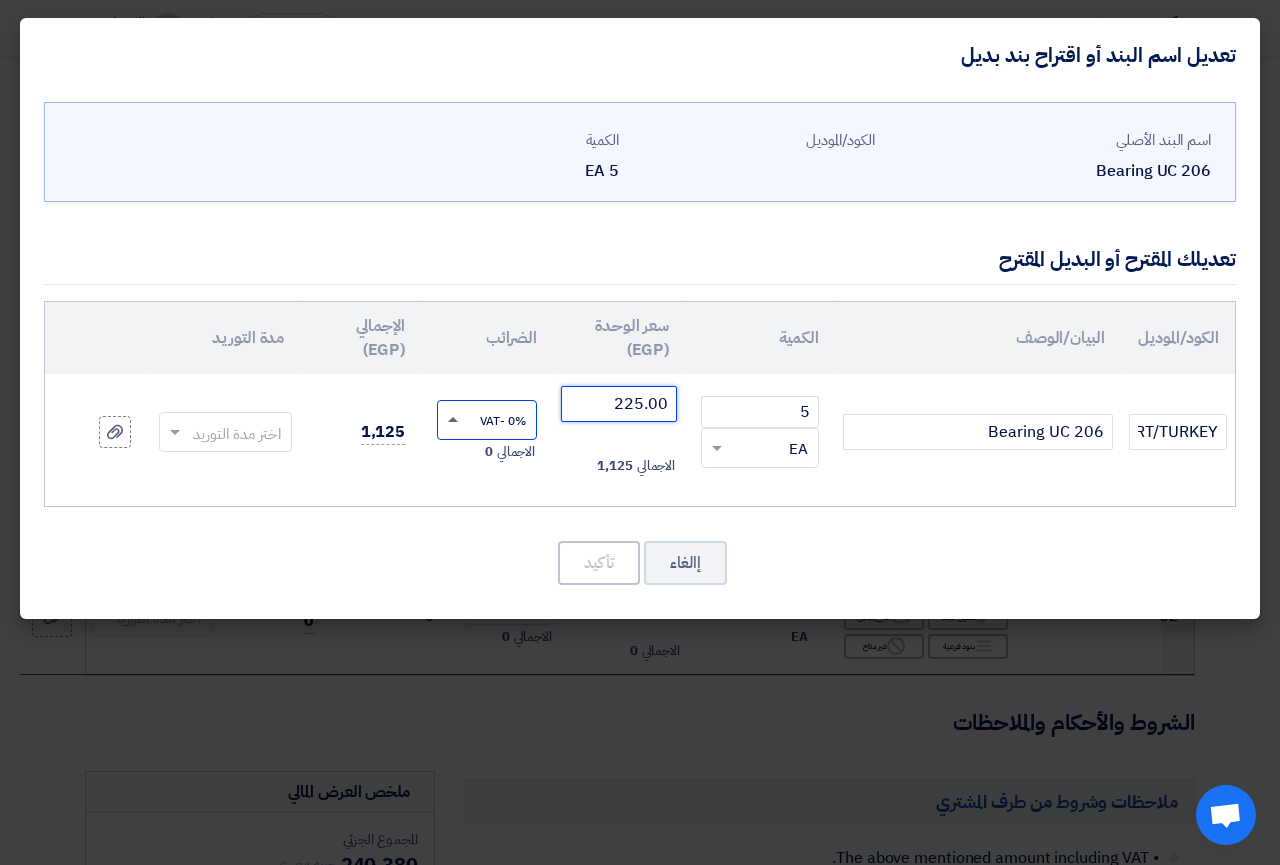 type on "225.00" 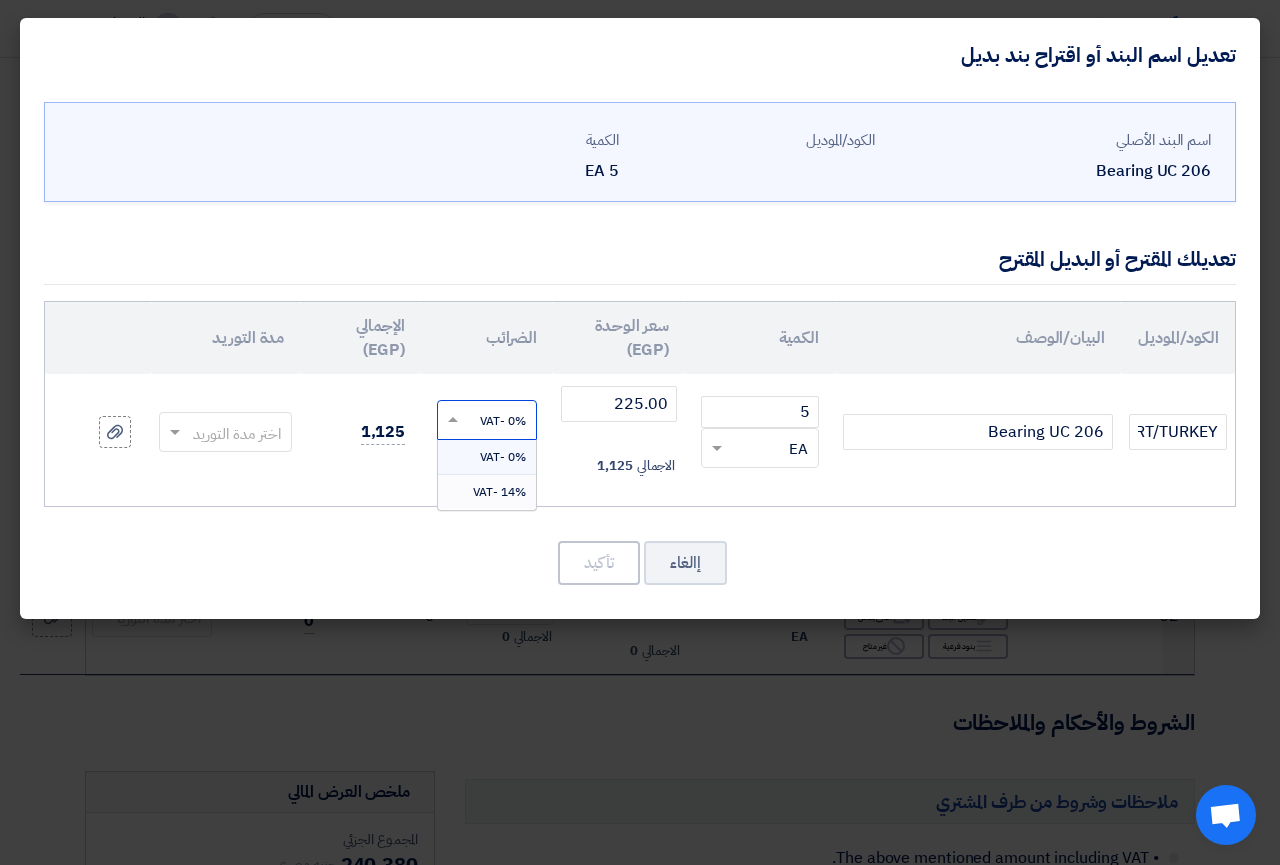 click on "14% -VAT" at bounding box center [499, 492] 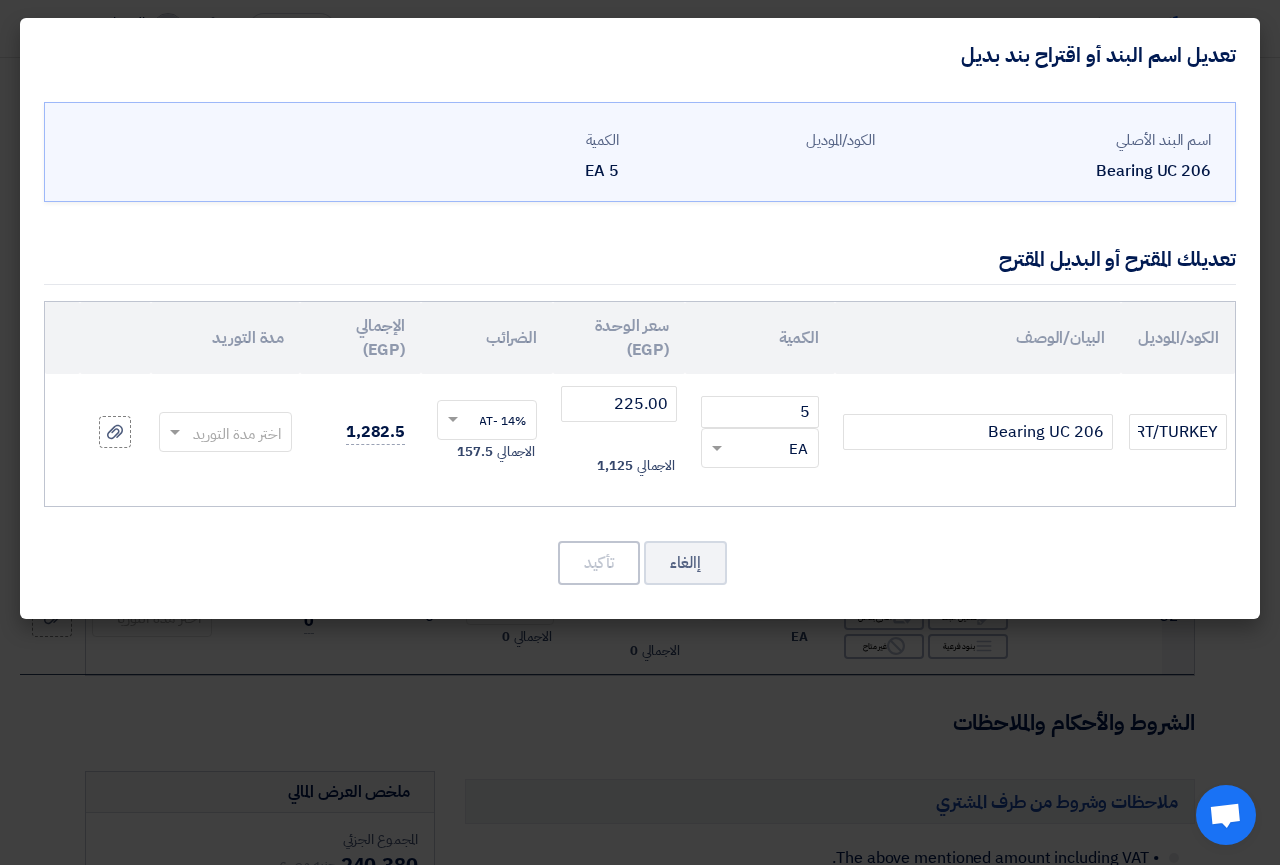 click 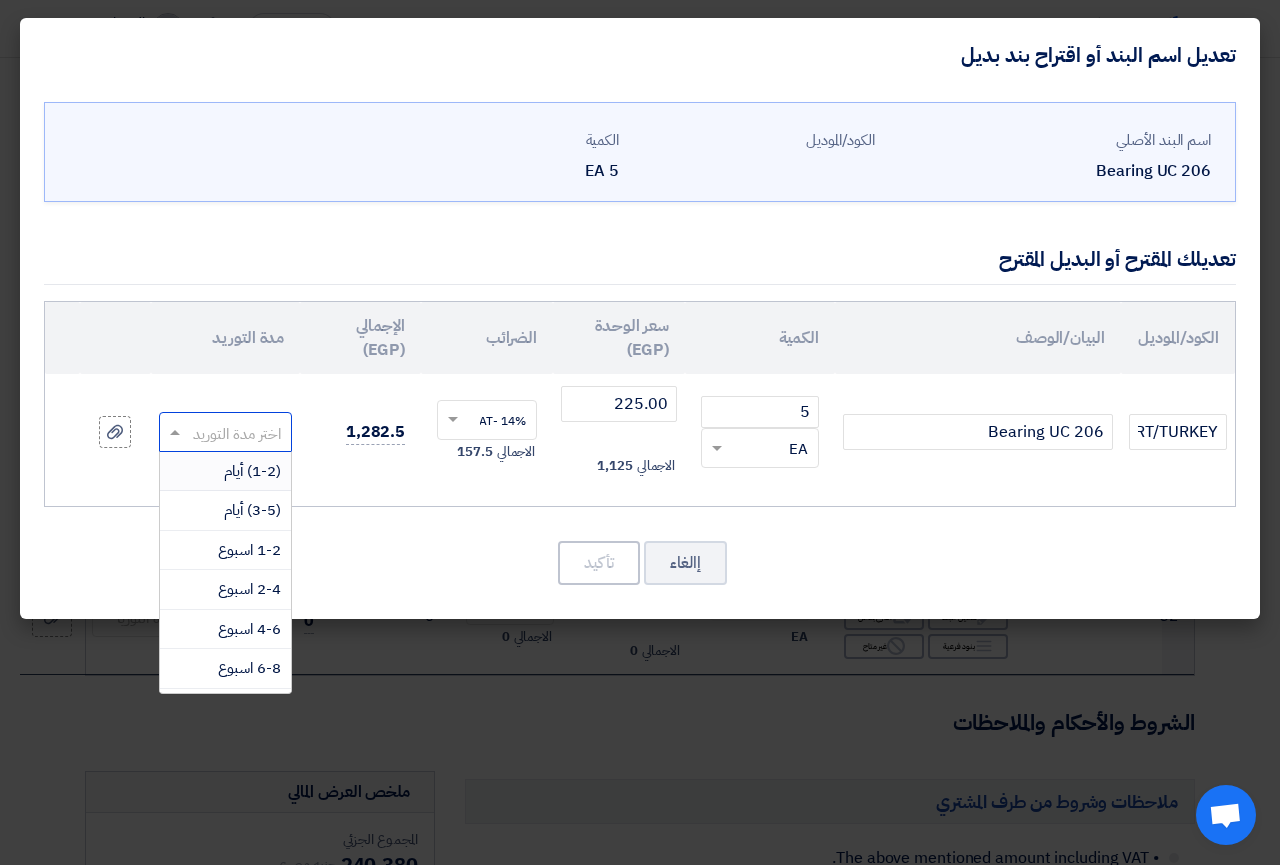 click on "(1-2) أيام" at bounding box center [252, 471] 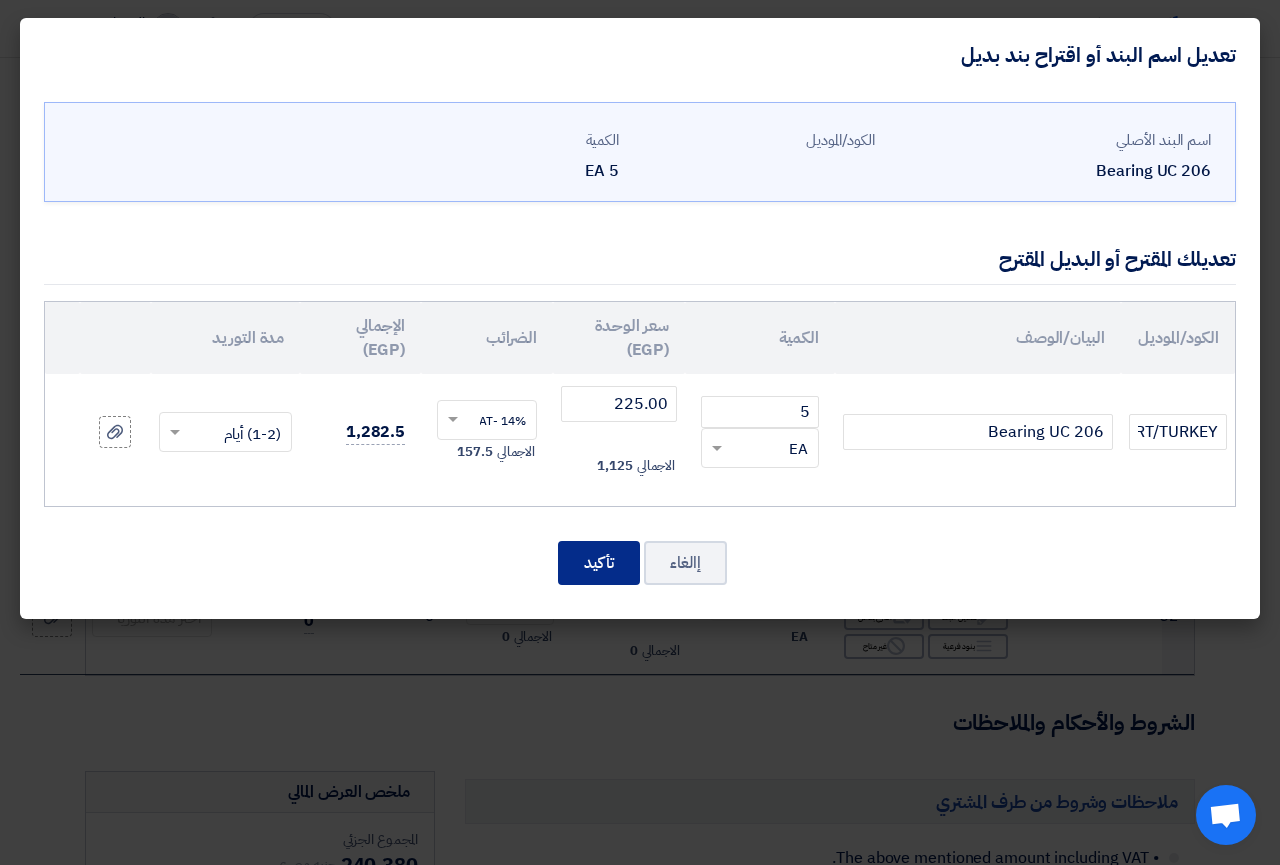 click on "تأكيد" 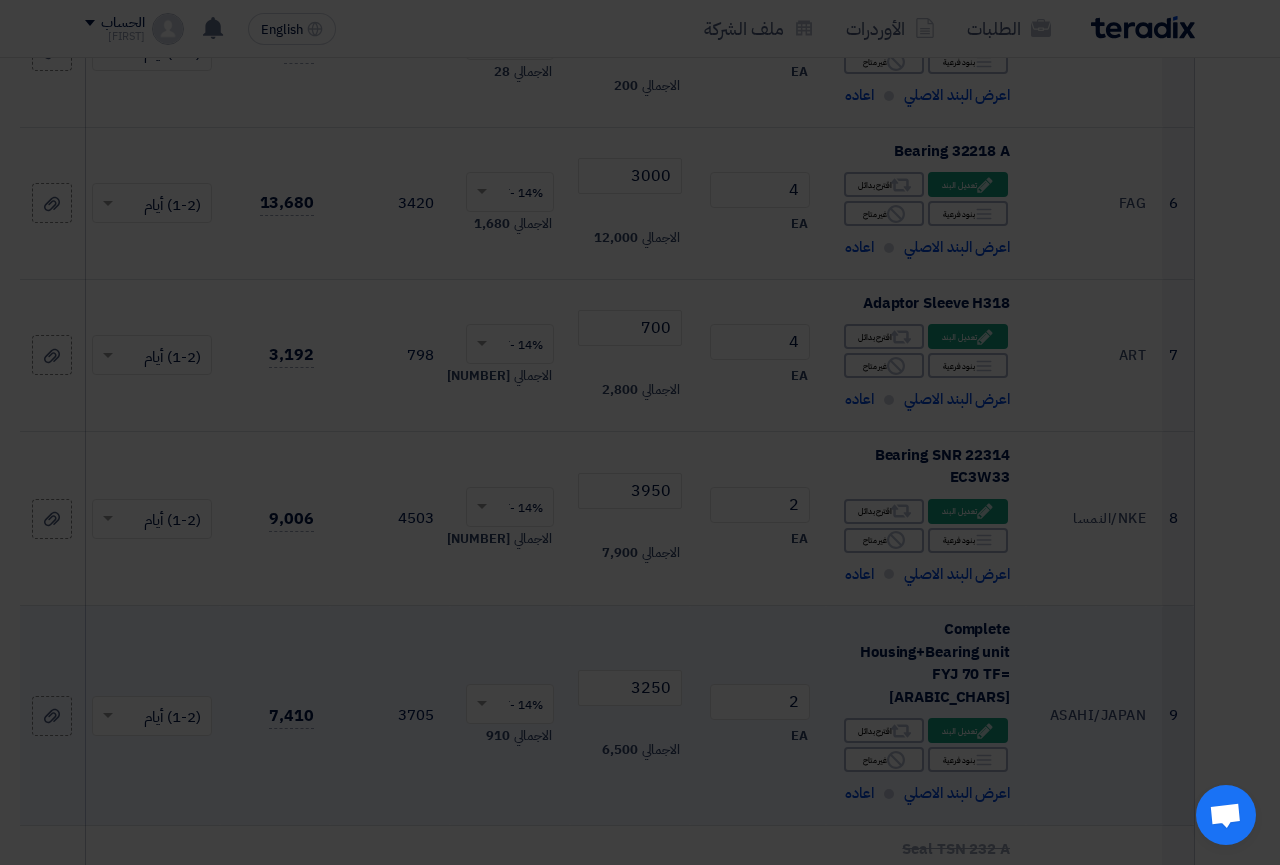 scroll, scrollTop: 4535, scrollLeft: 0, axis: vertical 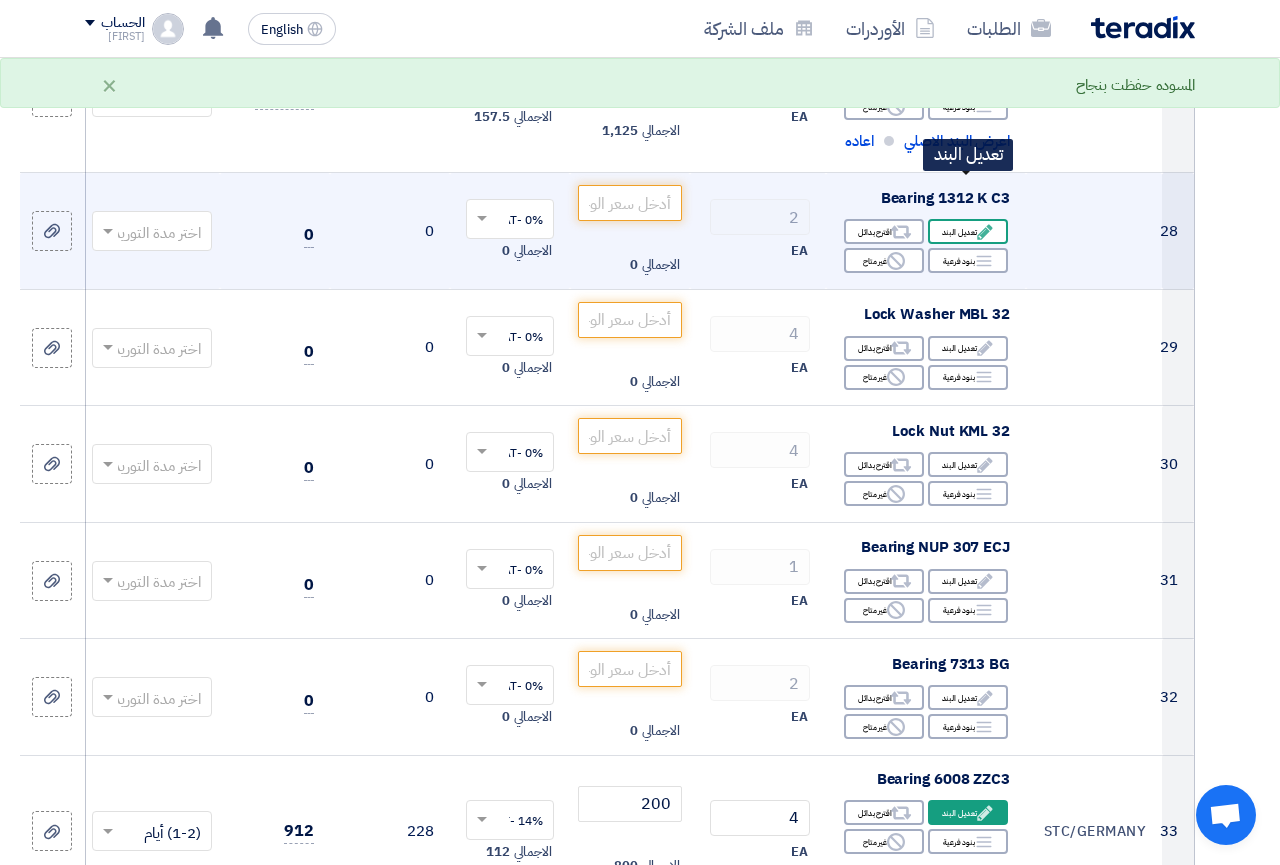 click on "Edit
تعديل البند" 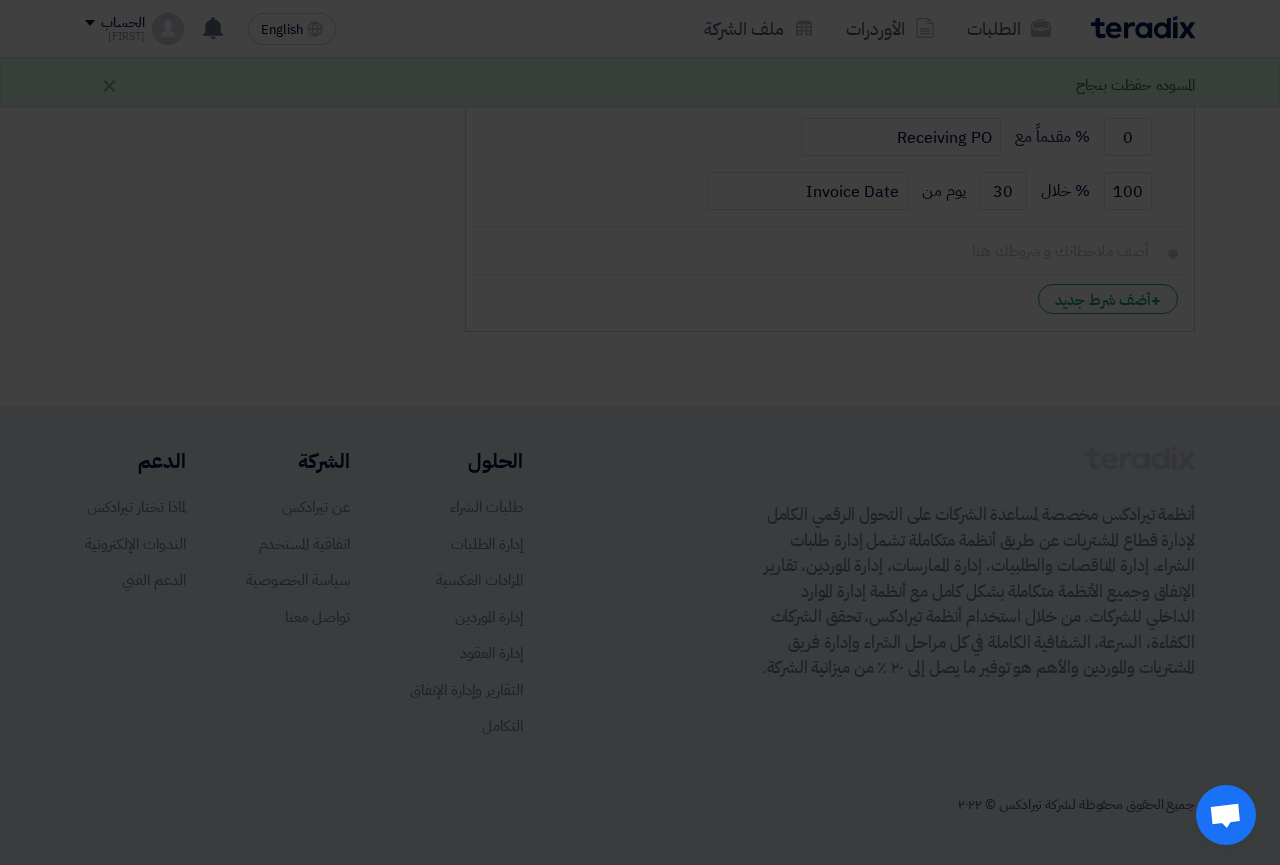scroll, scrollTop: 1034, scrollLeft: 0, axis: vertical 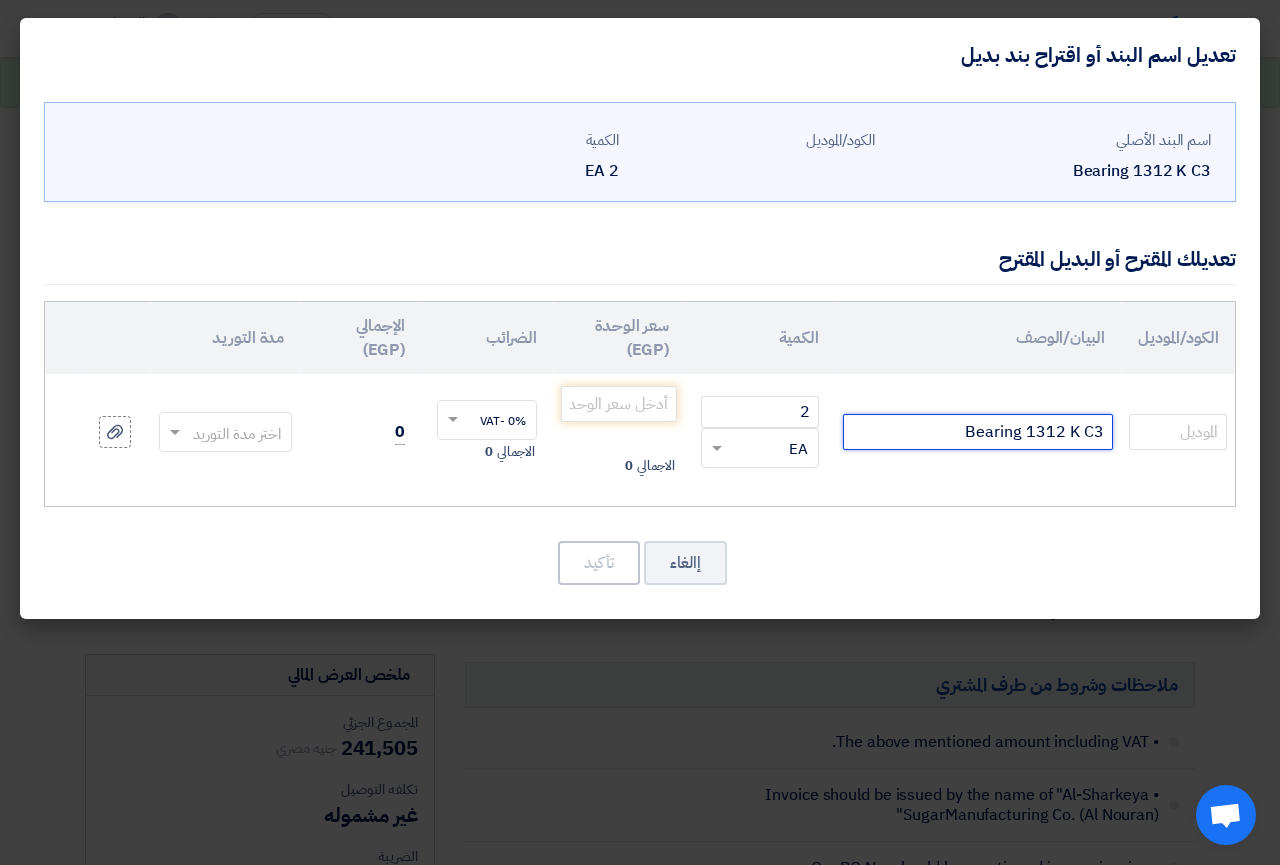 click on "Bearing 1312 K C3" 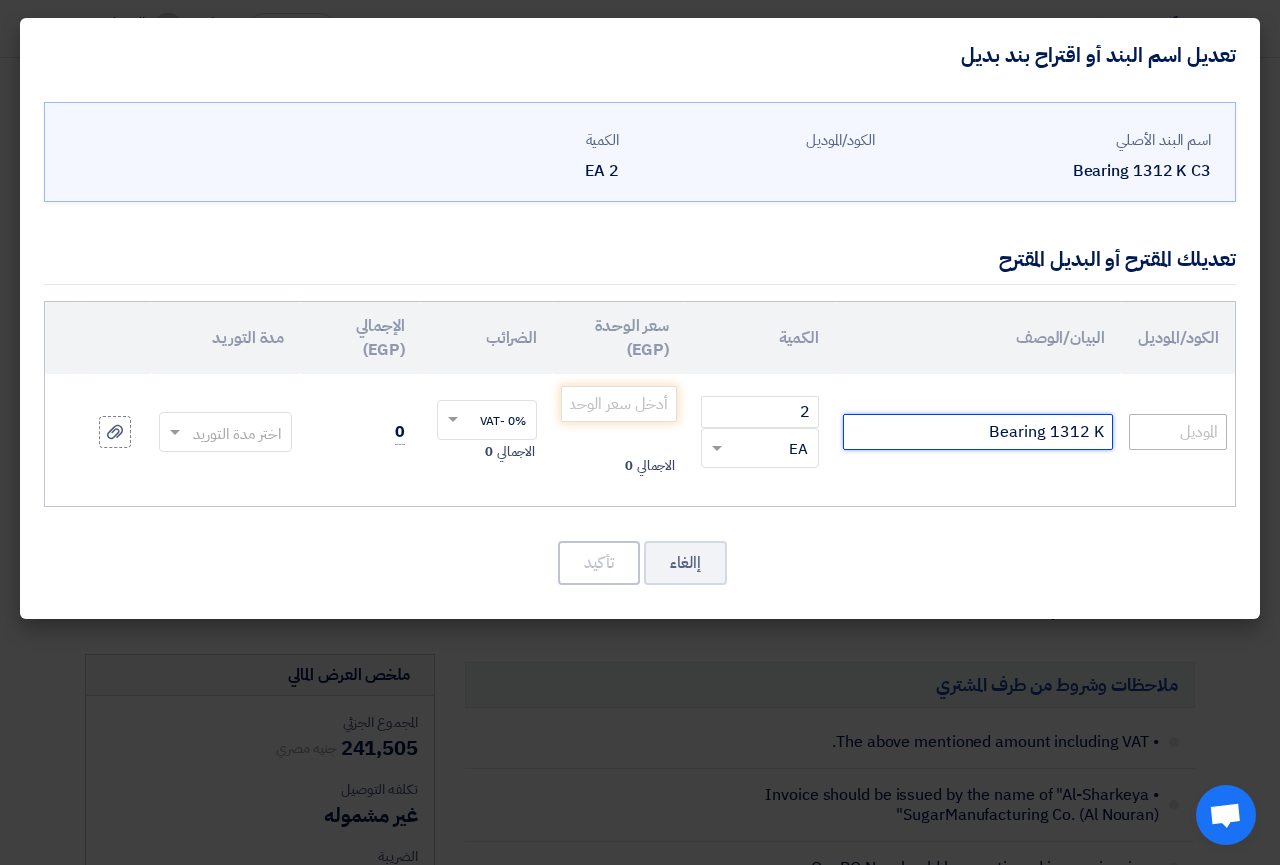 type on "Bearing 1312 K" 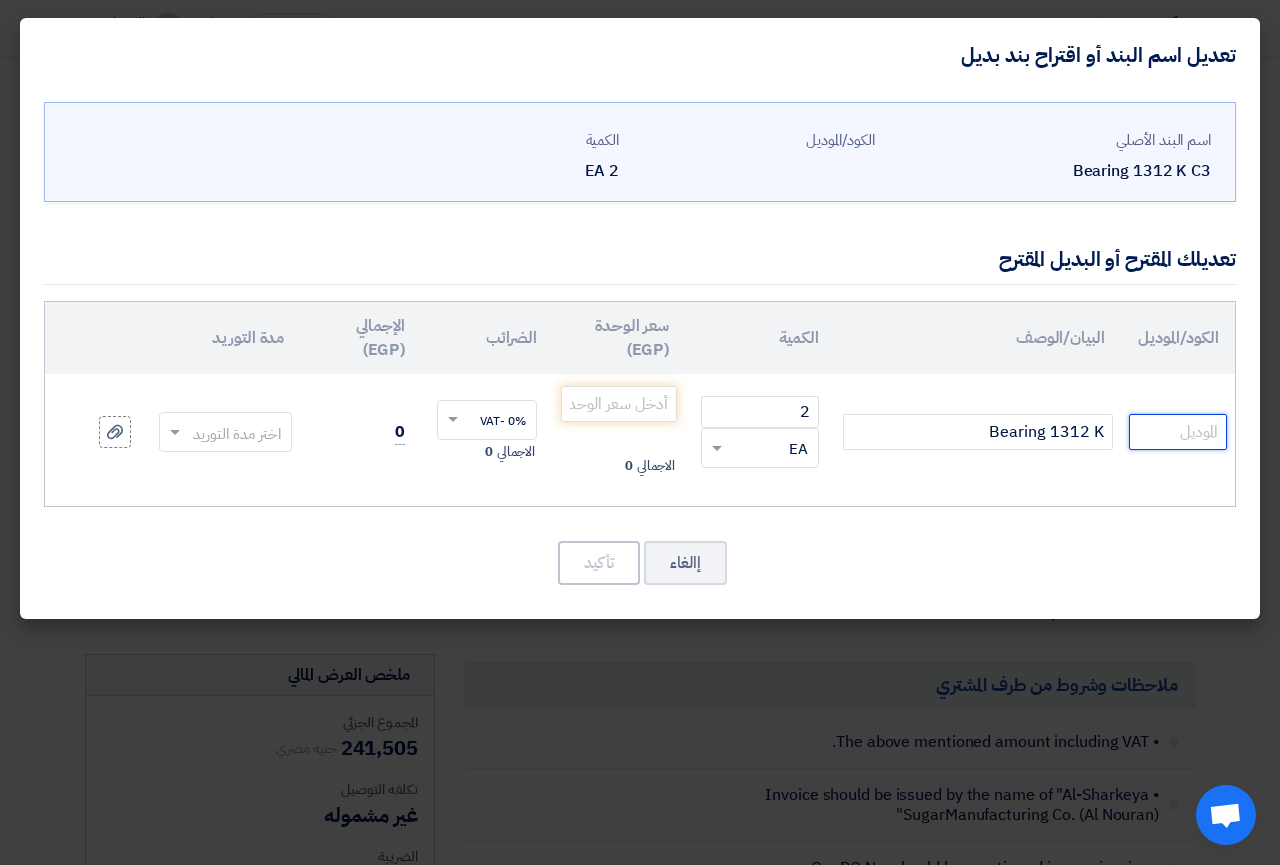 click 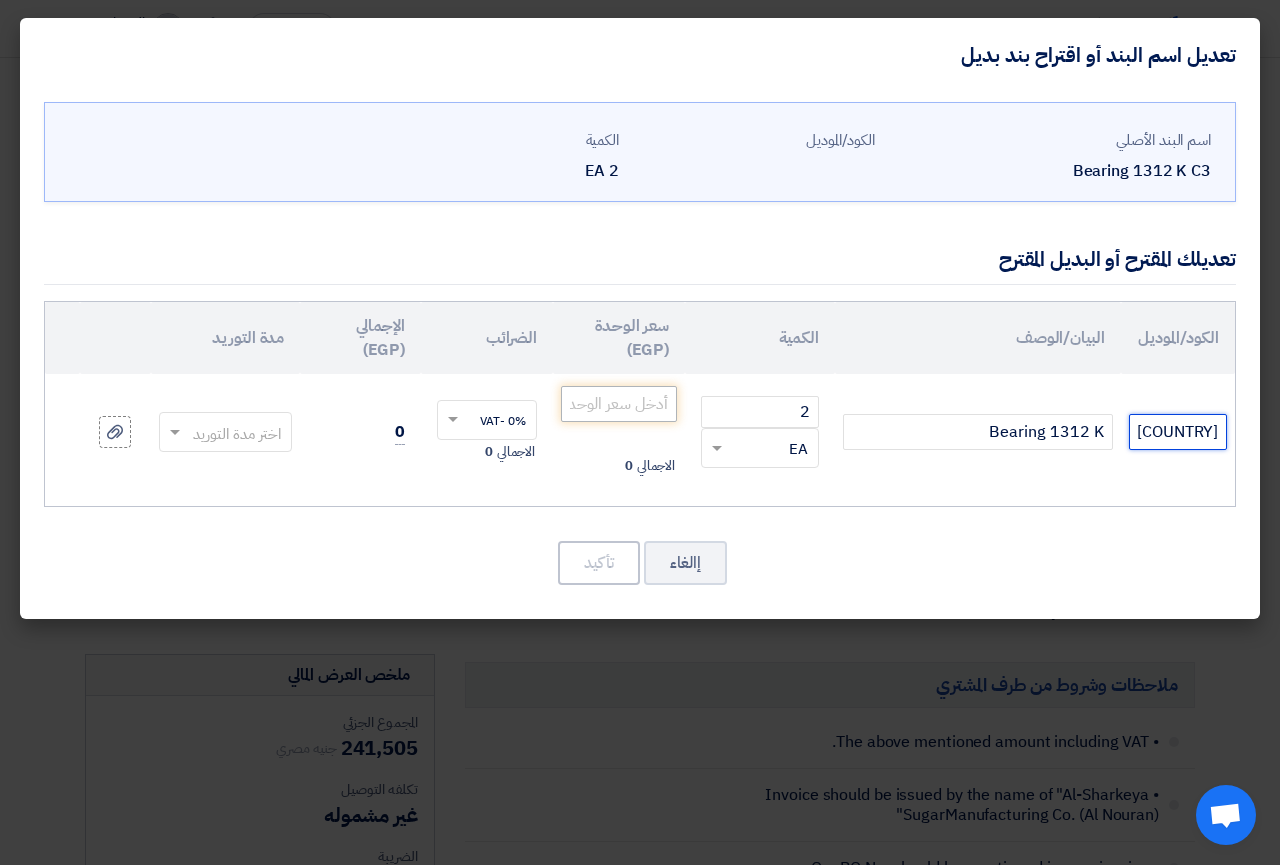 type on "NSK/[COUNTRY]" 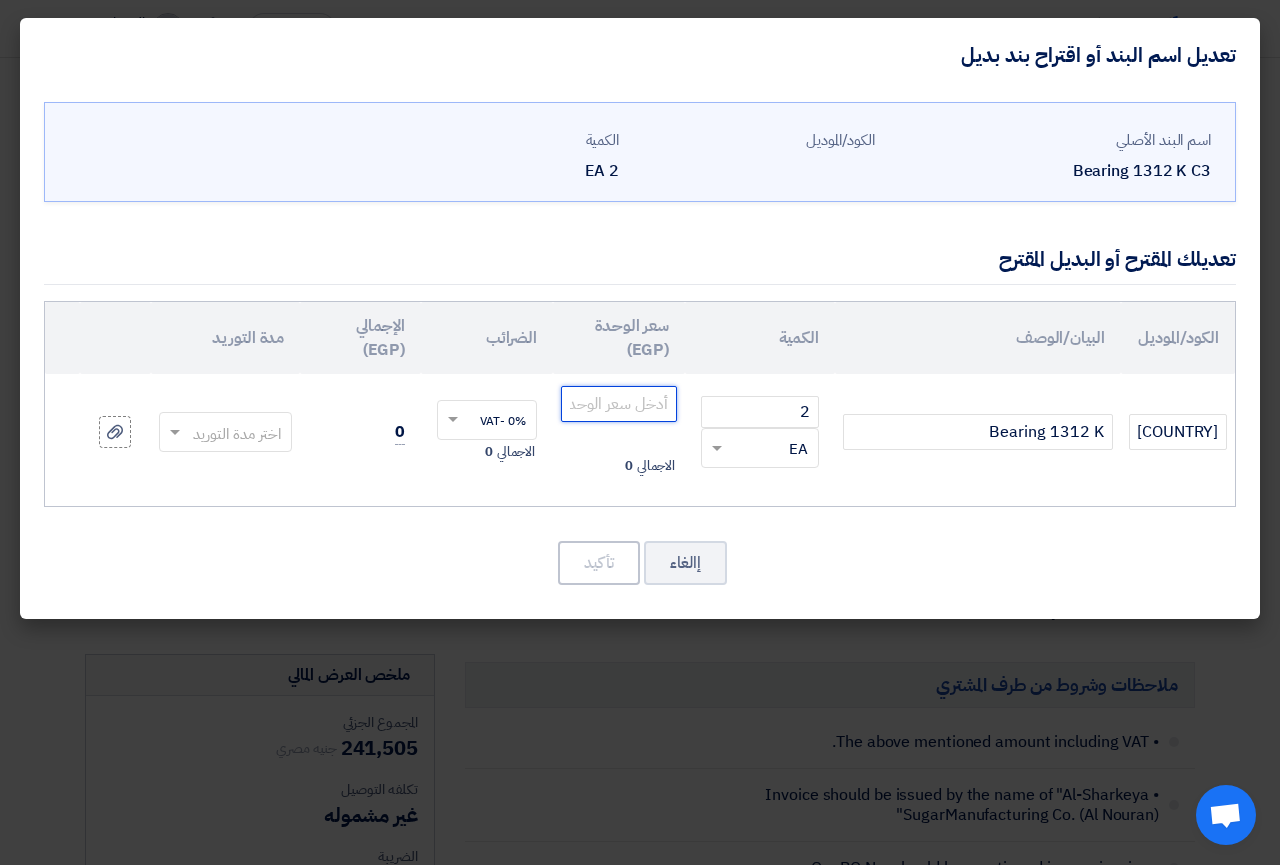 click 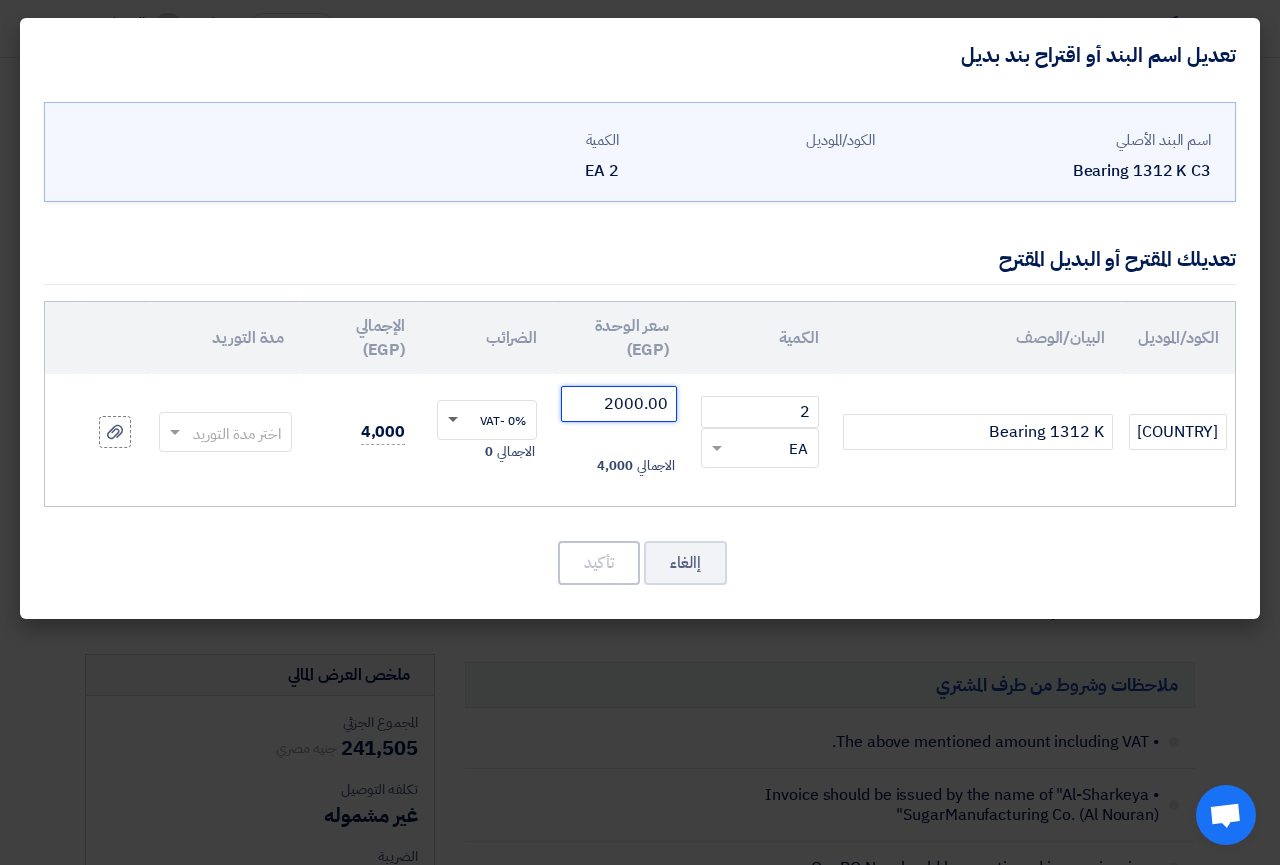 click 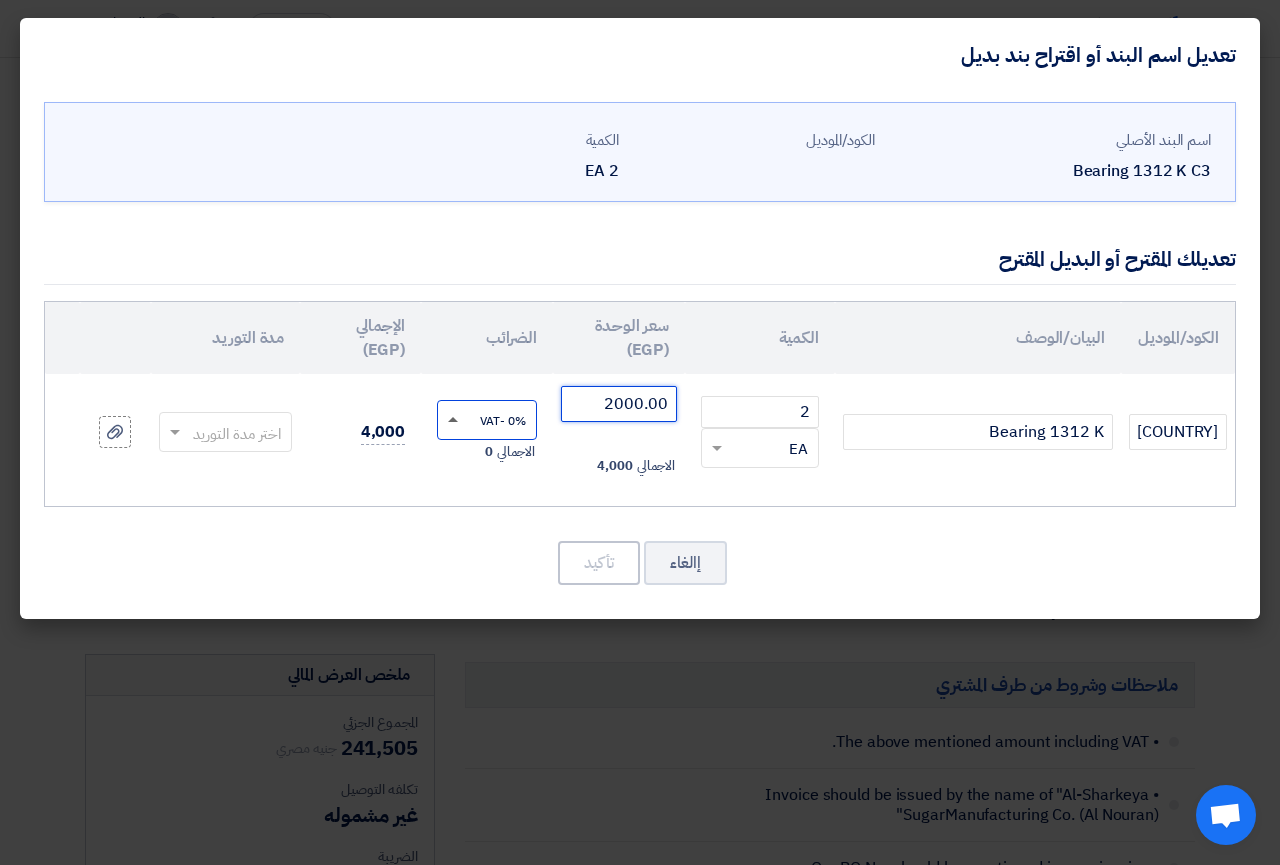 type on "2000.00" 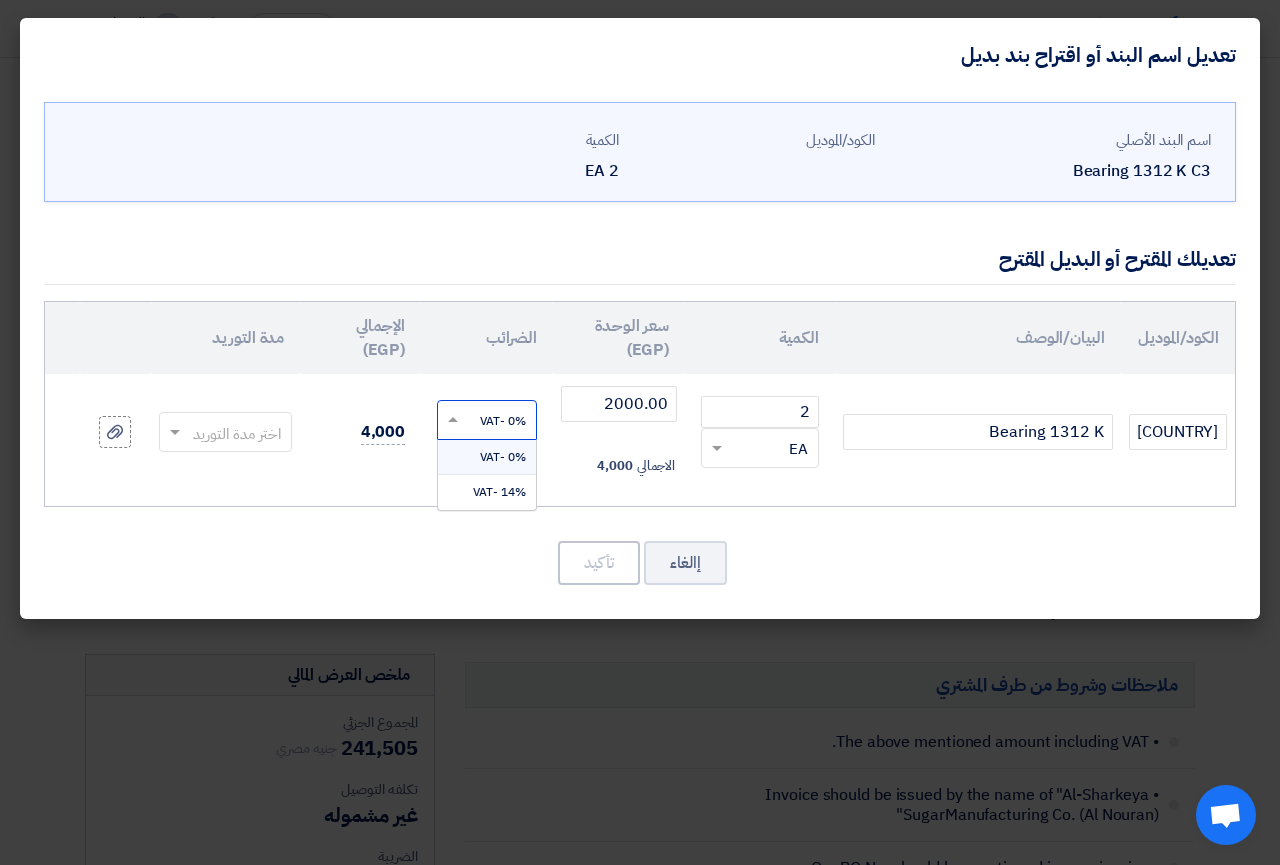 click on "14% -VAT" at bounding box center (499, 492) 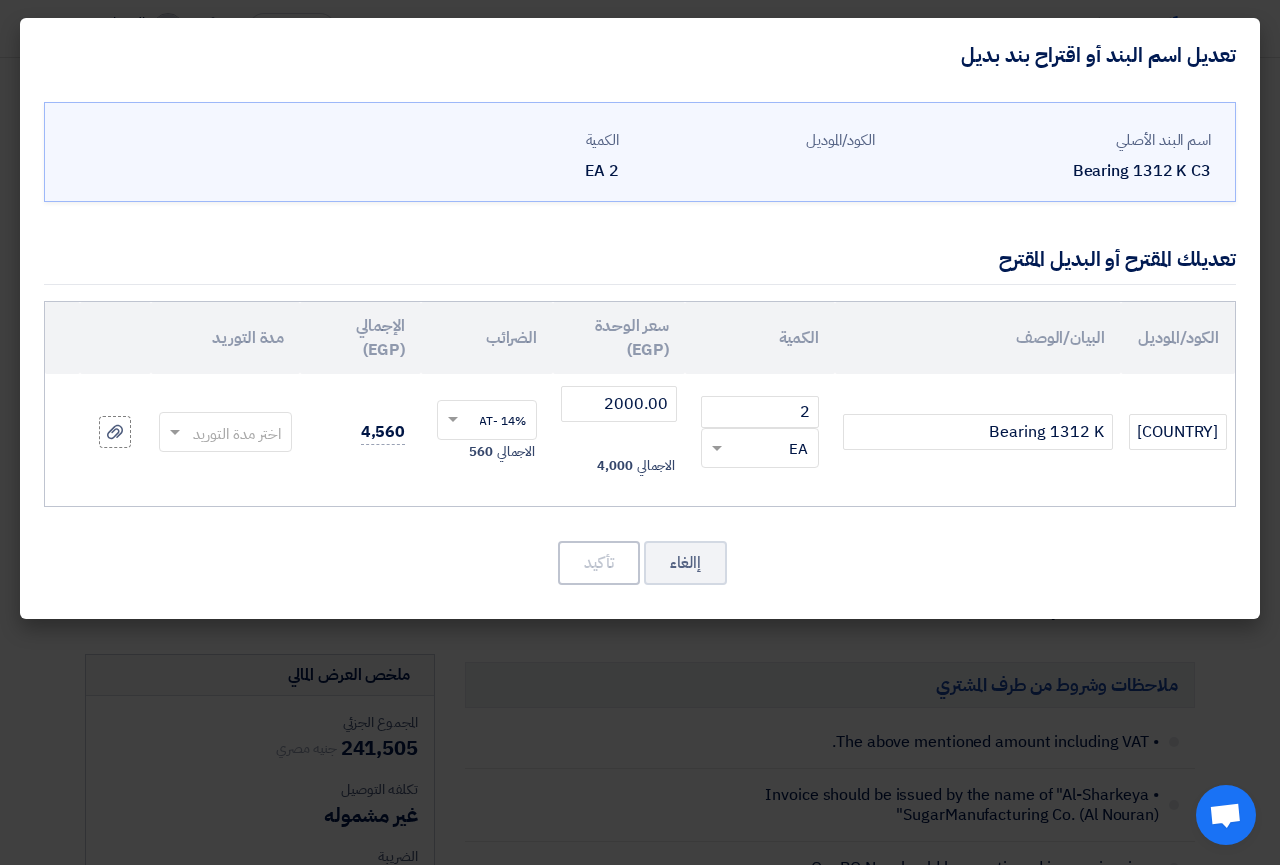 click 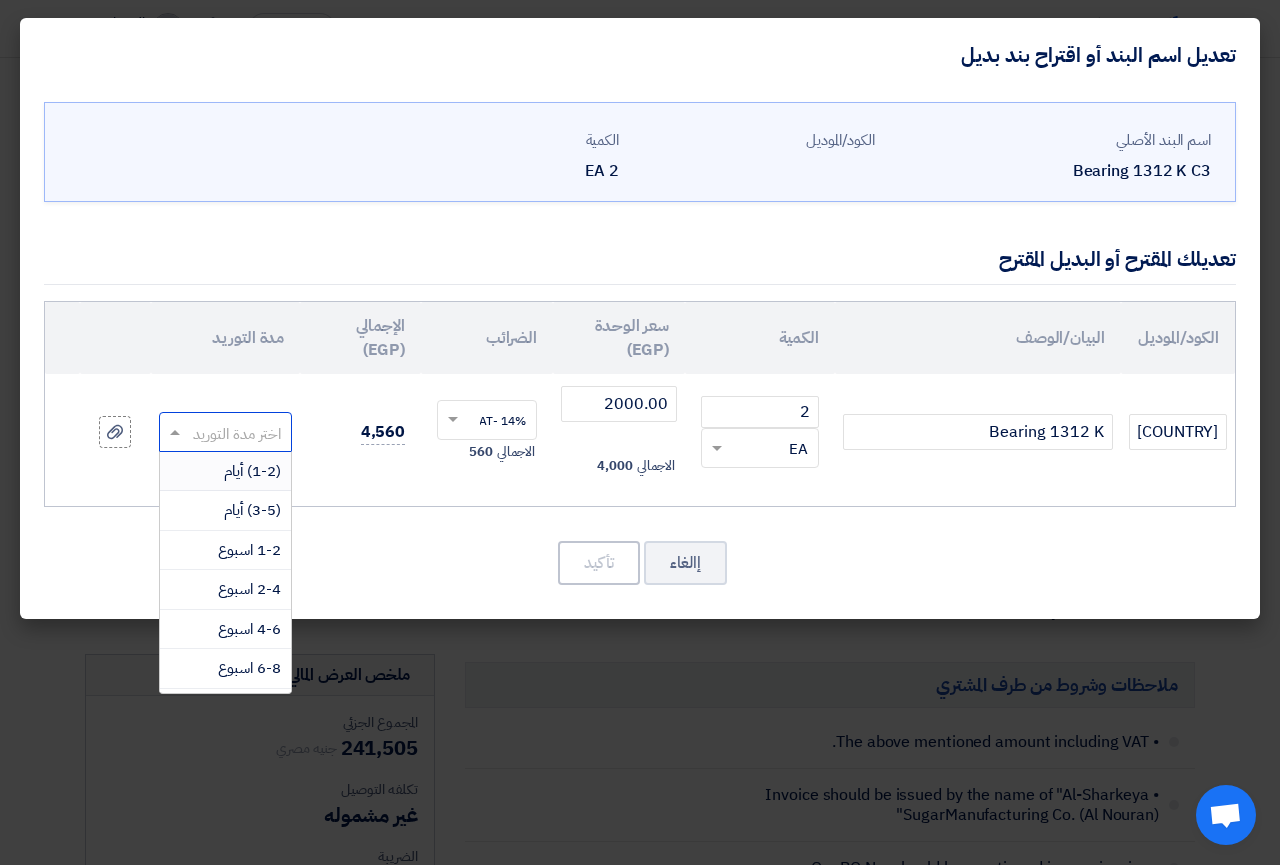 click on "(1-2) أيام" at bounding box center [252, 471] 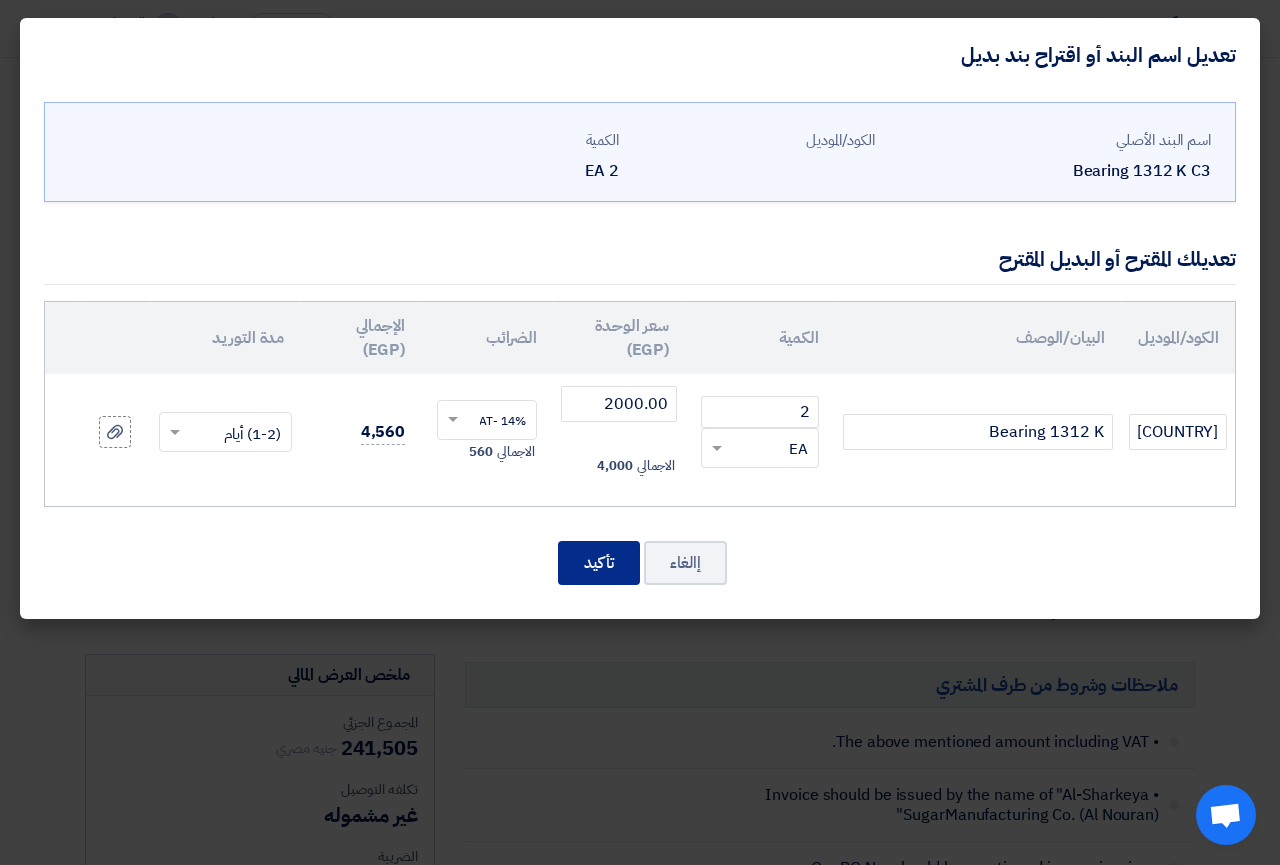 click on "تأكيد" 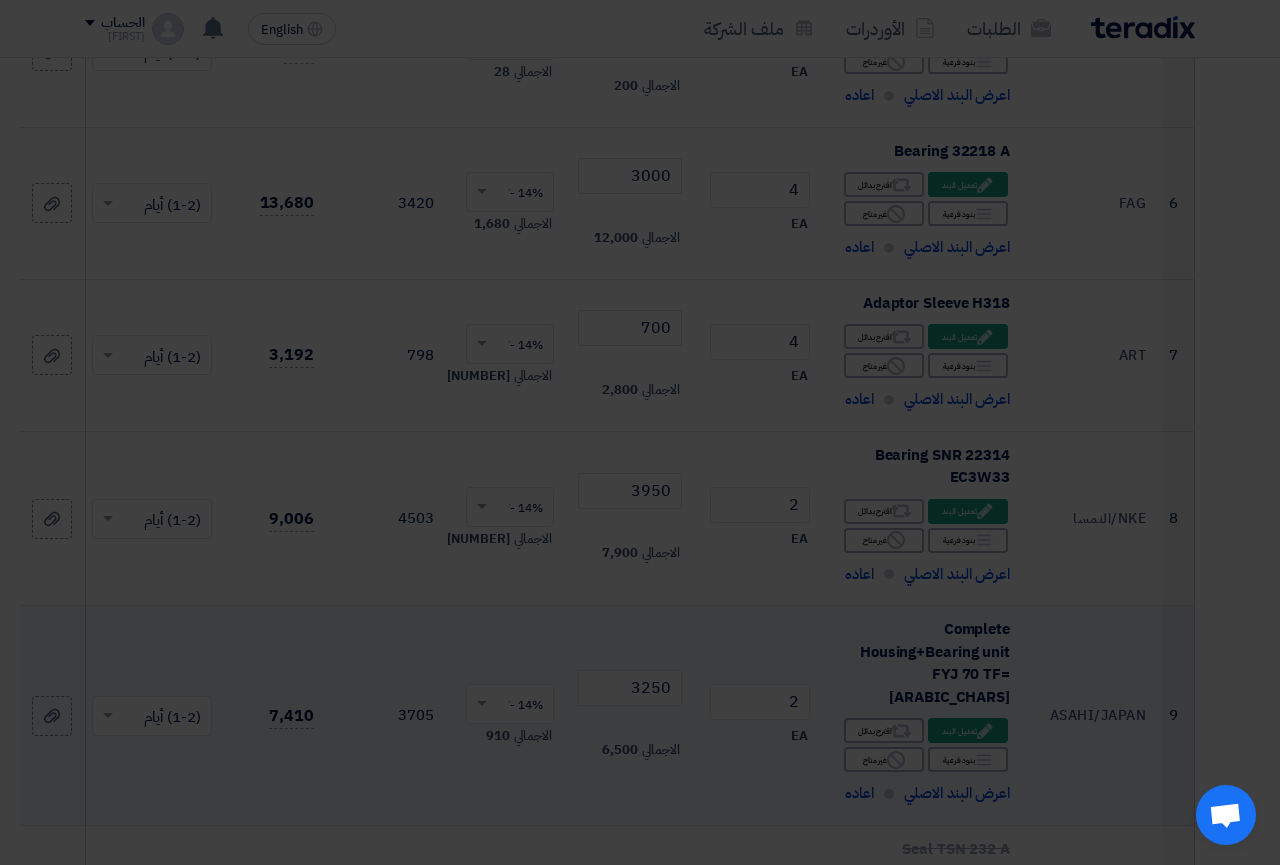 scroll, scrollTop: 4687, scrollLeft: 0, axis: vertical 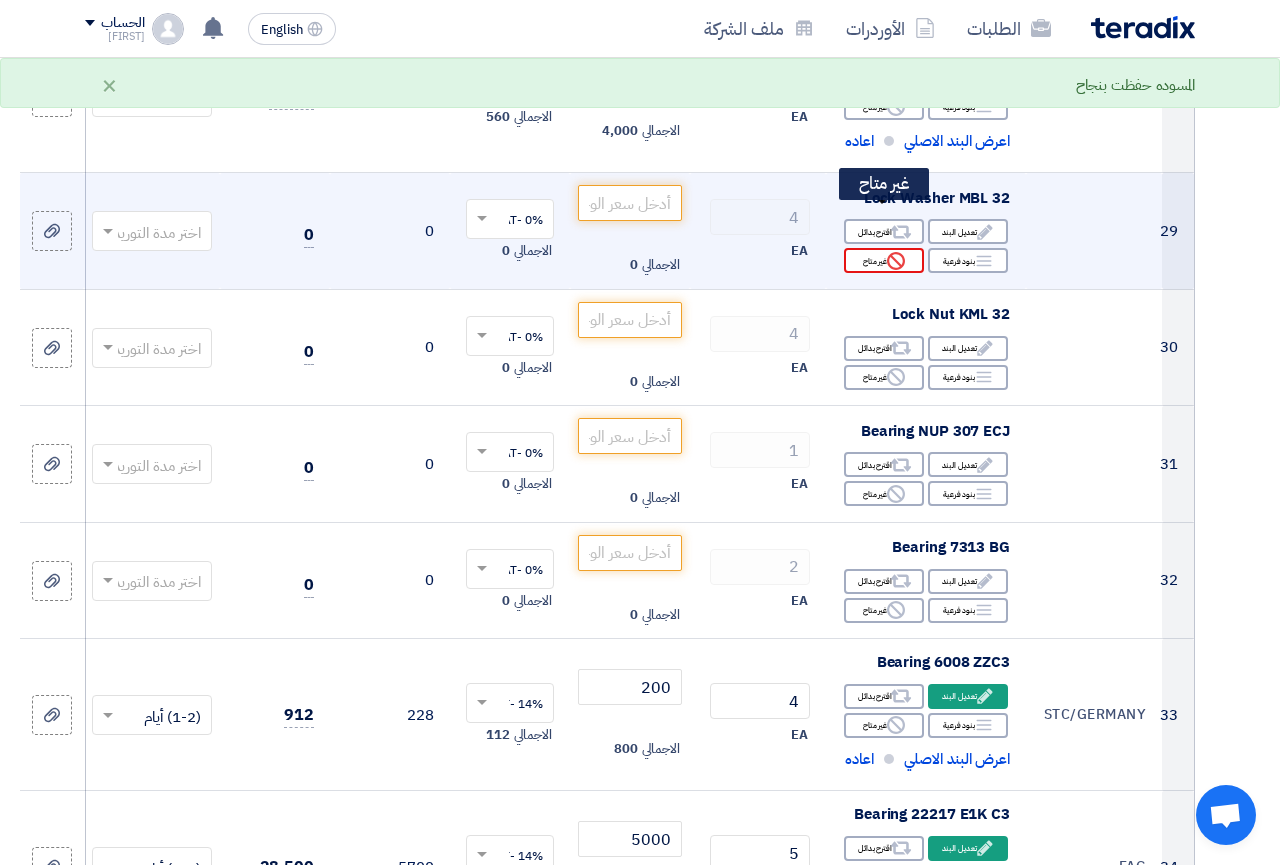 click on "Reject
غير متاح" 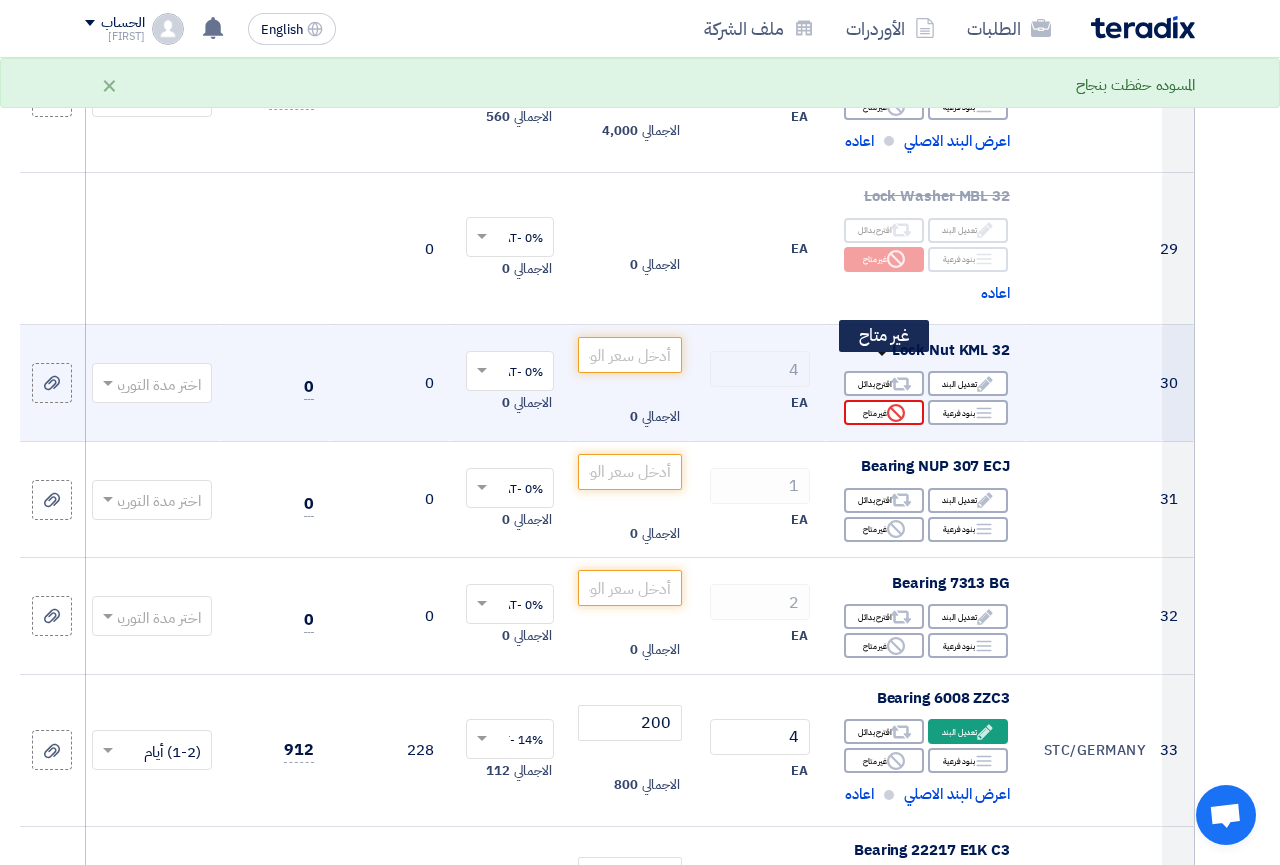 click on "Reject
غير متاح" 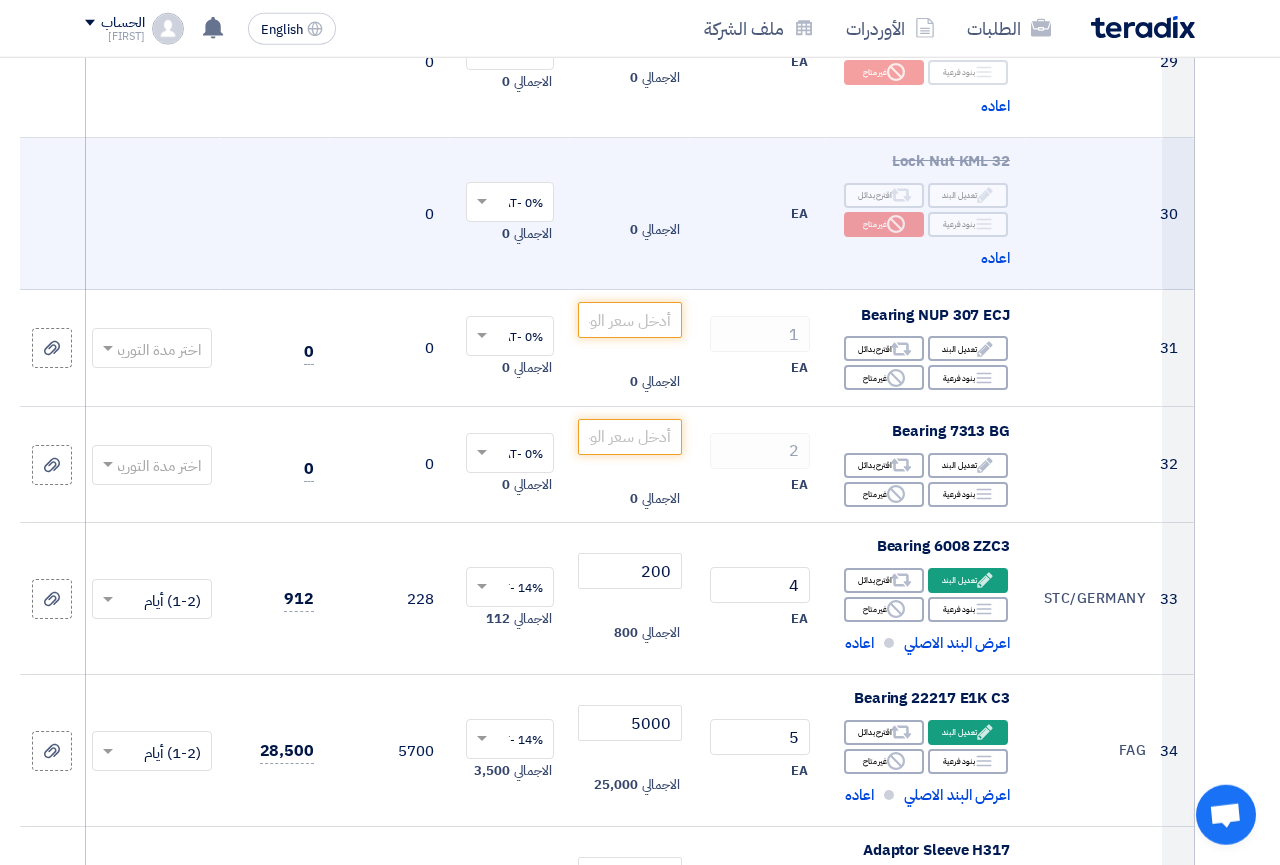 scroll, scrollTop: 4891, scrollLeft: 0, axis: vertical 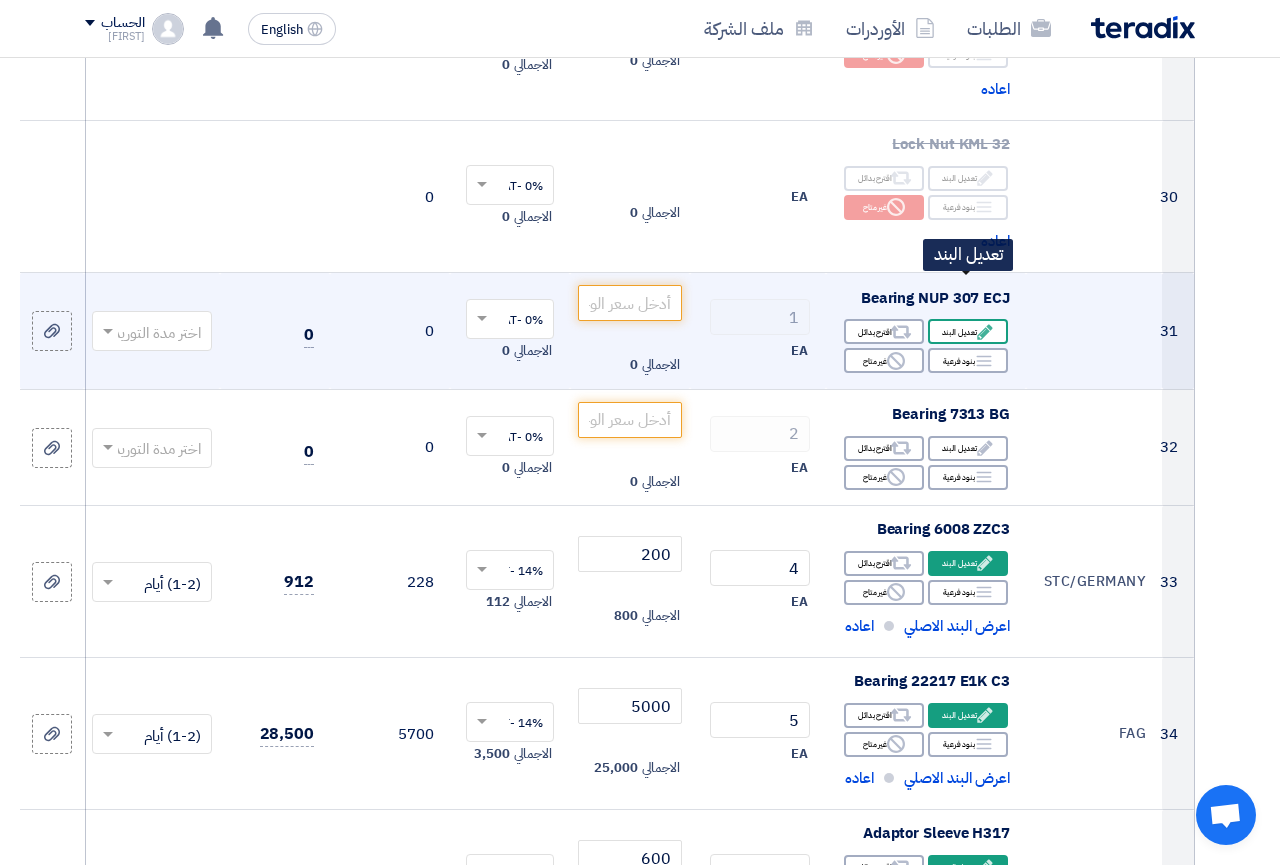 click on "Edit
تعديل البند" 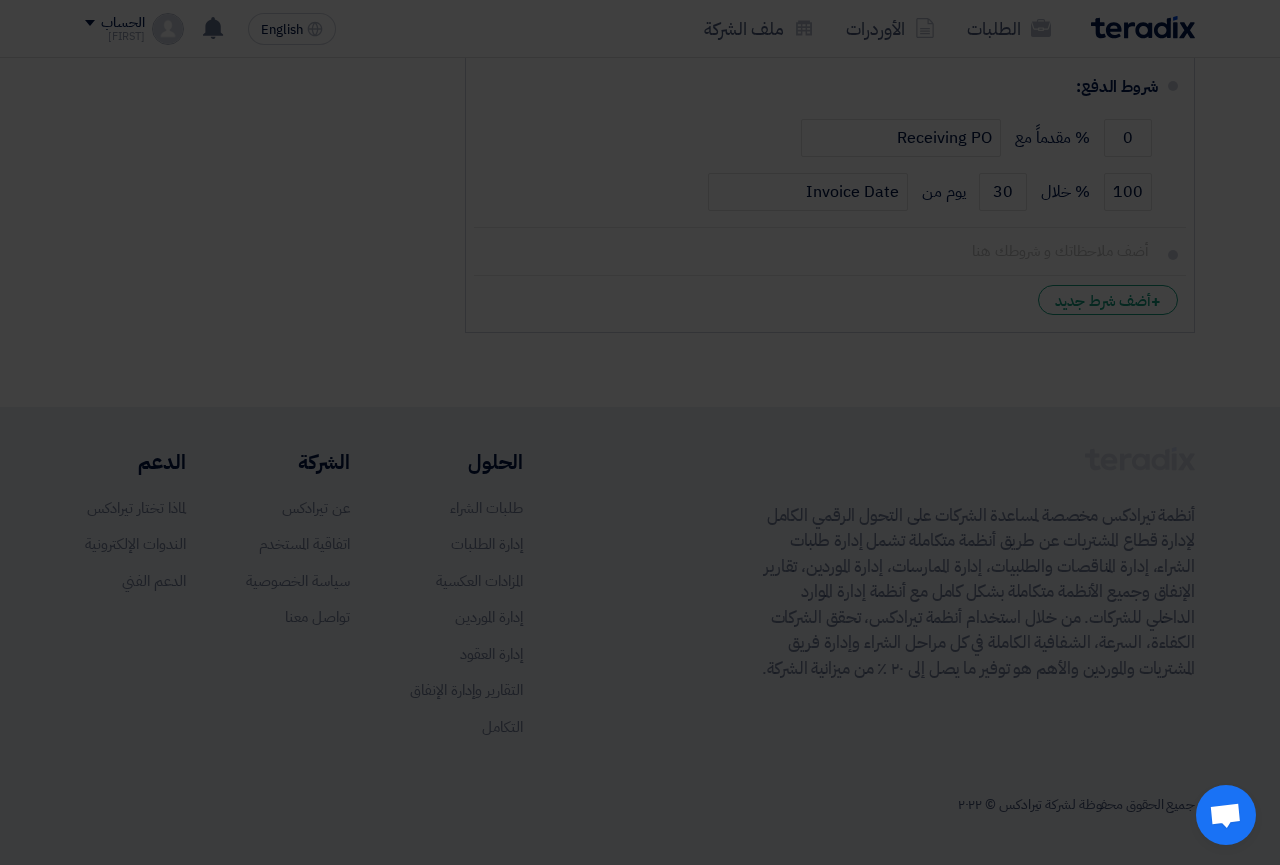 scroll, scrollTop: 1086, scrollLeft: 0, axis: vertical 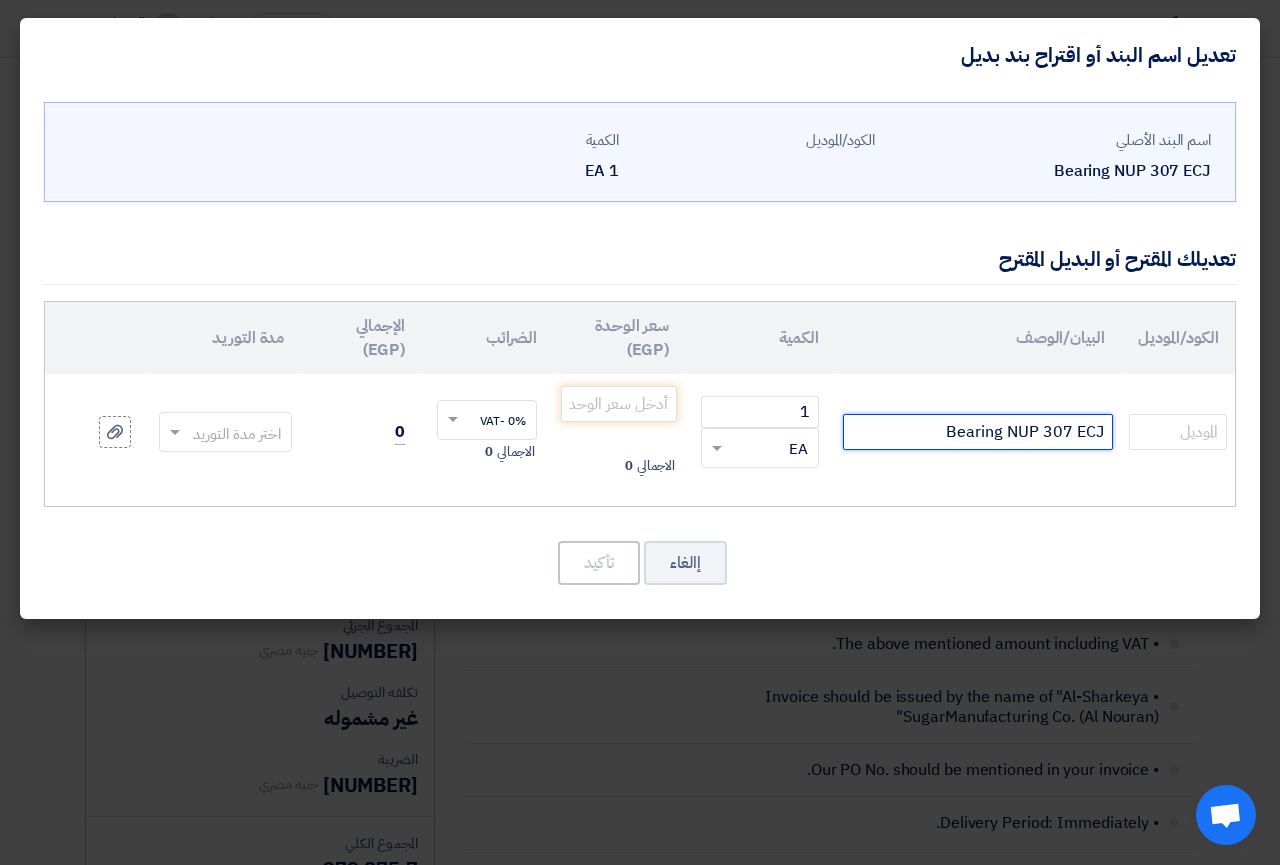 click on "Bearing NUP 307 ECJ" 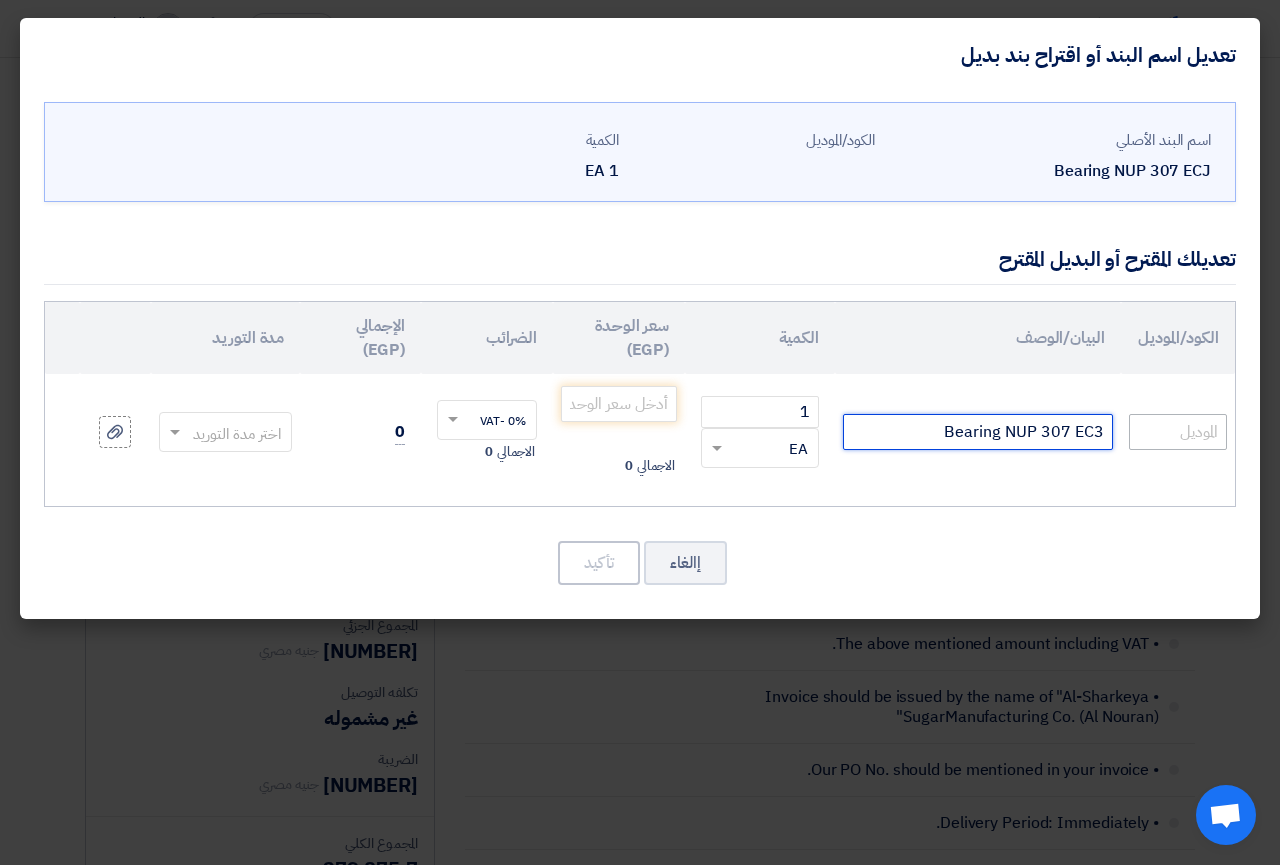 type on "Bearing NUP 307 EC3" 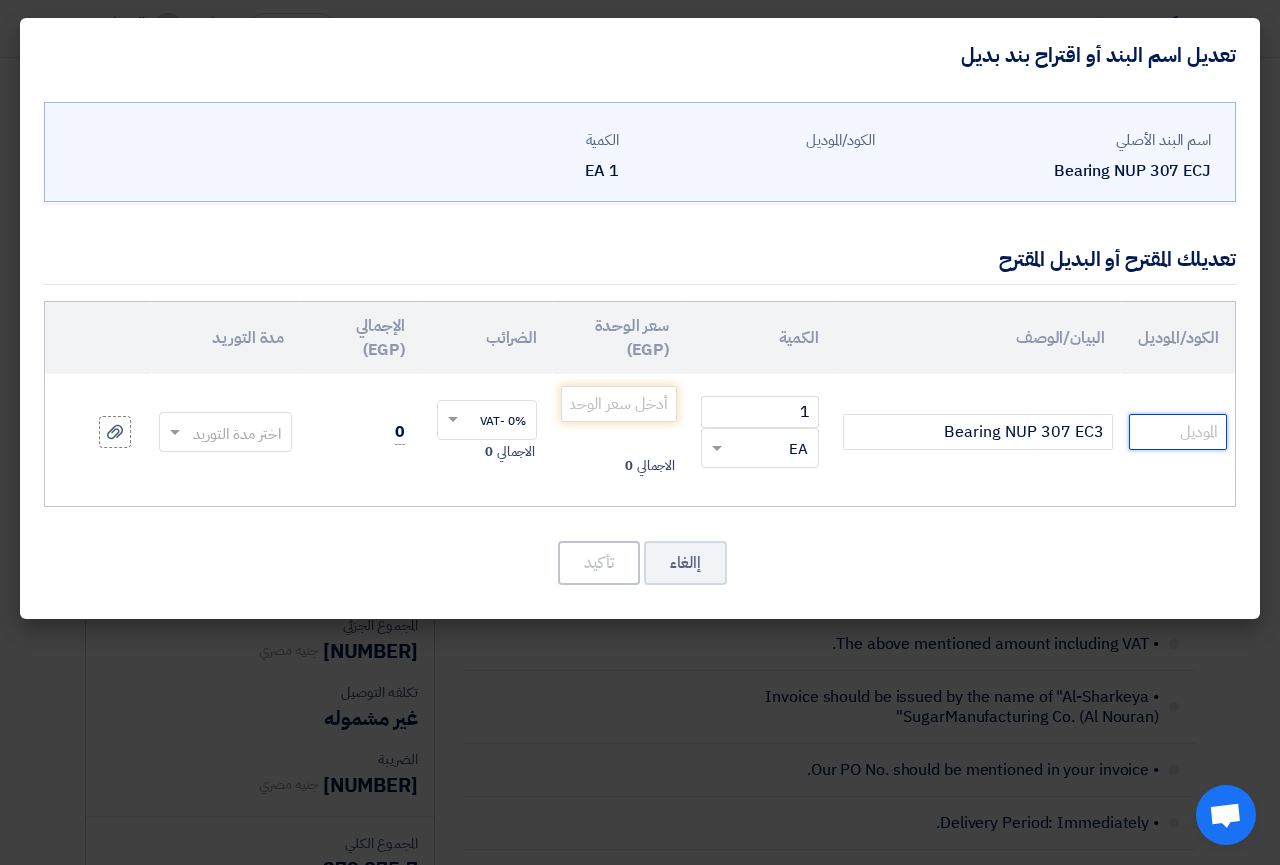 click 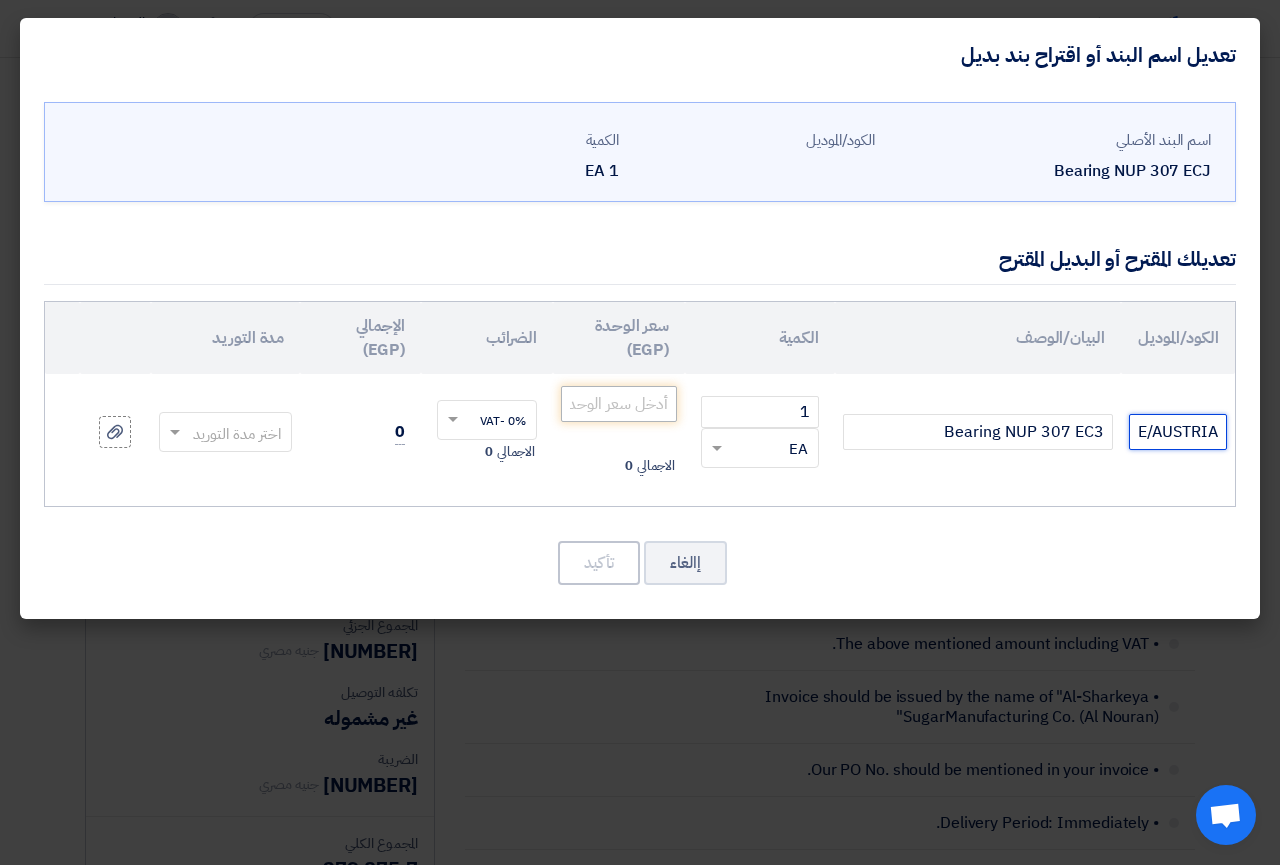 type on "NKE/AUSTRIA" 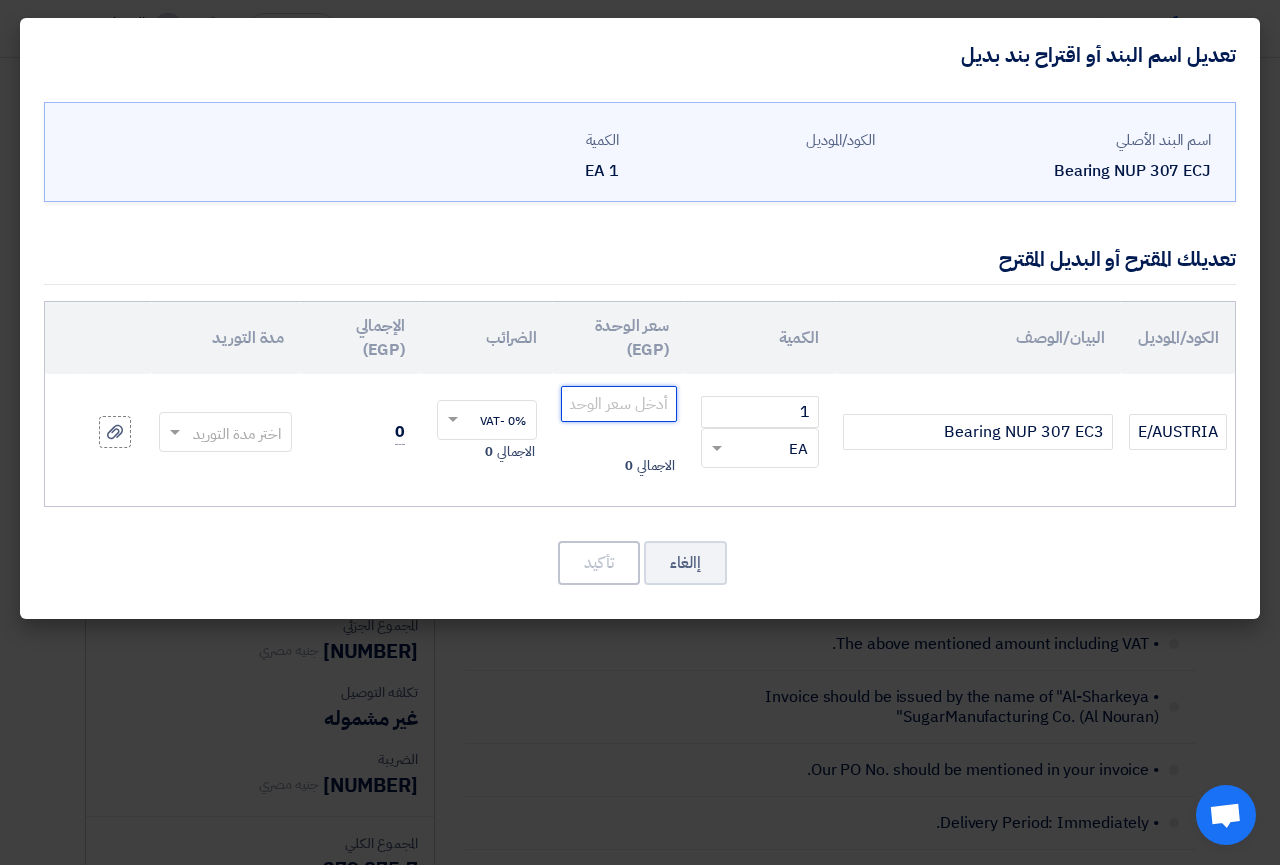 click 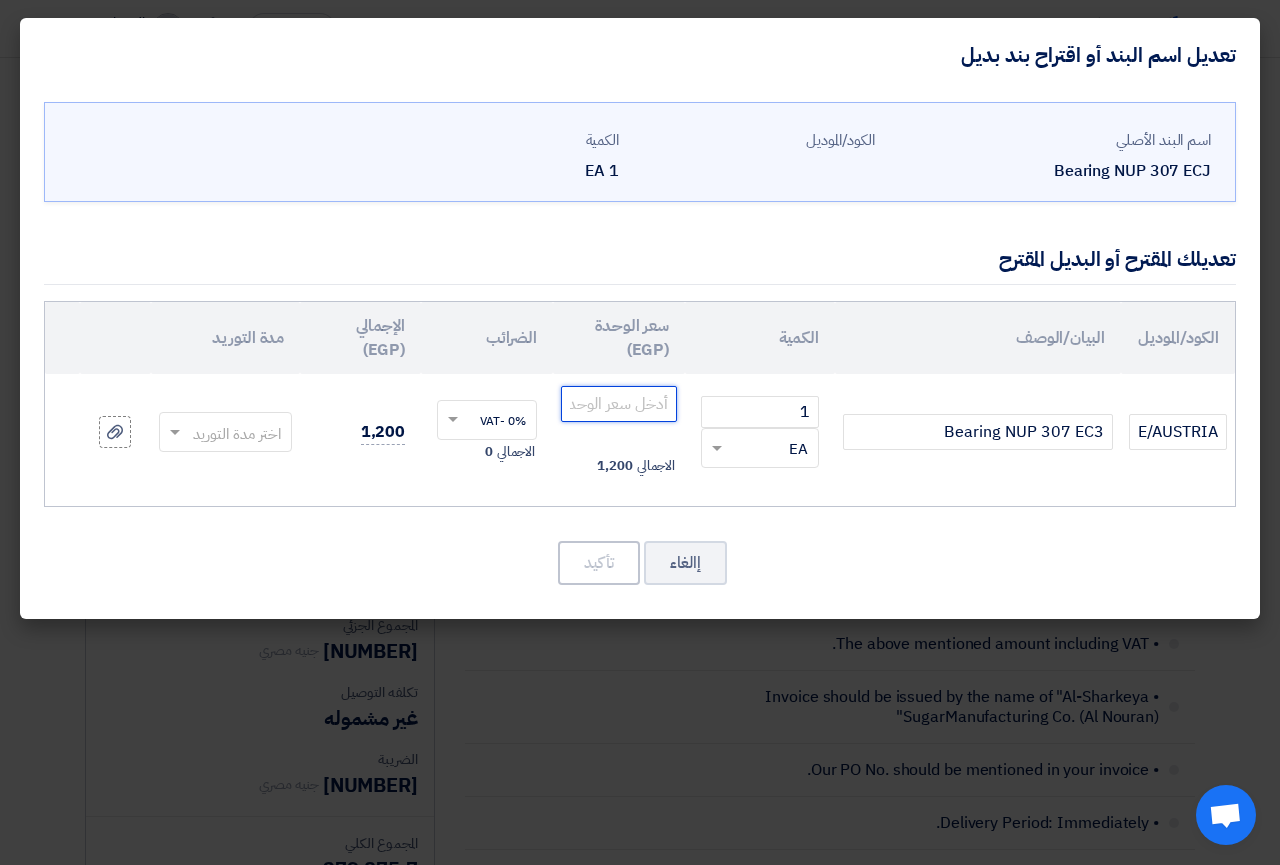 click 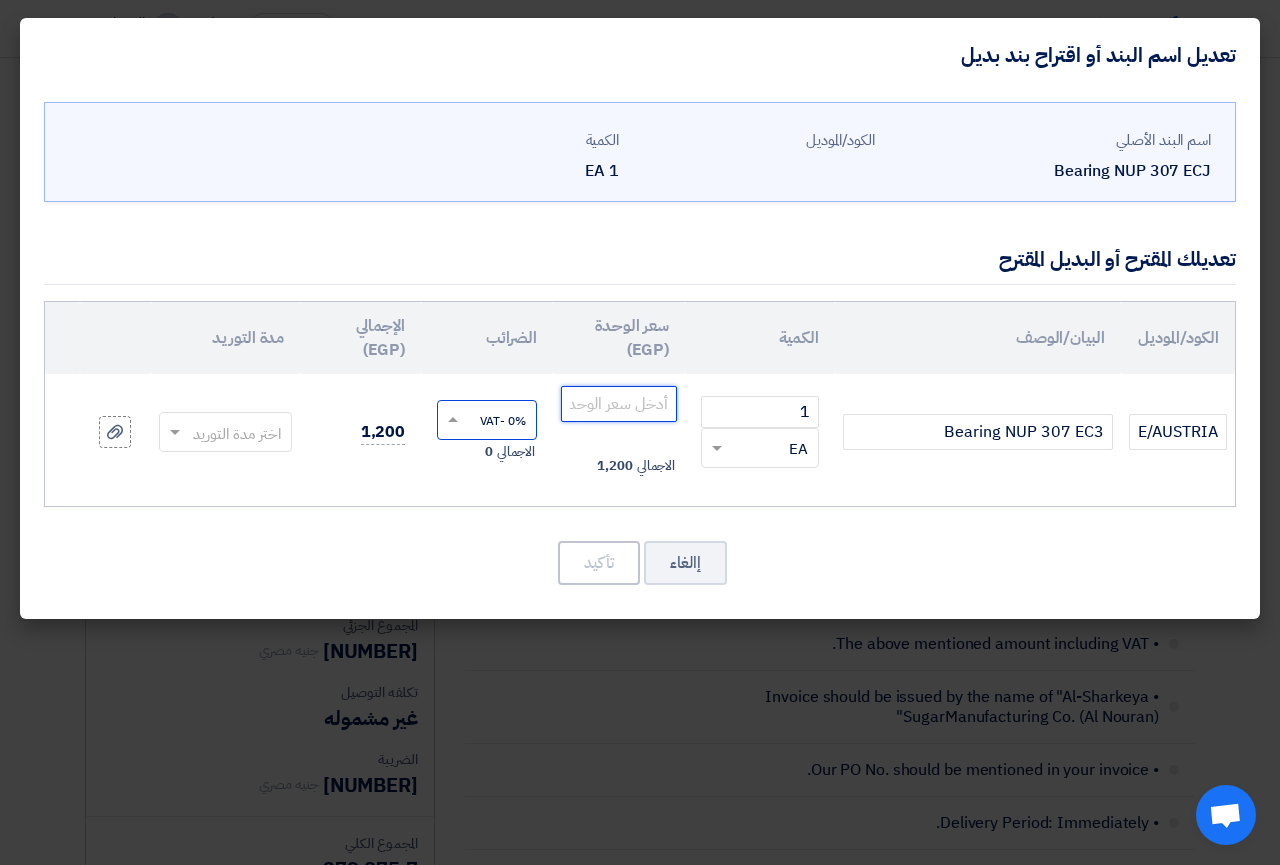 type on "[PRICE]" 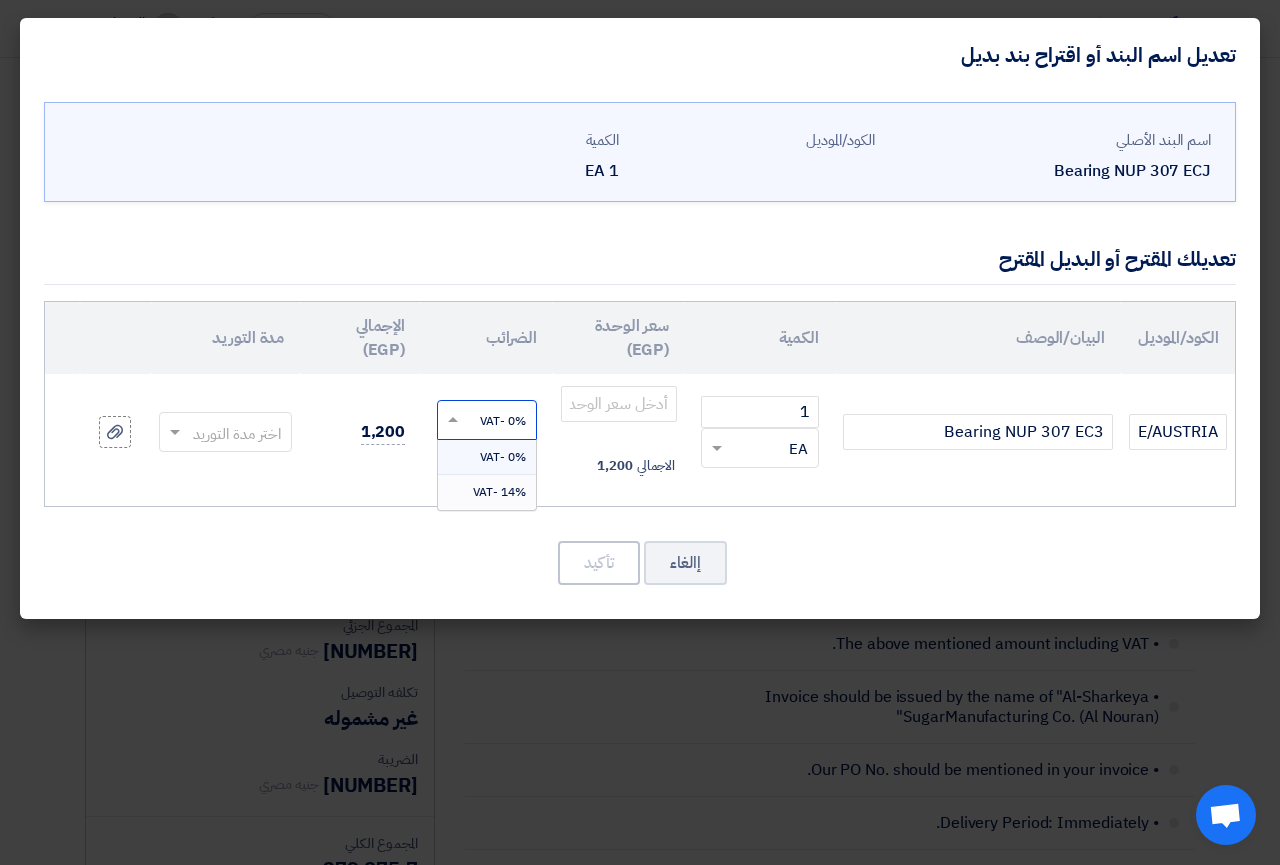 click on "14% -VAT" at bounding box center [499, 492] 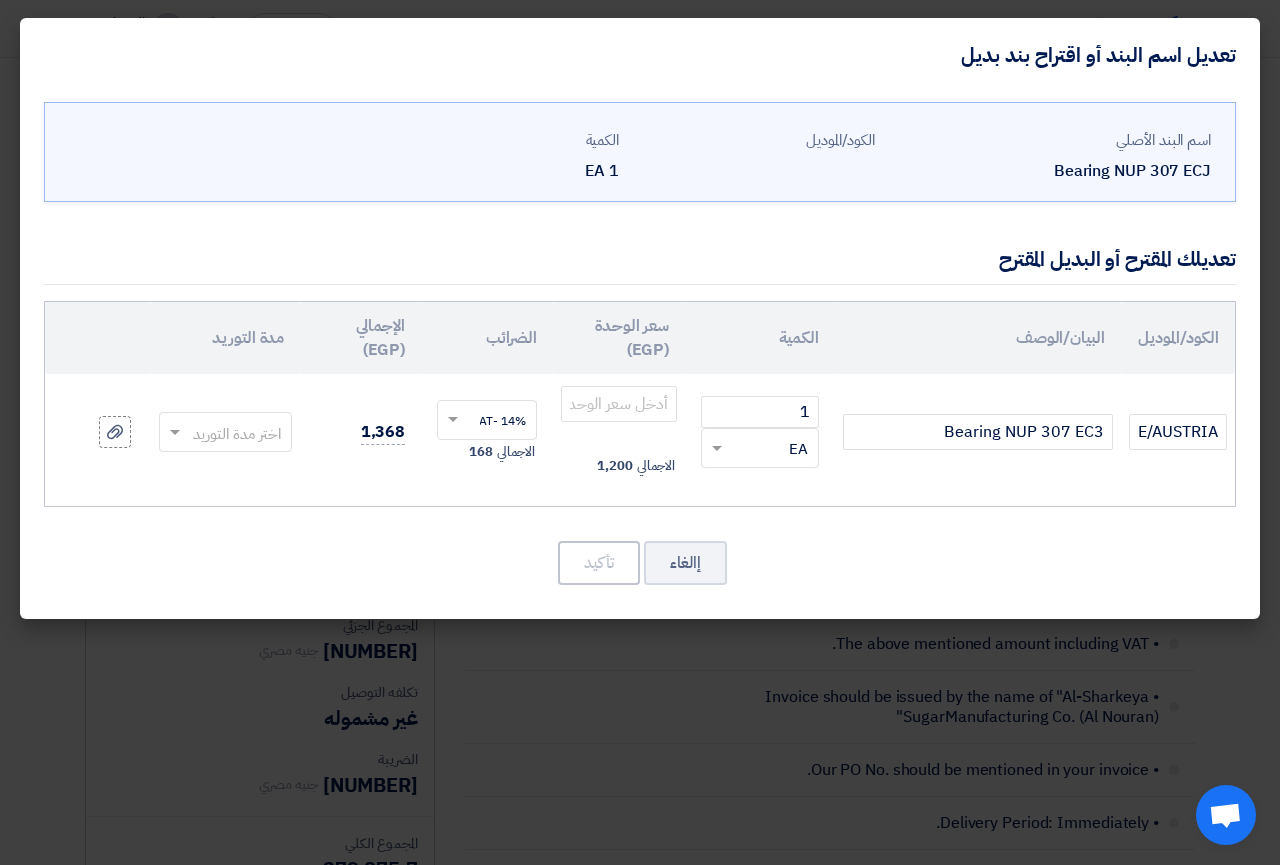 click 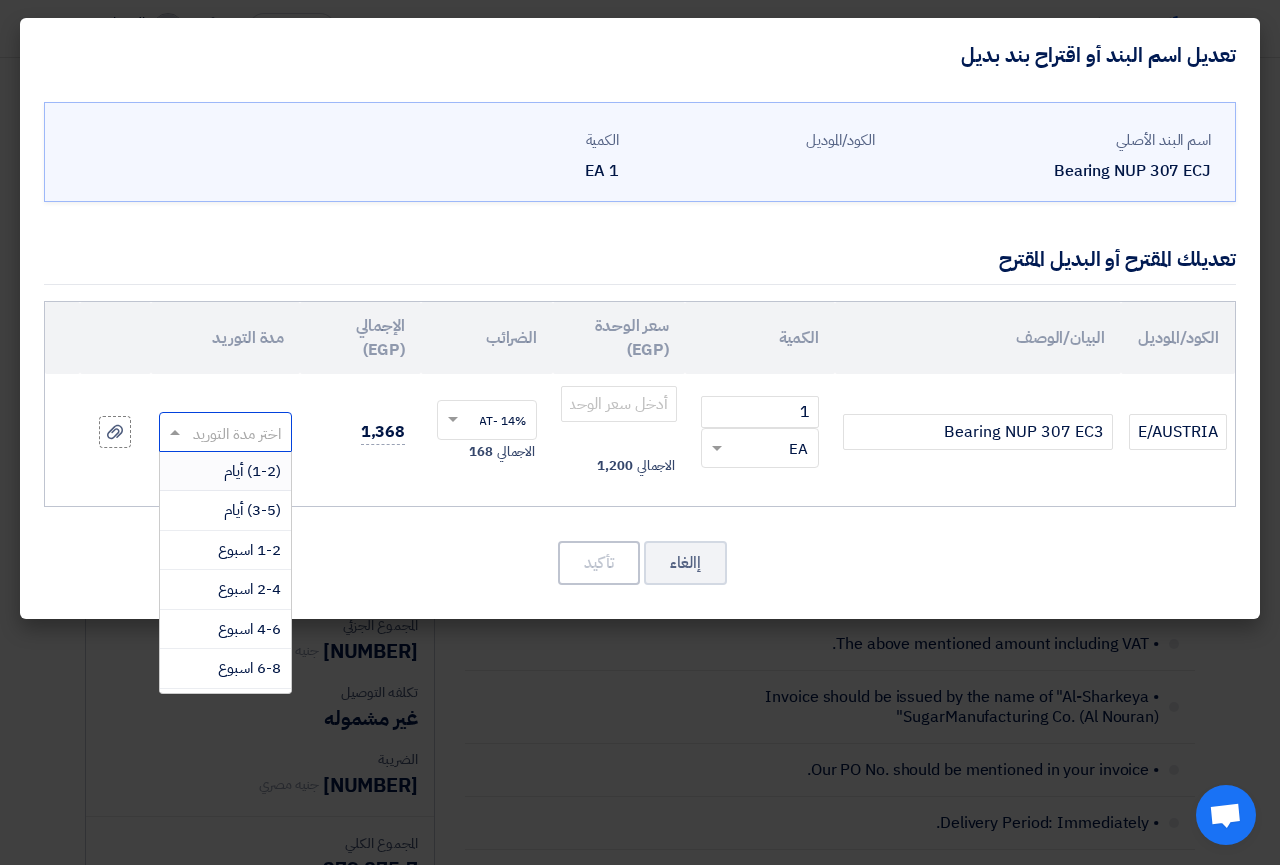 click on "(1-2) أيام" at bounding box center (252, 471) 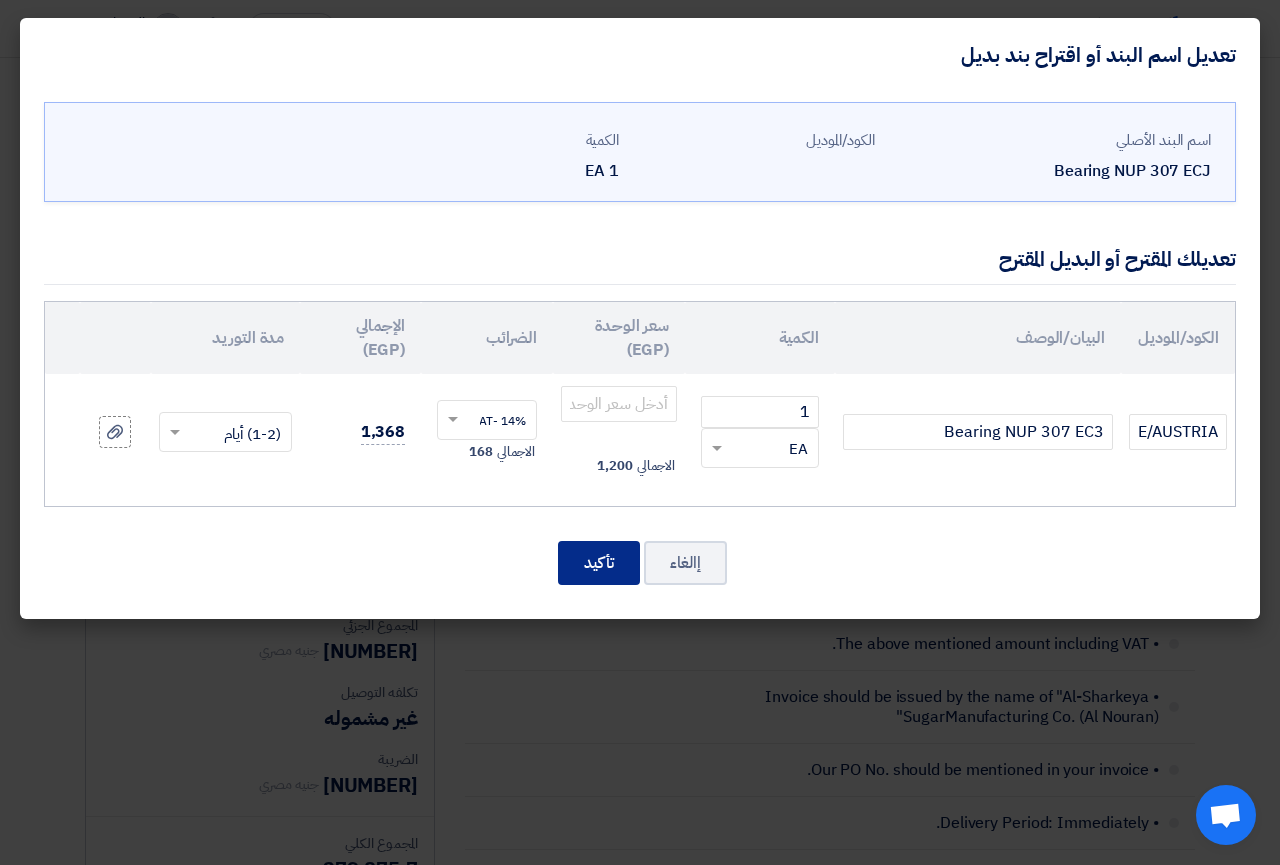 click on "تأكيد" 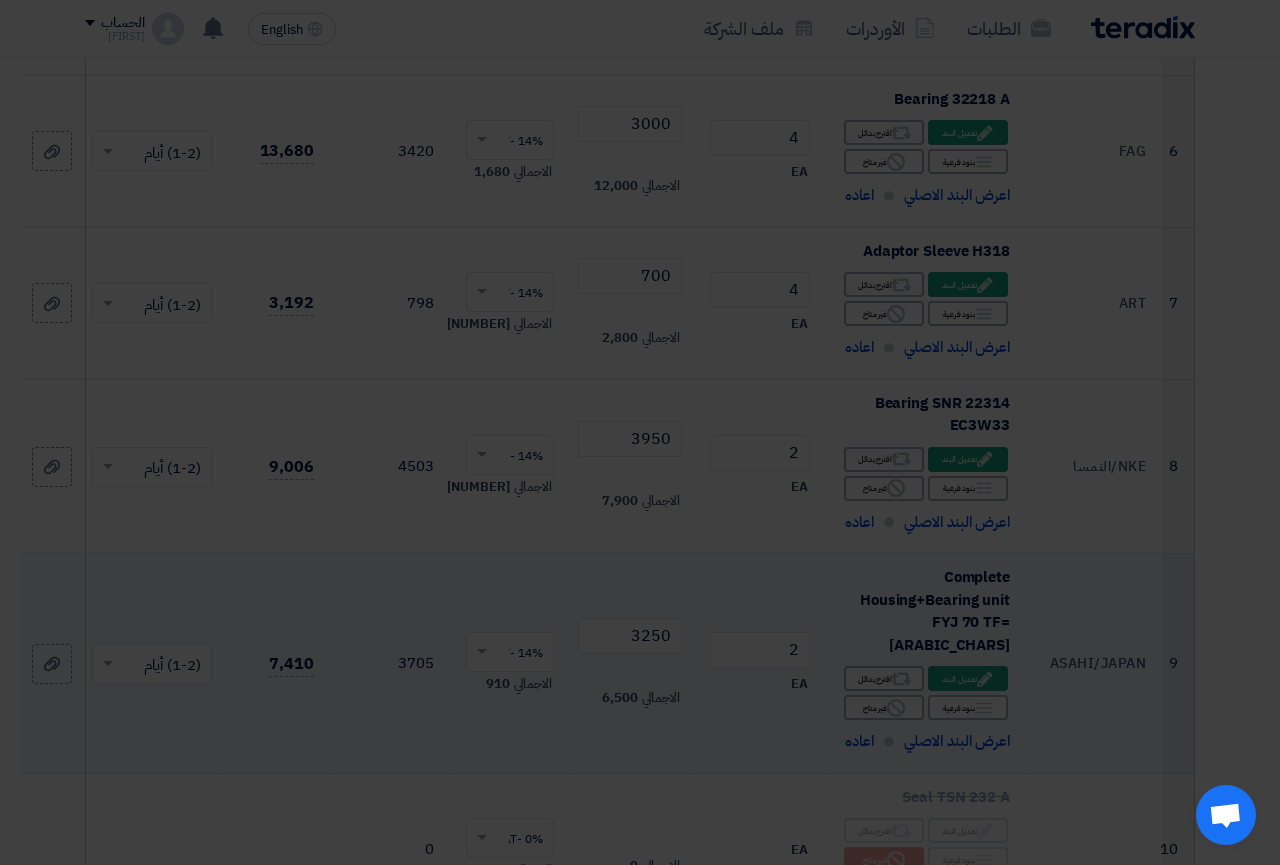 scroll, scrollTop: 4891, scrollLeft: 0, axis: vertical 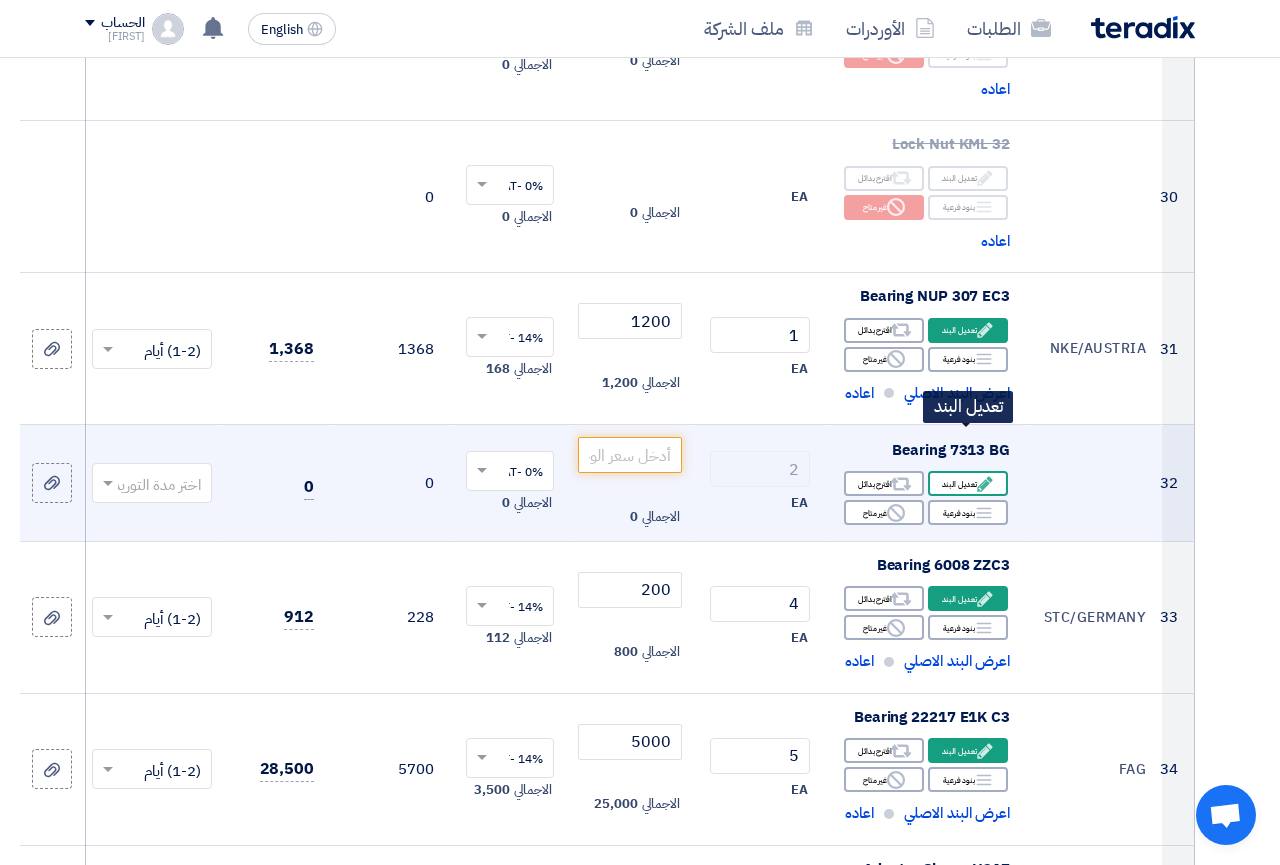 click on "Edit
تعديل البند" 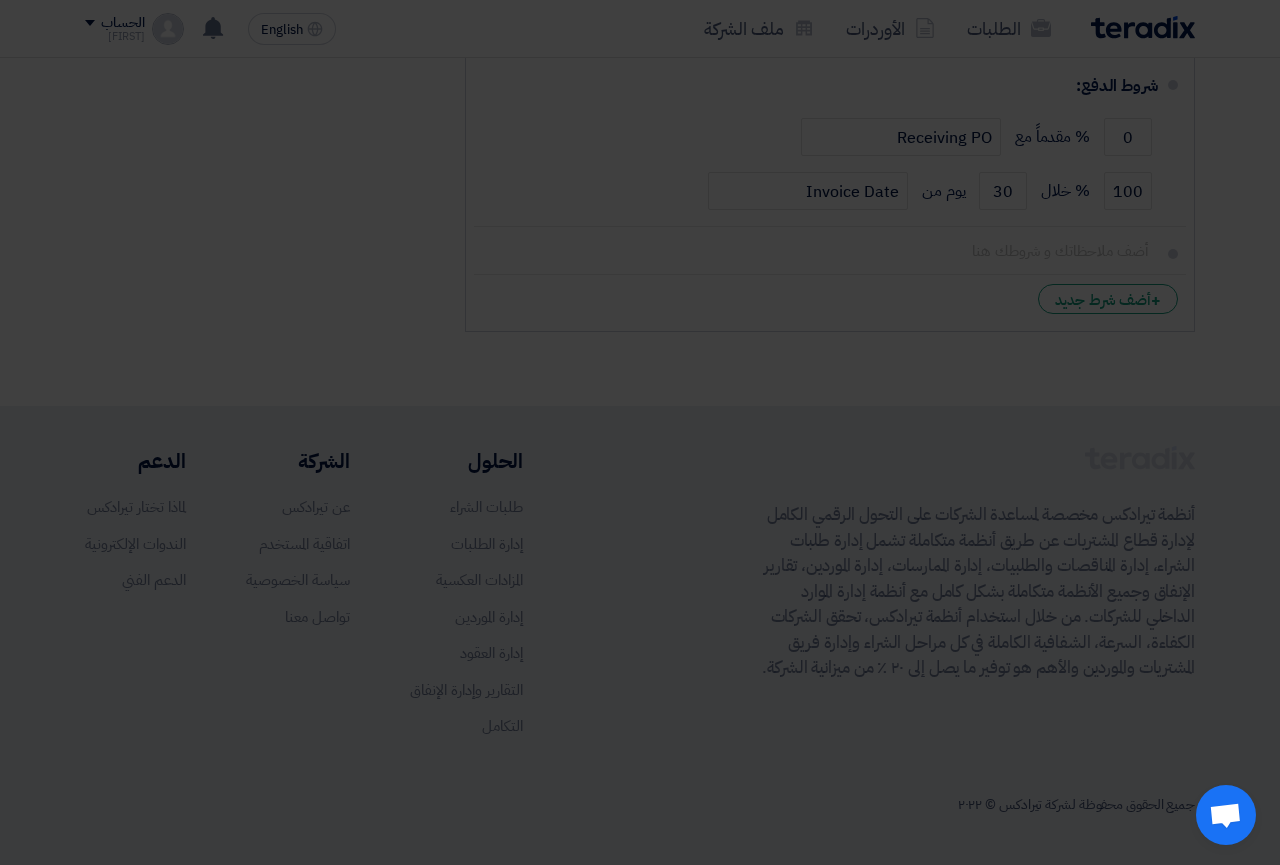 scroll, scrollTop: 1086, scrollLeft: 0, axis: vertical 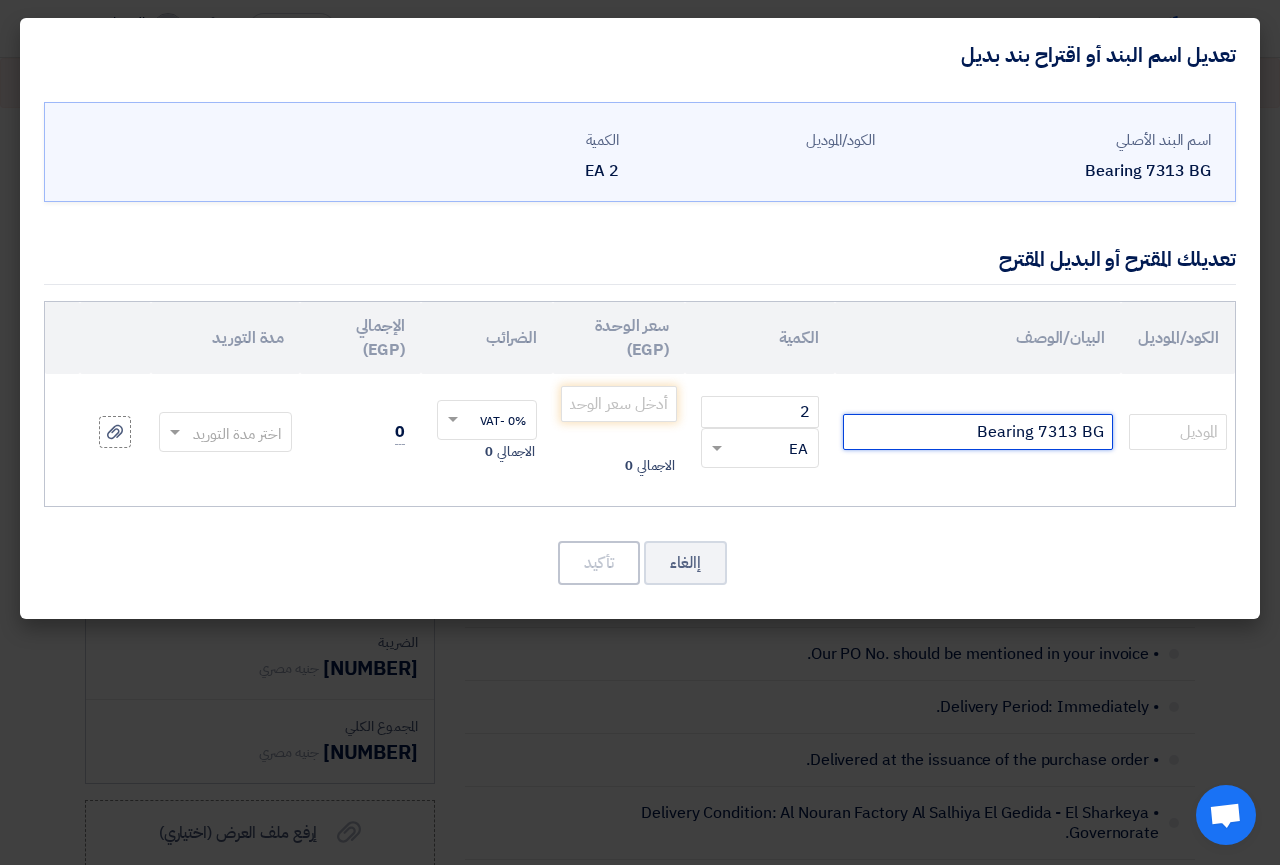 click on "Bearing 7313 BG" 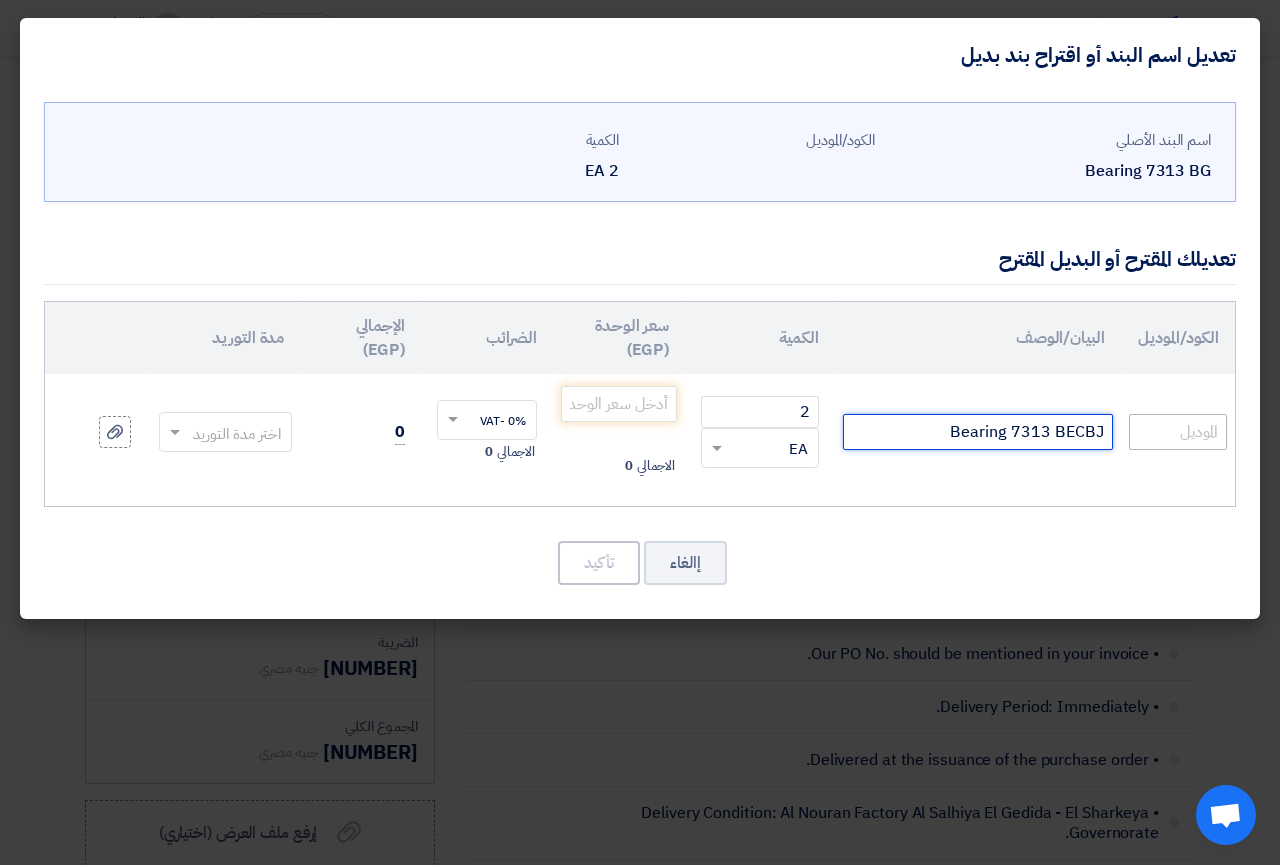 type on "Bearing 7313 BECBJ" 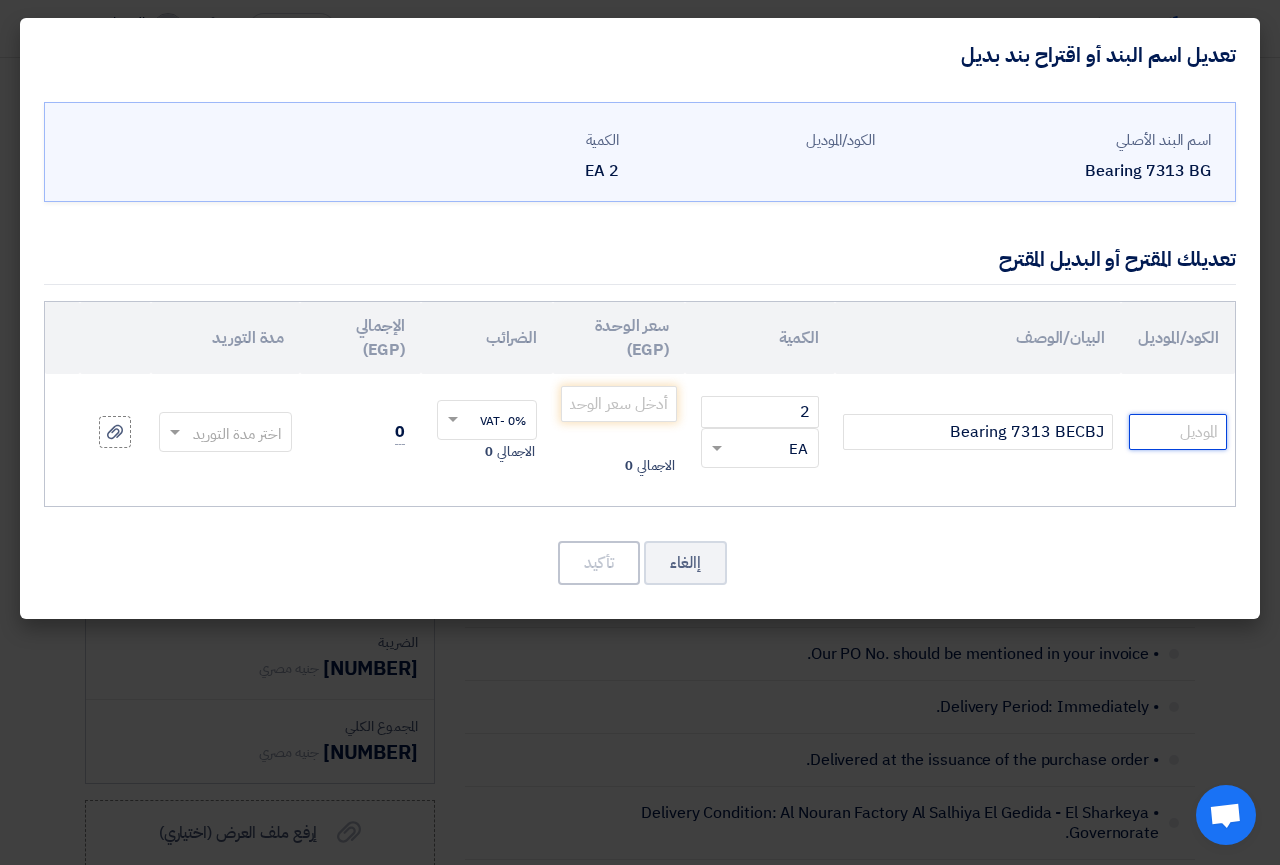 click 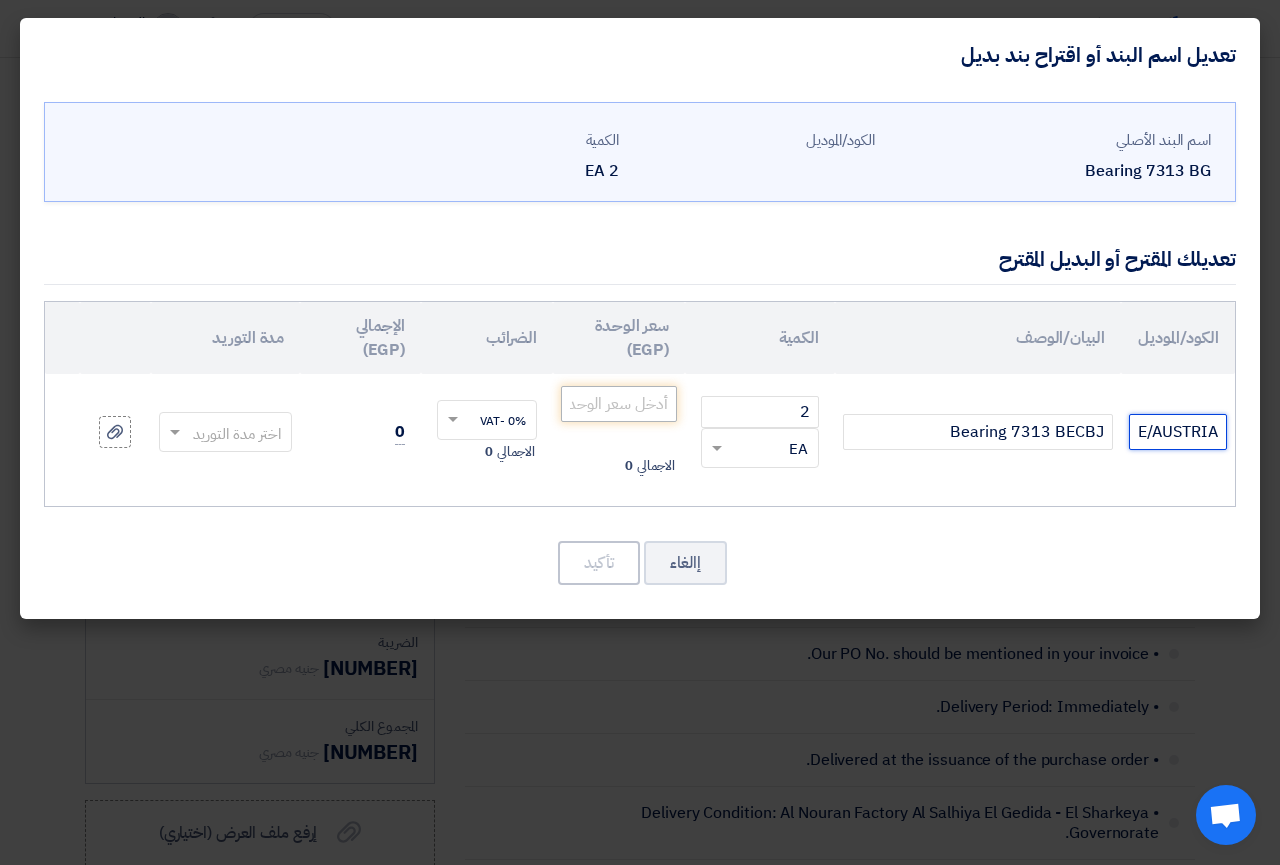 type on "NKE/AUSTRIA" 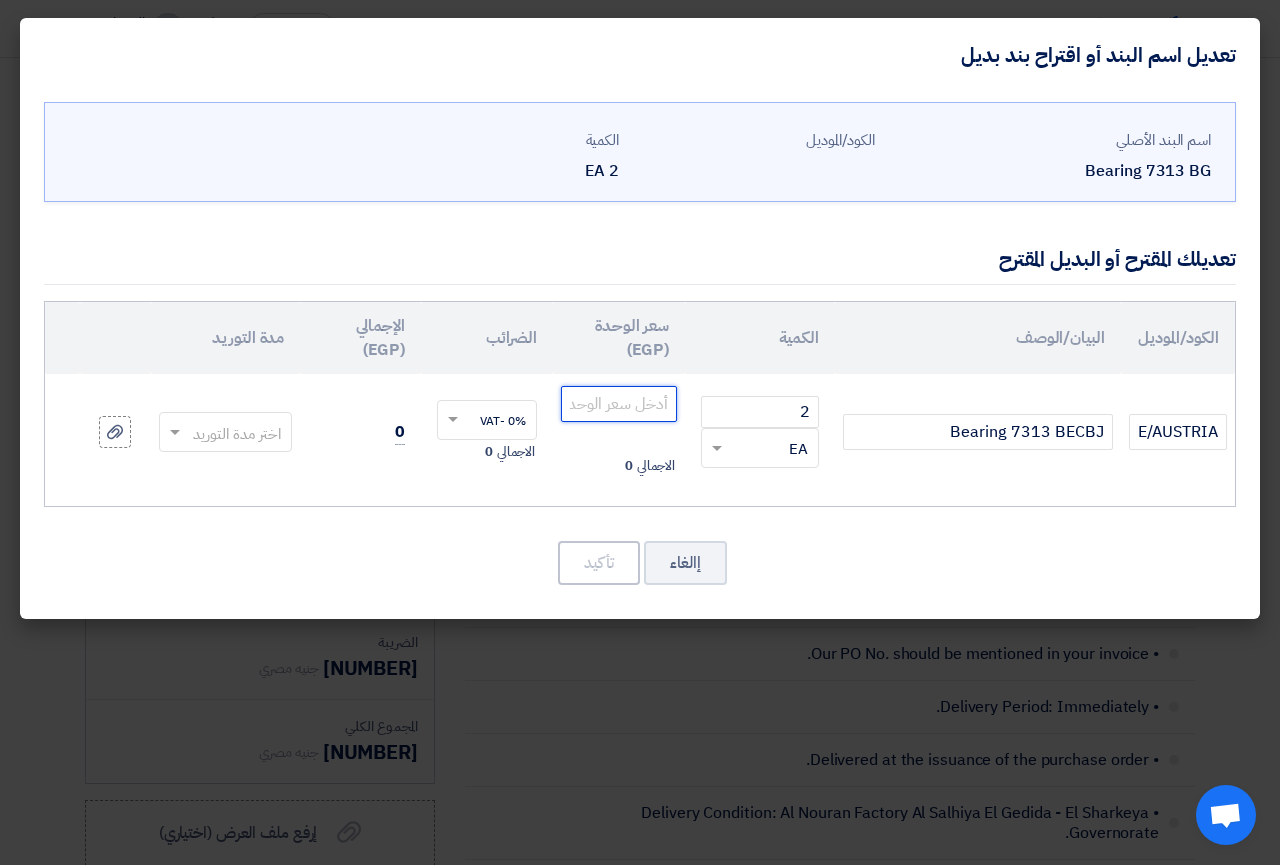 click 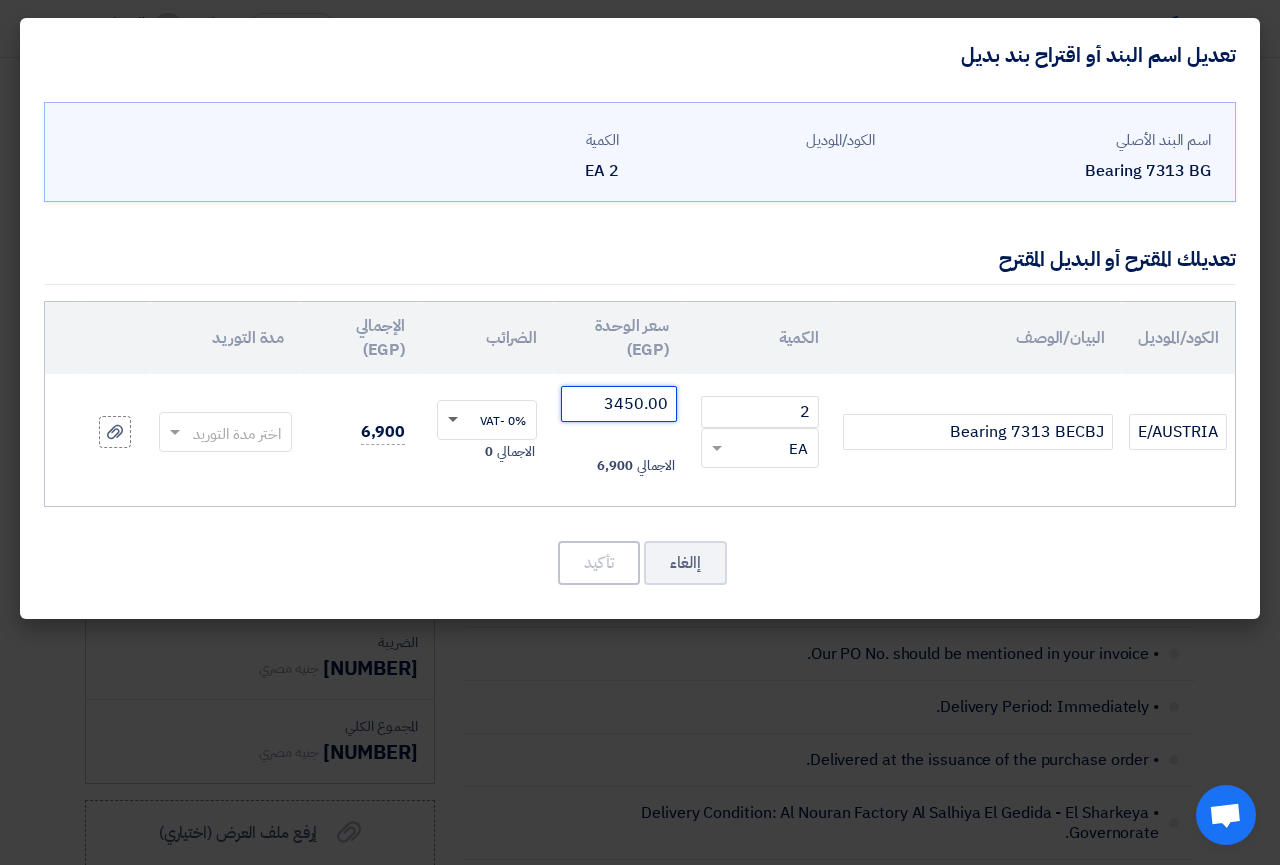 click 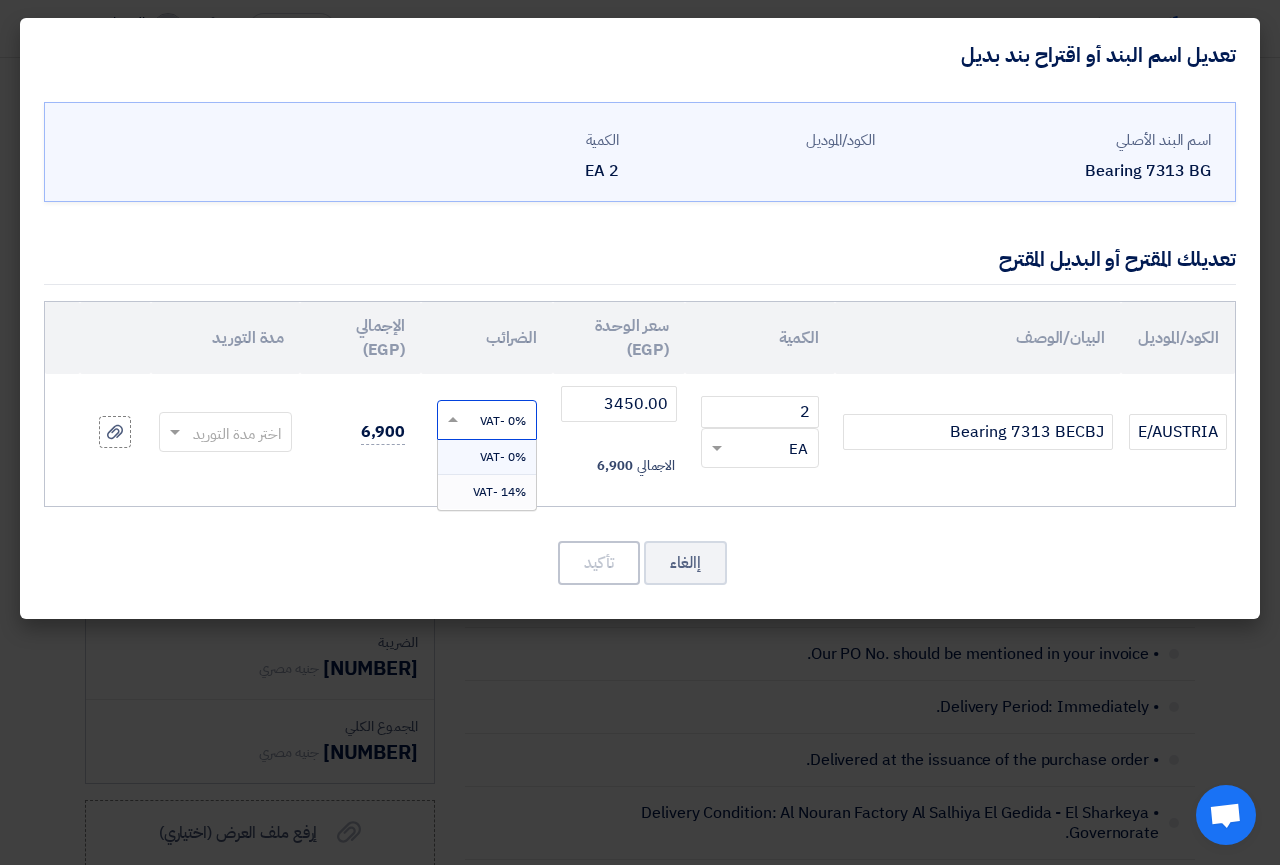 click on "14% -VAT" at bounding box center (499, 492) 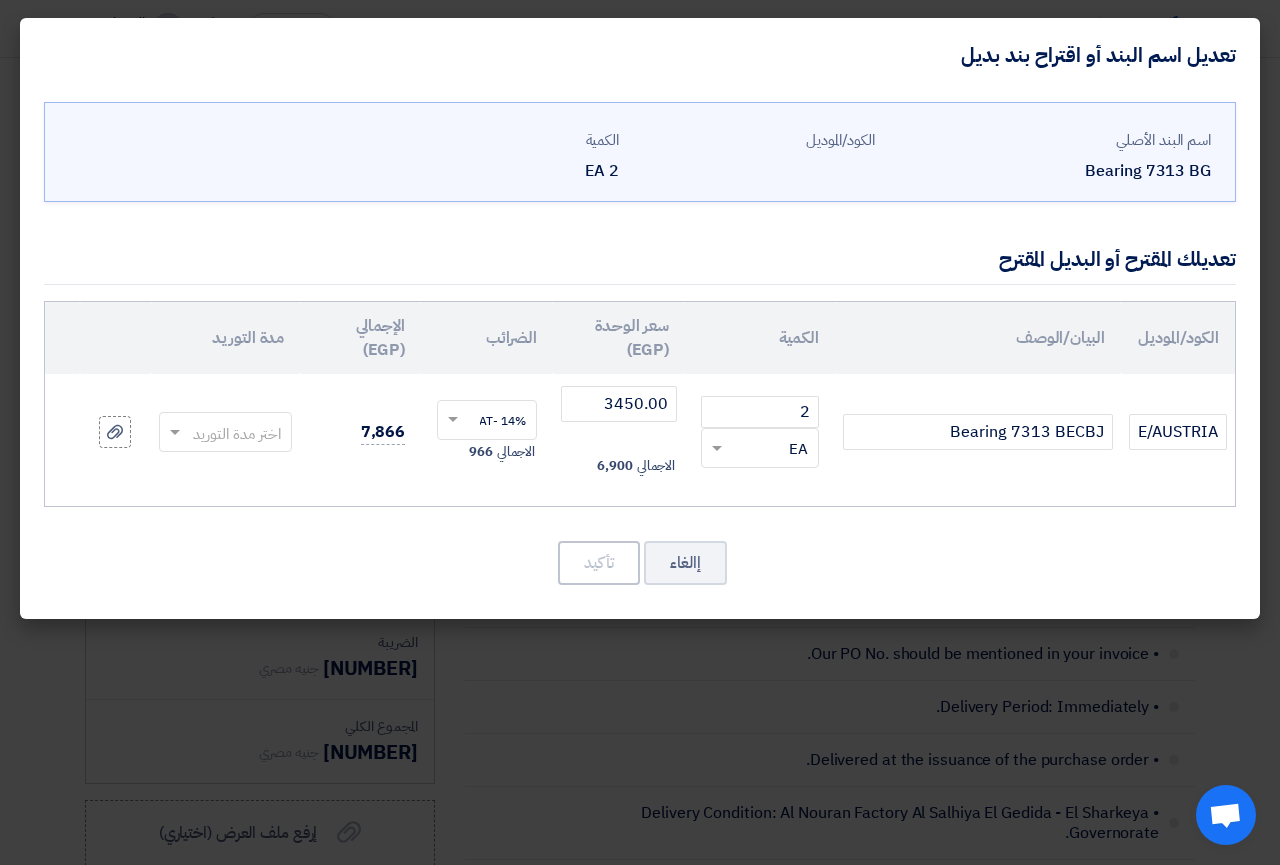 click 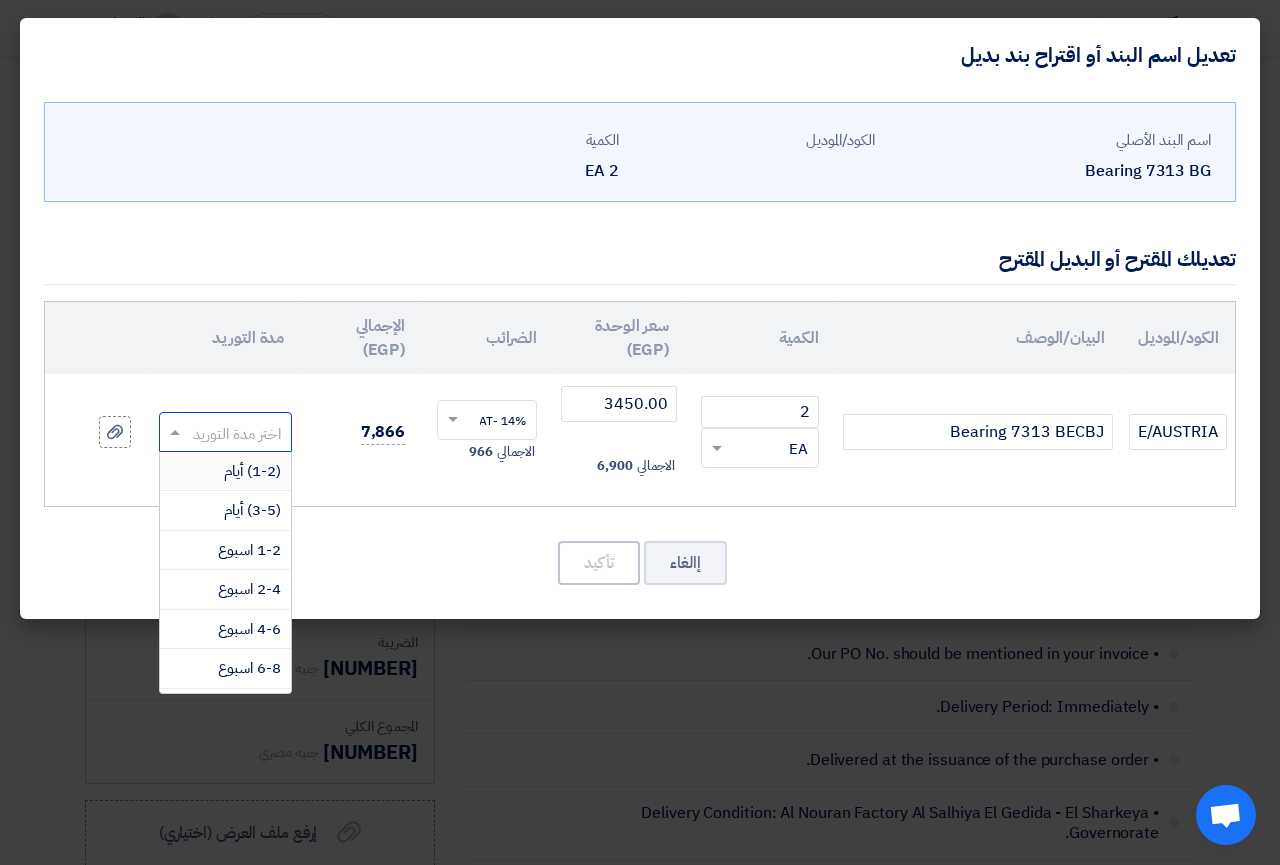 click on "(1-2) أيام" at bounding box center (252, 471) 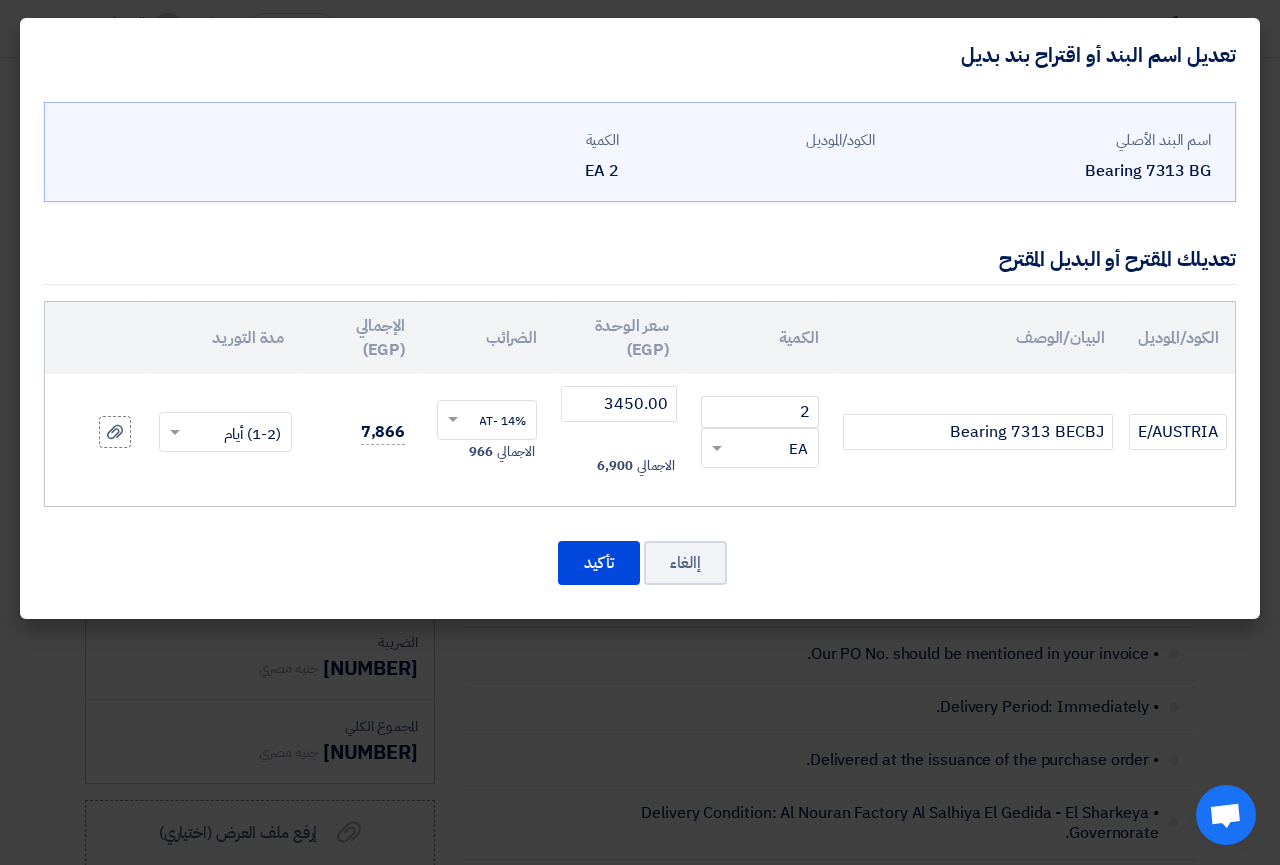 click 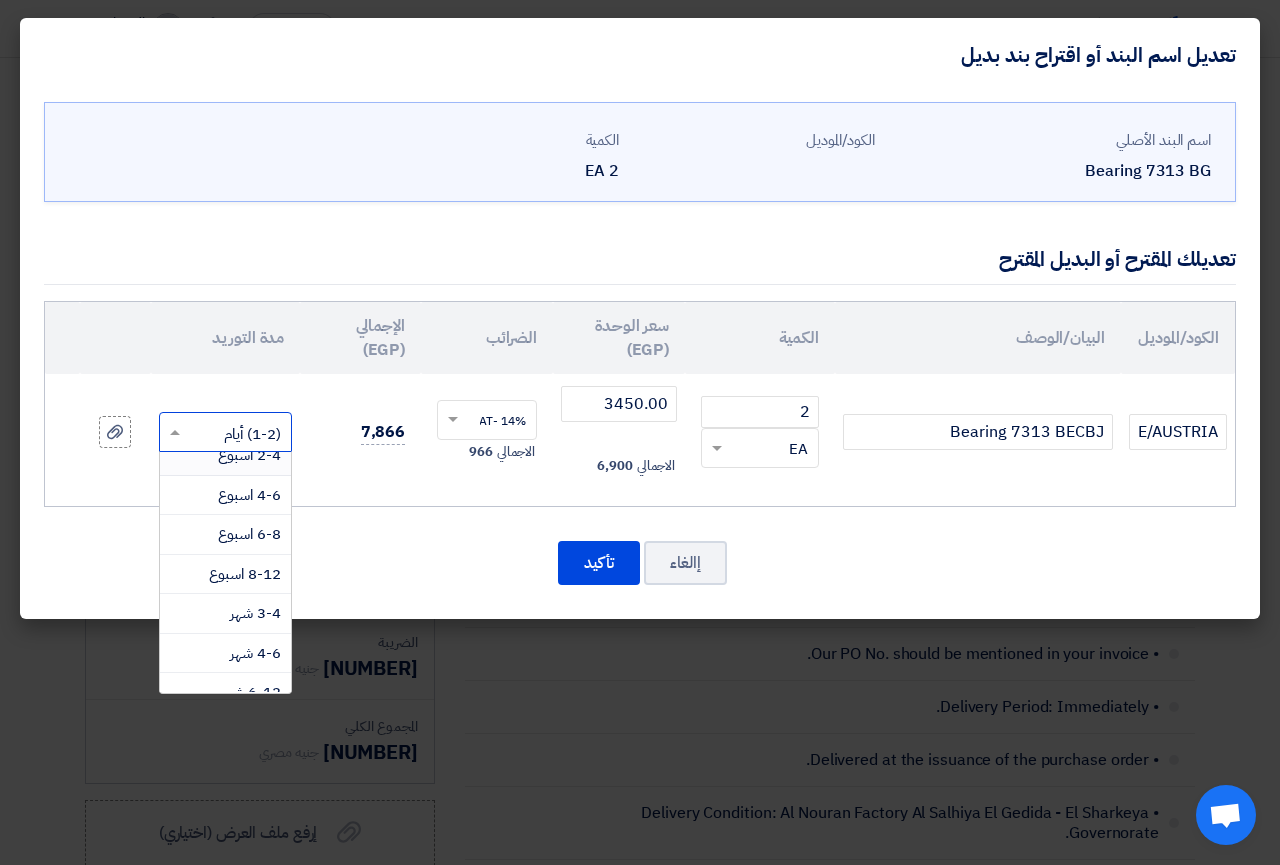 scroll, scrollTop: 193, scrollLeft: 0, axis: vertical 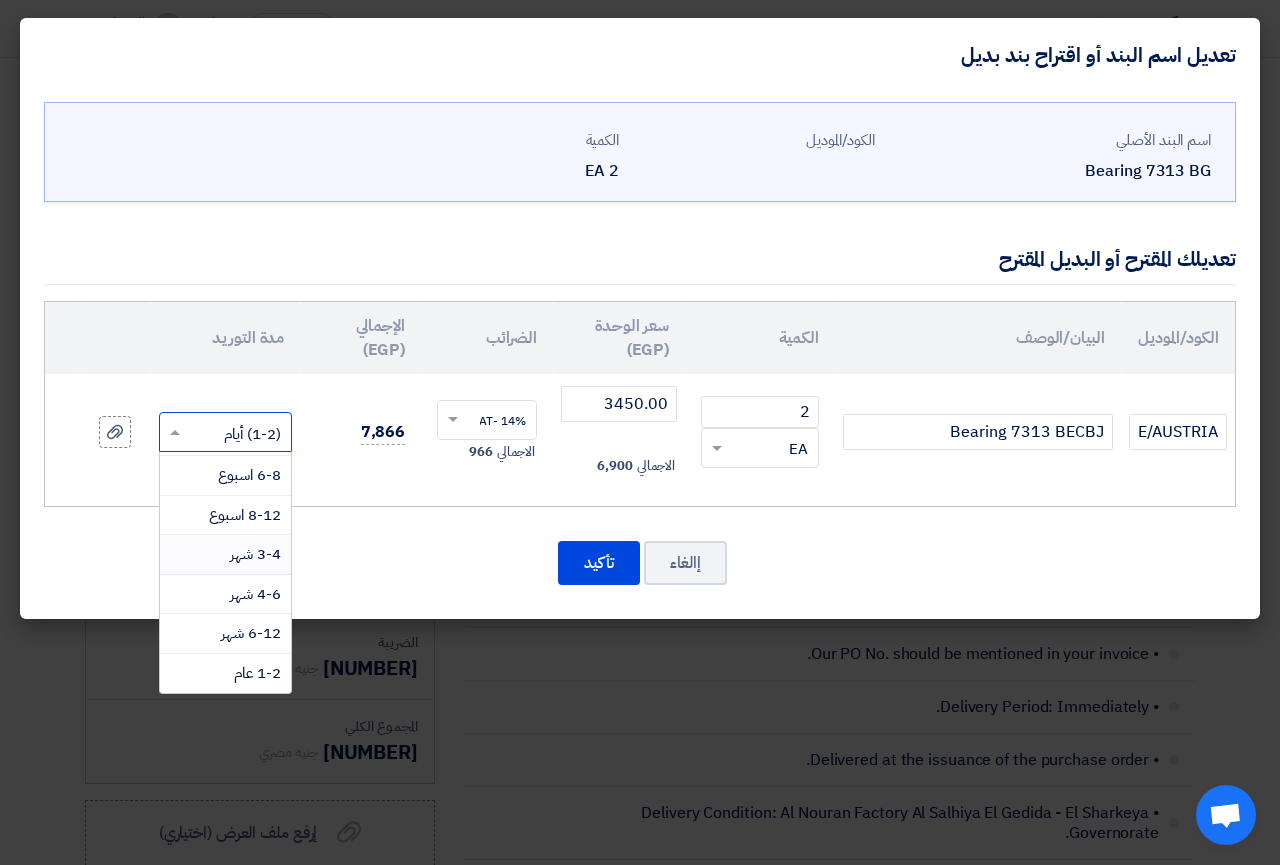 click on "3-4 شهر" at bounding box center [226, 555] 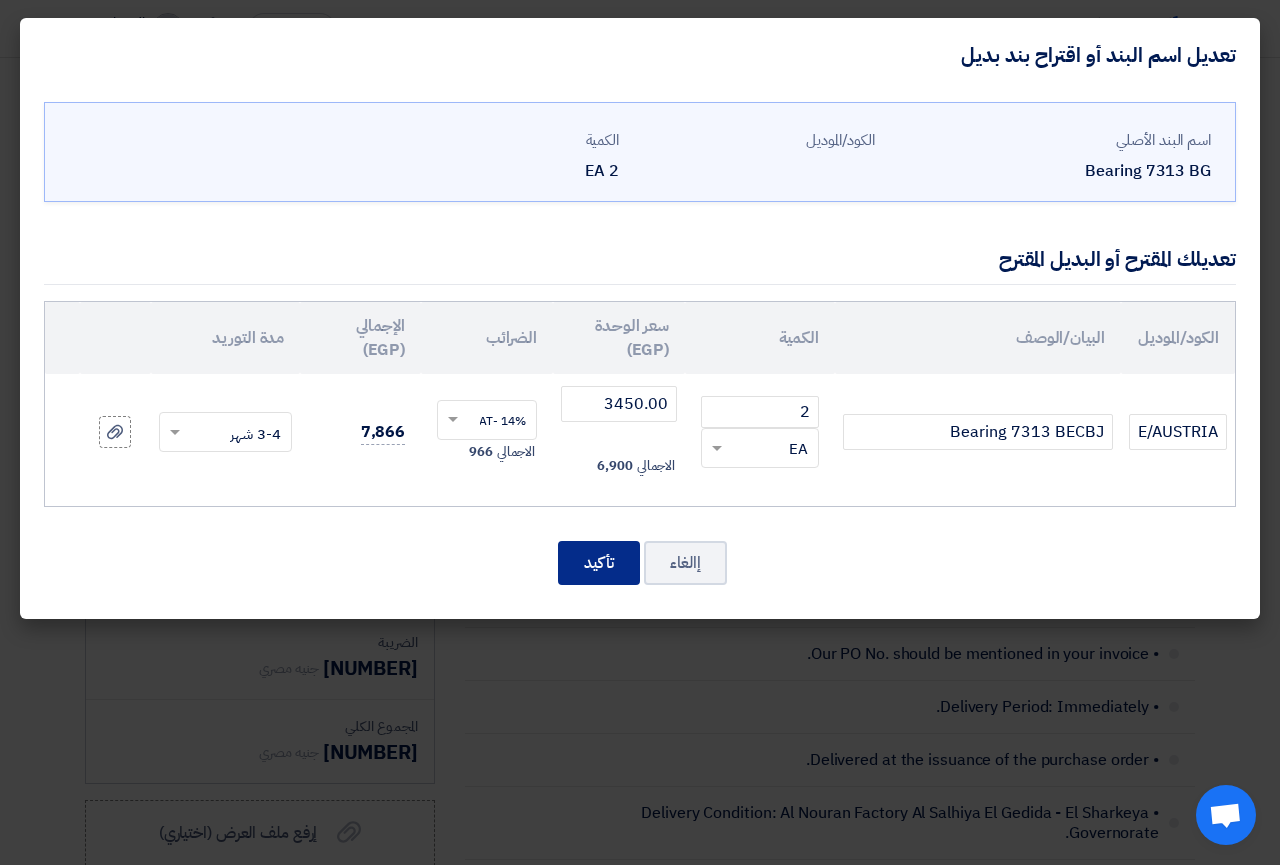 click on "تأكيد" 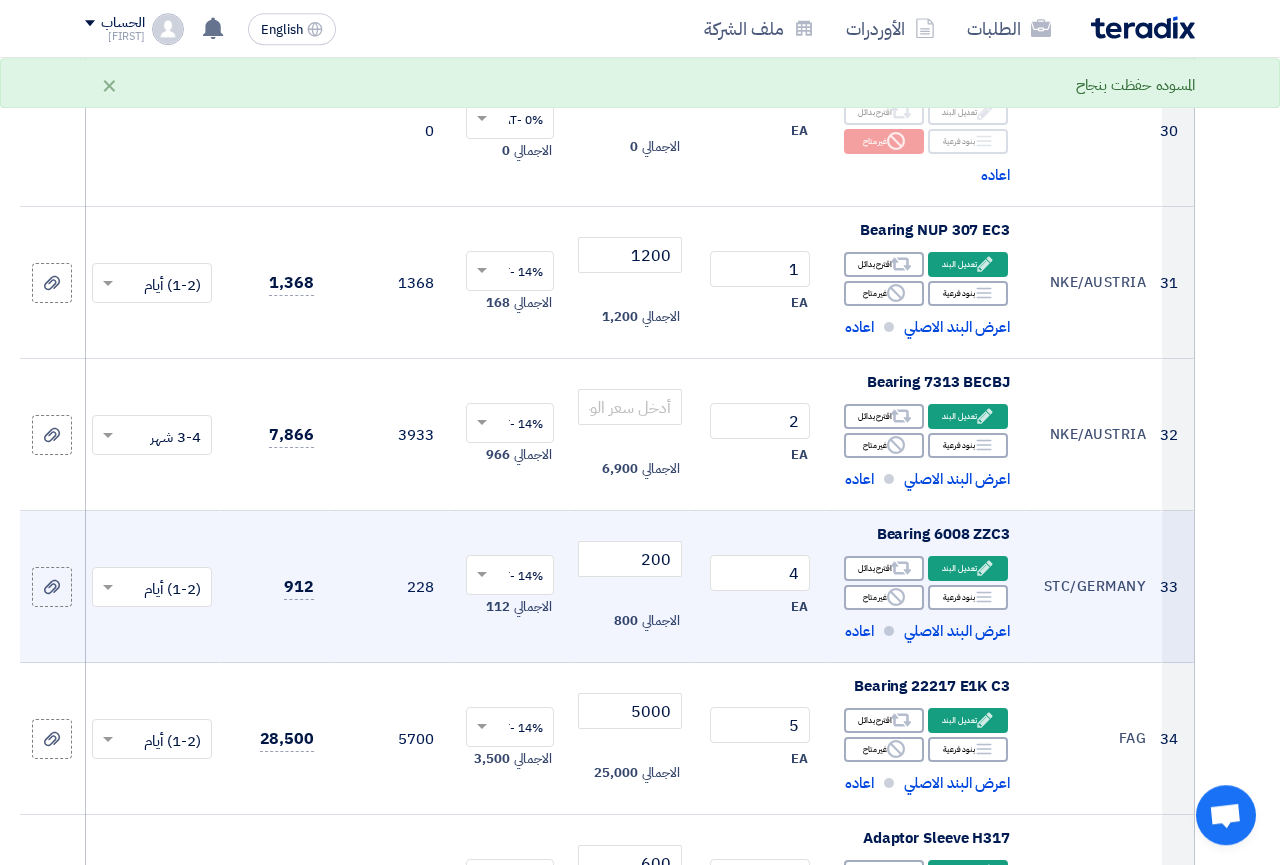 scroll, scrollTop: 4993, scrollLeft: 0, axis: vertical 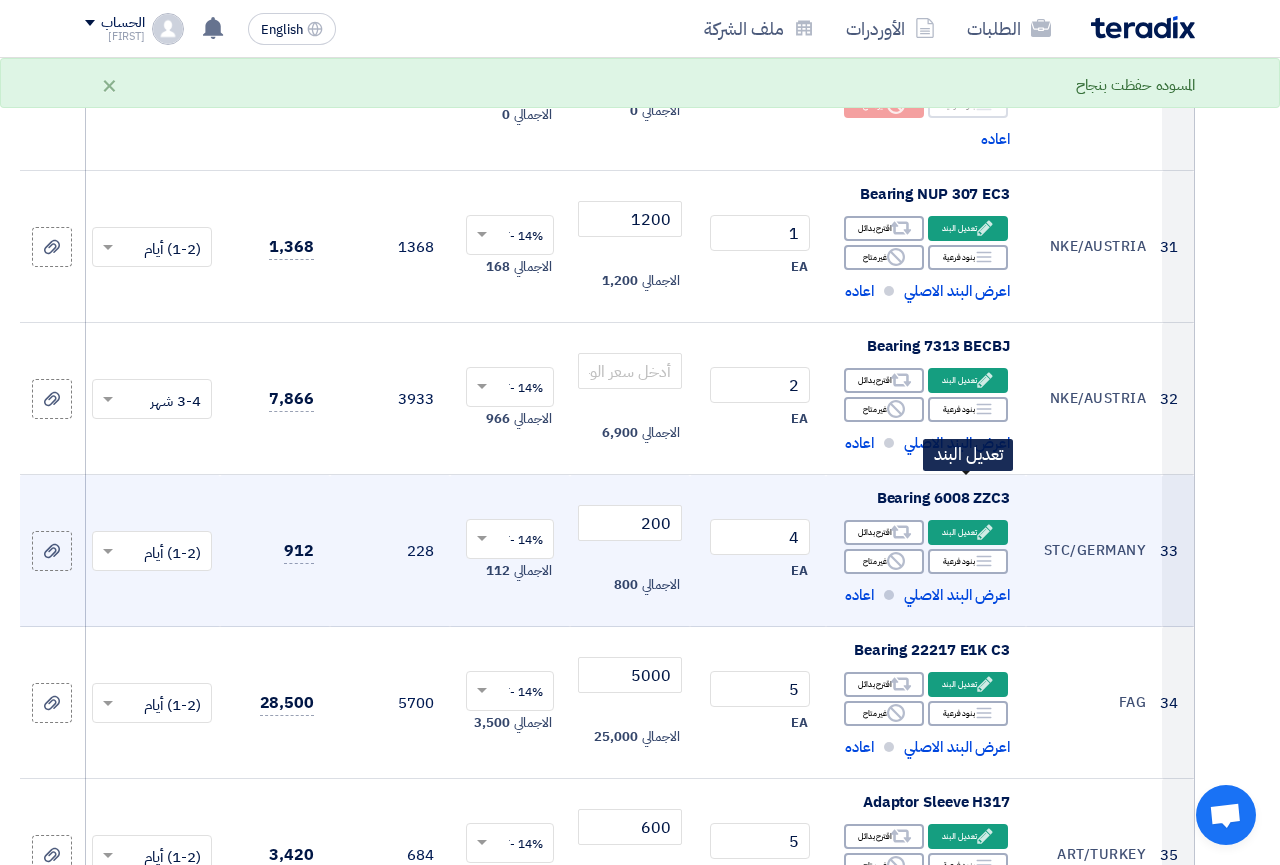 click on "Edit
تعديل البند" 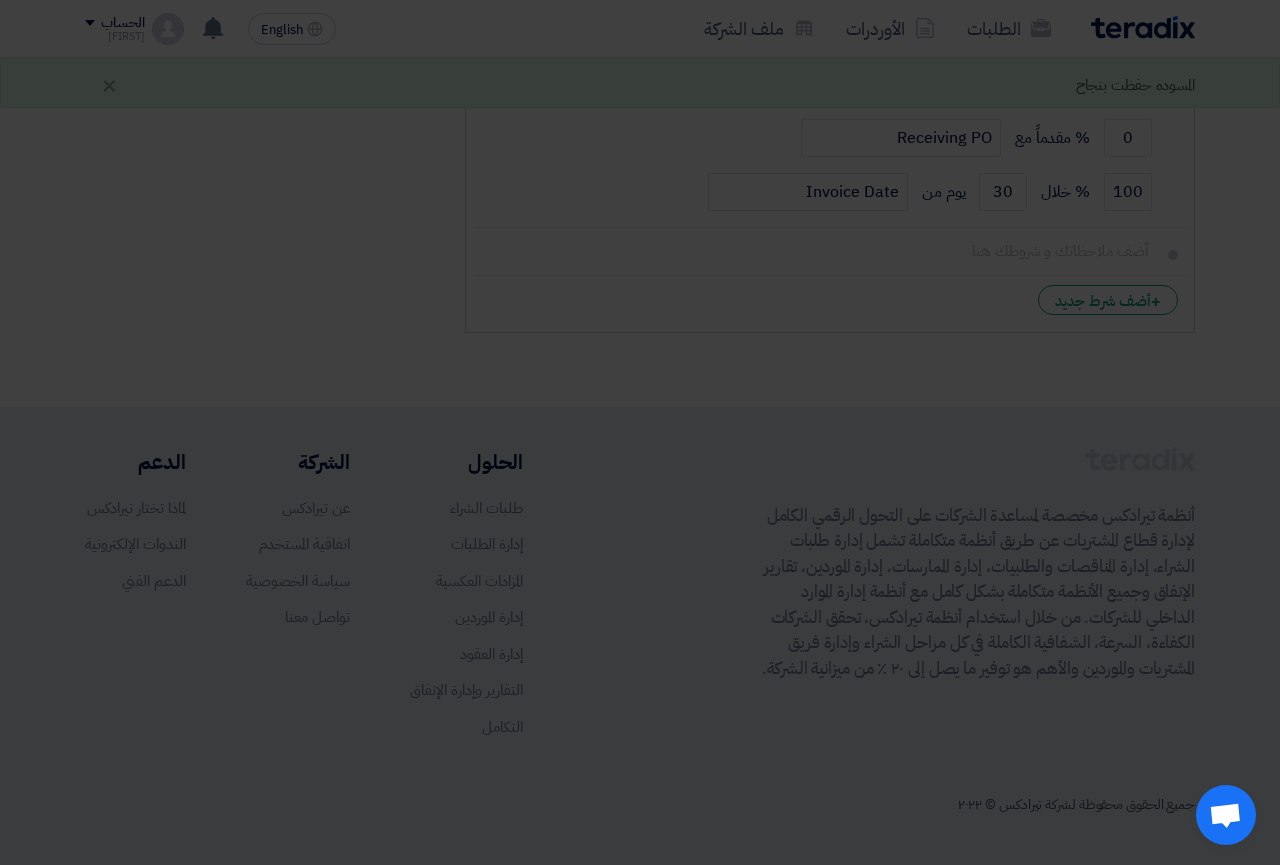 scroll, scrollTop: 1188, scrollLeft: 0, axis: vertical 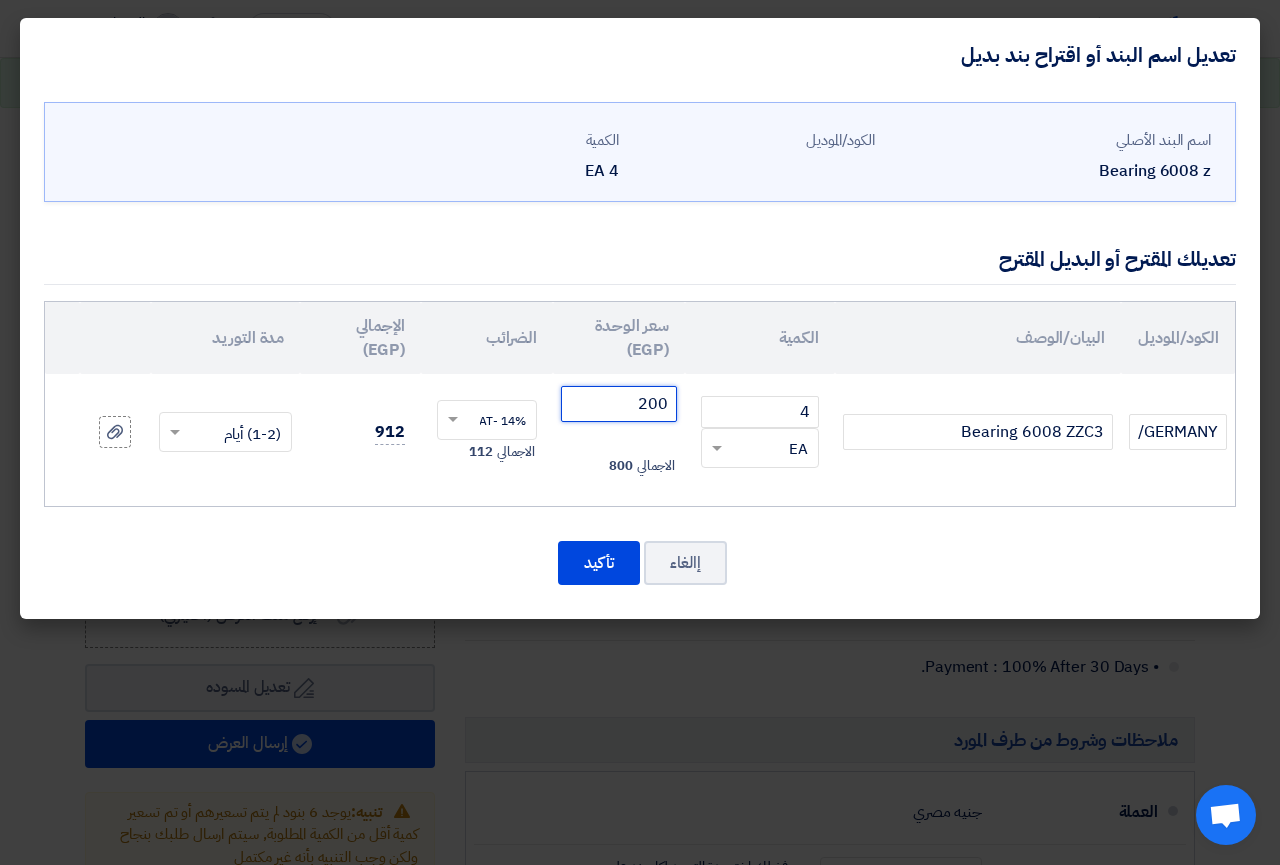 click on "200" 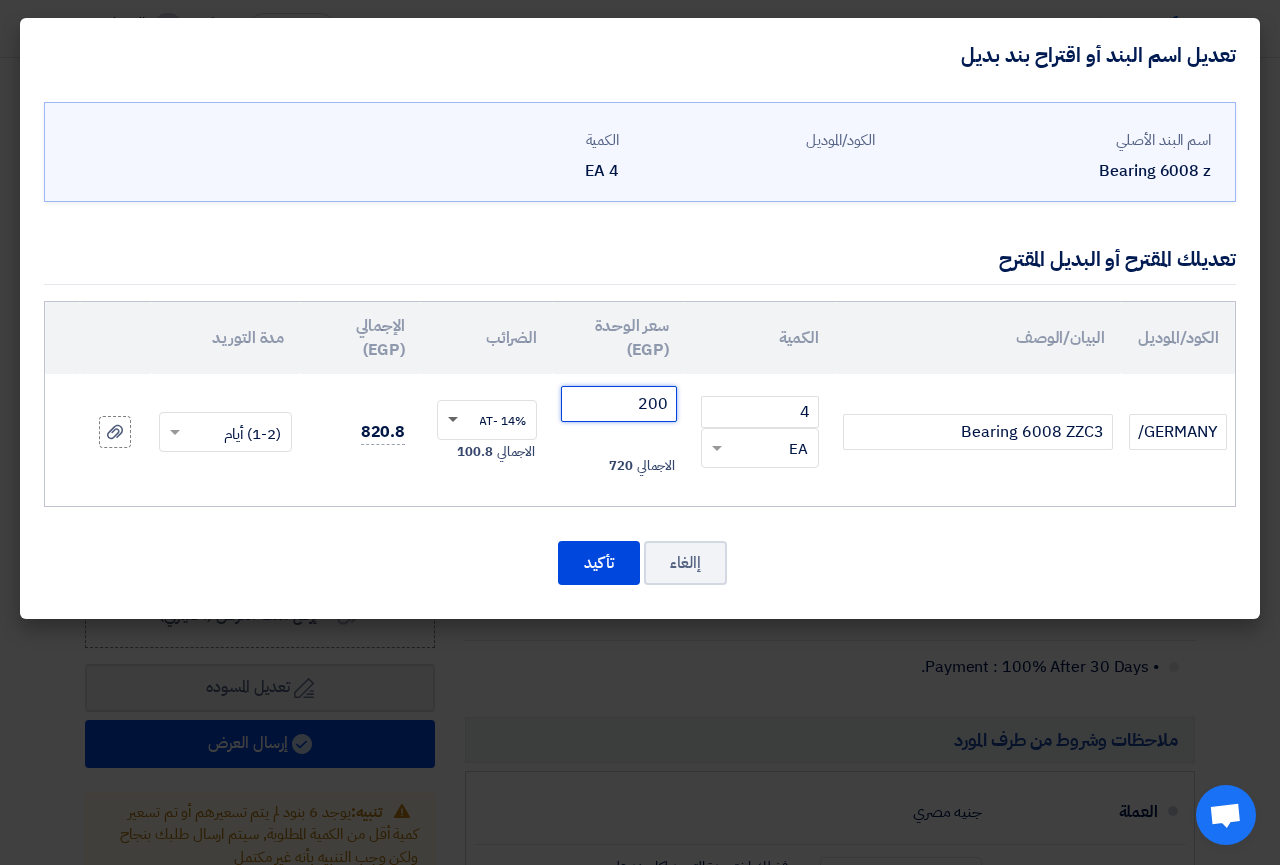 click 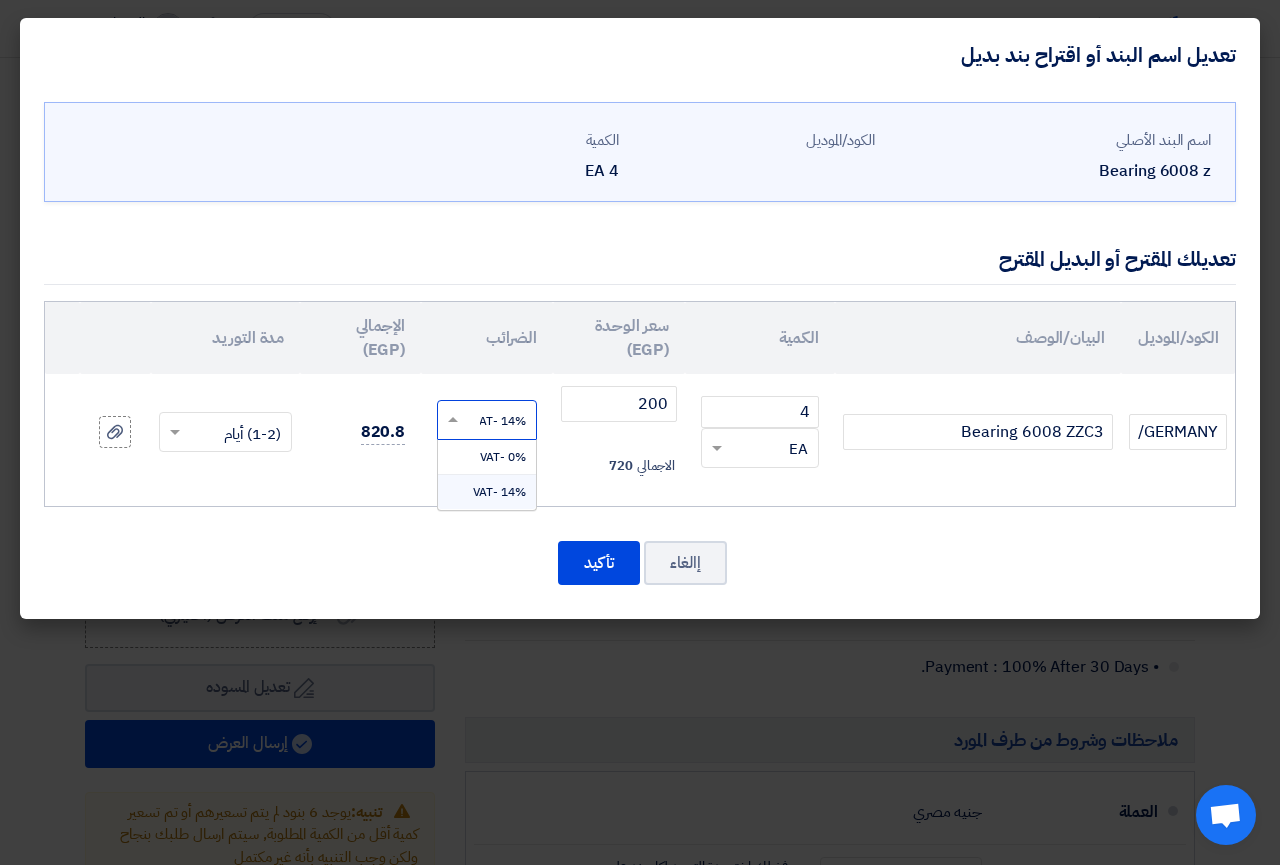 click on "14% -VAT" at bounding box center [499, 492] 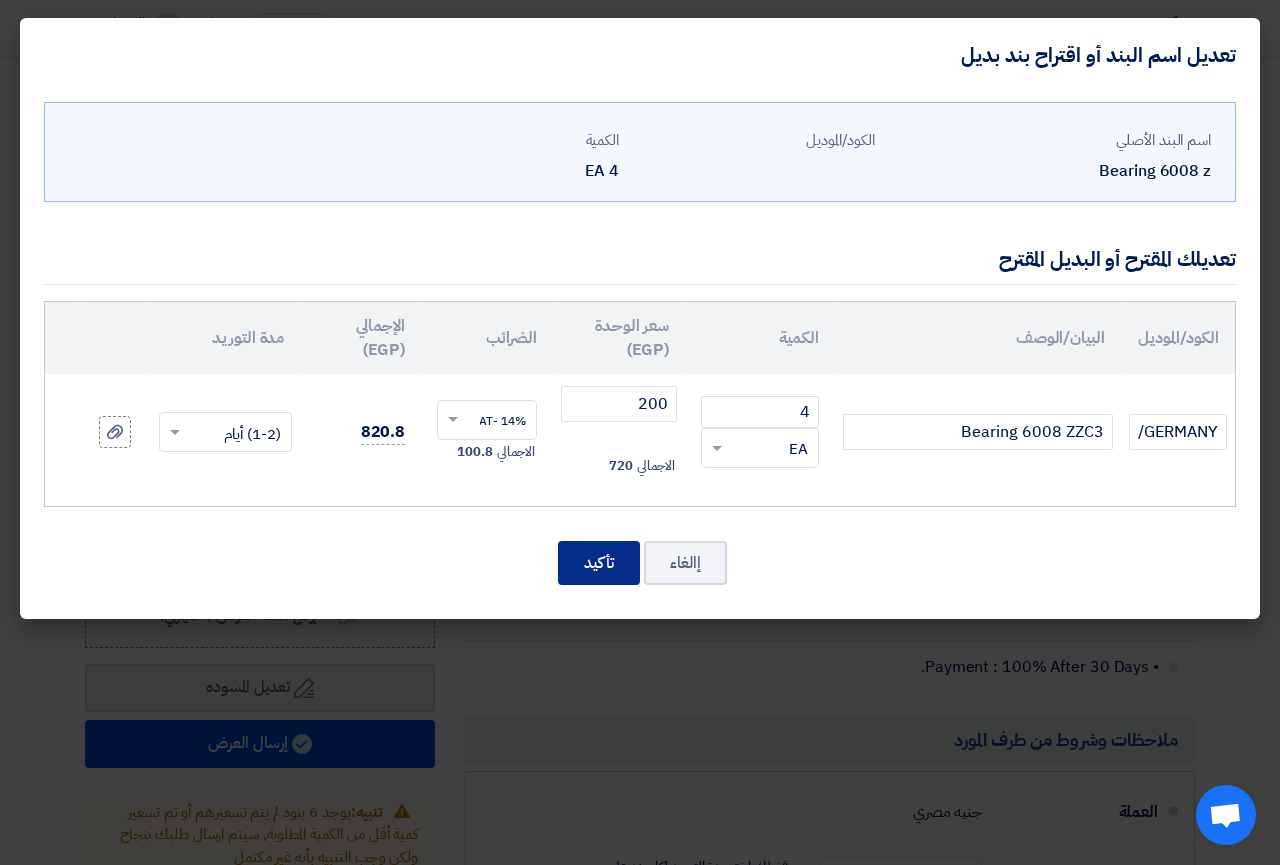 click on "تأكيد" 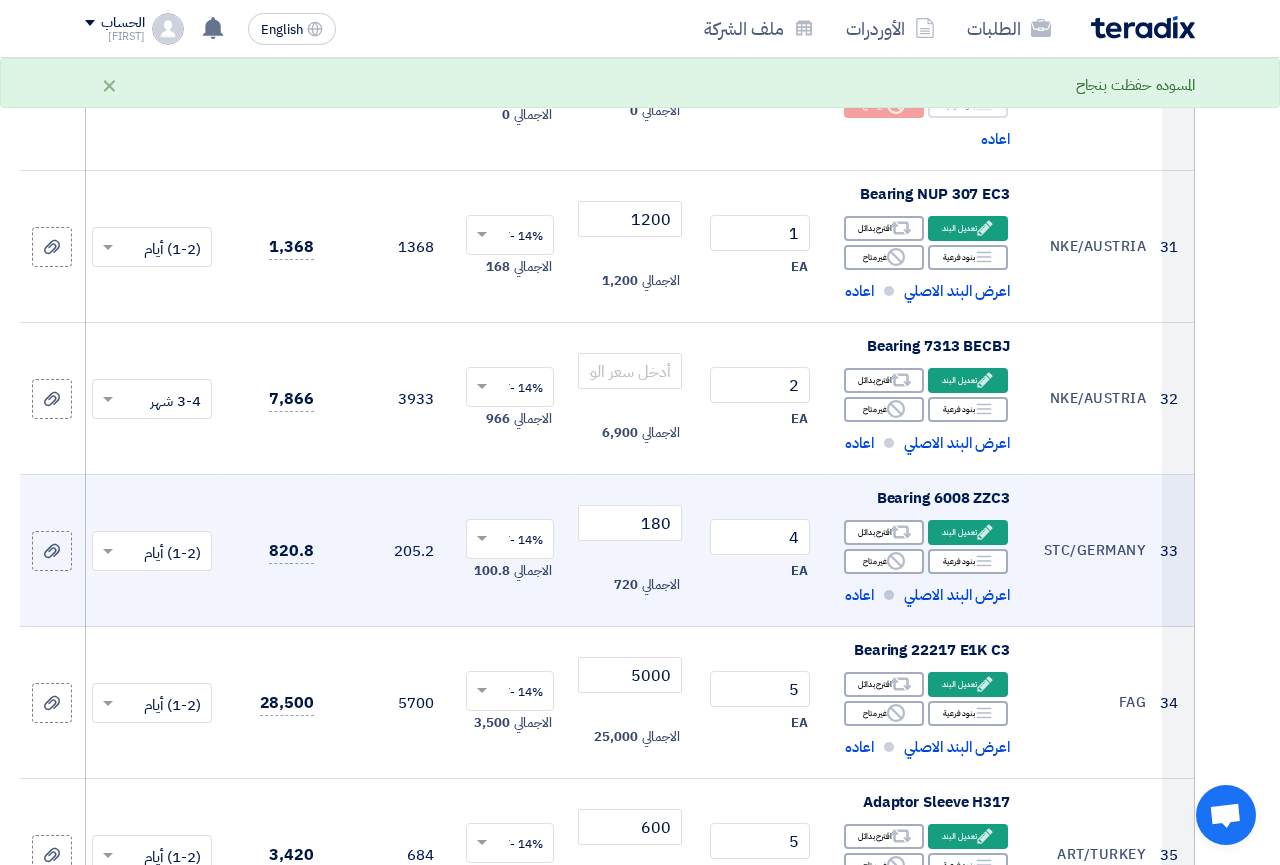 scroll, scrollTop: 5095, scrollLeft: 0, axis: vertical 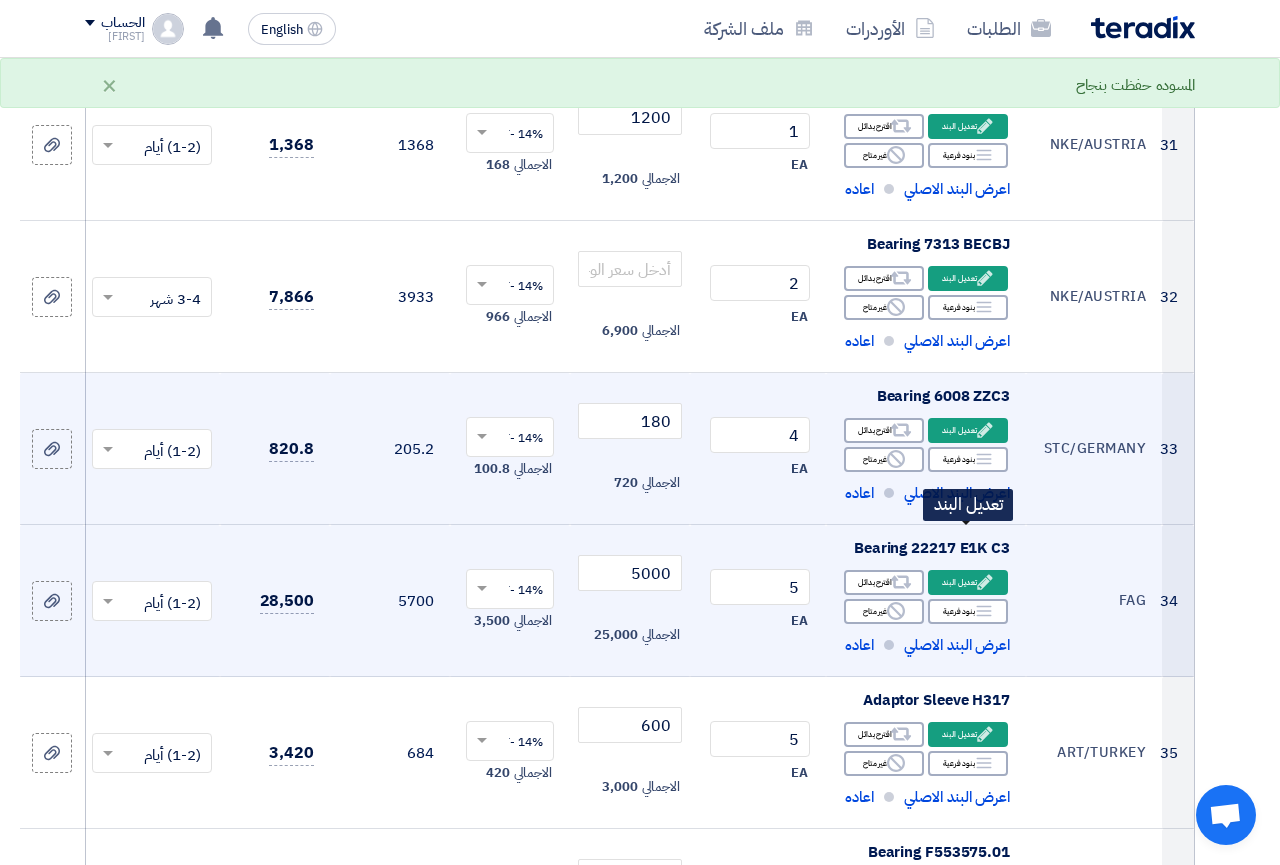 click on "Edit
تعديل البند" 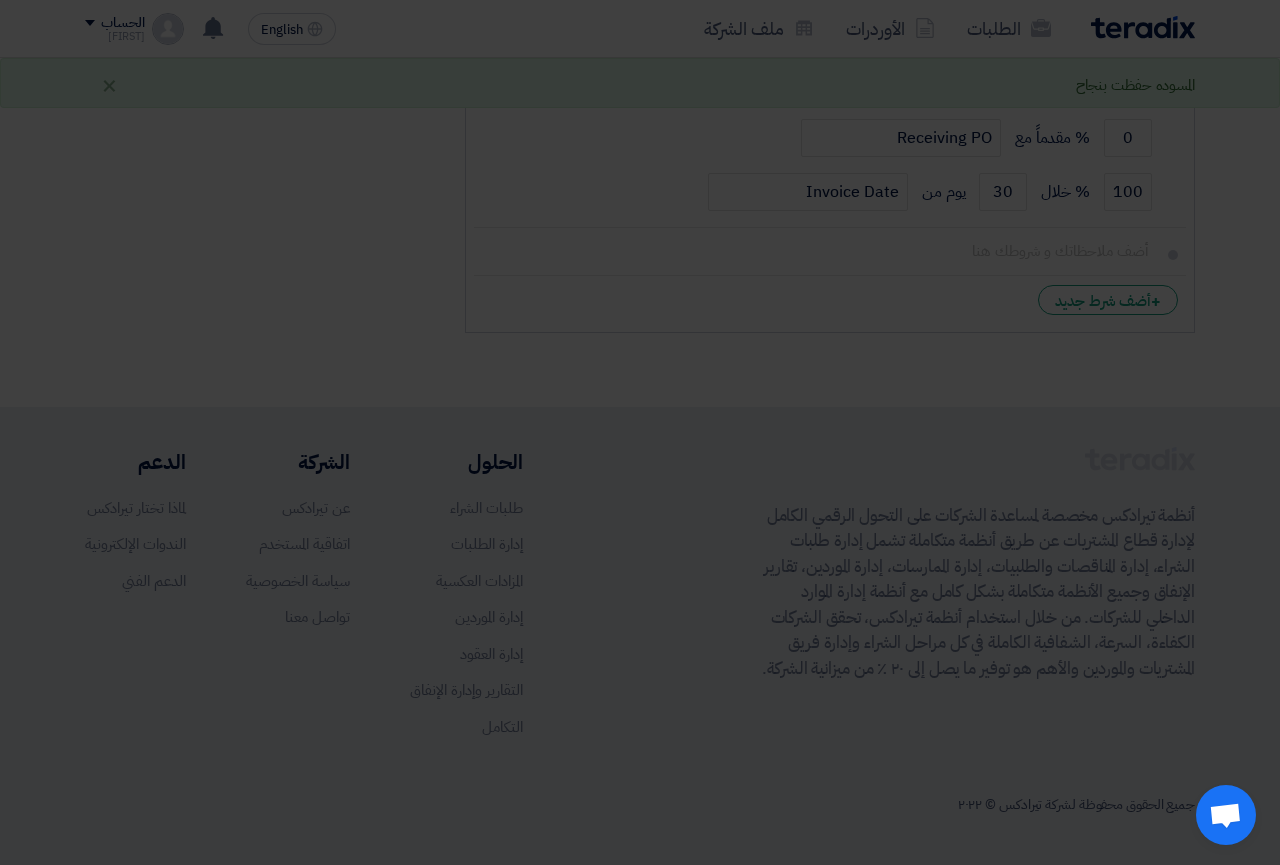 scroll, scrollTop: 1290, scrollLeft: 0, axis: vertical 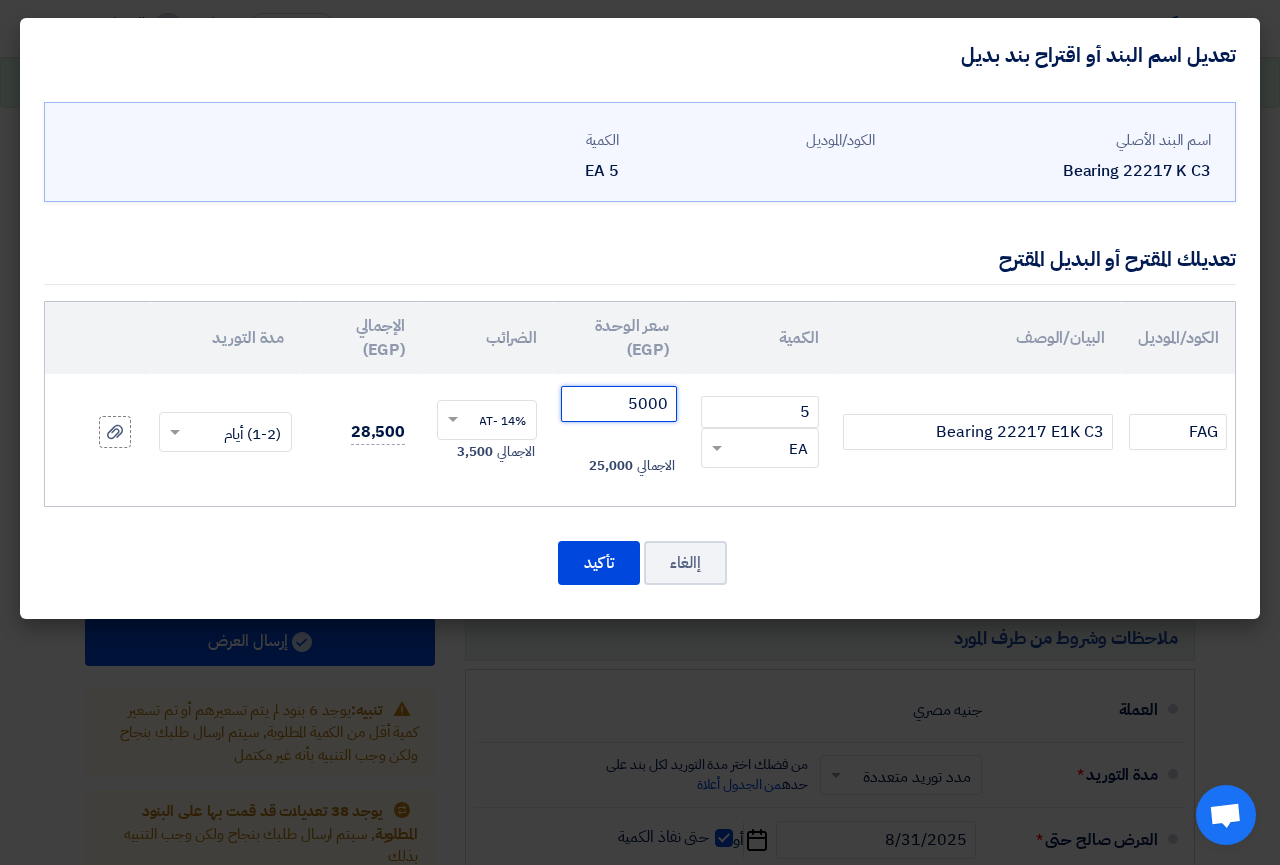 click on "5000" 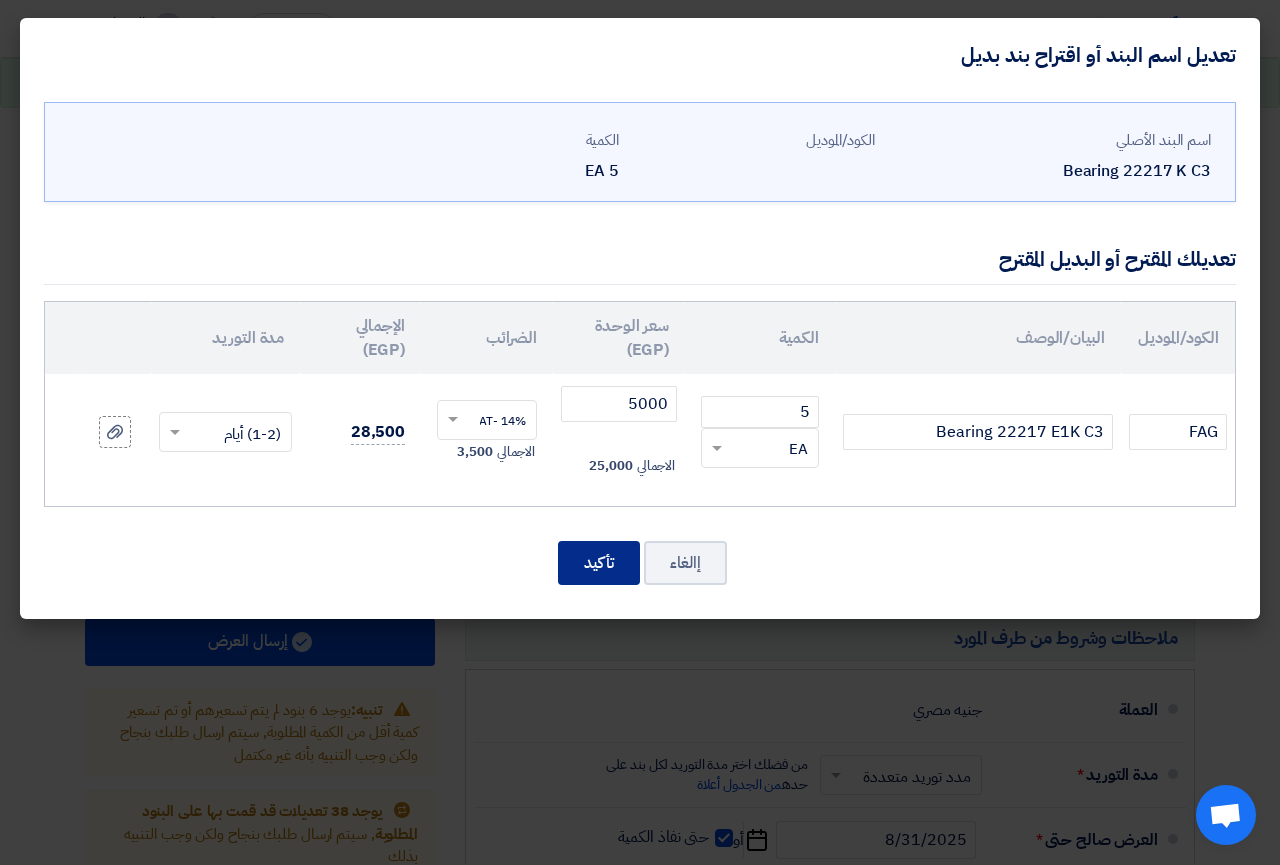 click on "تأكيد" 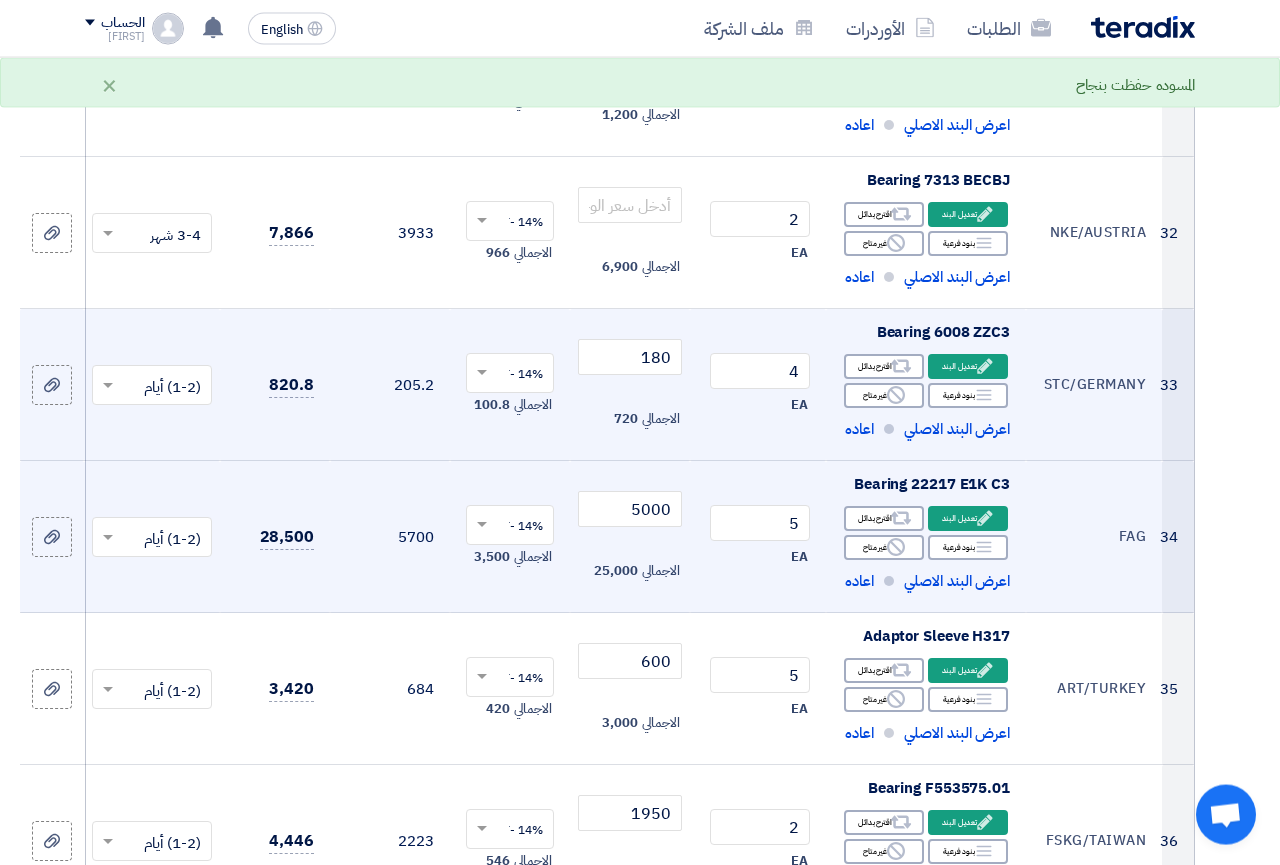scroll, scrollTop: 5197, scrollLeft: 0, axis: vertical 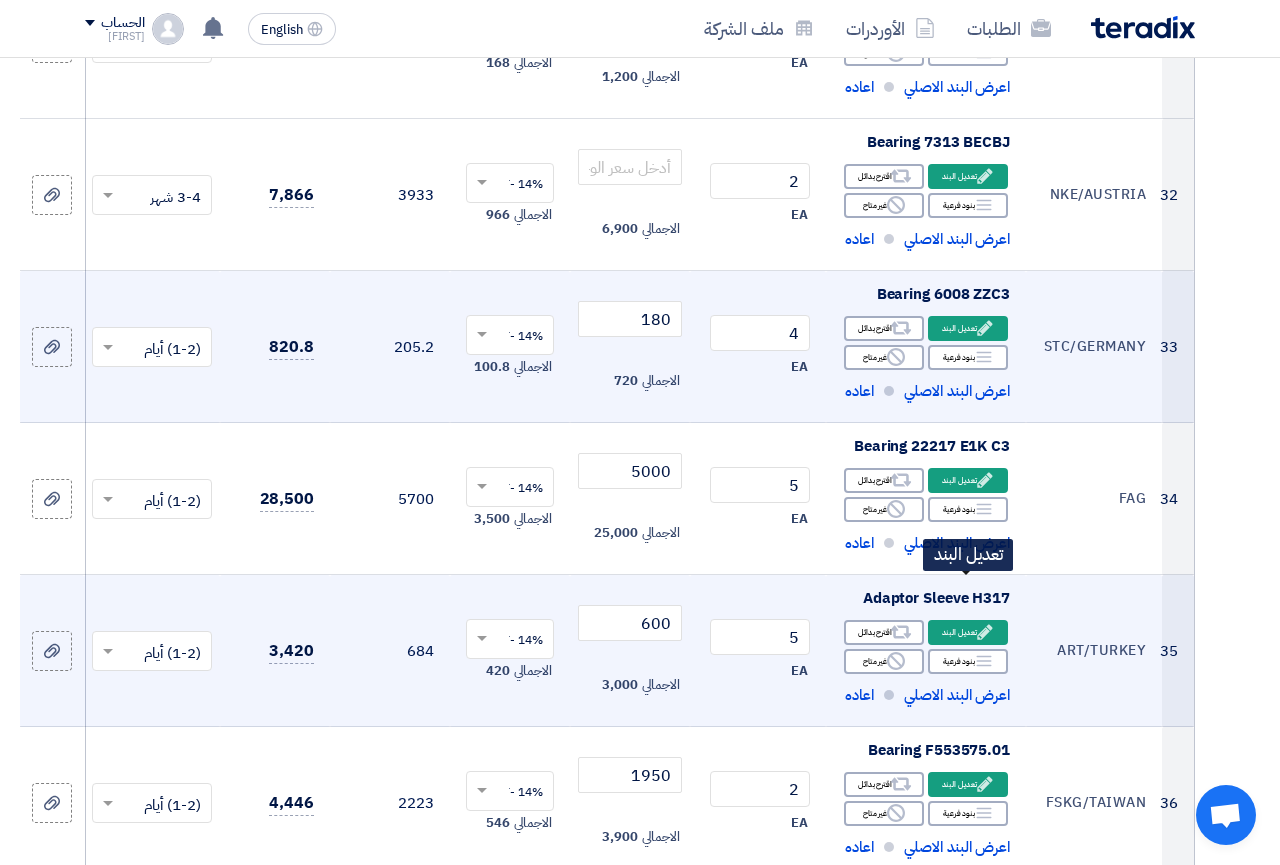 click on "Edit
تعديل البند" 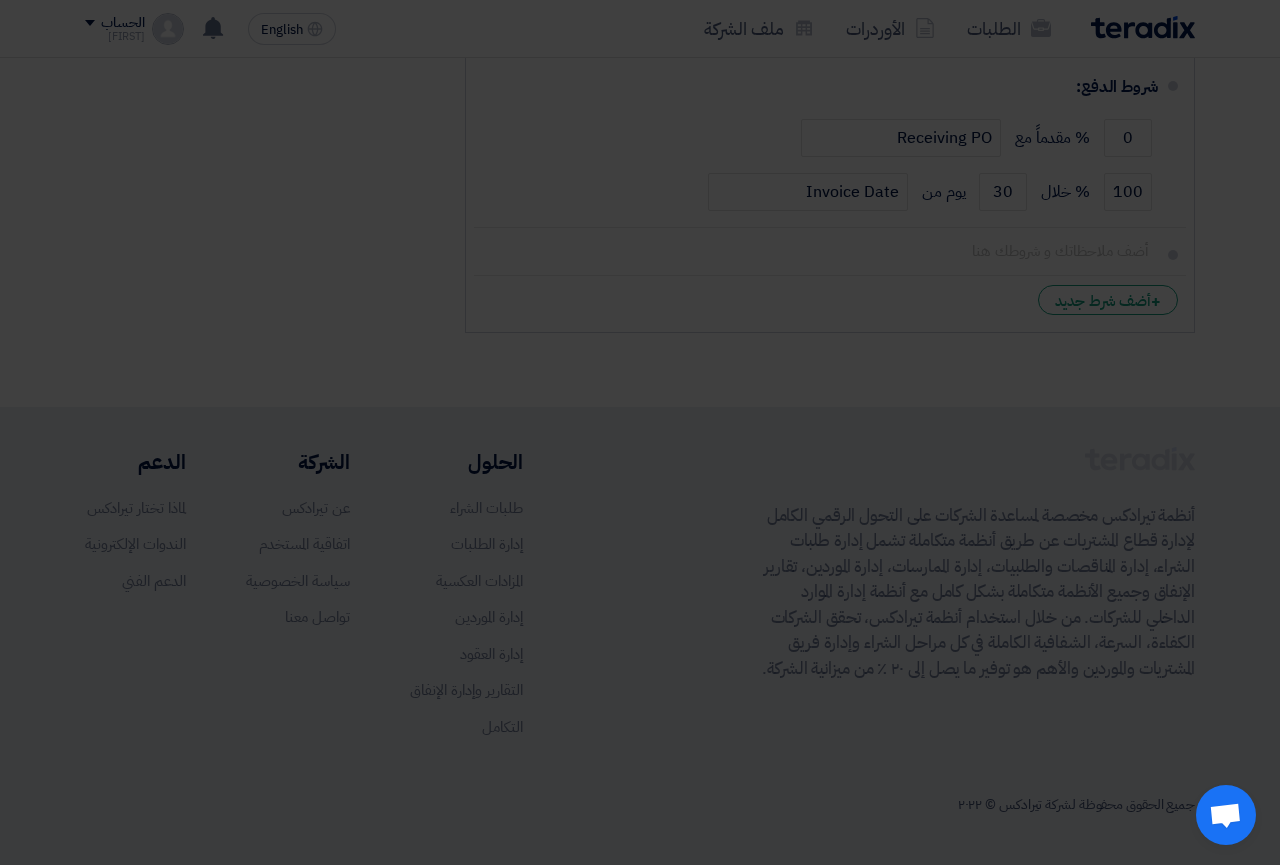 scroll, scrollTop: 1392, scrollLeft: 0, axis: vertical 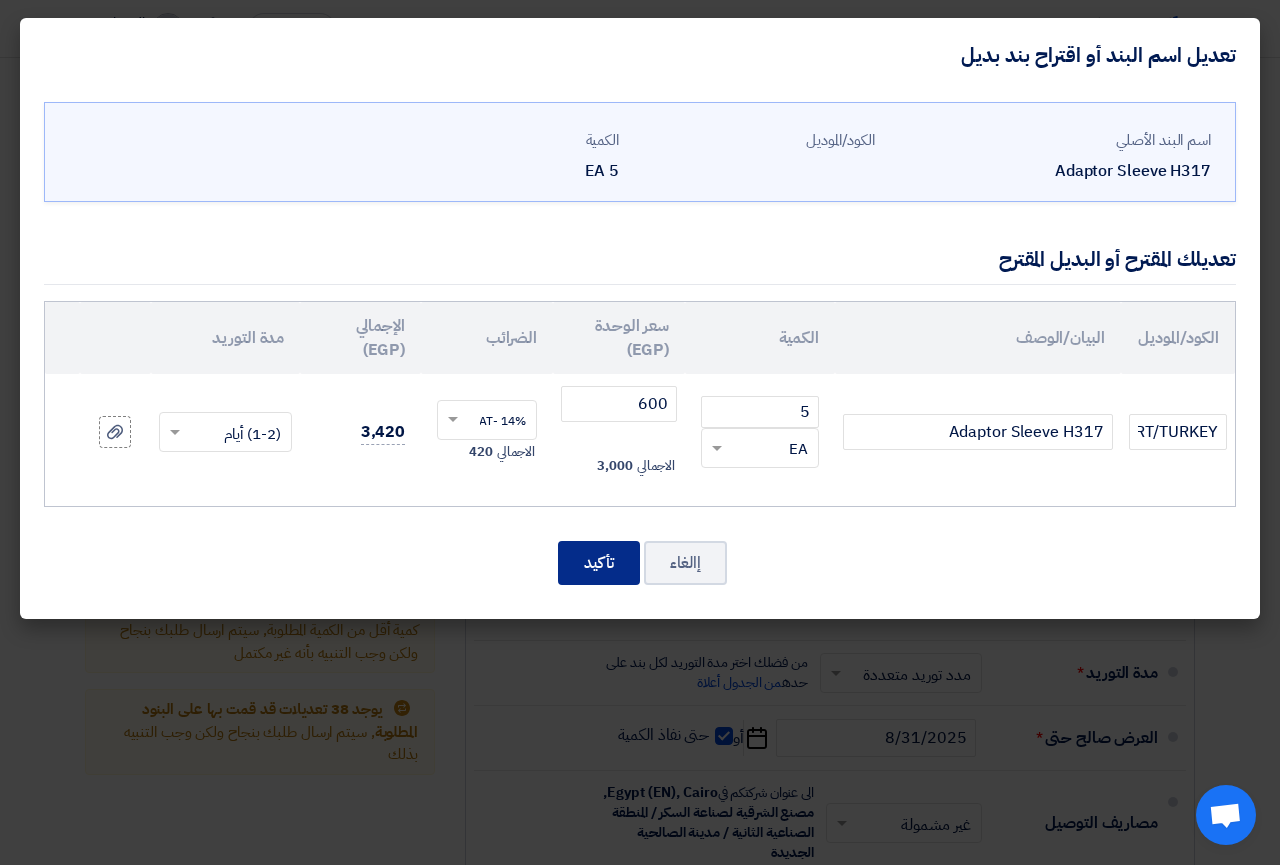 click on "تأكيد" 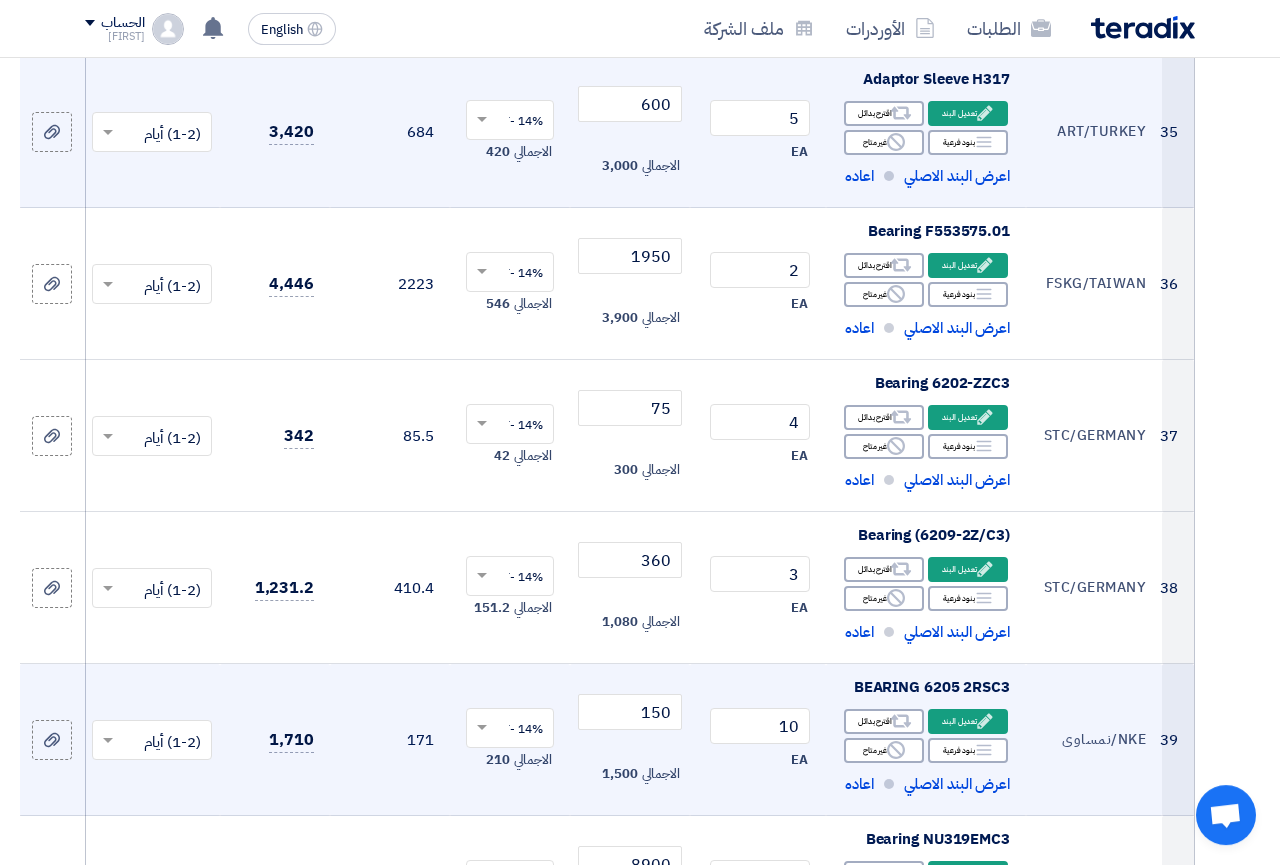 scroll, scrollTop: 5715, scrollLeft: 0, axis: vertical 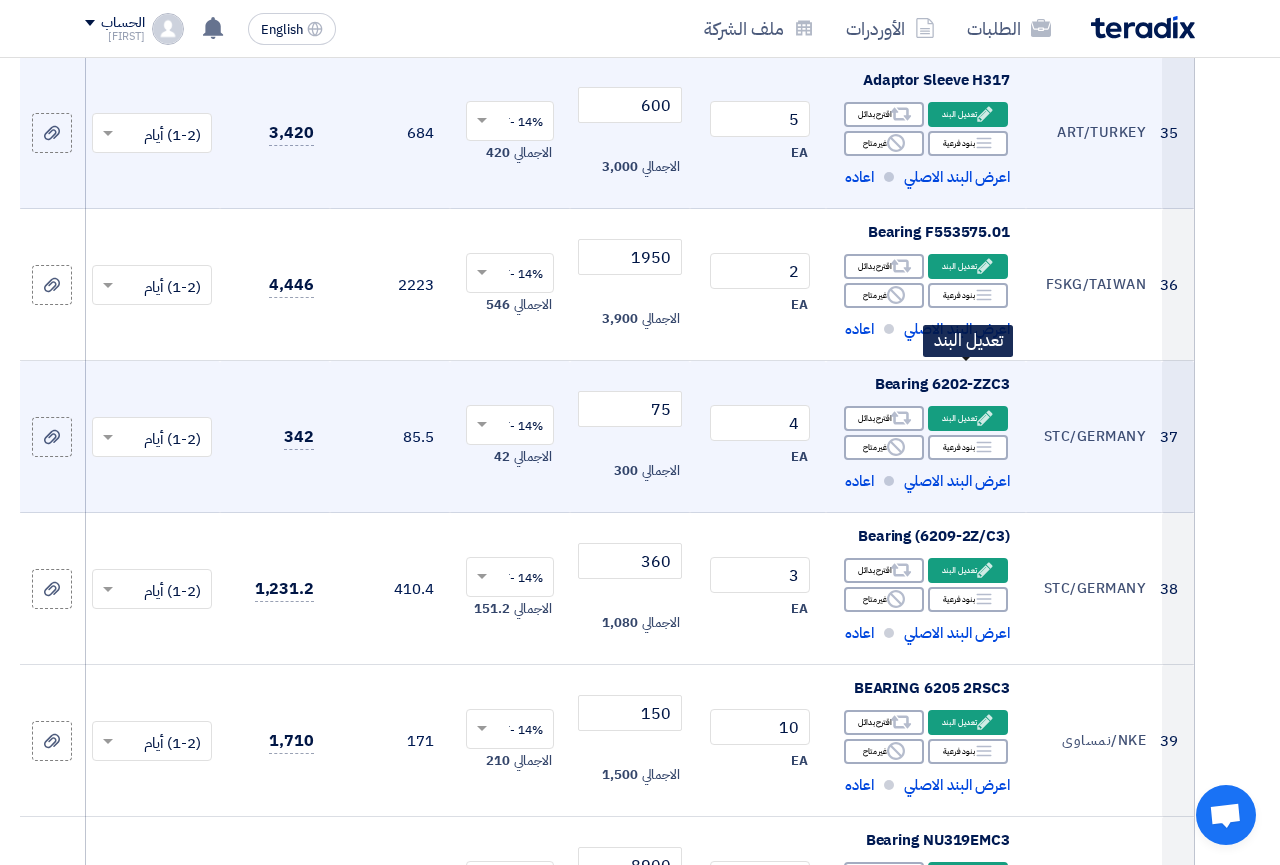 click on "Edit
تعديل البند" 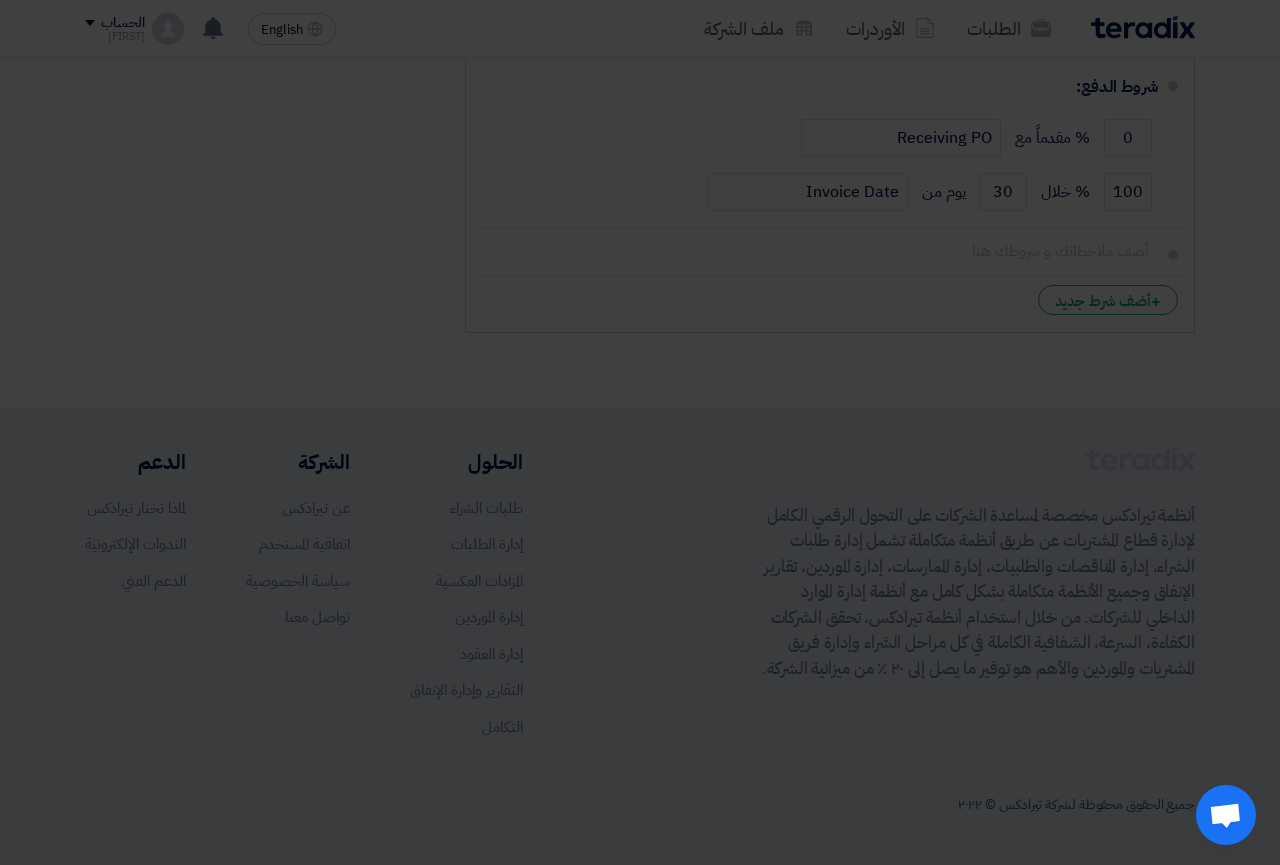scroll, scrollTop: 1454, scrollLeft: 0, axis: vertical 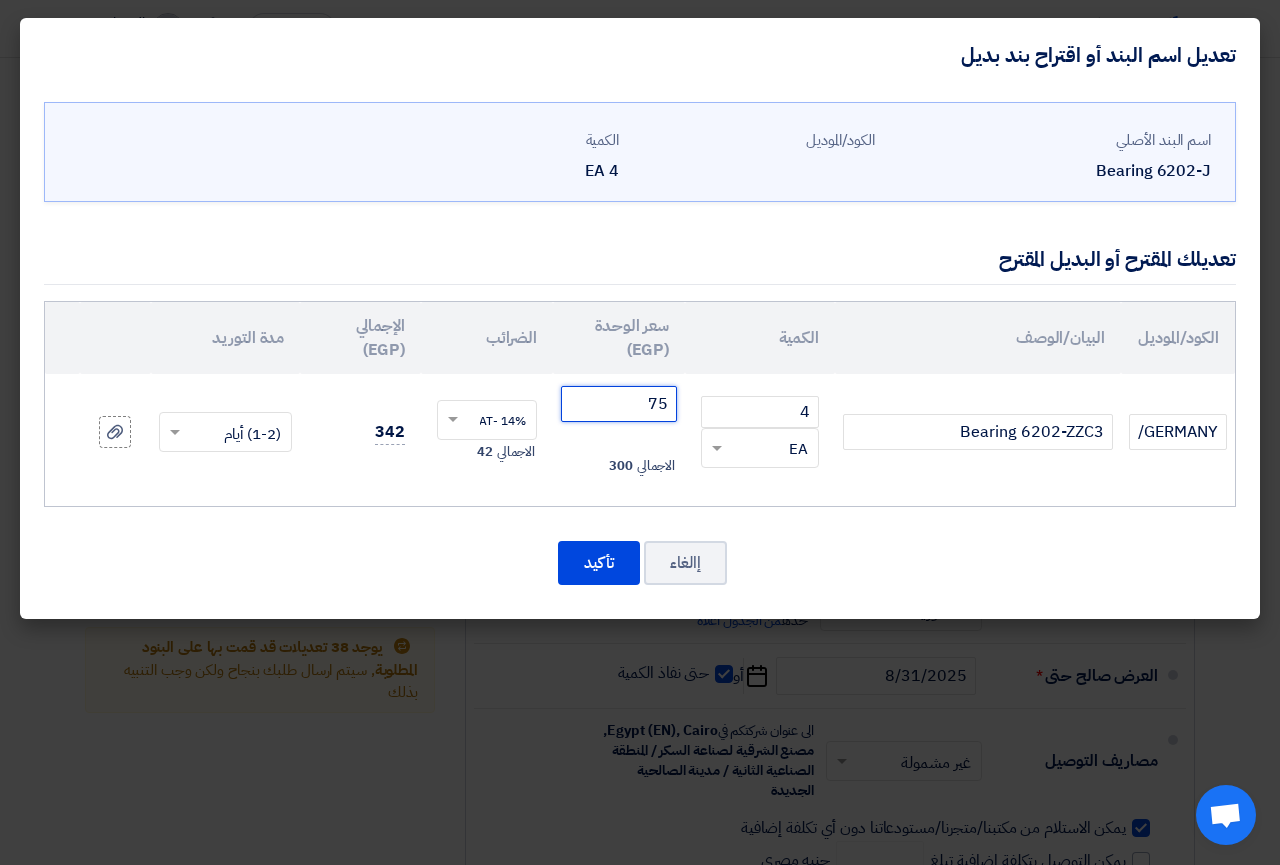 click on "75" 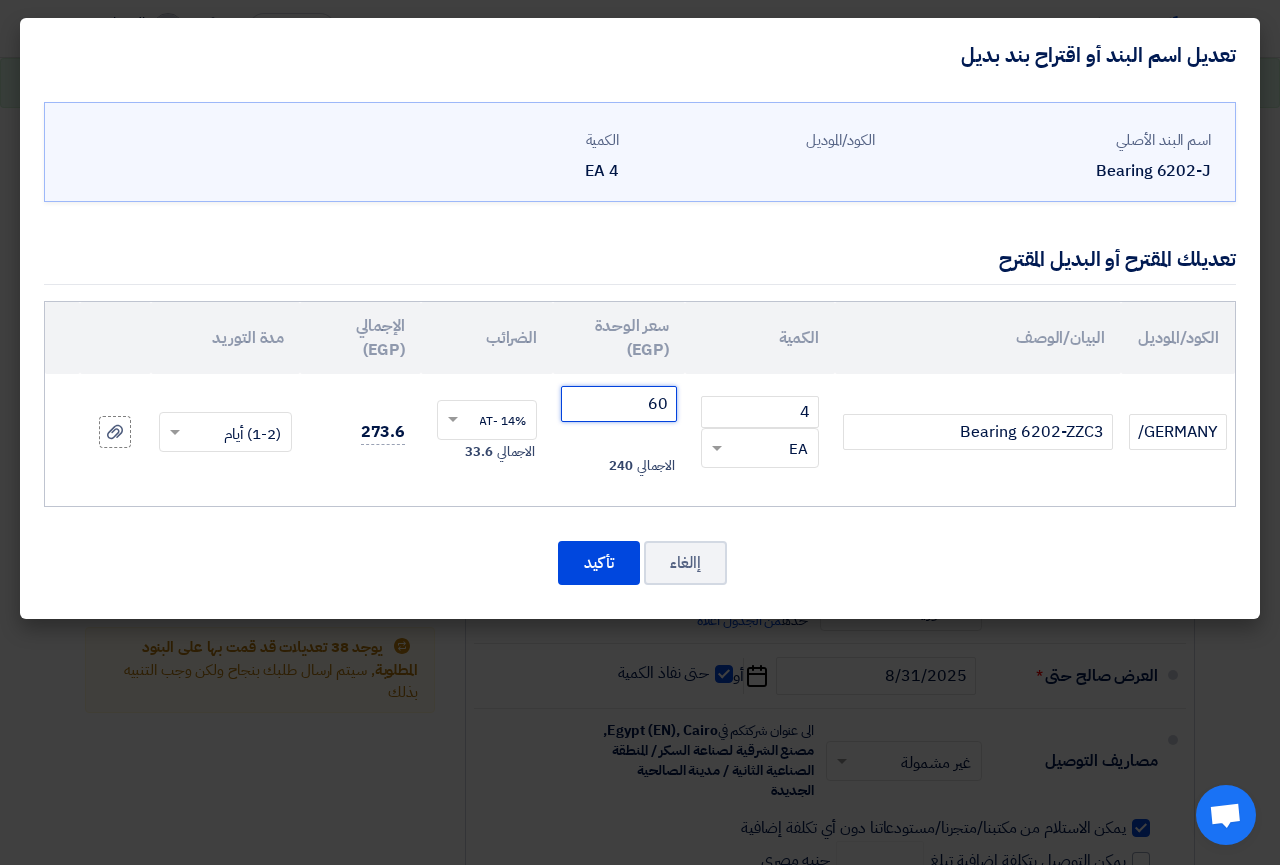 type on "600" 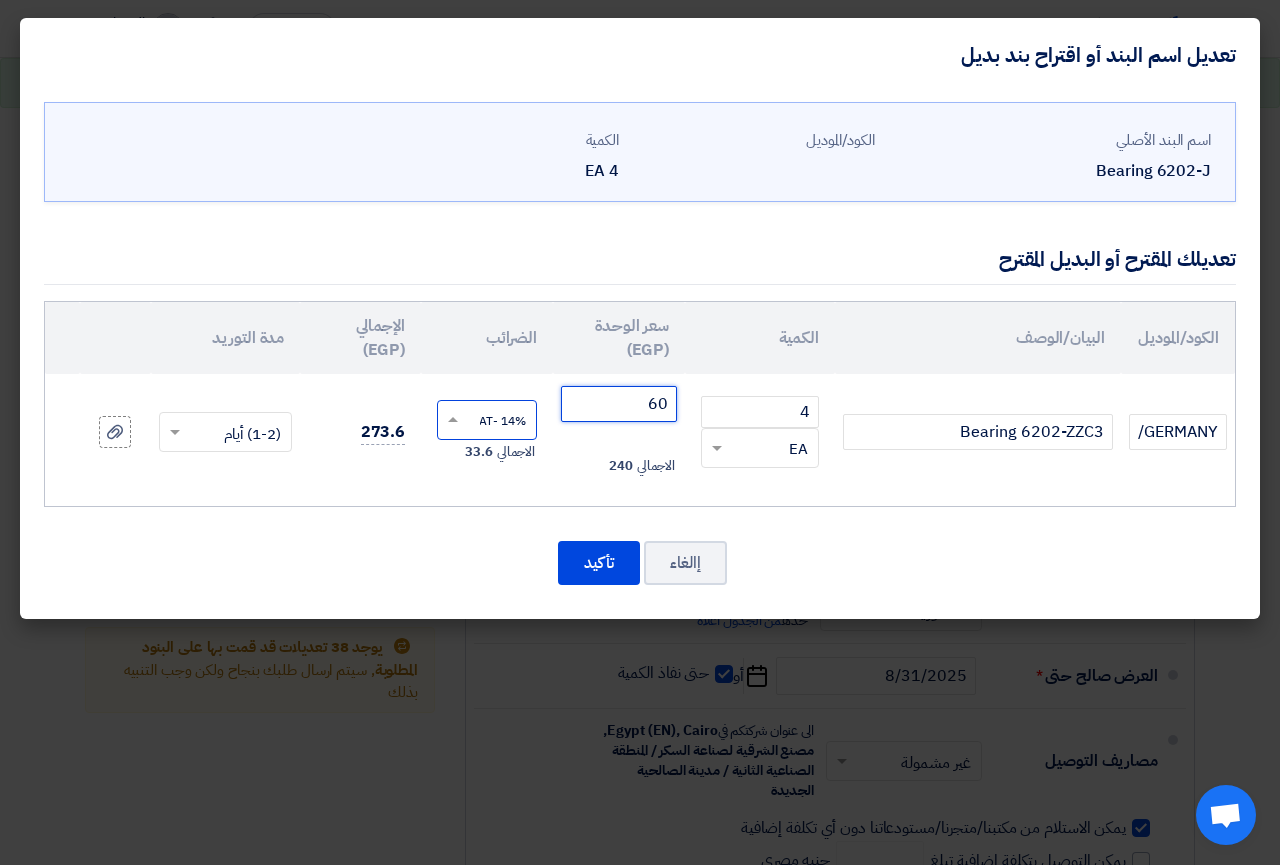type on "[PRICE]" 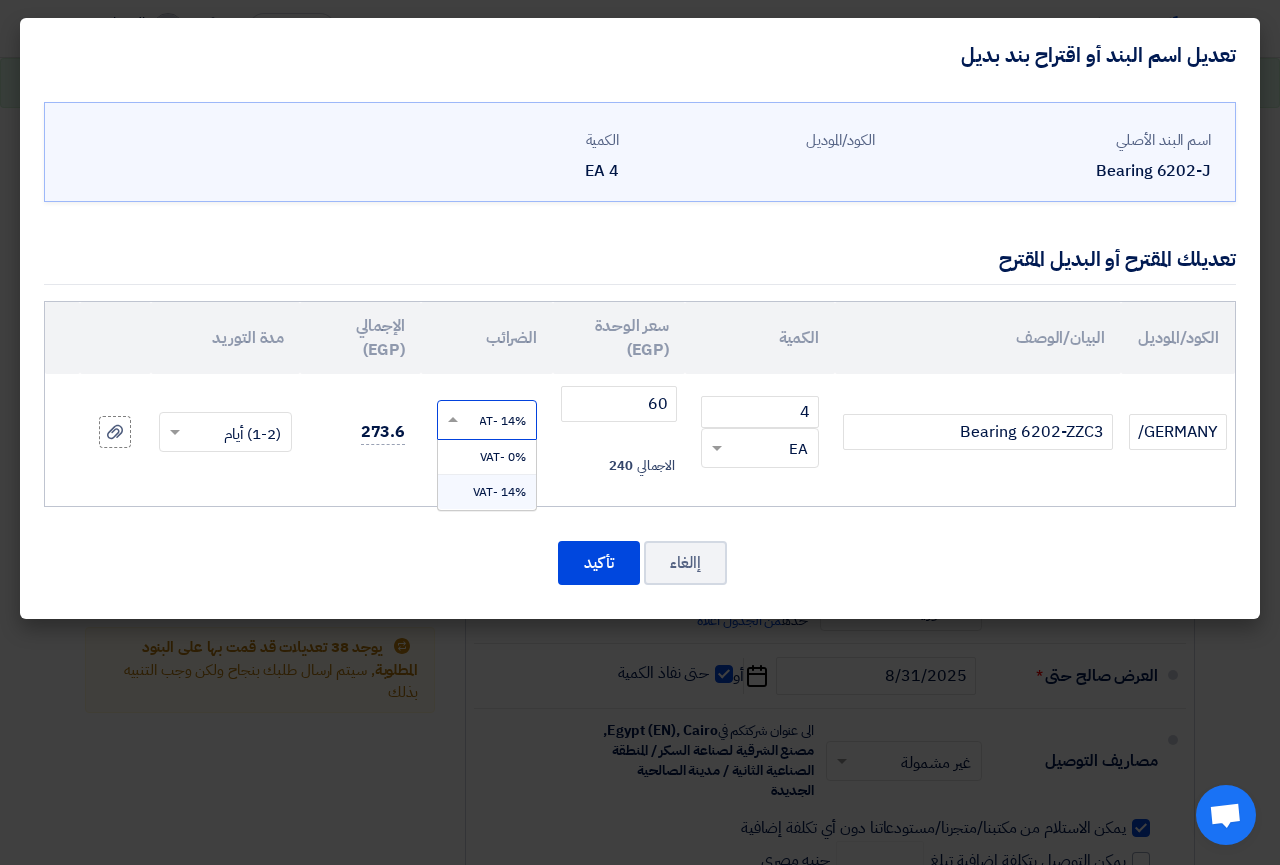 click on "14% -VAT" at bounding box center (499, 492) 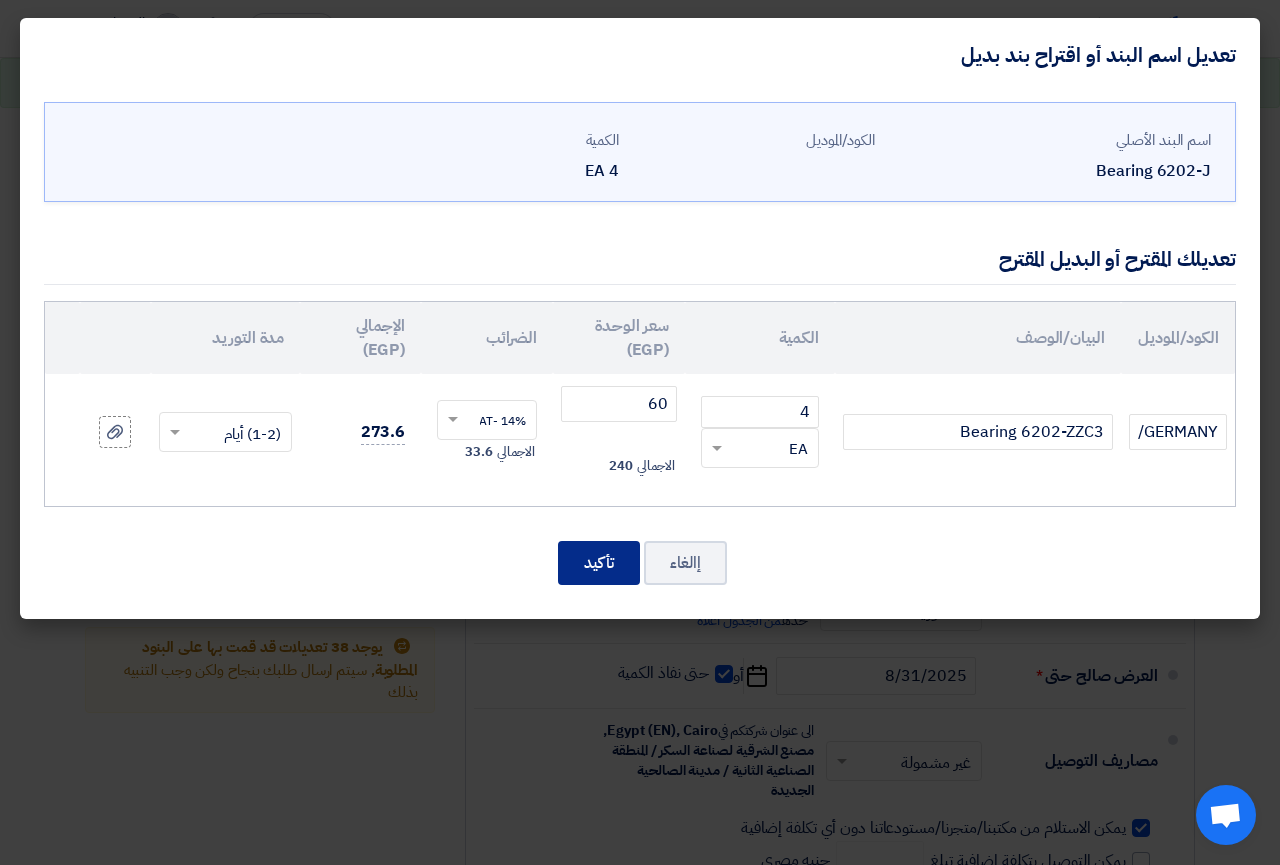 click on "تأكيد" 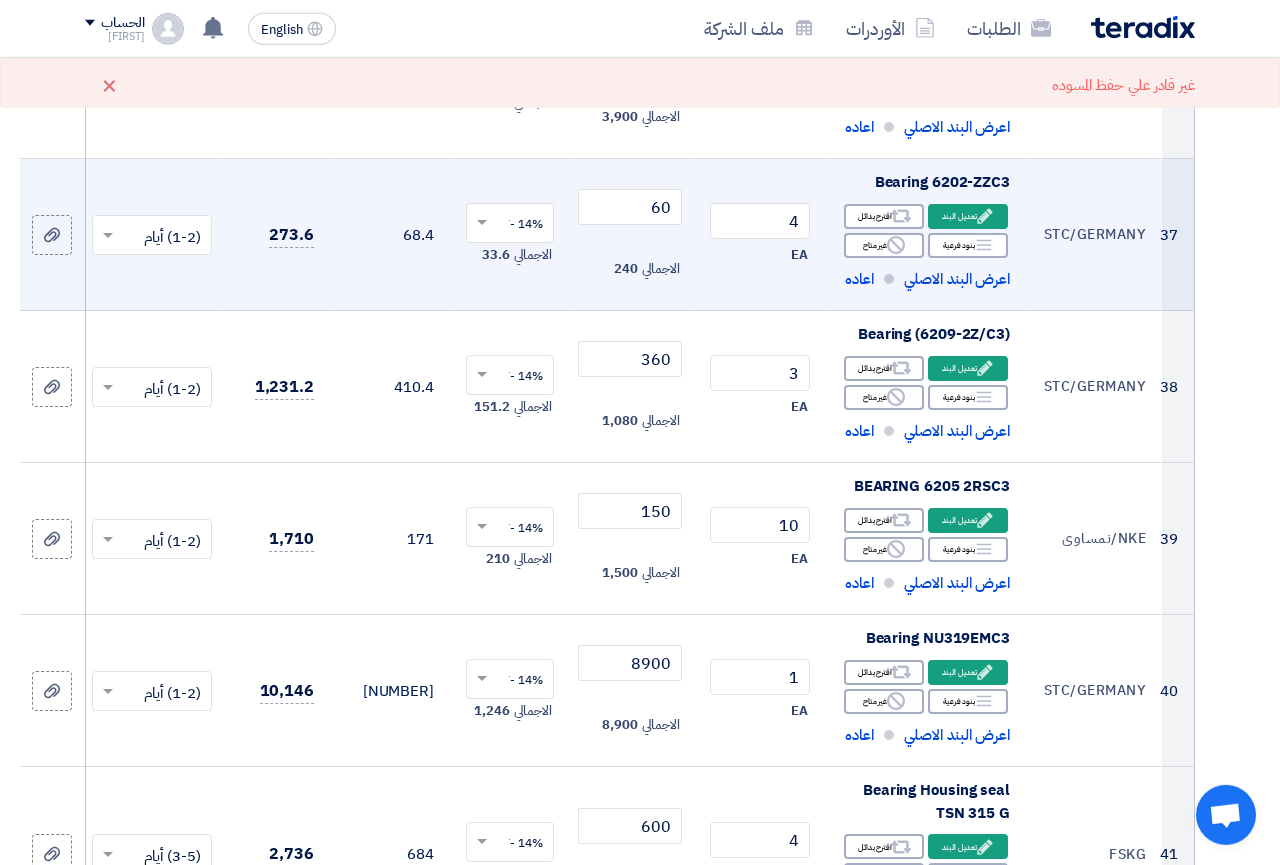 scroll, scrollTop: 5879, scrollLeft: 0, axis: vertical 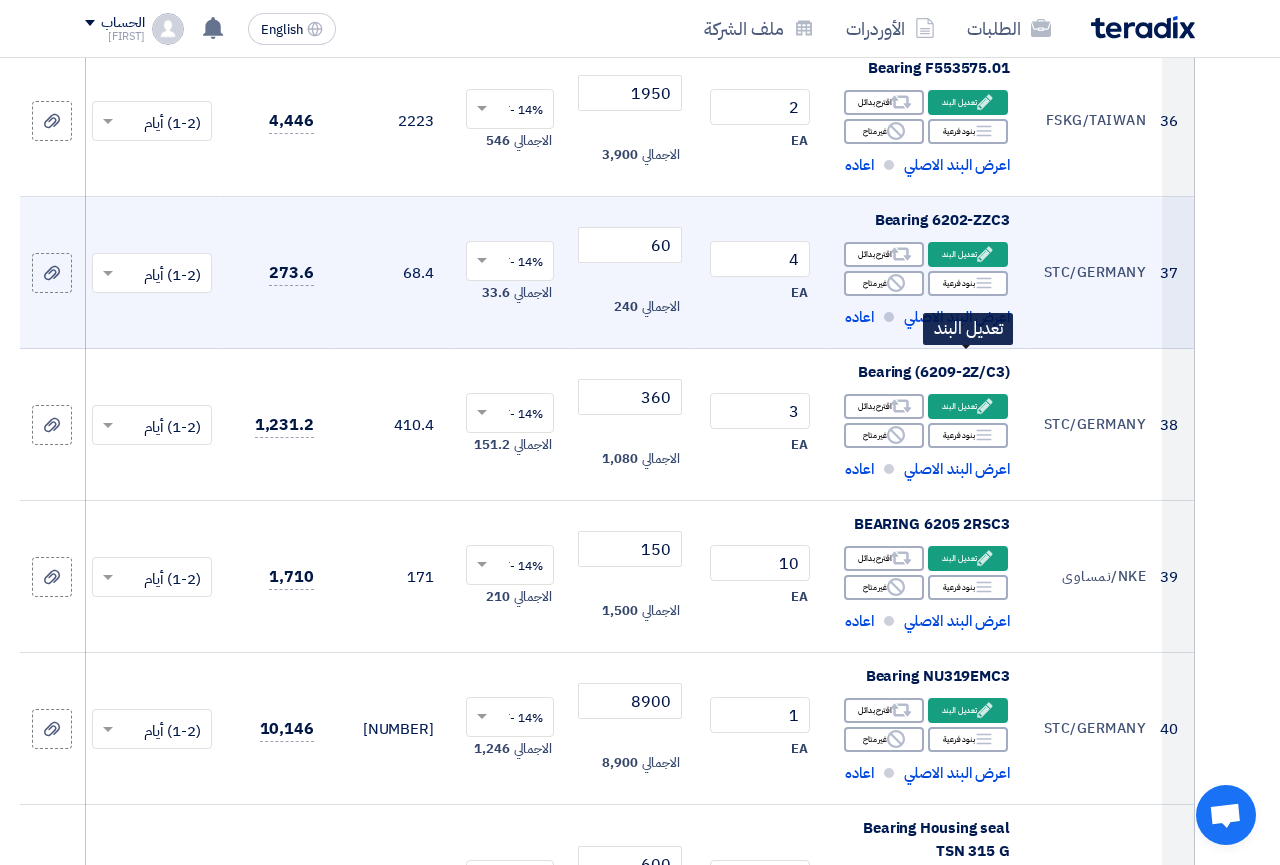 click on "Edit" 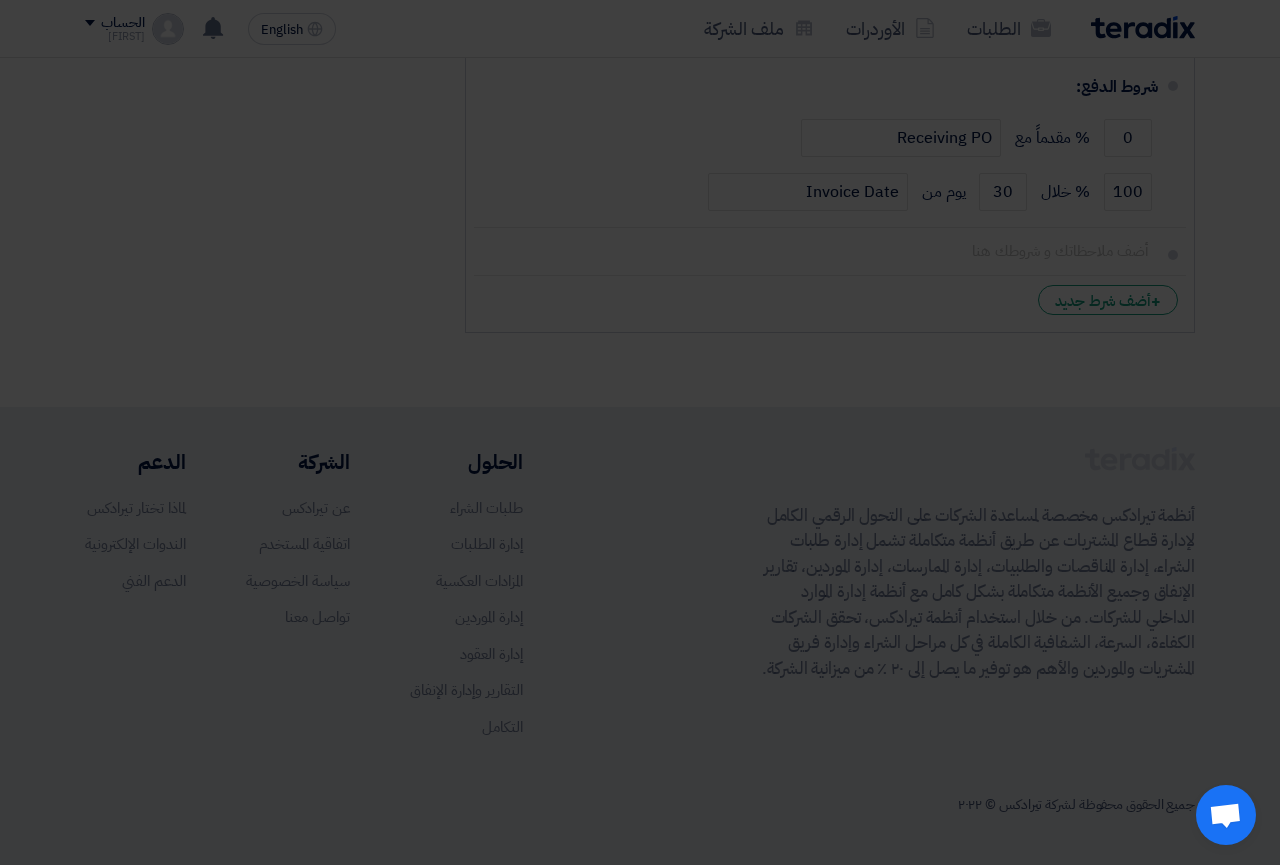scroll, scrollTop: 1466, scrollLeft: 0, axis: vertical 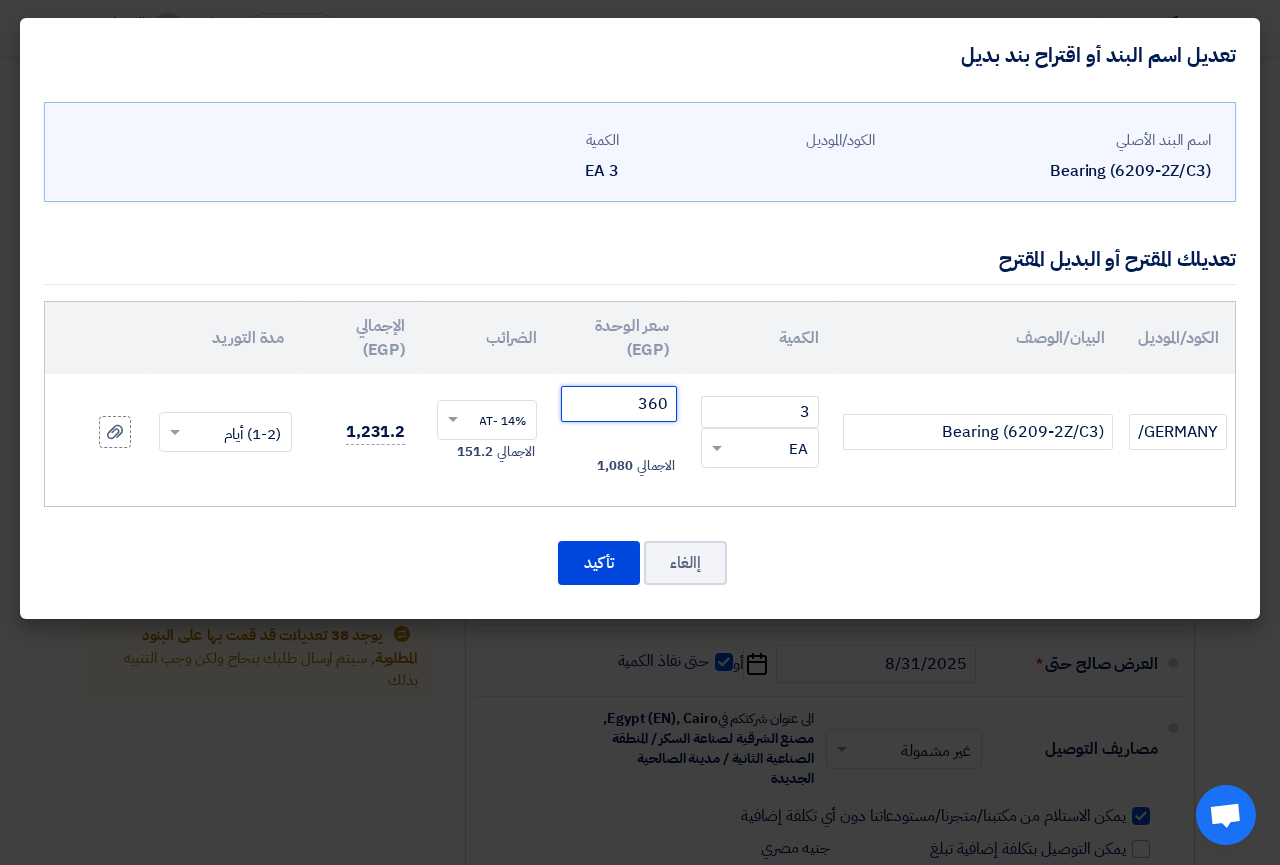 click on "360" 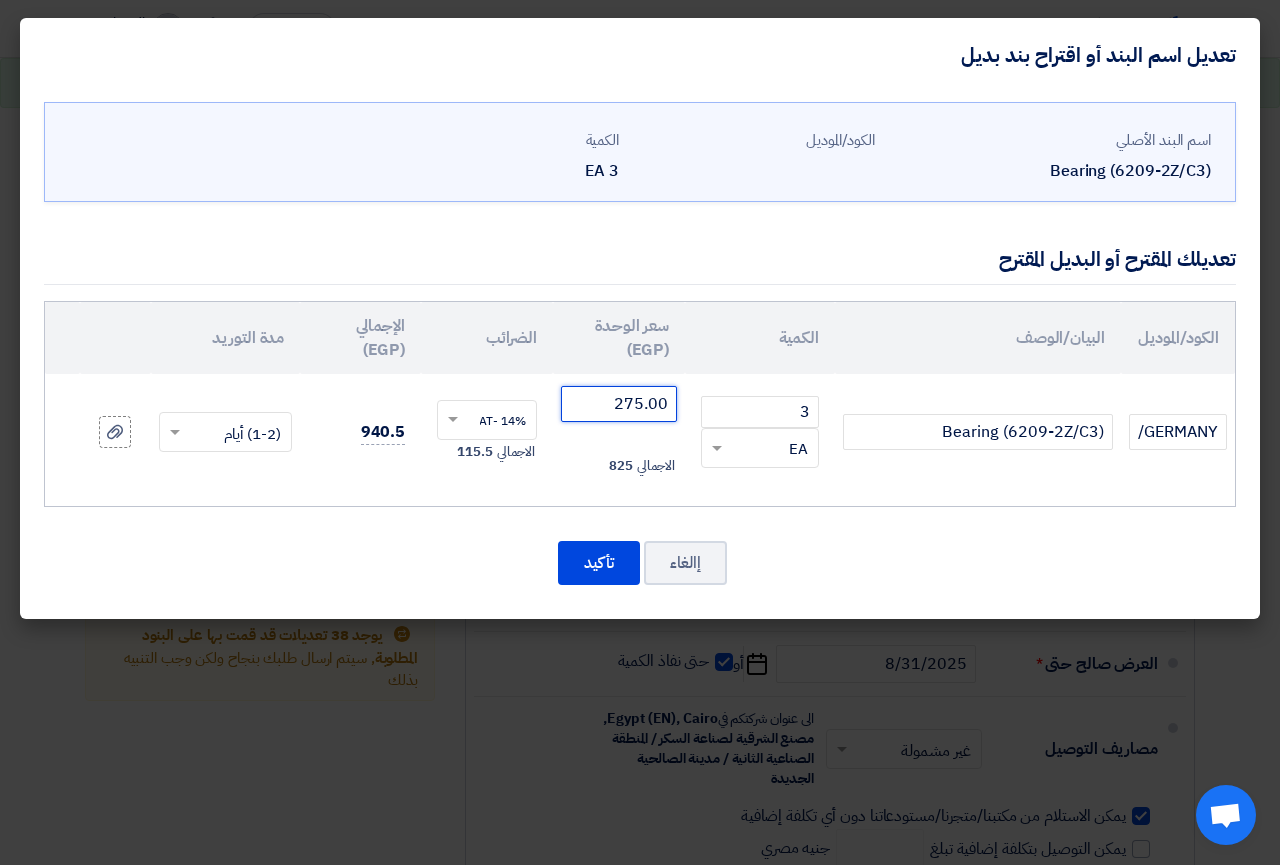 click 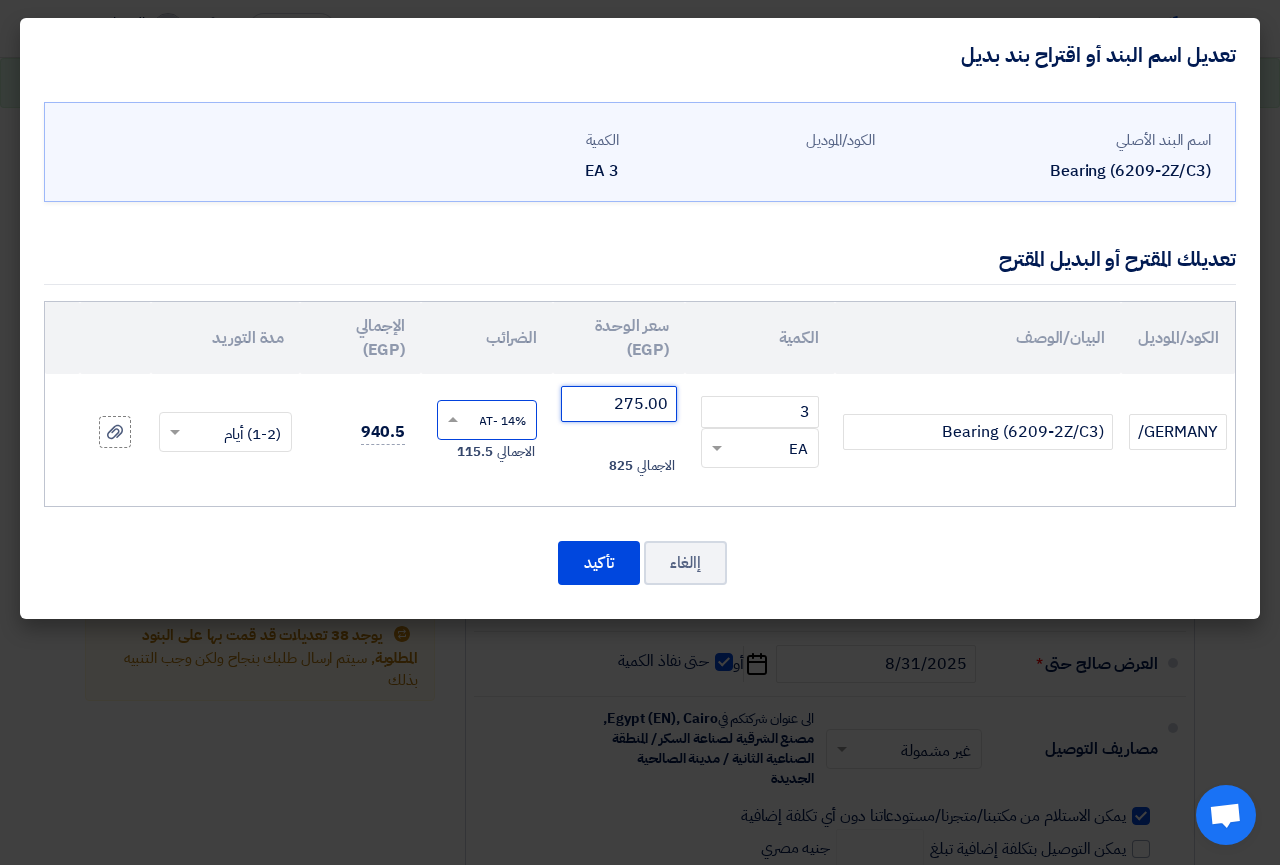 type on "275.00" 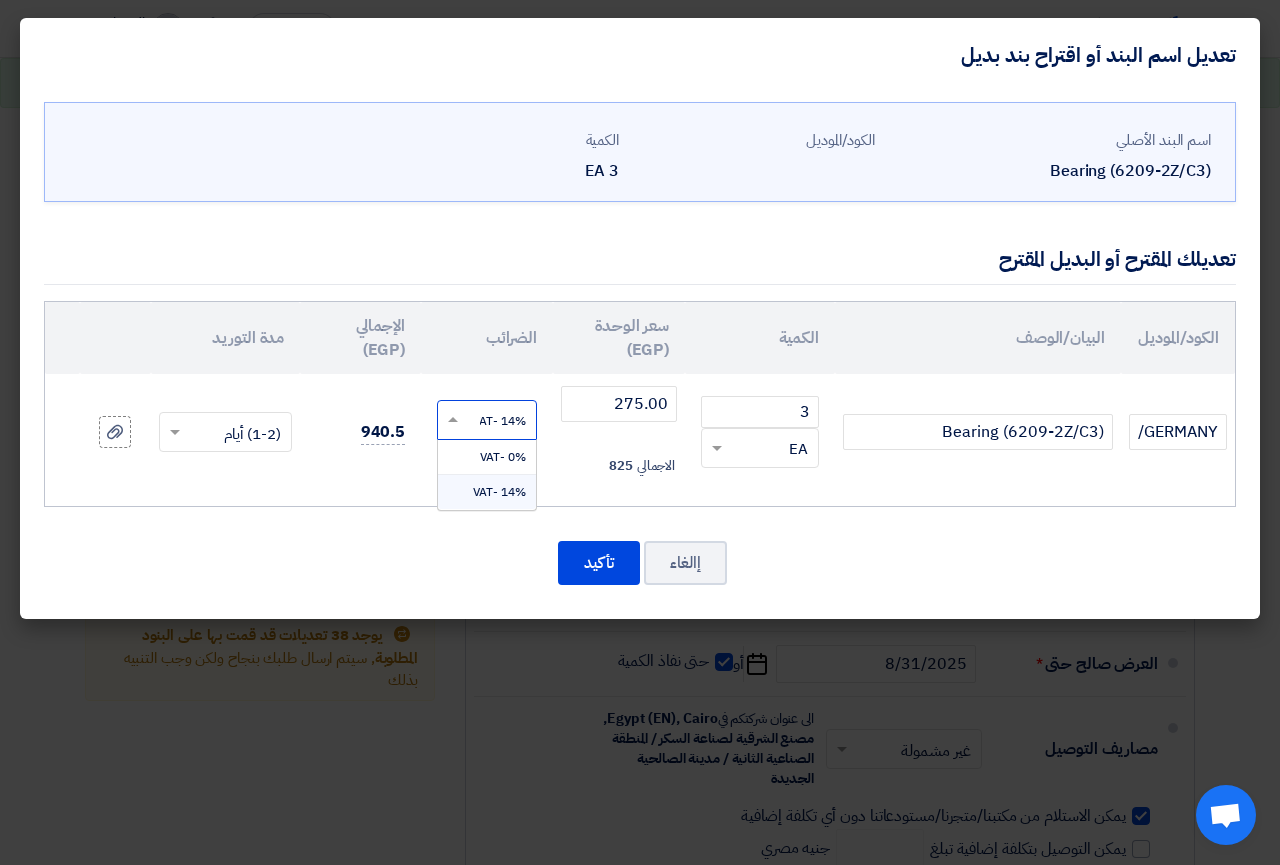 click on "14% -VAT" at bounding box center (499, 492) 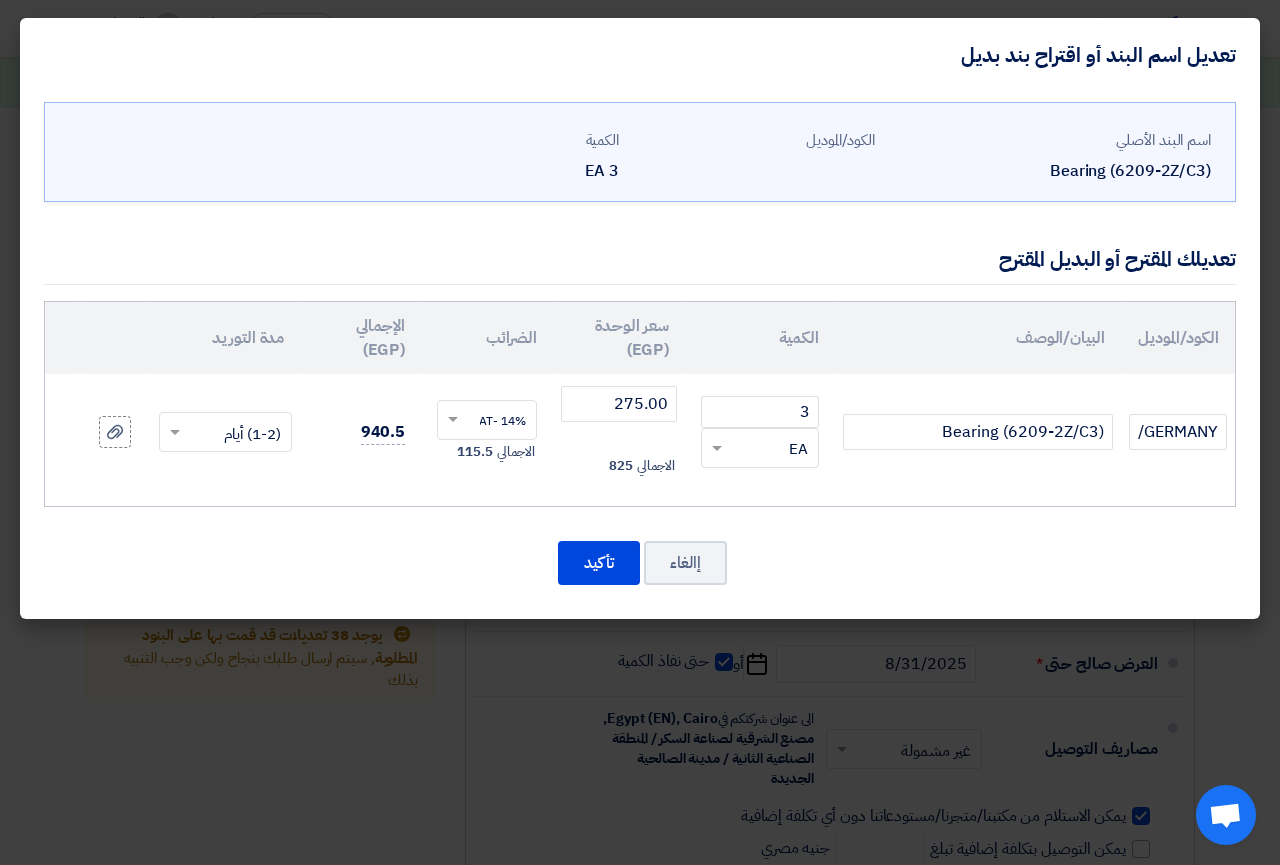 click 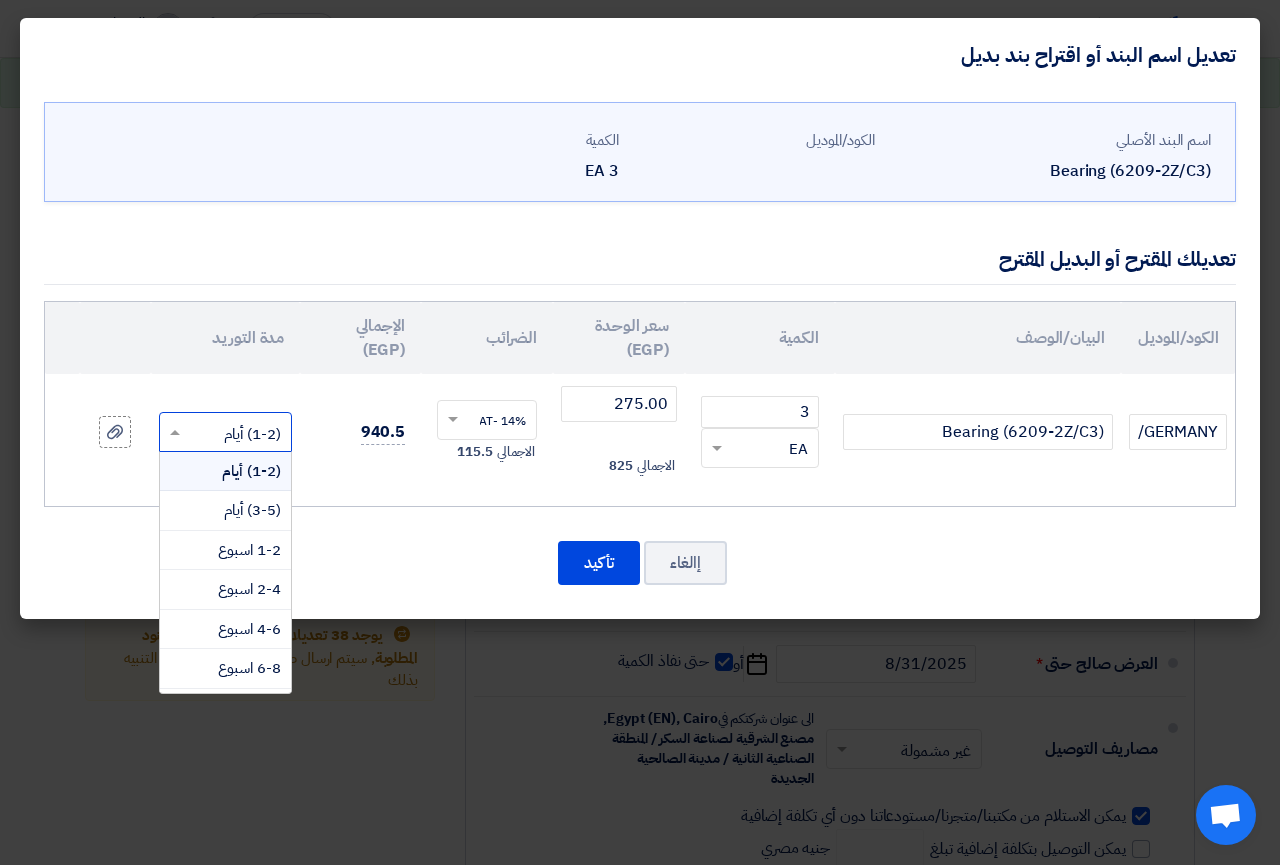 click on "(1-2) أيام" at bounding box center [251, 471] 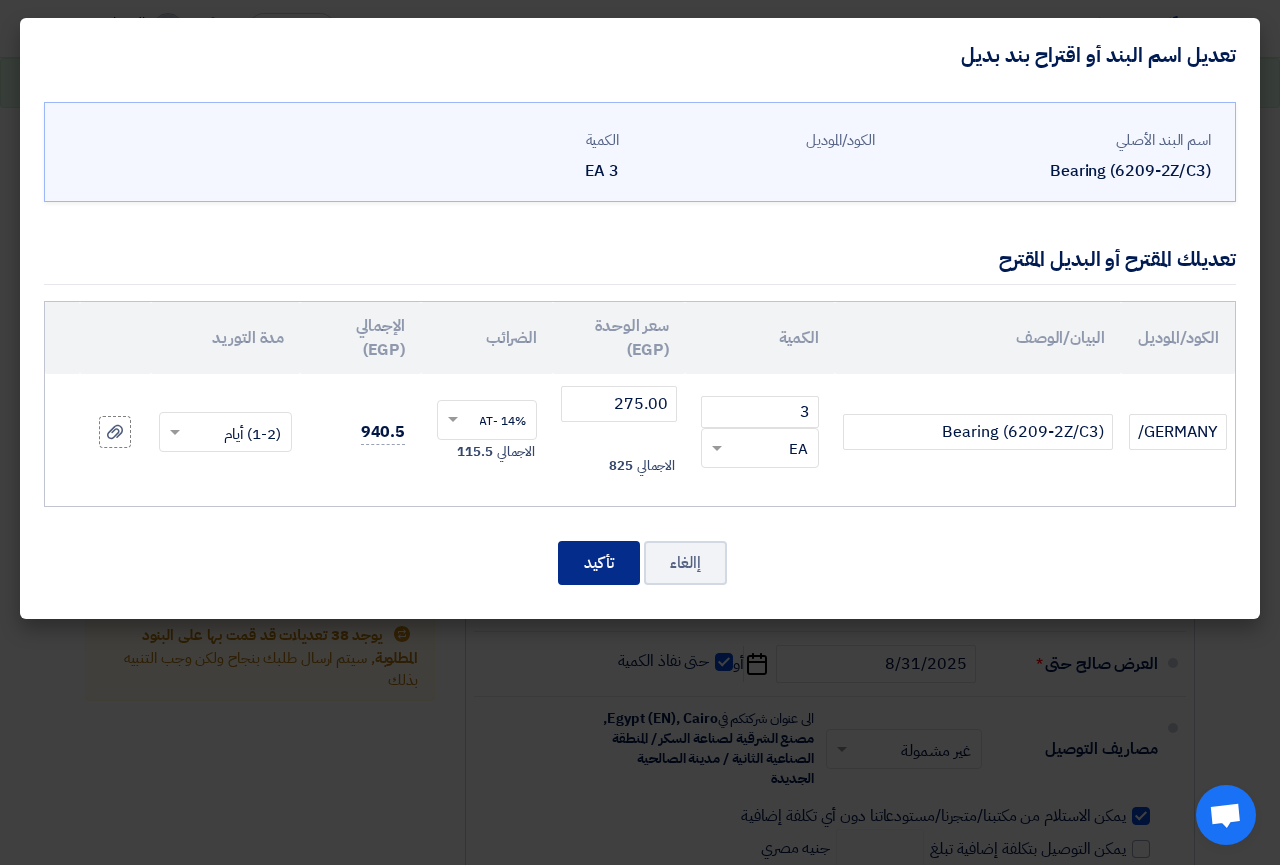 click on "تأكيد" 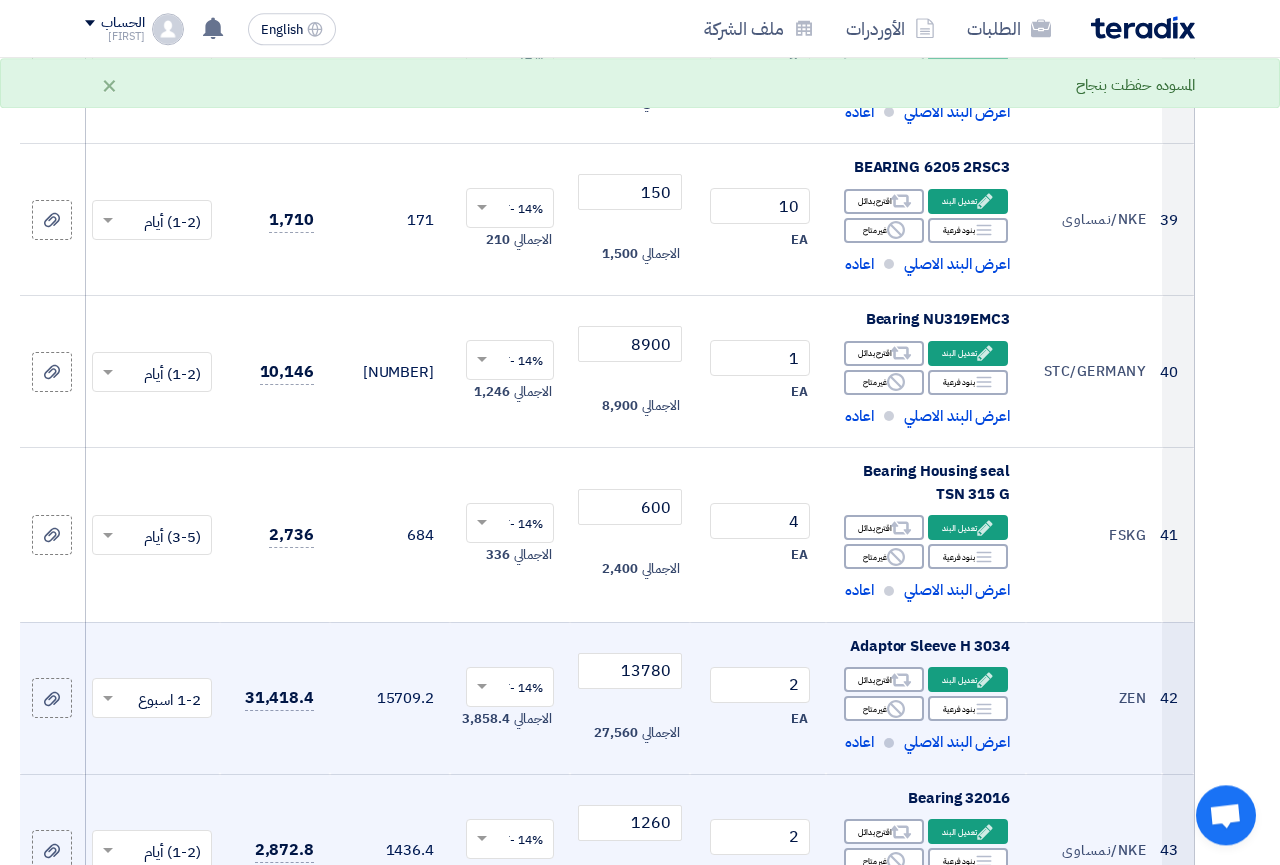 scroll, scrollTop: 6197, scrollLeft: 0, axis: vertical 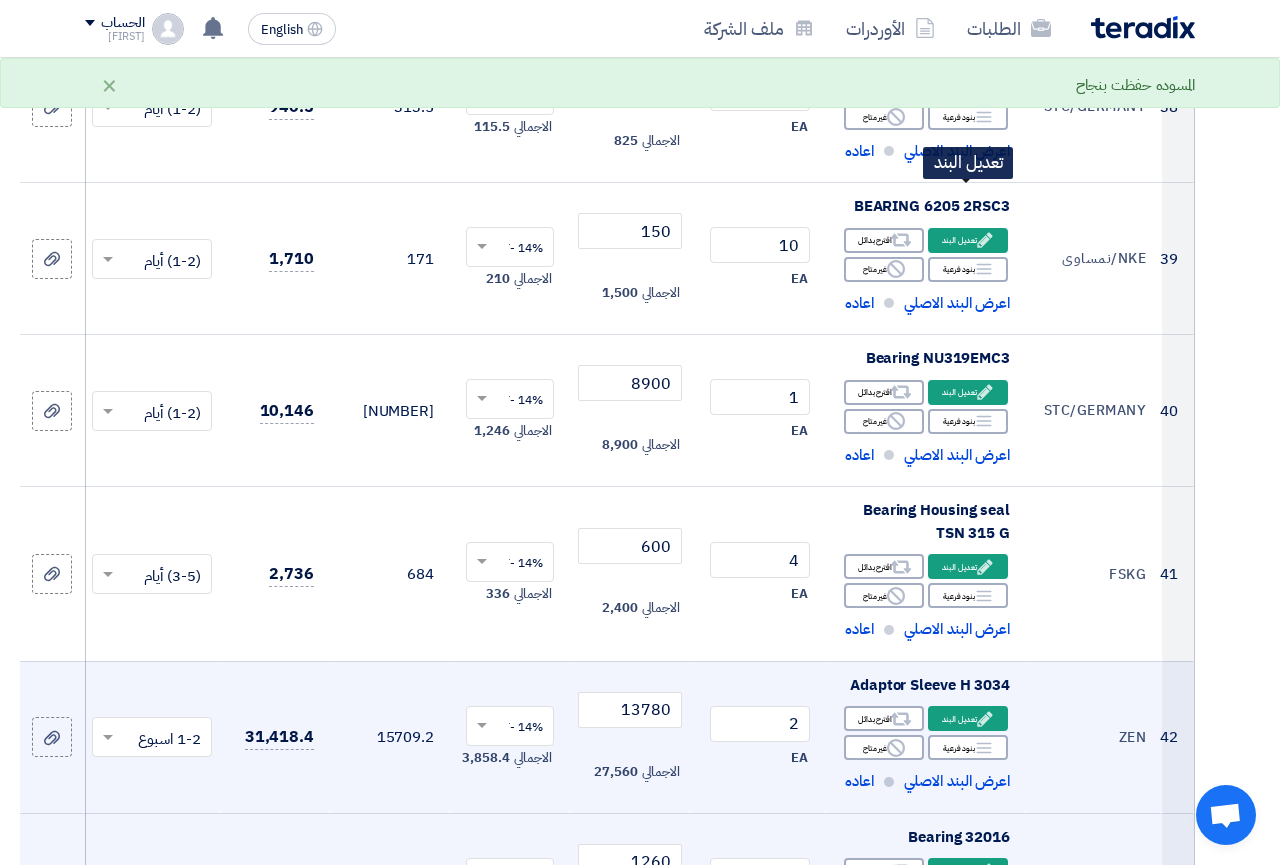 click 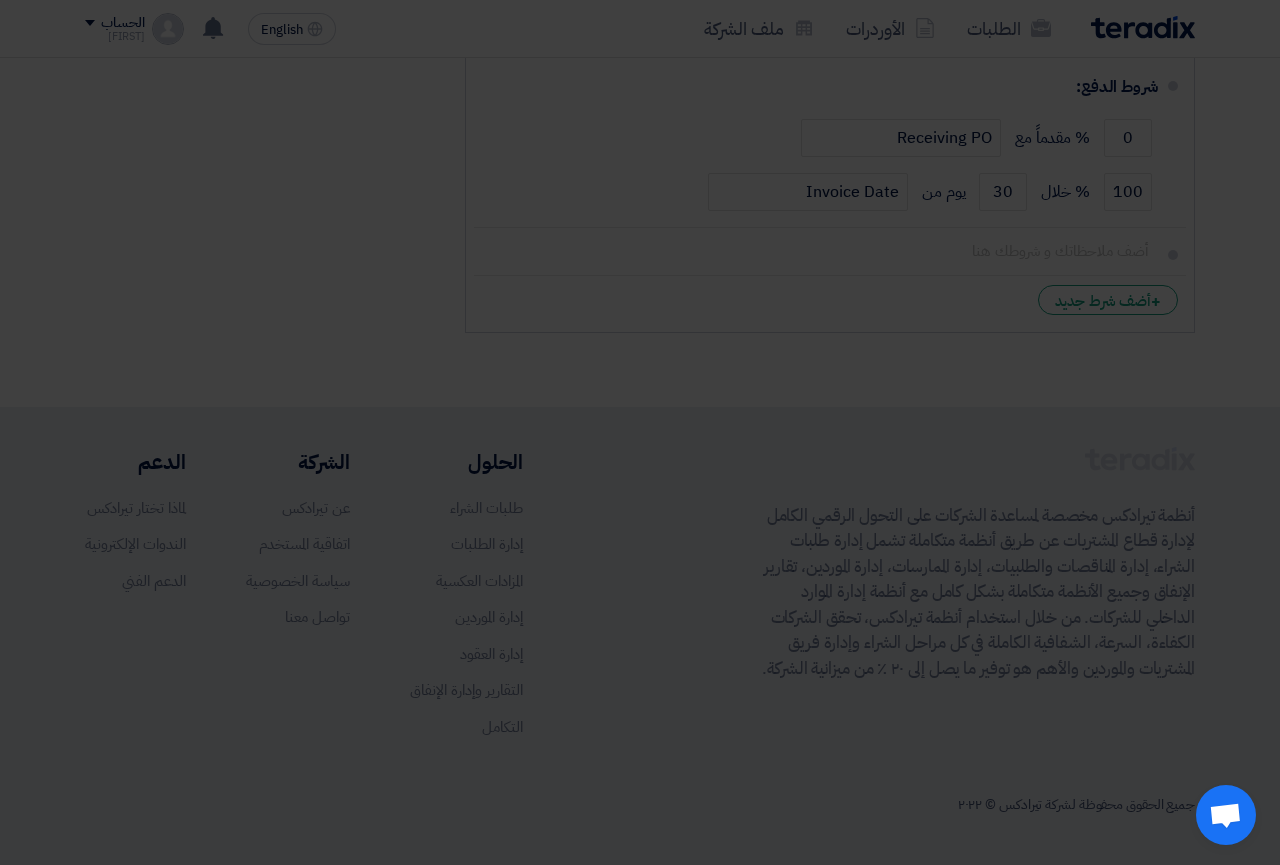 scroll, scrollTop: 1328, scrollLeft: 0, axis: vertical 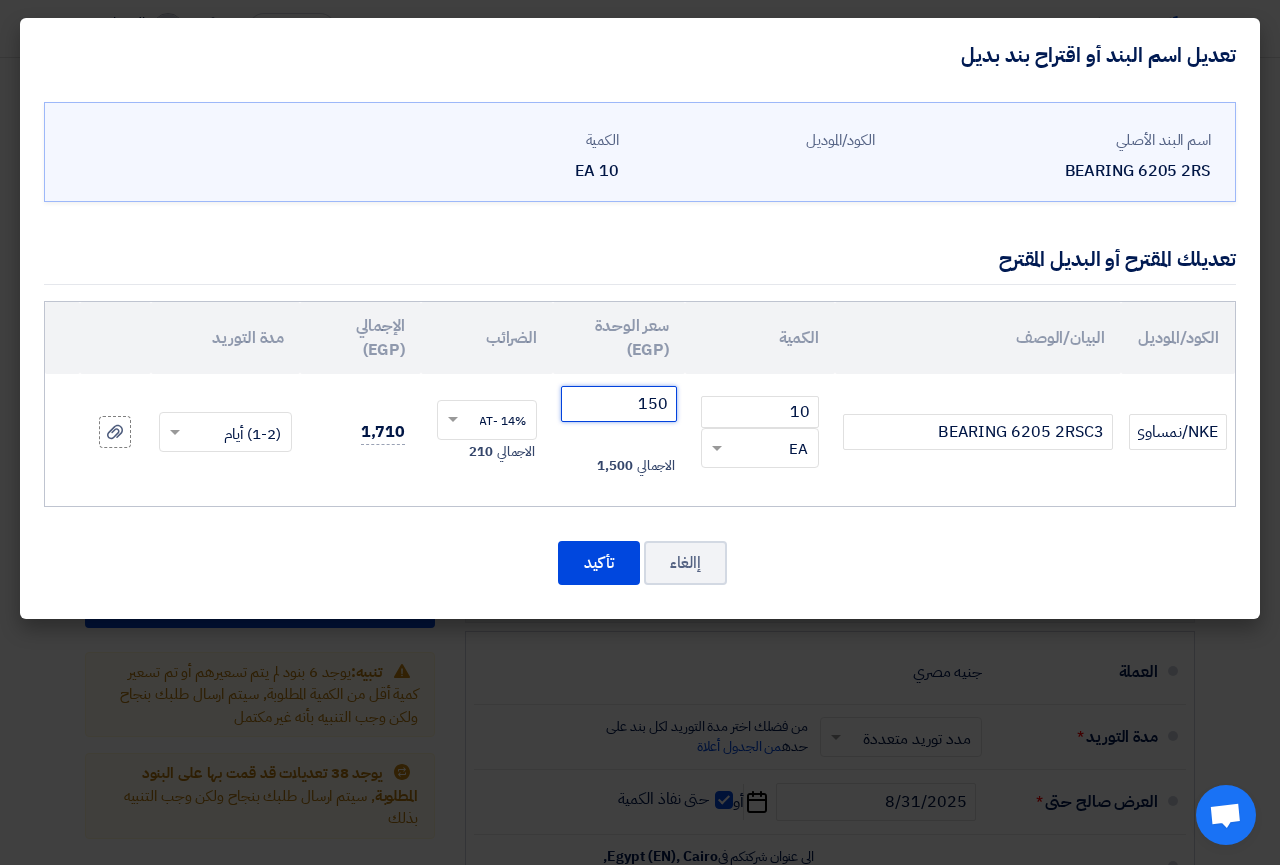click on "150" 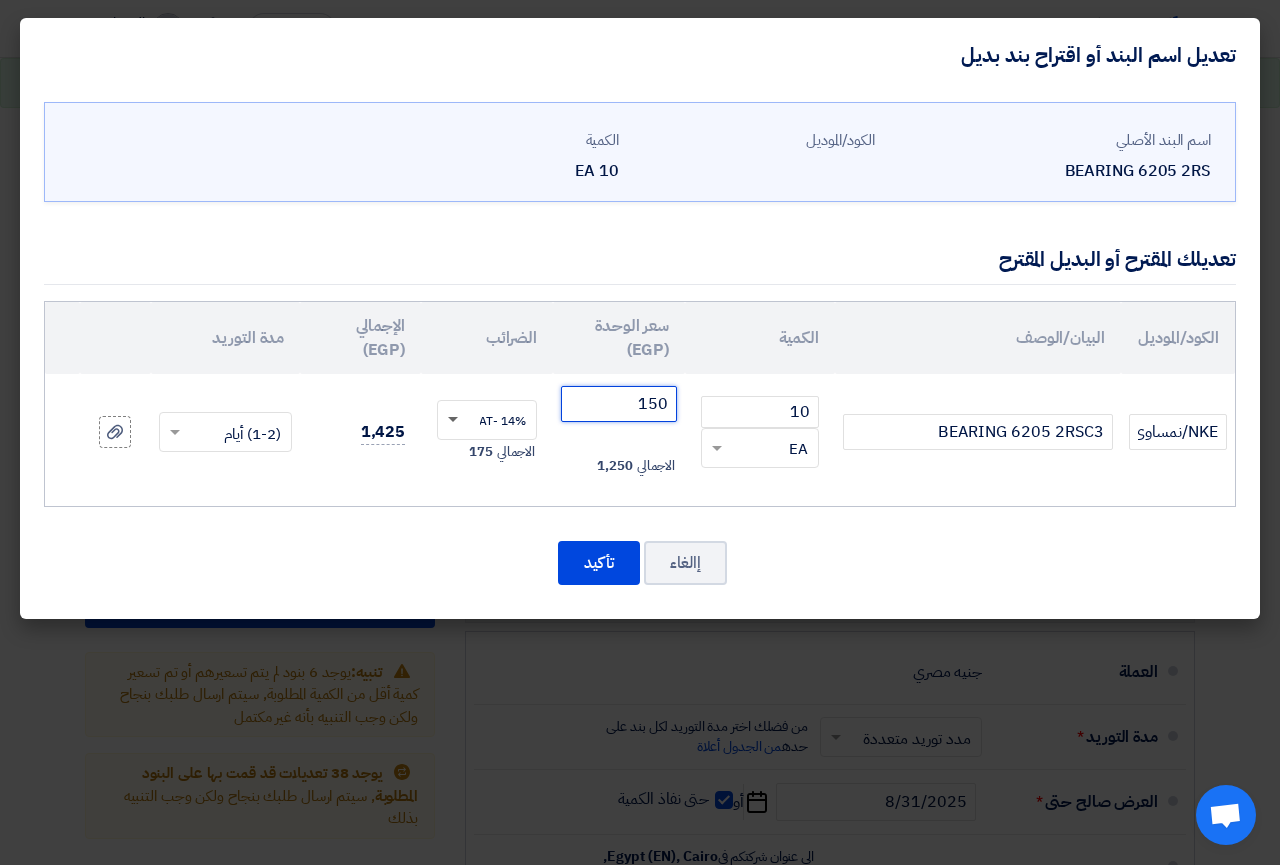 click 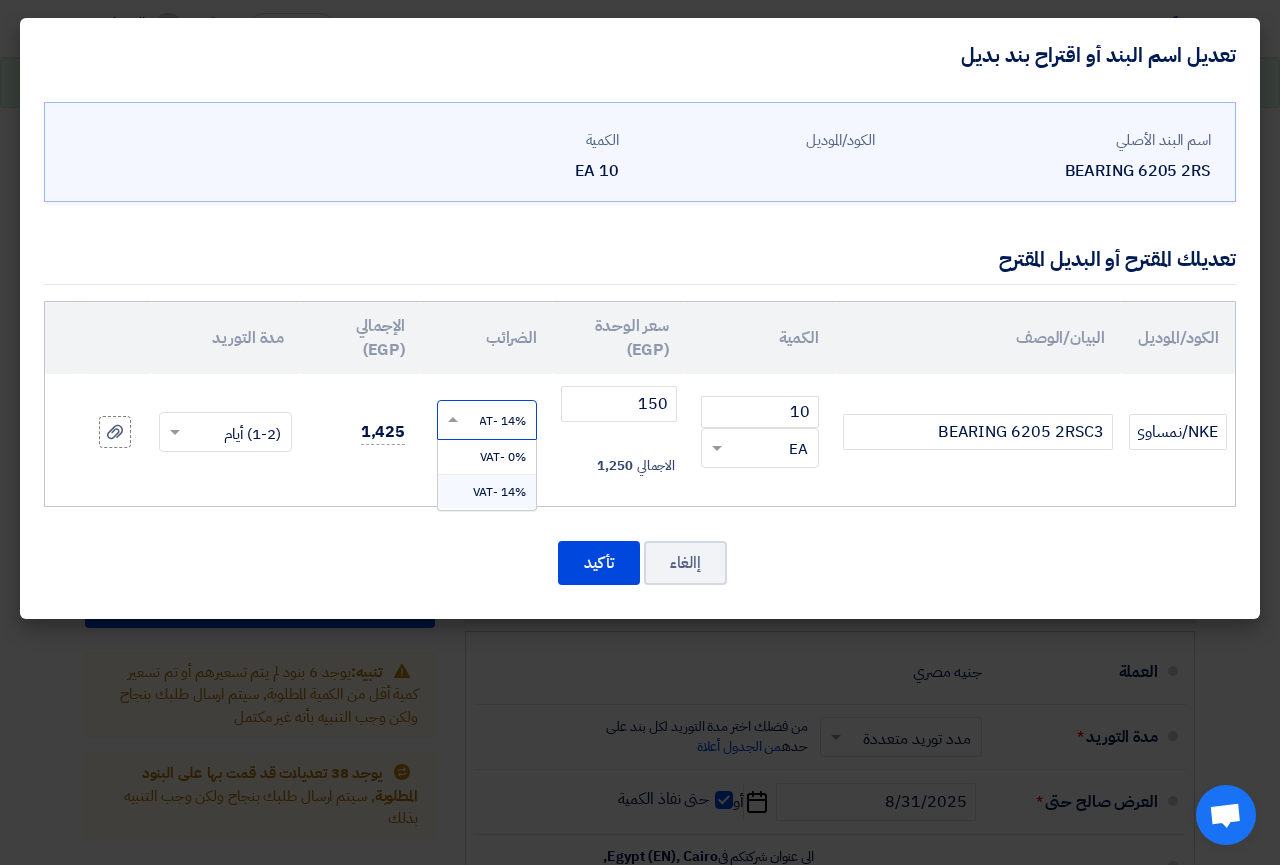 click on "14% -VAT" at bounding box center (499, 492) 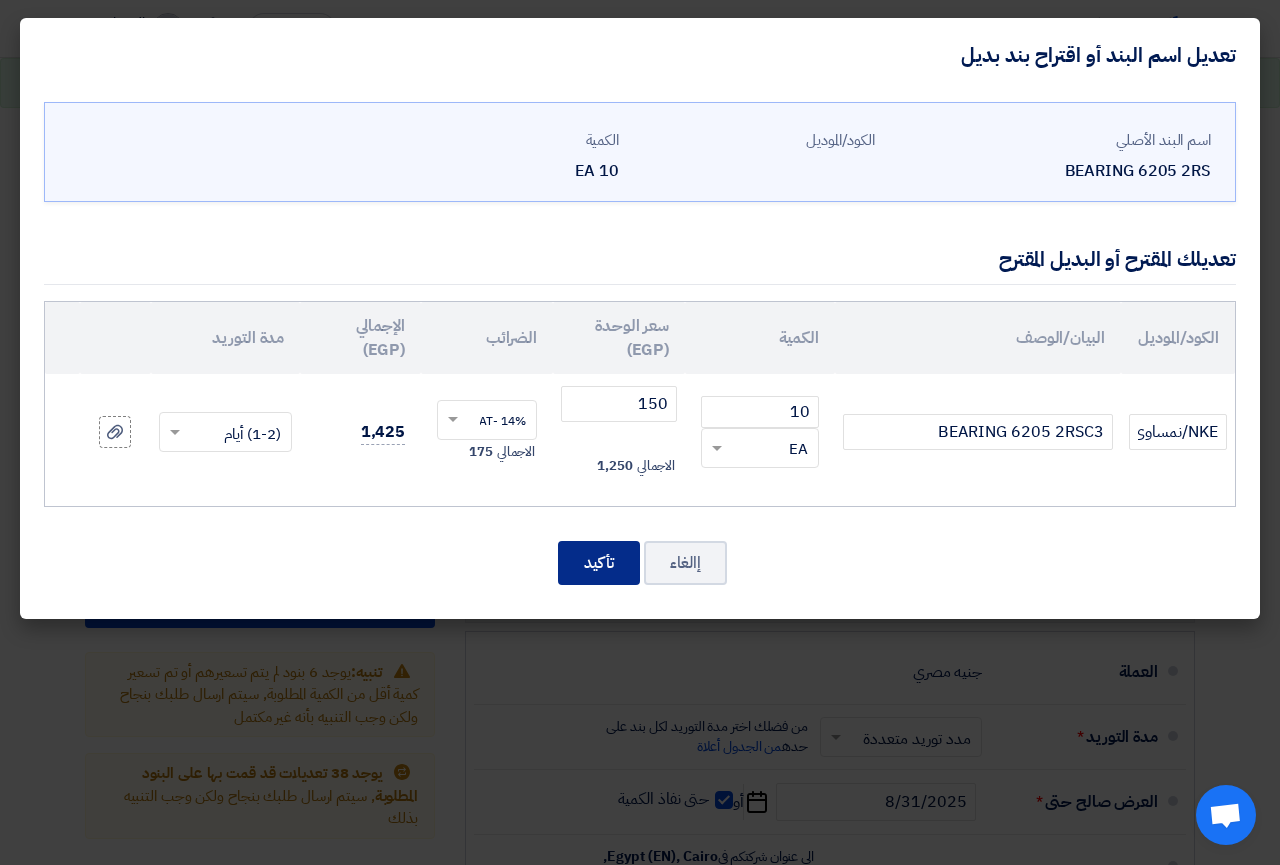 click on "تأكيد" 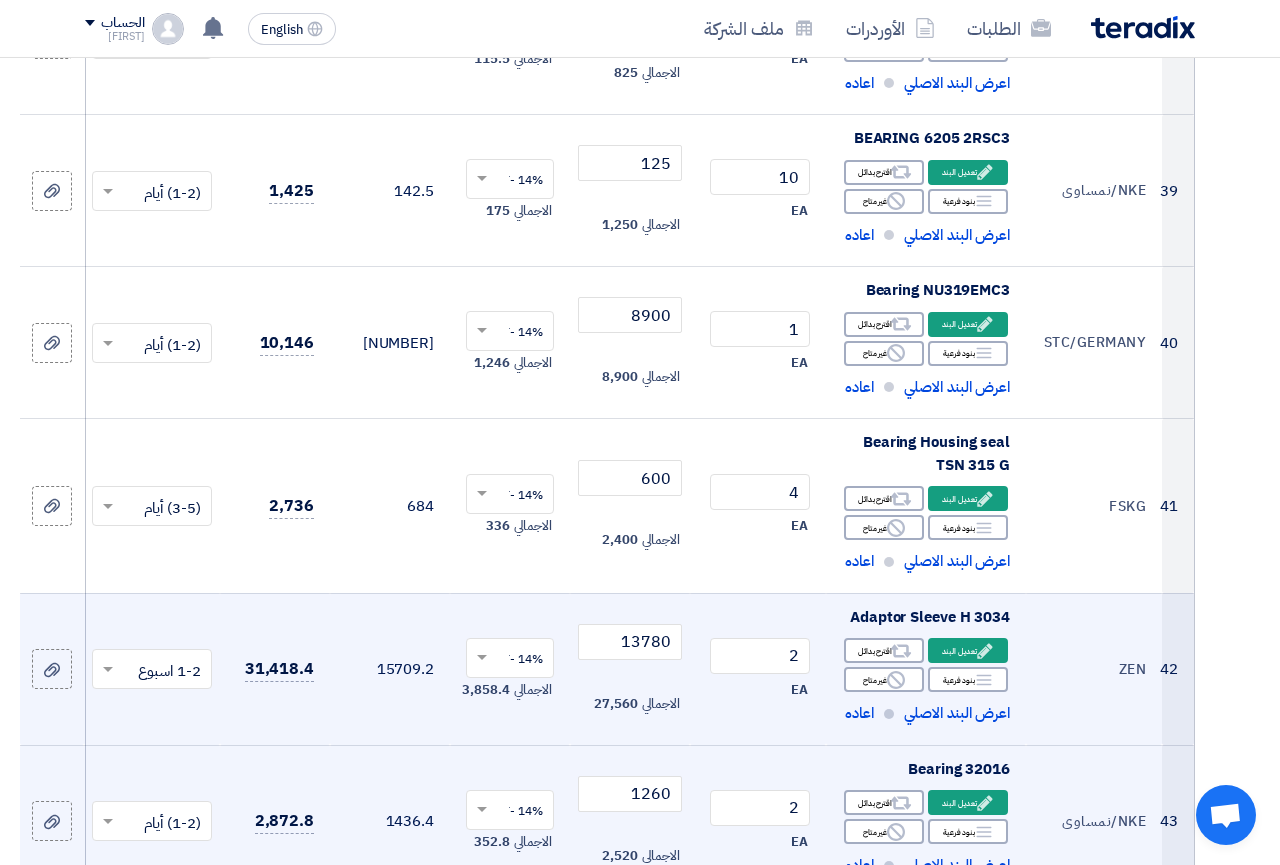 scroll, scrollTop: 6263, scrollLeft: 0, axis: vertical 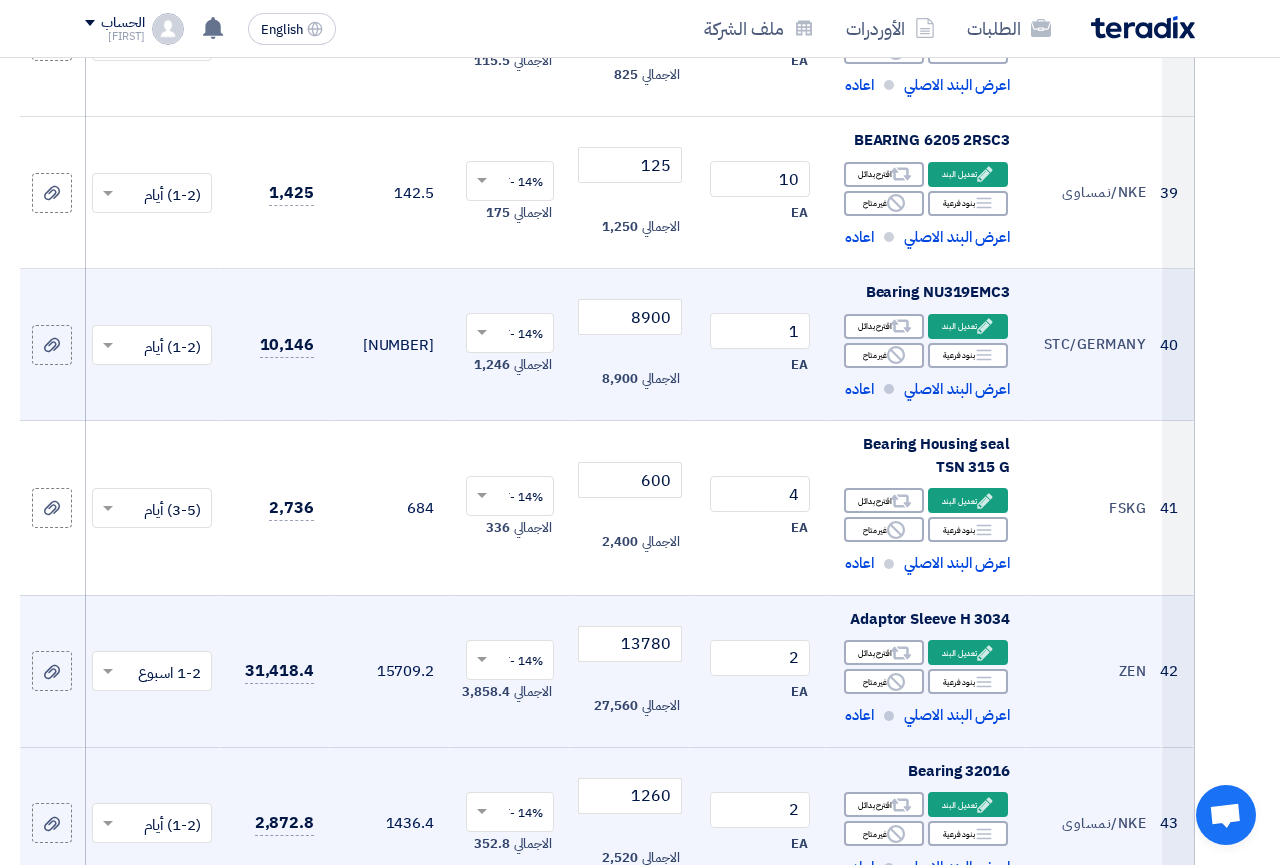 click on "Edit
تعديل البند
Alternative
اقترح بدائل
Breakdown
بنود فرعية
Reject" 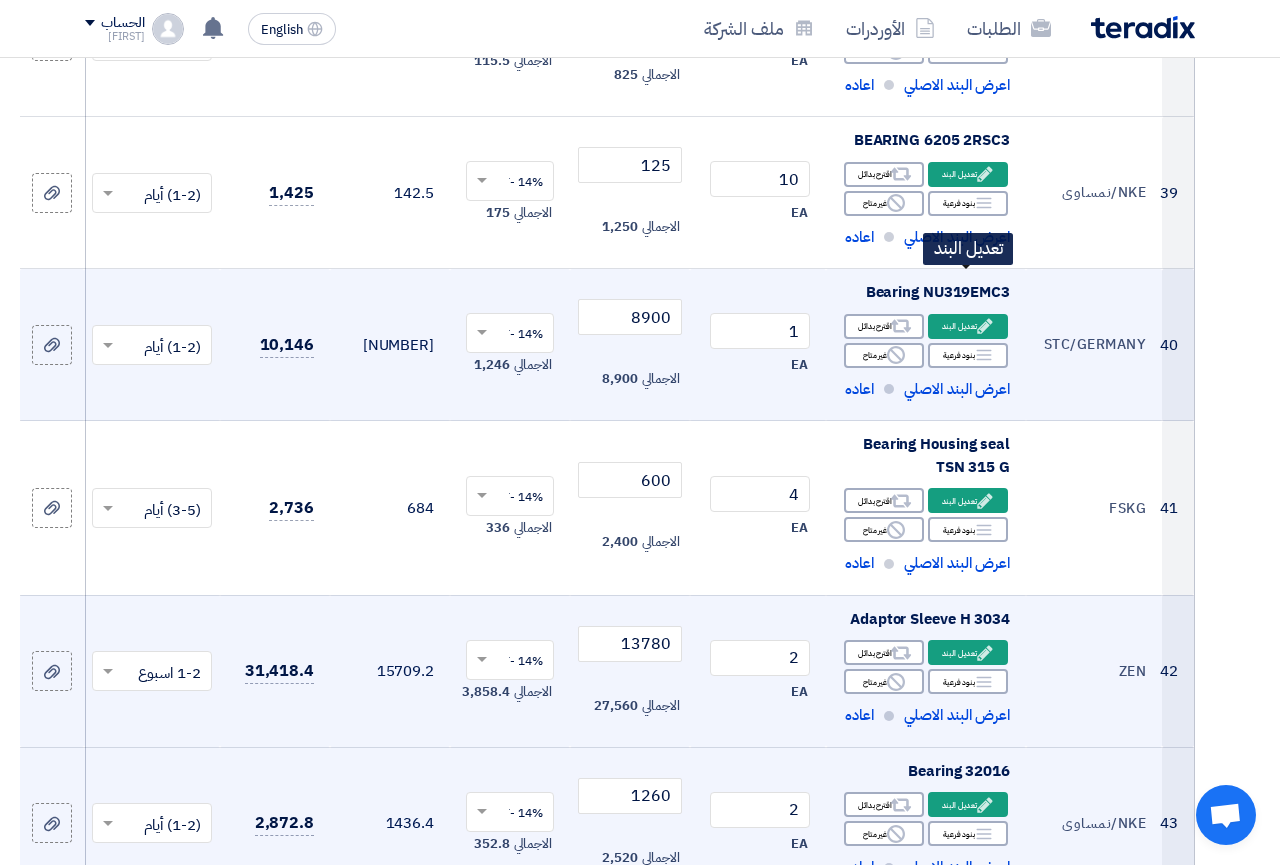 click on "Edit
تعديل البند" 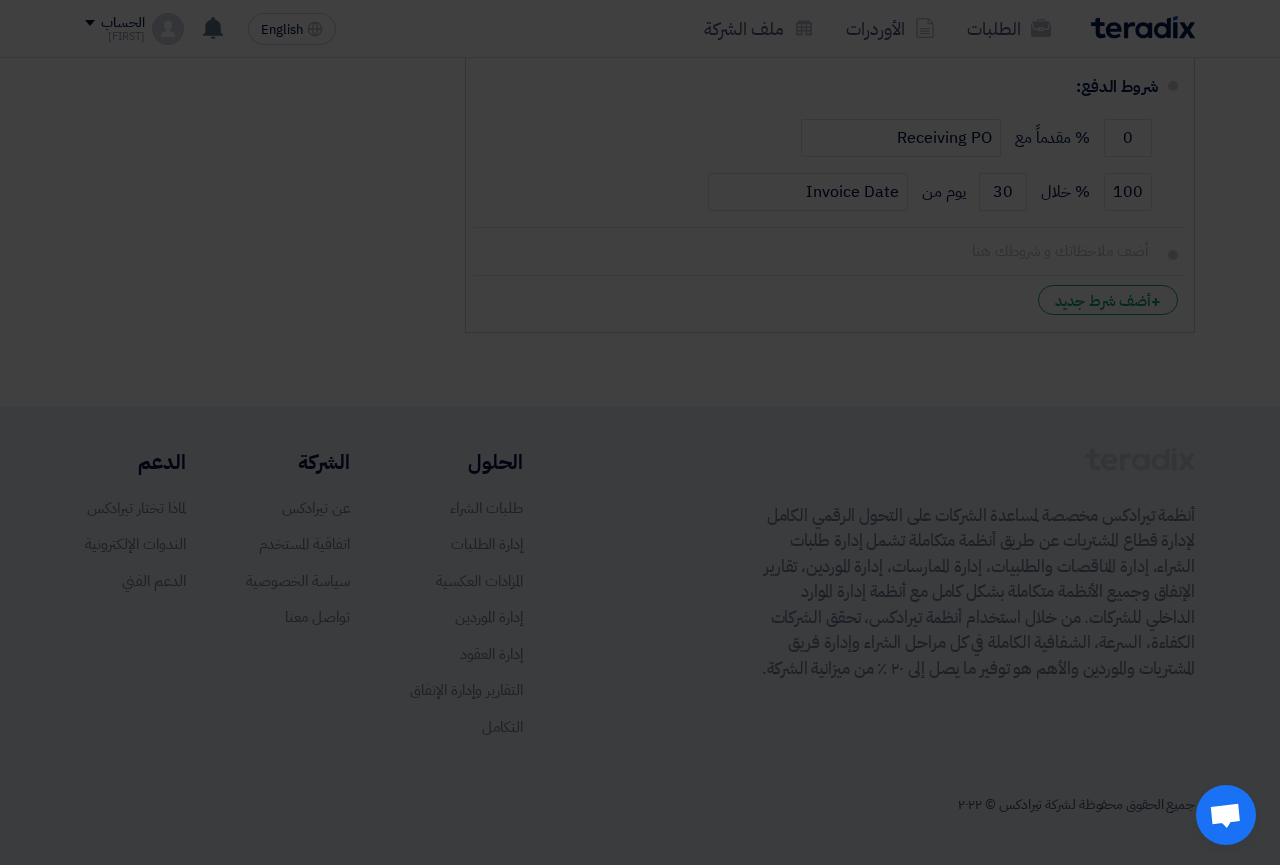 scroll, scrollTop: 1394, scrollLeft: 0, axis: vertical 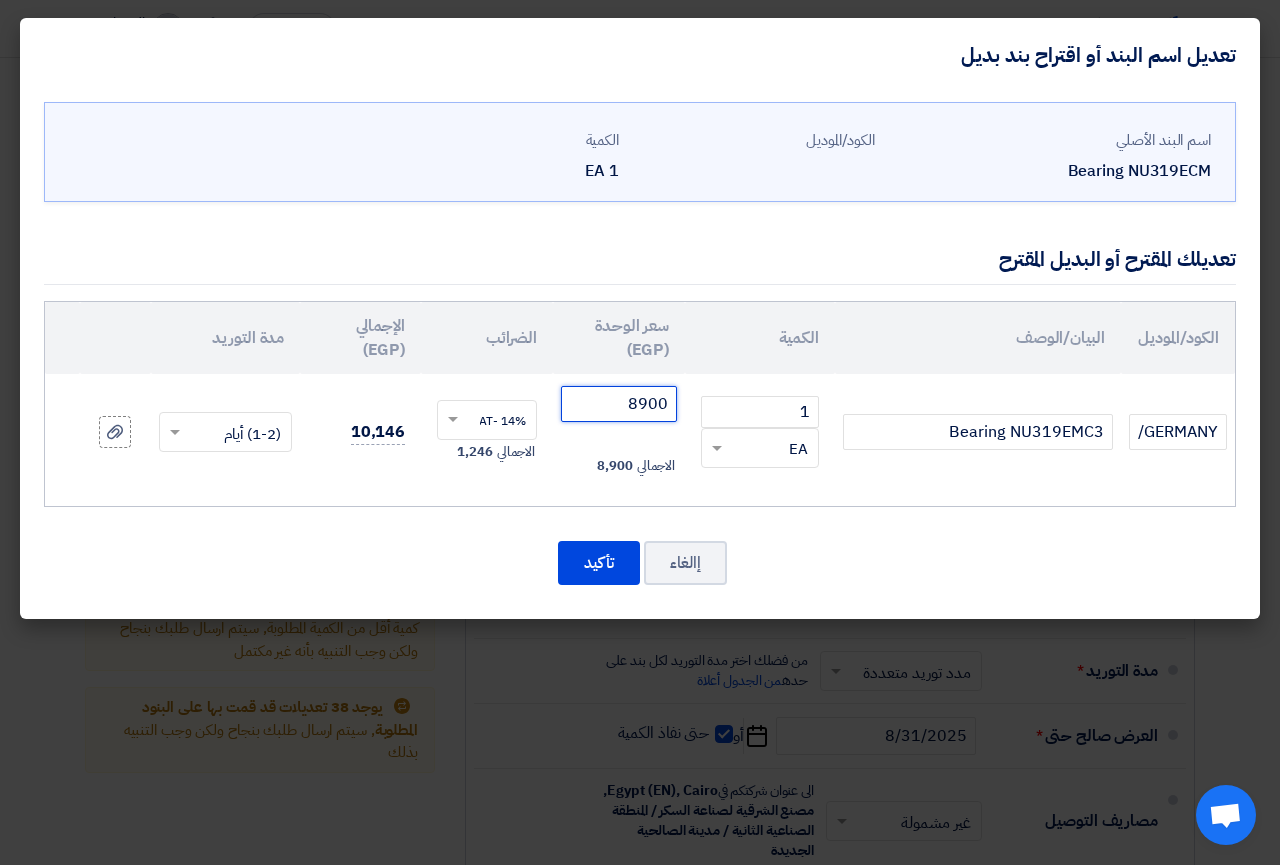 click on "8900" 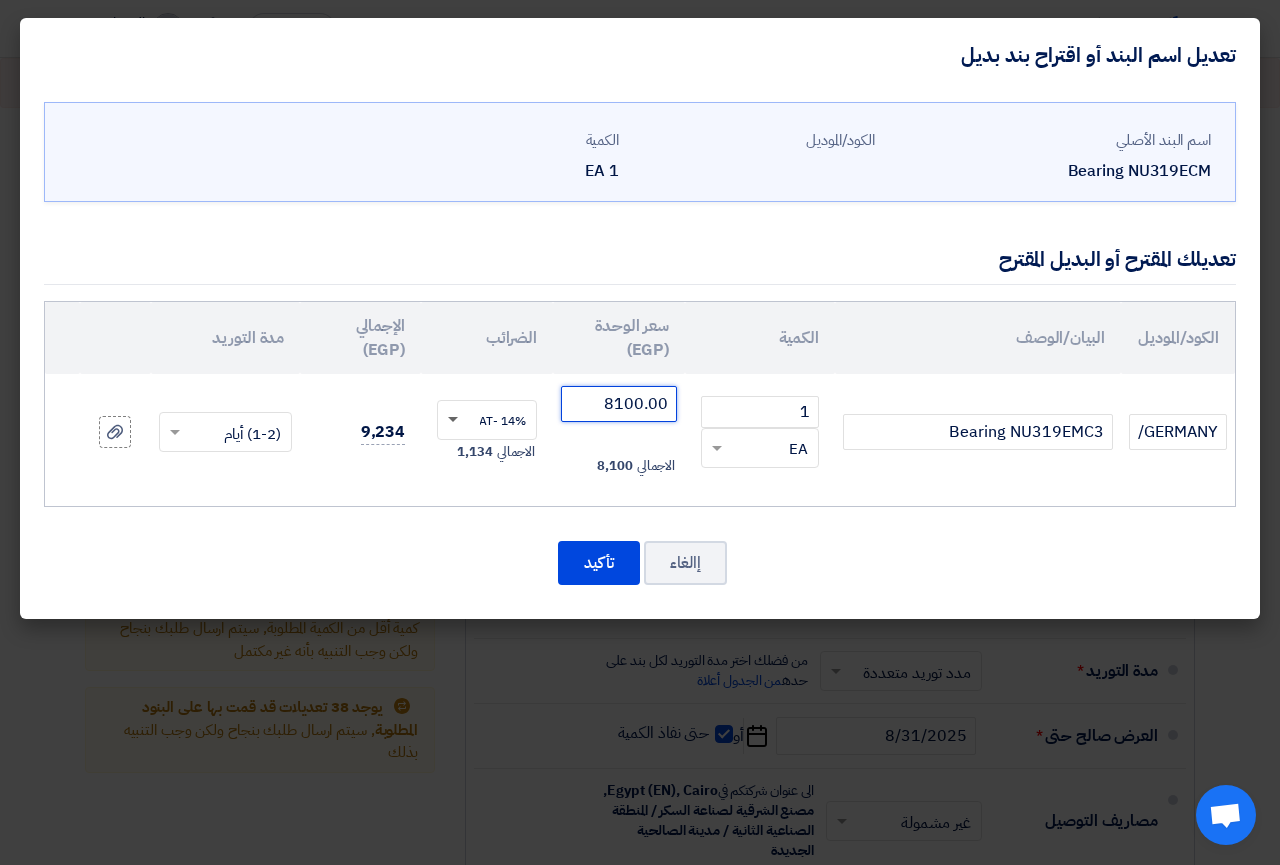 click 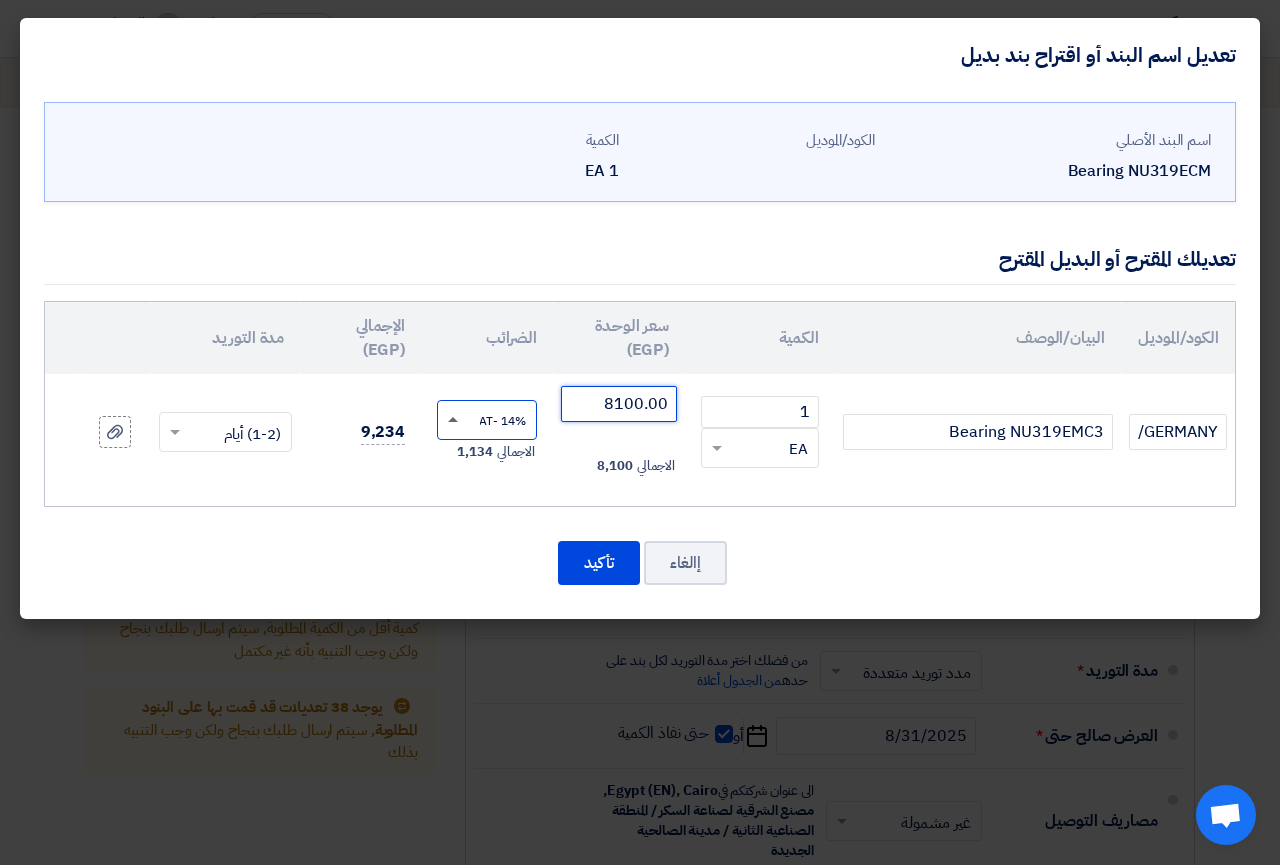 type on "8100.00" 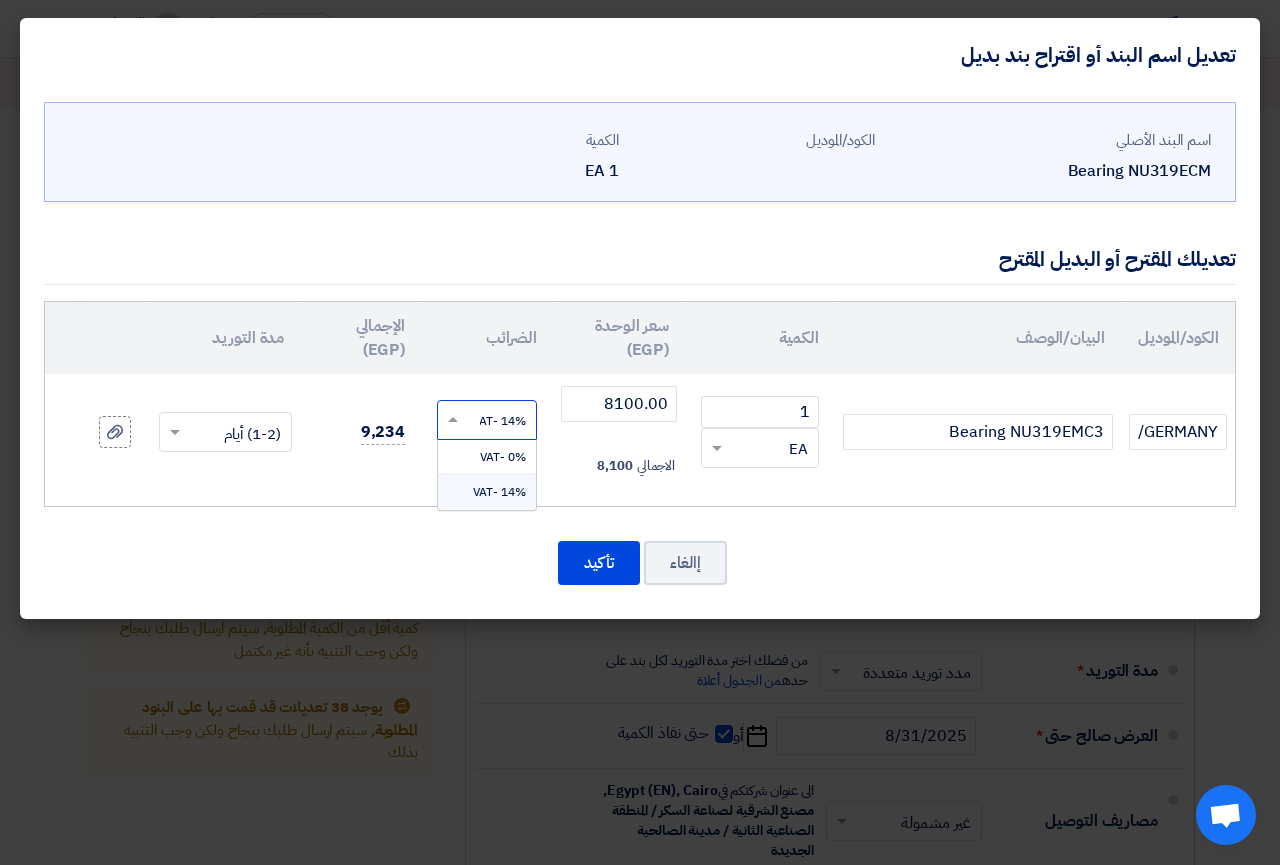 click on "14% -VAT" at bounding box center (499, 492) 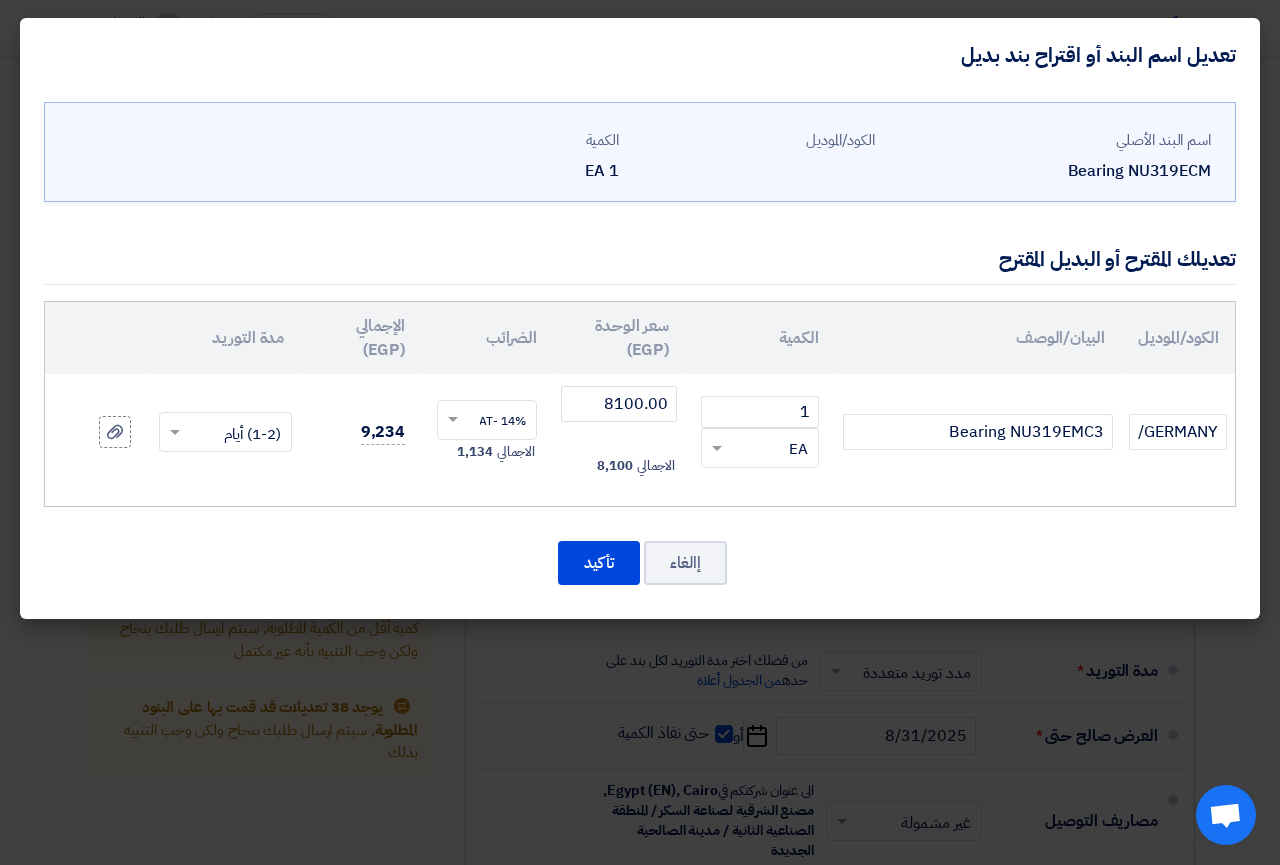 click 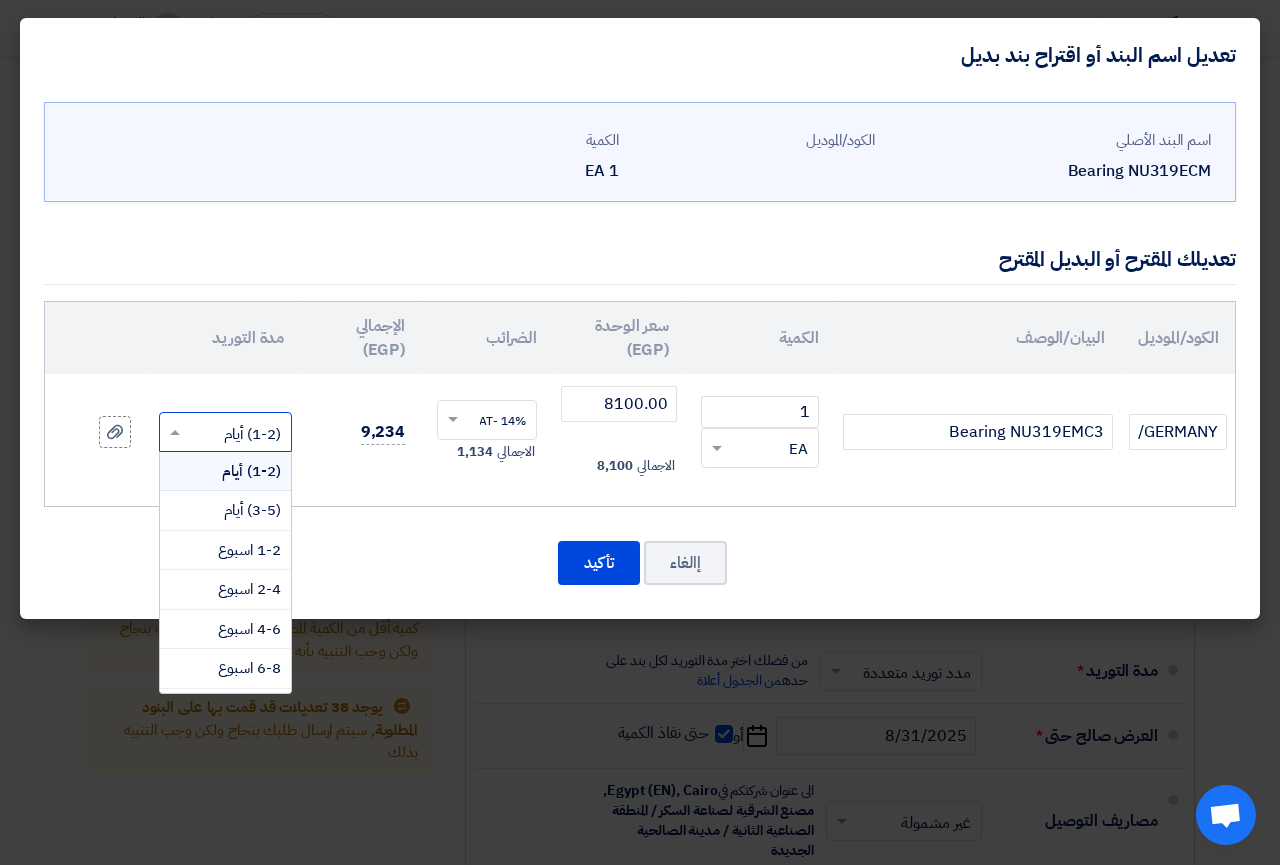 click on "(1-2) أيام" at bounding box center (251, 471) 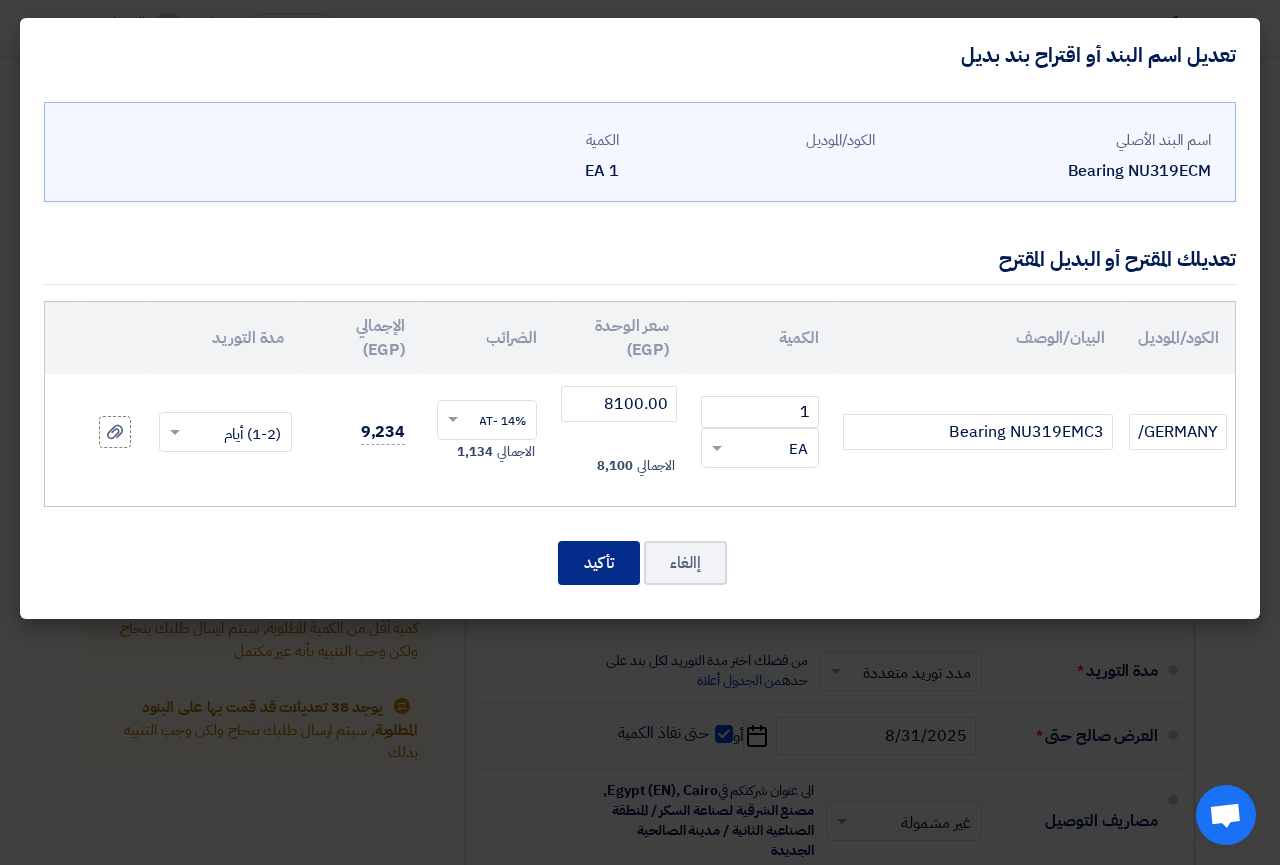 click on "تأكيد" 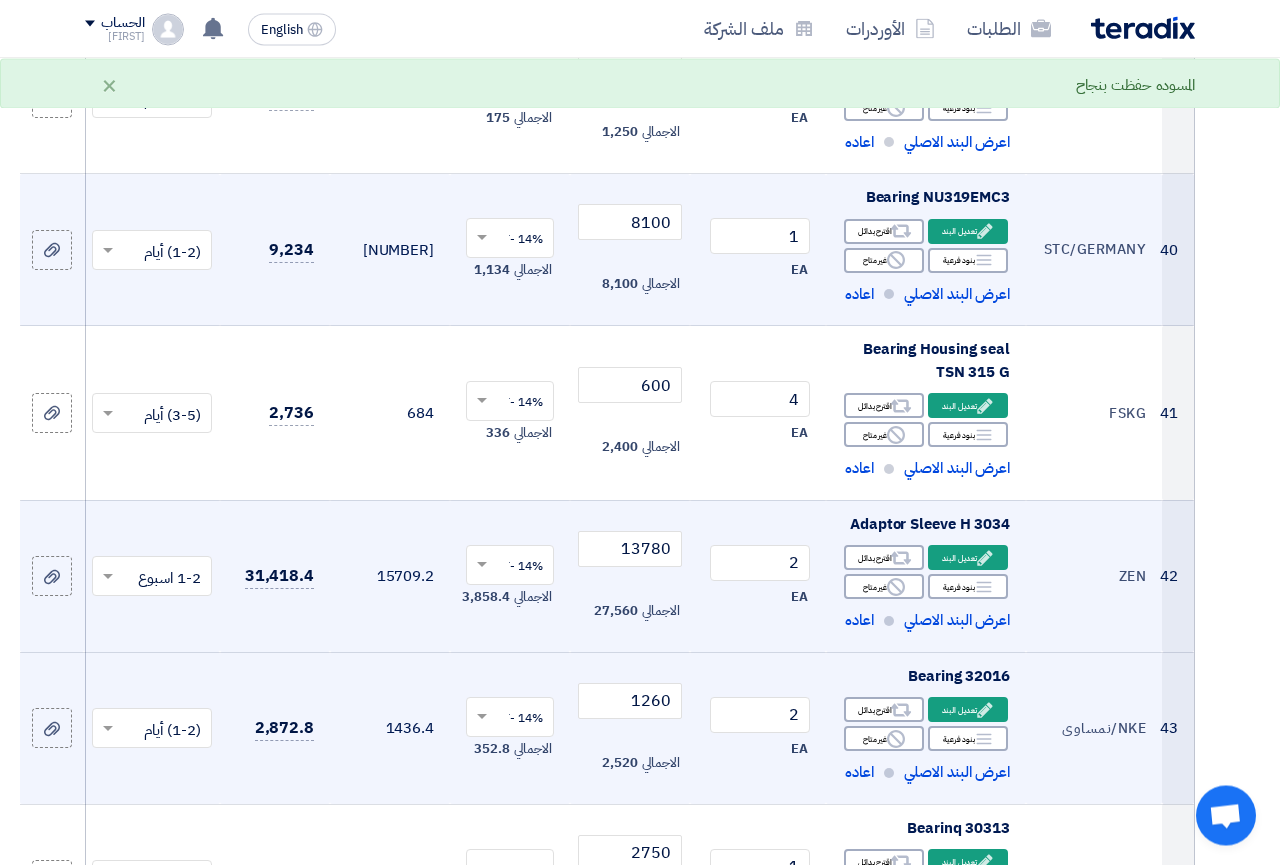 scroll, scrollTop: 6329, scrollLeft: 0, axis: vertical 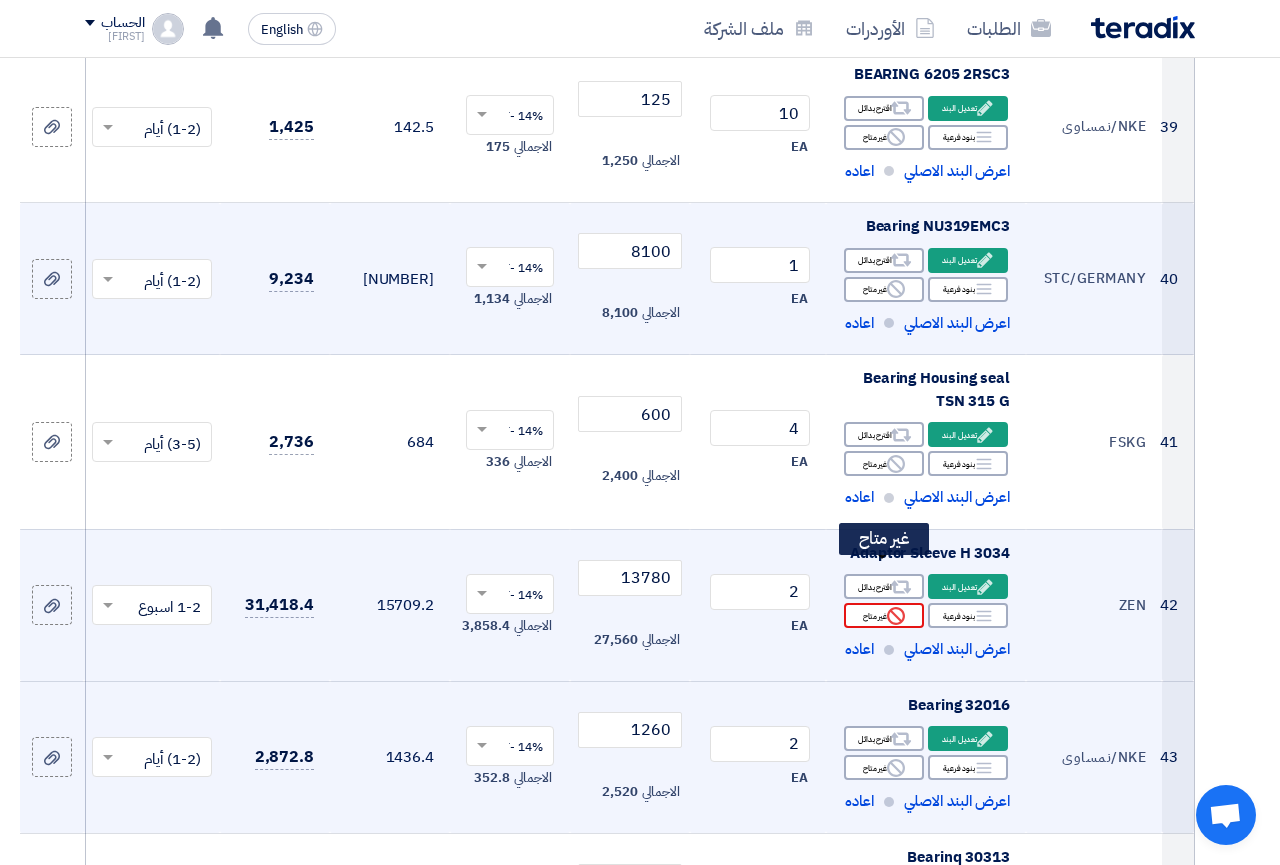 click on "Reject
غير متاح" 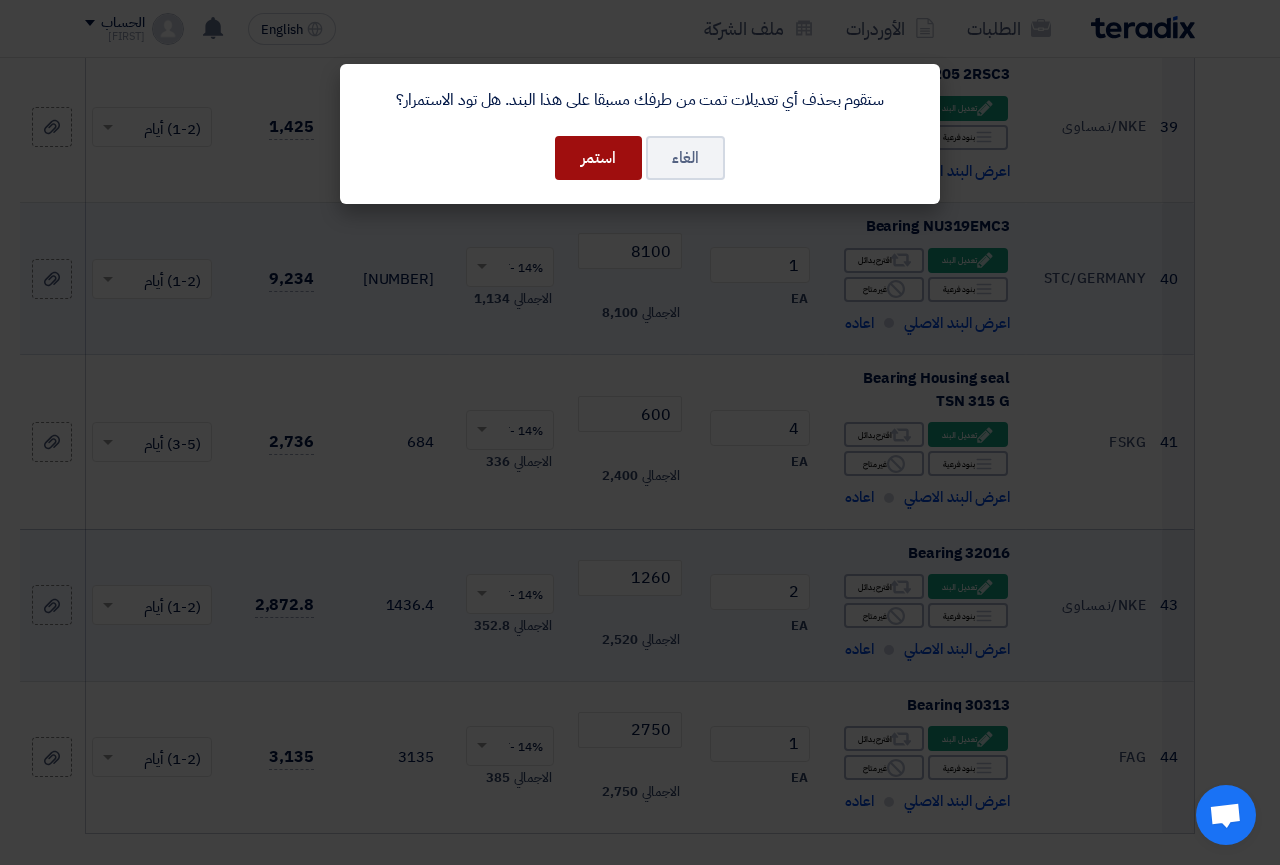 click on "استمر" 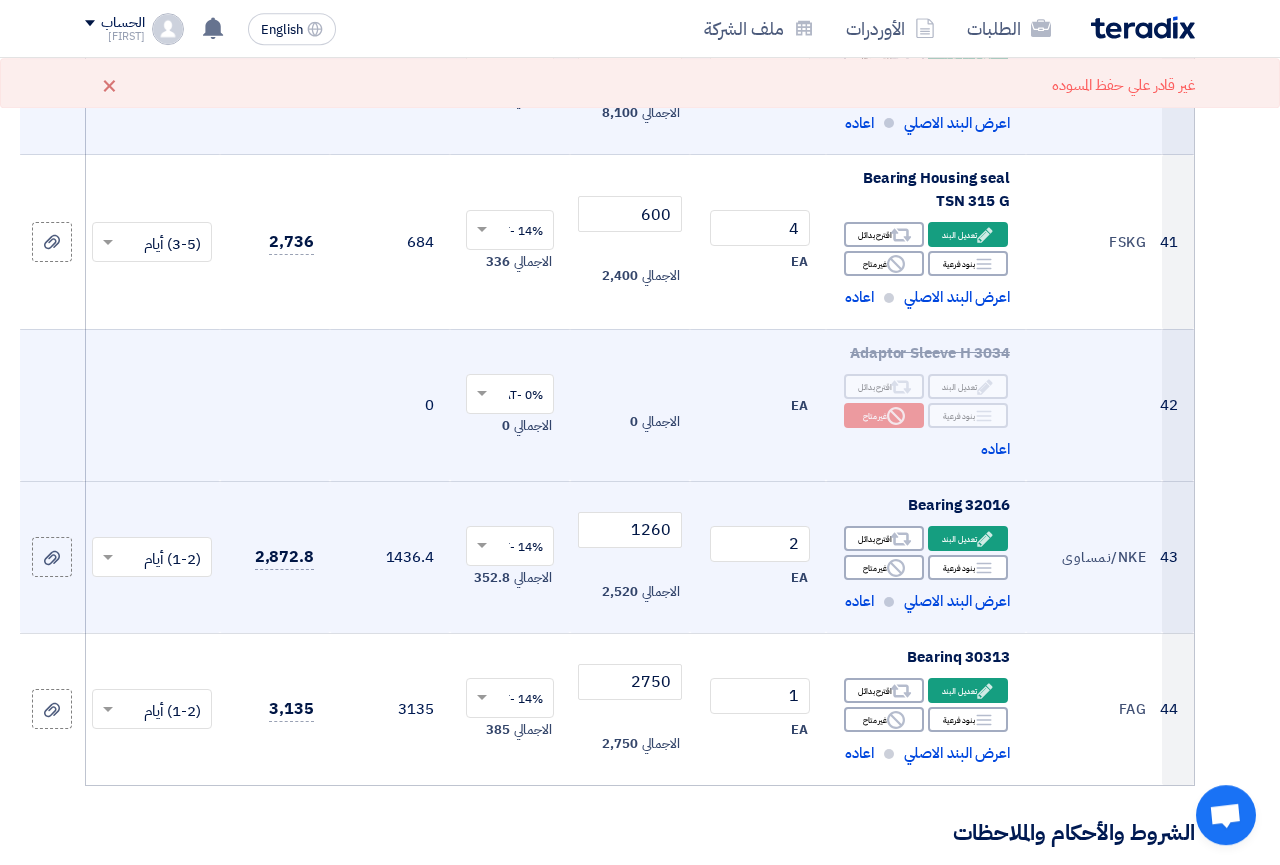 scroll, scrollTop: 6533, scrollLeft: 0, axis: vertical 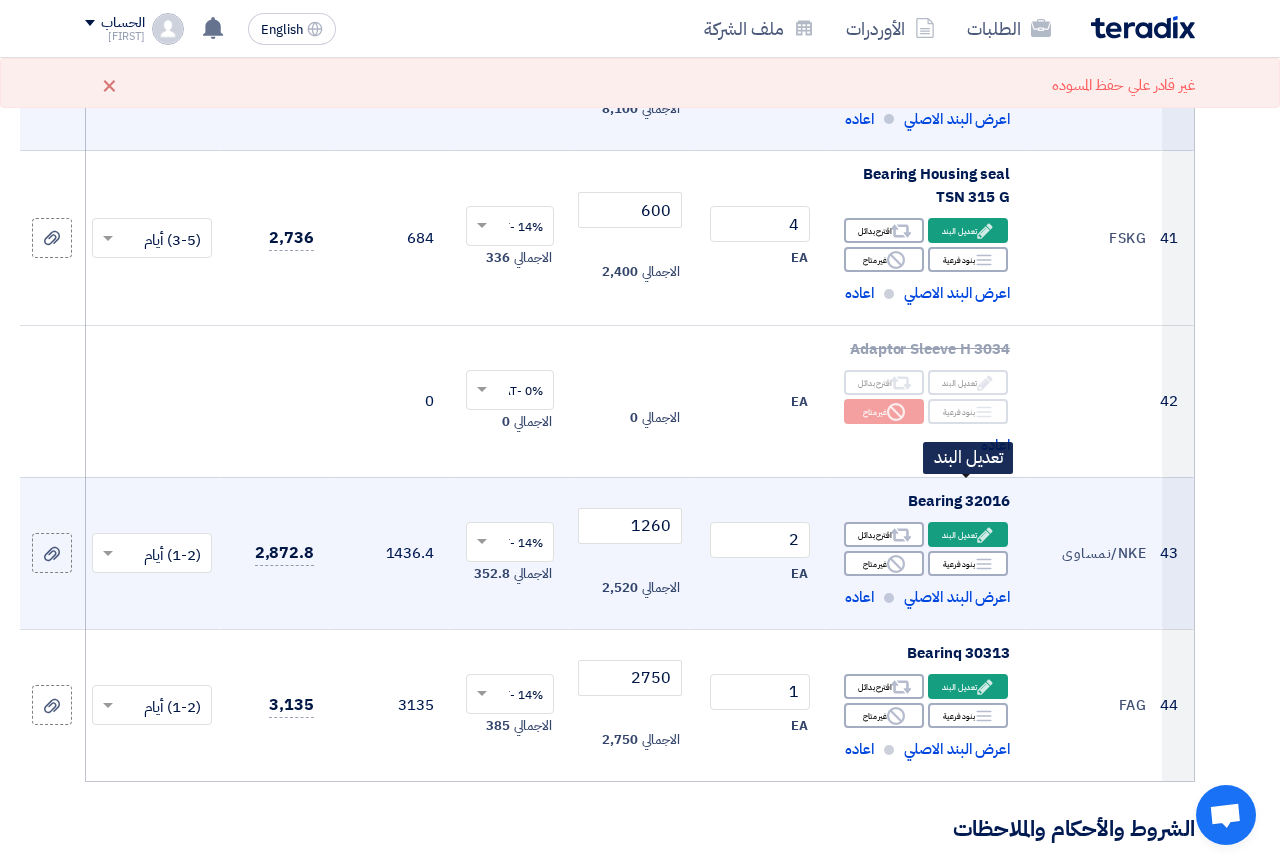 click on "Edit" 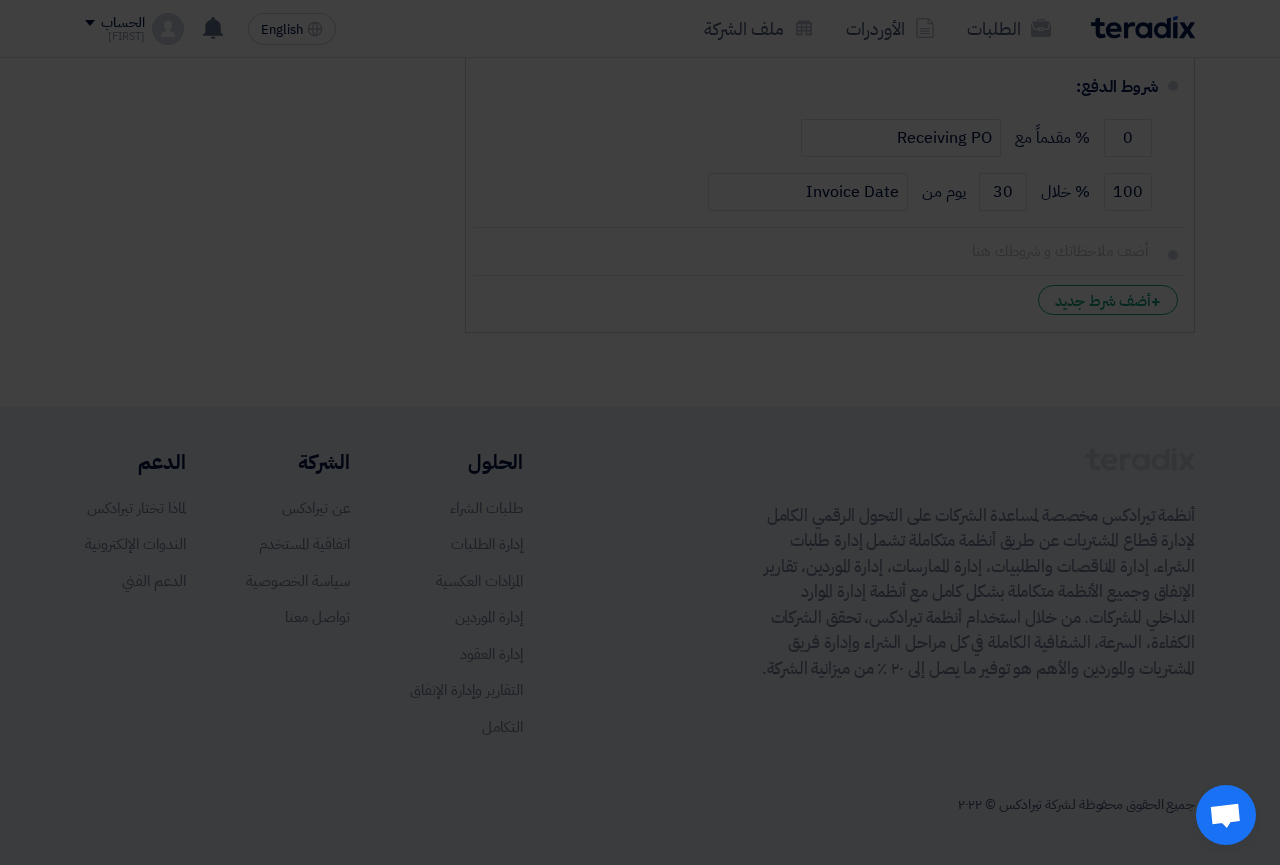 scroll, scrollTop: 1360, scrollLeft: 0, axis: vertical 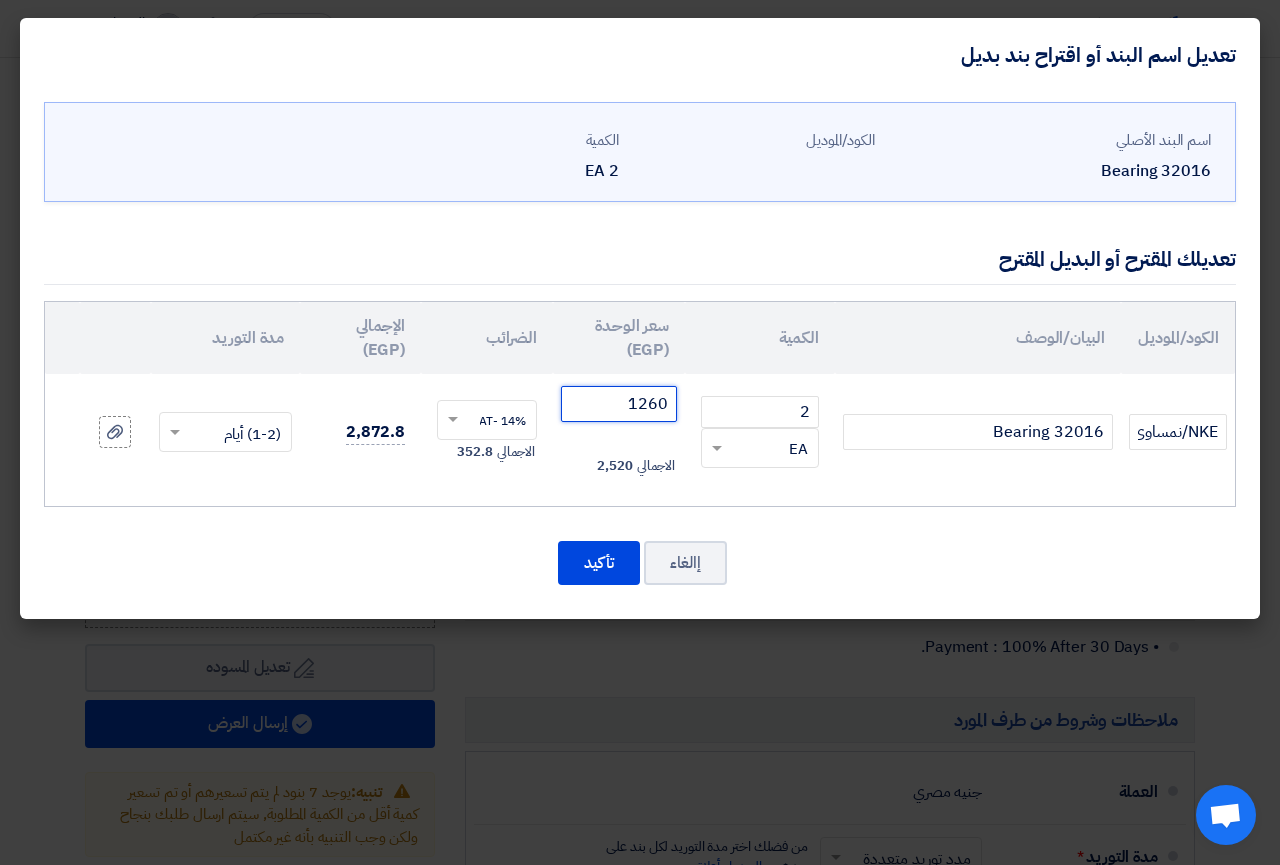 click on "1260" 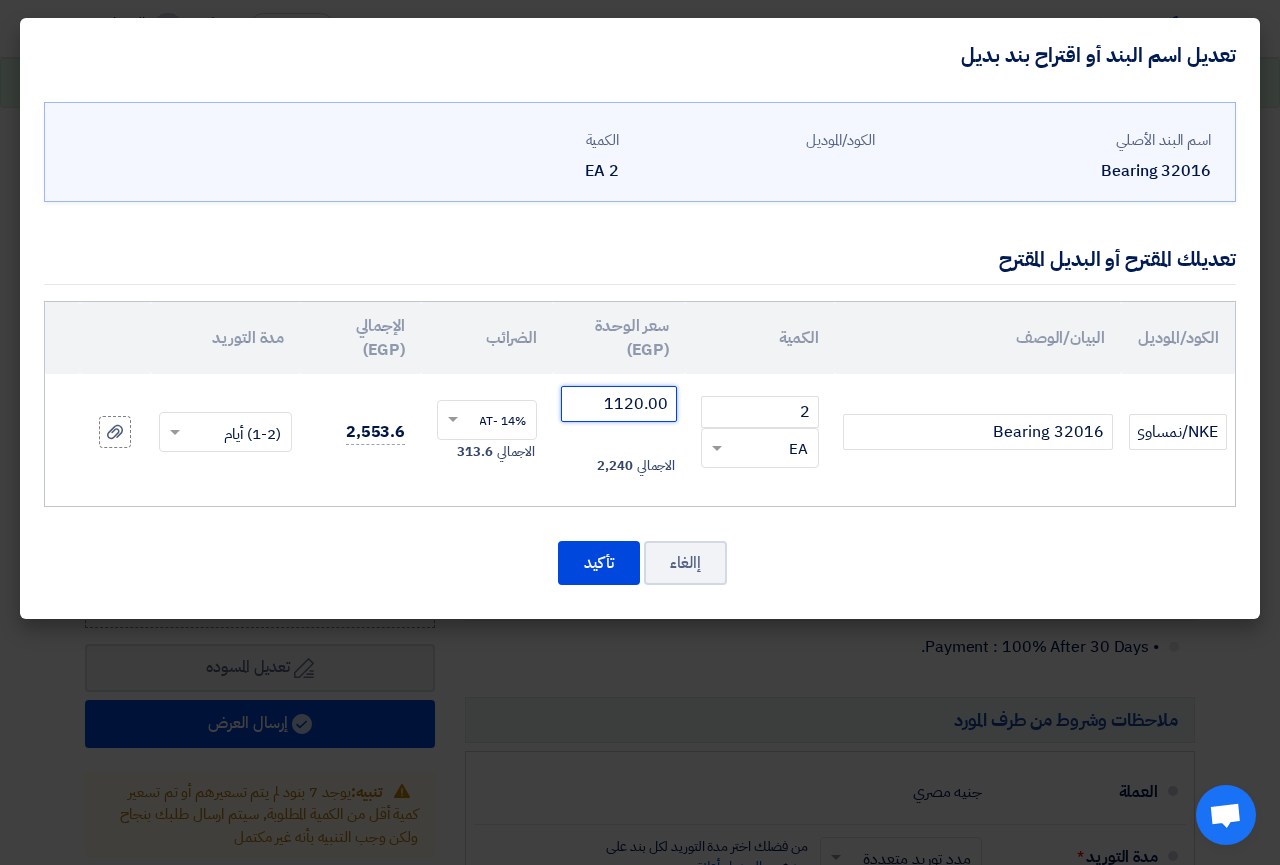click 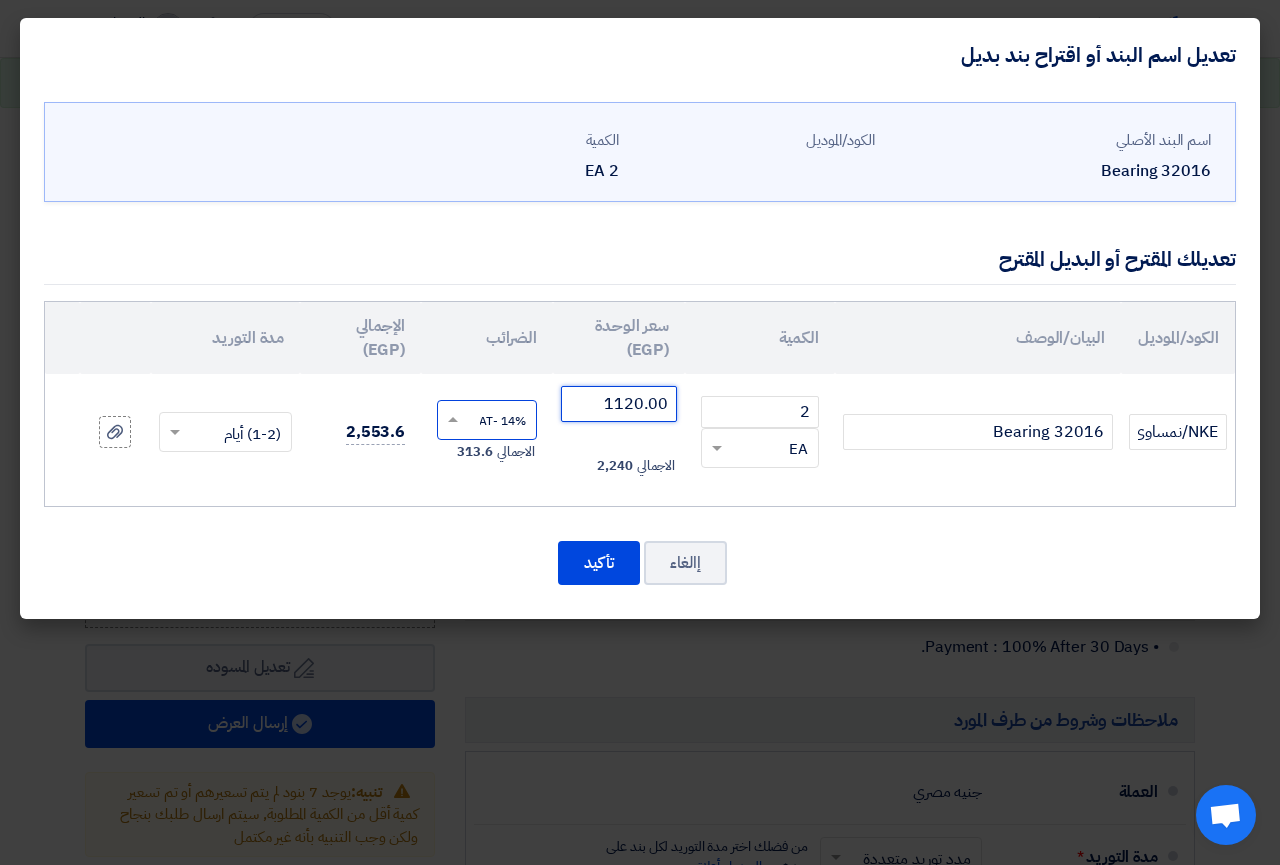 type on "1120.00" 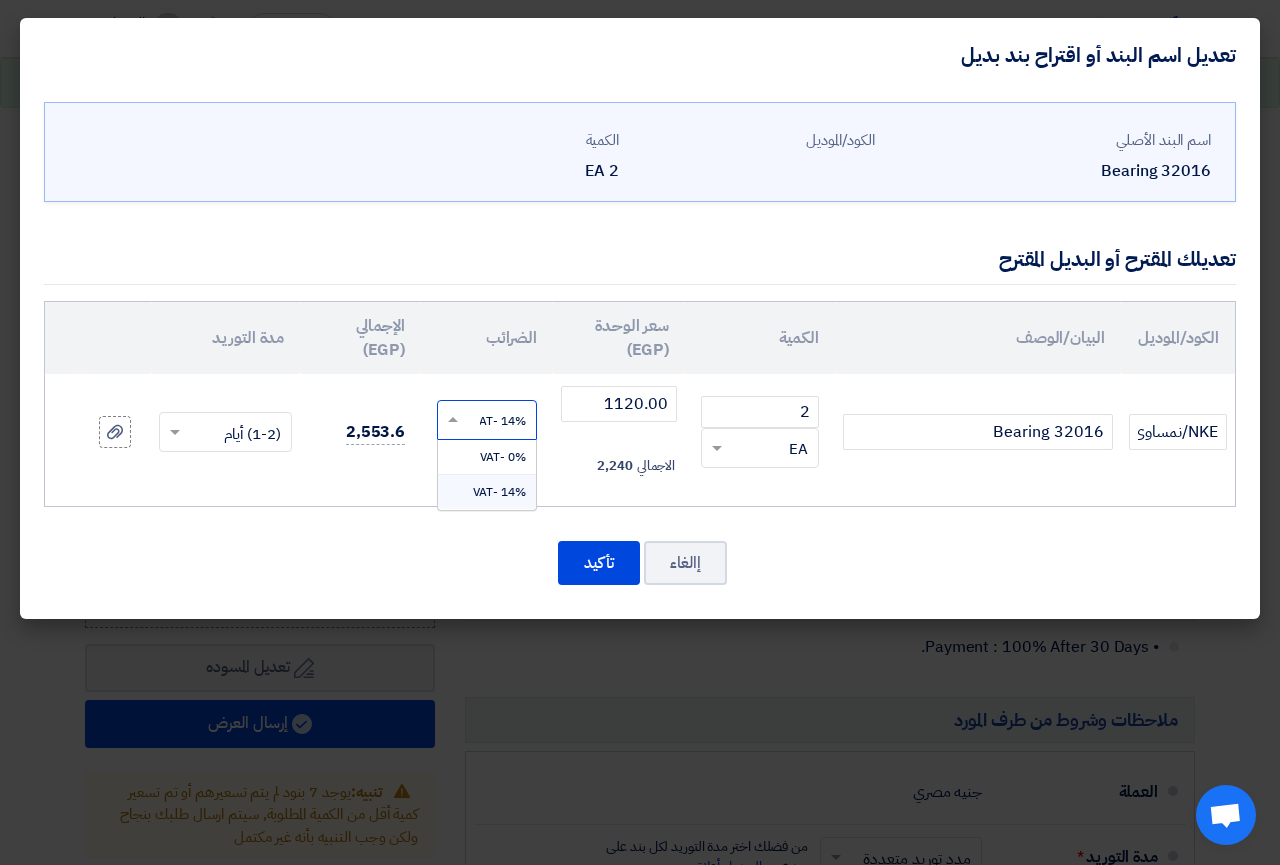 click on "14% -VAT" at bounding box center [487, 492] 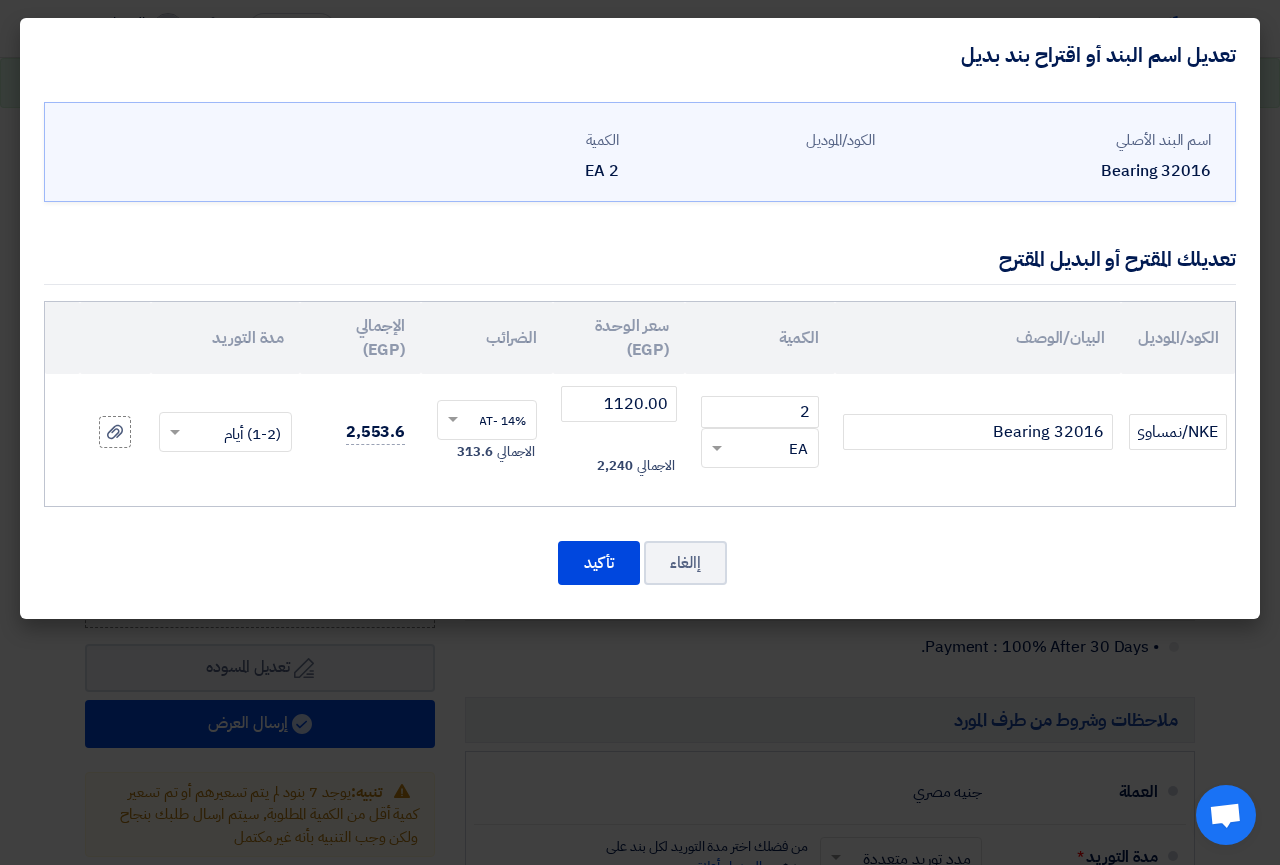 click 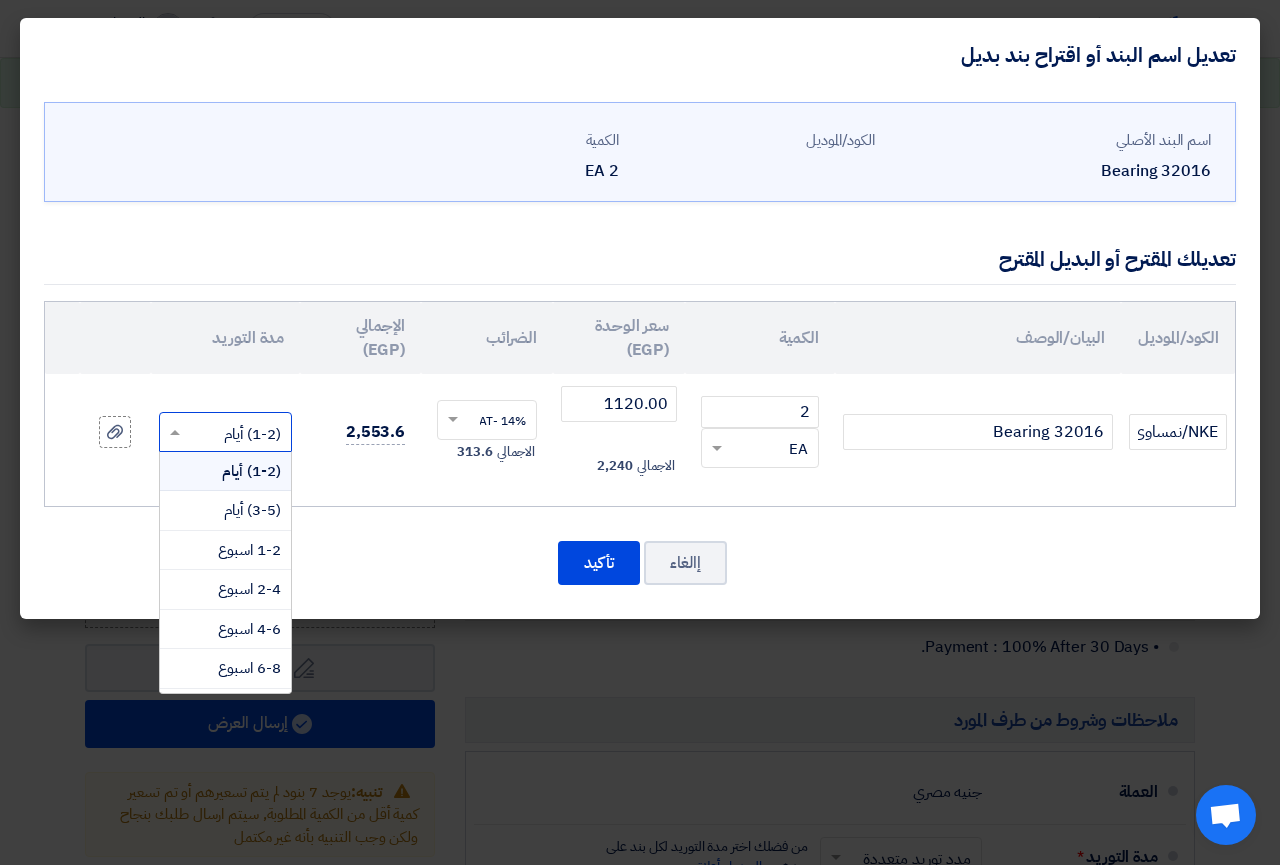 click on "(1-2) أيام" at bounding box center [251, 471] 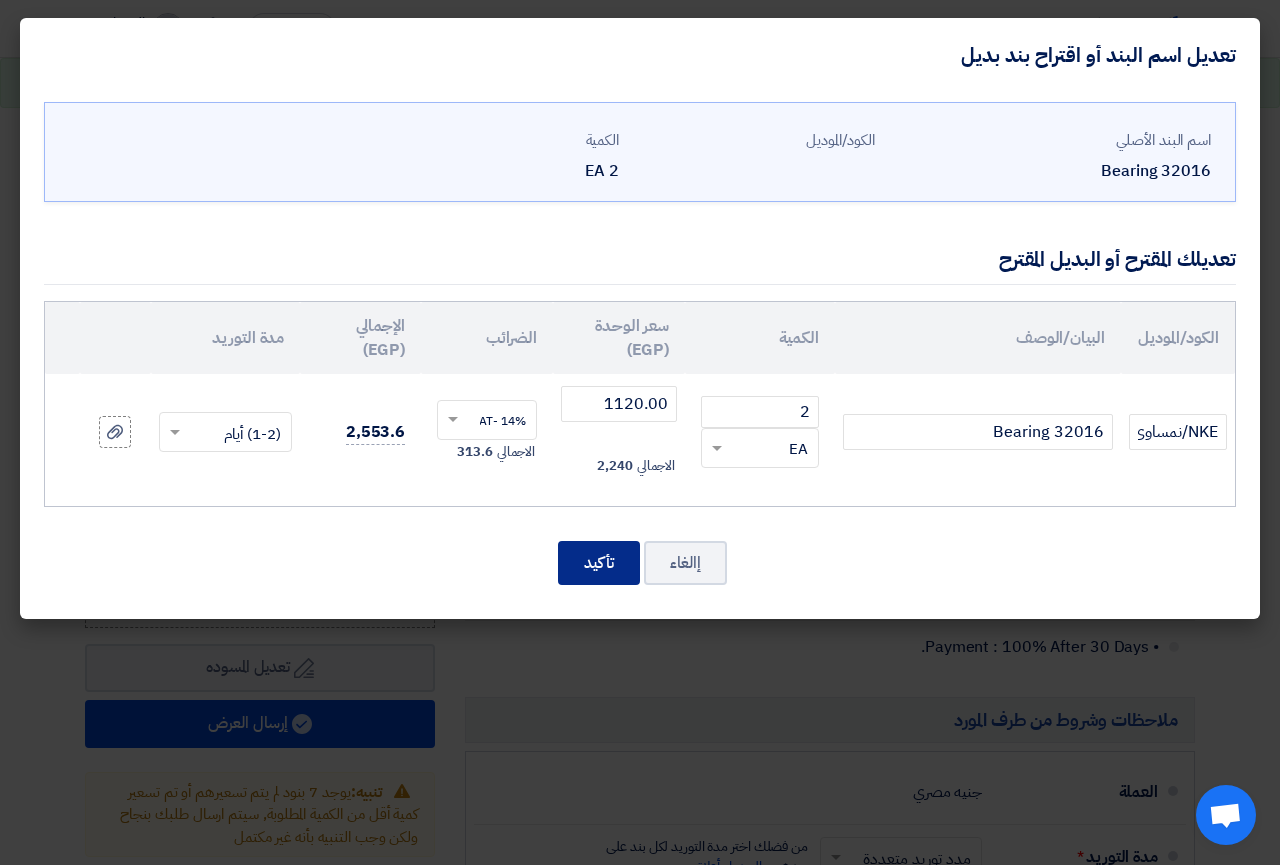 click on "تأكيد" 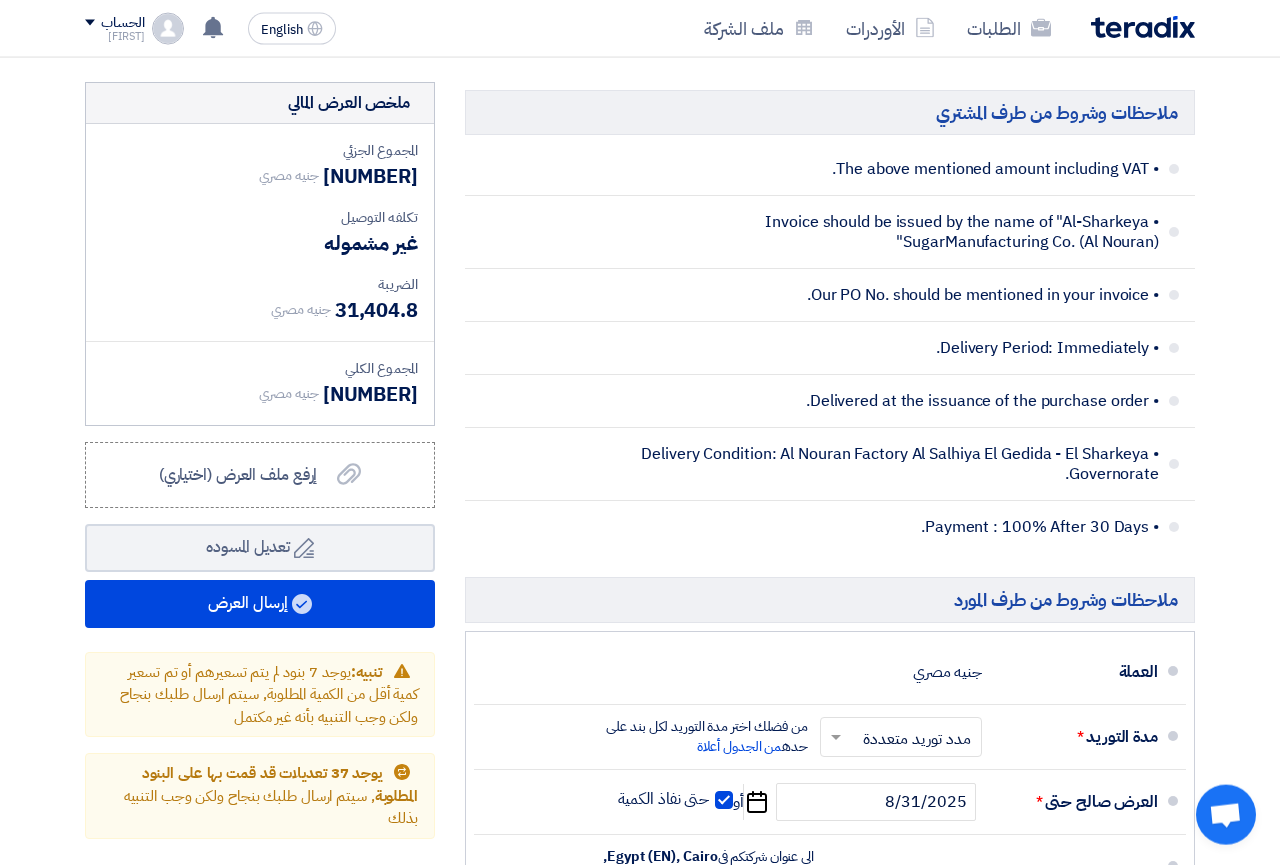 scroll, scrollTop: 7471, scrollLeft: 0, axis: vertical 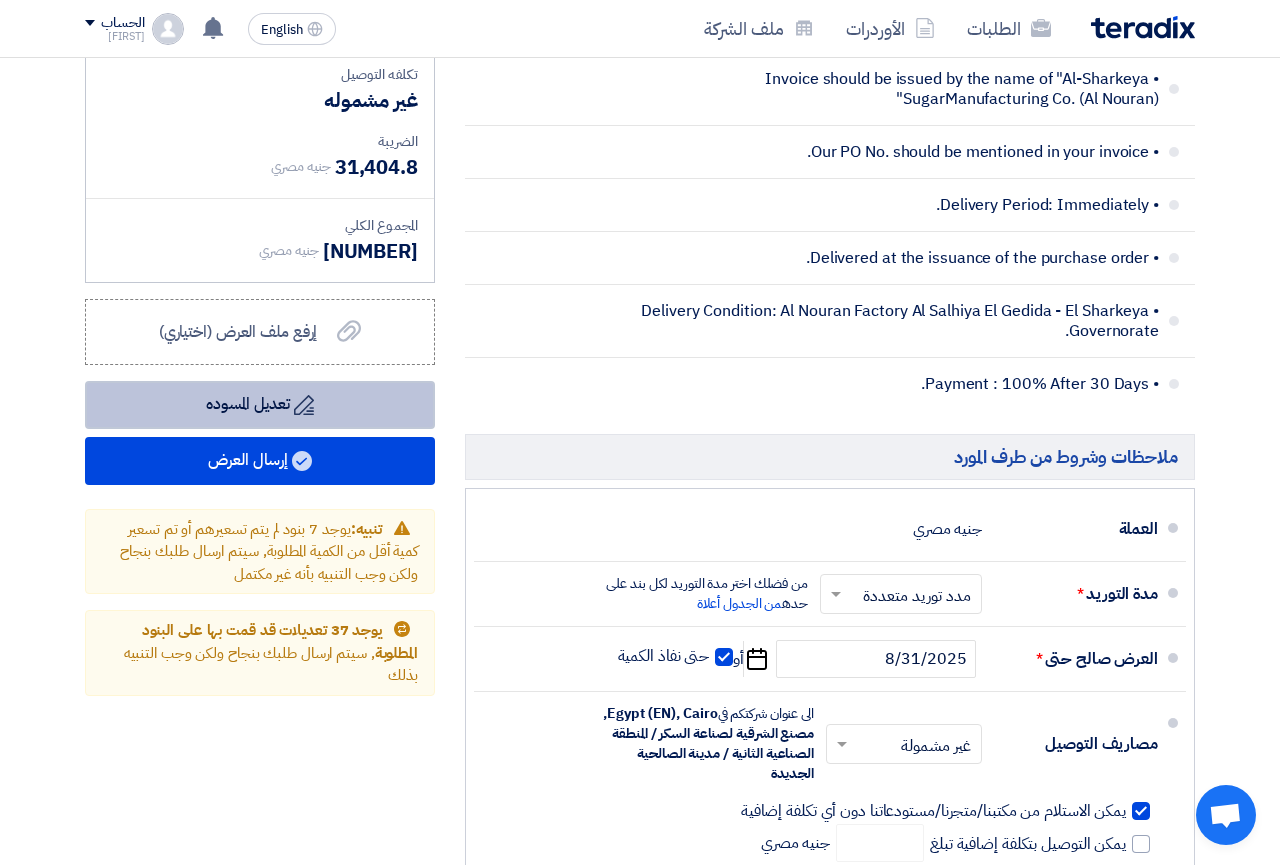 click on "Draft
تعديل المسوده" 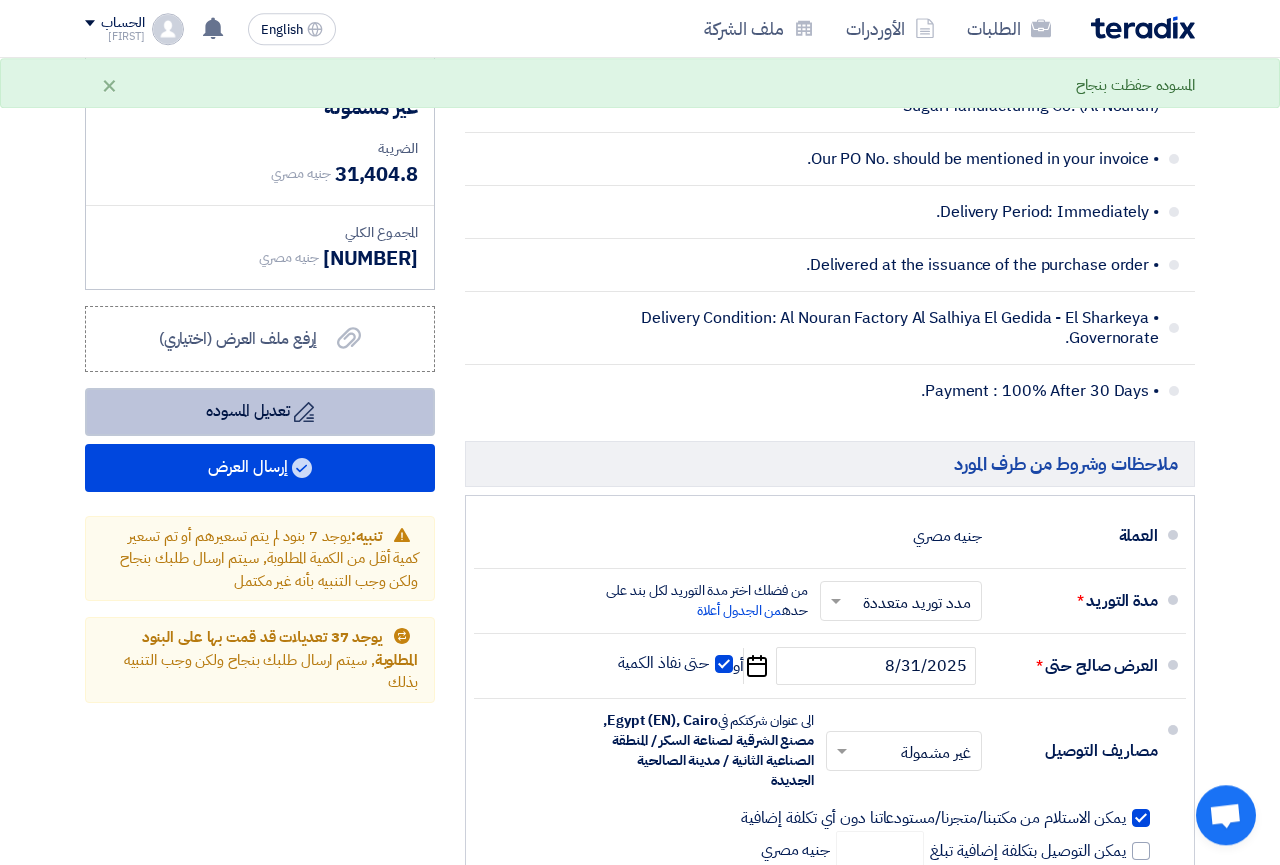 scroll, scrollTop: 7573, scrollLeft: 0, axis: vertical 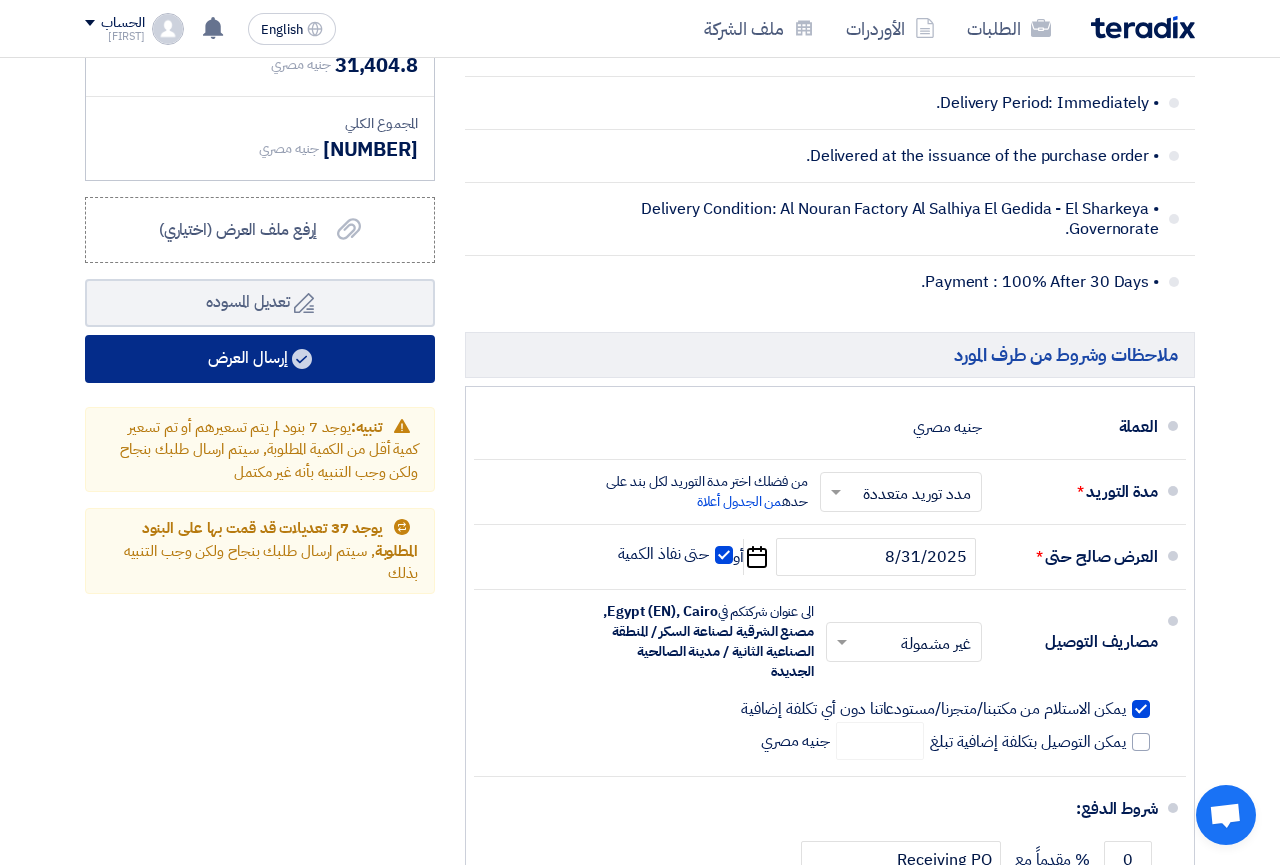 click on "إرسال العرض" 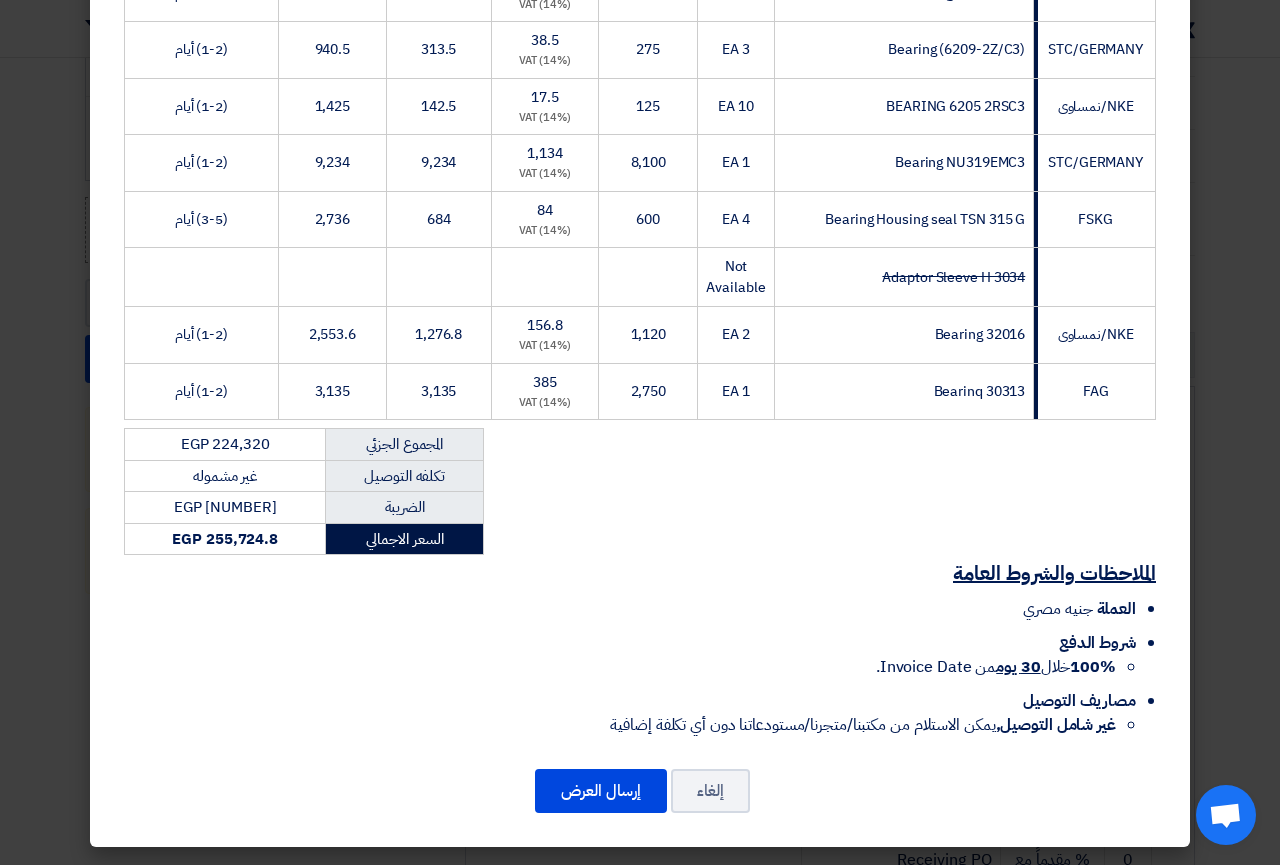 scroll, scrollTop: 2601, scrollLeft: 0, axis: vertical 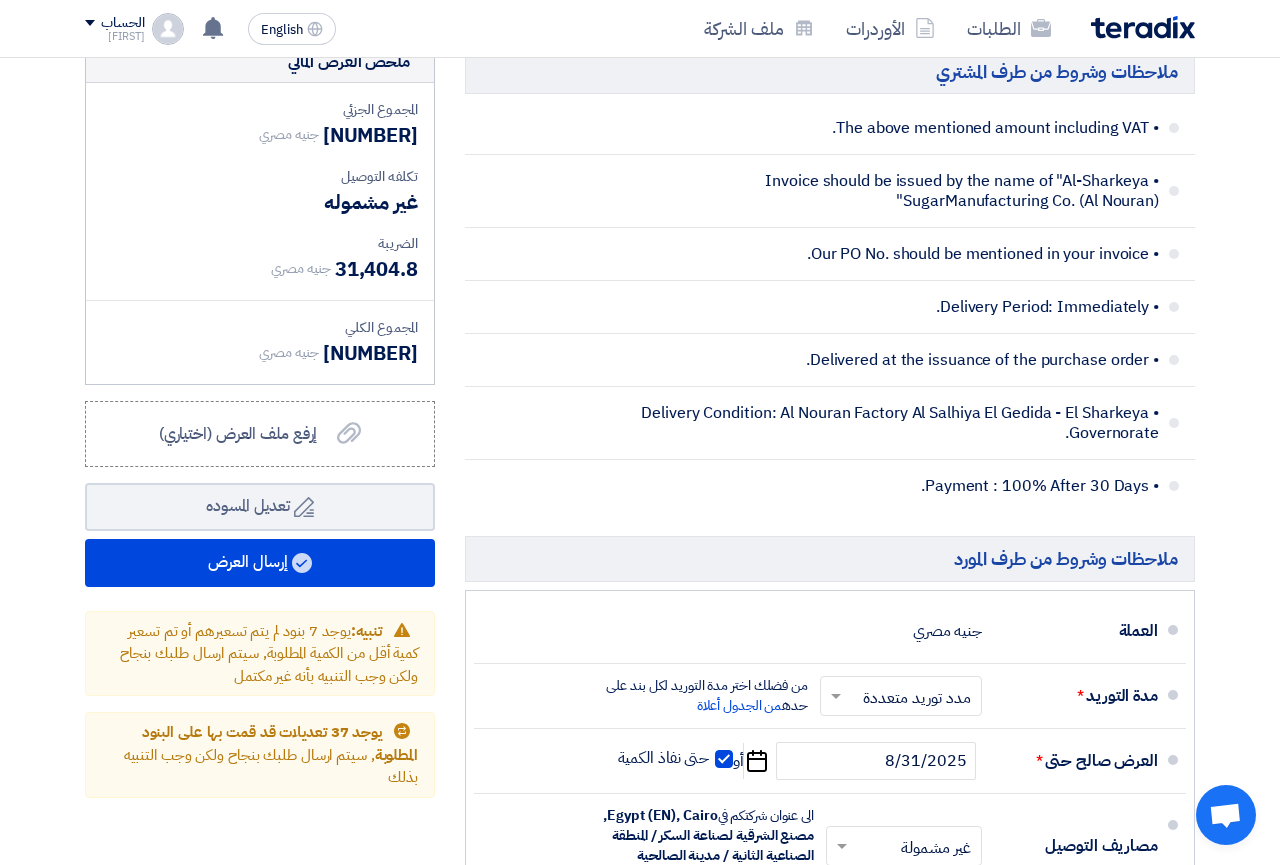 click on "EGP
[NUMBER]" 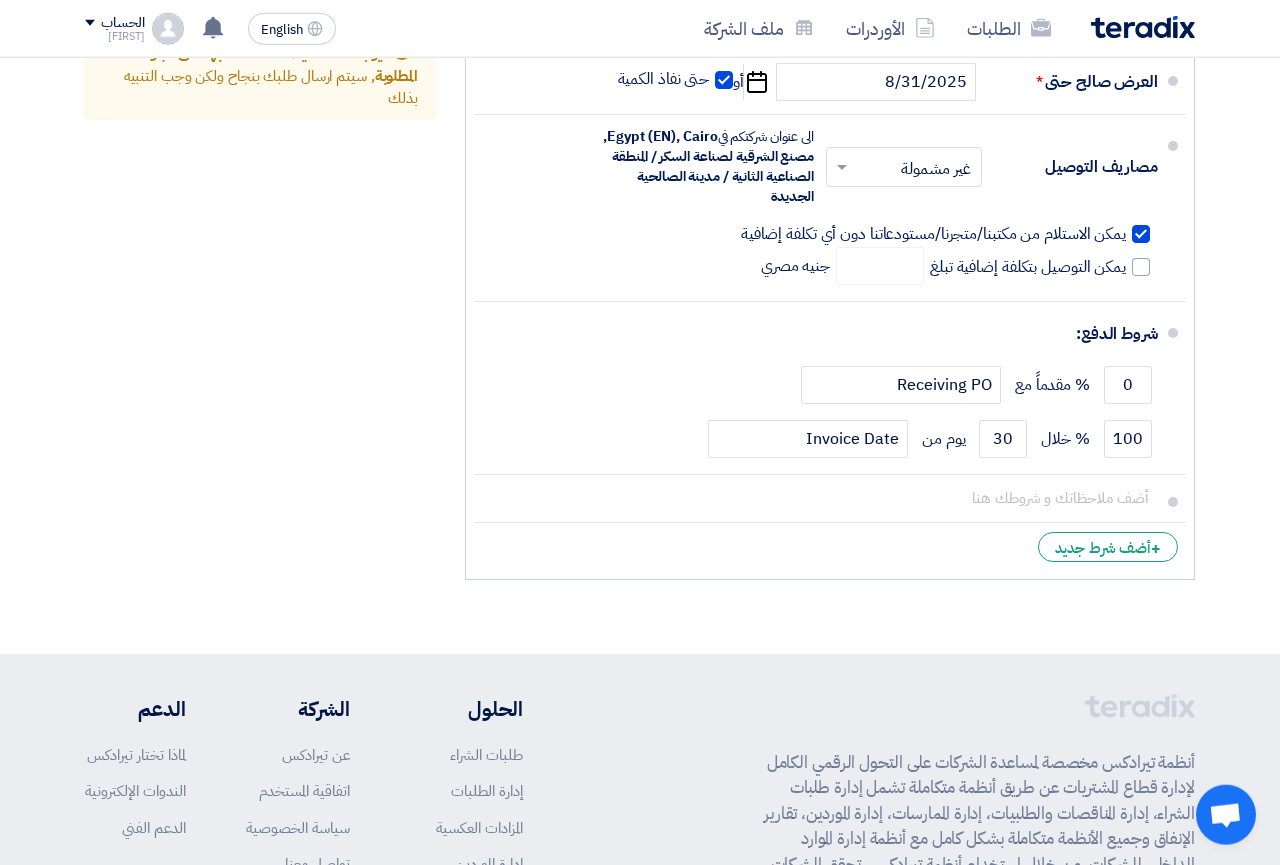 scroll, scrollTop: 7842, scrollLeft: 0, axis: vertical 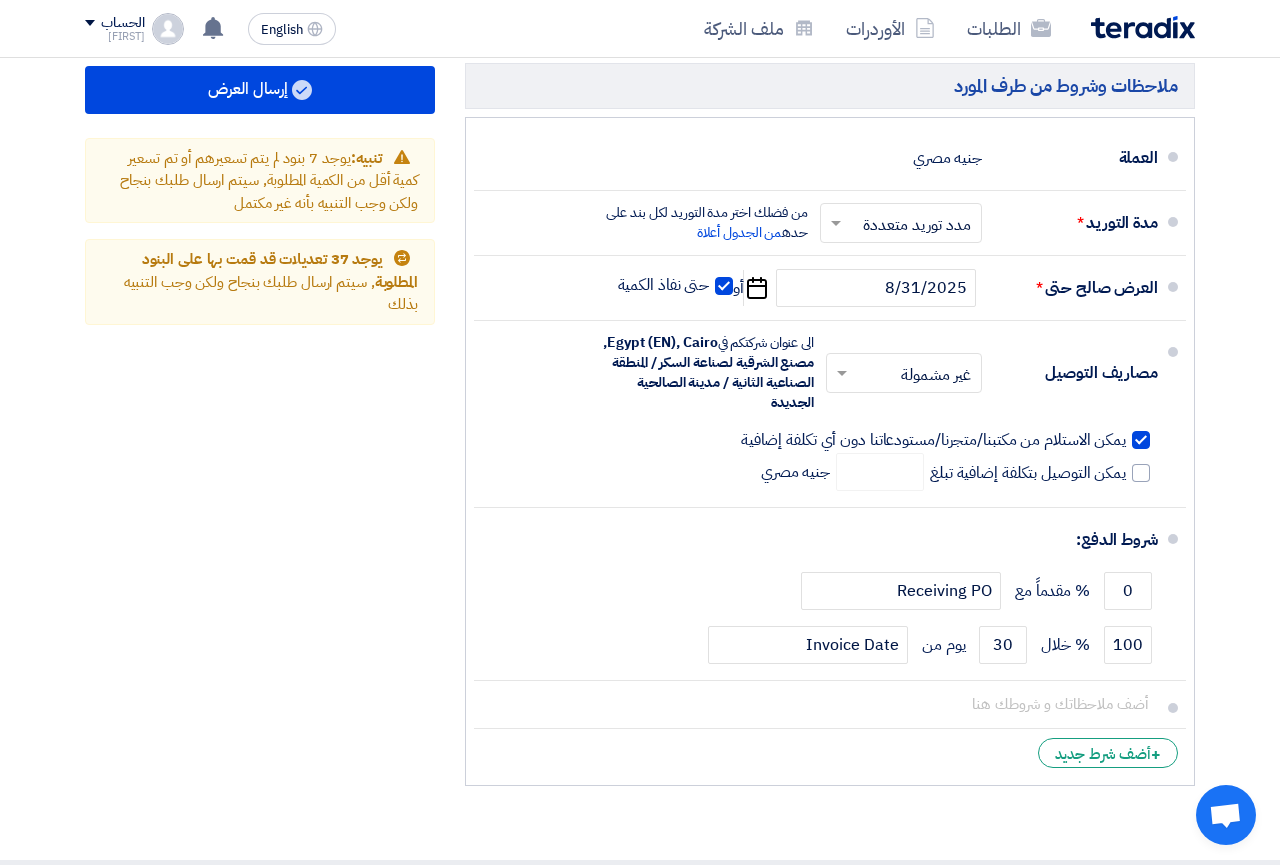 click on "100%  خلال  30 يوم  من Invoice Date." 